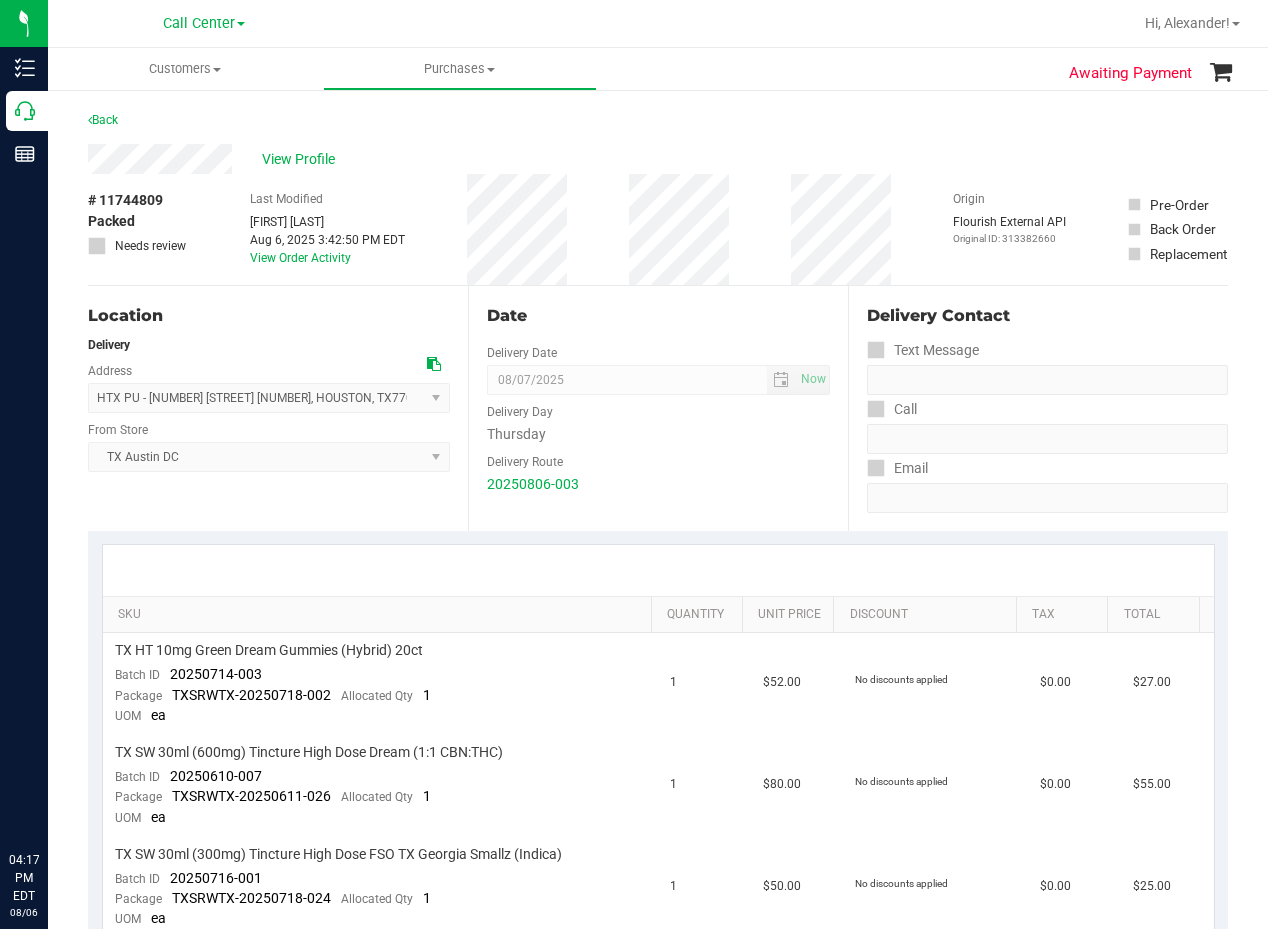 scroll, scrollTop: 0, scrollLeft: 0, axis: both 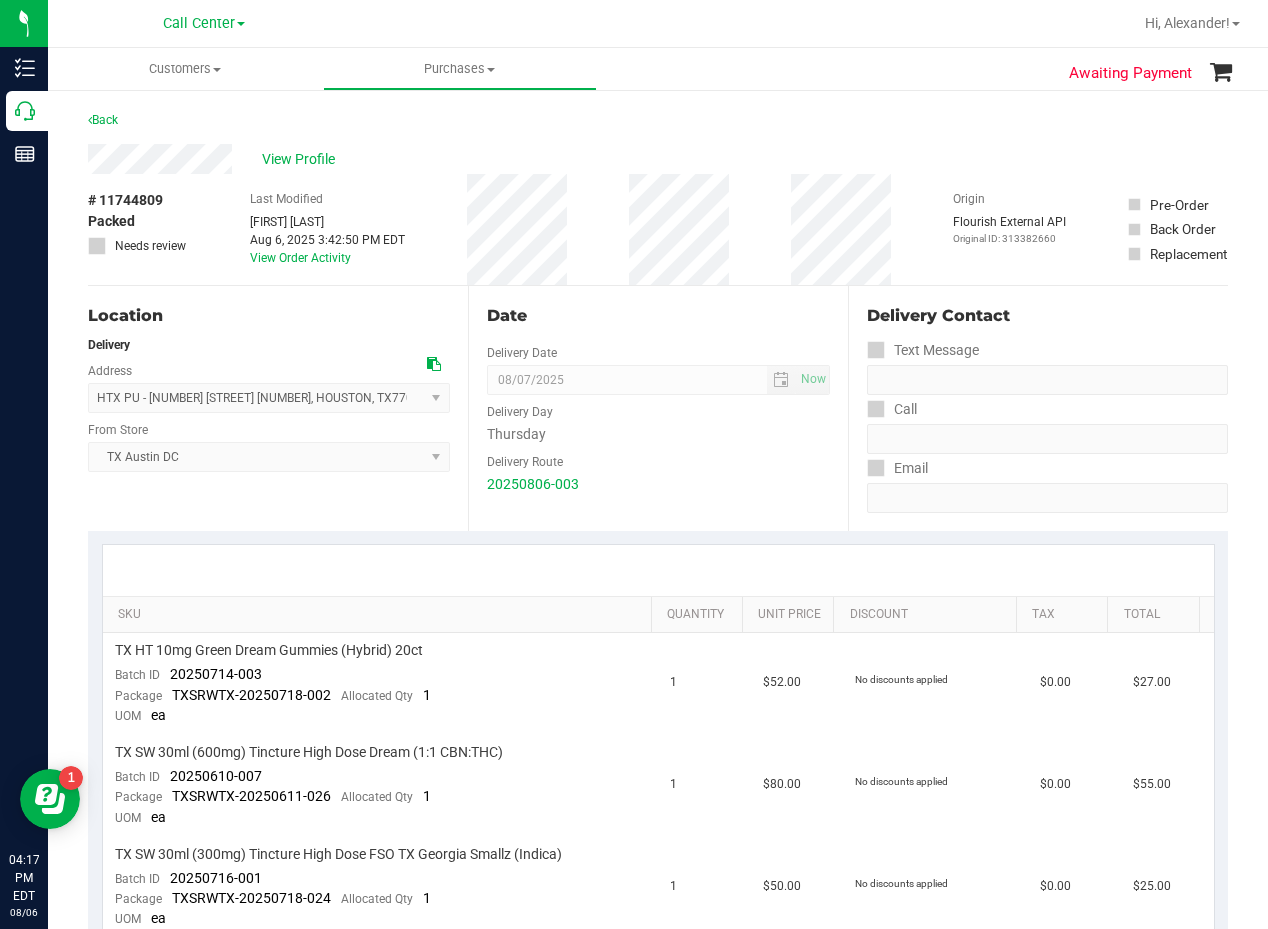 click on "Back" at bounding box center (658, 126) 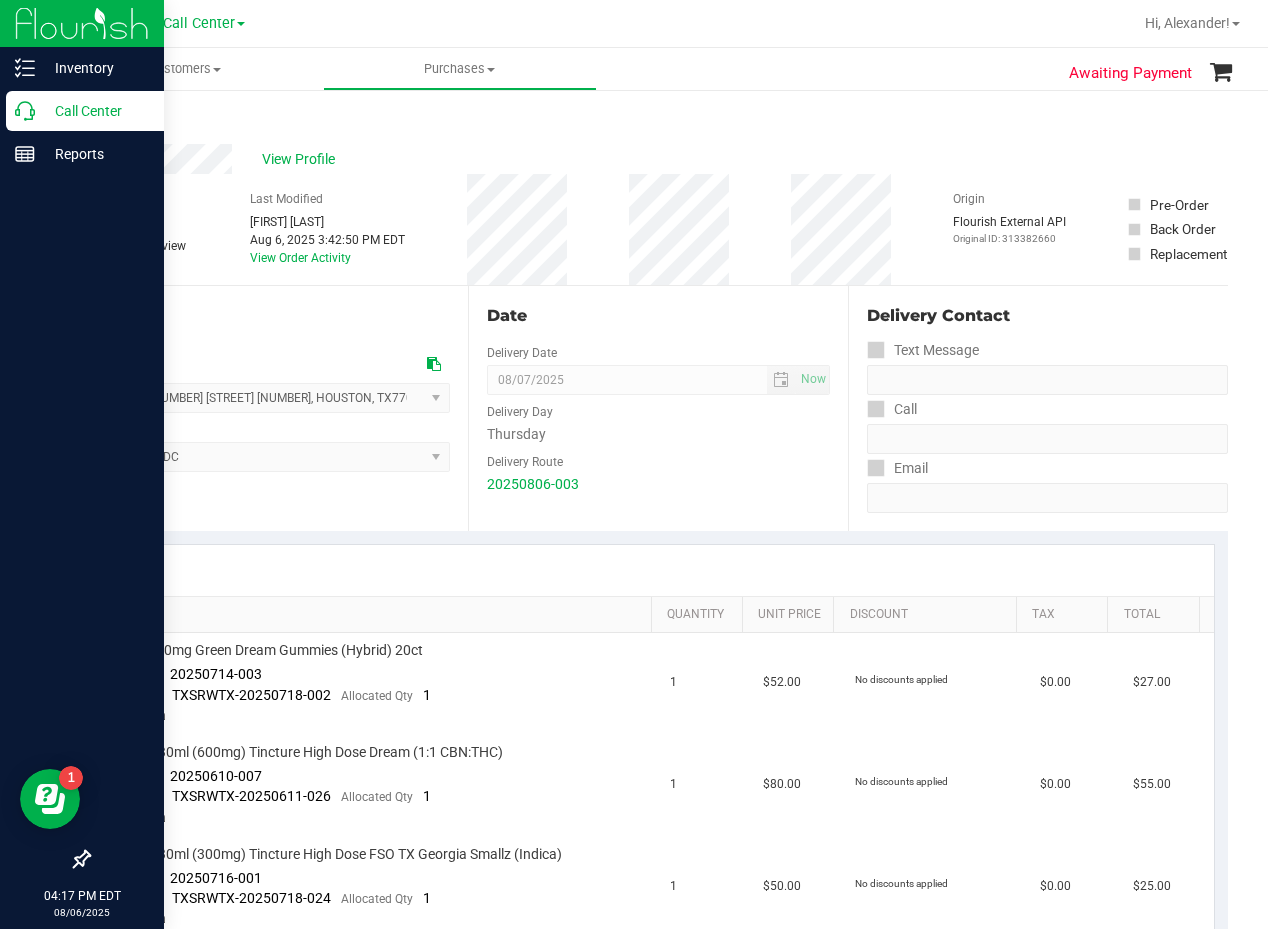 click on "Call Center" at bounding box center (95, 111) 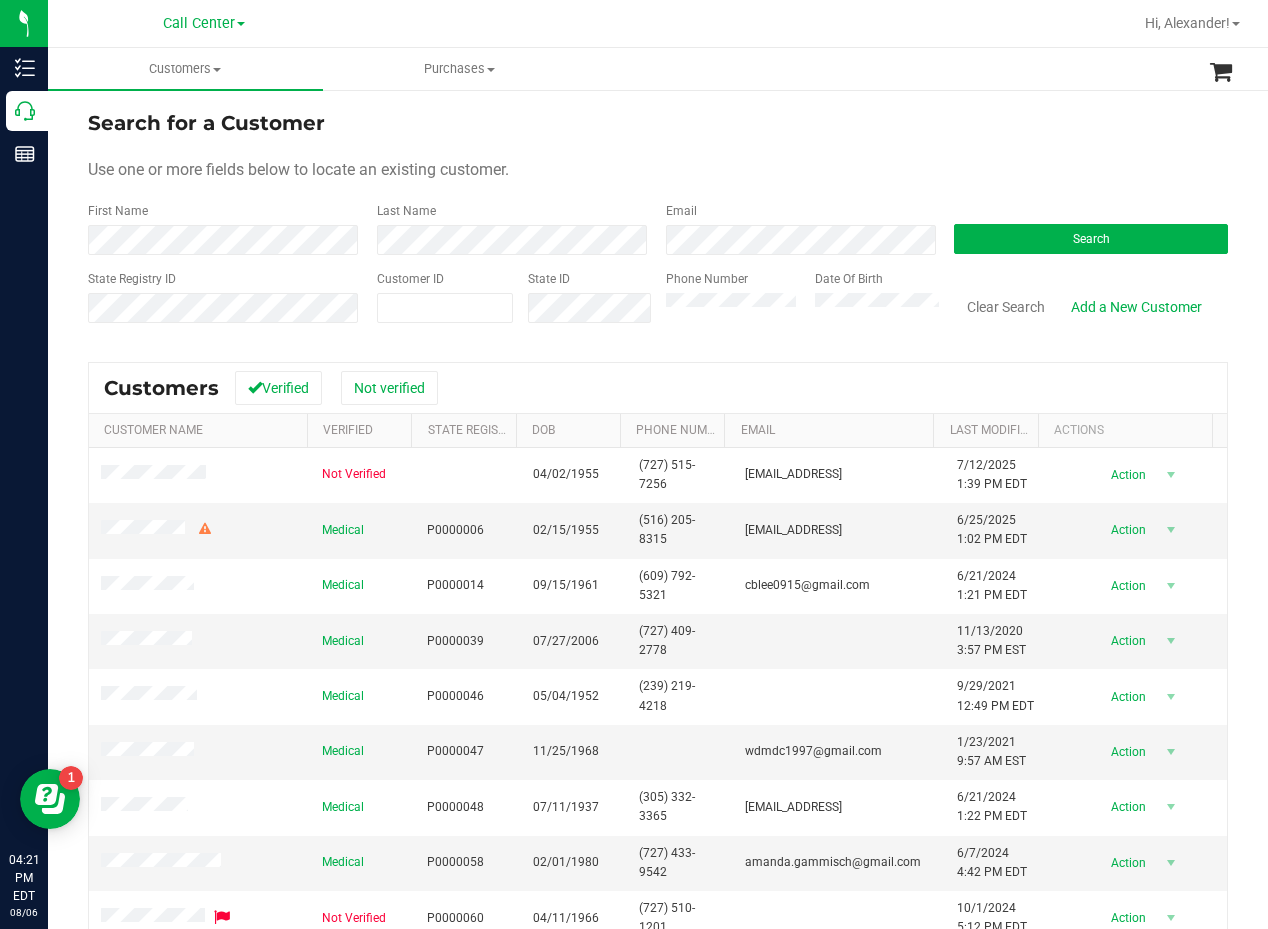 click on "Search for a Customer
Use one or more fields below to locate an existing customer.
First Name
Last Name
Email
Search
State Registry ID
Customer ID
State ID
Phone Number
Date Of Birth" at bounding box center [658, 224] 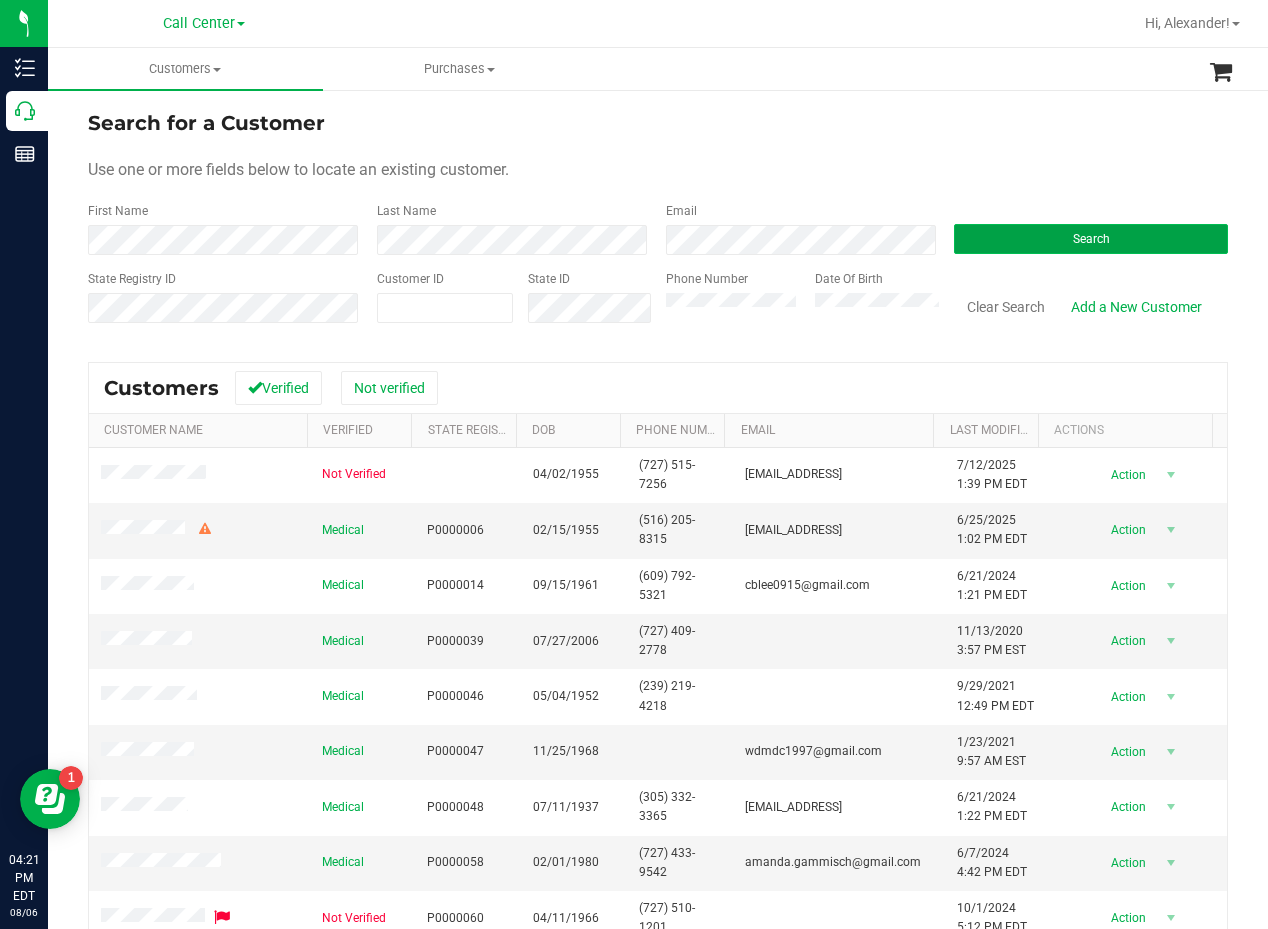 click on "Search" at bounding box center [1091, 239] 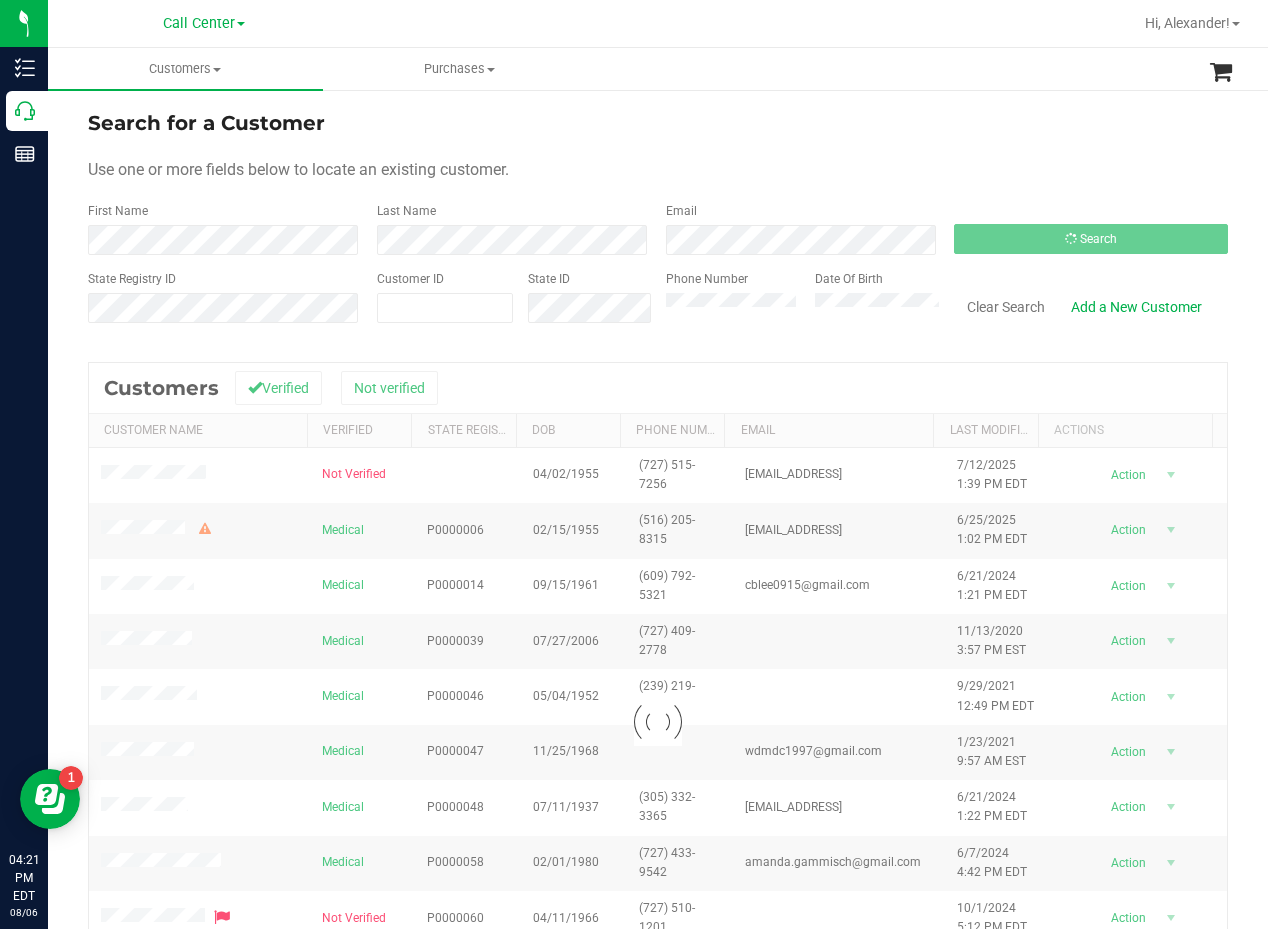 click on "Search for a Customer
Use one or more fields below to locate an existing customer.
First Name
Last Name
Email
Search
State Registry ID
Customer ID
State ID
Phone Number
Date Of Birth" at bounding box center (658, 224) 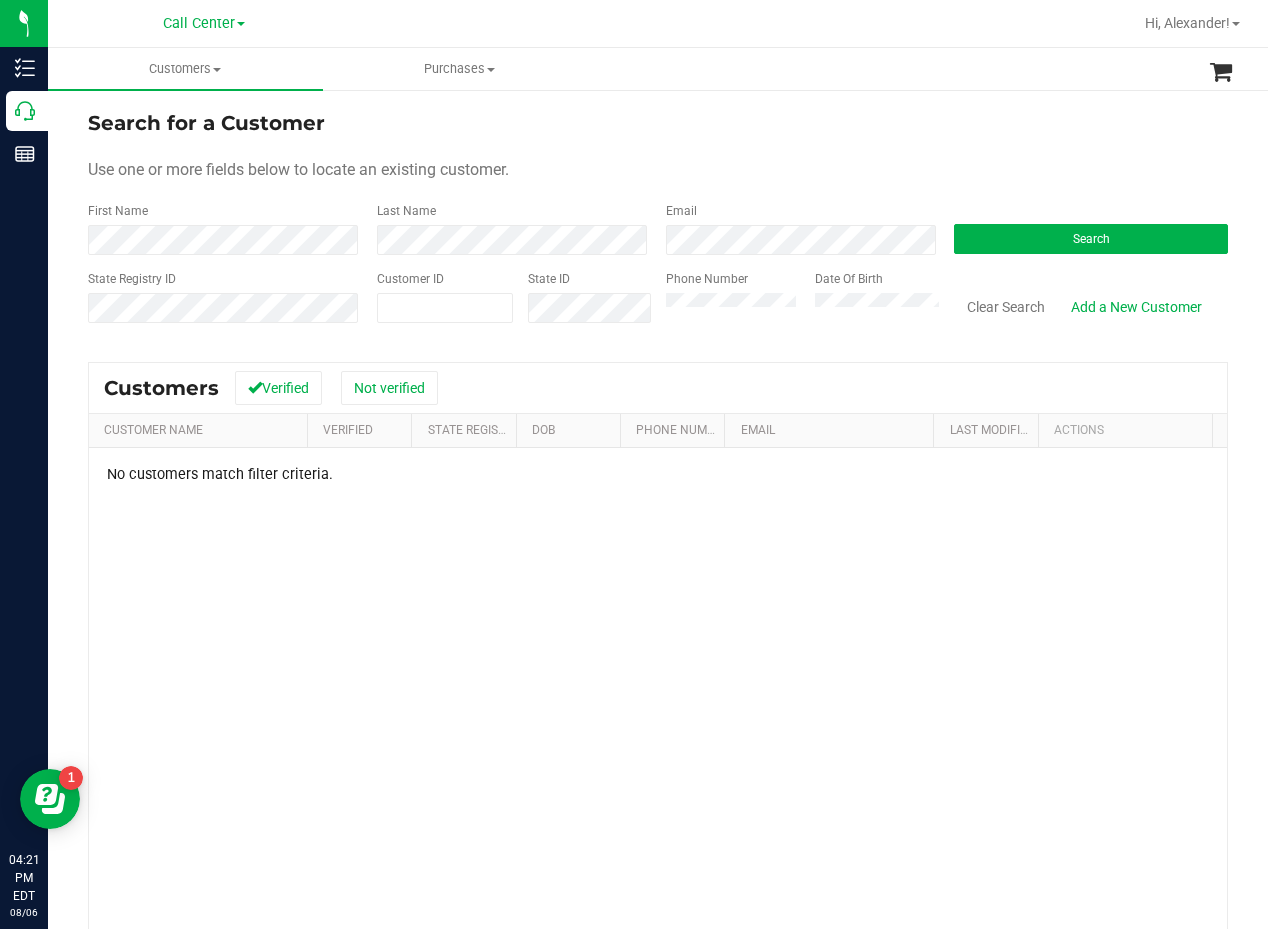 drag, startPoint x: 765, startPoint y: 149, endPoint x: 758, endPoint y: 158, distance: 11.401754 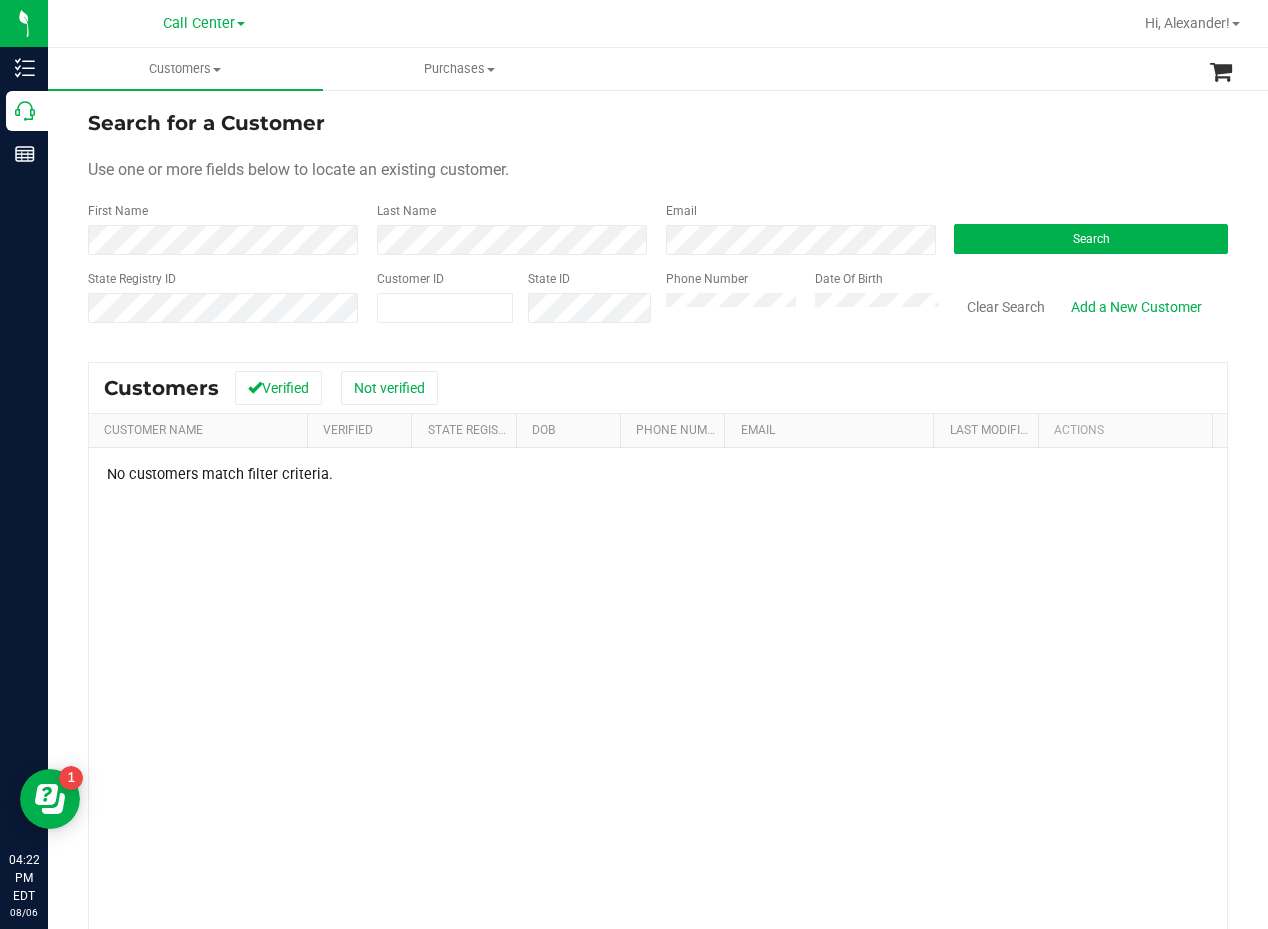 click on "No customers match filter criteria." at bounding box center [658, 749] 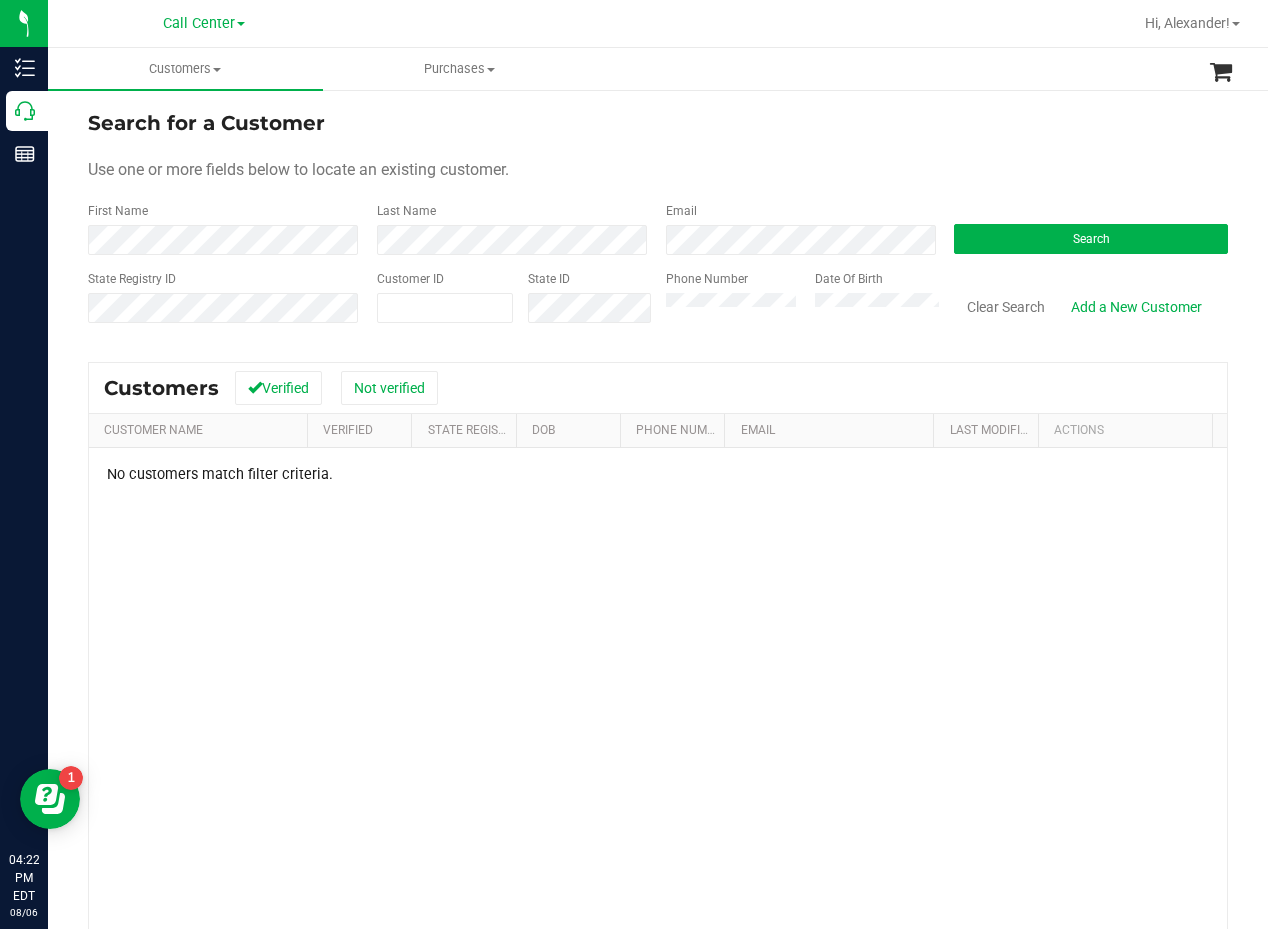 click on "Search for a Customer" at bounding box center (658, 123) 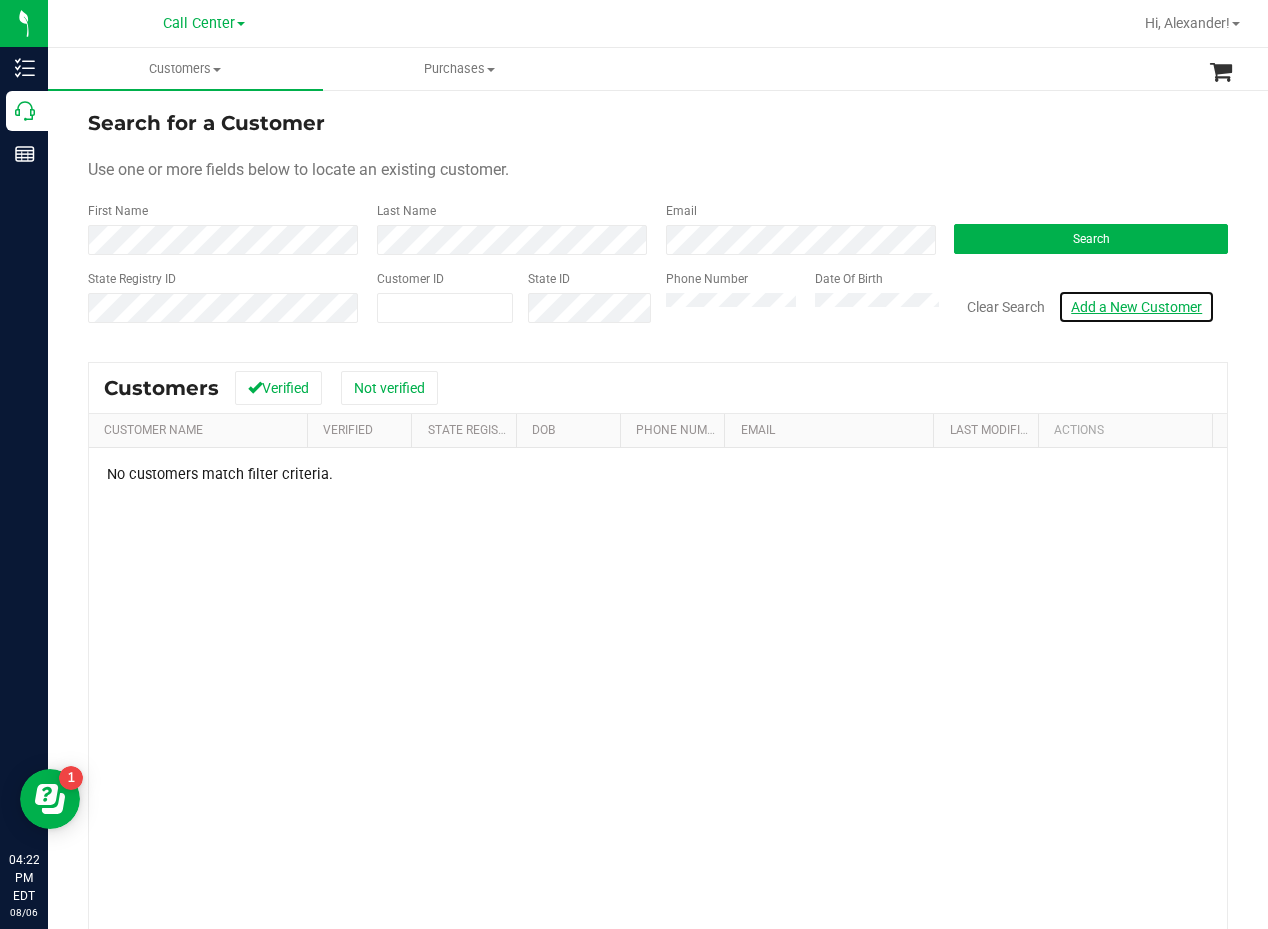 click on "Add a New Customer" at bounding box center [1136, 307] 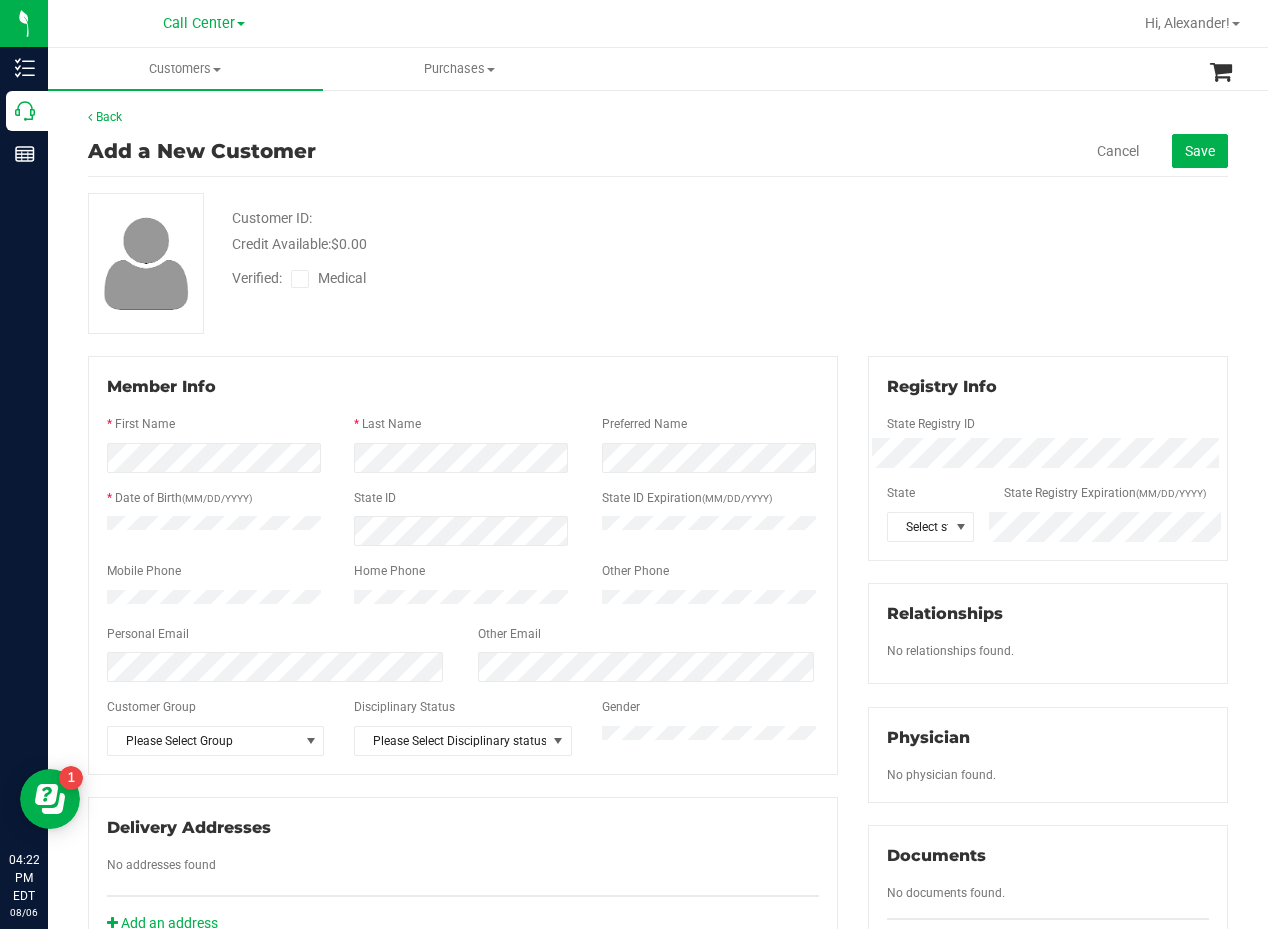 click on "Customer ID:
Credit Available:
$0.00
Verified:
Medical" at bounding box center [658, 263] 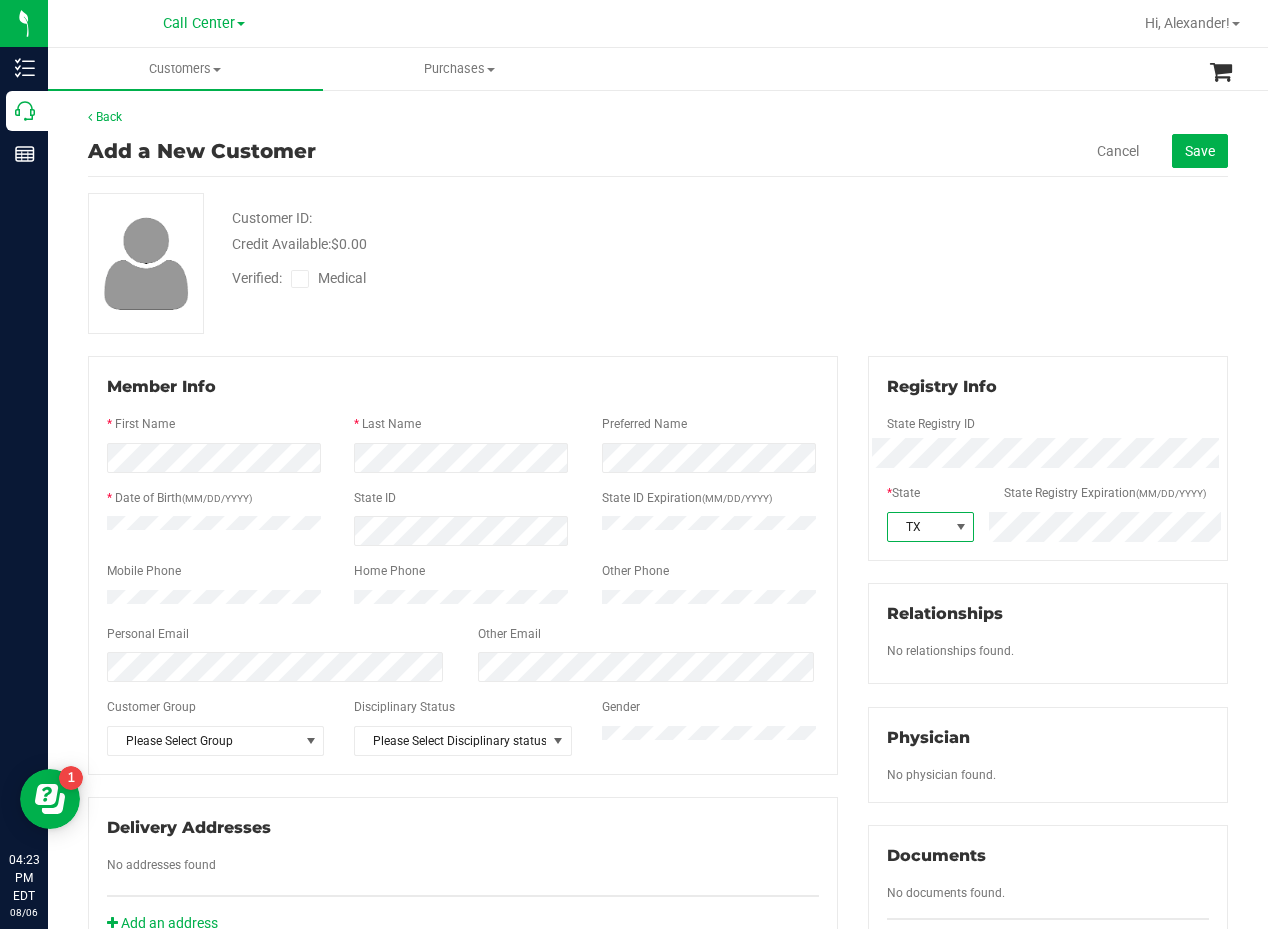 click at bounding box center [509, 200] 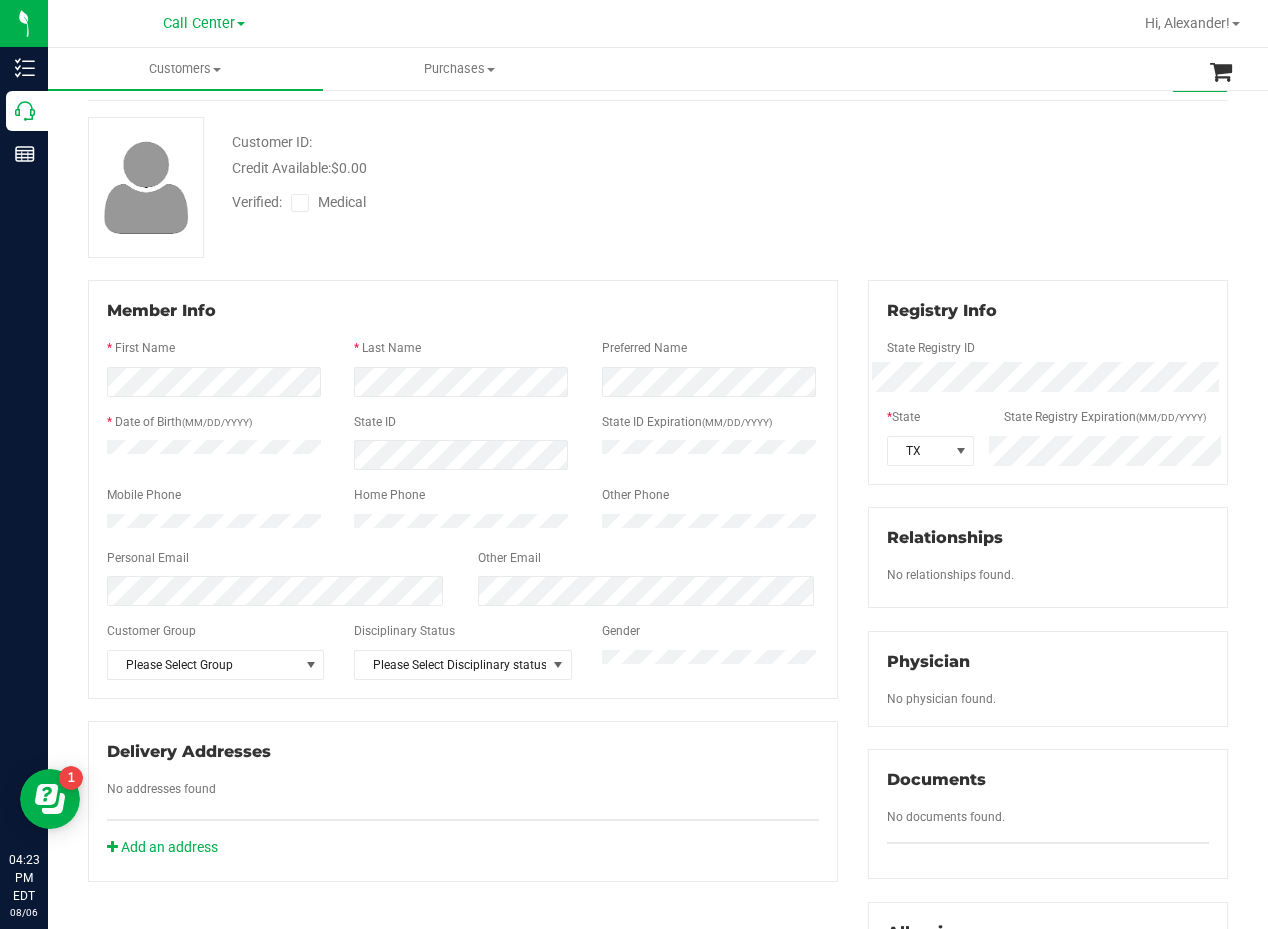 scroll, scrollTop: 200, scrollLeft: 0, axis: vertical 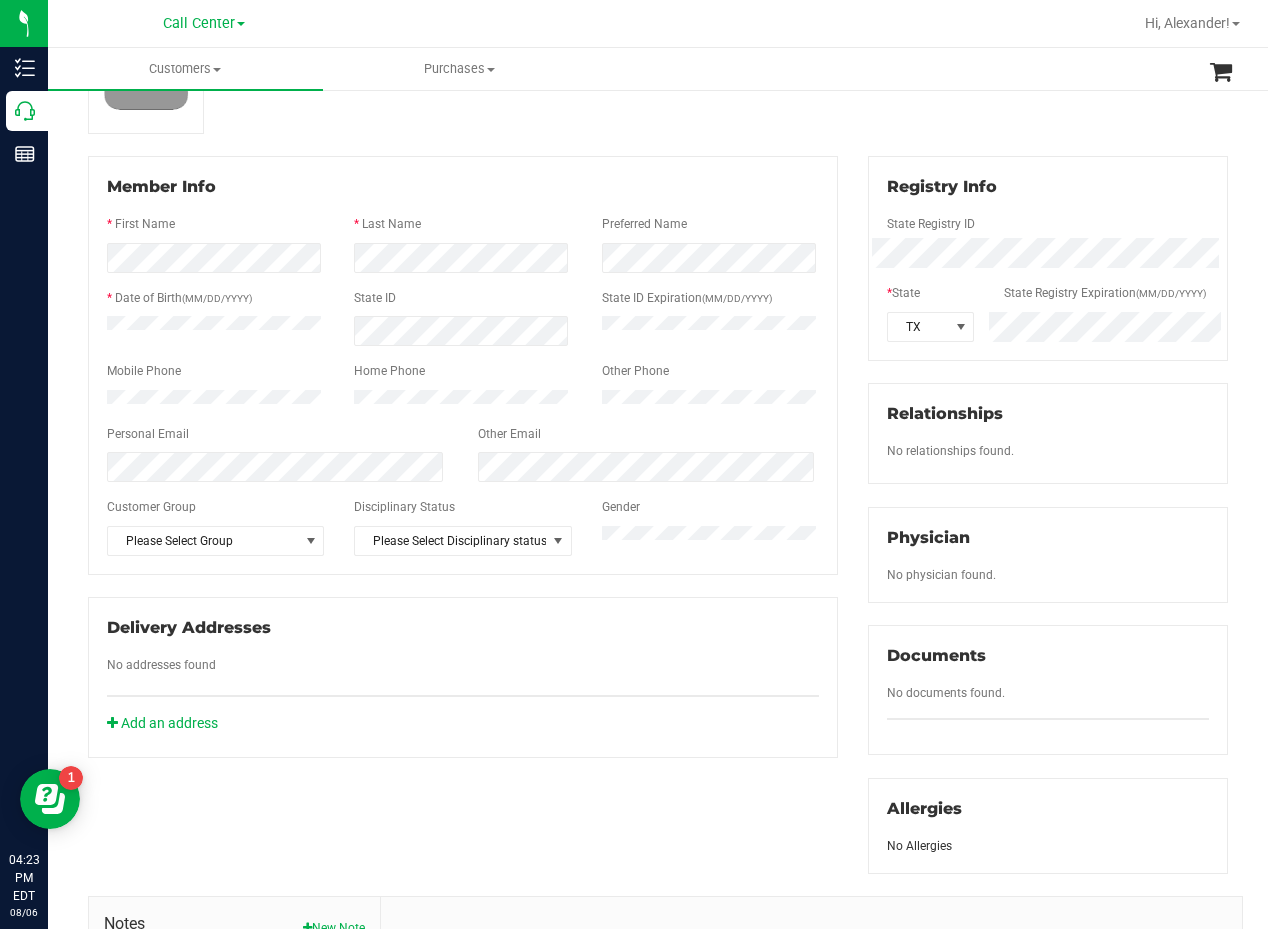 click on "Registry Info
State Registry ID
*
State
State Registry Expiration
(MM/DD/YYYY)
TX" at bounding box center [1048, 258] 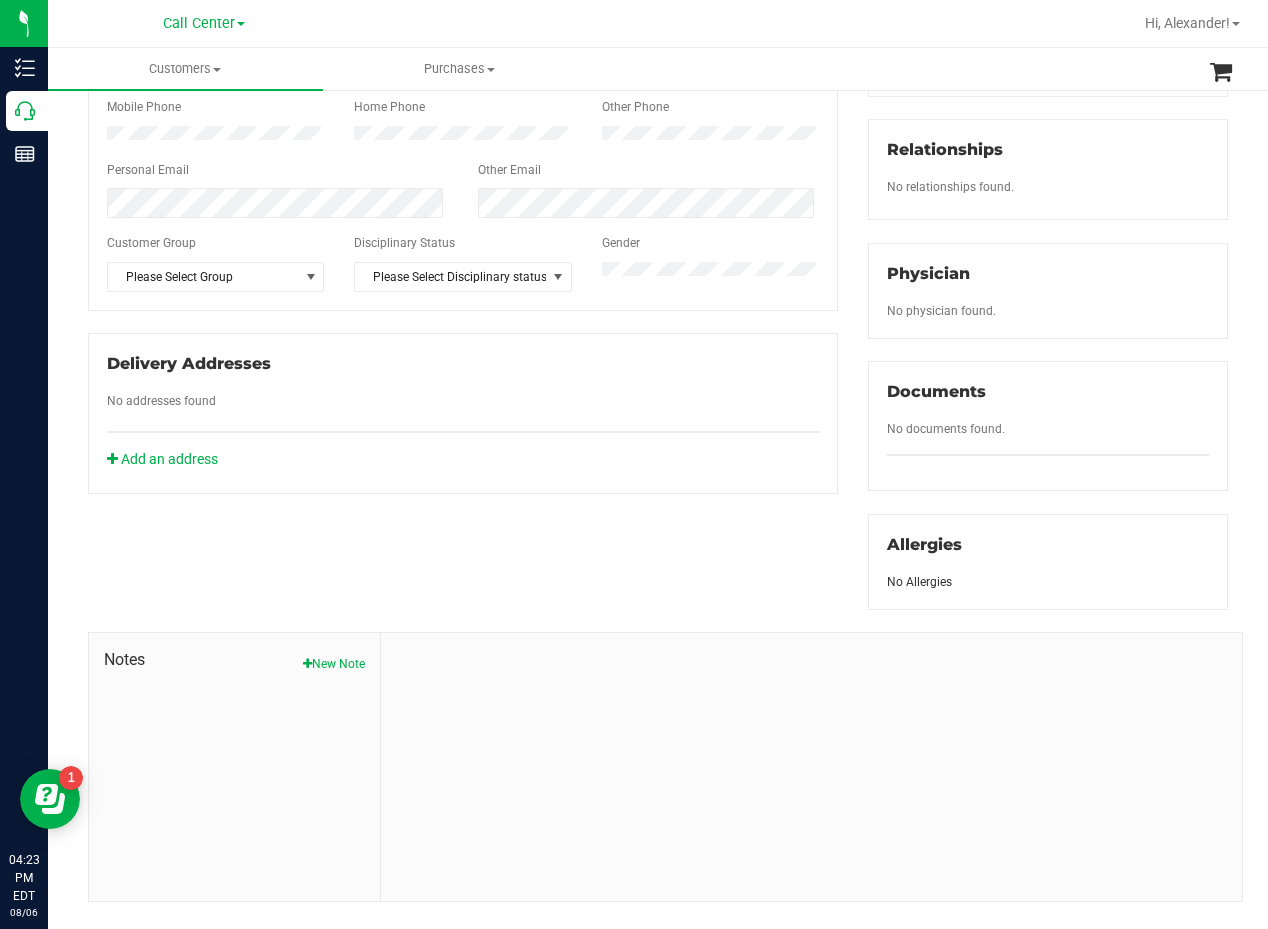 scroll, scrollTop: 520, scrollLeft: 0, axis: vertical 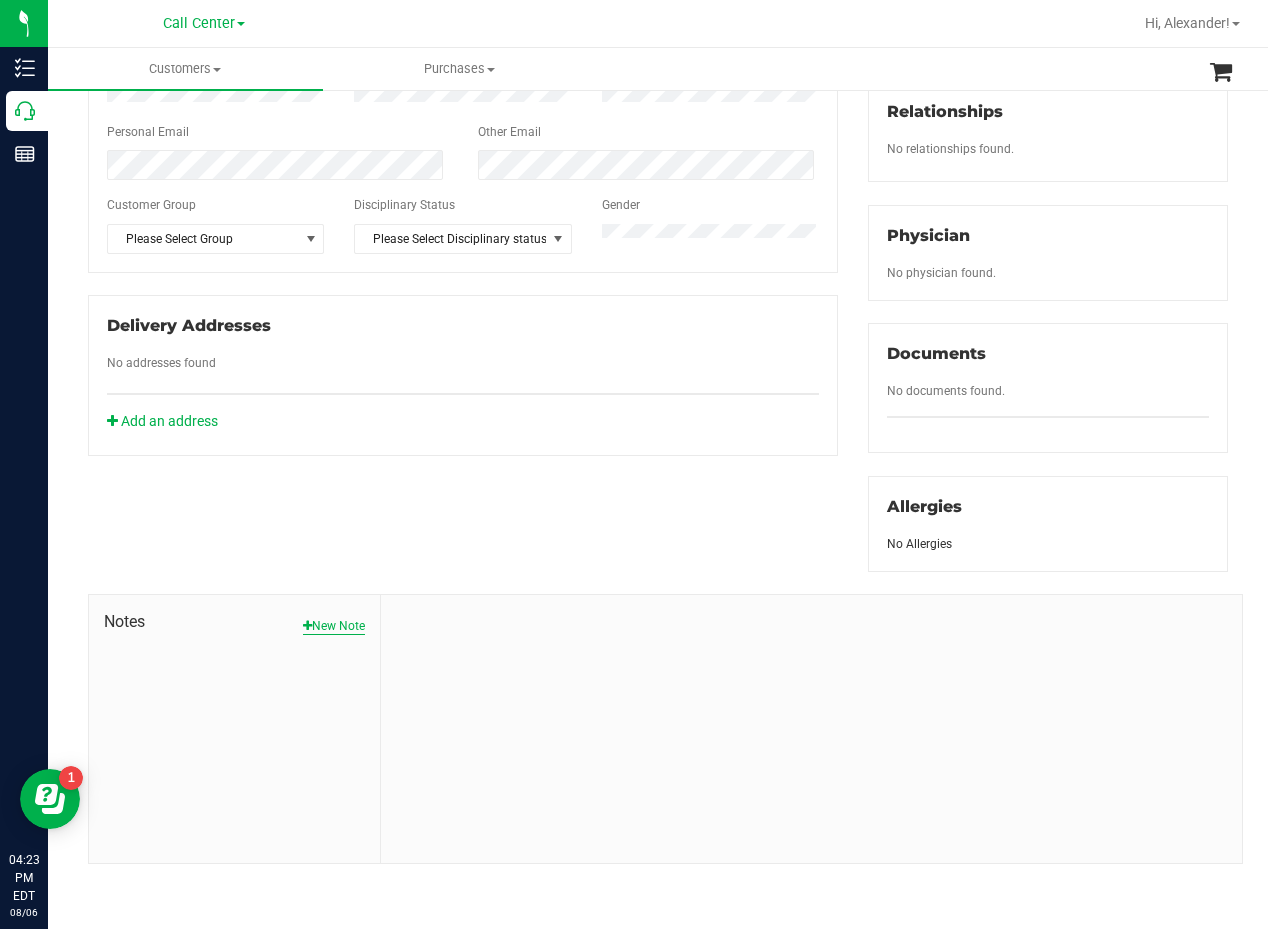 click on "New Note" at bounding box center [334, 626] 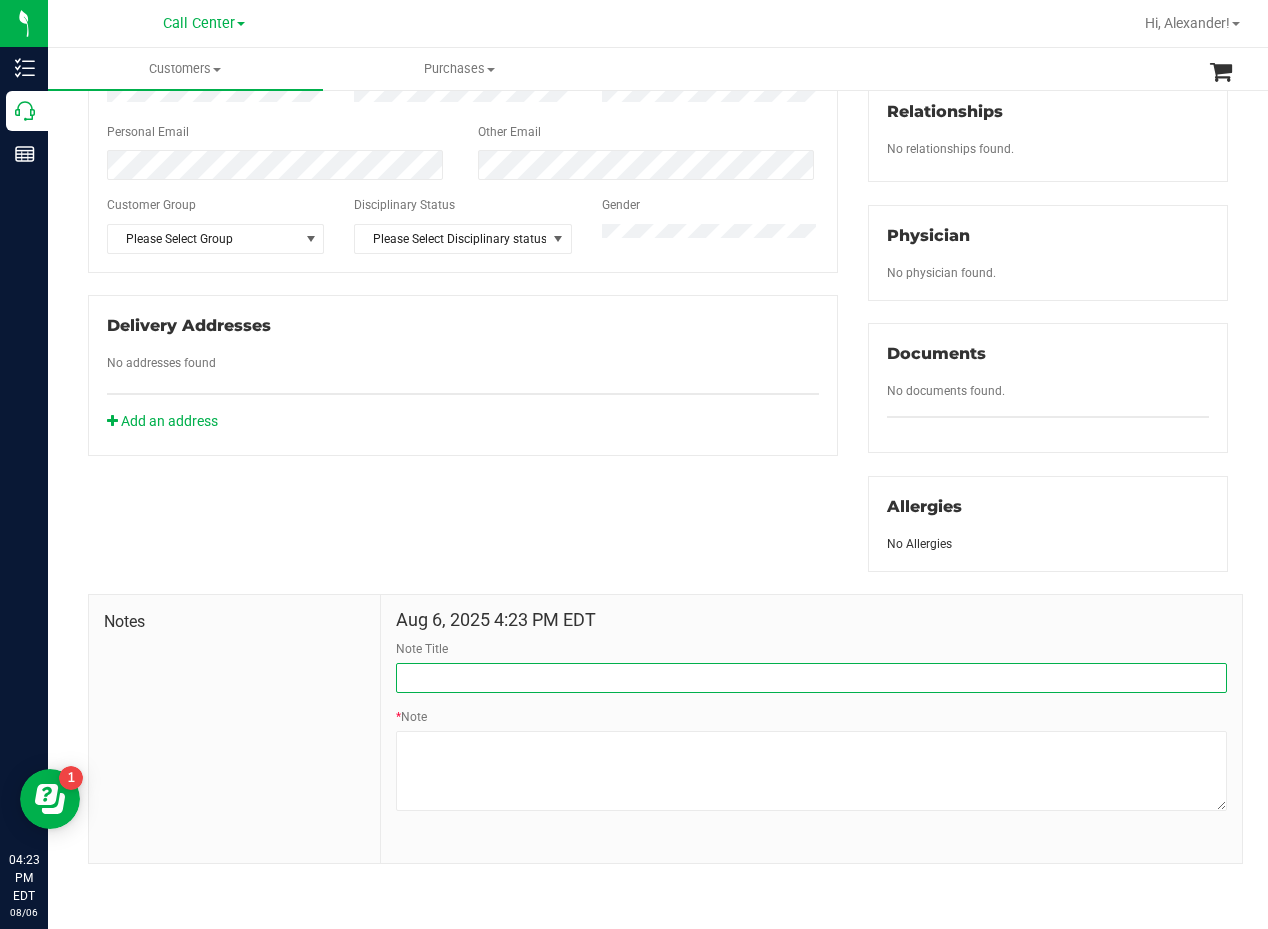click on "Note Title" at bounding box center (811, 678) 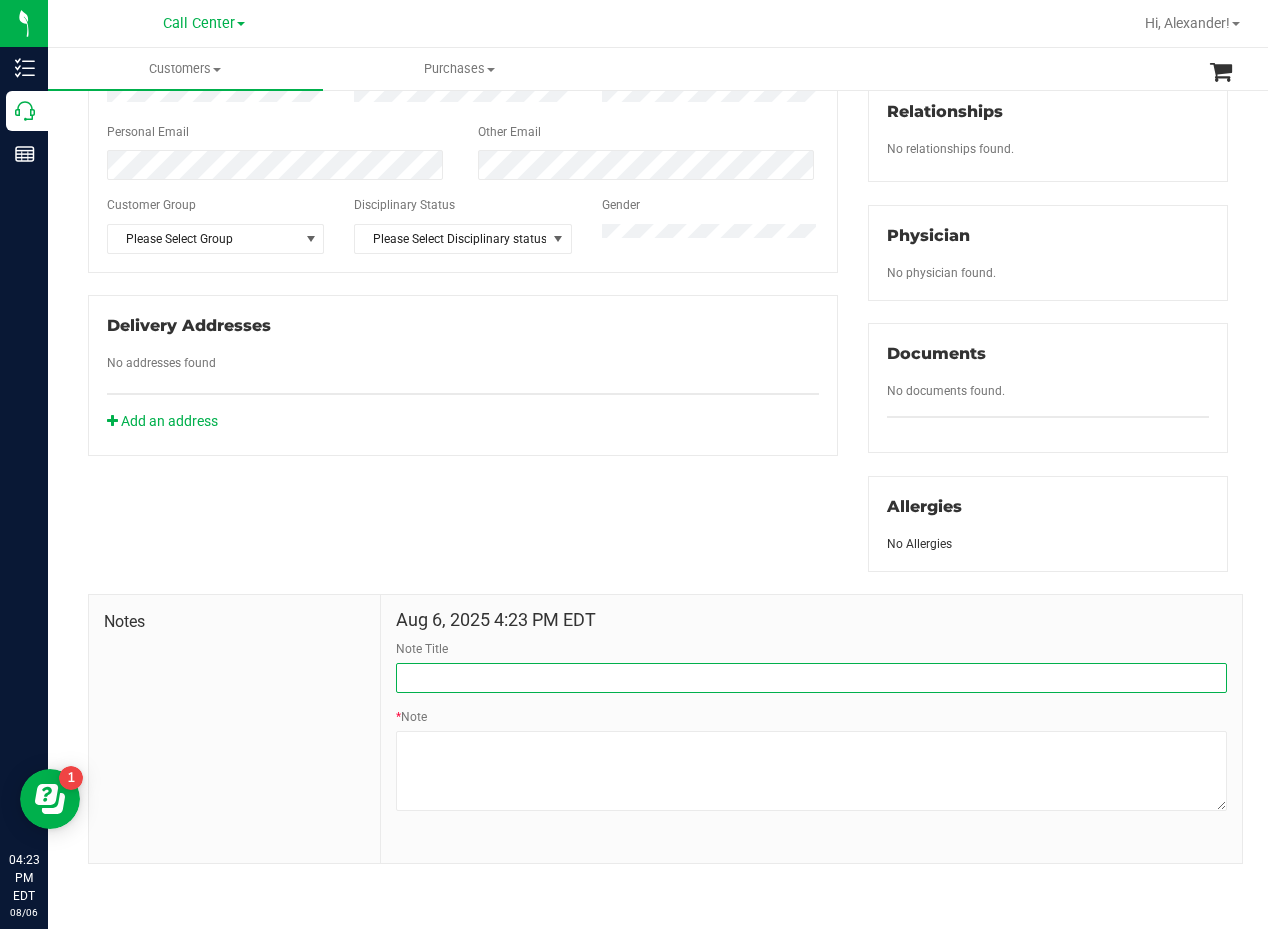 type on "CURT" 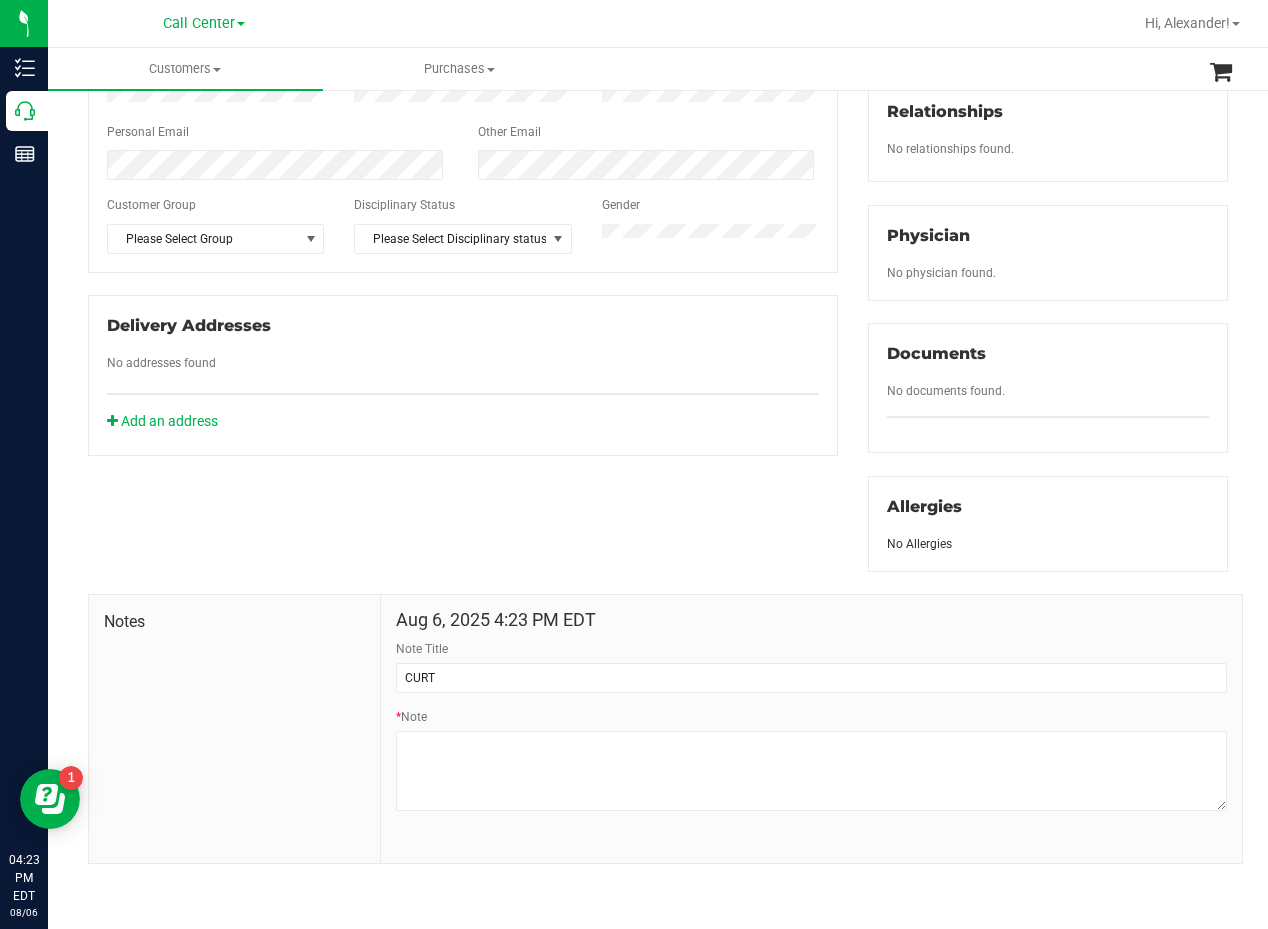 drag, startPoint x: 544, startPoint y: 544, endPoint x: 34, endPoint y: 467, distance: 515.77997 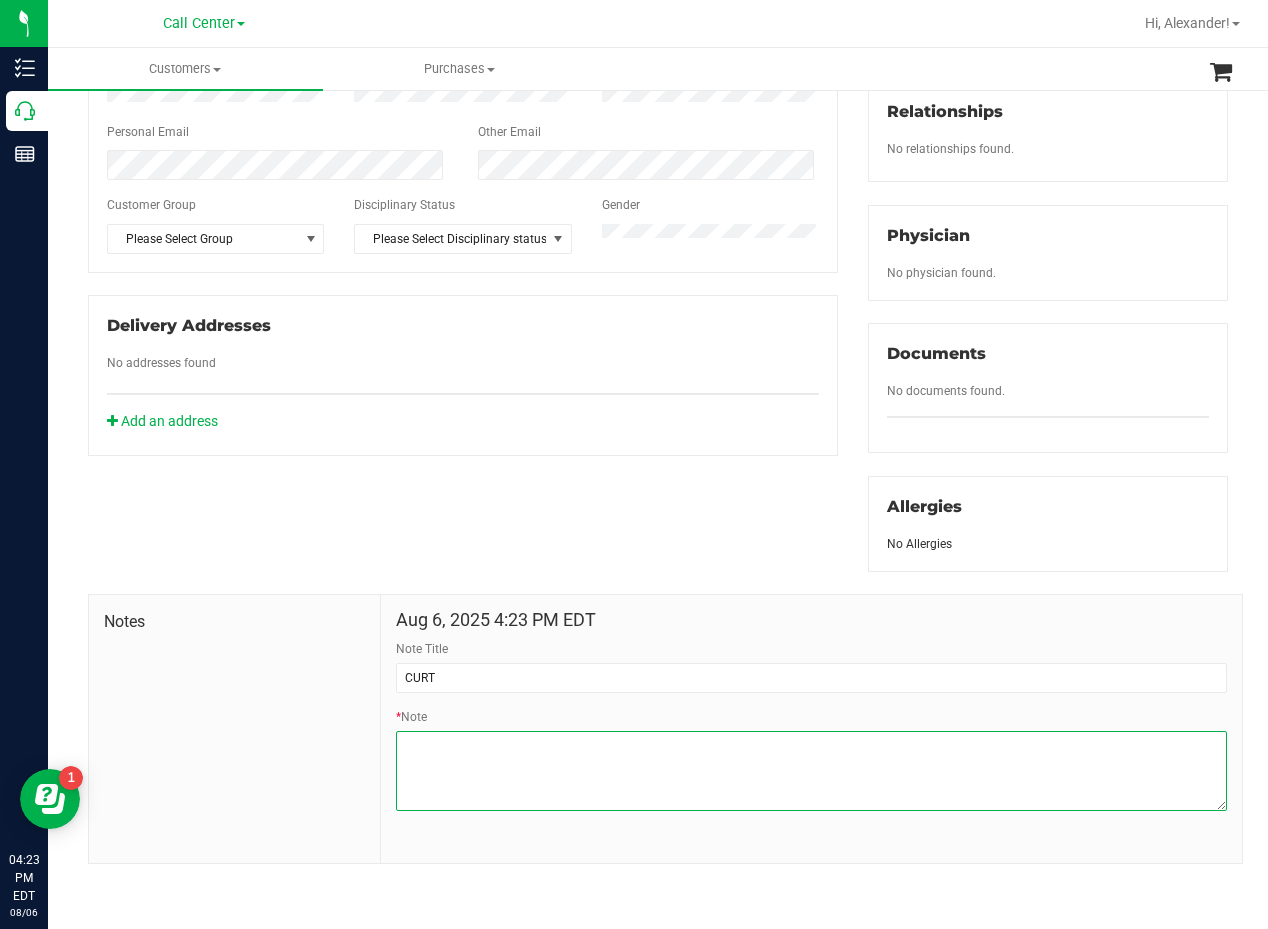 click on "*
Note" at bounding box center [811, 771] 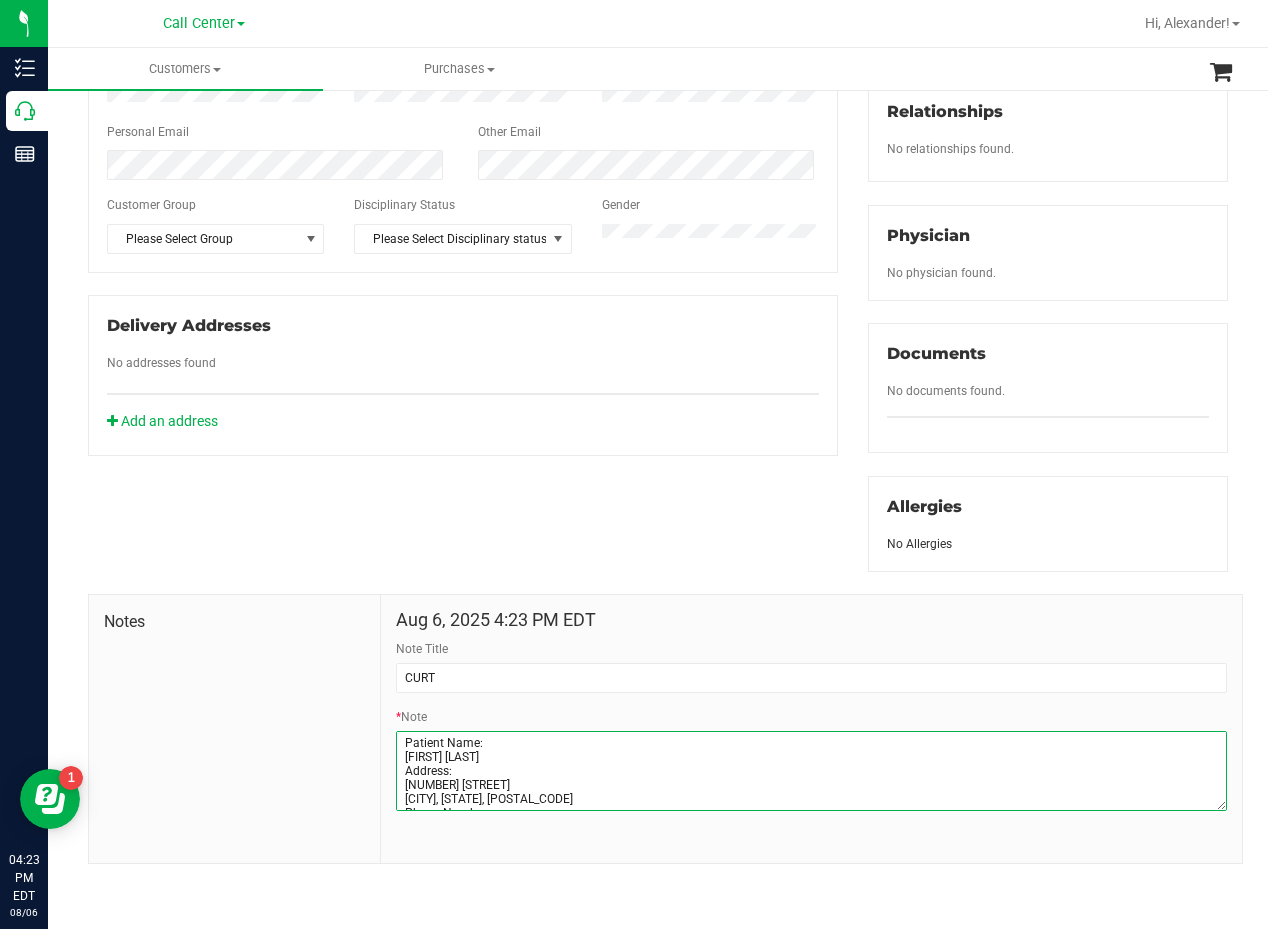 scroll, scrollTop: 137, scrollLeft: 0, axis: vertical 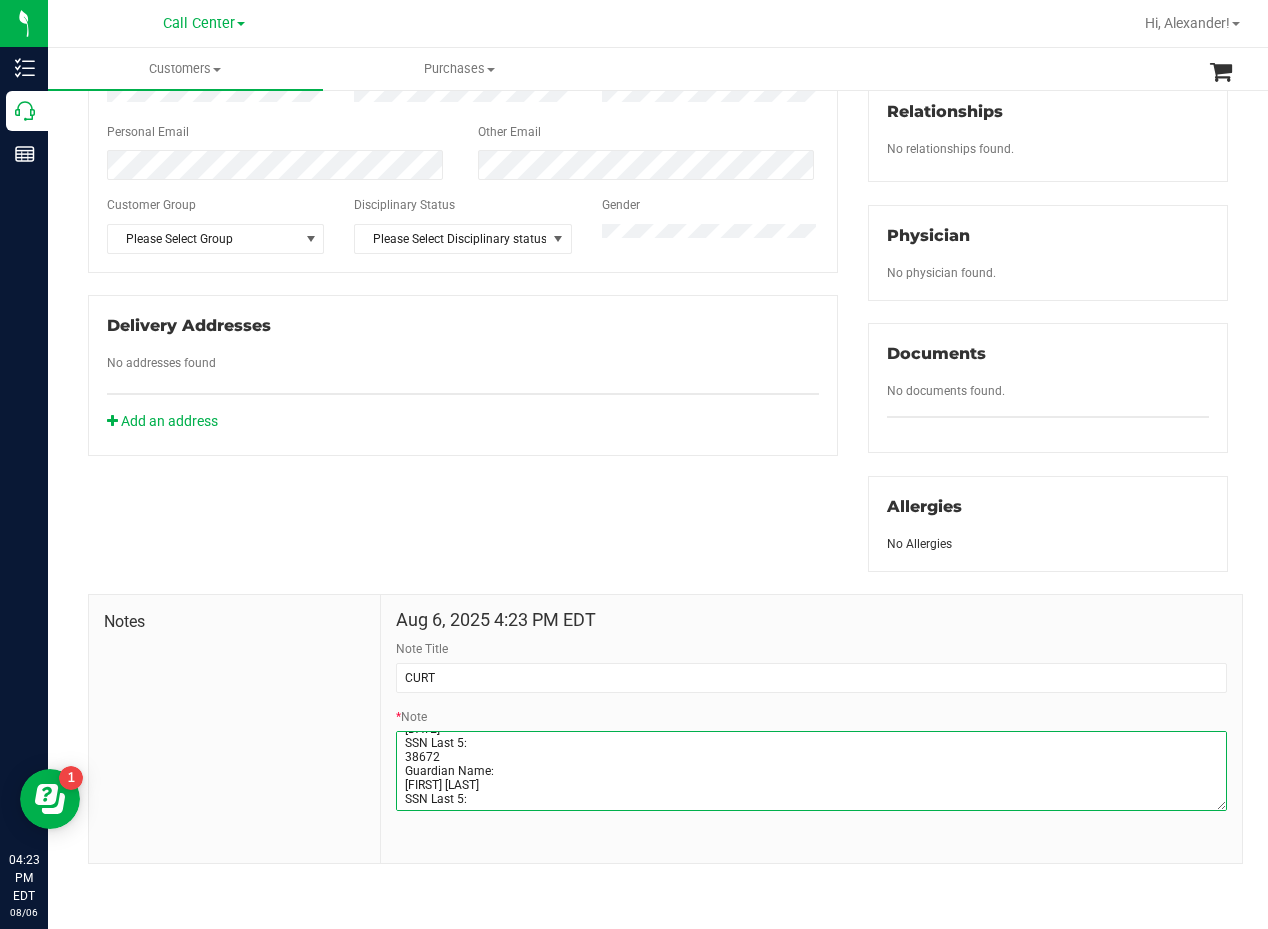 type on "Patient Name:
BRENDA SHEETZ
Address:
10605 WATERVIEW PKWY
ROWLETT, TX, 75089
Phone Number:
(972) 742-4285
DOB:
06/14/1960
SSN Last 5:
38672
Guardian Name:
doug sheetz
SSN Last 5:" 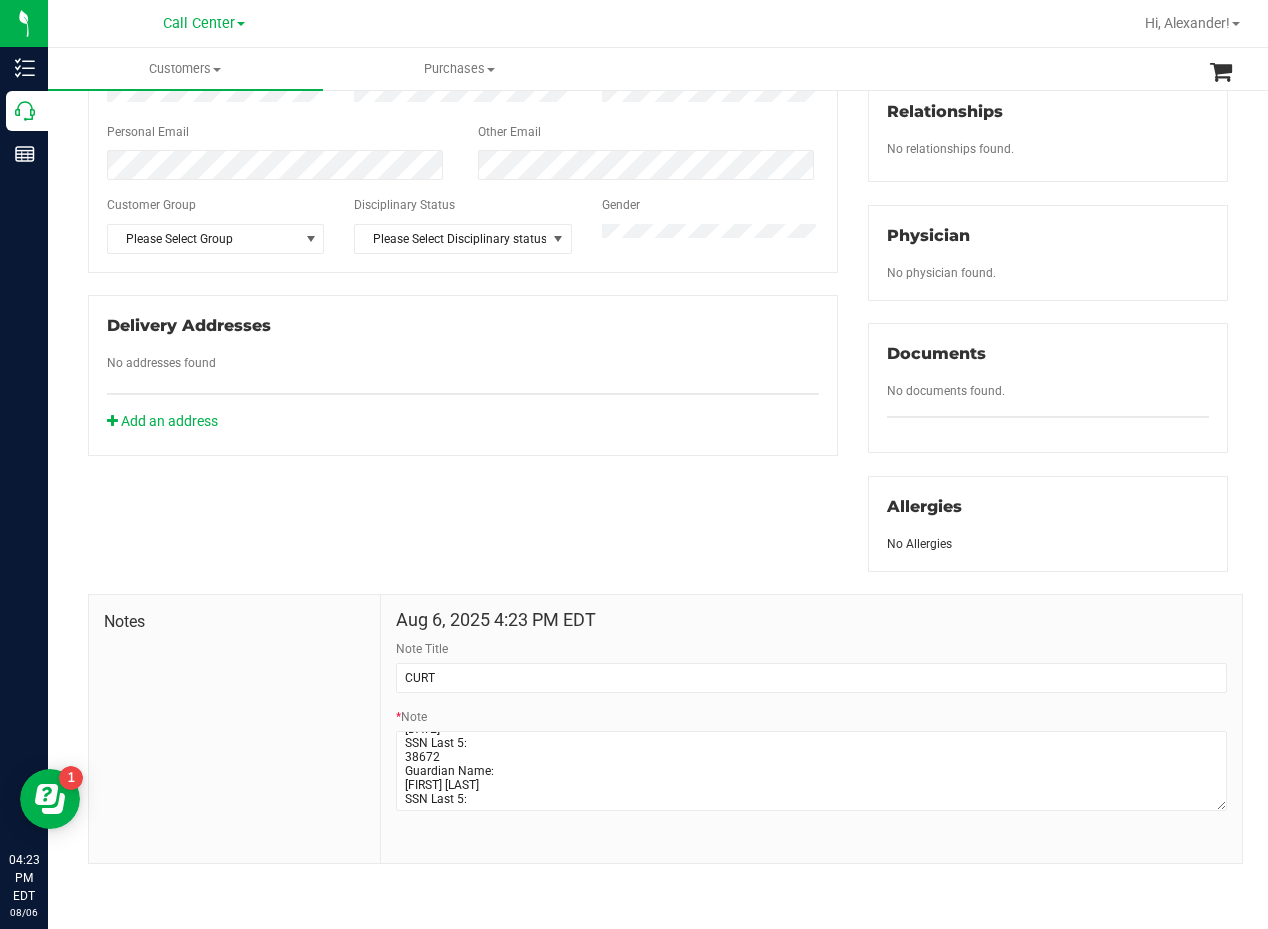 click on "Member Info
*
First Name
*
Last Name
Preferred Name
*
Date of Birth
(MM/DD/YYYY)
State ID
State ID Expiration
(MM/DD/YYYY)" at bounding box center (658, 359) 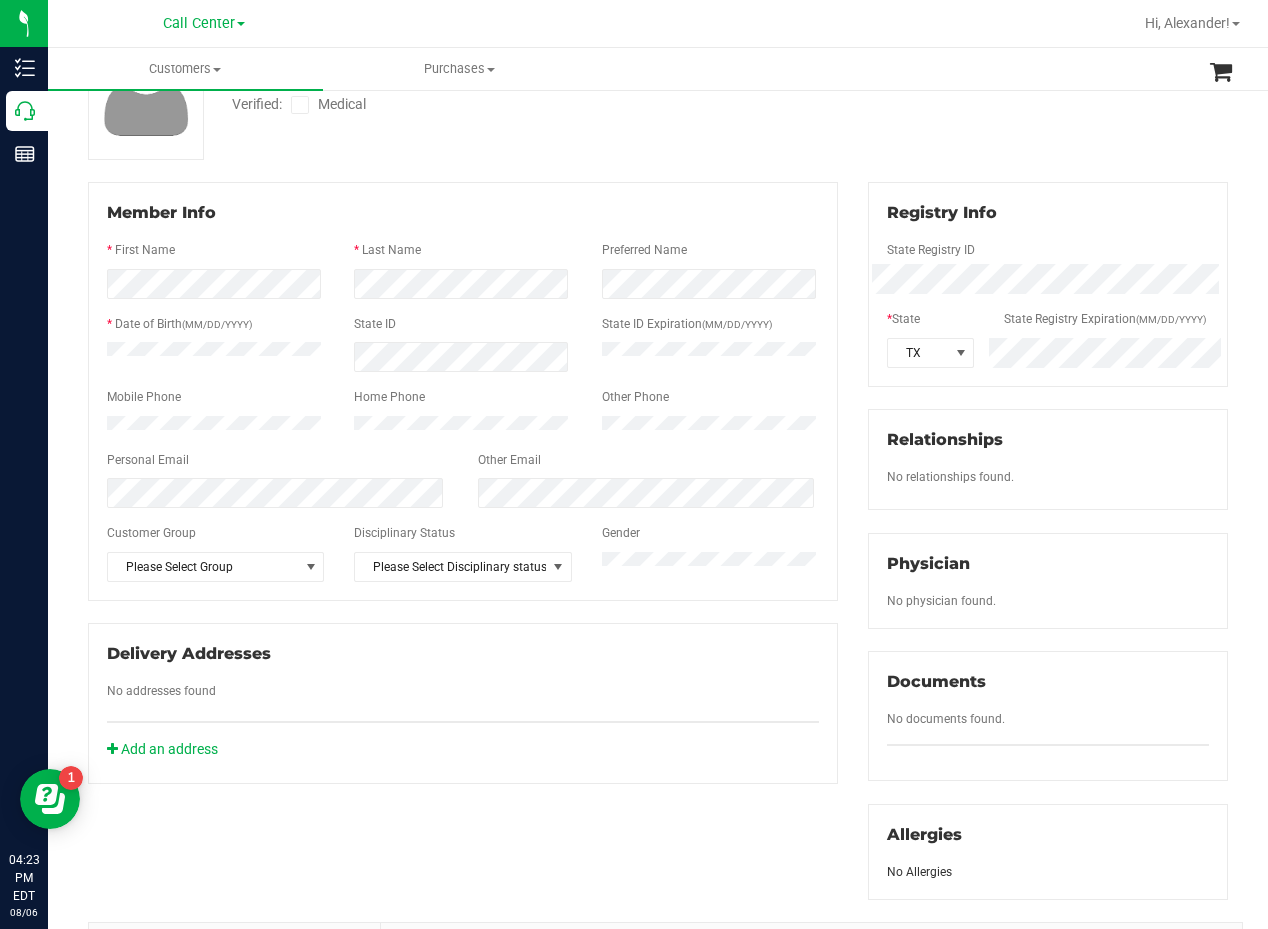 scroll, scrollTop: 0, scrollLeft: 0, axis: both 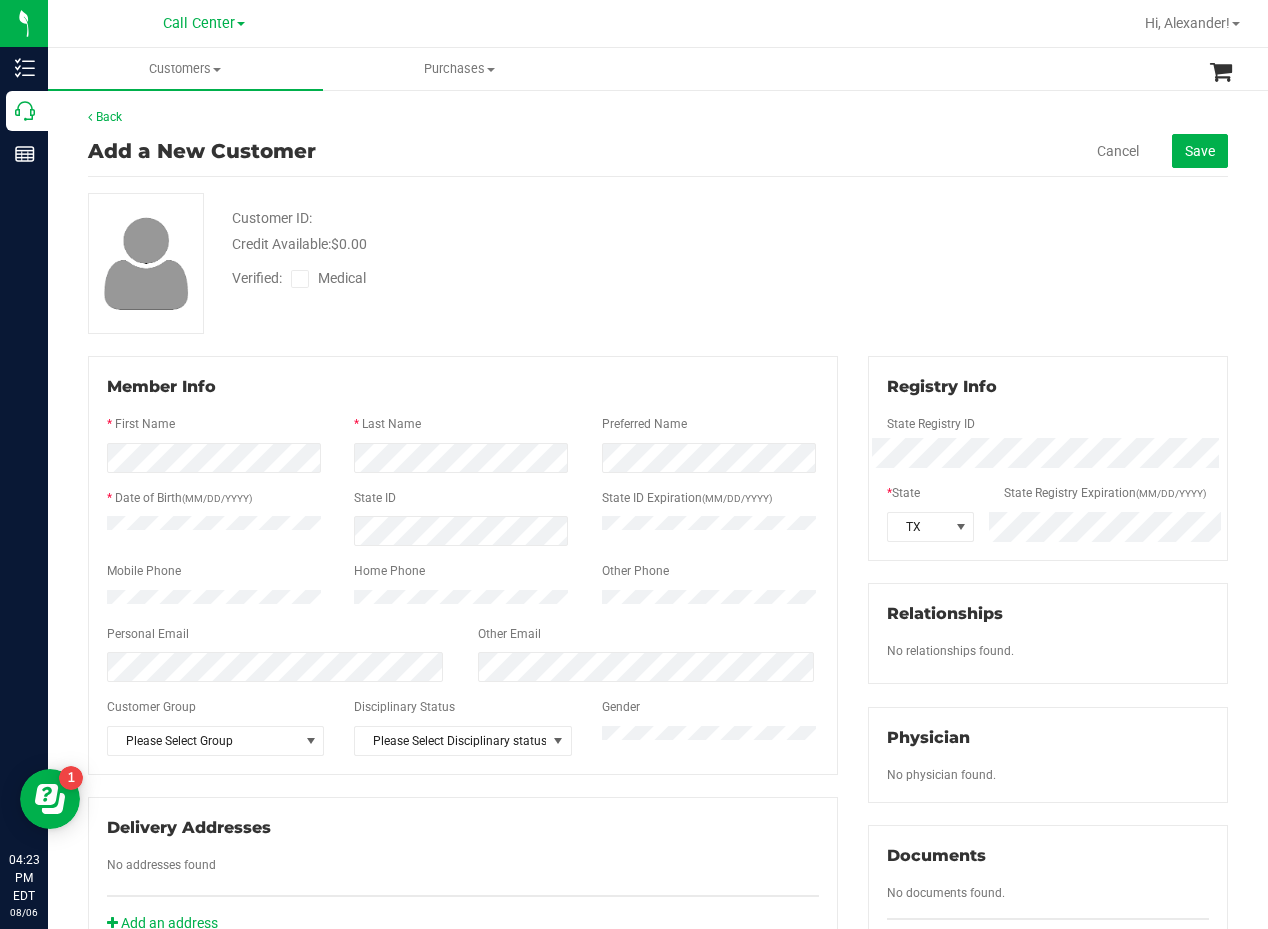 click on "Customer ID:
Credit Available:
$0.00
Verified:
Medical" at bounding box center (658, 263) 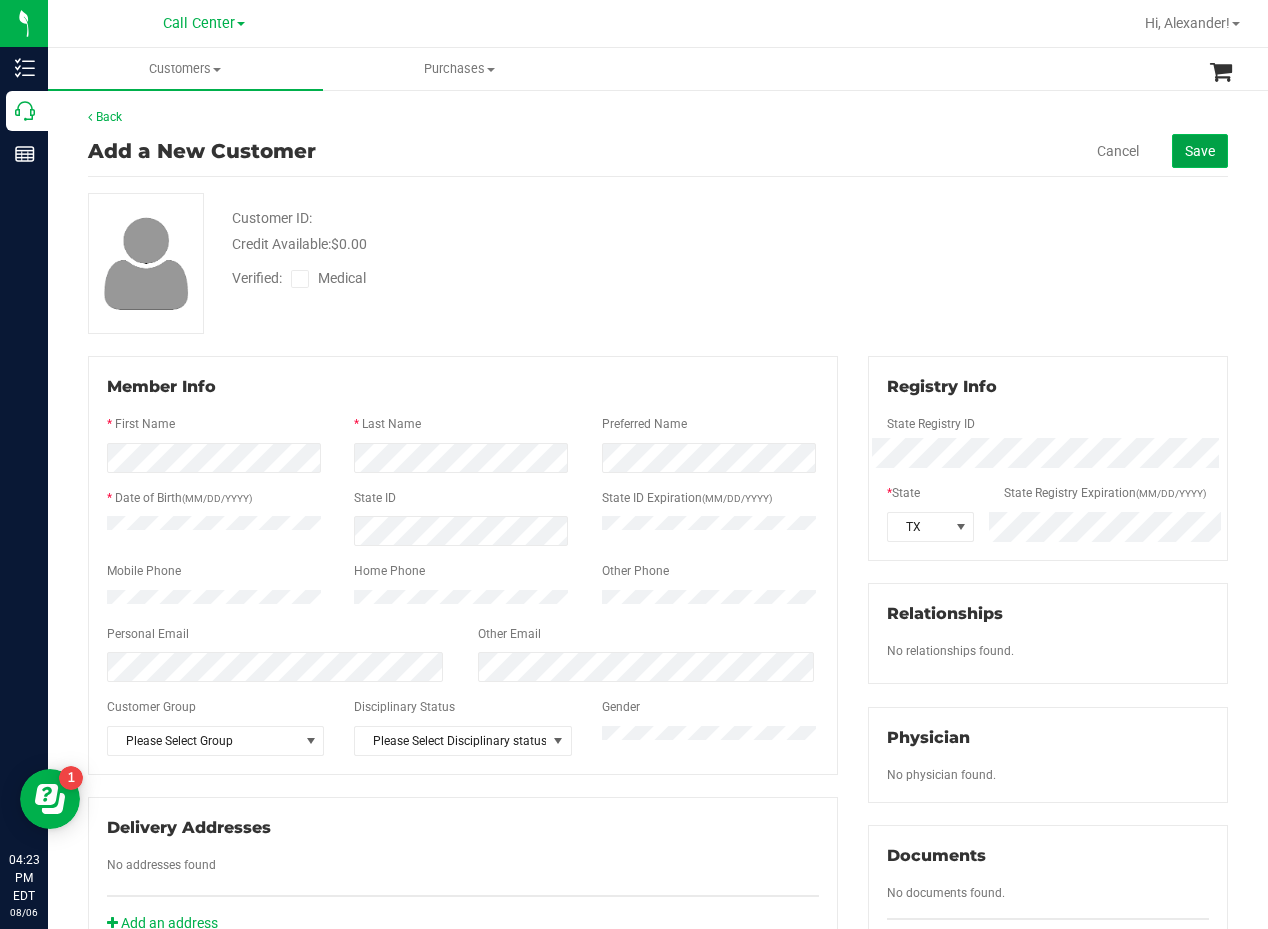 click on "Save" 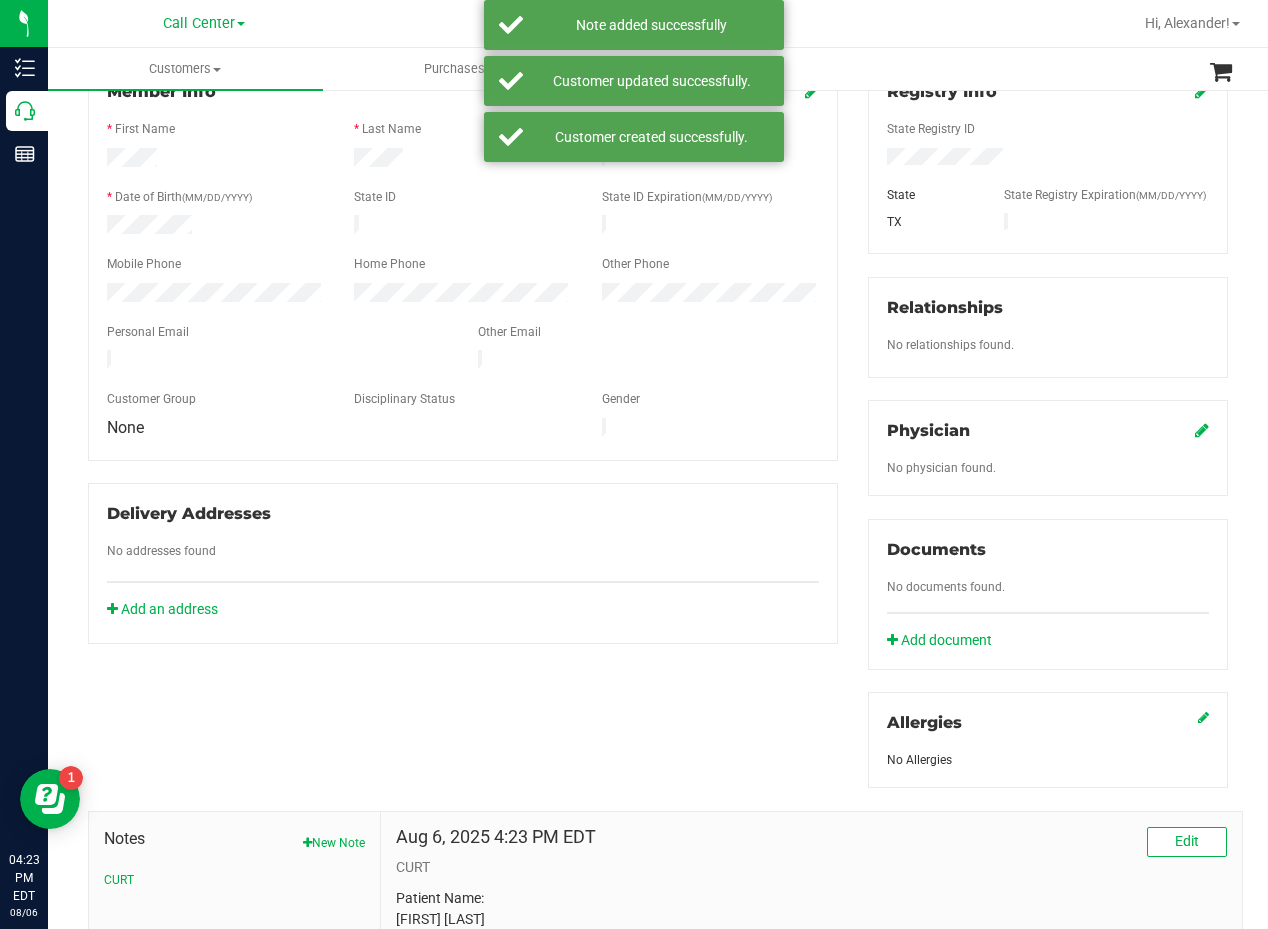 scroll, scrollTop: 300, scrollLeft: 0, axis: vertical 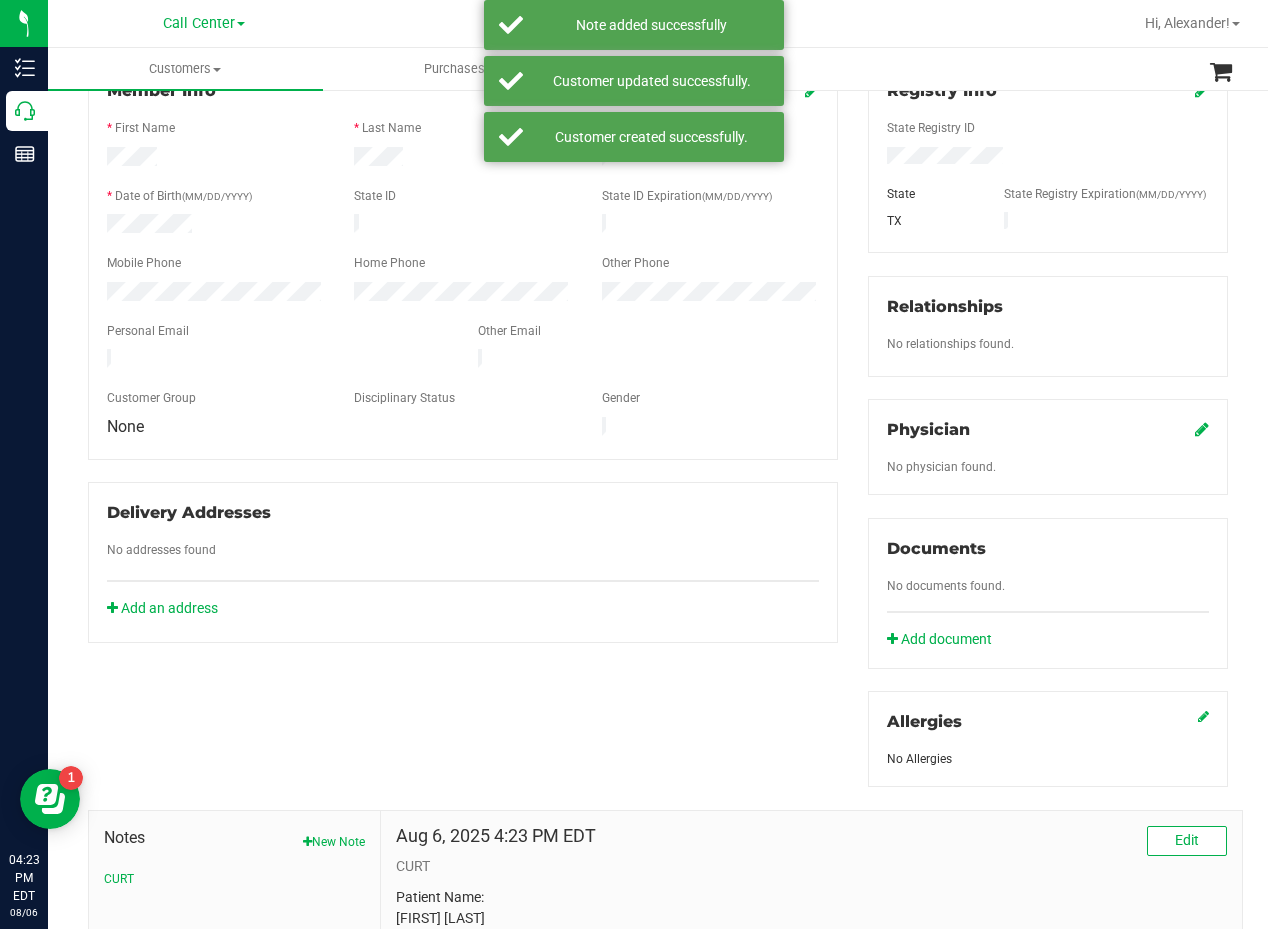 click 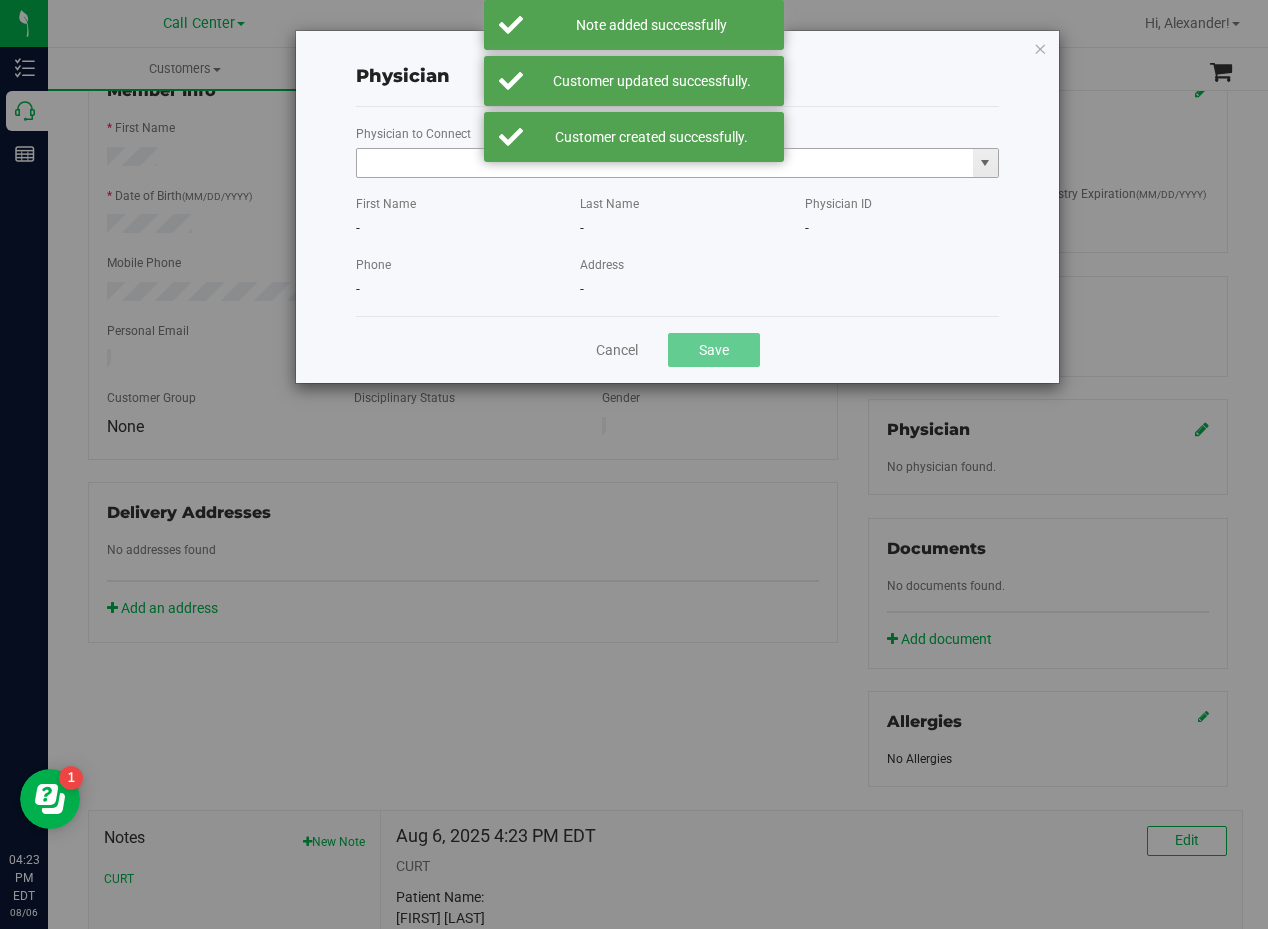 click at bounding box center [665, 163] 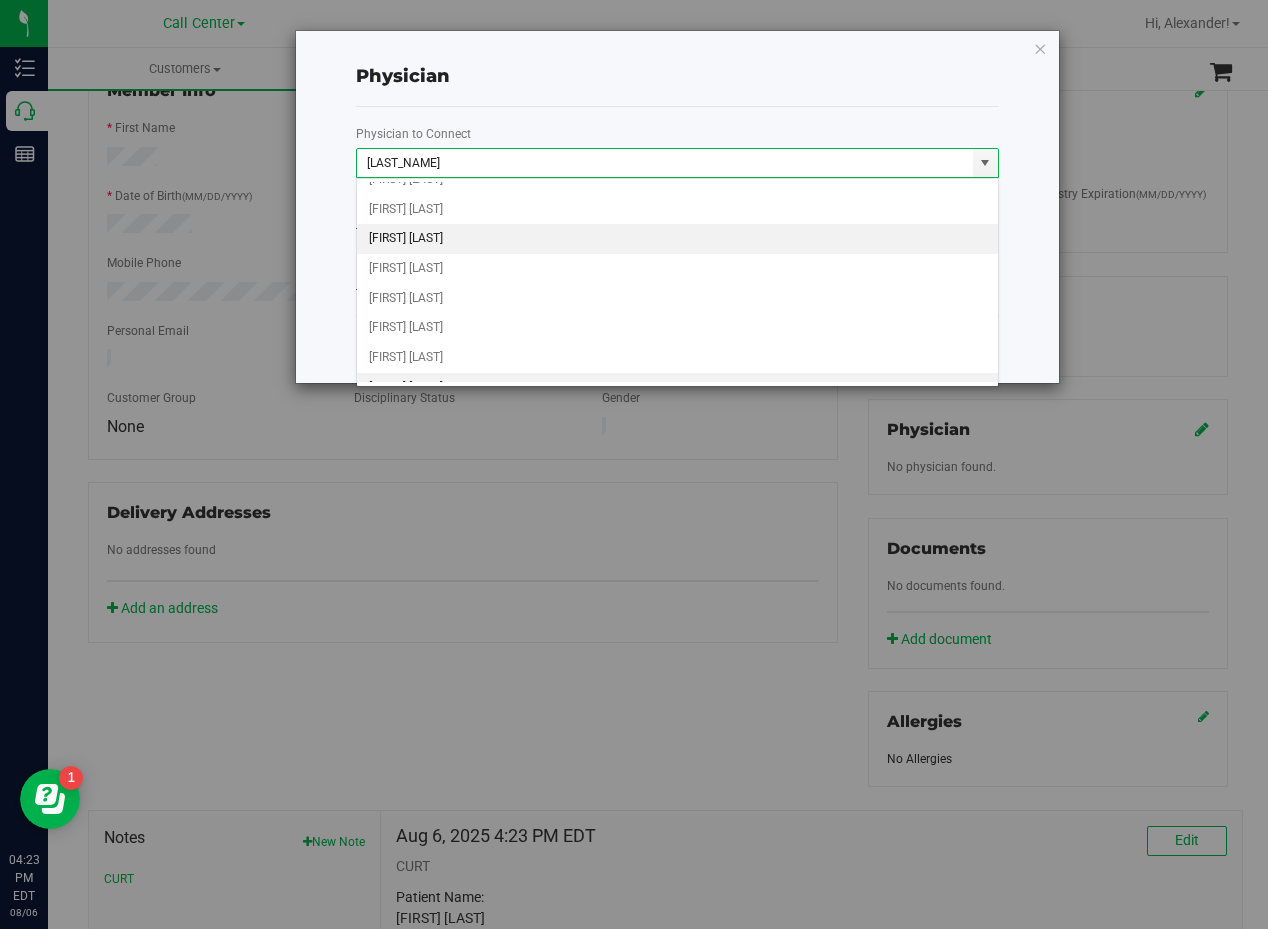 scroll, scrollTop: 157, scrollLeft: 0, axis: vertical 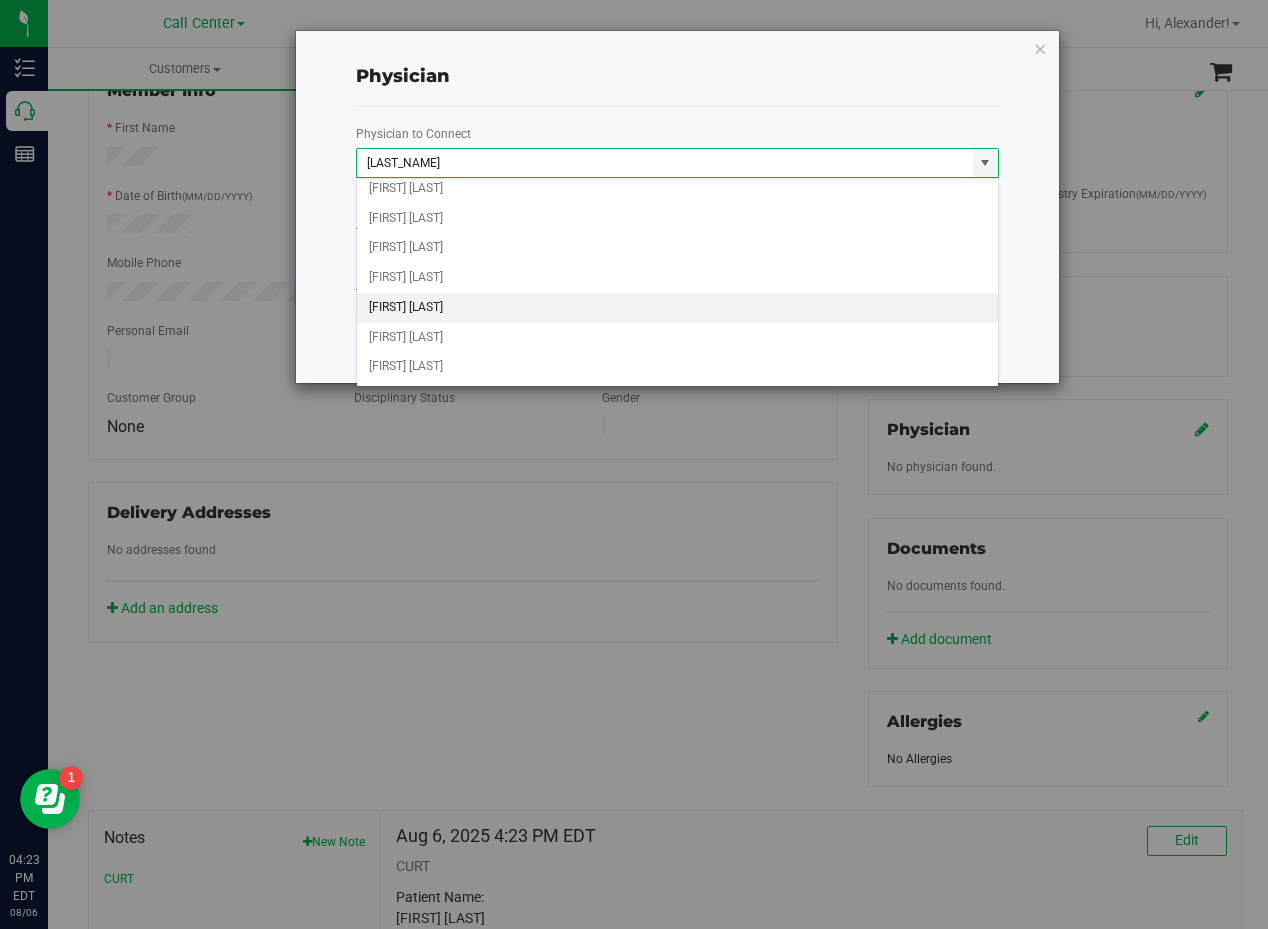 click on "JERRY LEWIS" at bounding box center (677, 308) 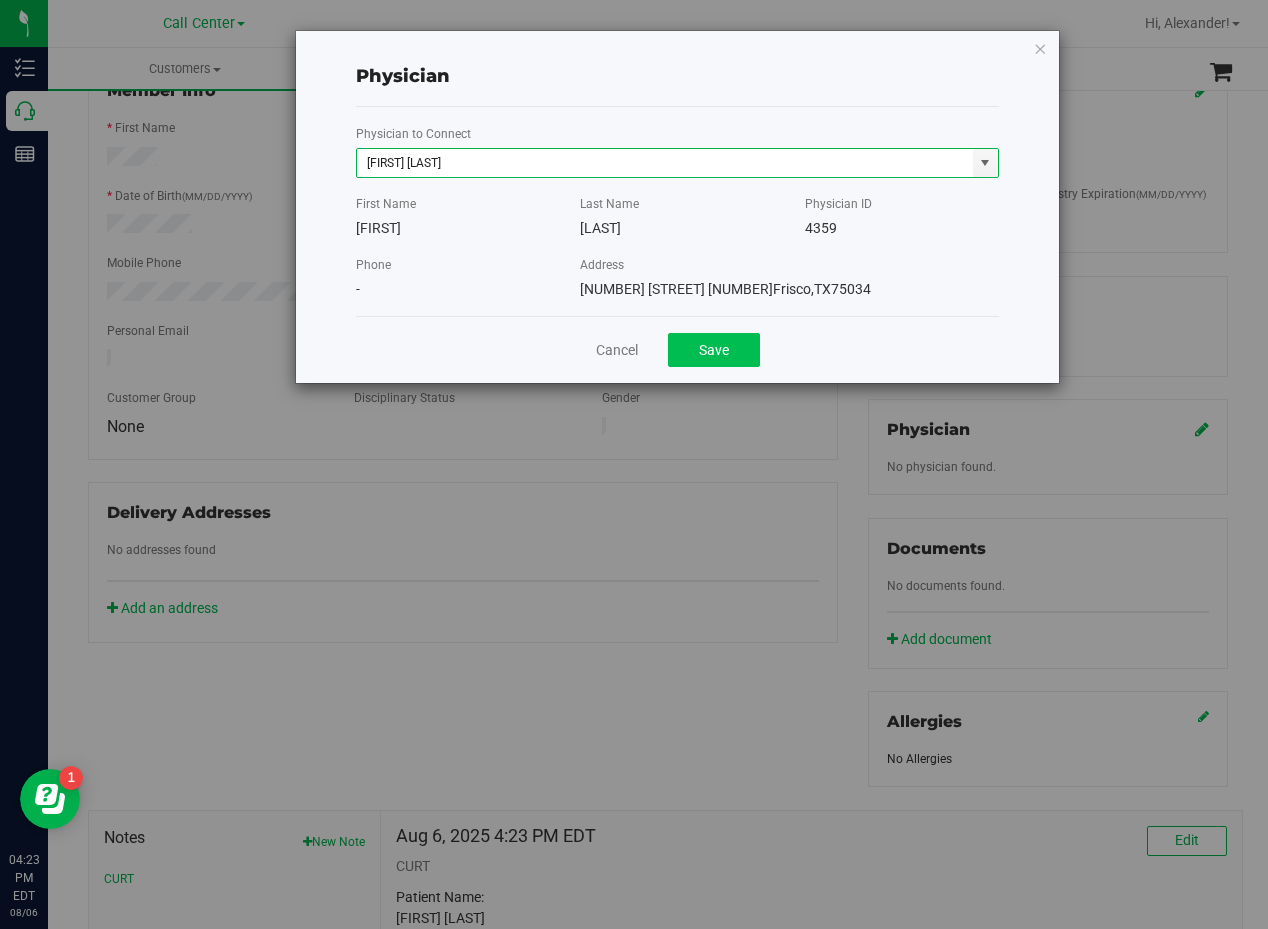 type on "JERRY LEWIS" 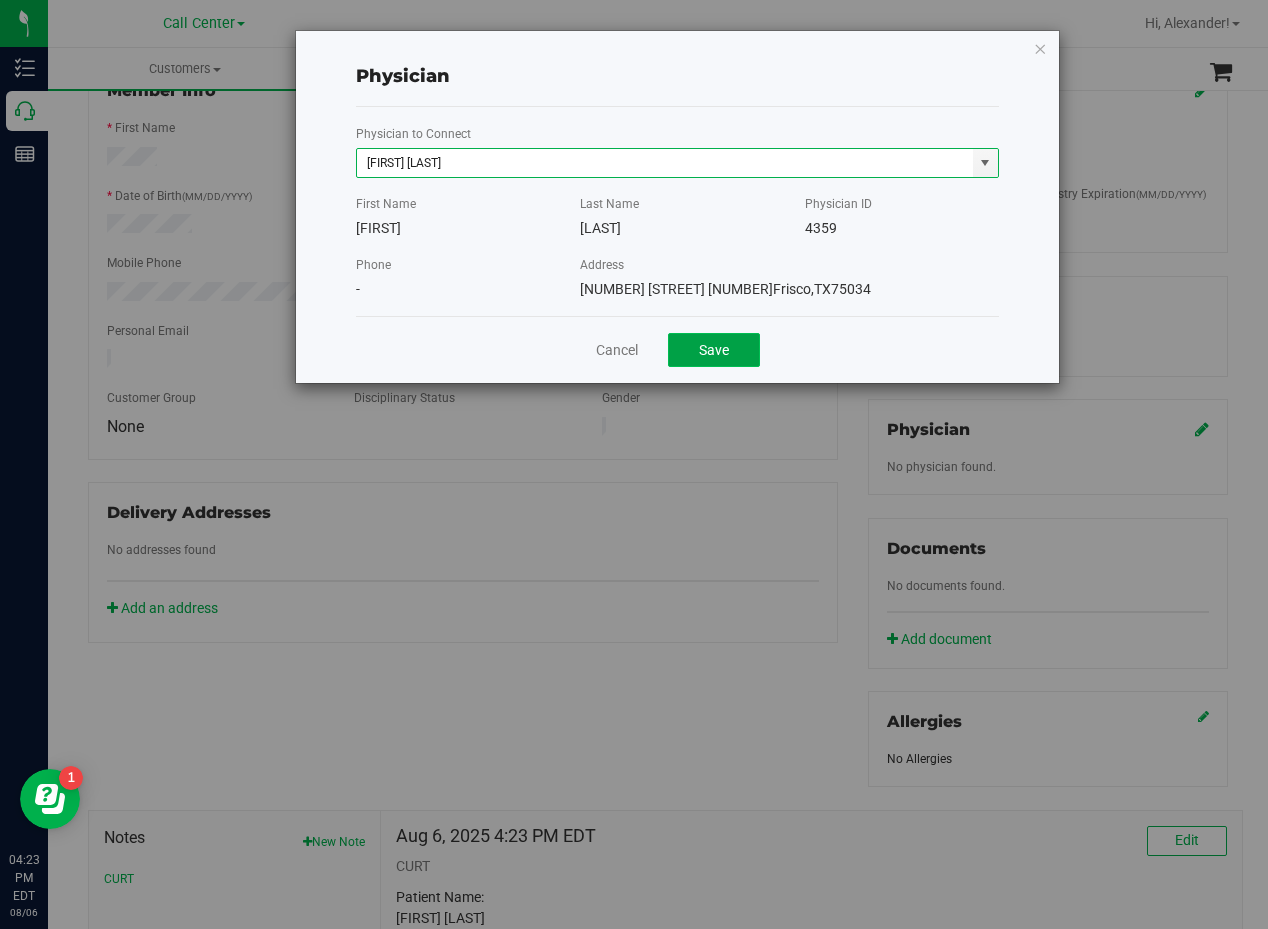 click on "Save" at bounding box center [714, 350] 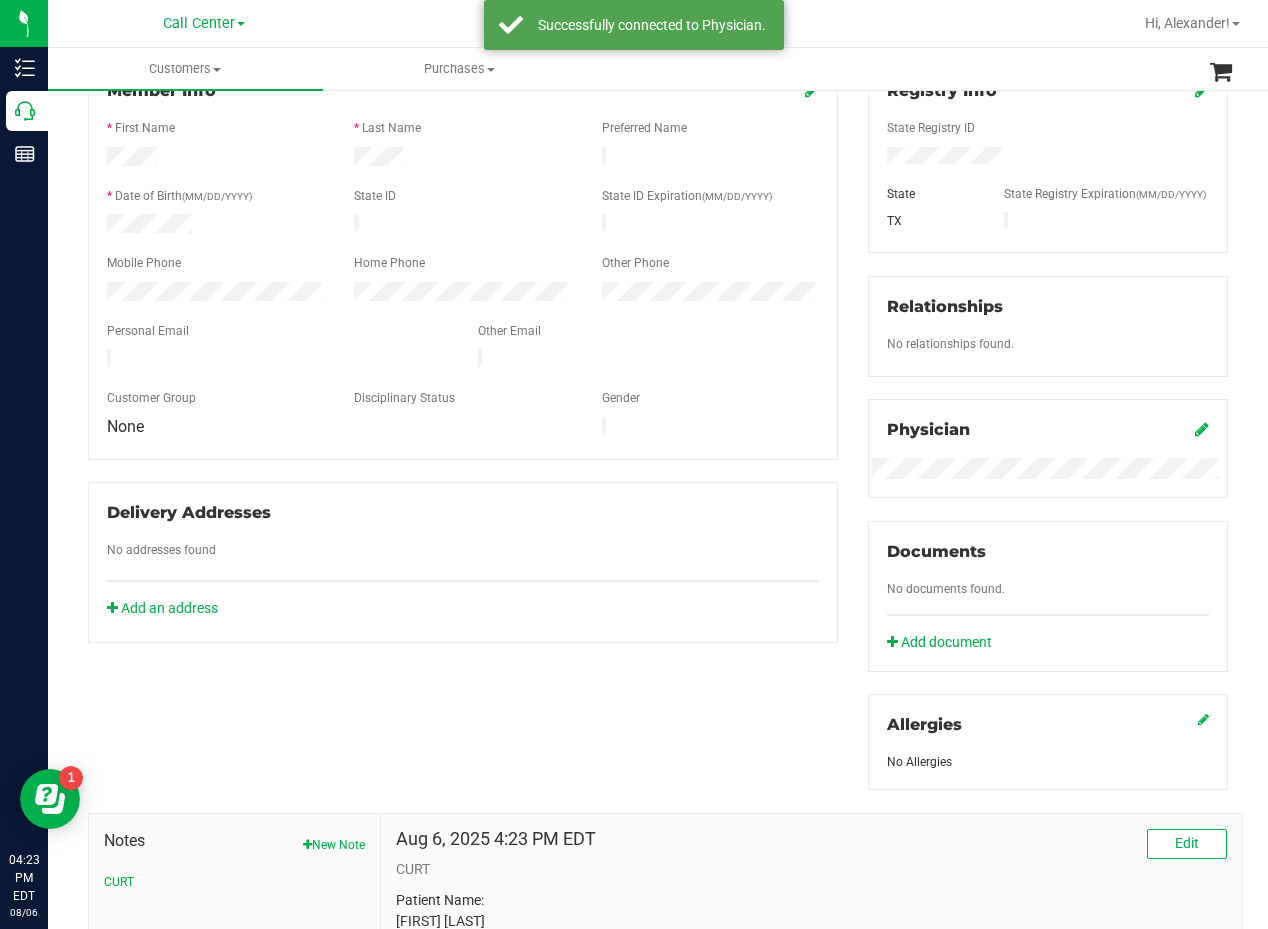click on "Member Info
*
First Name
*
Last Name
Preferred Name
*
Date of Birth
(MM/DD/YYYY)
State ID
State ID Expiration
(MM/DD/YYYY)" at bounding box center (463, 351) 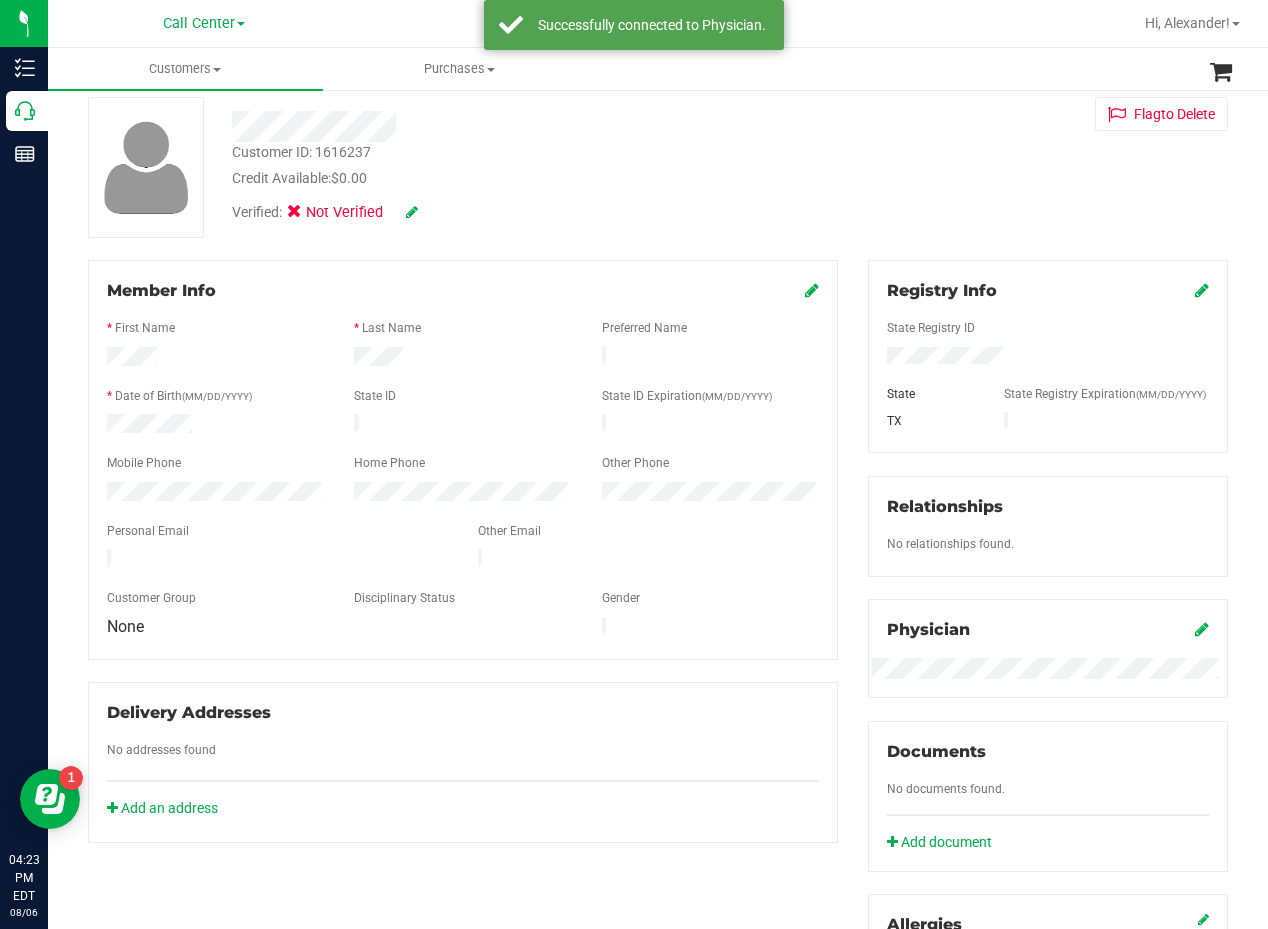 click on "Member Info
*
First Name
*
Last Name
Preferred Name
*
Date of Birth
(MM/DD/YYYY)
State ID
State ID Expiration
(MM/DD/YYYY)" at bounding box center (463, 551) 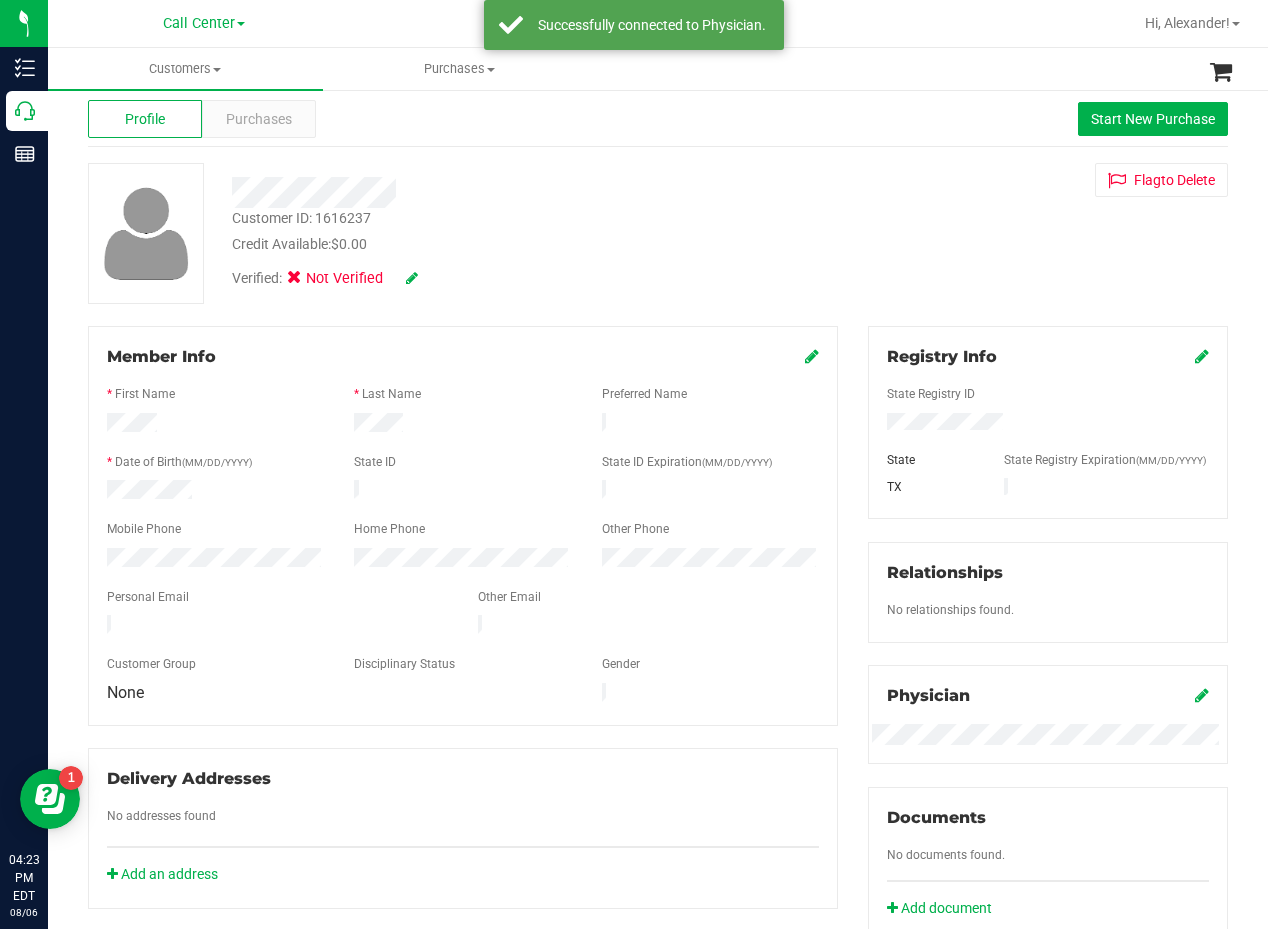 scroll, scrollTop: 0, scrollLeft: 0, axis: both 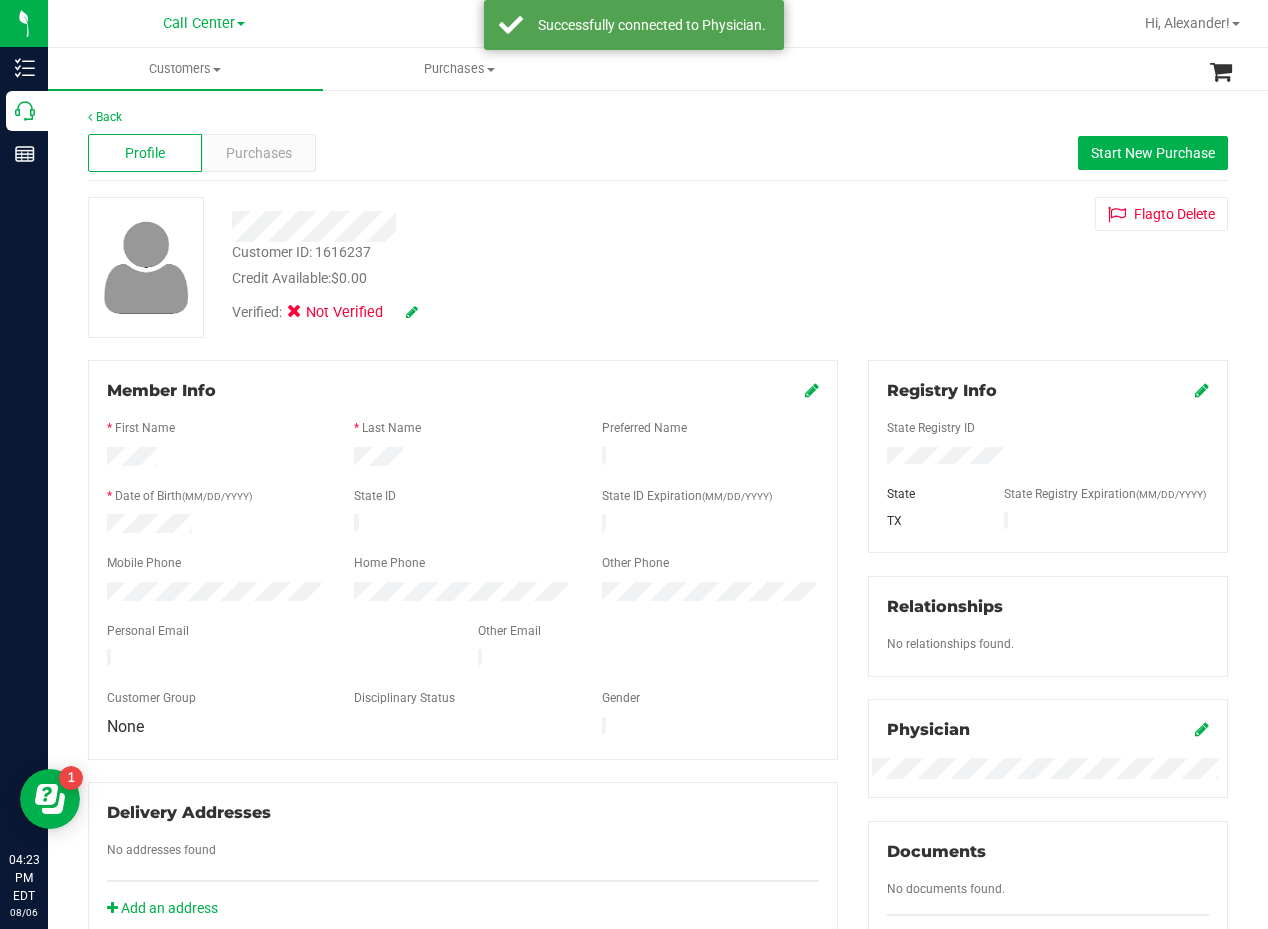 click at bounding box center [412, 312] 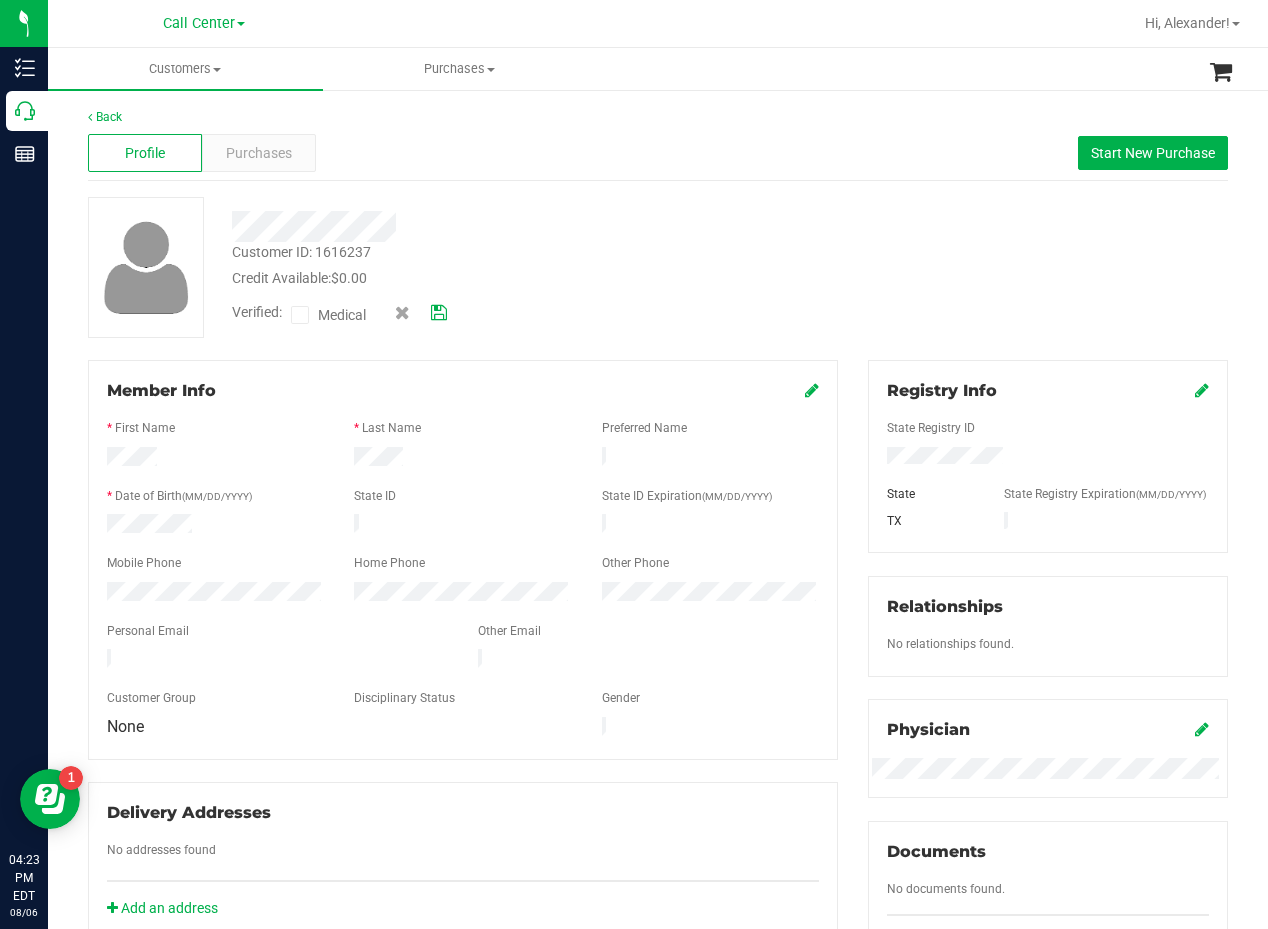 click at bounding box center [300, 315] 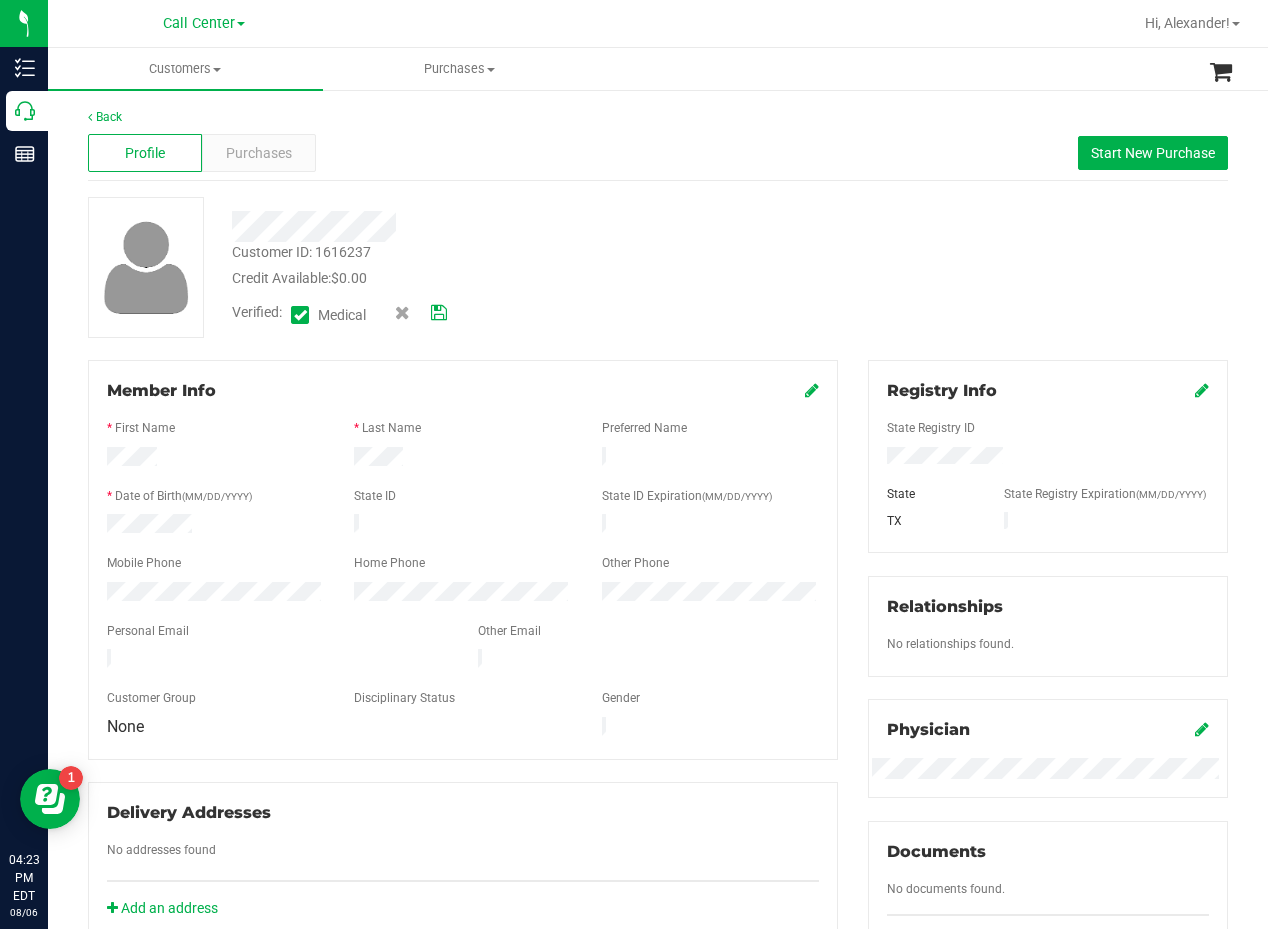 click on "Verified:
Medical" at bounding box center [509, 313] 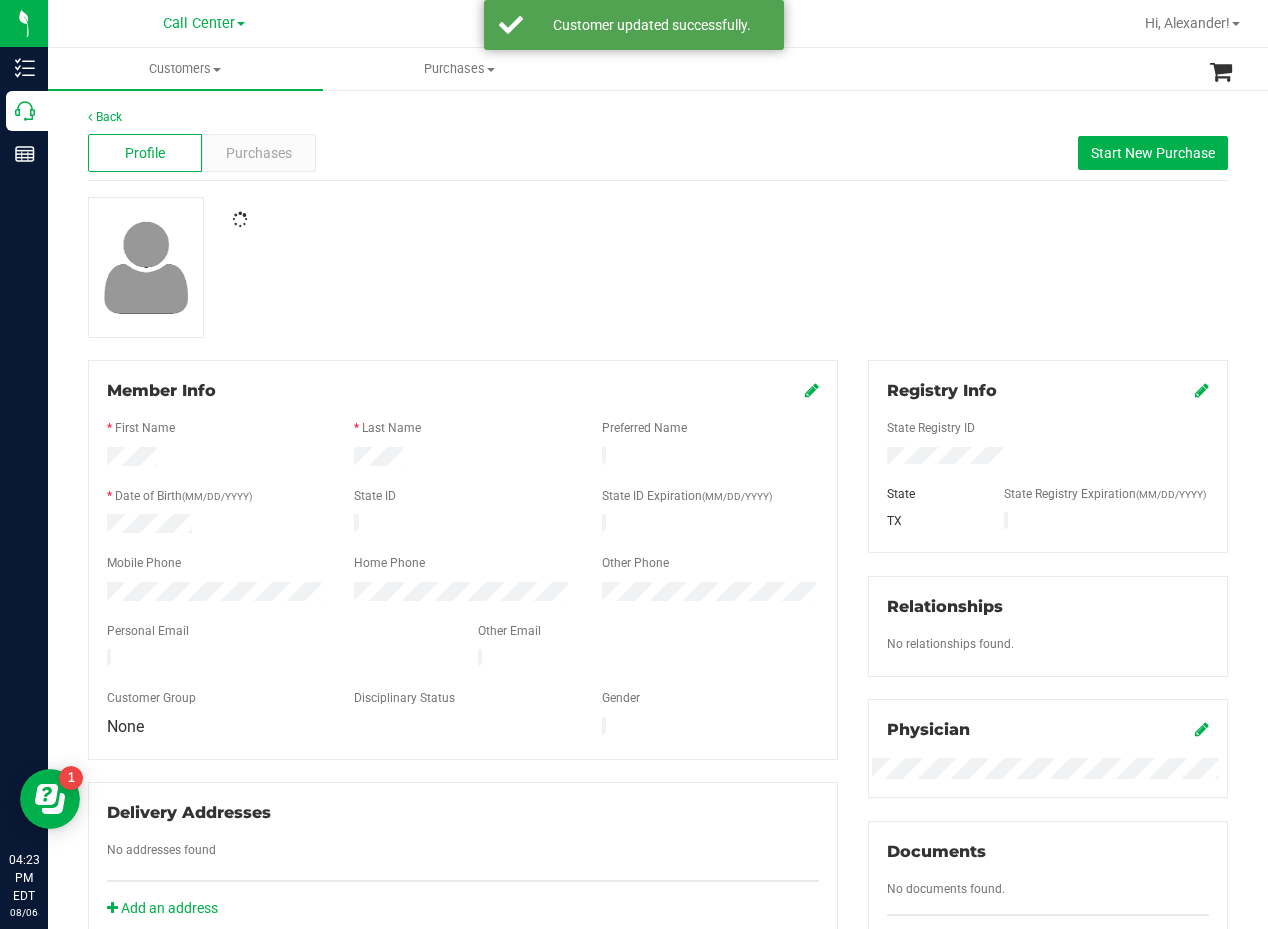 click at bounding box center (509, 220) 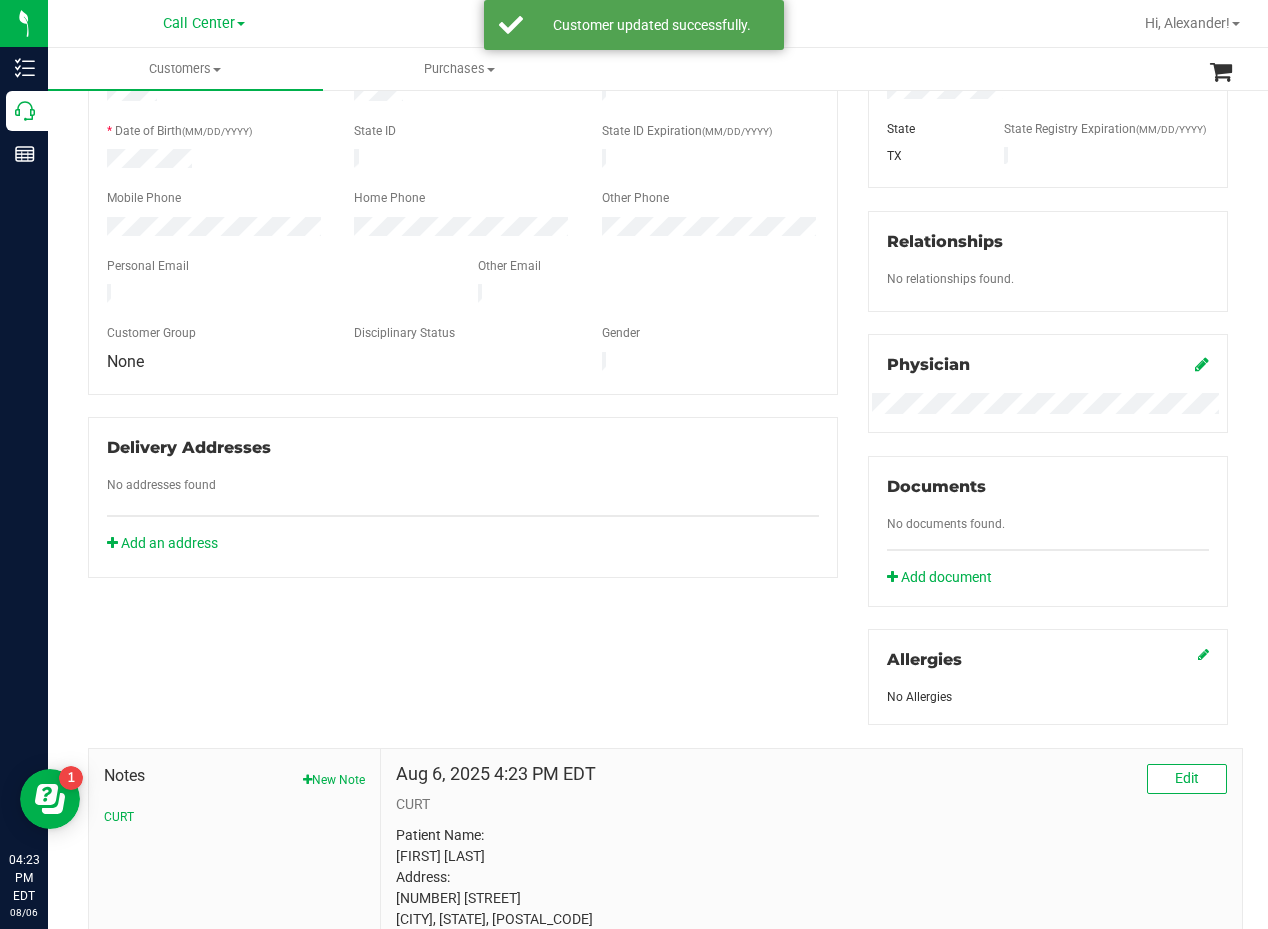 scroll, scrollTop: 52, scrollLeft: 0, axis: vertical 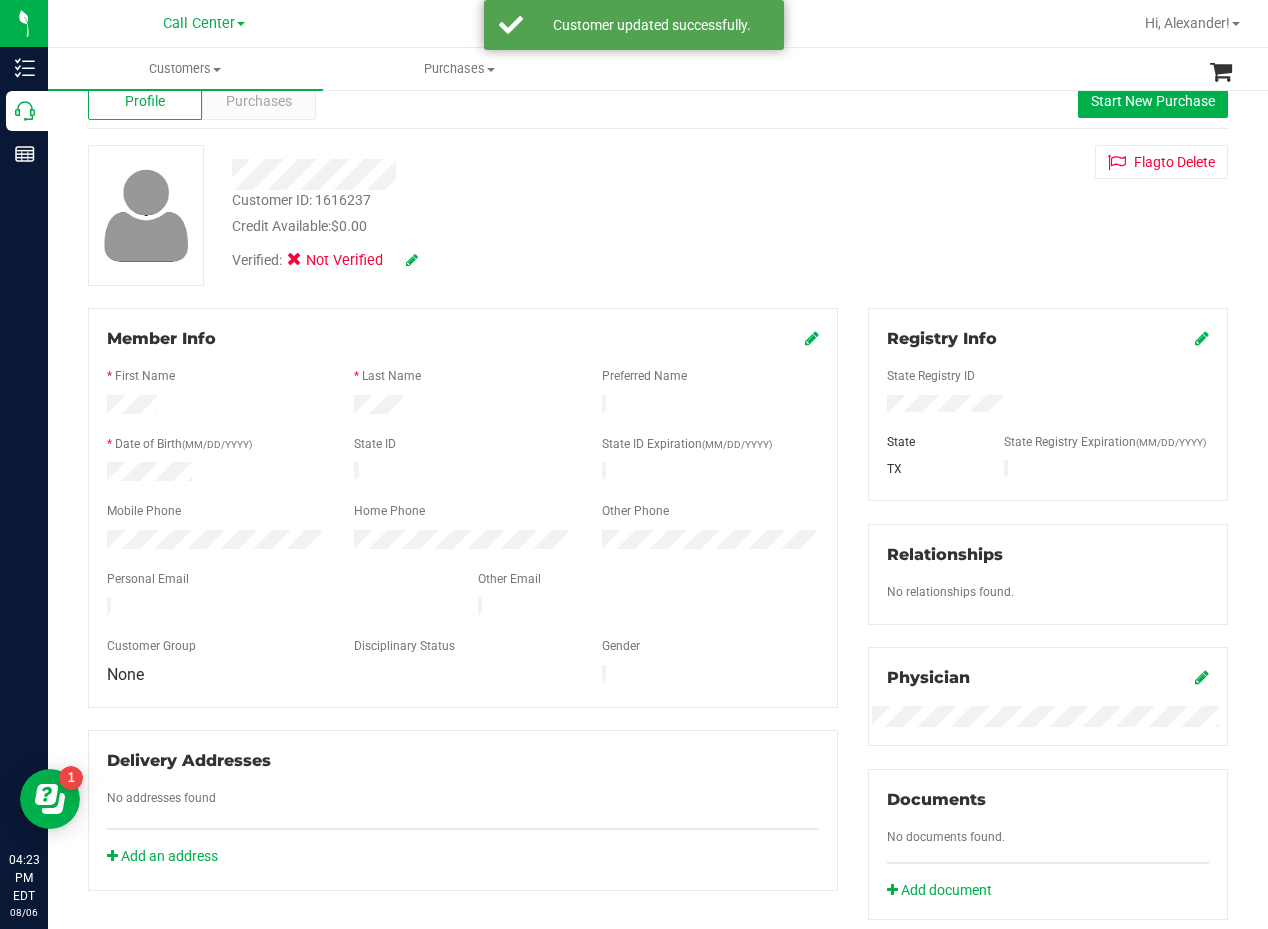 click on "Customer ID: 1616237
Credit Available:
$0.00
Verified:
Not Verified
Flag  to Delete" at bounding box center [658, 215] 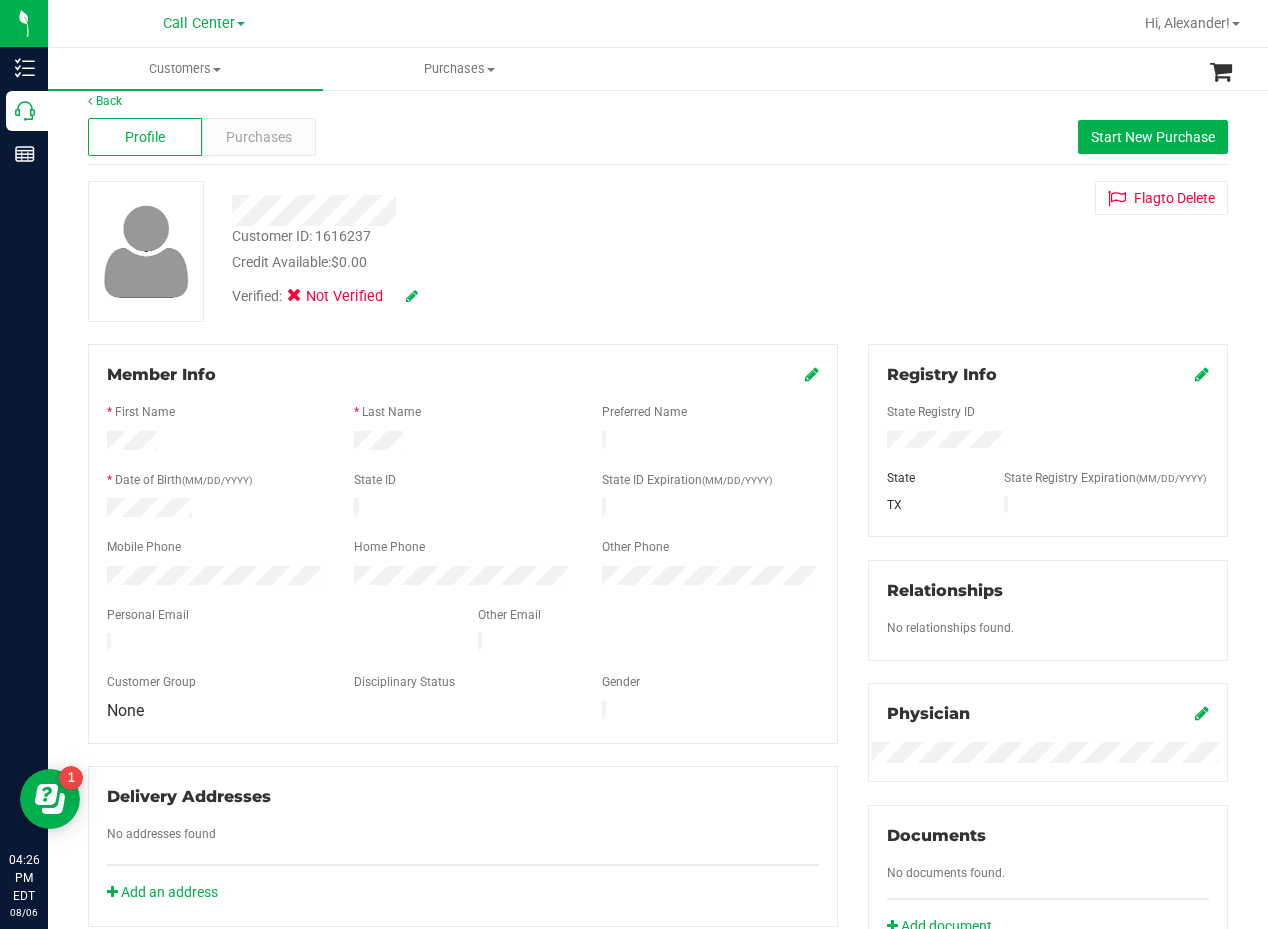 scroll, scrollTop: 0, scrollLeft: 0, axis: both 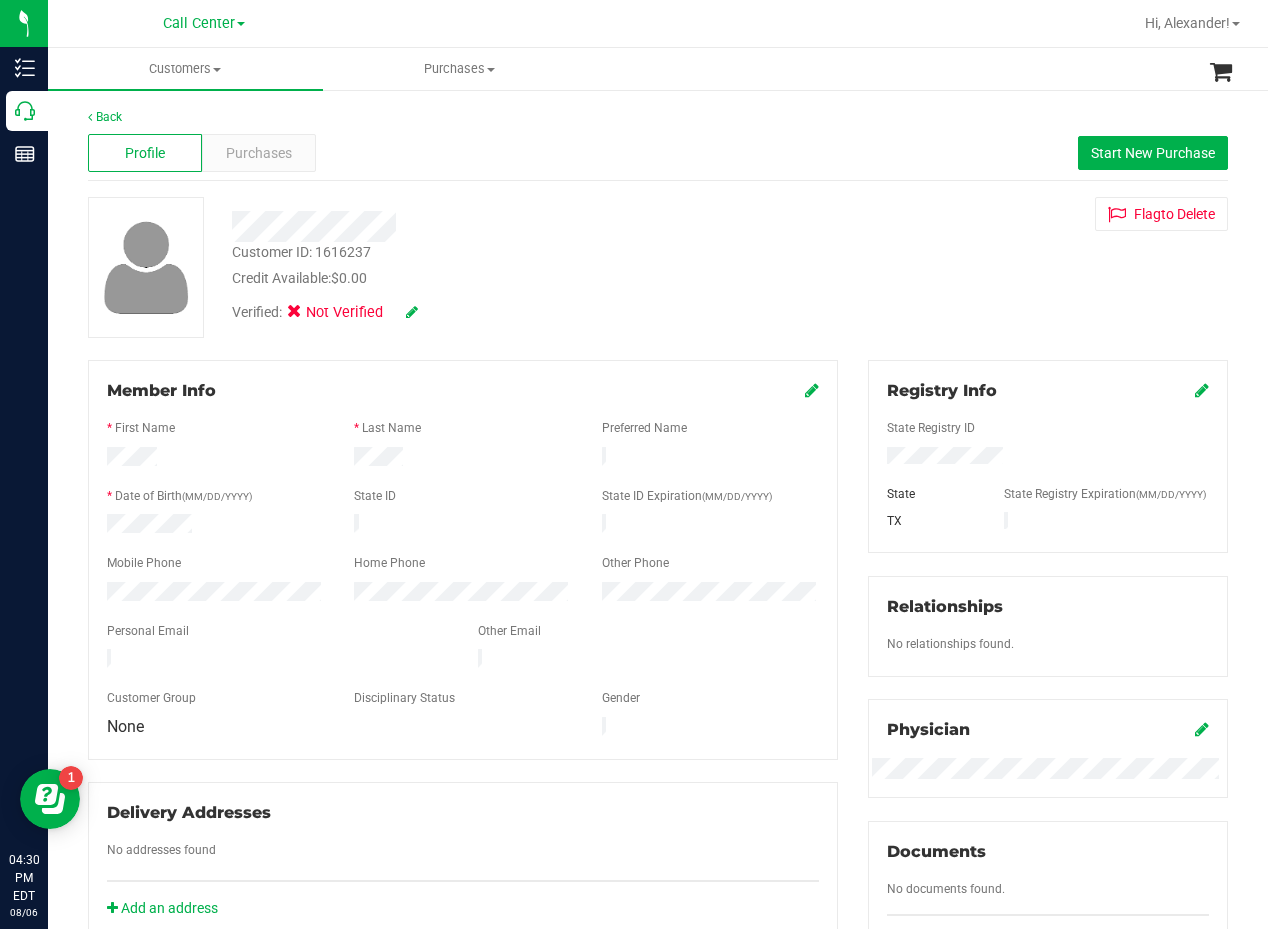 click at bounding box center [509, 226] 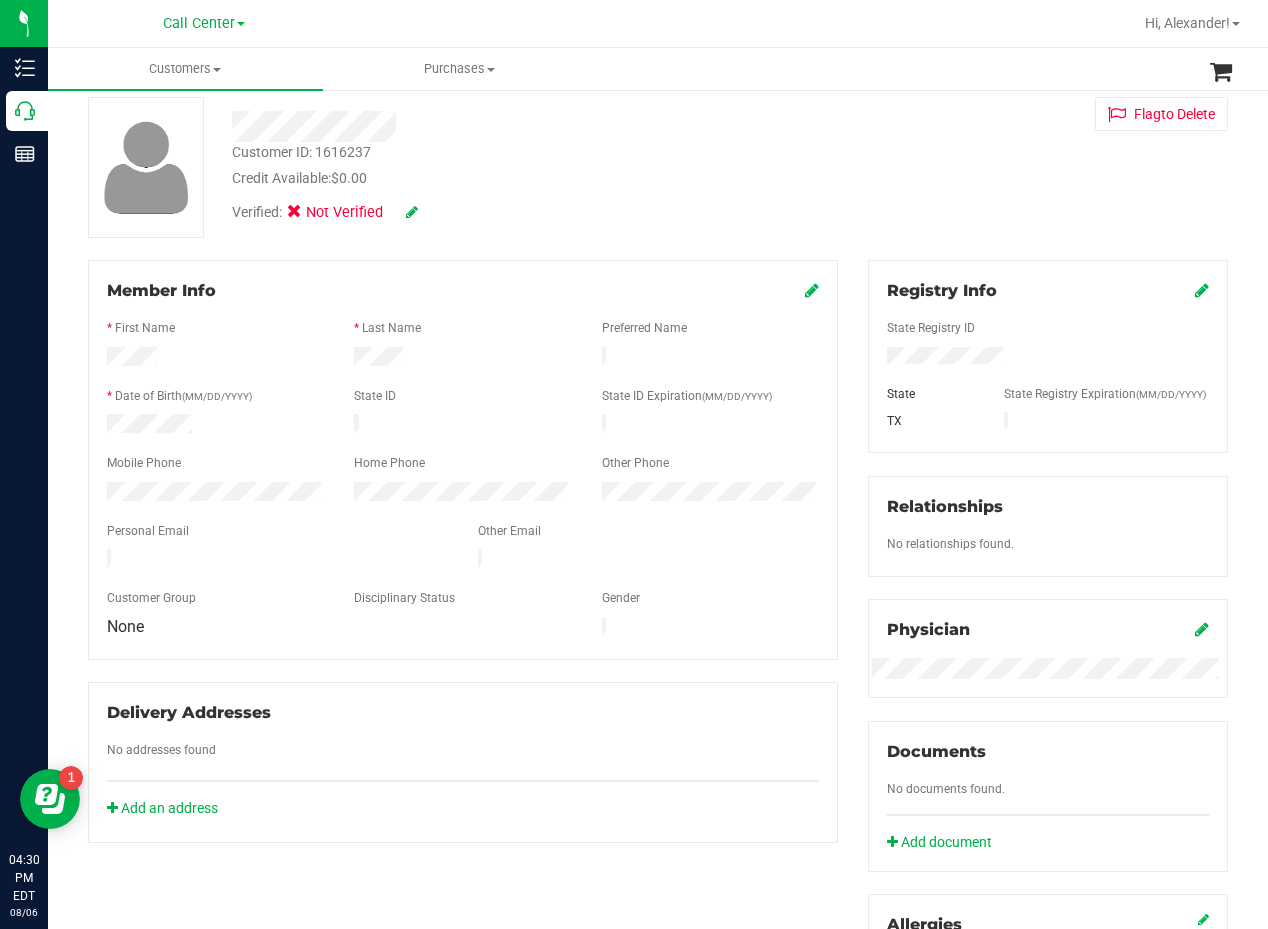 click on "Member Info
*
First Name
*
Last Name
Preferred Name
*
Date of Birth
(MM/DD/YYYY)
State ID
State ID Expiration
(MM/DD/YYYY)" at bounding box center [463, 551] 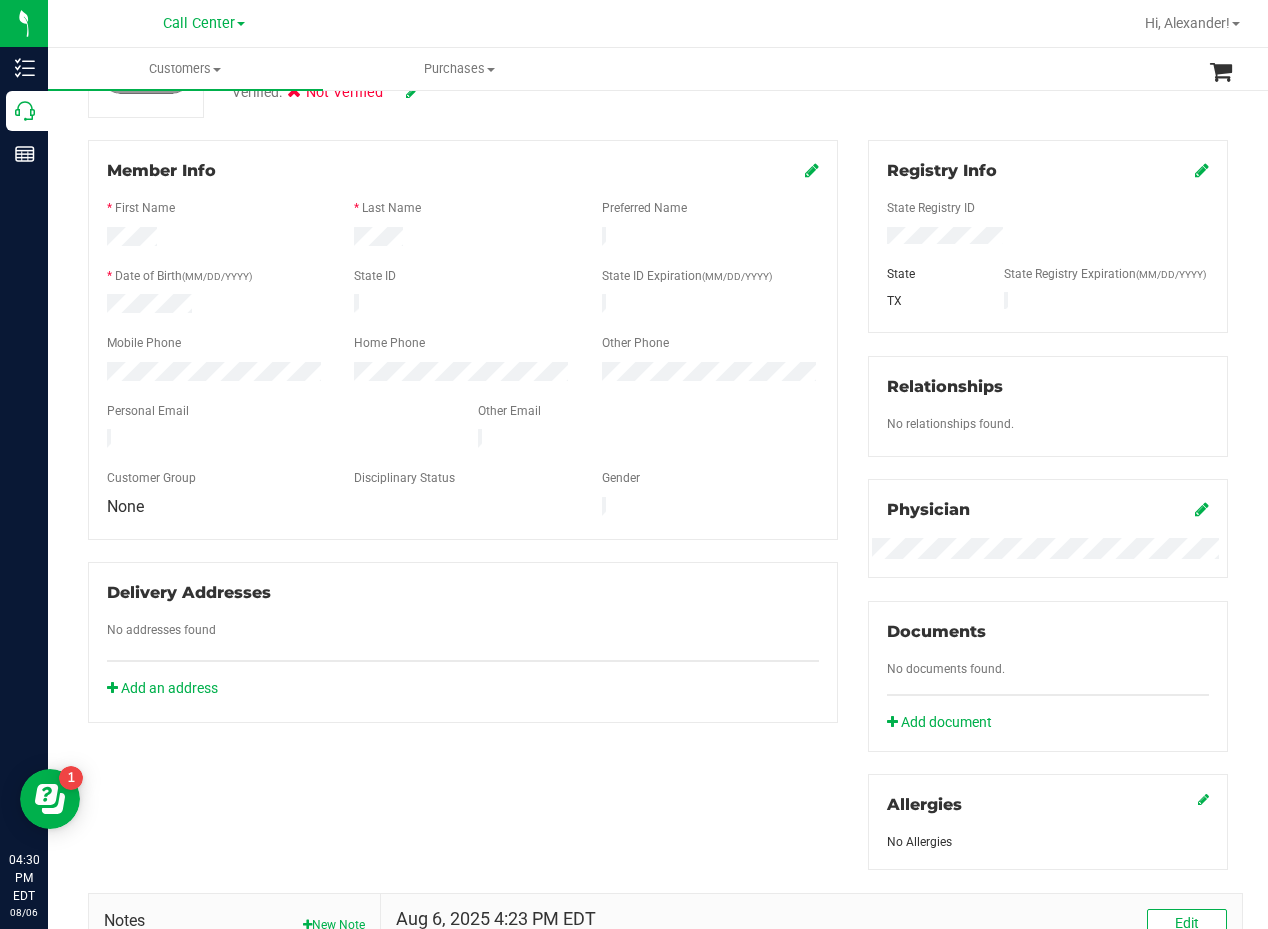 scroll, scrollTop: 100, scrollLeft: 0, axis: vertical 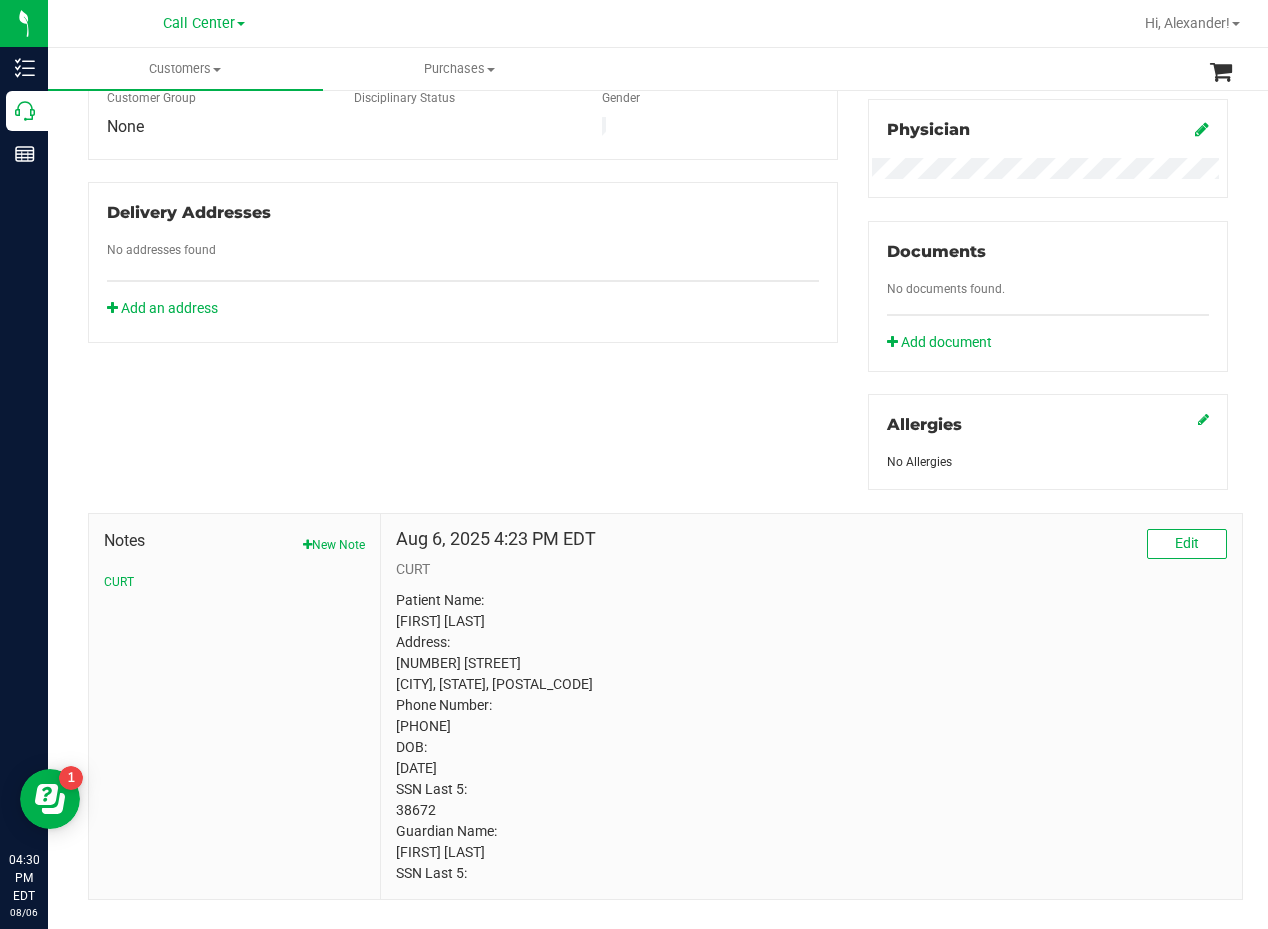 drag, startPoint x: 717, startPoint y: 273, endPoint x: 762, endPoint y: 270, distance: 45.099888 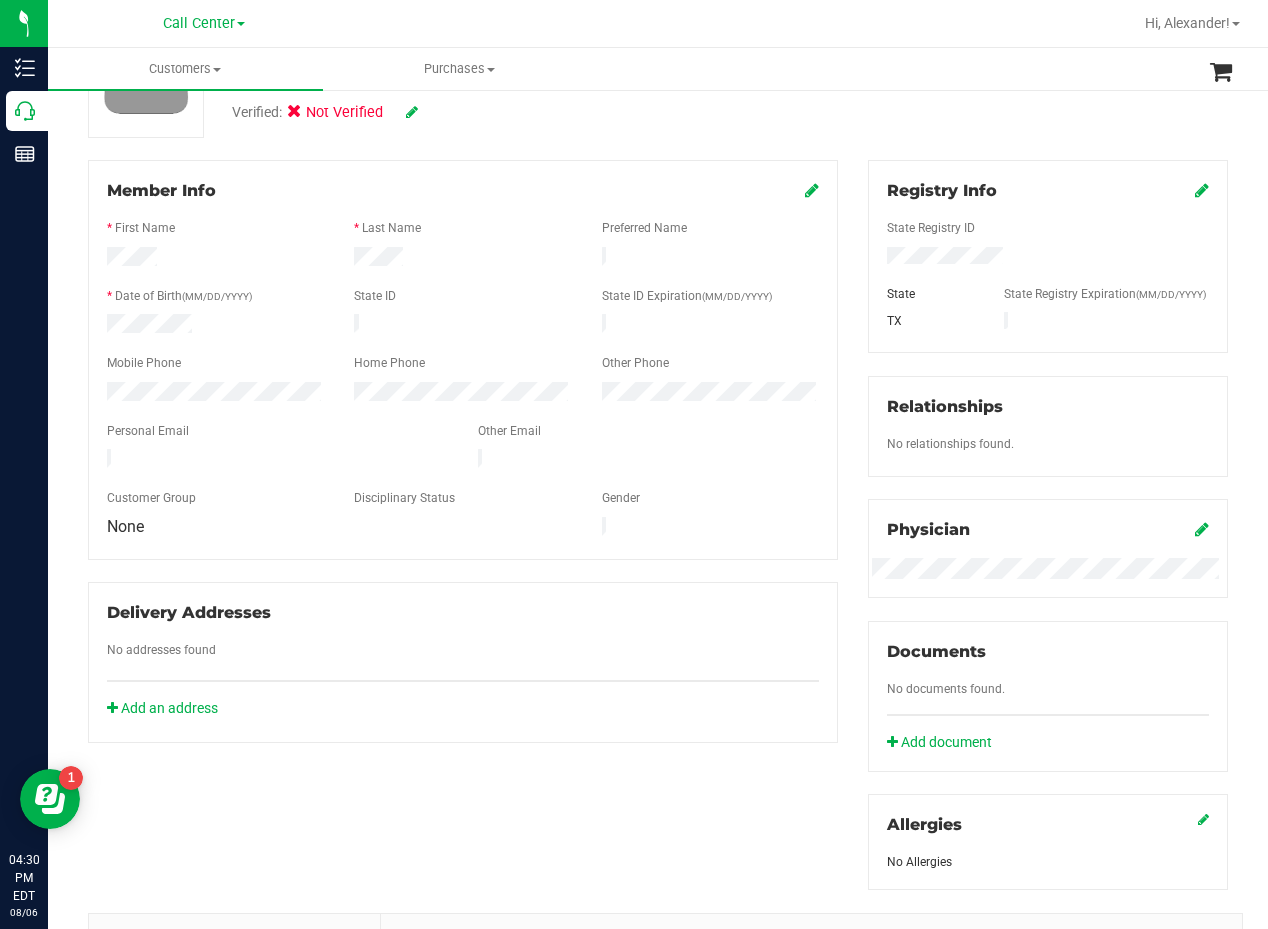 click on "Member Info
*
First Name
*
Last Name
Preferred Name
*
Date of Birth
(MM/DD/YYYY)
State ID
State ID Expiration
(MM/DD/YYYY)" at bounding box center (463, 451) 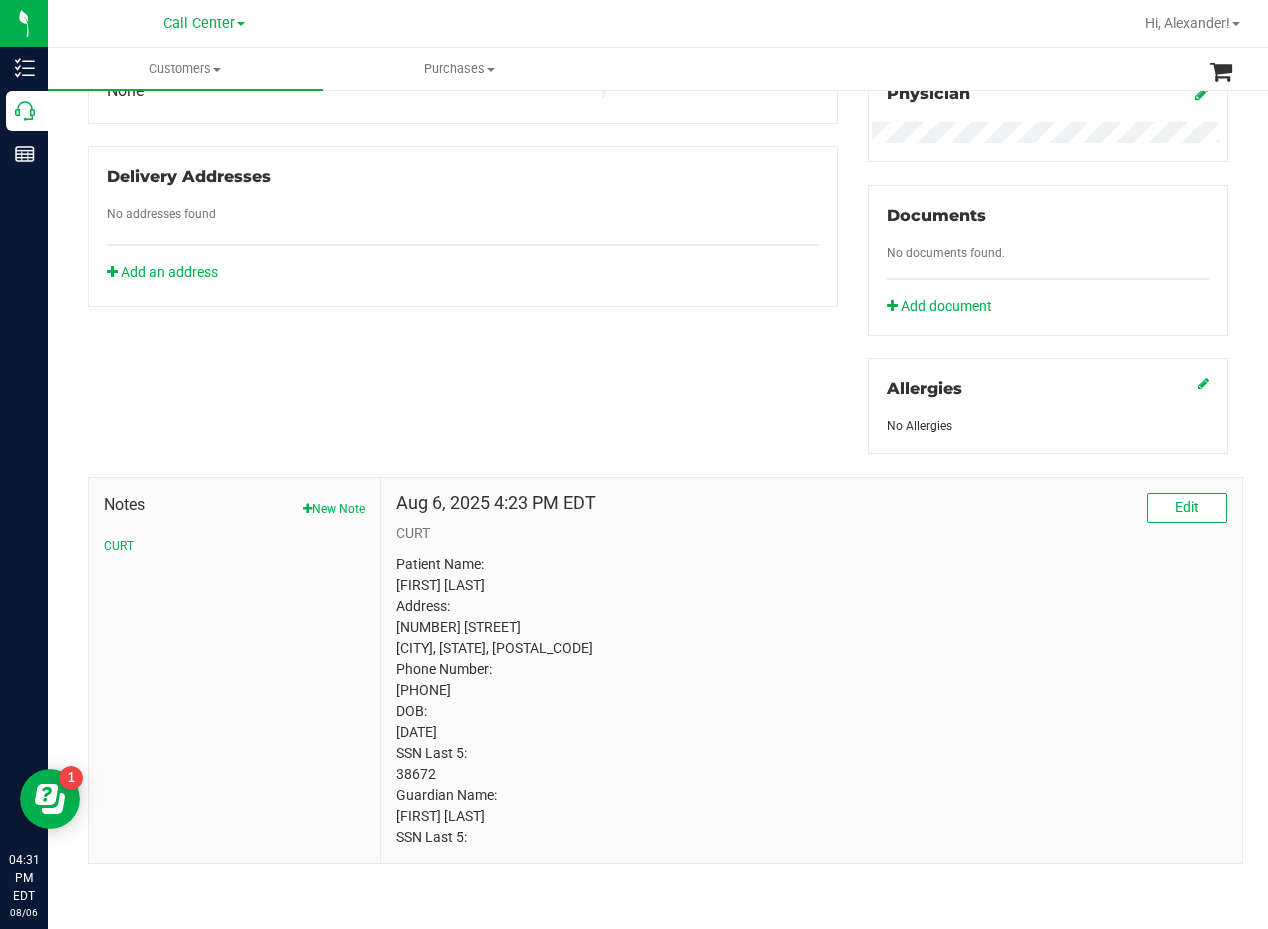 scroll, scrollTop: 0, scrollLeft: 0, axis: both 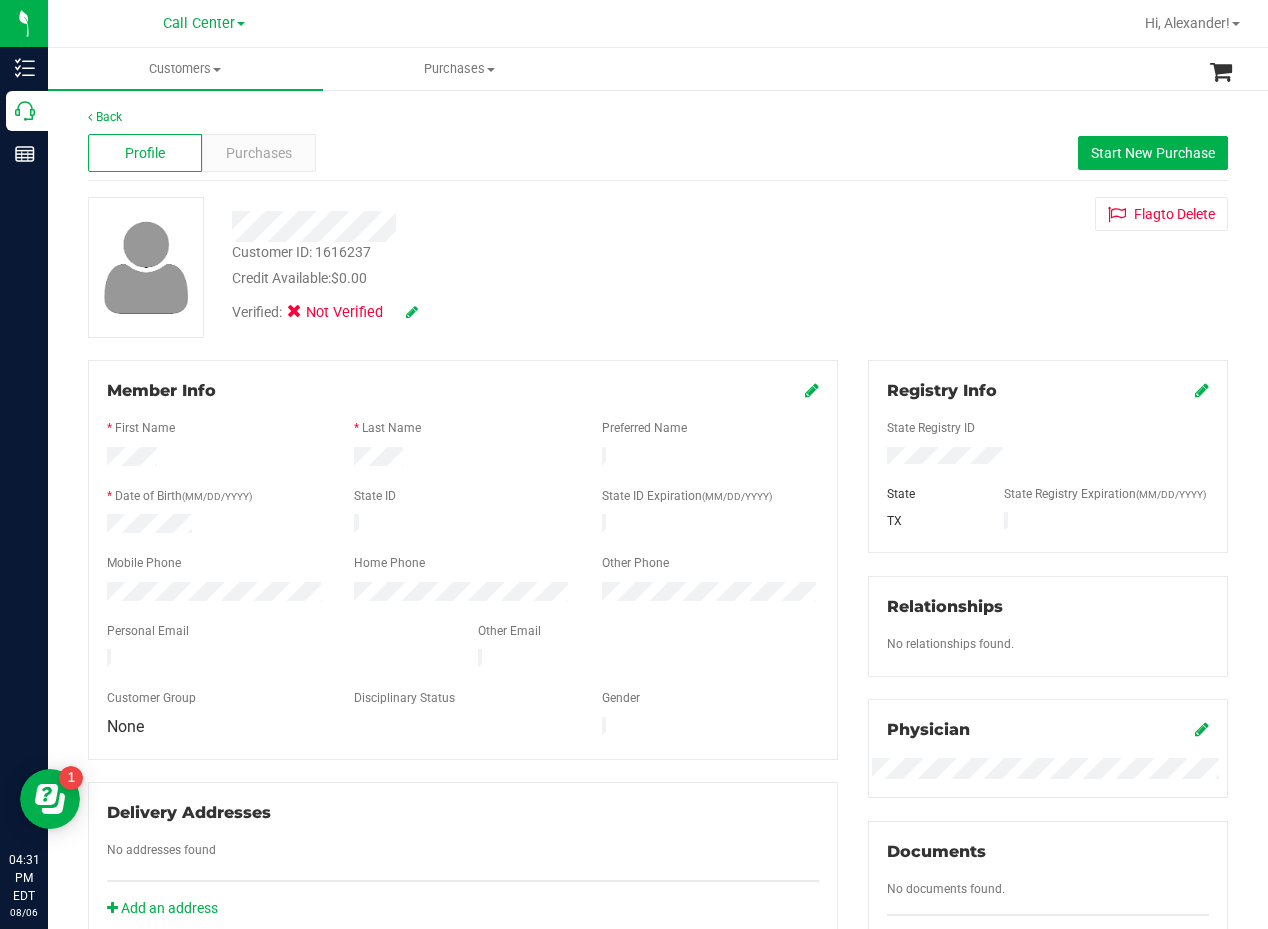 click on "Customer ID: 1616237
Credit Available:
$0.00
Verified:
Not Verified
Flag  to Delete" at bounding box center (658, 267) 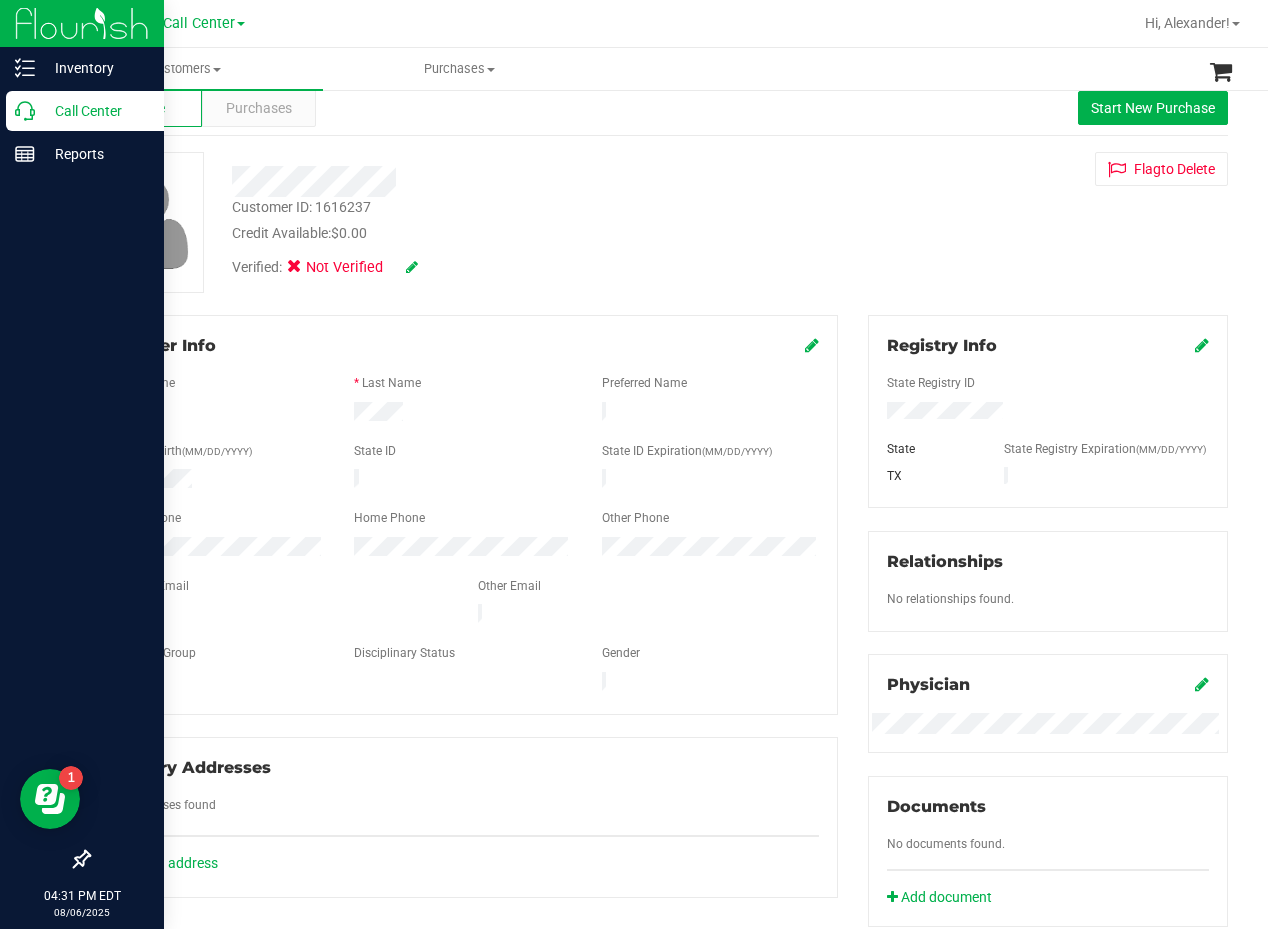 scroll, scrollTop: 0, scrollLeft: 0, axis: both 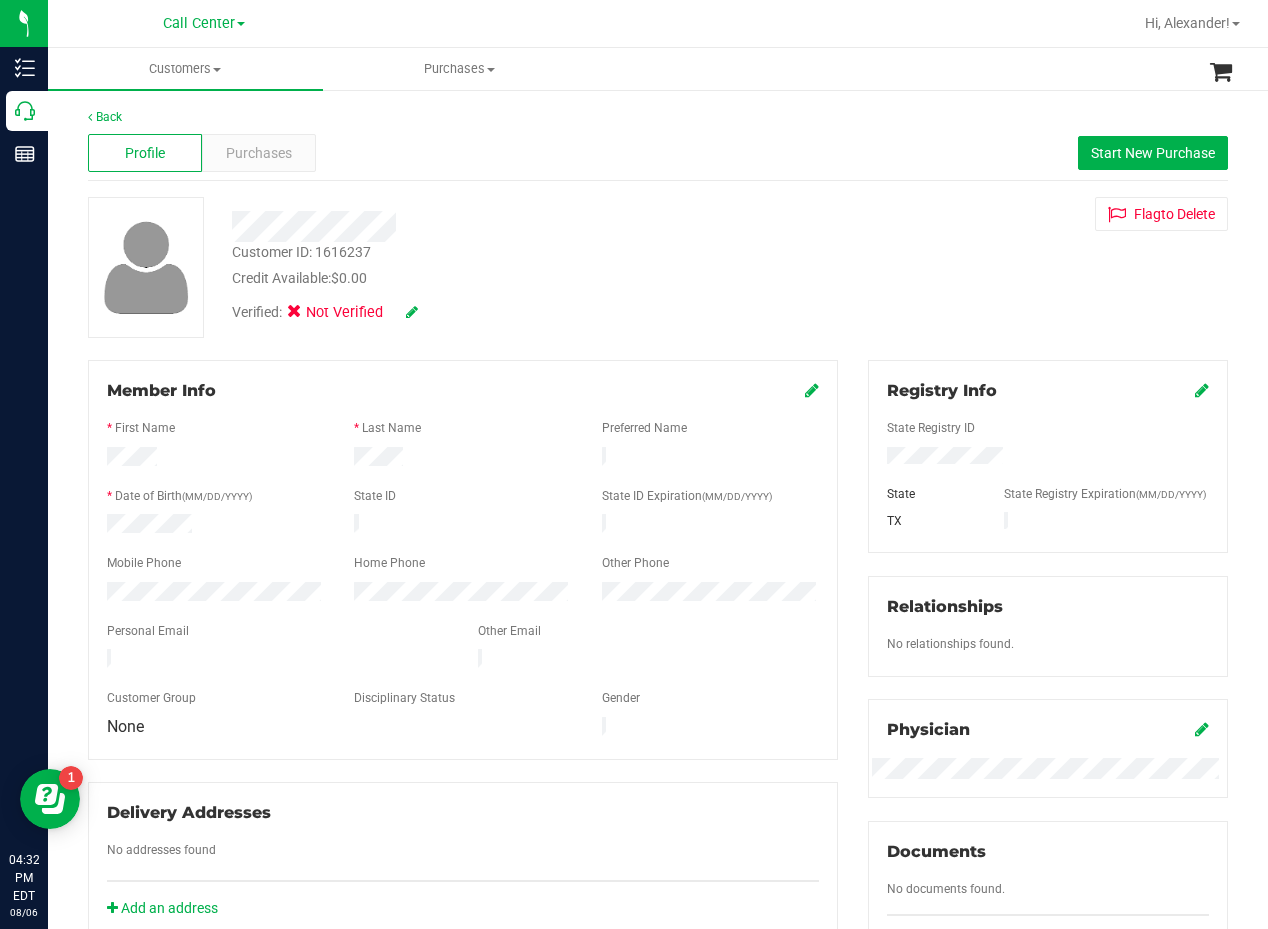 click on "Customer ID: 1616237
Credit Available:
$0.00
Verified:
Not Verified
Flag  to Delete" at bounding box center (658, 267) 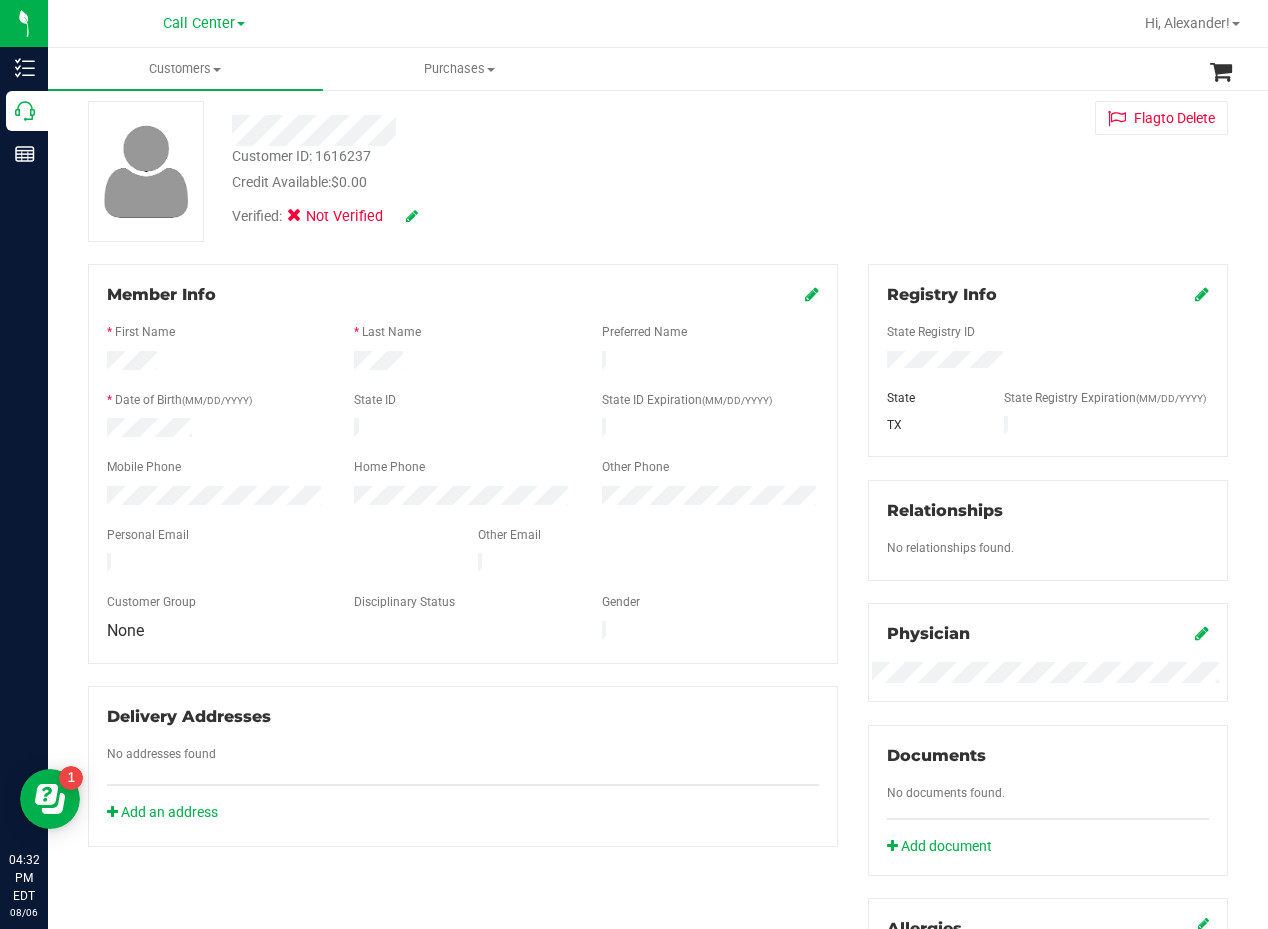 scroll, scrollTop: 0, scrollLeft: 0, axis: both 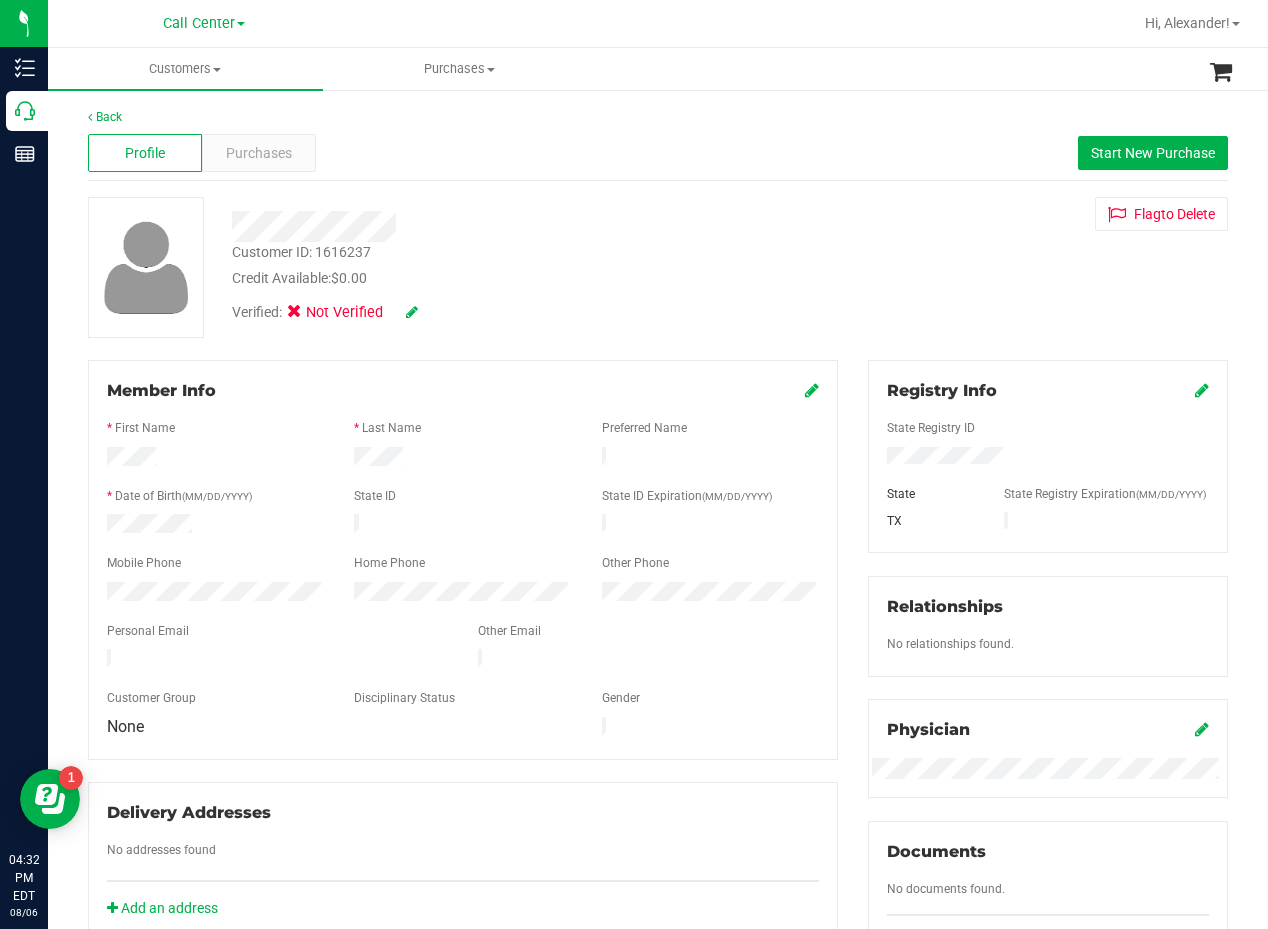 click on "Customer ID: 1616237
Credit Available:
$0.00
Verified:
Not Verified
Flag  to Delete" at bounding box center (658, 267) 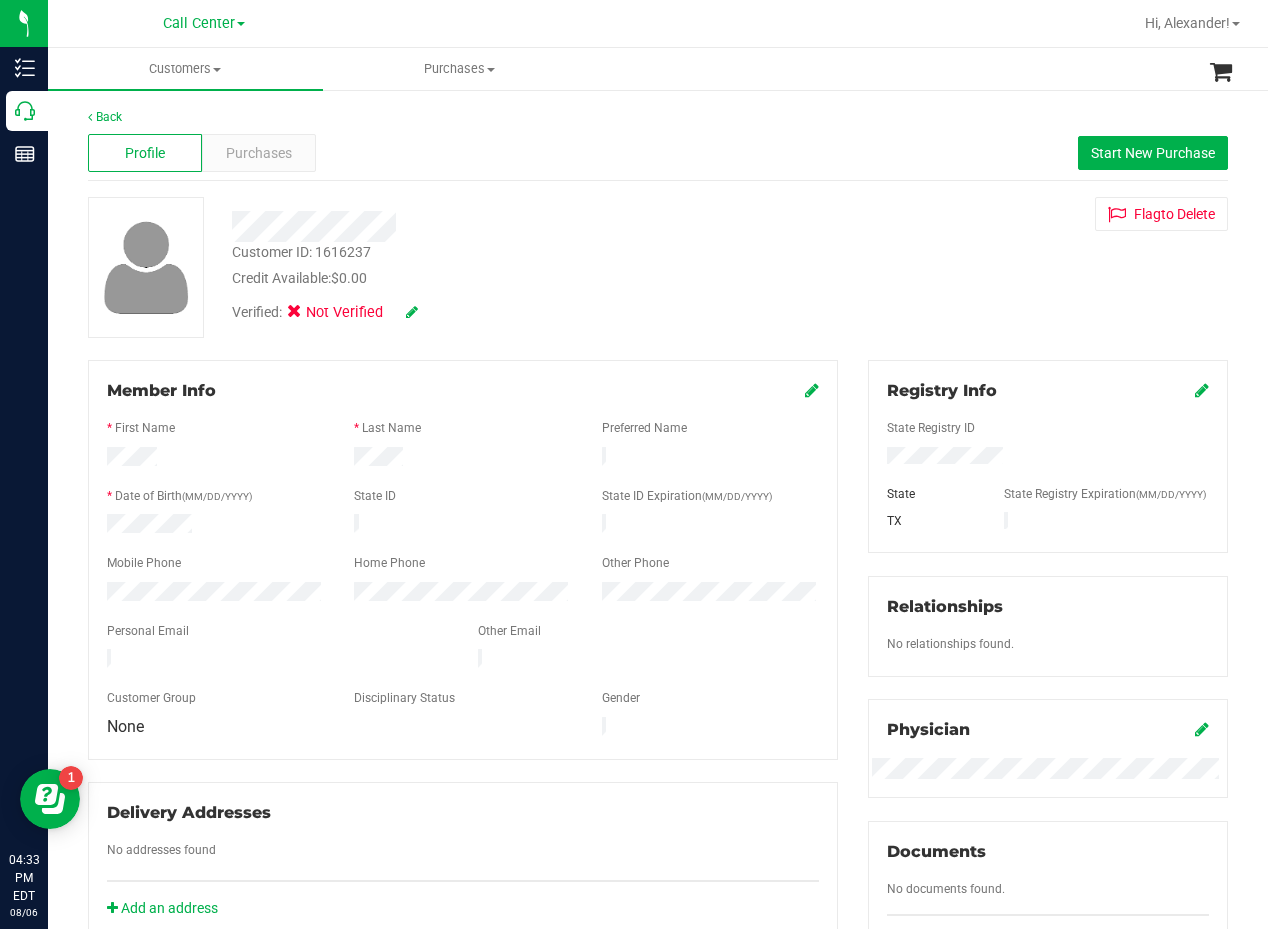 click on "Customer ID: 1616237
Credit Available:
$0.00
Verified:
Not Verified
Flag  to Delete" at bounding box center (658, 267) 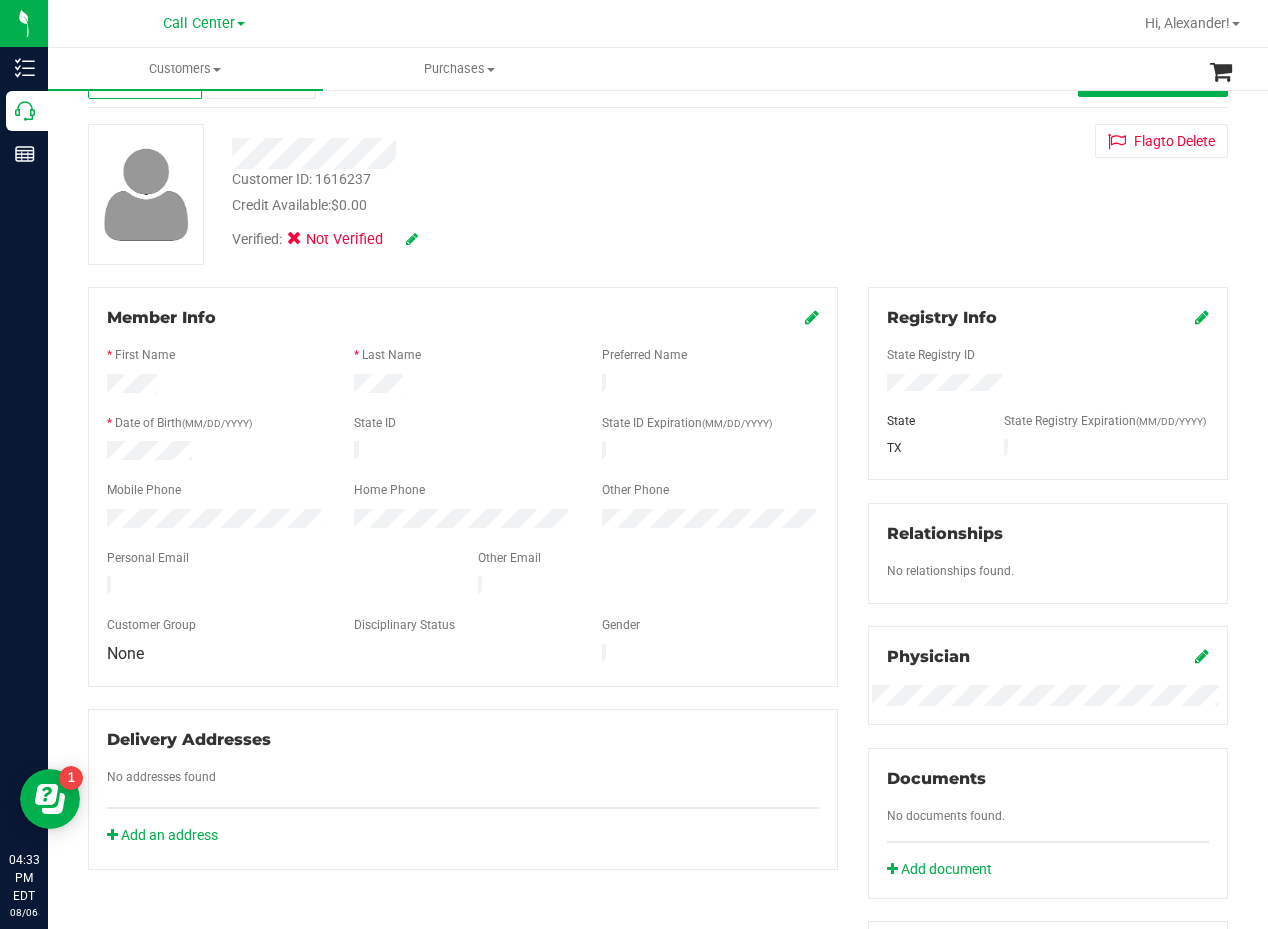 scroll, scrollTop: 0, scrollLeft: 0, axis: both 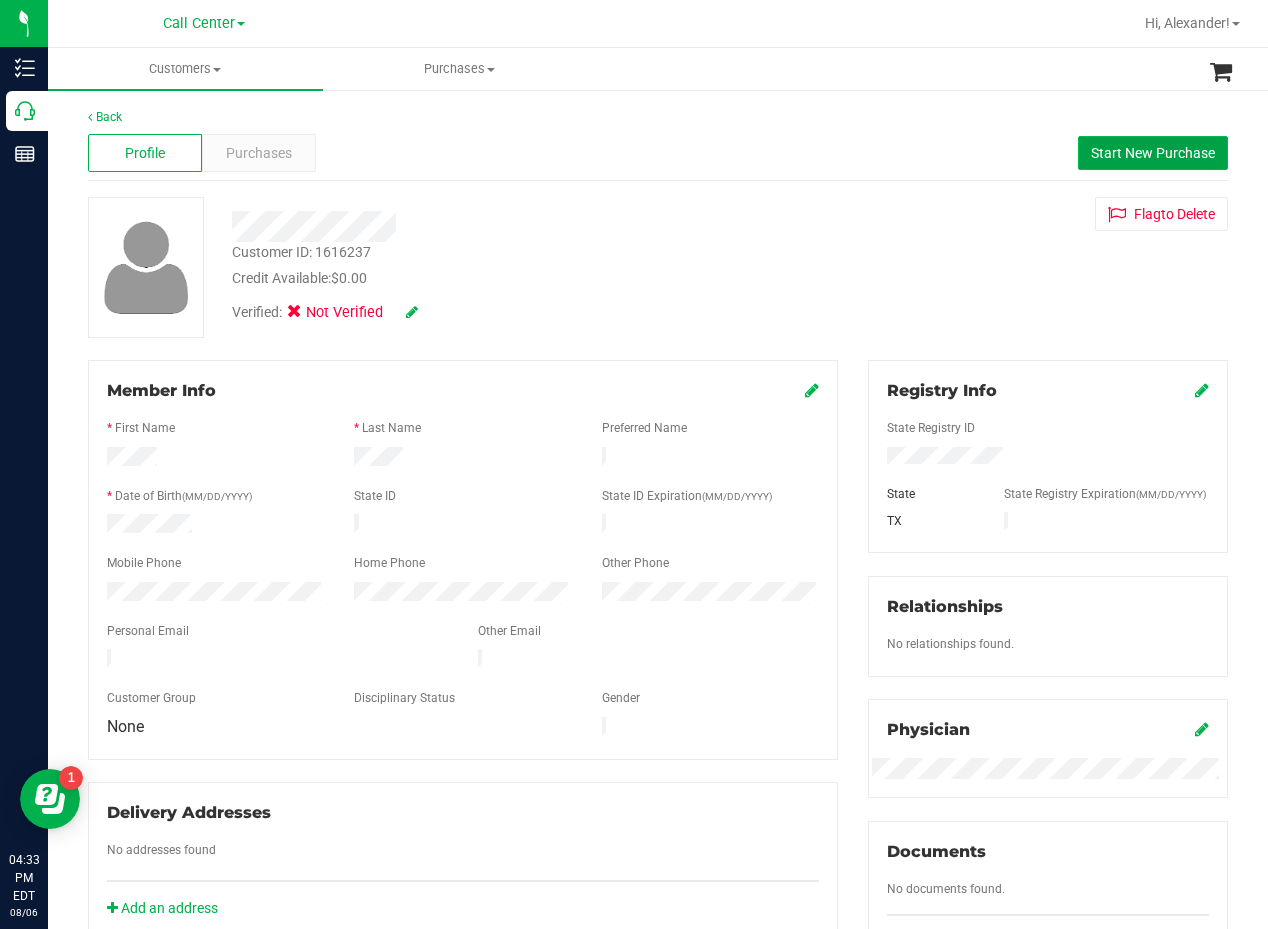 click on "Start New Purchase" at bounding box center [1153, 153] 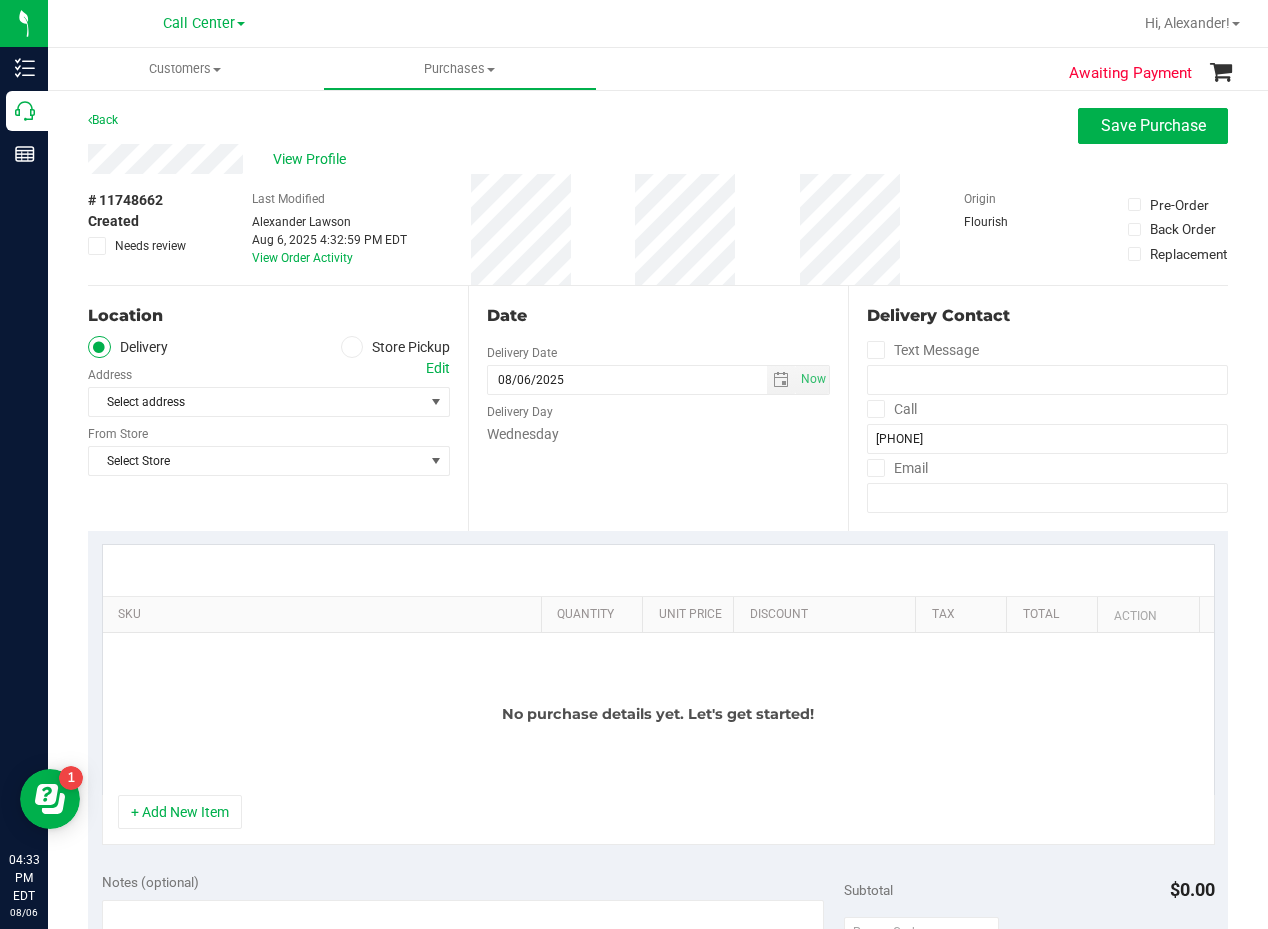 click on "Edit" at bounding box center (438, 368) 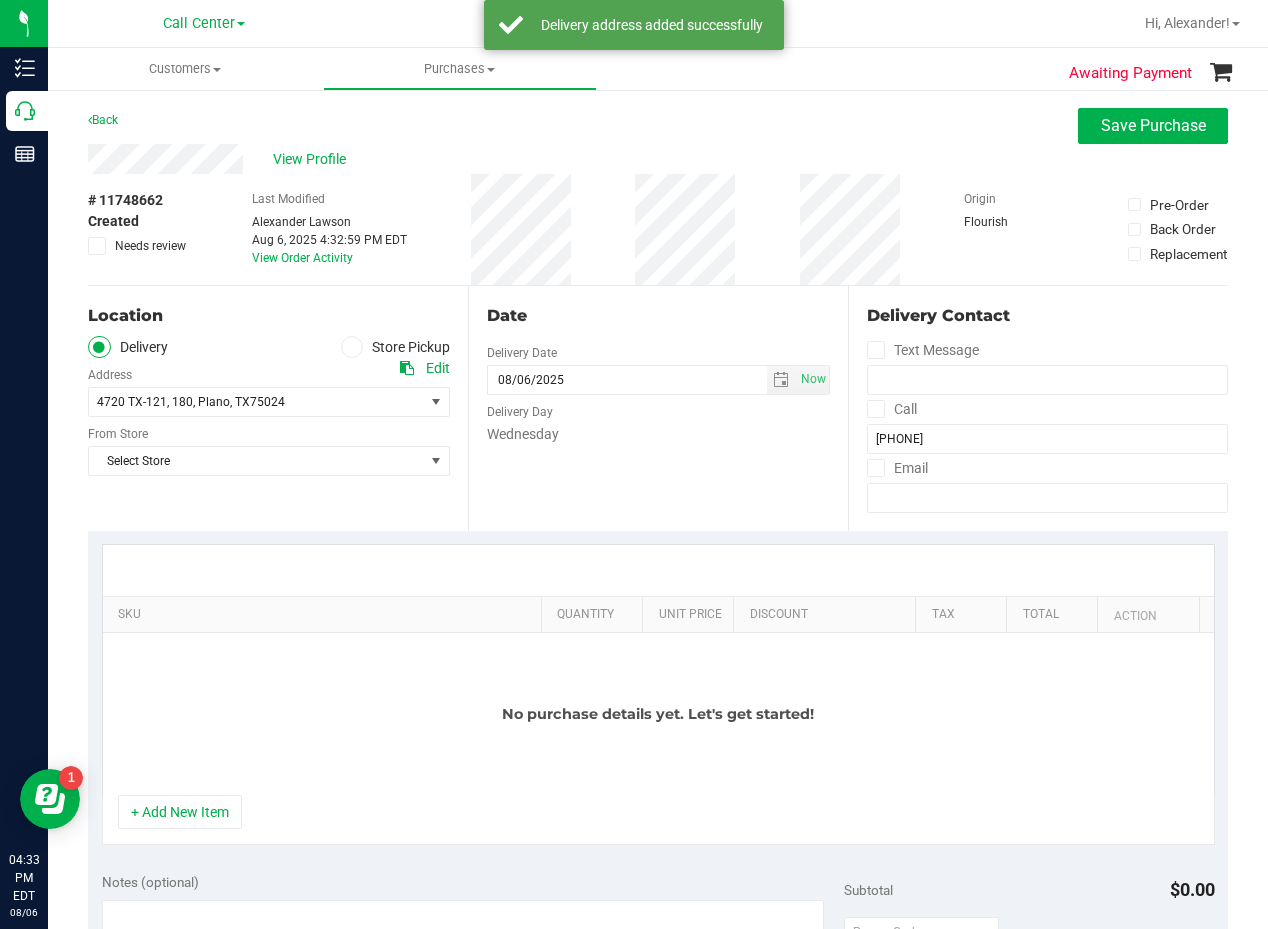 click on "Date
Delivery Date
08/06/2025
Now
08/06/2025 04:33 PM
Now
Delivery Day
Wednesday" at bounding box center [658, 408] 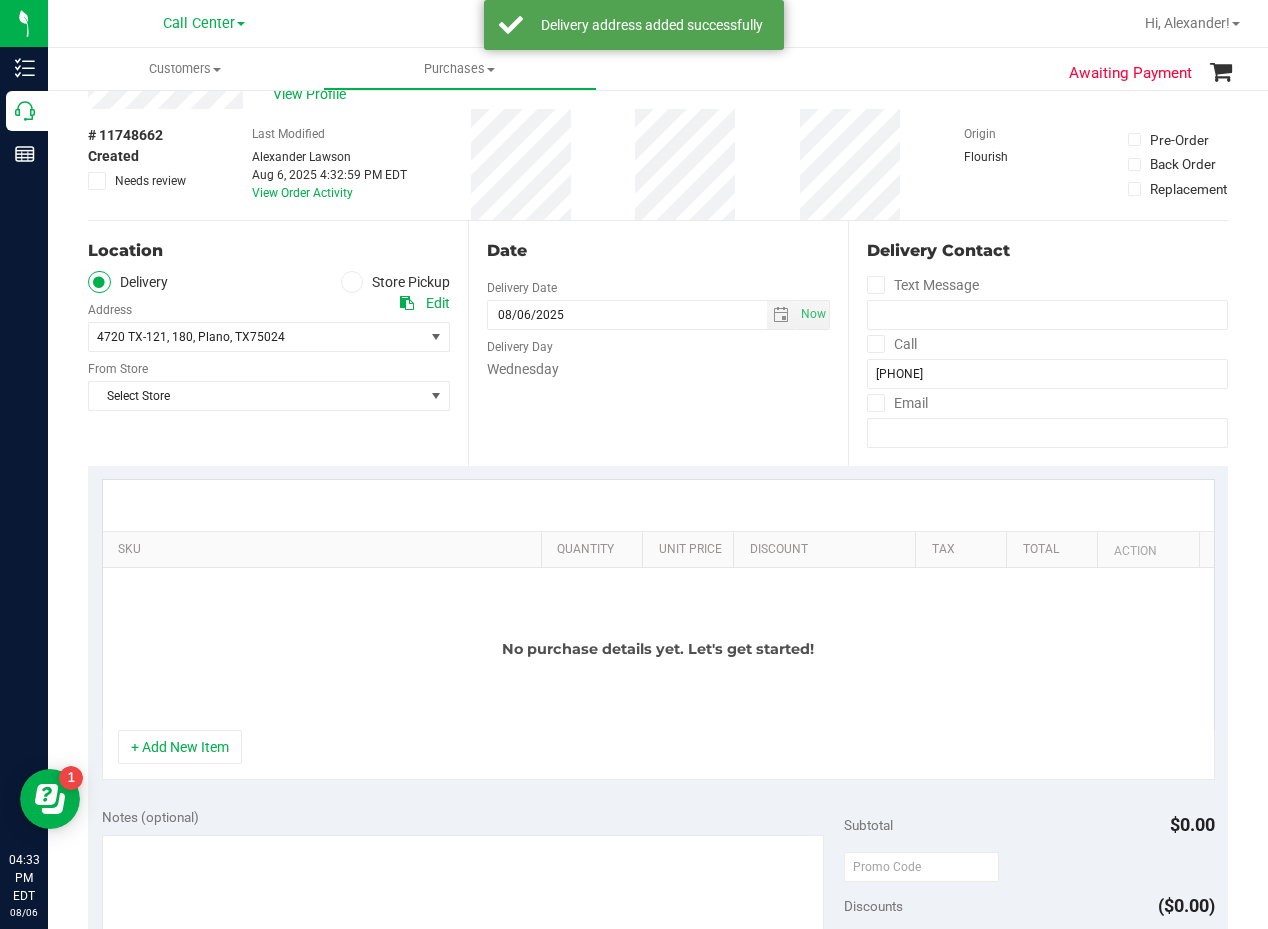 scroll, scrollTop: 100, scrollLeft: 0, axis: vertical 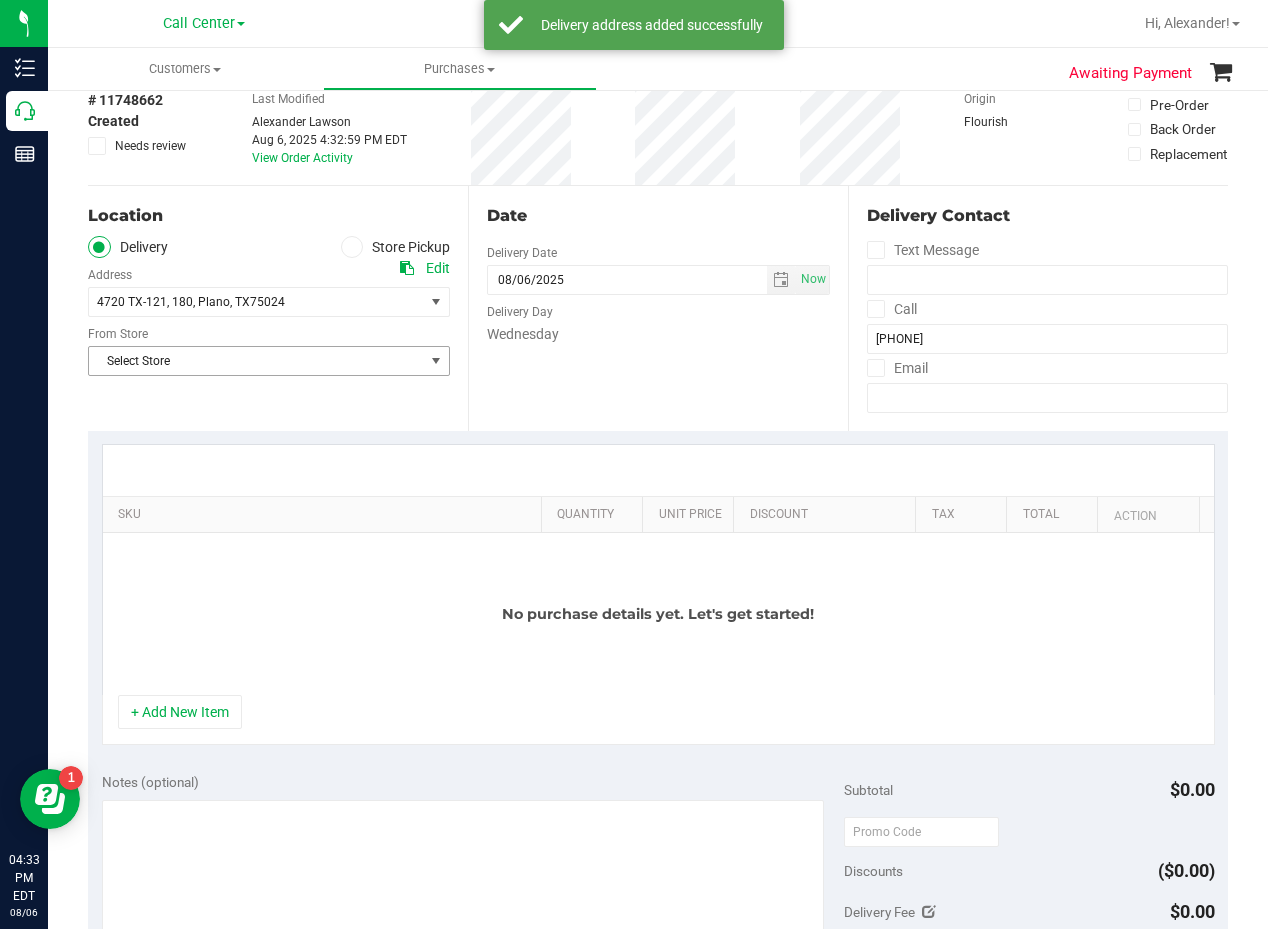 click on "Select Store" at bounding box center [256, 361] 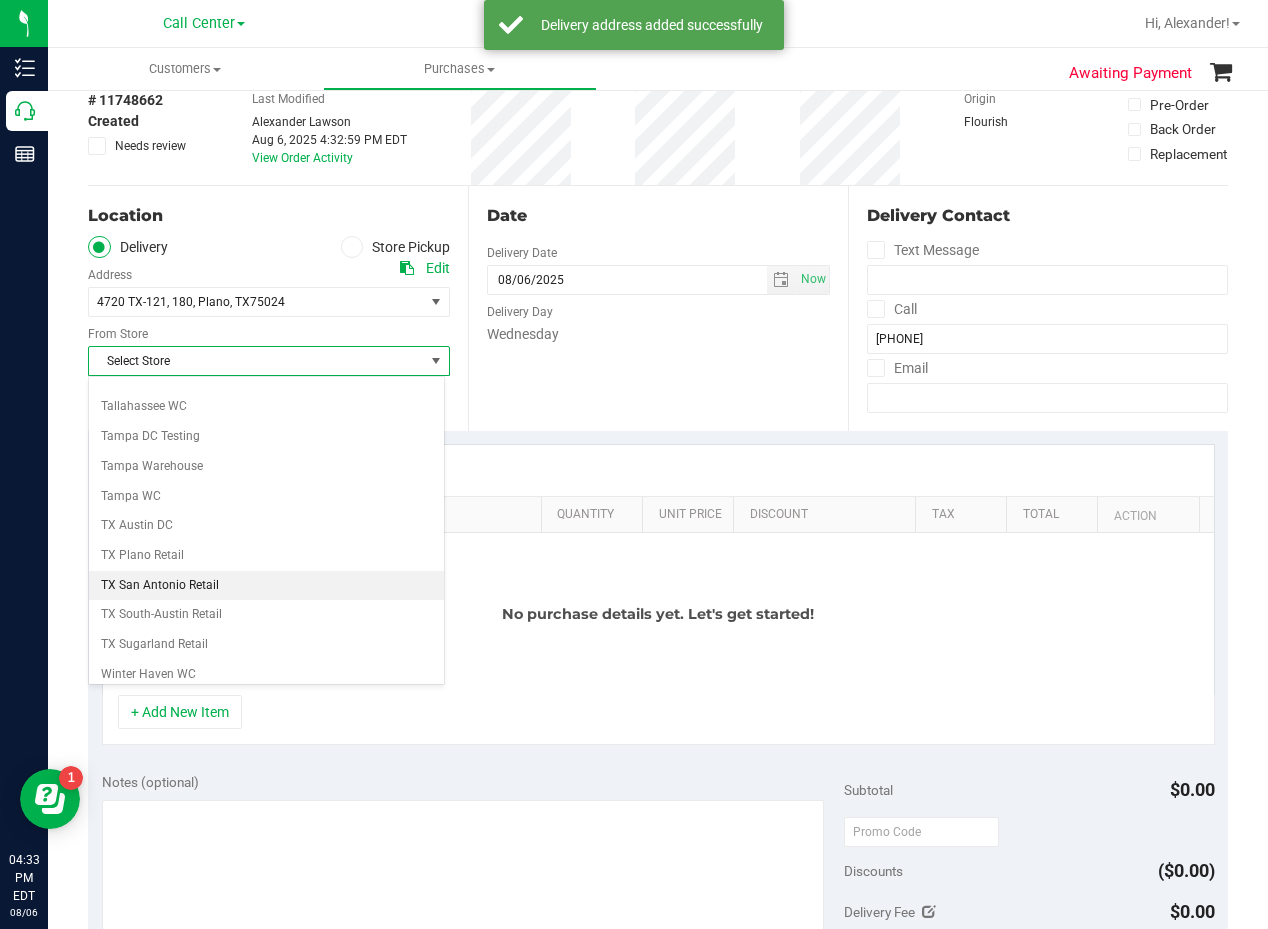 scroll, scrollTop: 1453, scrollLeft: 0, axis: vertical 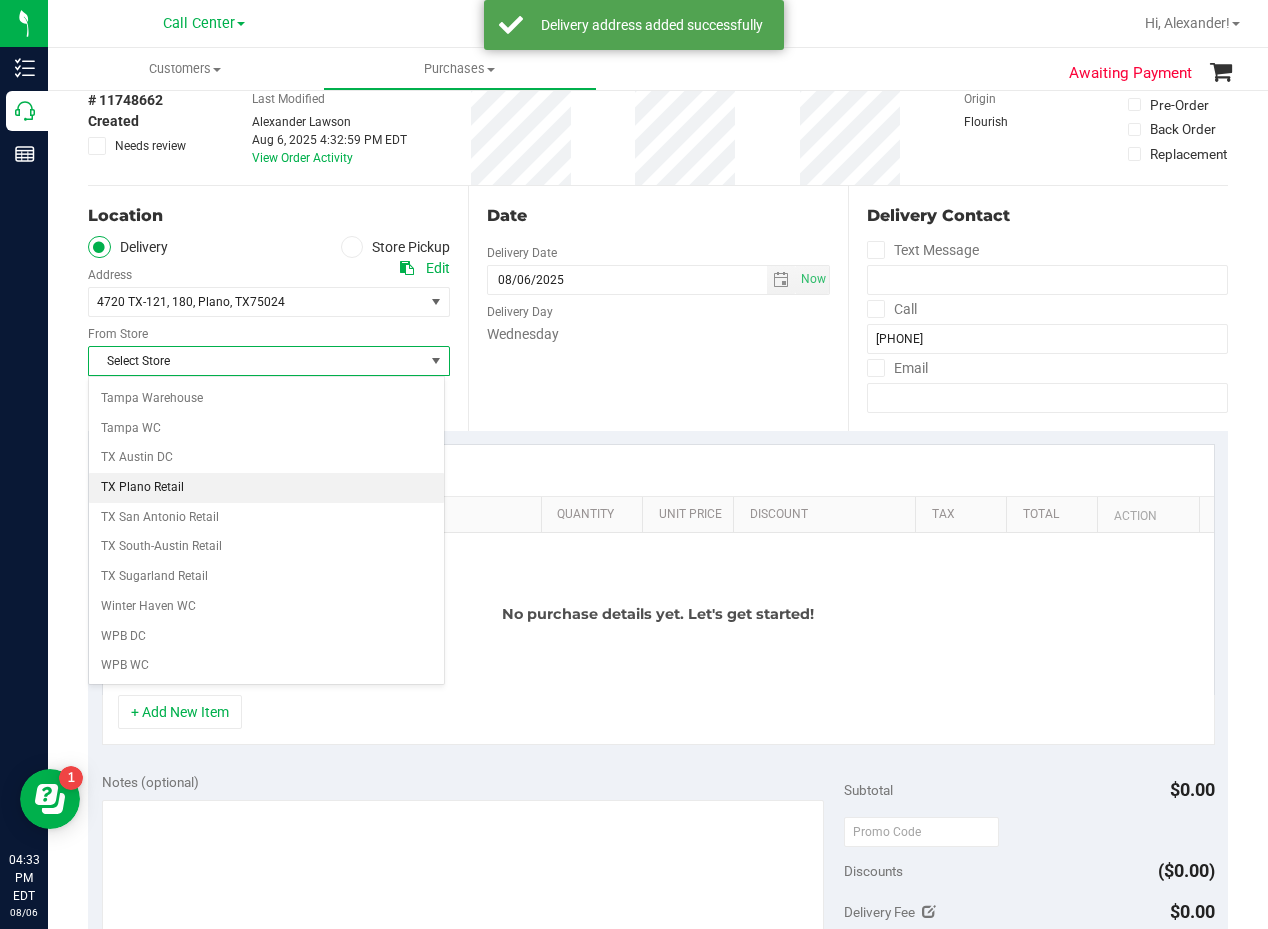 click on "TX Plano Retail" at bounding box center (266, 488) 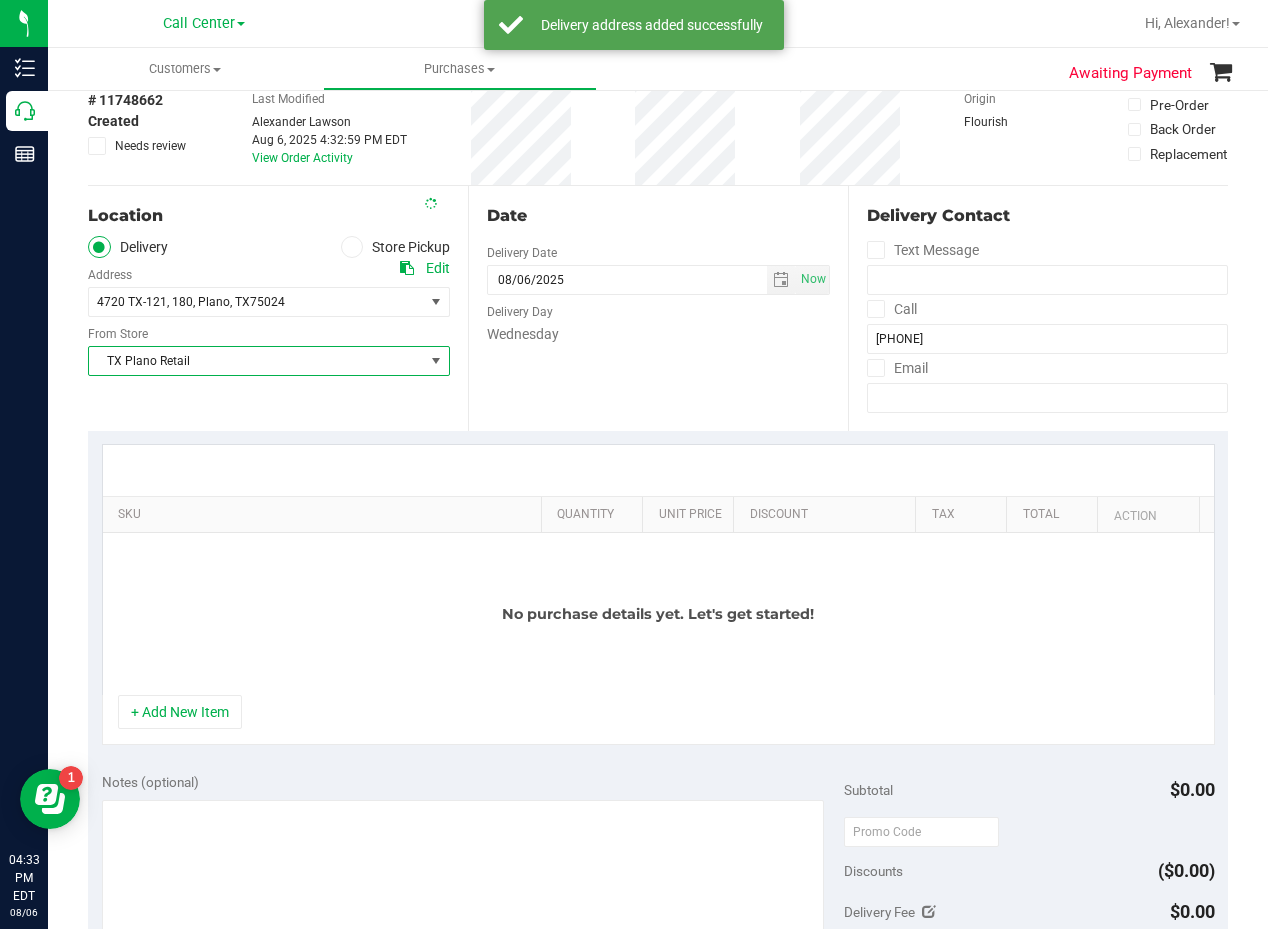 drag, startPoint x: 561, startPoint y: 392, endPoint x: 628, endPoint y: 326, distance: 94.04786 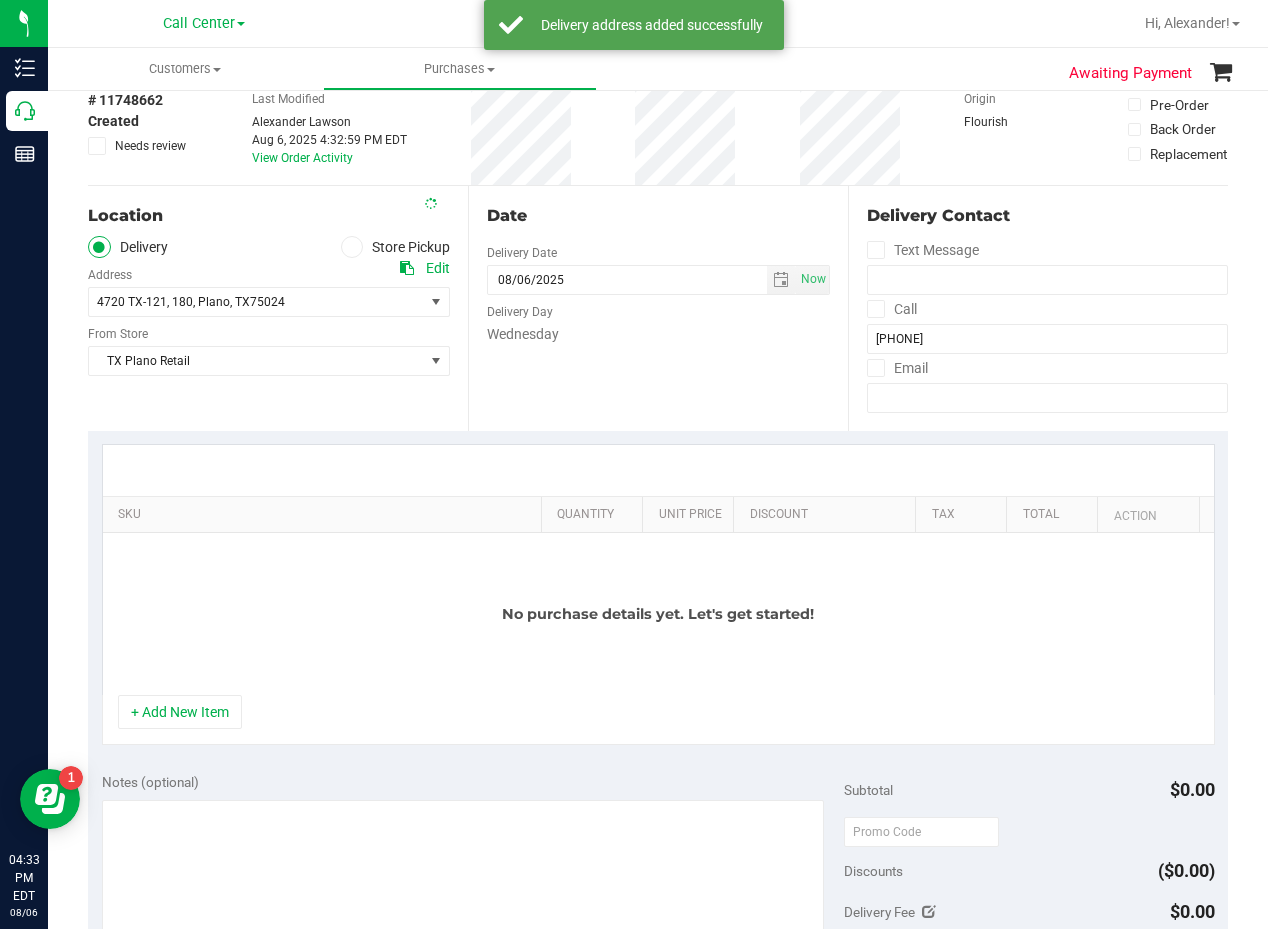 click on "Delivery Day" at bounding box center [658, 309] 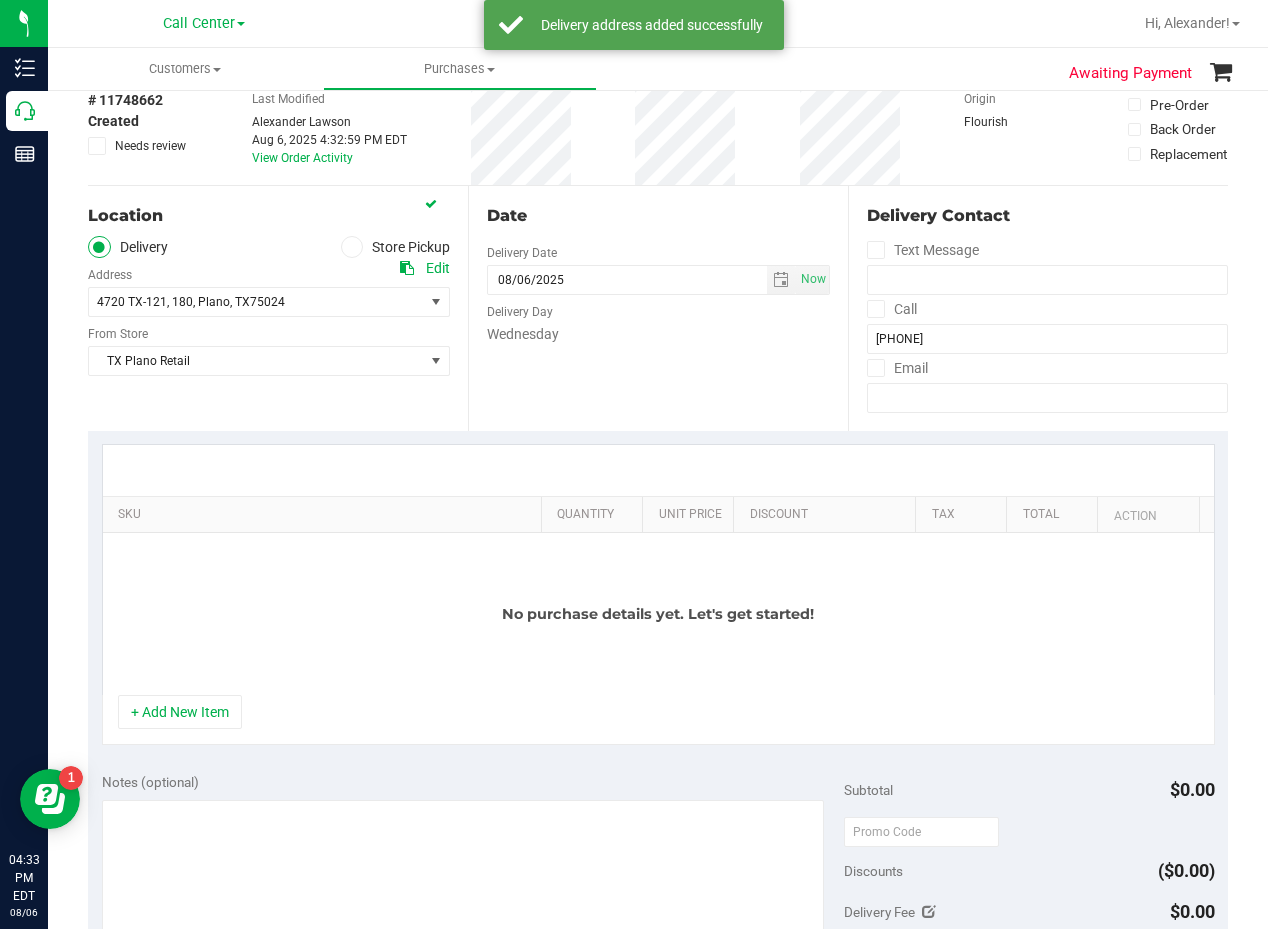 click on "Date
Delivery Date
08/06/2025
Now
08/06/2025 04:33 PM
Now
Delivery Day
Wednesday" at bounding box center [658, 308] 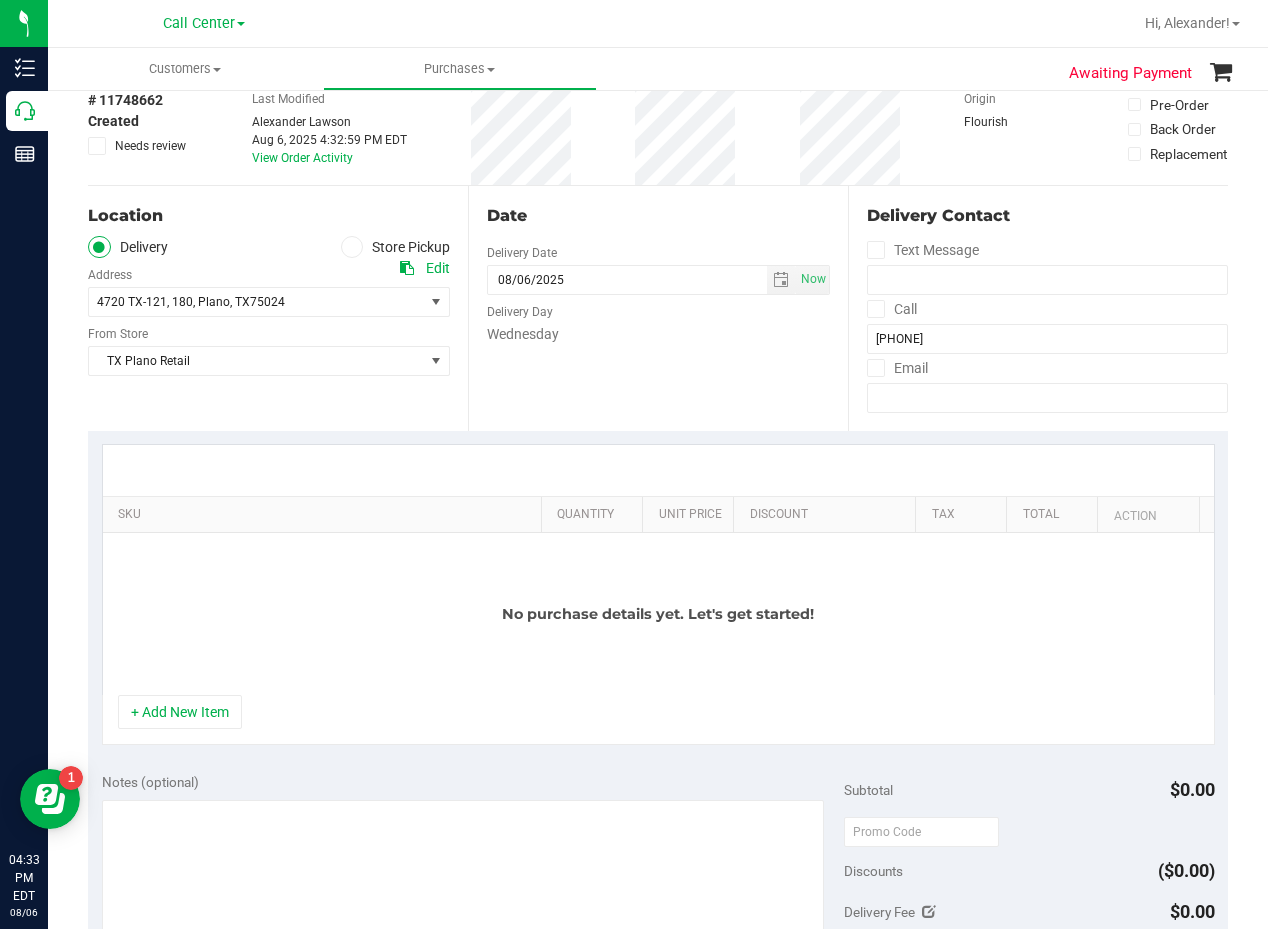 click on "Date" at bounding box center (658, 216) 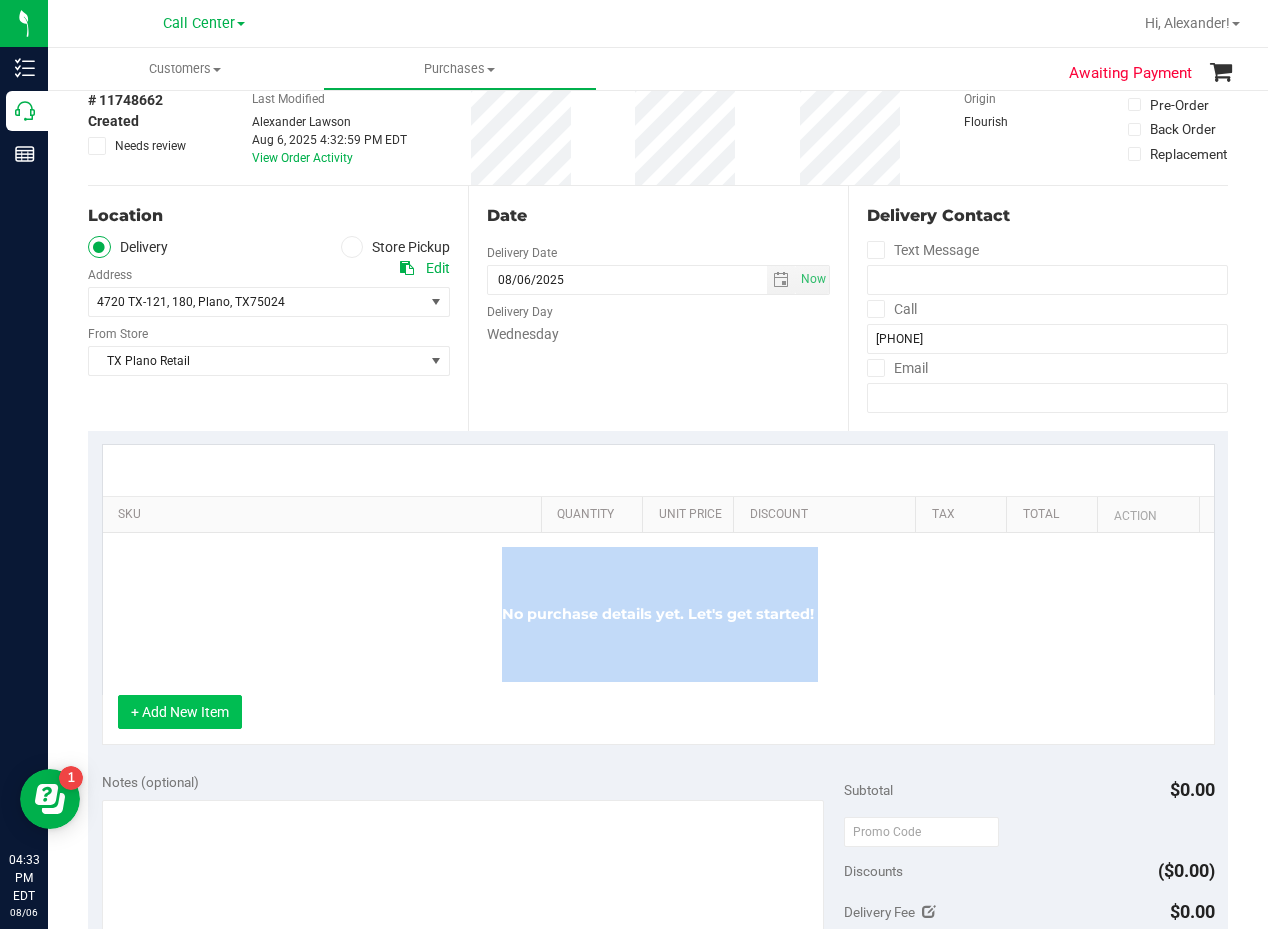 click on "SKU Quantity Unit Price Discount Tax Total Action No purchase details yet. Let's get started!
+ Add New Item" at bounding box center (658, 594) 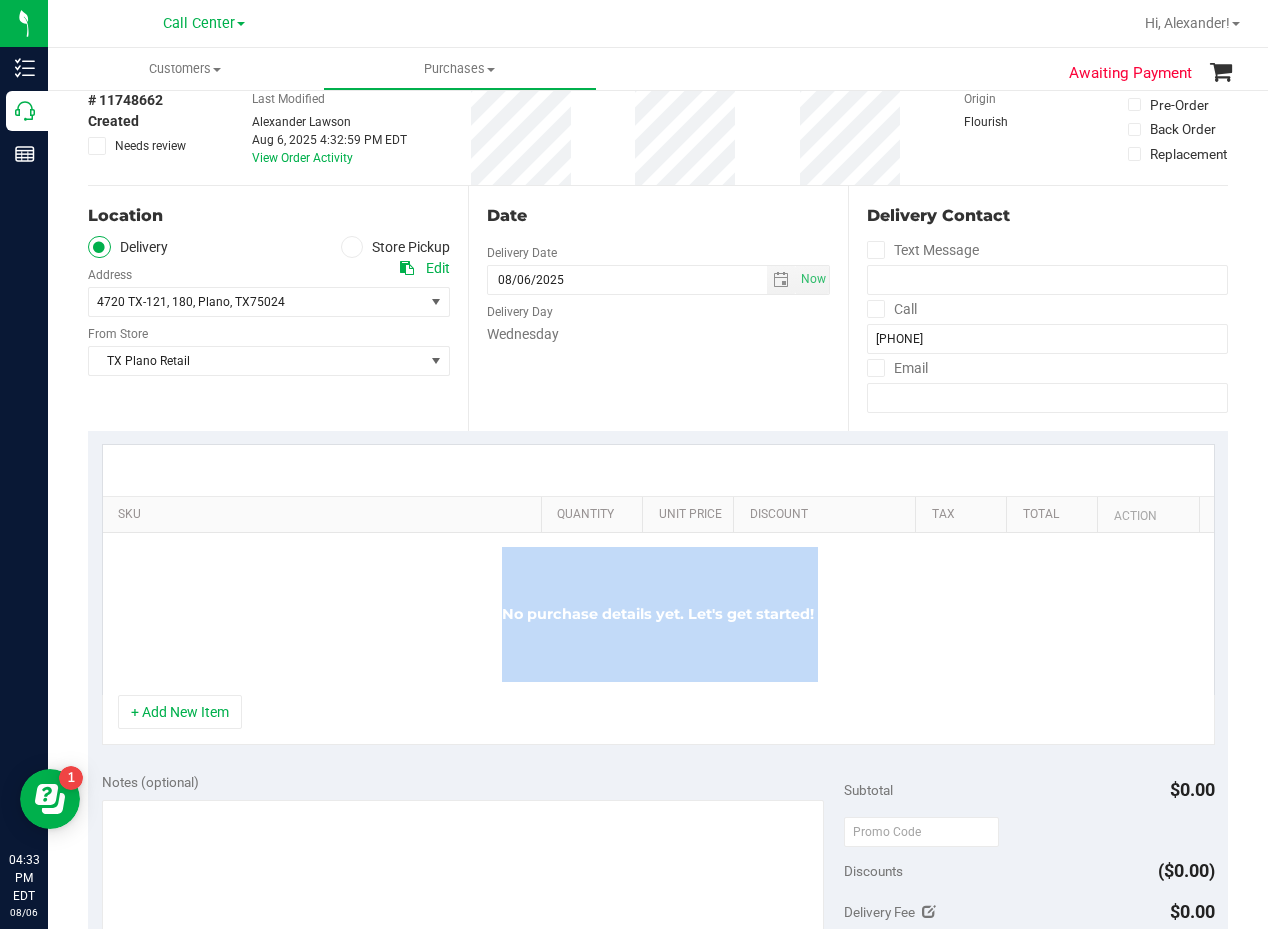 click on "No purchase details yet. Let's get started!" at bounding box center [658, 614] 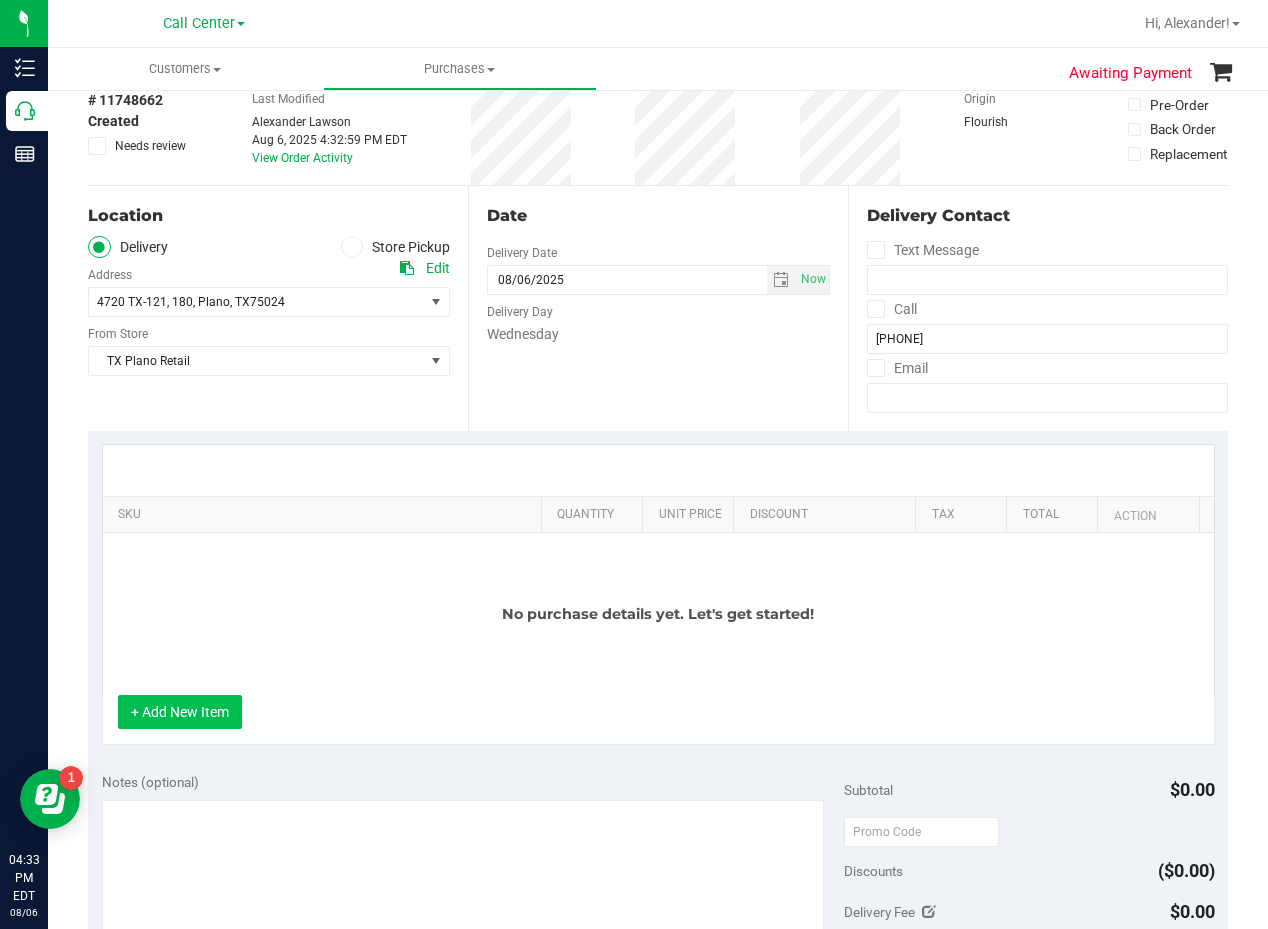 click on "+ Add New Item" at bounding box center [180, 712] 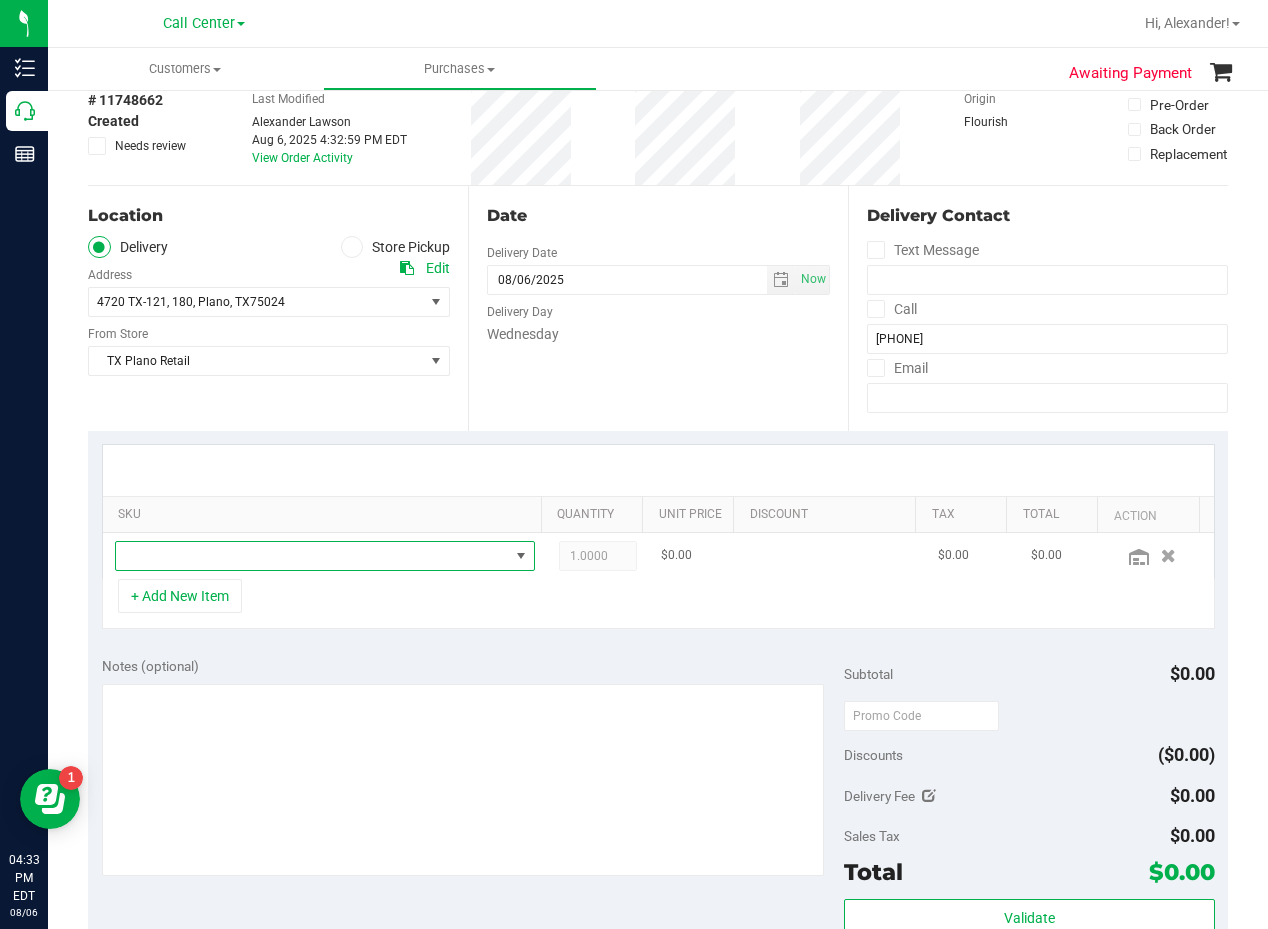click at bounding box center [312, 556] 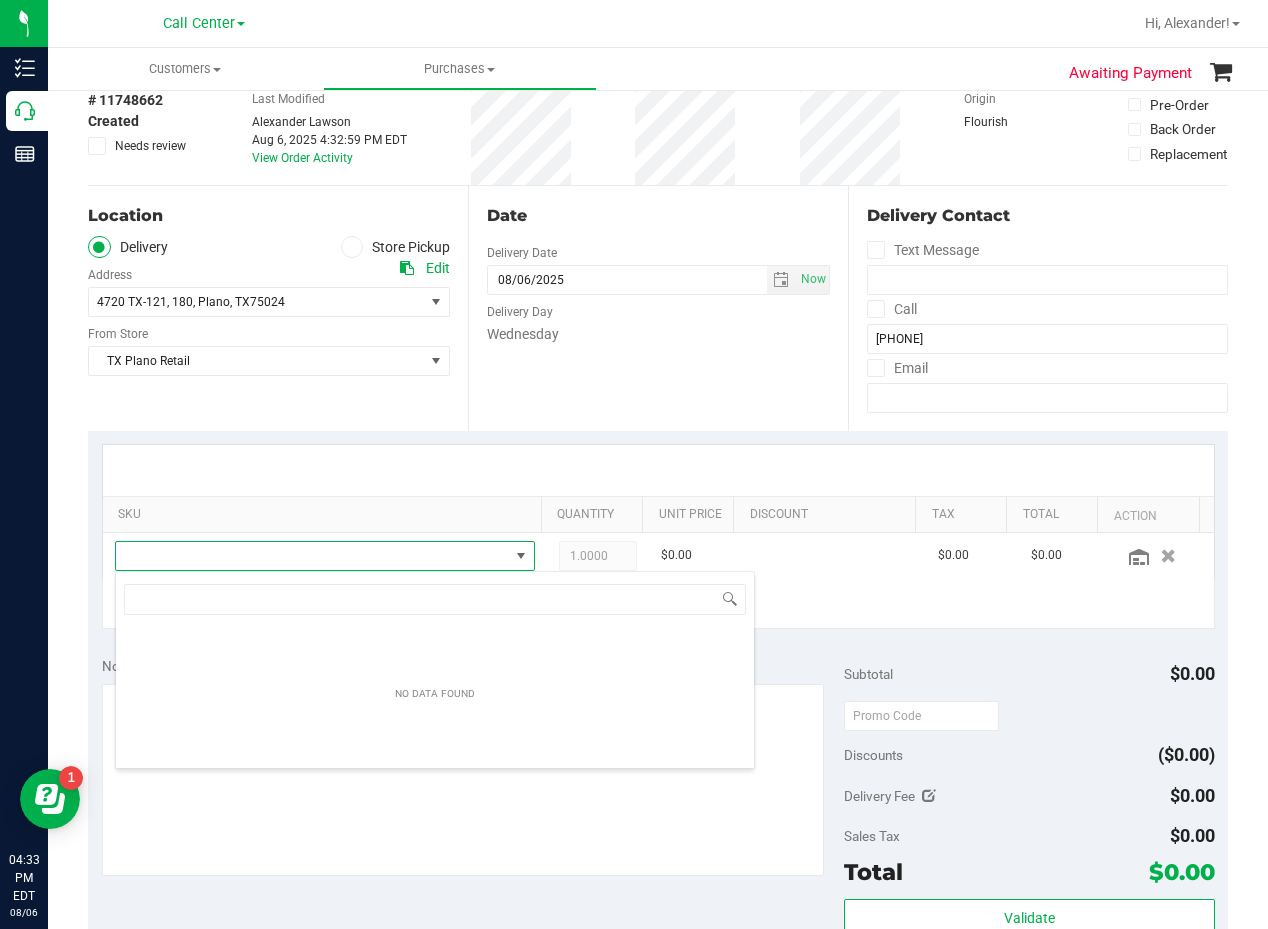scroll, scrollTop: 99970, scrollLeft: 99593, axis: both 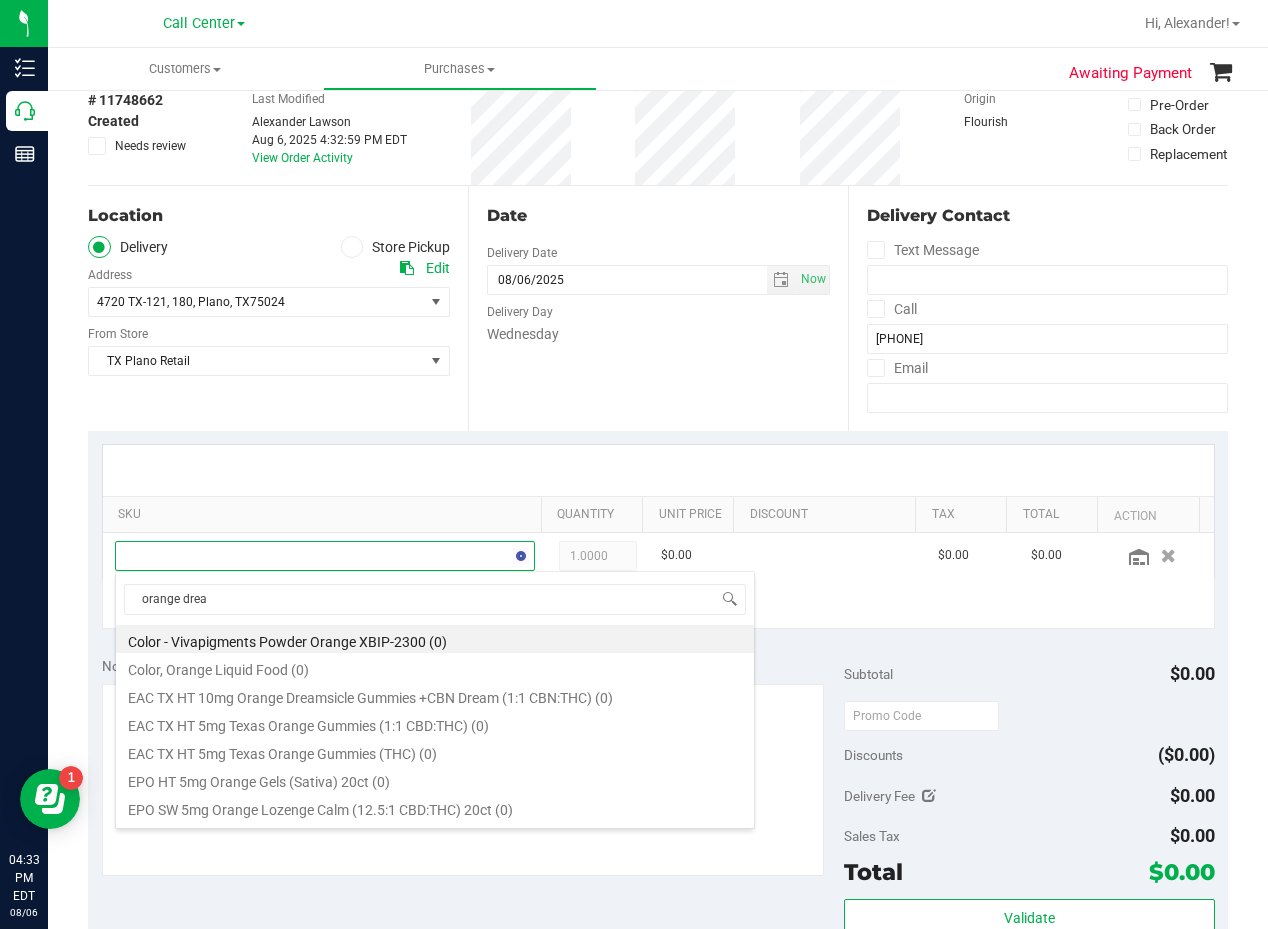 type on "orange dream" 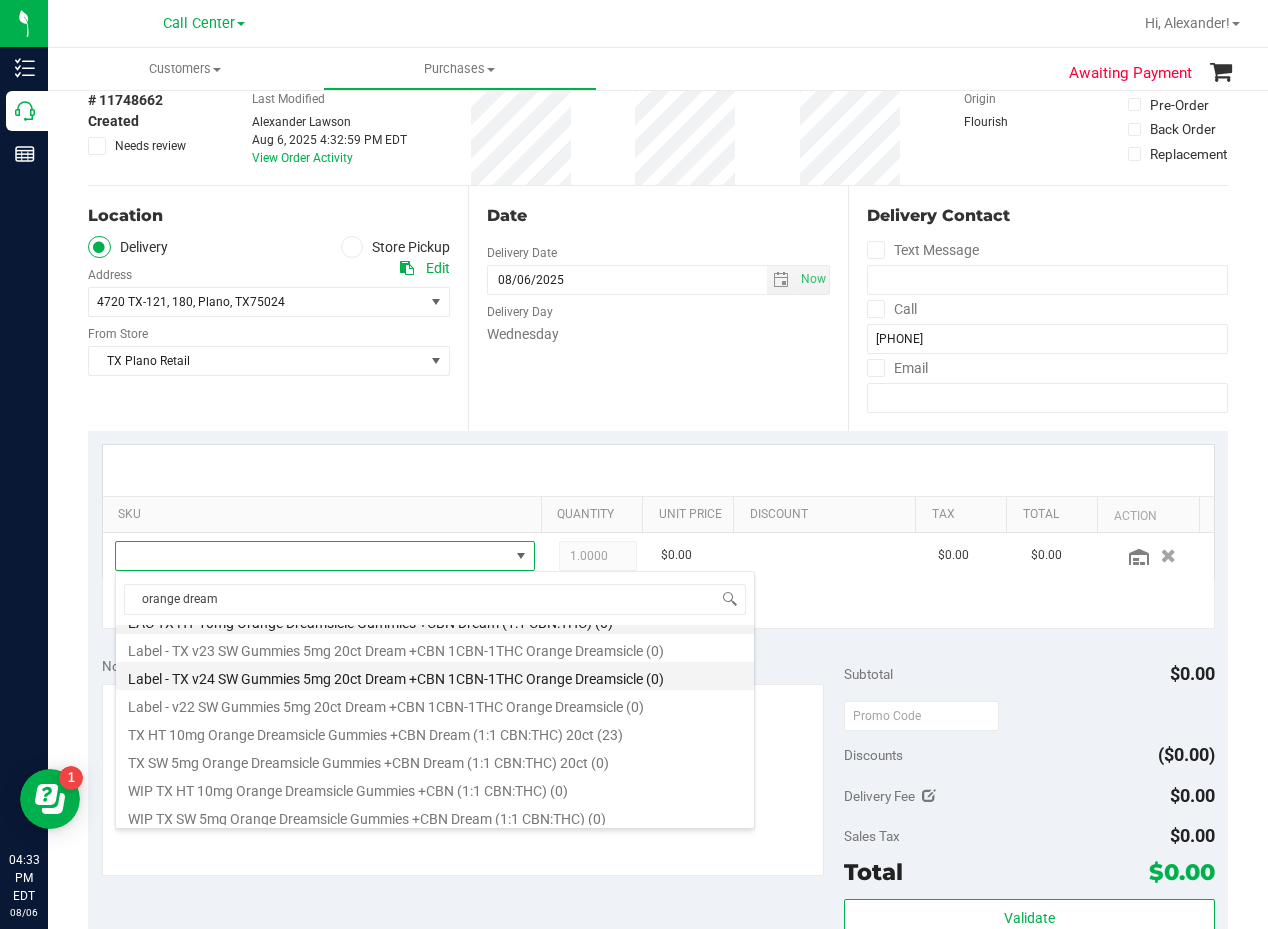 scroll, scrollTop: 24, scrollLeft: 0, axis: vertical 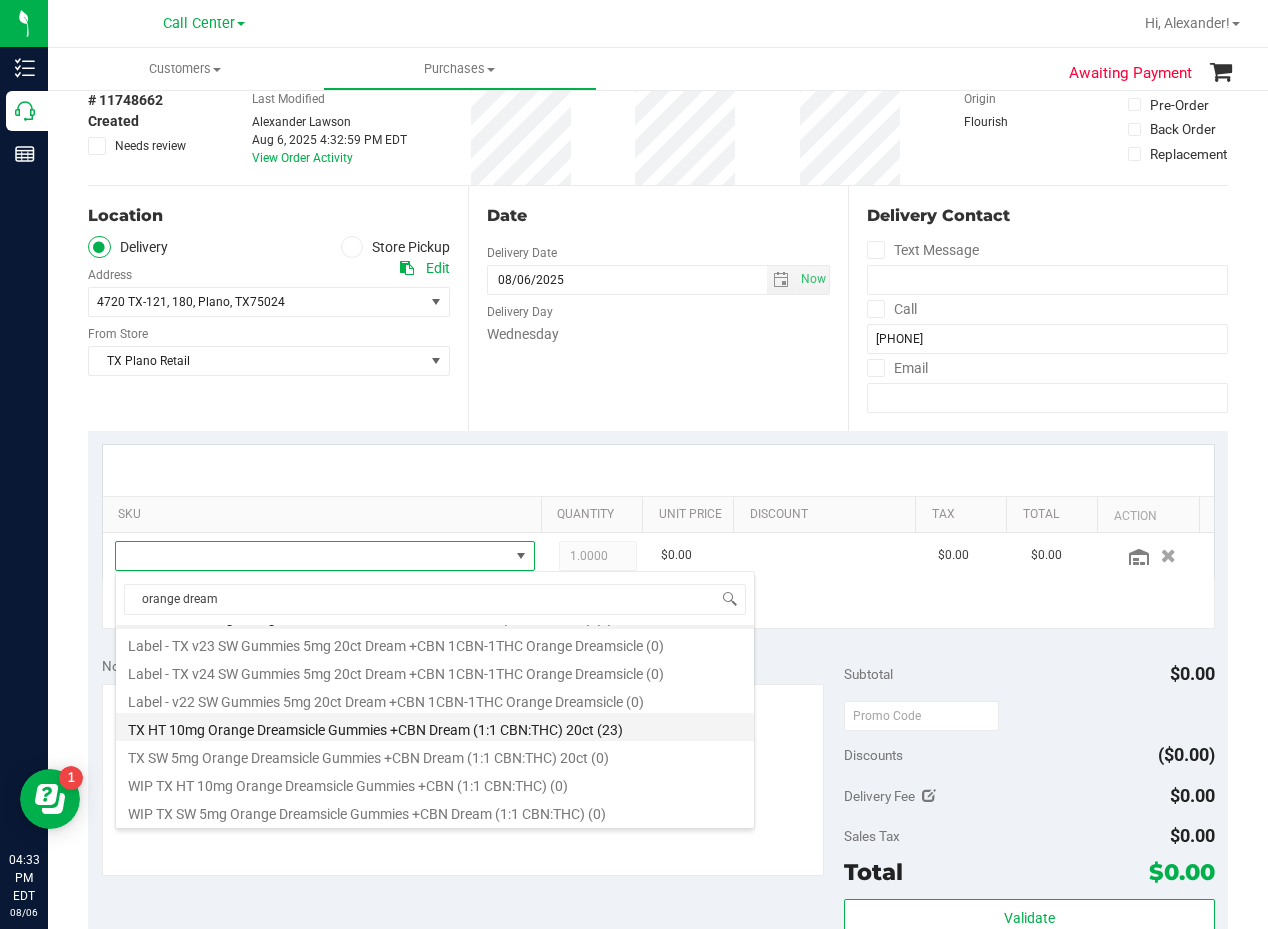 click on "TX HT 10mg Orange Dreamsicle Gummies +CBN Dream (1:1 CBN:THC) 20ct (23)" at bounding box center (435, 727) 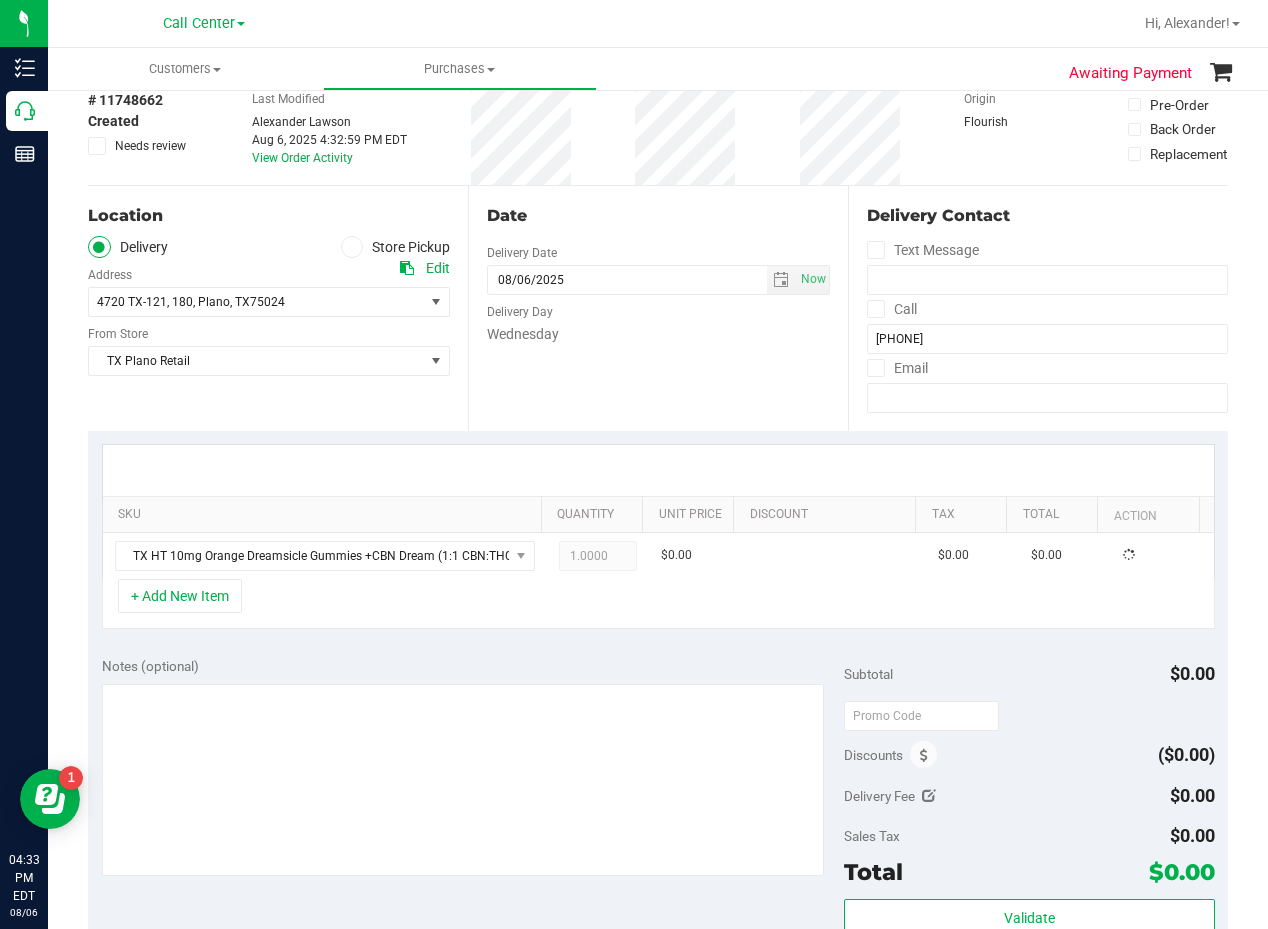 click on "Notes (optional)" at bounding box center (473, 666) 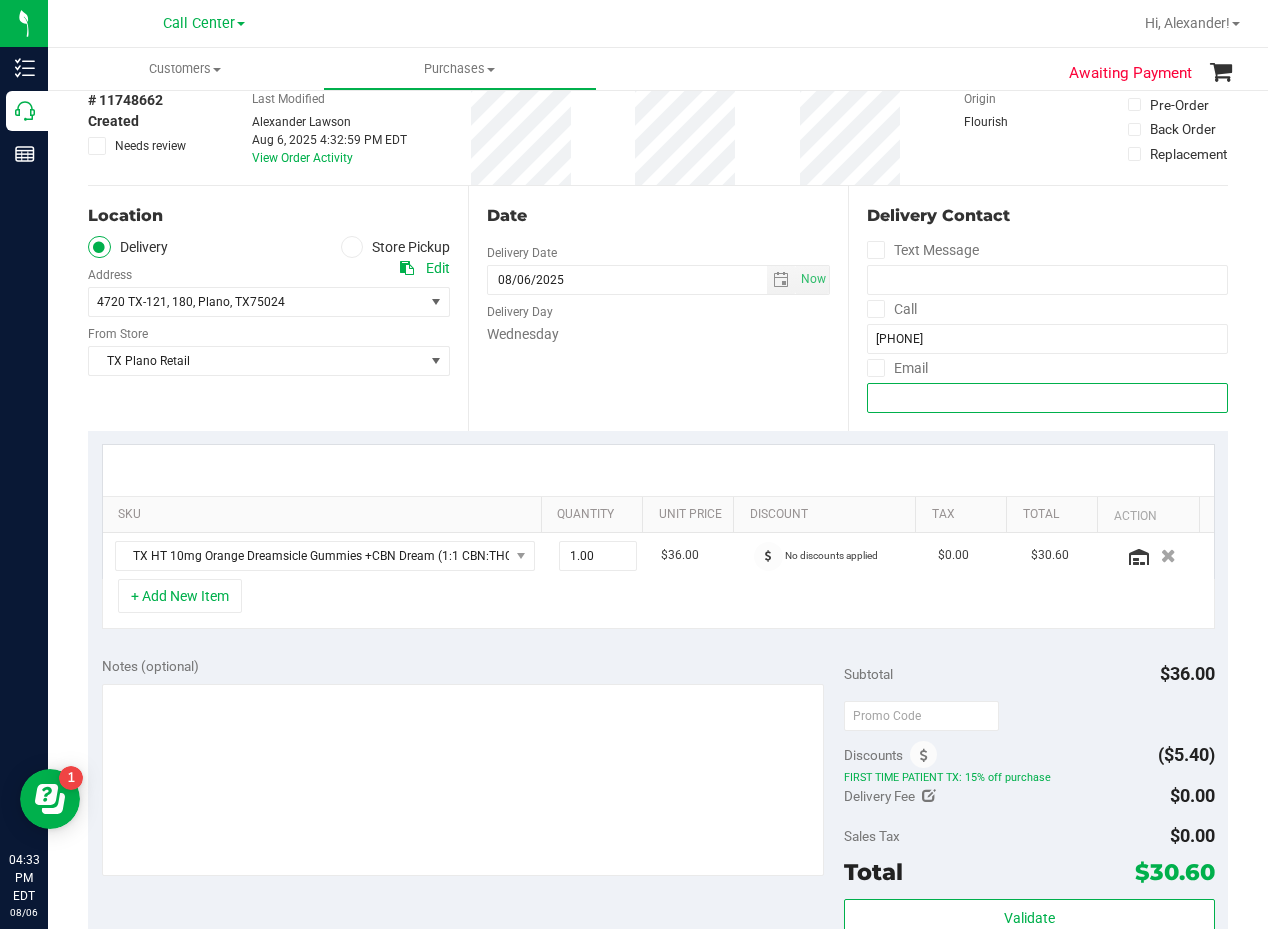 click at bounding box center (1047, 398) 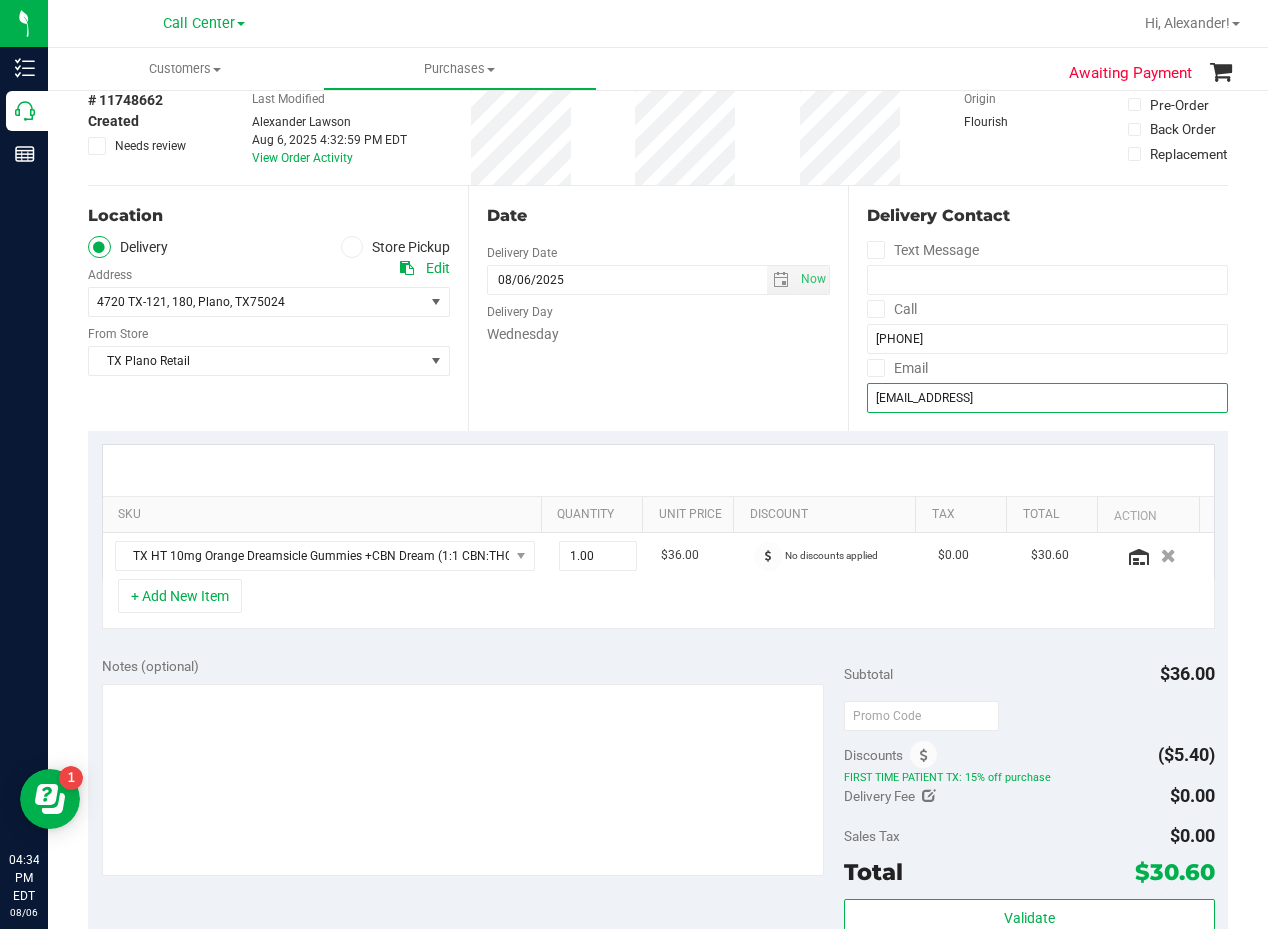type on "bjsheetz@hotmail.com" 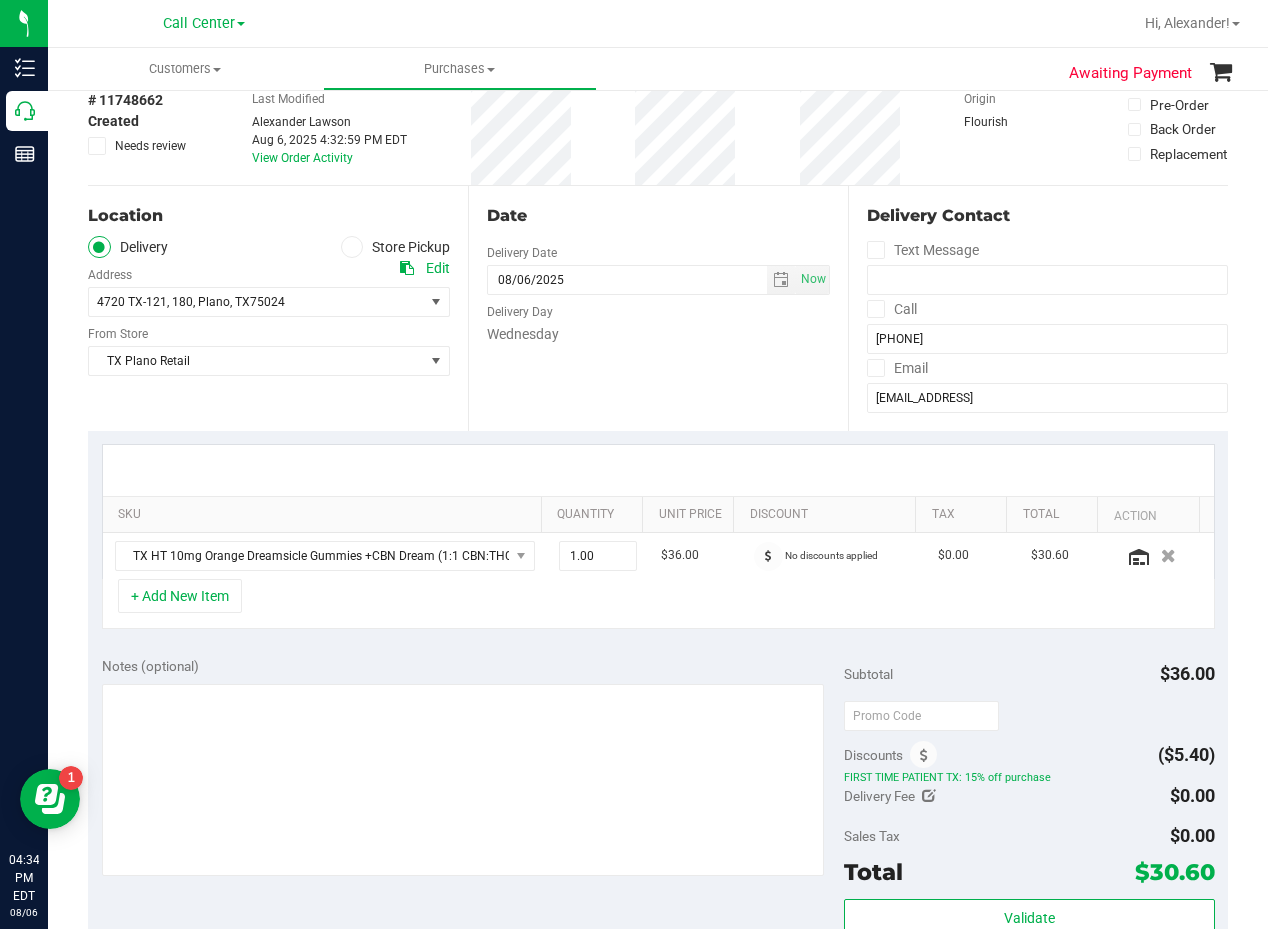 click on "Date" at bounding box center (658, 216) 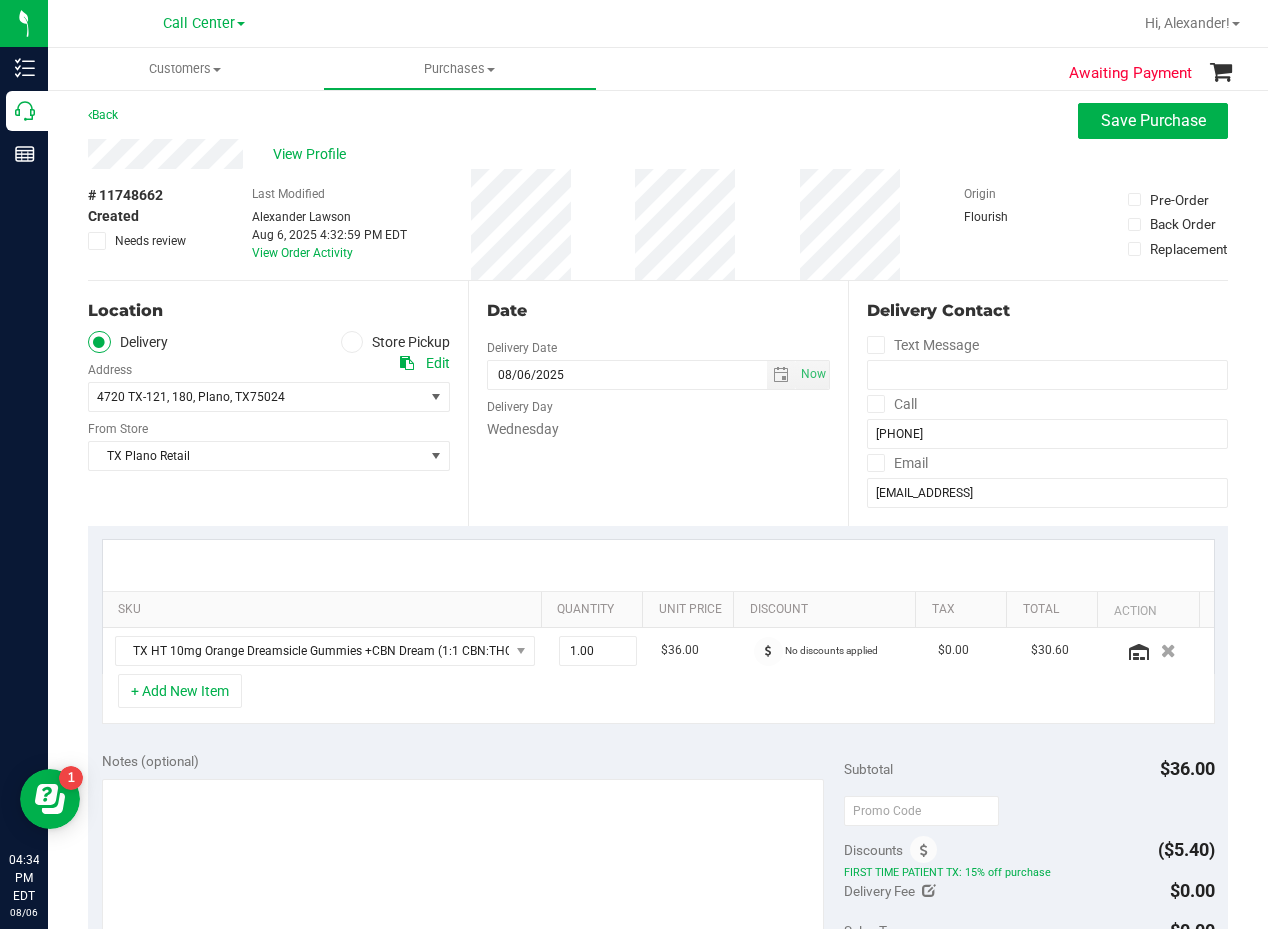 scroll, scrollTop: 0, scrollLeft: 0, axis: both 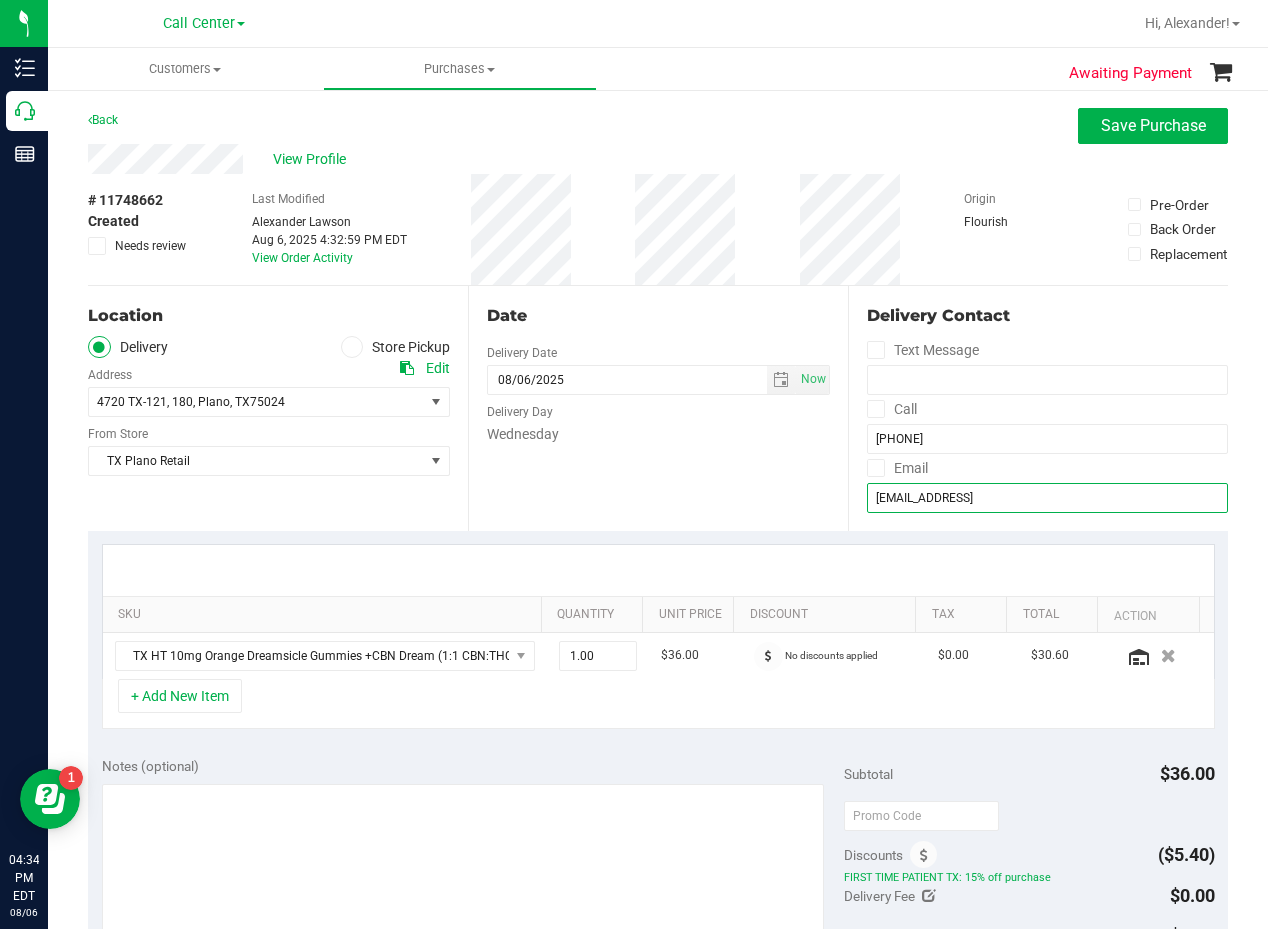 click on "bjsheetz@hotmail.com" at bounding box center (1047, 498) 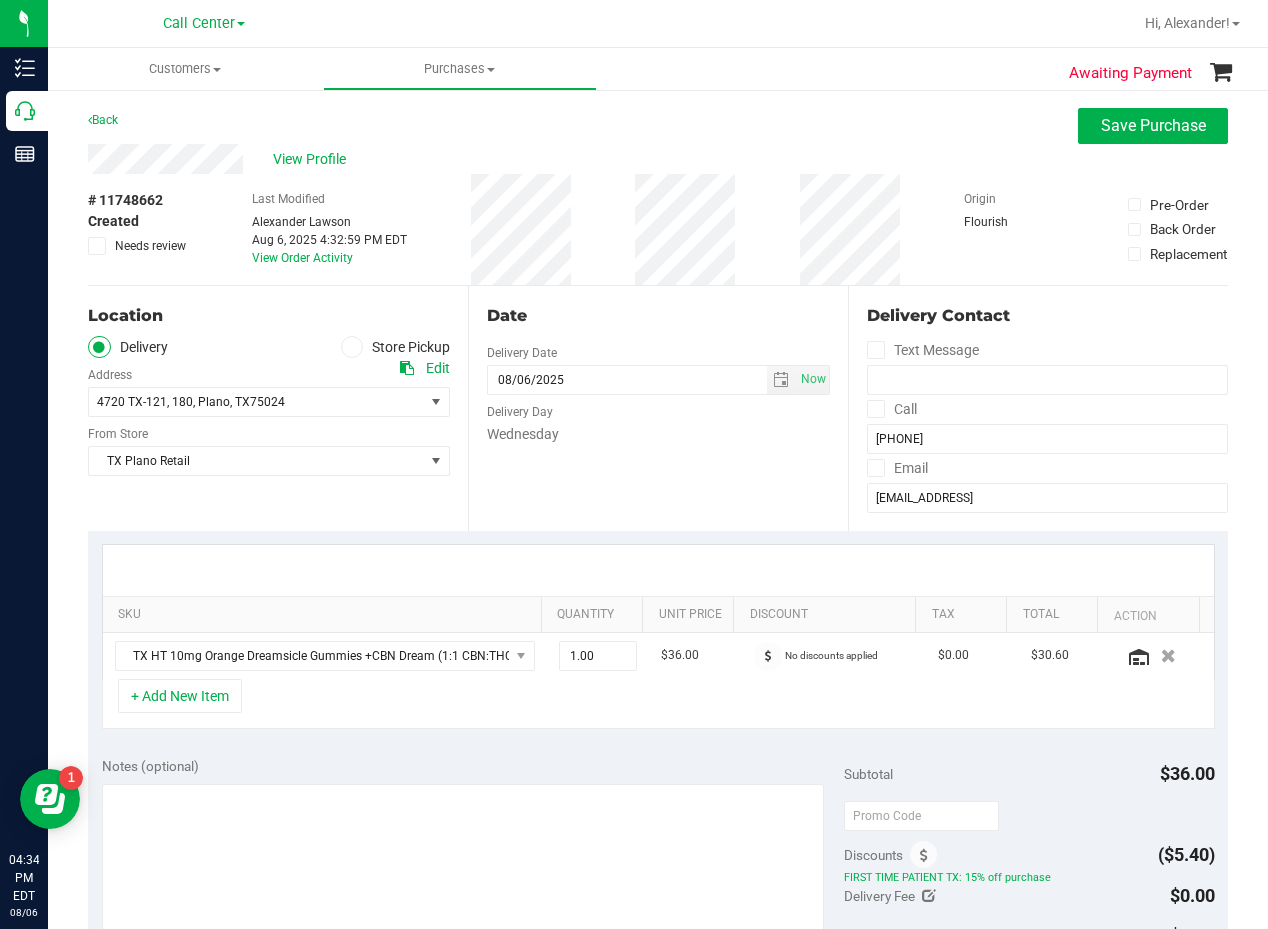 click on "# 11748662
Created
Needs review
Last Modified
Alexander Lawson
Aug 6, 2025 4:32:59 PM EDT
View Order Activity
Origin
Flourish
Pre-Order
Back Order
Replacement" at bounding box center [658, 229] 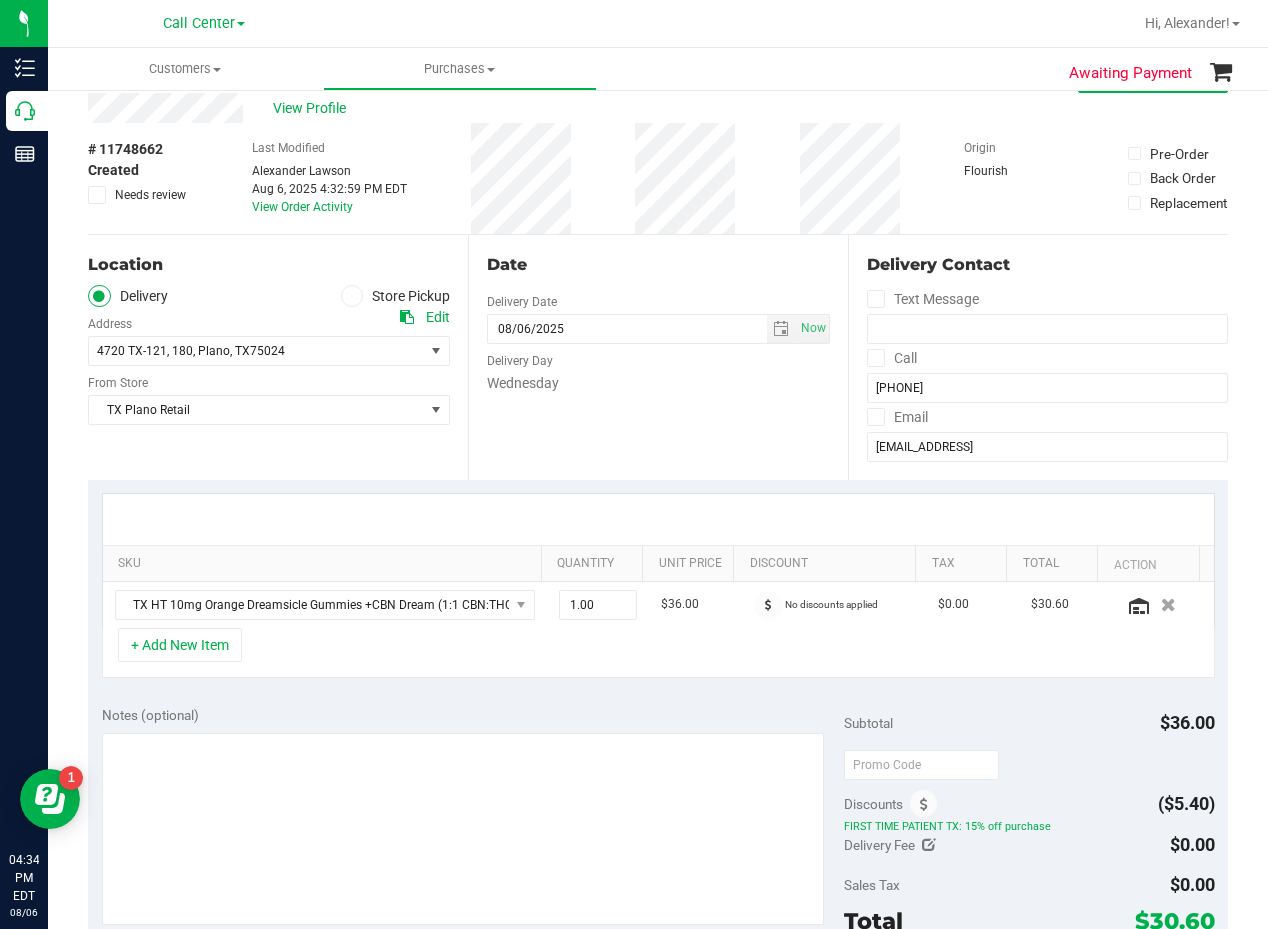 scroll, scrollTop: 100, scrollLeft: 0, axis: vertical 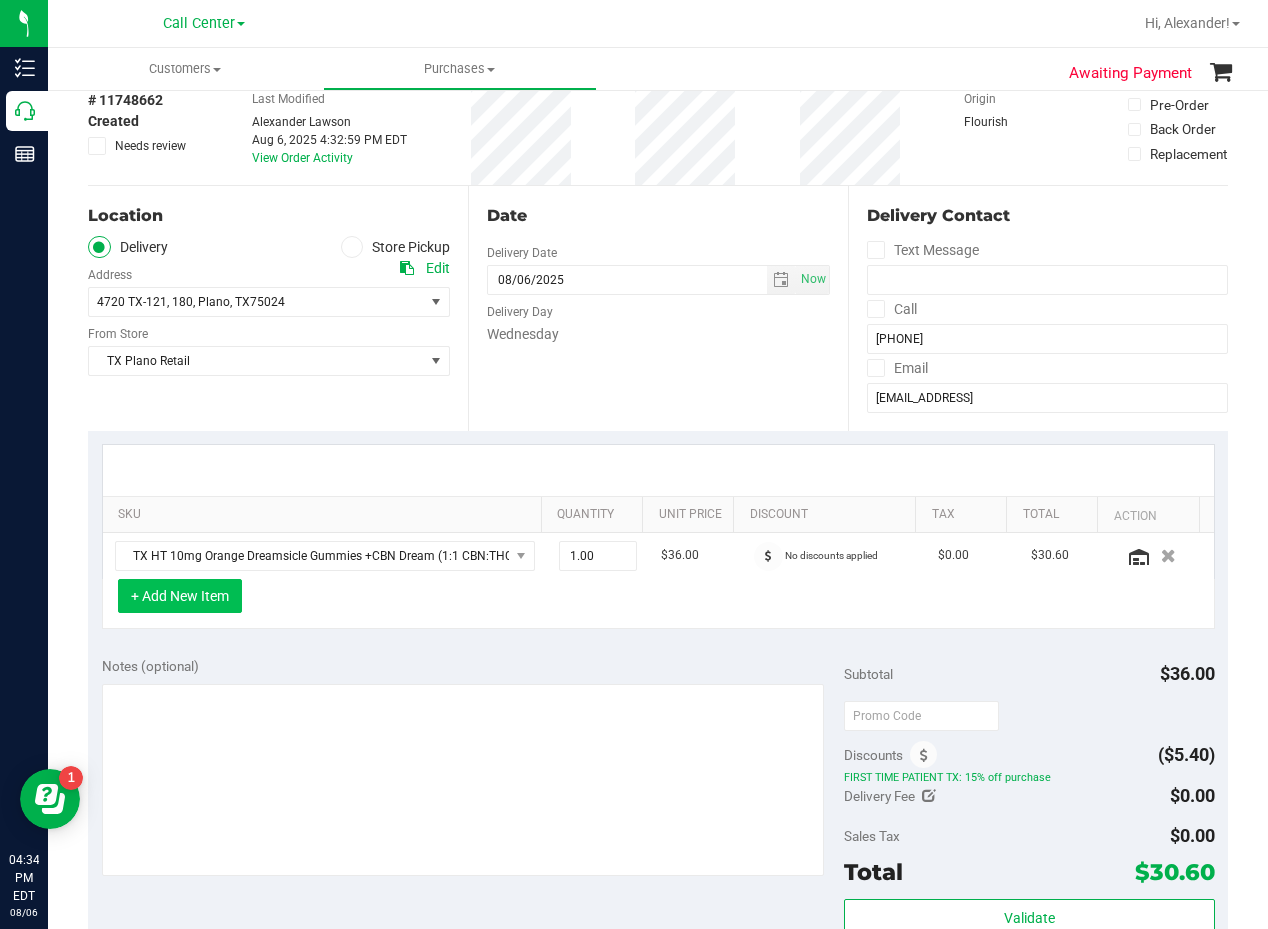 click on "+ Add New Item" at bounding box center (180, 596) 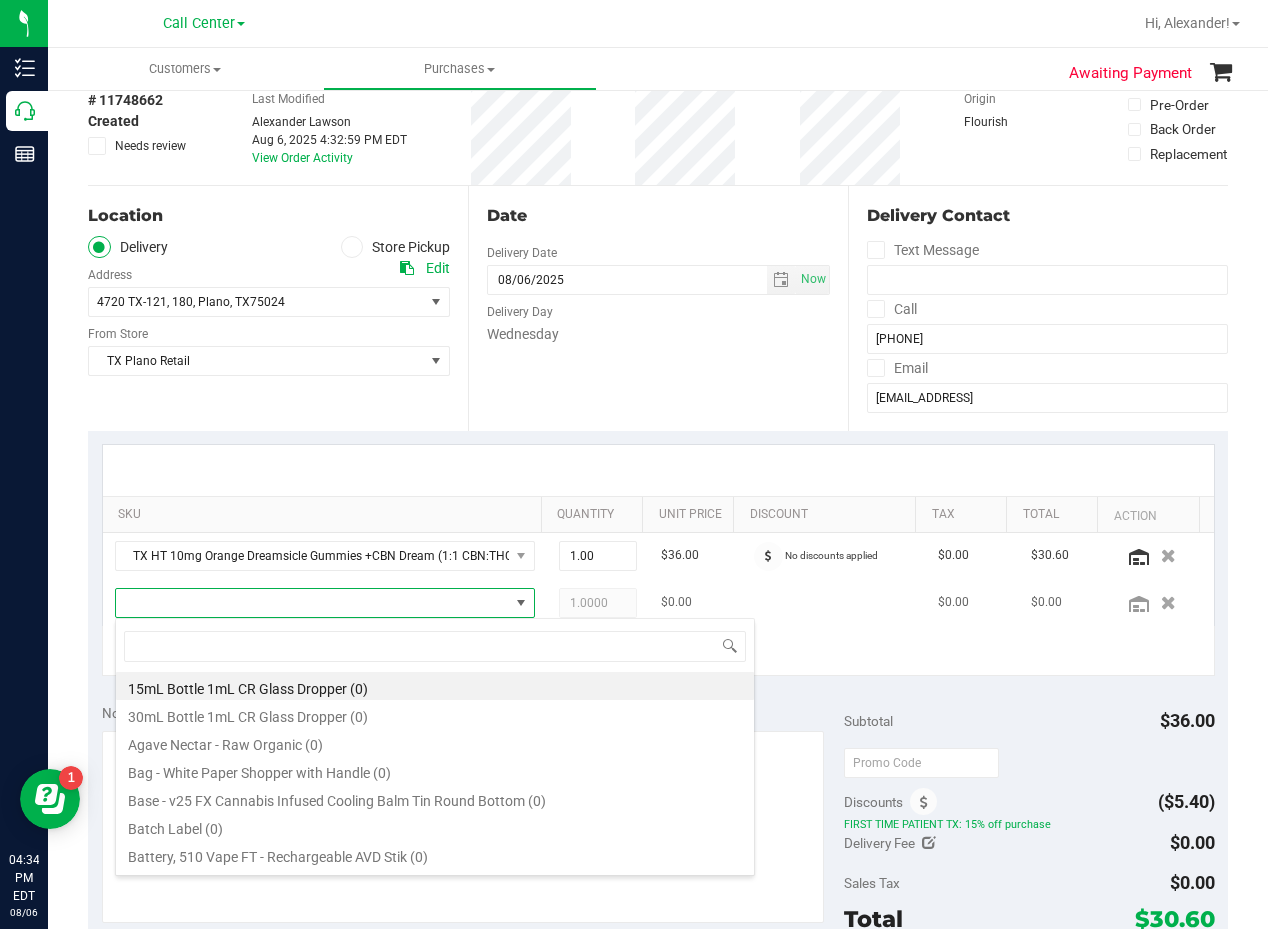 scroll, scrollTop: 99970, scrollLeft: 99593, axis: both 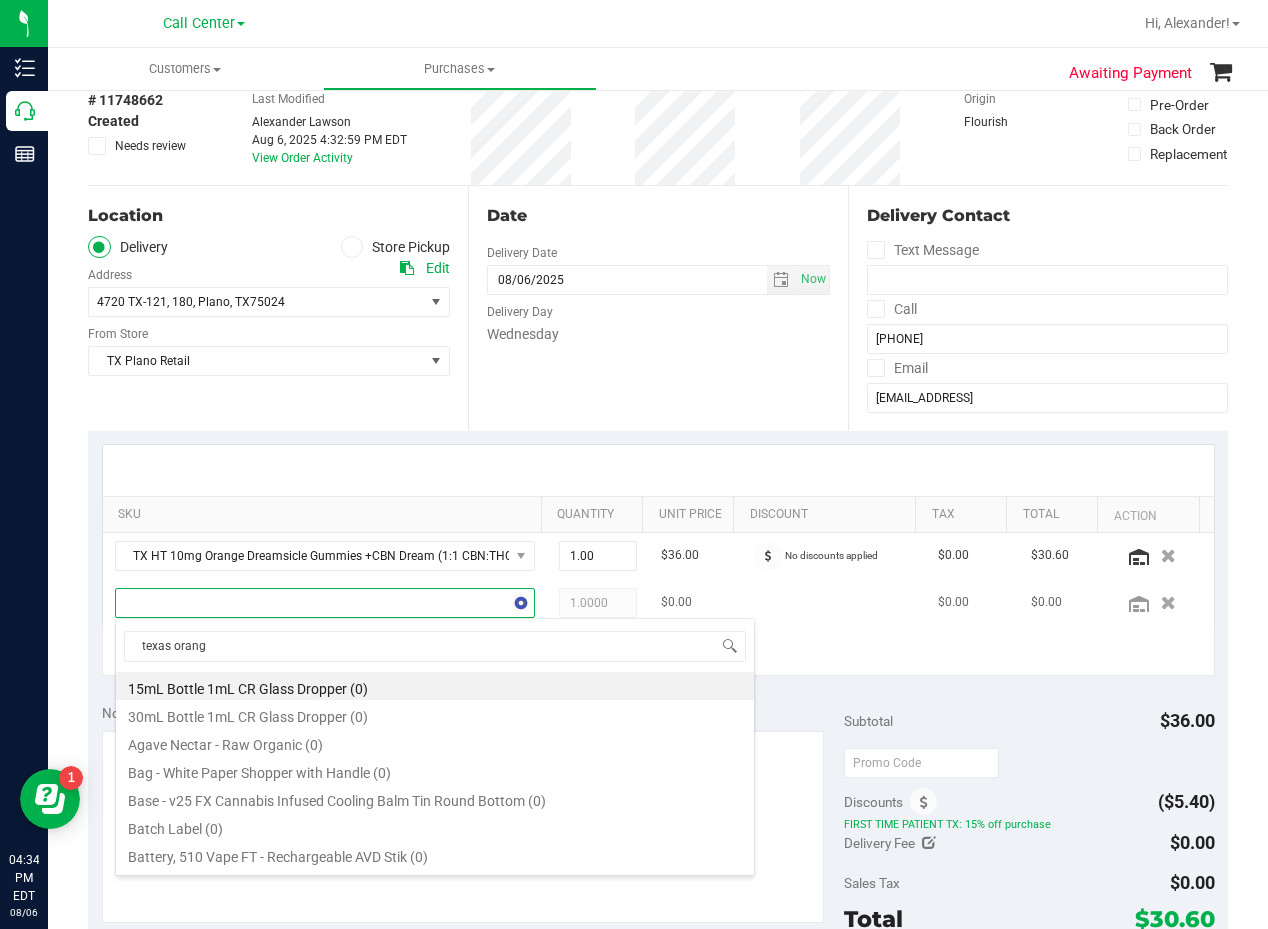 type on "texas orange" 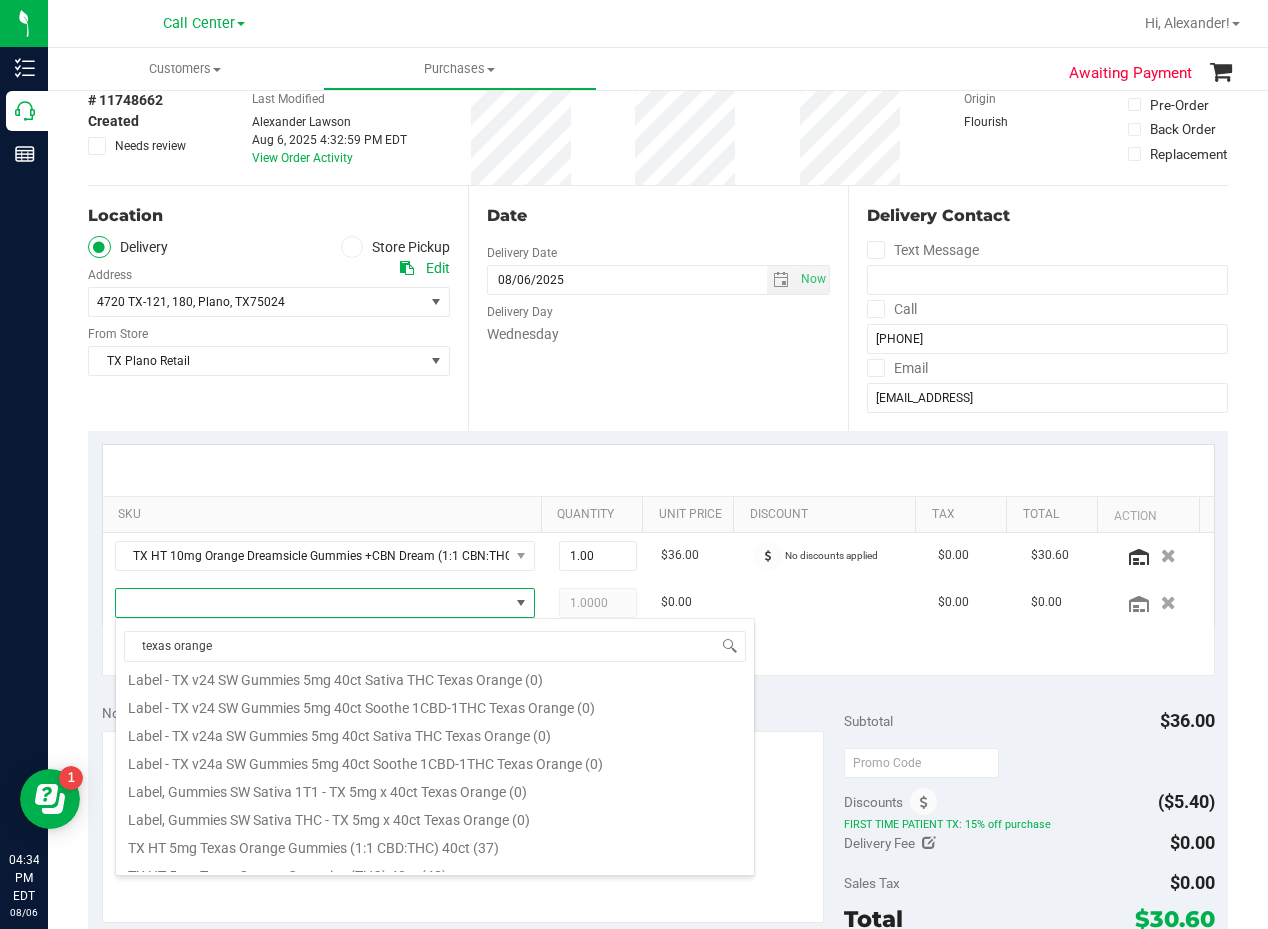 scroll, scrollTop: 332, scrollLeft: 0, axis: vertical 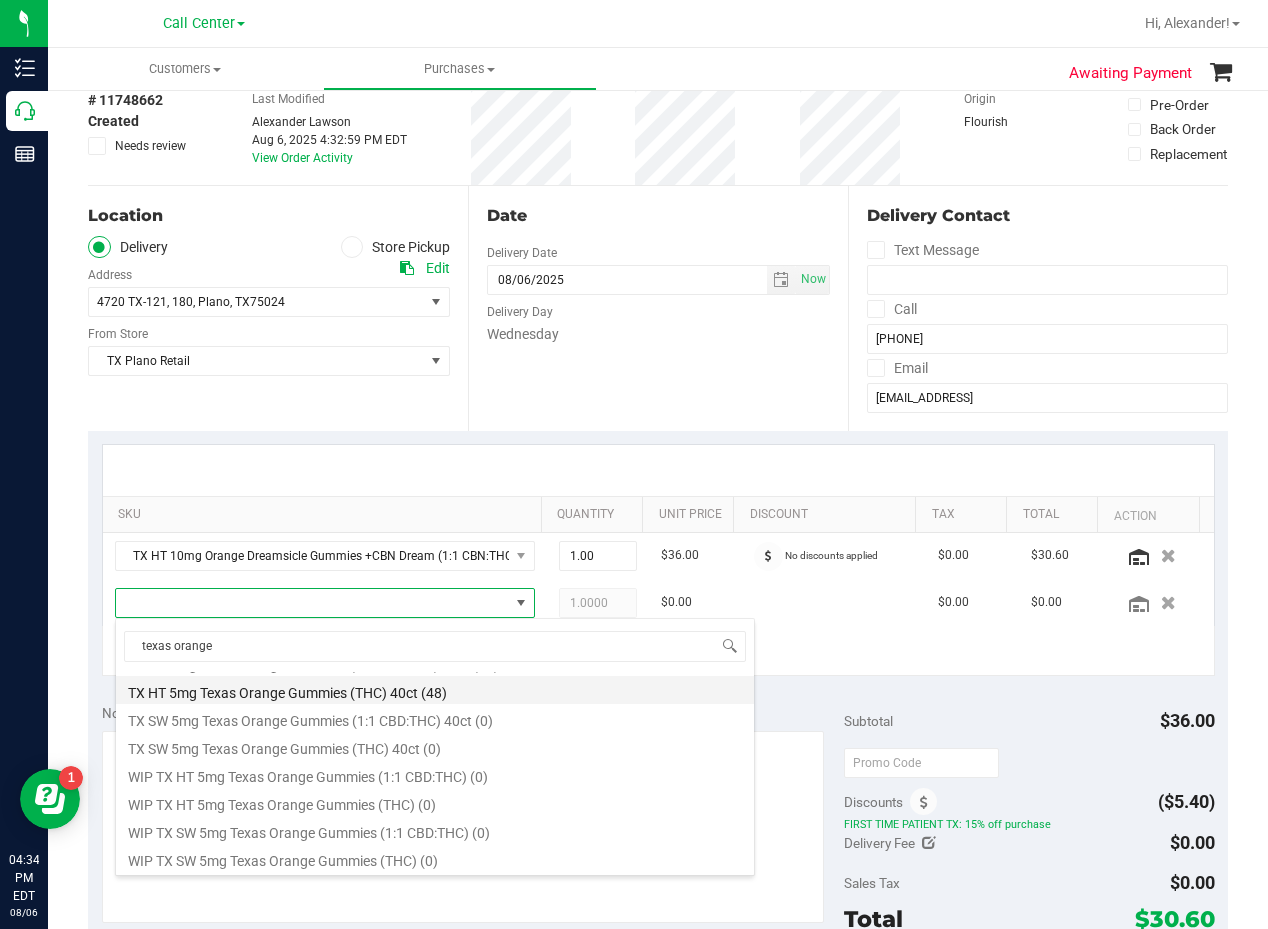 click on "TX HT 5mg Texas Orange Gummies (THC) 40ct (48)" at bounding box center [435, 690] 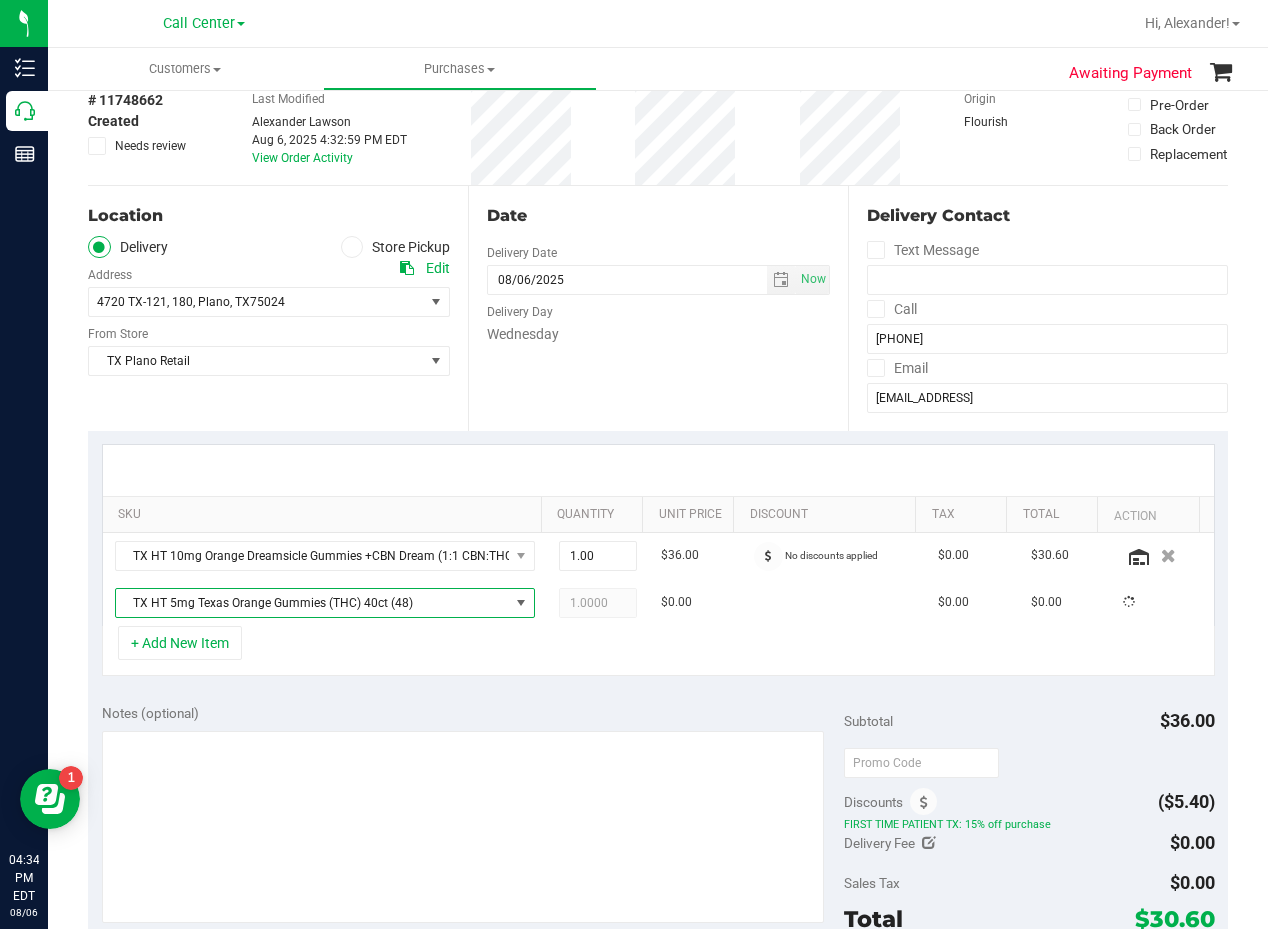 click on "SKU Quantity Unit Price Discount Tax Total Action
TX HT 10mg Orange Dreamsicle Gummies +CBN Dream (1:1 CBN:THC) 20ct
1.00 1
$36.00
No discounts applied
$0.00
$30.60
TX HT 5mg Texas Orange Gummies (THC) 40ct (48)
1.0000 1
$0.00
$0.00
$0.00" at bounding box center (658, 560) 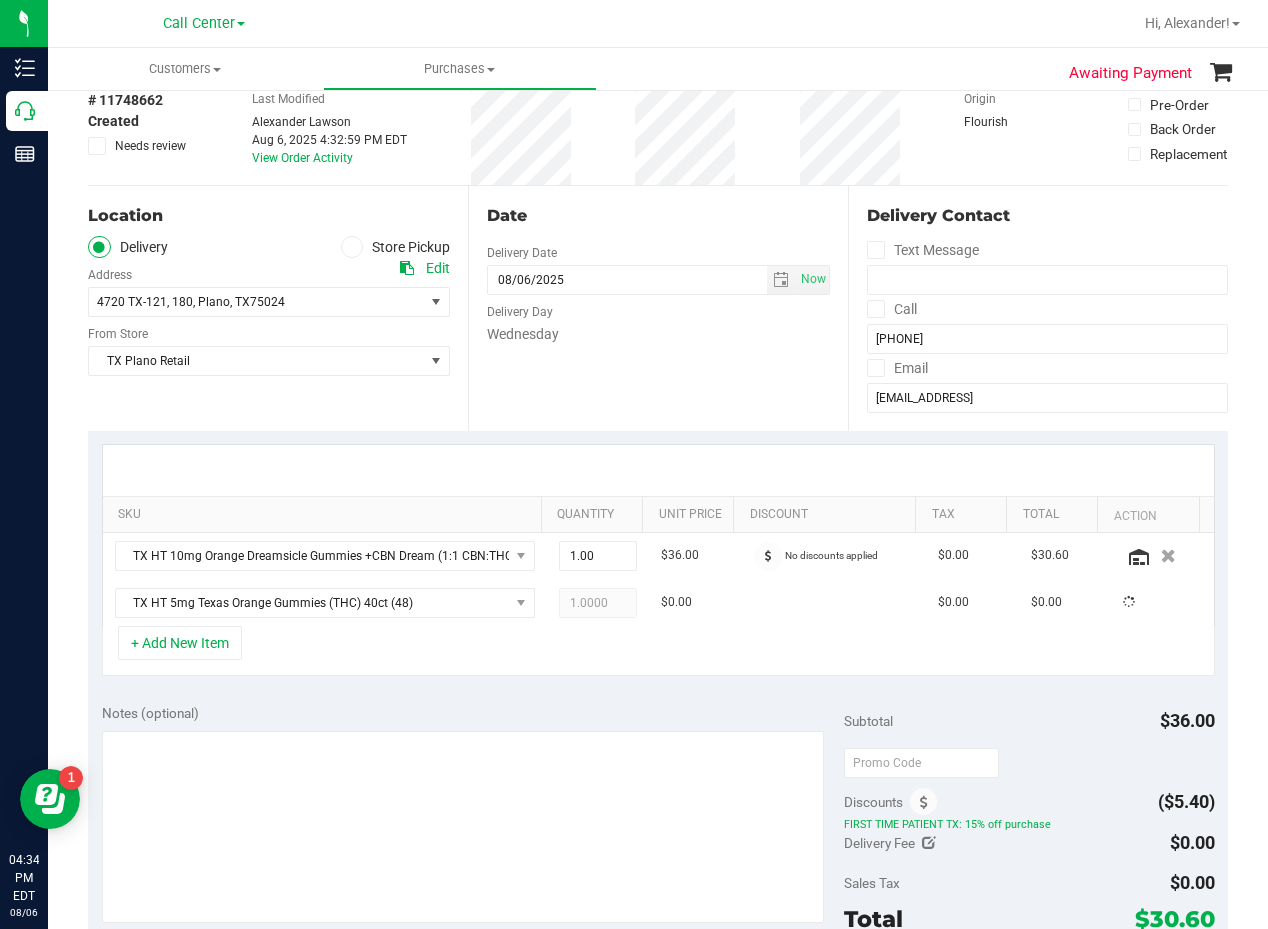 click on "Date
Delivery Date
08/06/2025
Now
08/06/2025 08:00 AM
Now
Delivery Day
Wednesday" at bounding box center (658, 308) 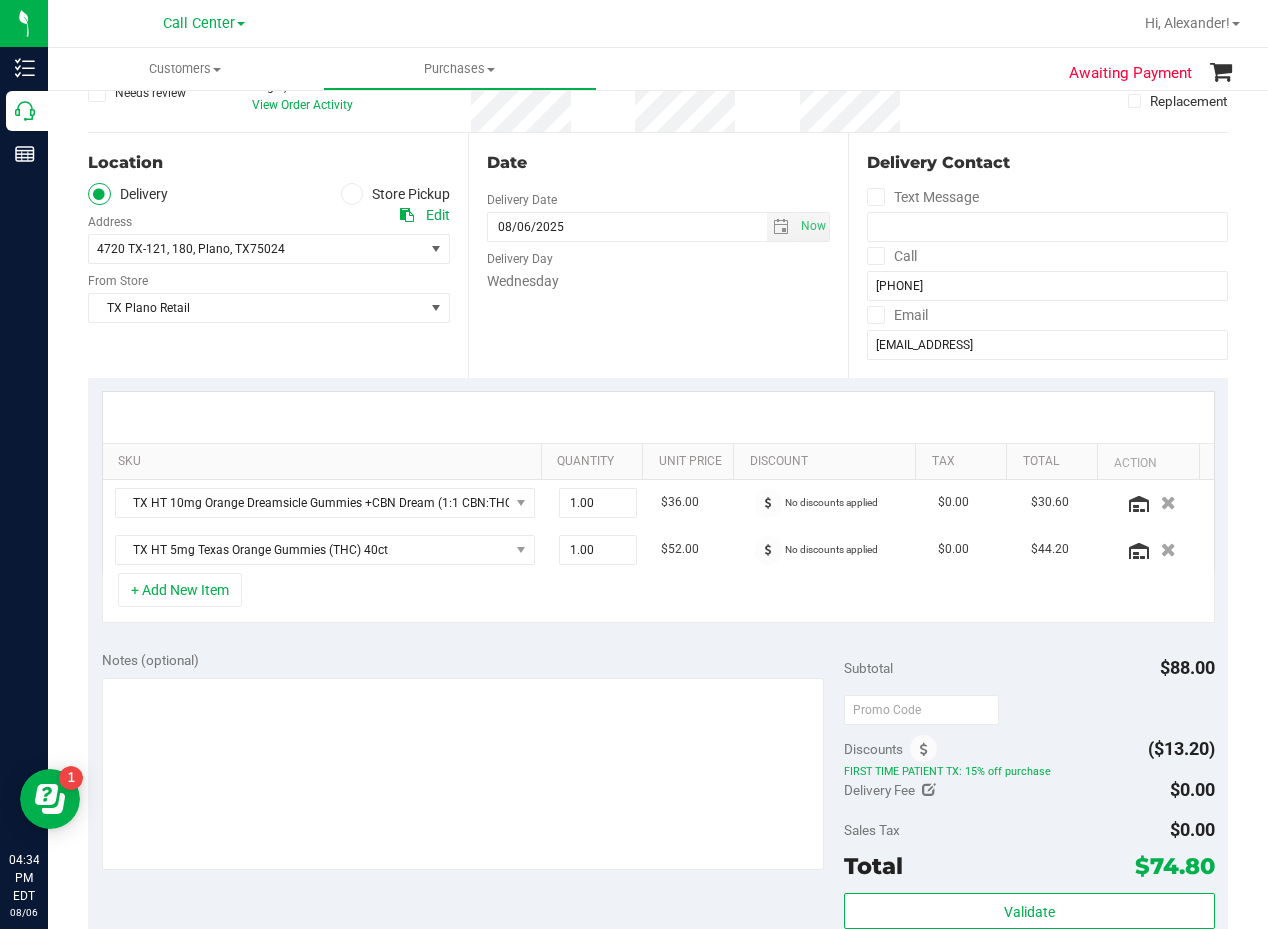 scroll, scrollTop: 200, scrollLeft: 0, axis: vertical 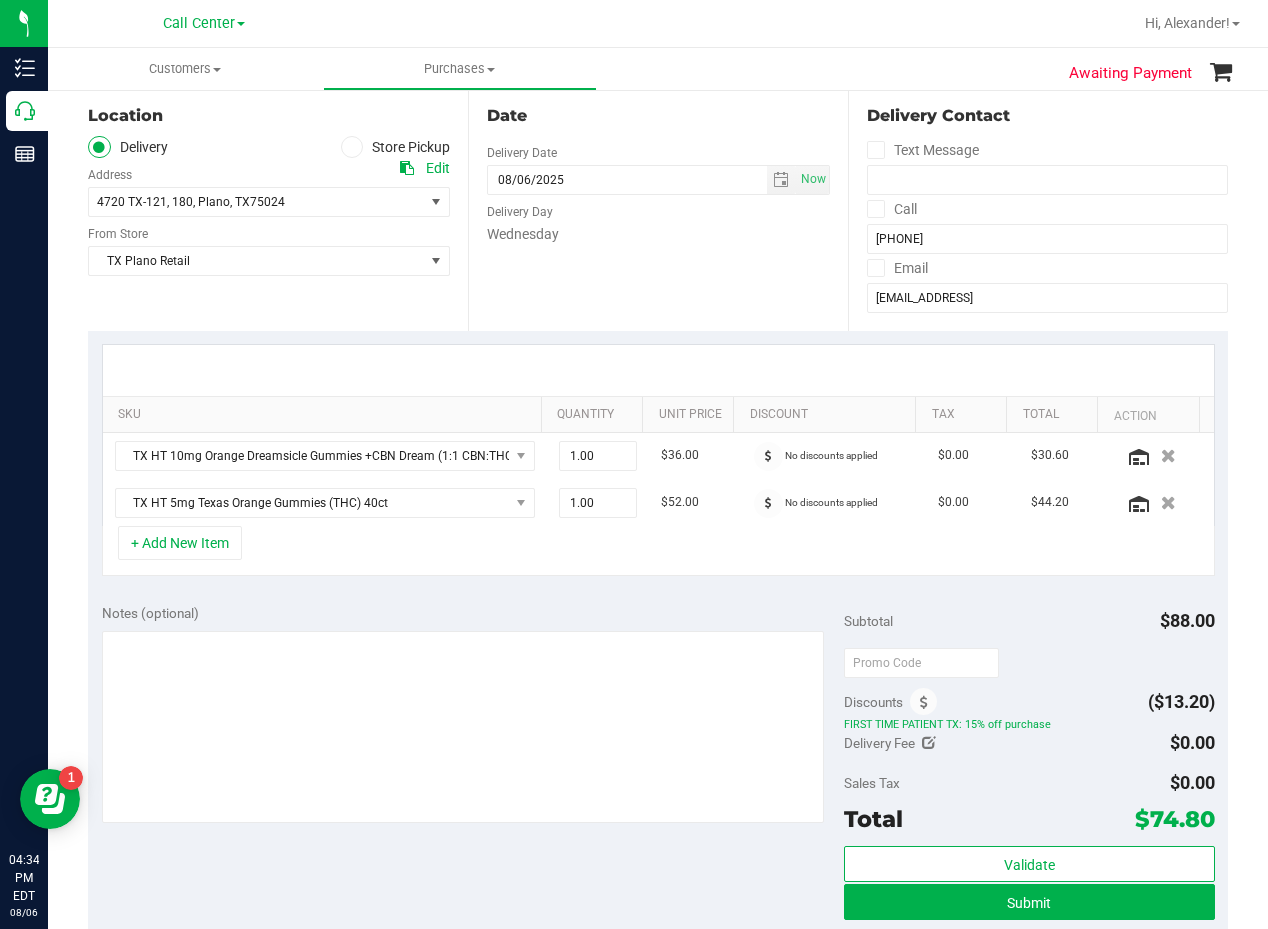 click at bounding box center (658, 370) 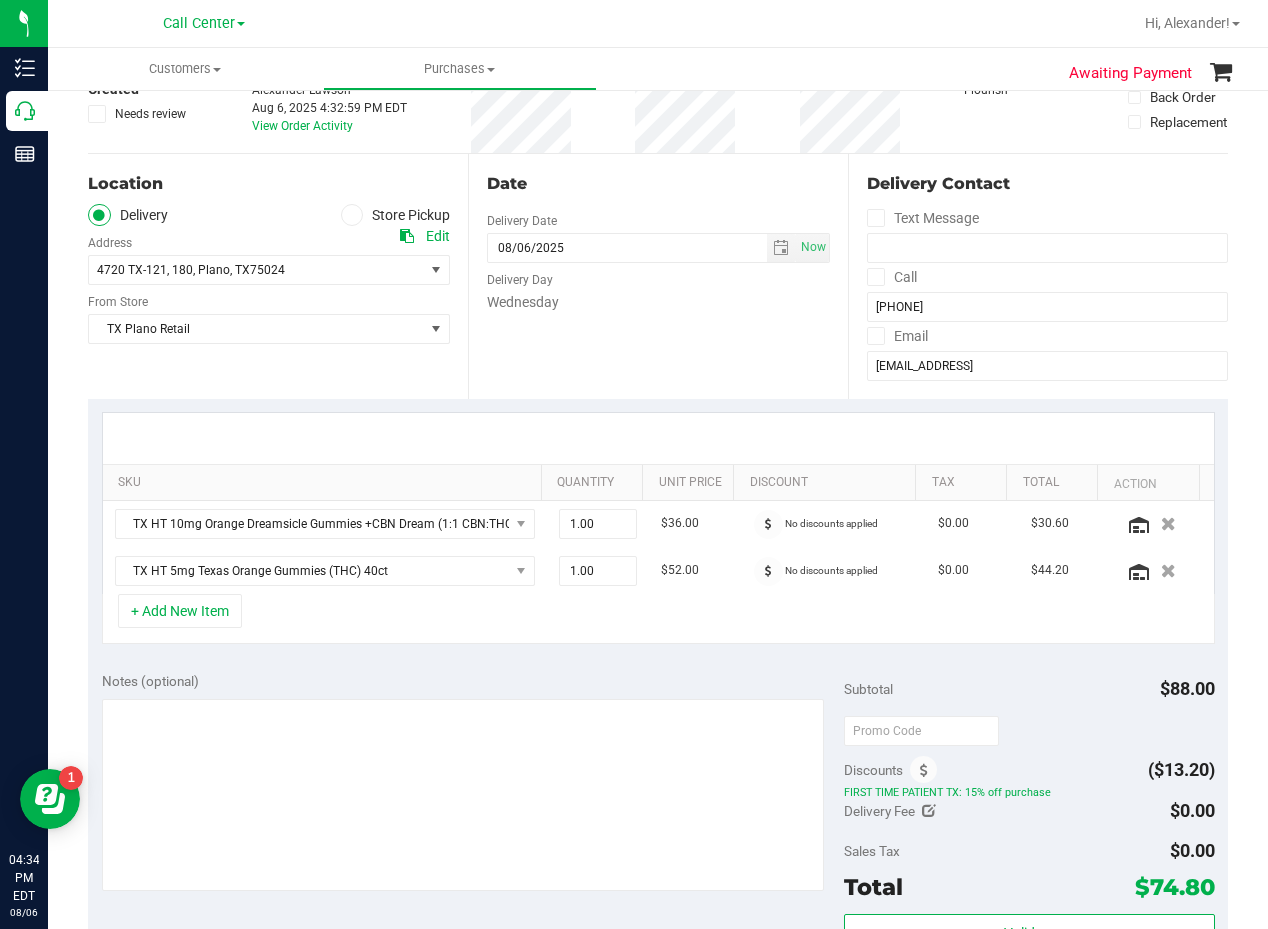 scroll, scrollTop: 100, scrollLeft: 0, axis: vertical 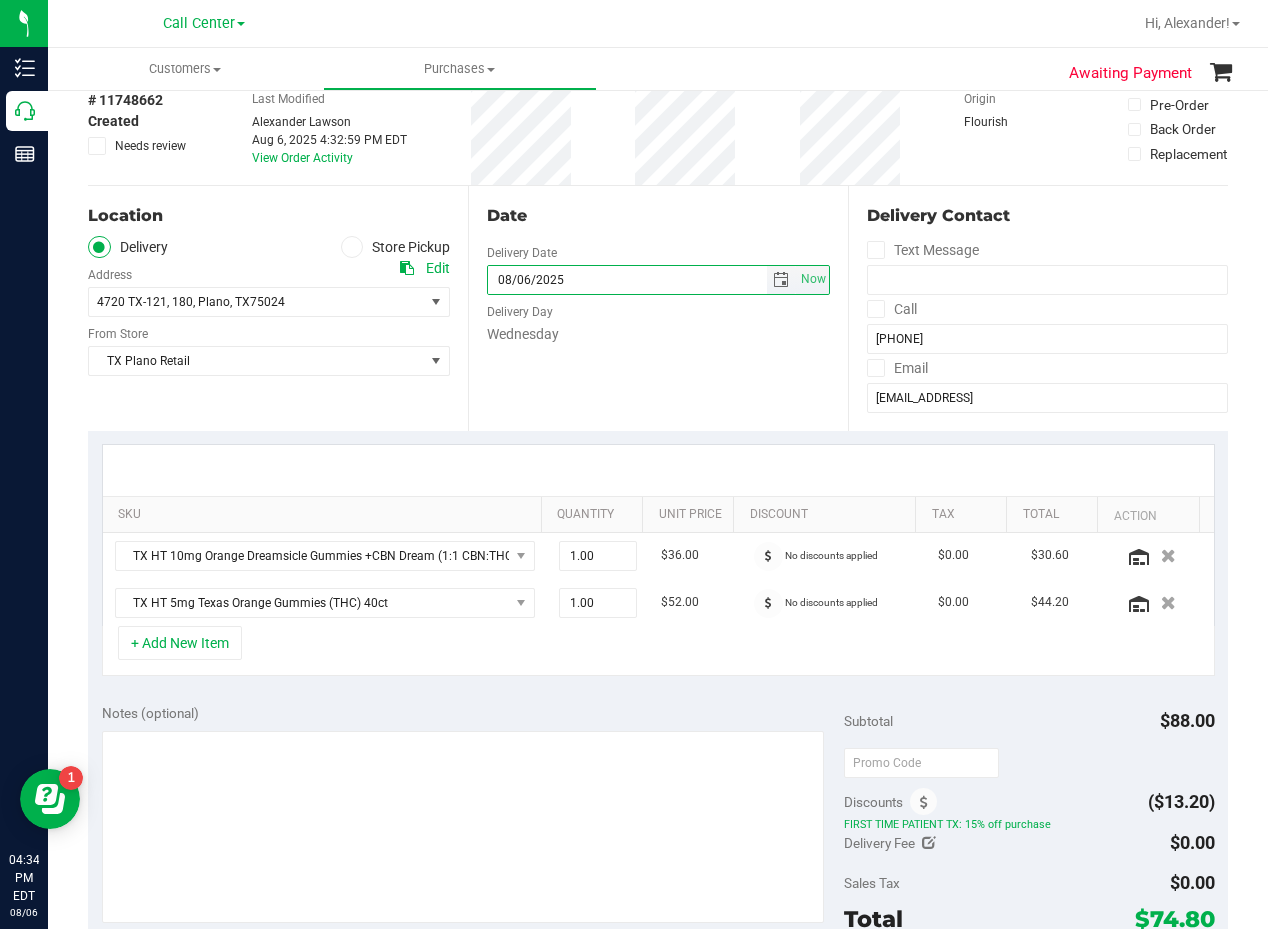 click on "08/06/2025" at bounding box center (627, 280) 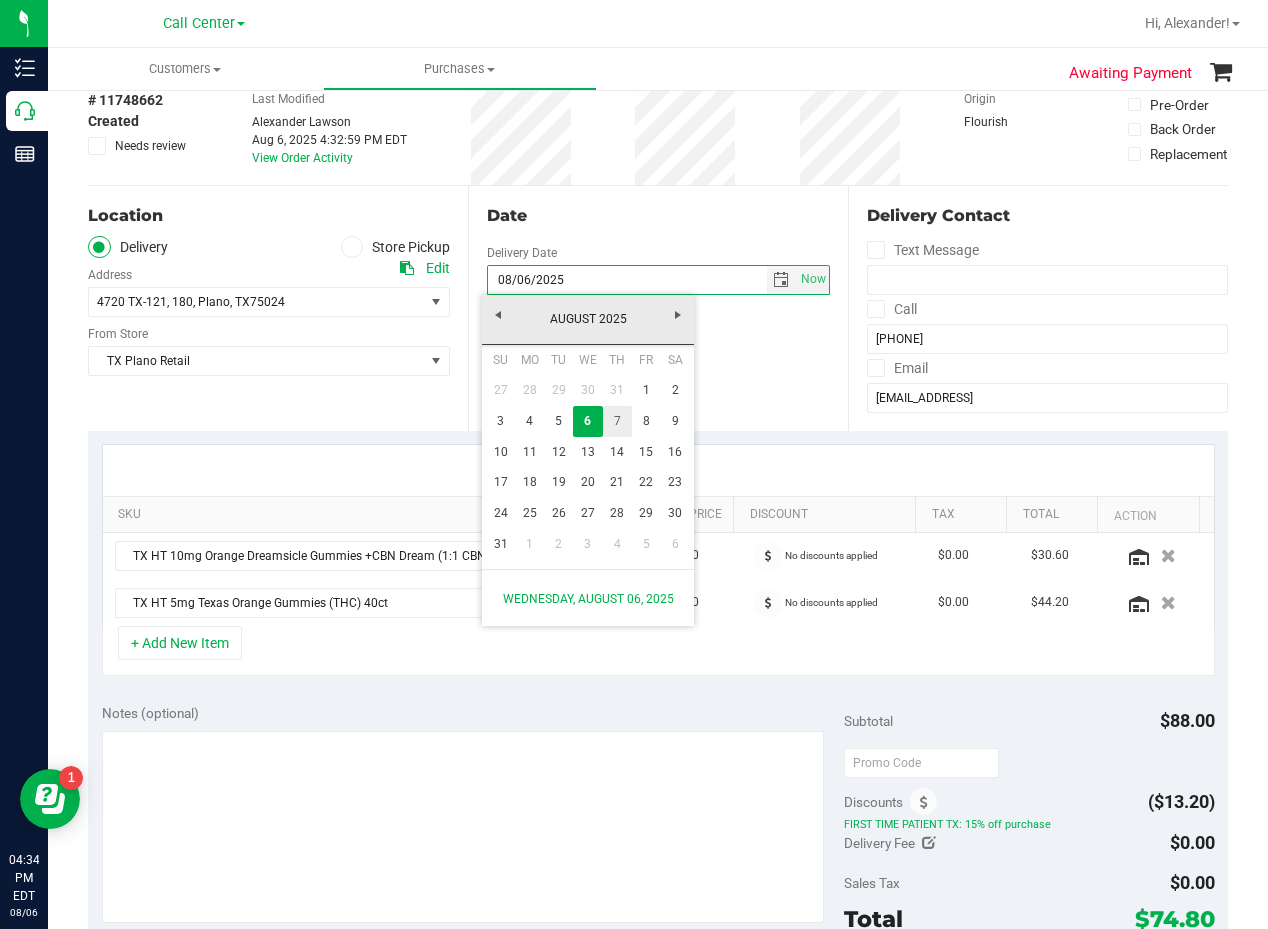 click on "7" at bounding box center (617, 421) 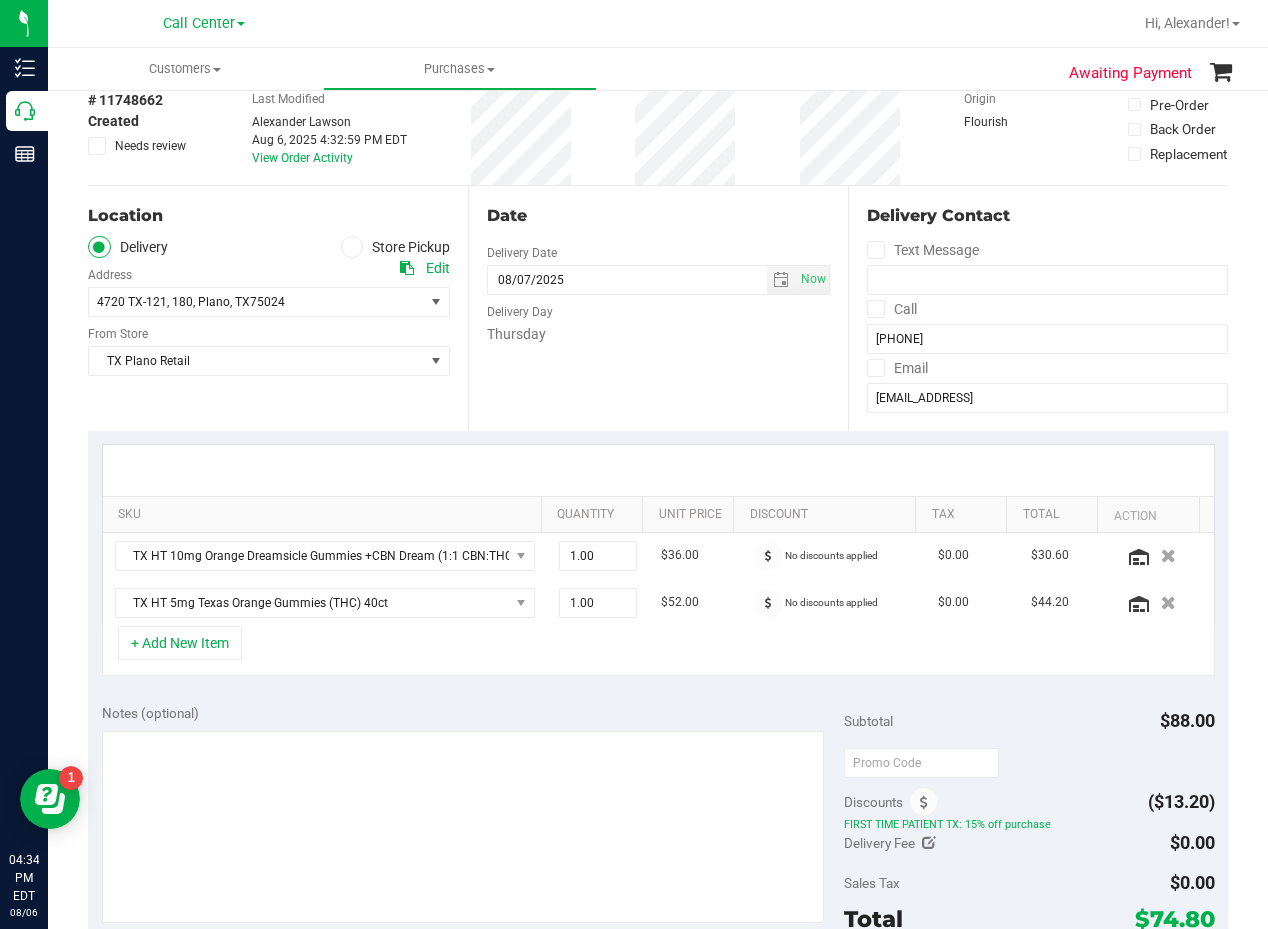 drag, startPoint x: 633, startPoint y: 384, endPoint x: 618, endPoint y: 201, distance: 183.61372 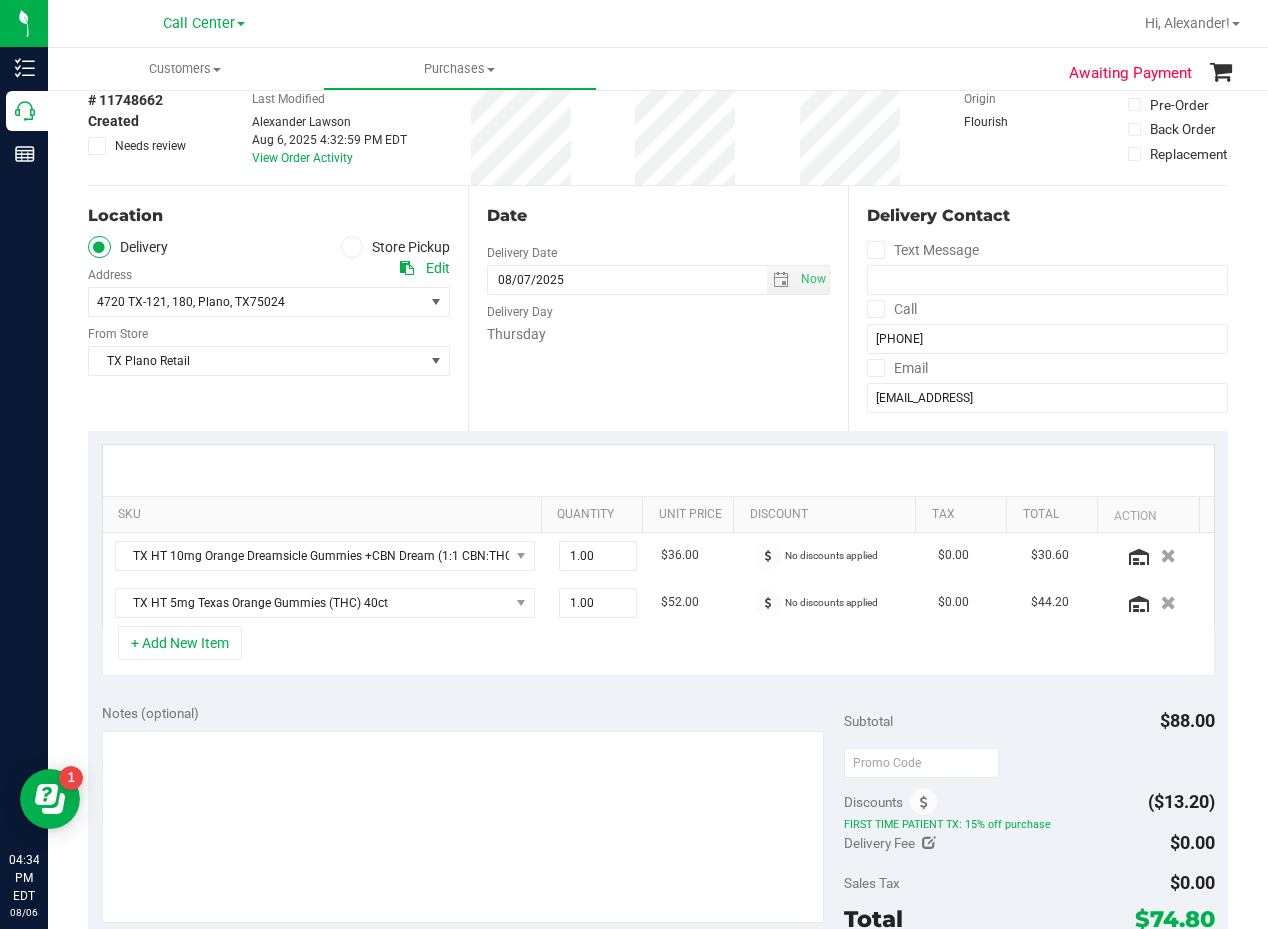 click on "Date
Delivery Date
08/07/2025
Now
08/07/2025 08:00 AM
Now
Delivery Day
Thursday" at bounding box center [658, 308] 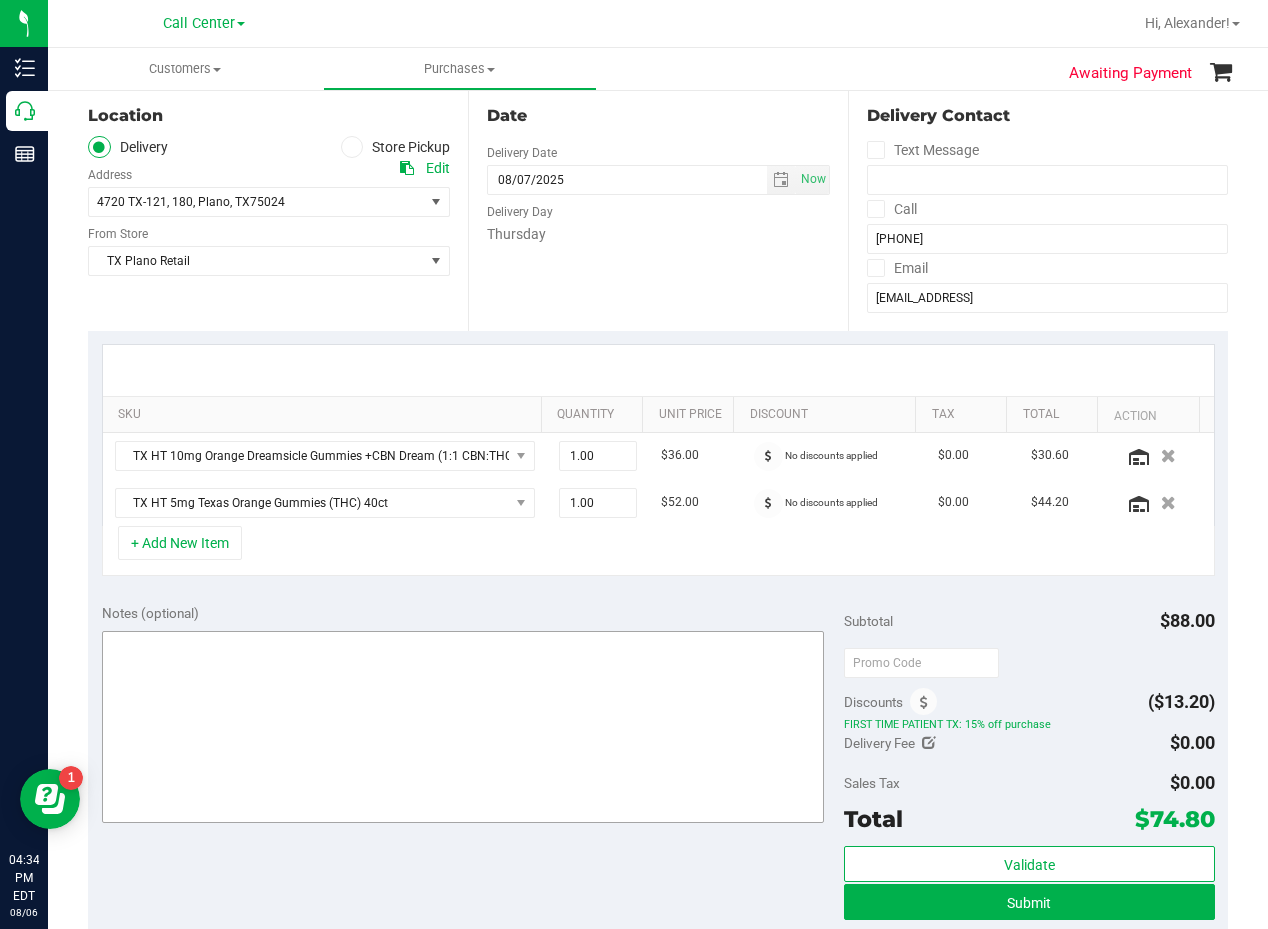 scroll, scrollTop: 626, scrollLeft: 0, axis: vertical 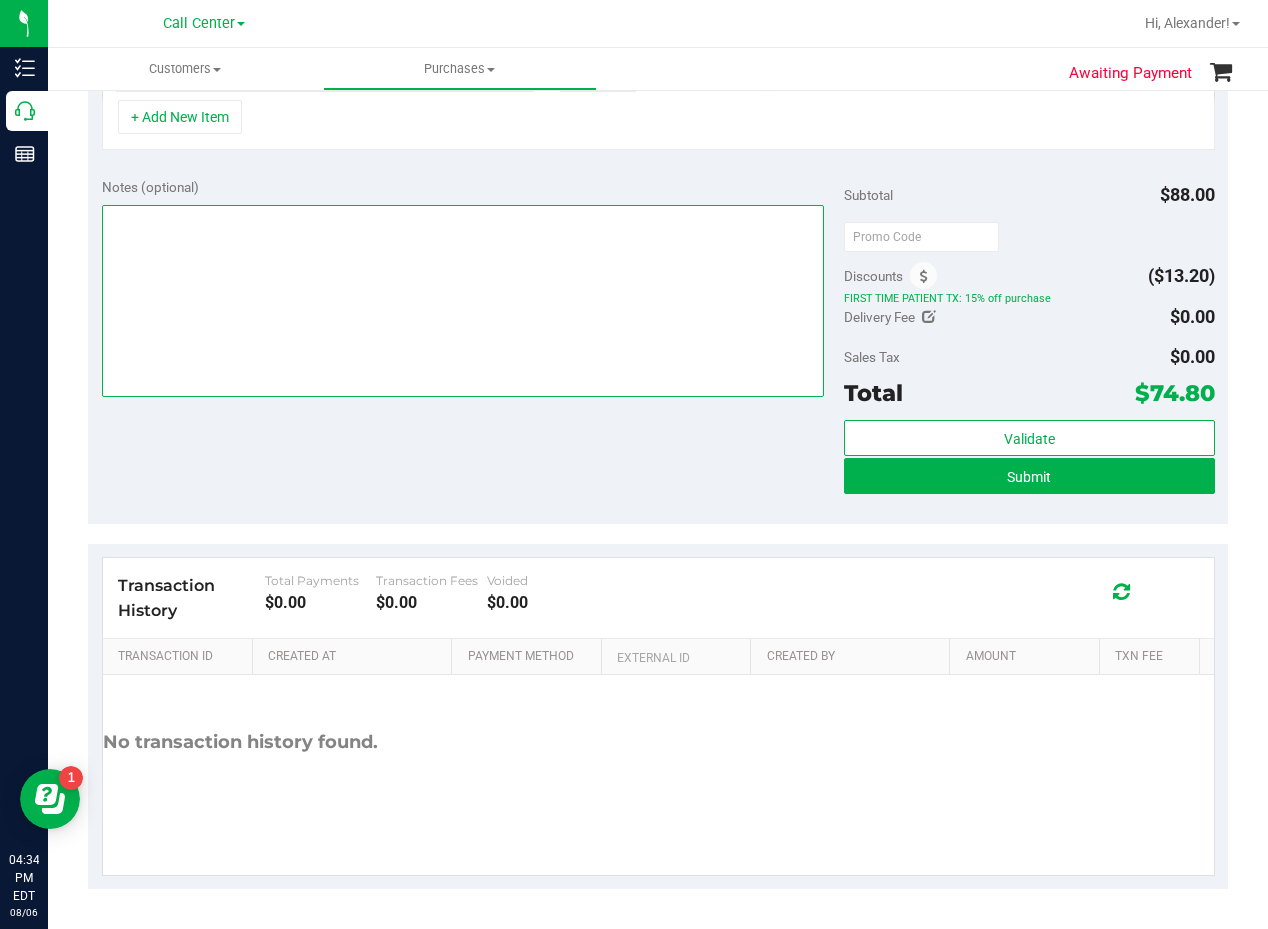 click at bounding box center [463, 301] 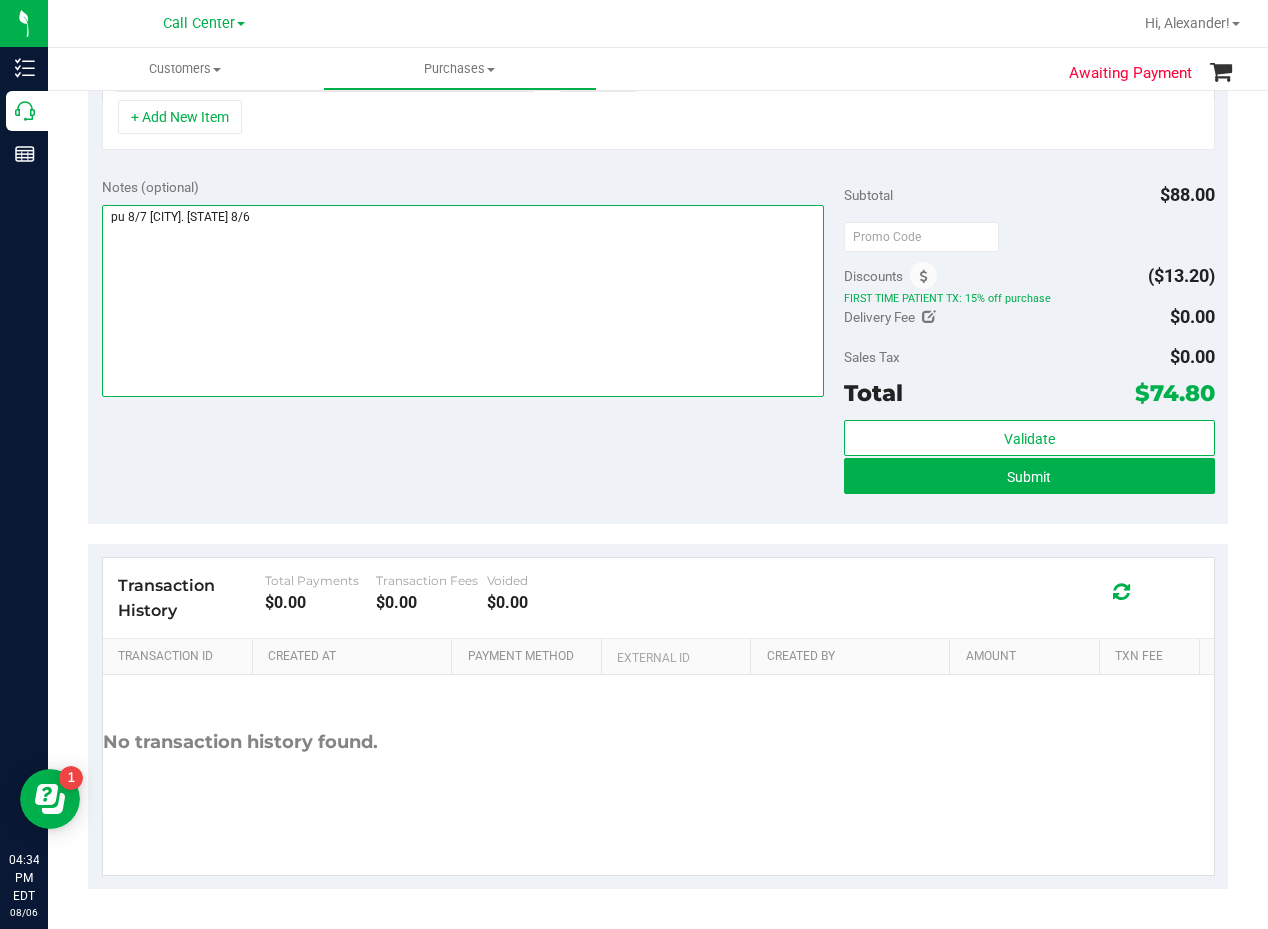 click at bounding box center (463, 301) 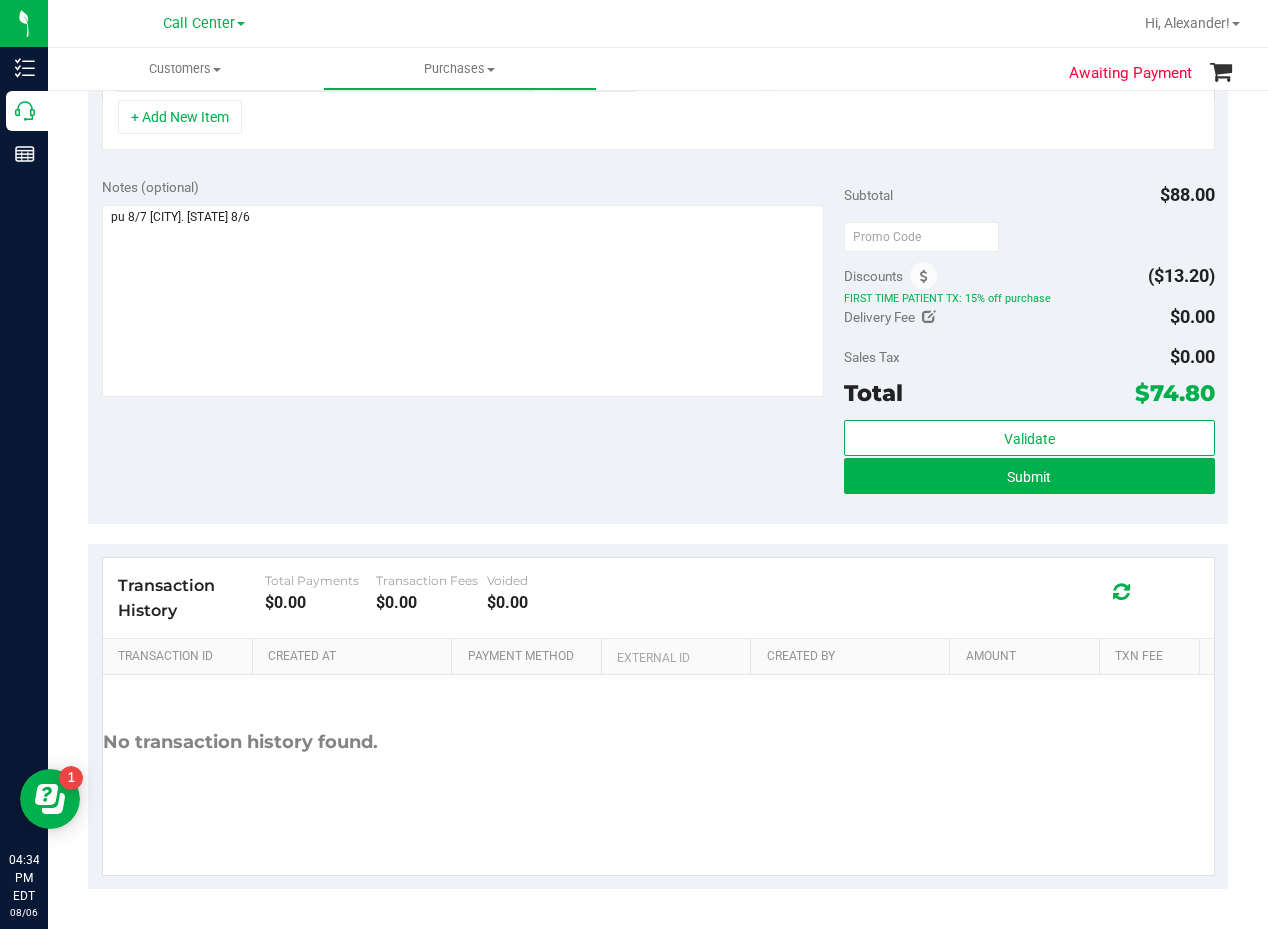 click on "Notes (optional)" at bounding box center [473, 187] 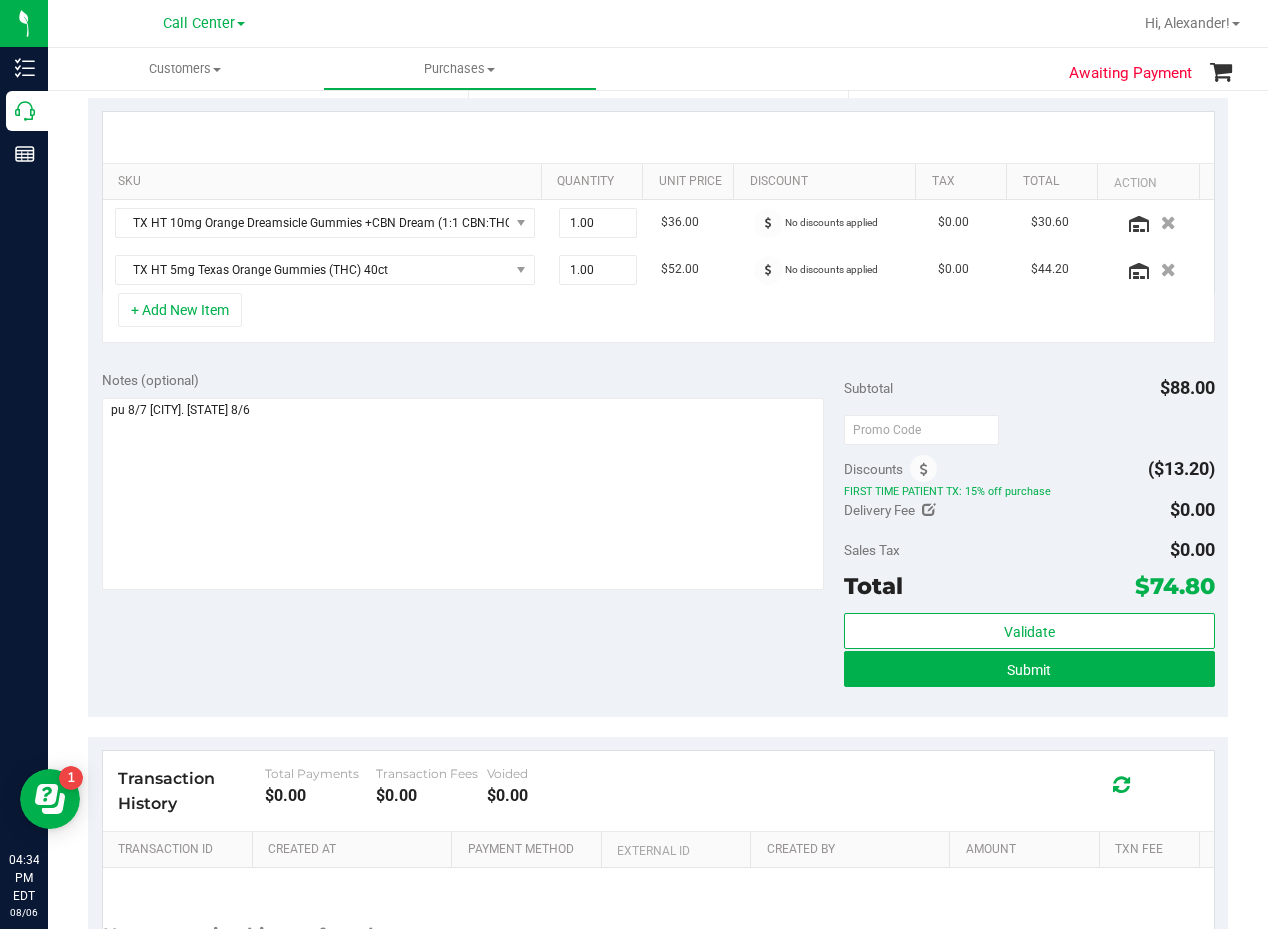 scroll, scrollTop: 426, scrollLeft: 0, axis: vertical 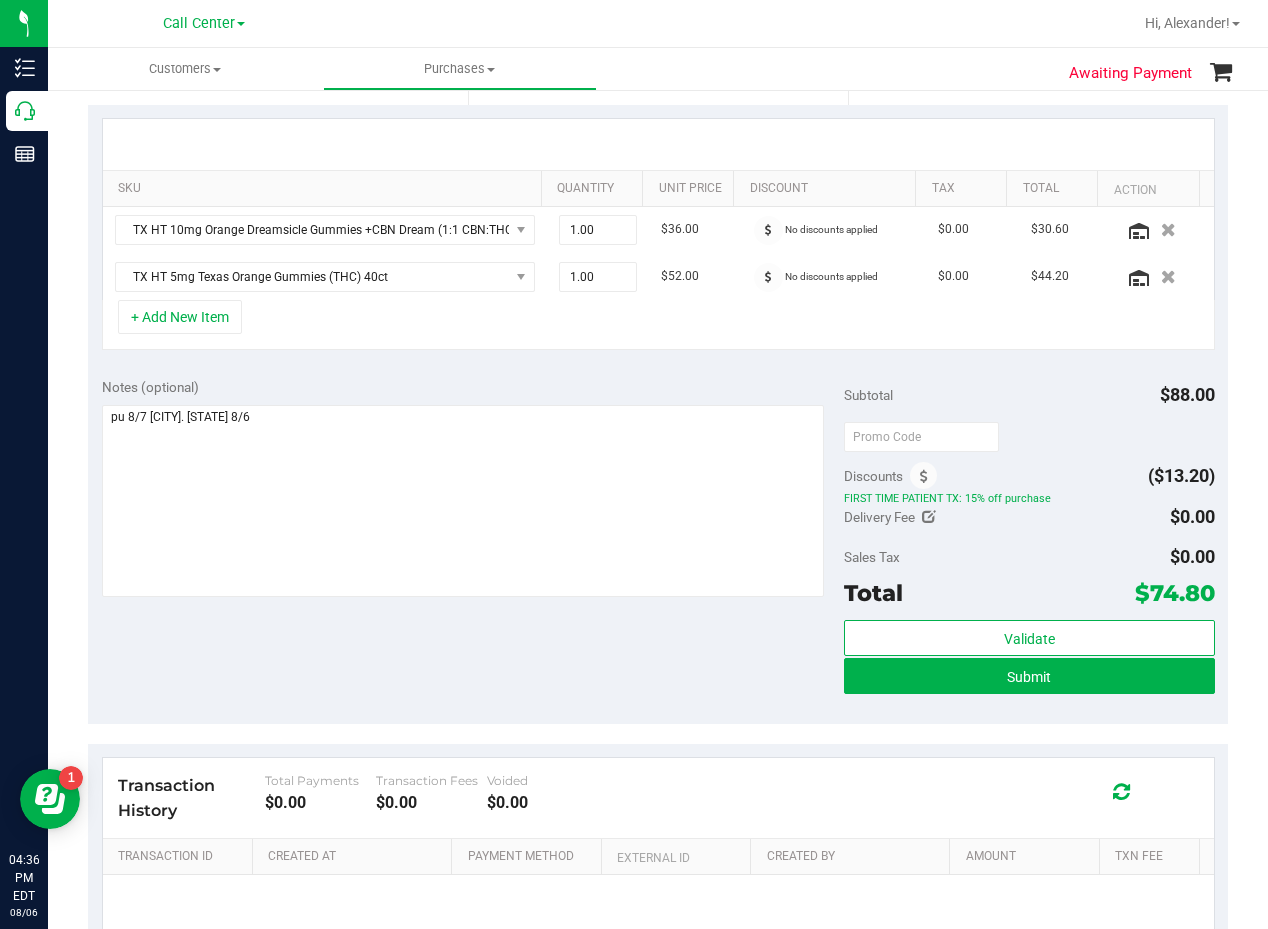 click on "+ Add New Item" at bounding box center [658, 325] 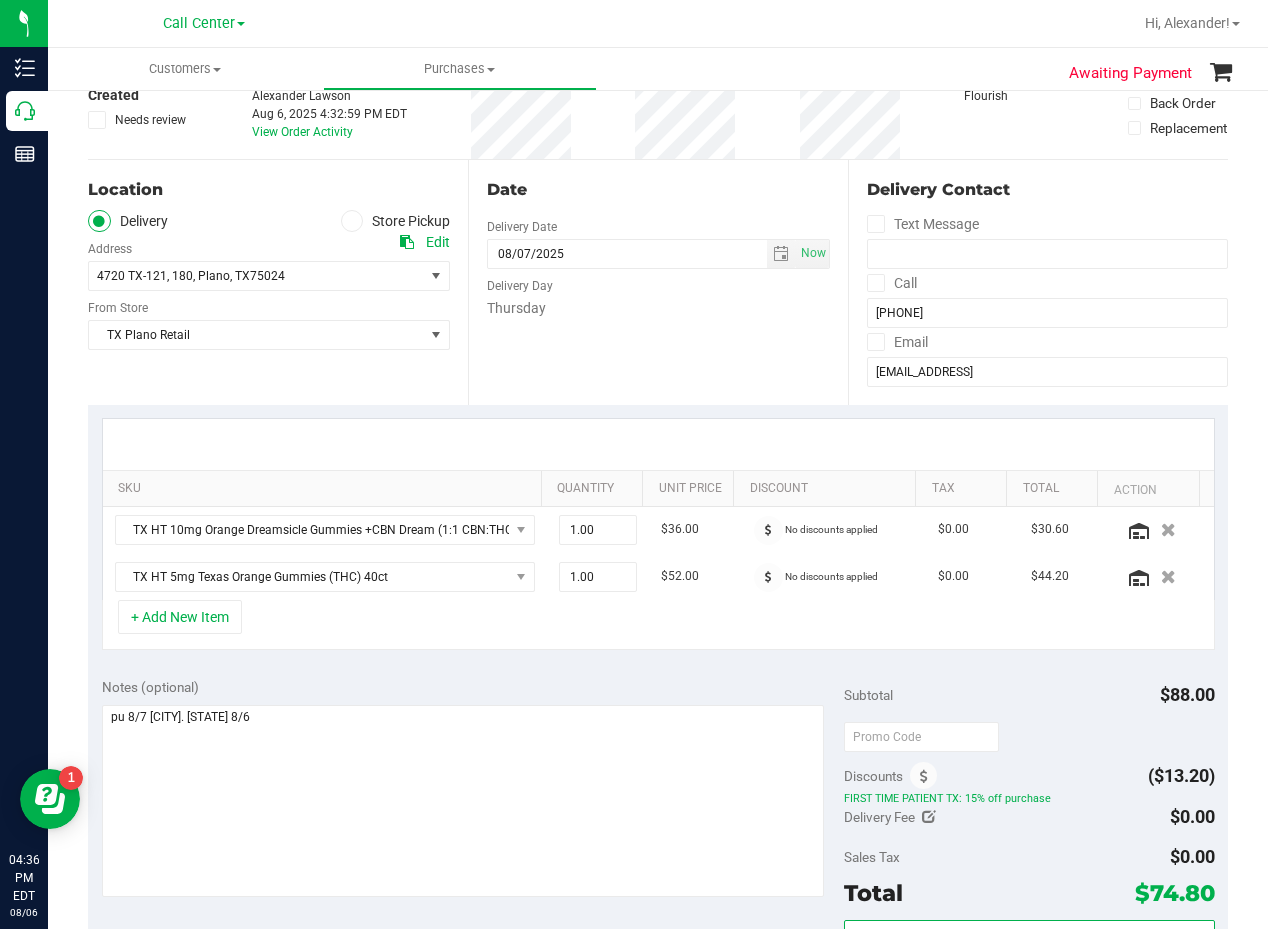 scroll, scrollTop: 0, scrollLeft: 0, axis: both 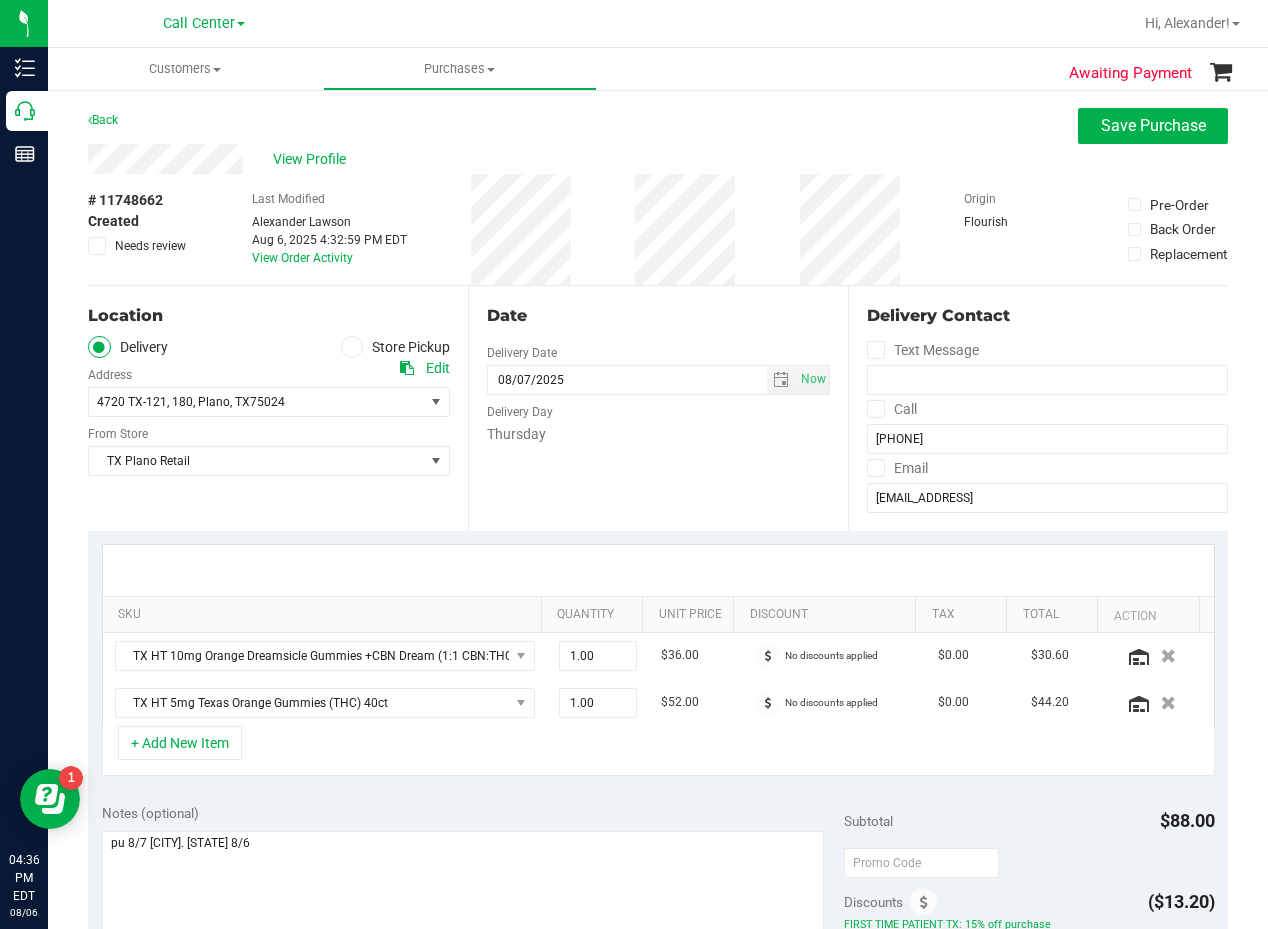 click on "Date" at bounding box center (658, 316) 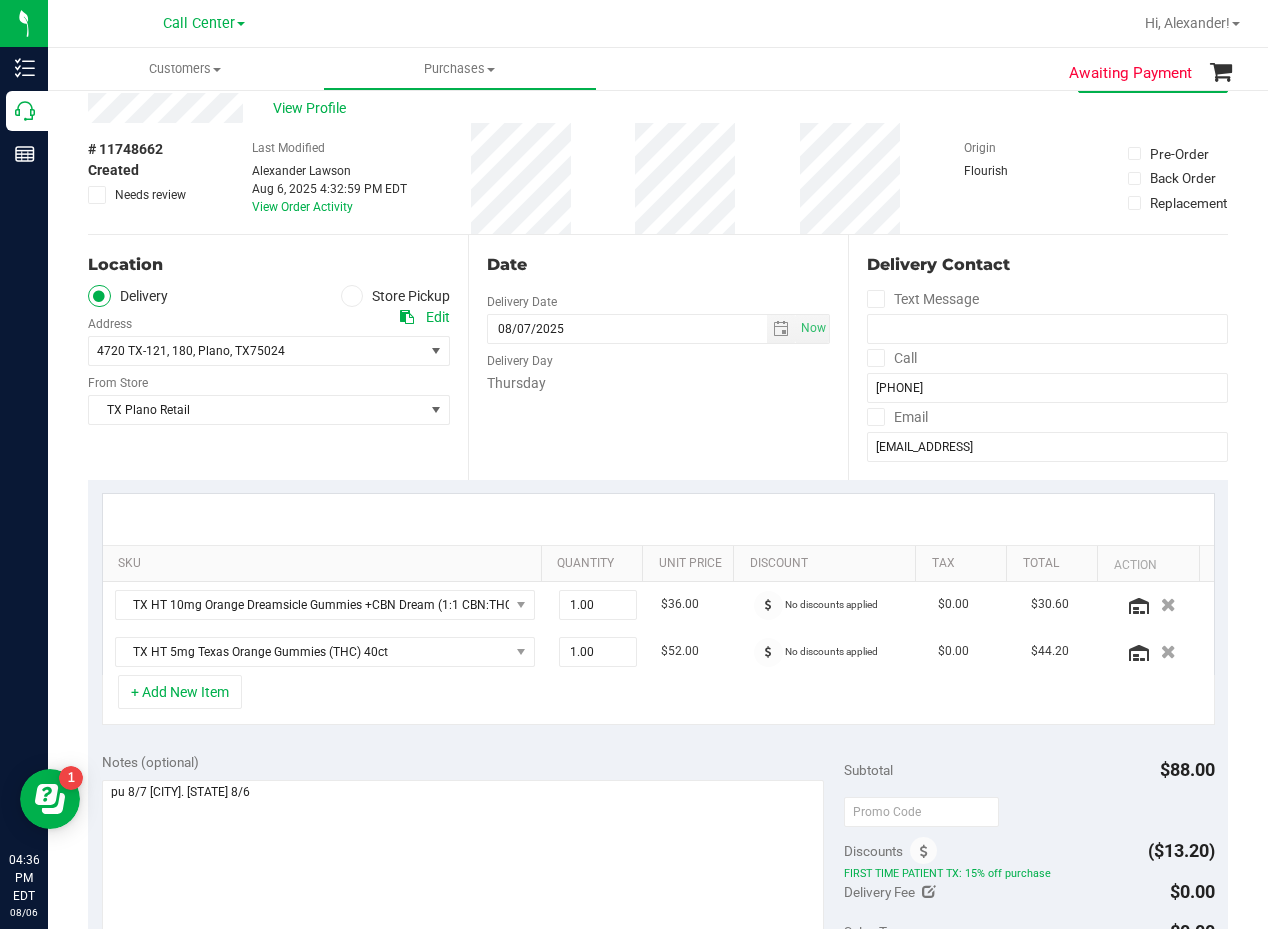 scroll, scrollTop: 100, scrollLeft: 0, axis: vertical 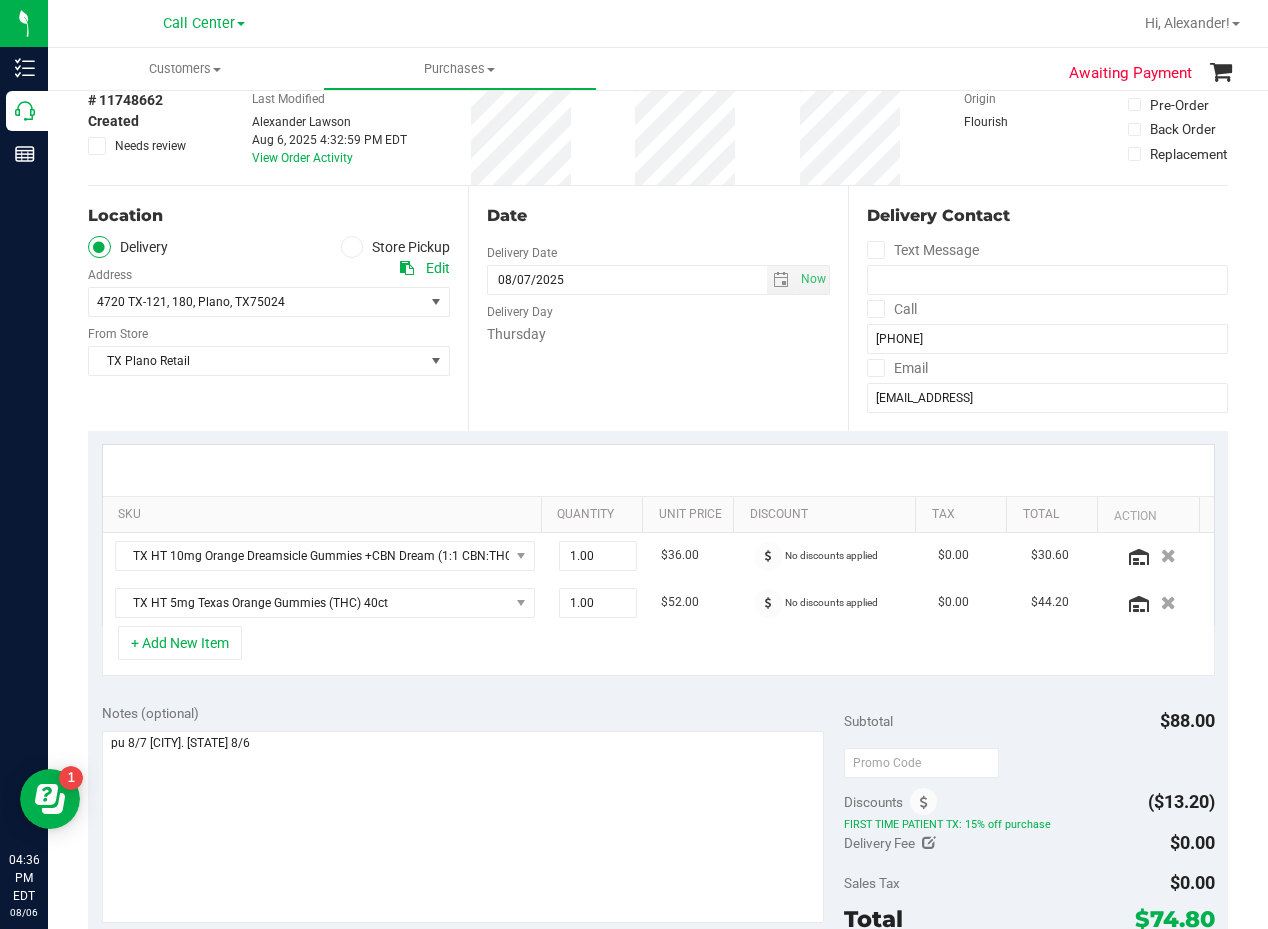 click on "Delivery Day" at bounding box center [658, 309] 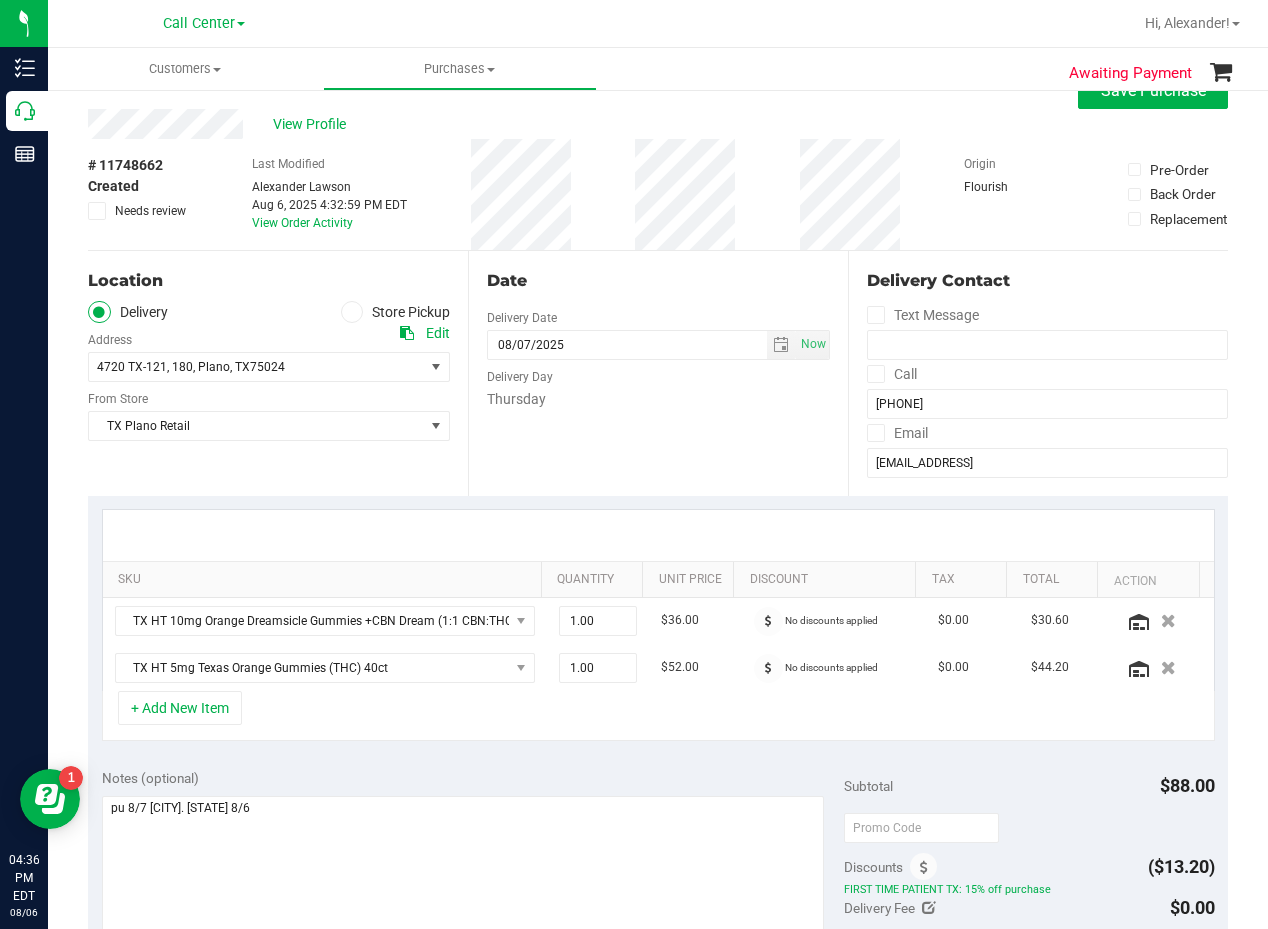 scroll, scrollTop: 0, scrollLeft: 0, axis: both 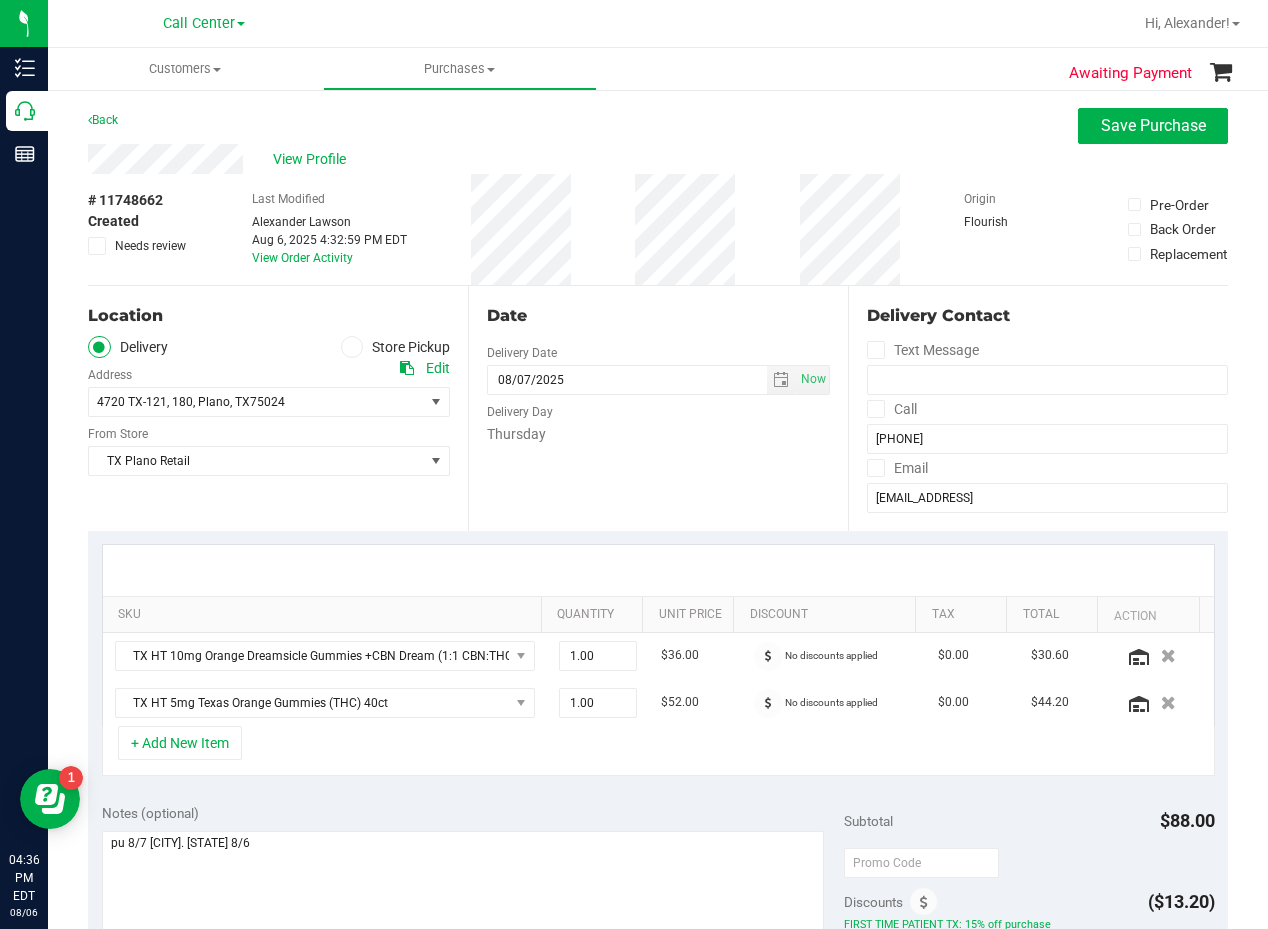 click on "Date" at bounding box center [658, 316] 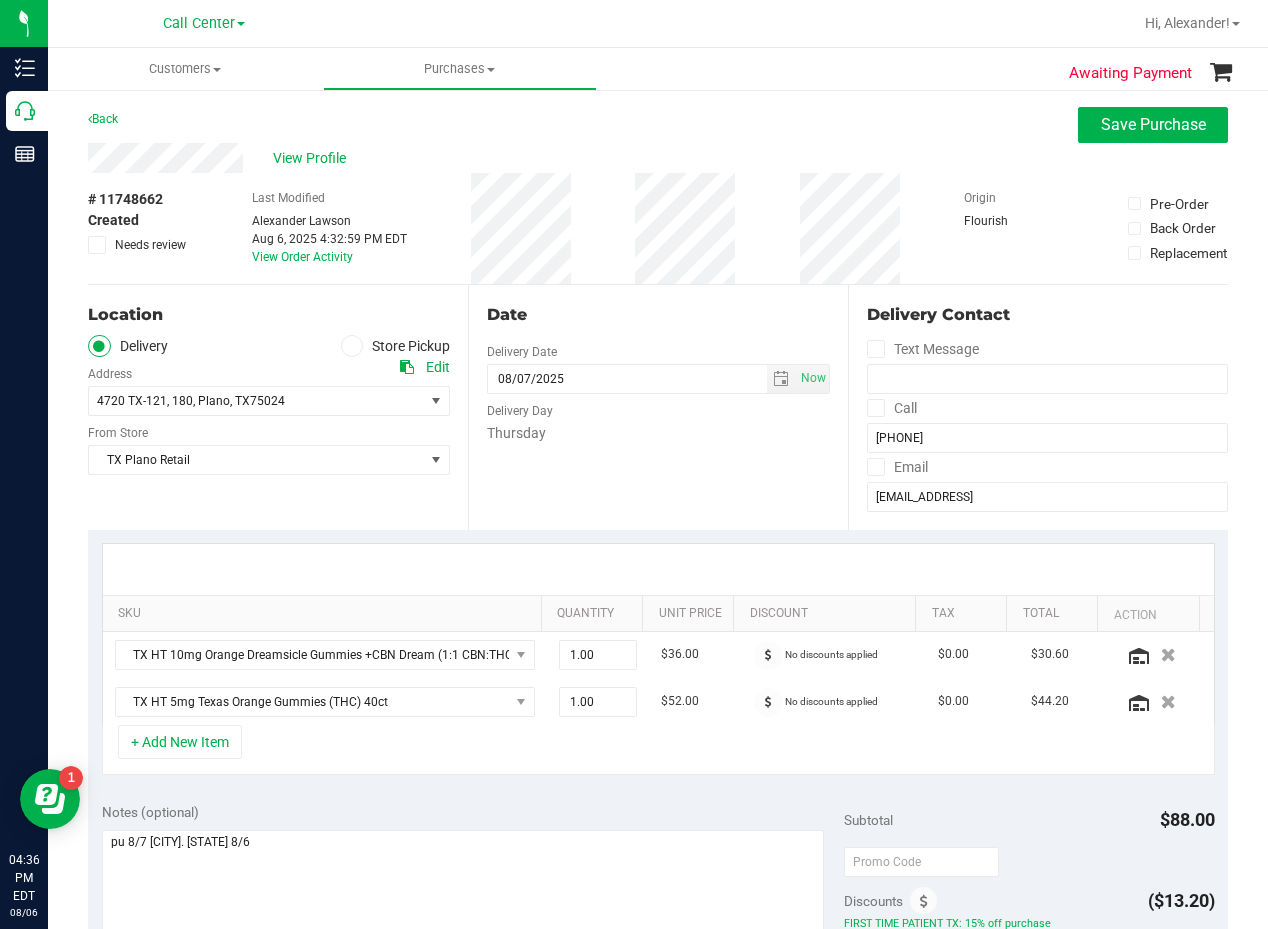 scroll, scrollTop: 0, scrollLeft: 0, axis: both 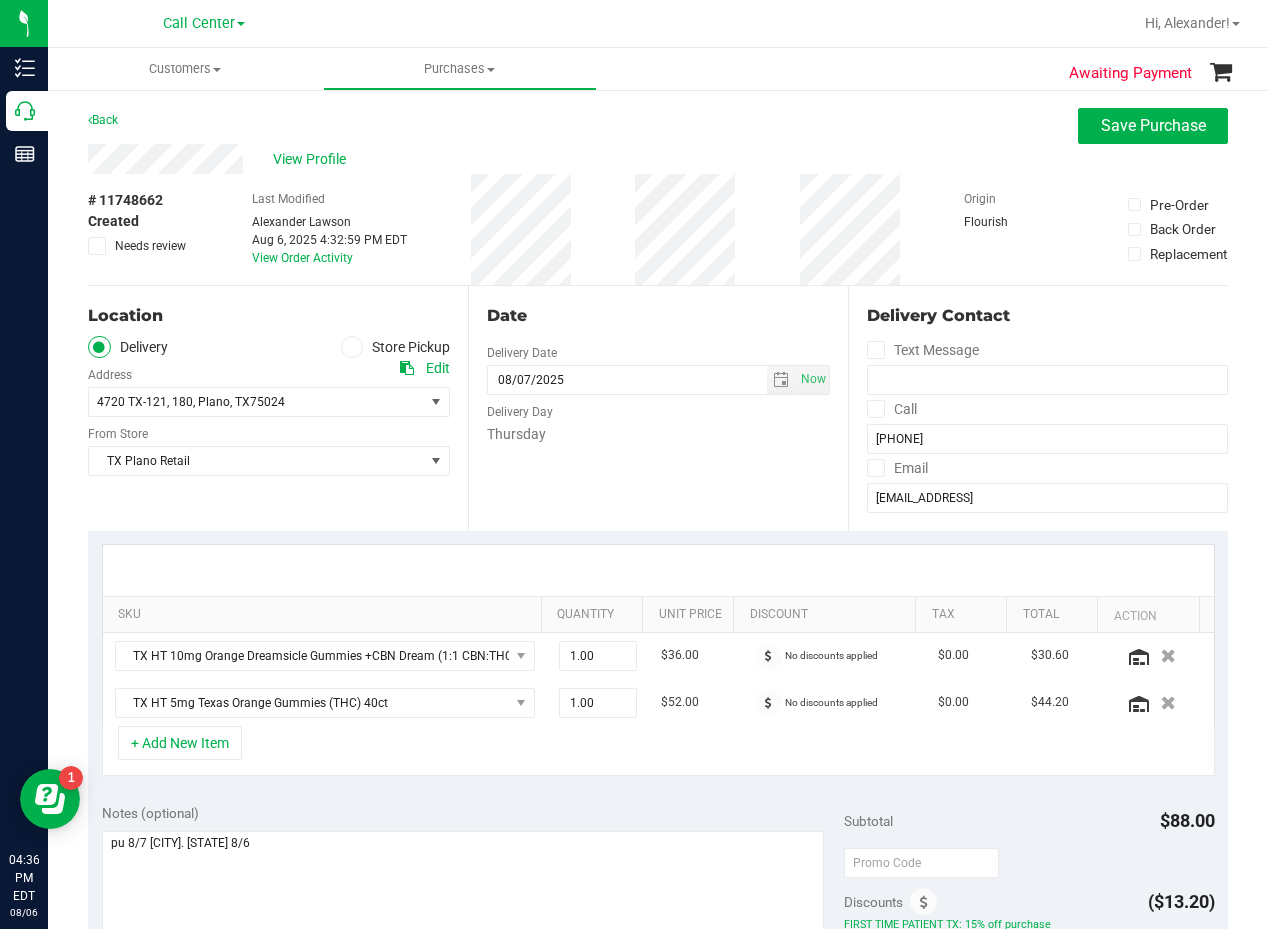 click on "Date" at bounding box center (658, 316) 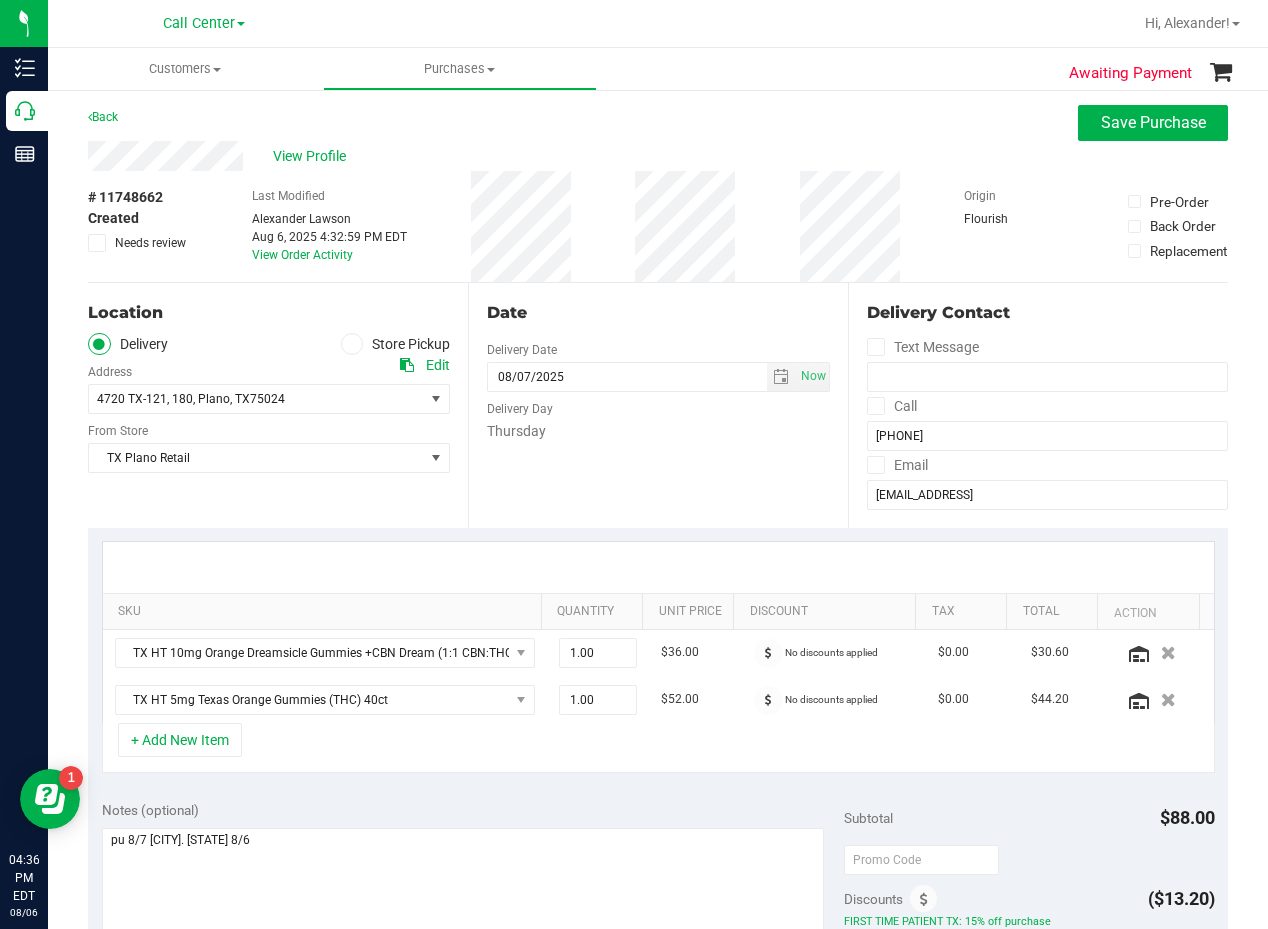 scroll, scrollTop: 0, scrollLeft: 0, axis: both 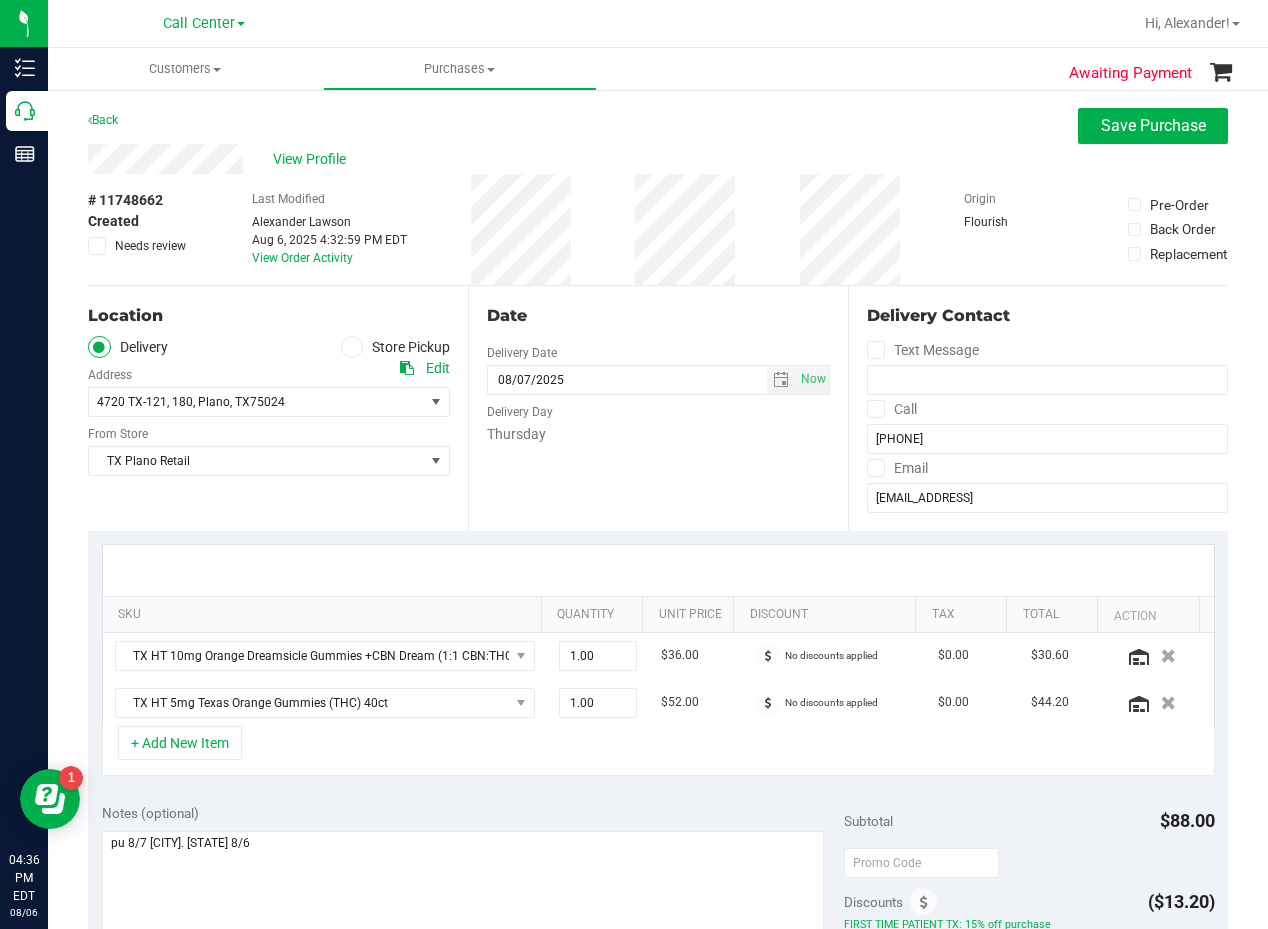 click on "# 11748662
Created
Needs review
Last Modified
Alexander Lawson
Aug 6, 2025 4:32:59 PM EDT
View Order Activity
Origin
Flourish
Pre-Order
Back Order
Replacement" at bounding box center [658, 229] 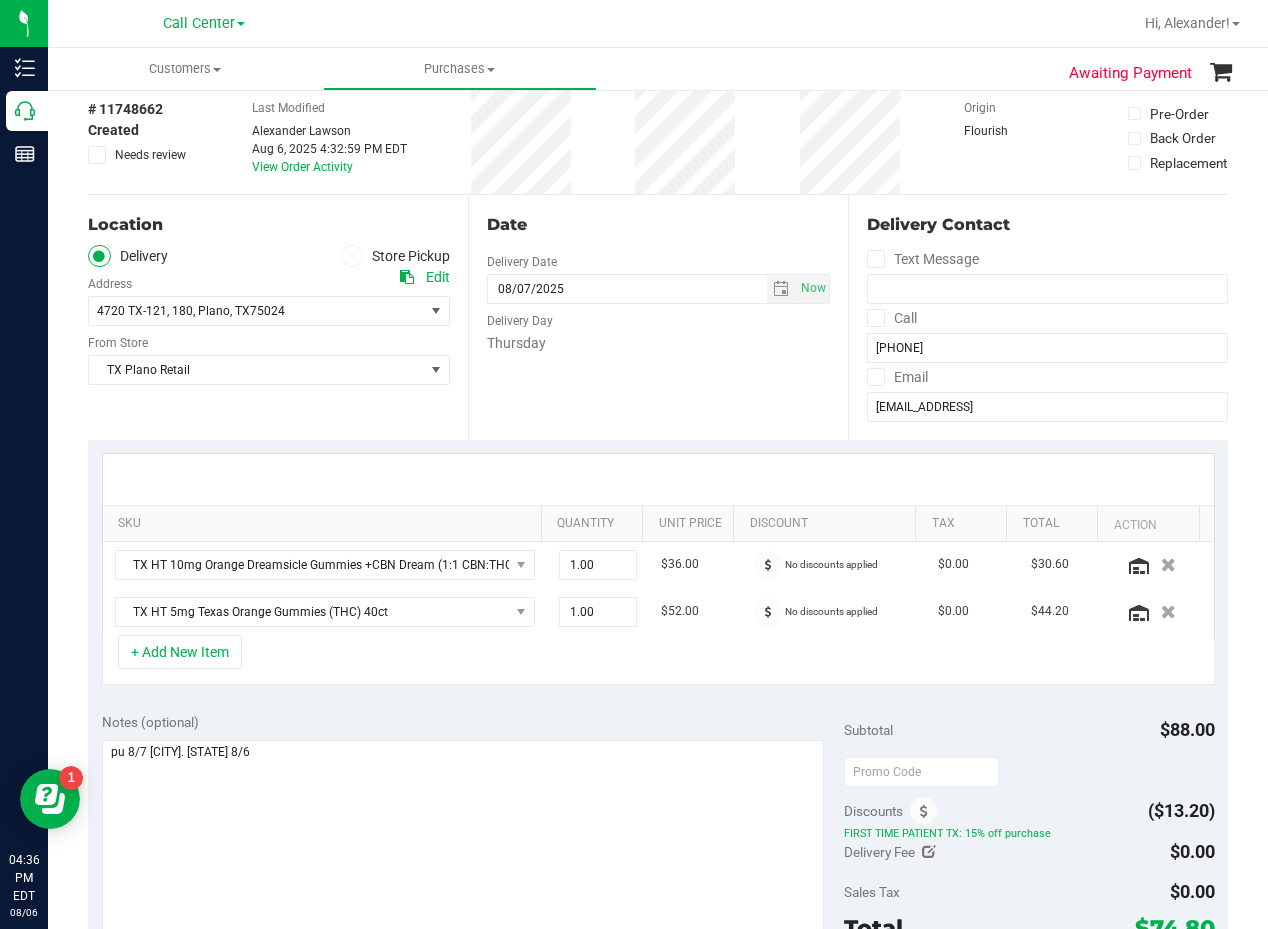 scroll, scrollTop: 200, scrollLeft: 0, axis: vertical 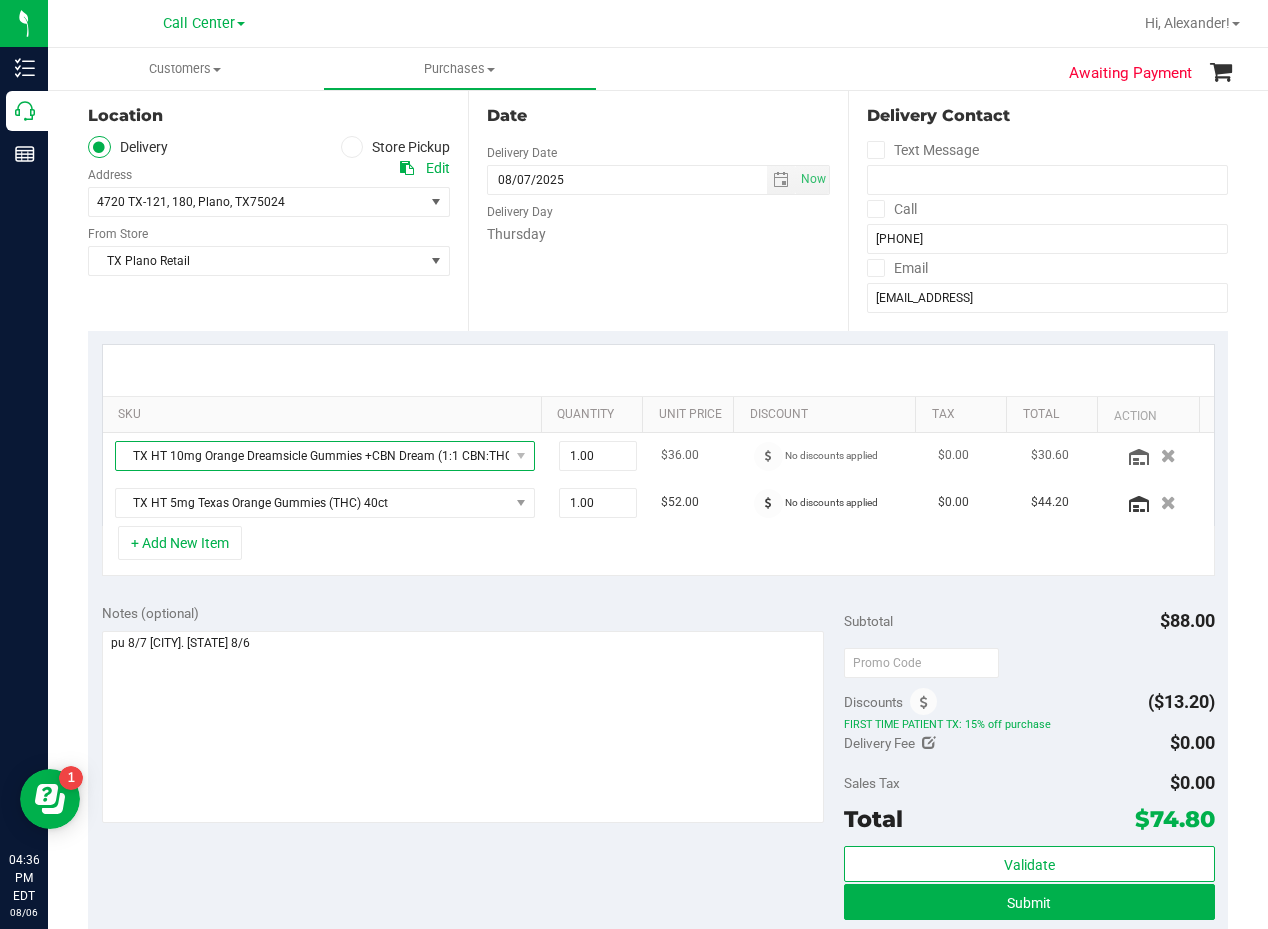 click on "TX HT 10mg Orange Dreamsicle Gummies +CBN Dream (1:1 CBN:THC) 20ct" at bounding box center (312, 456) 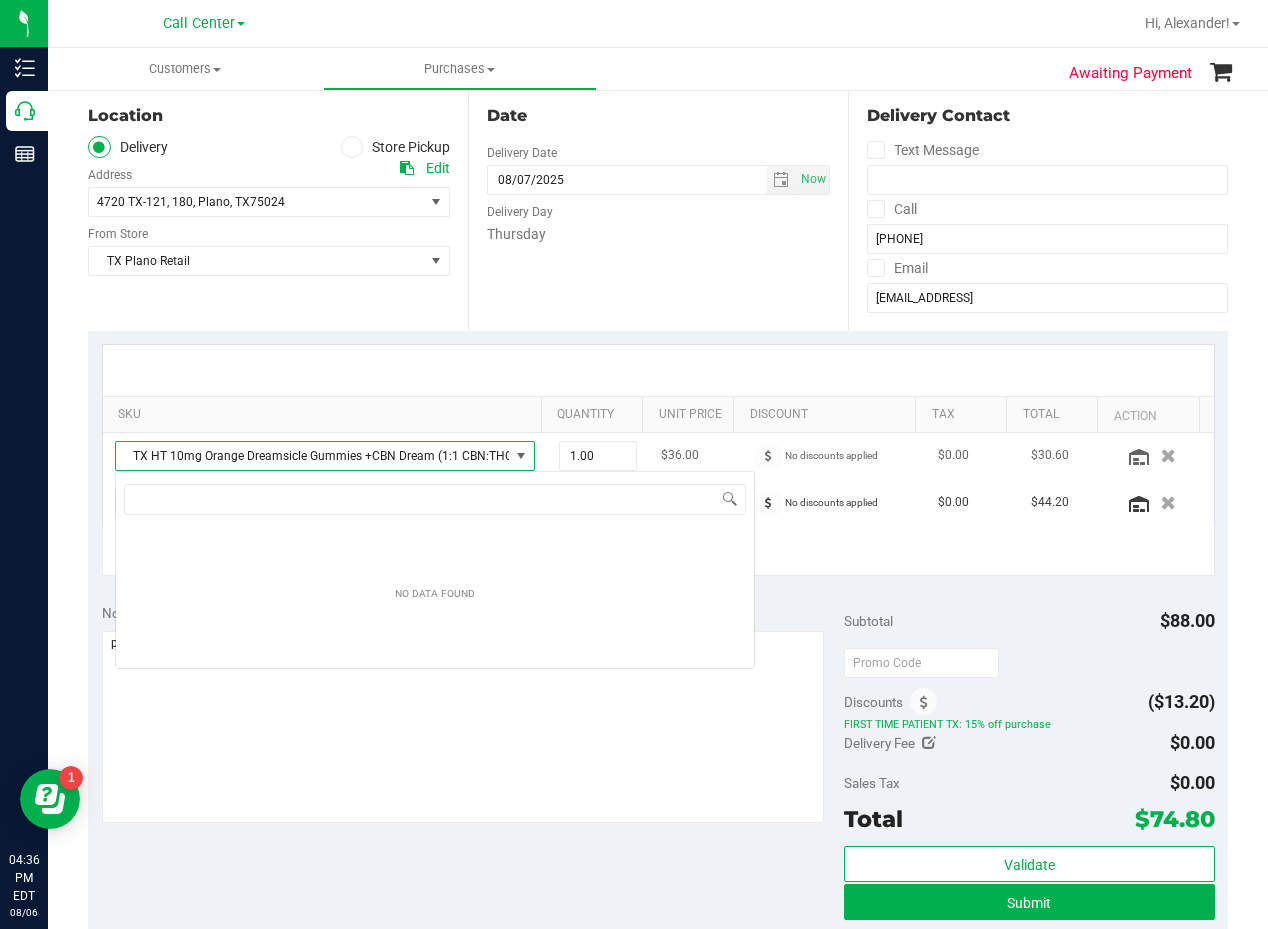 scroll, scrollTop: 99970, scrollLeft: 99593, axis: both 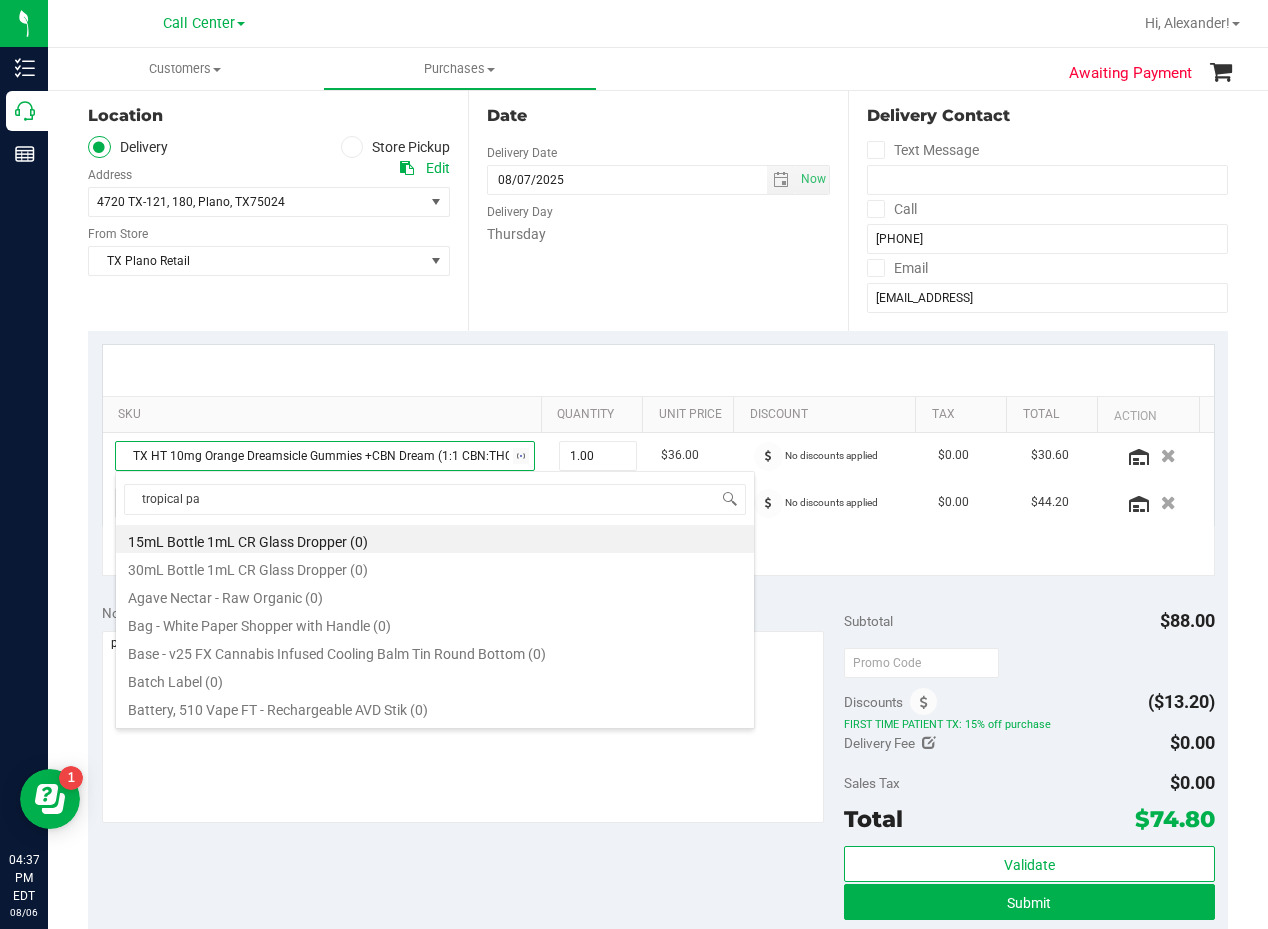 type on "tropical par" 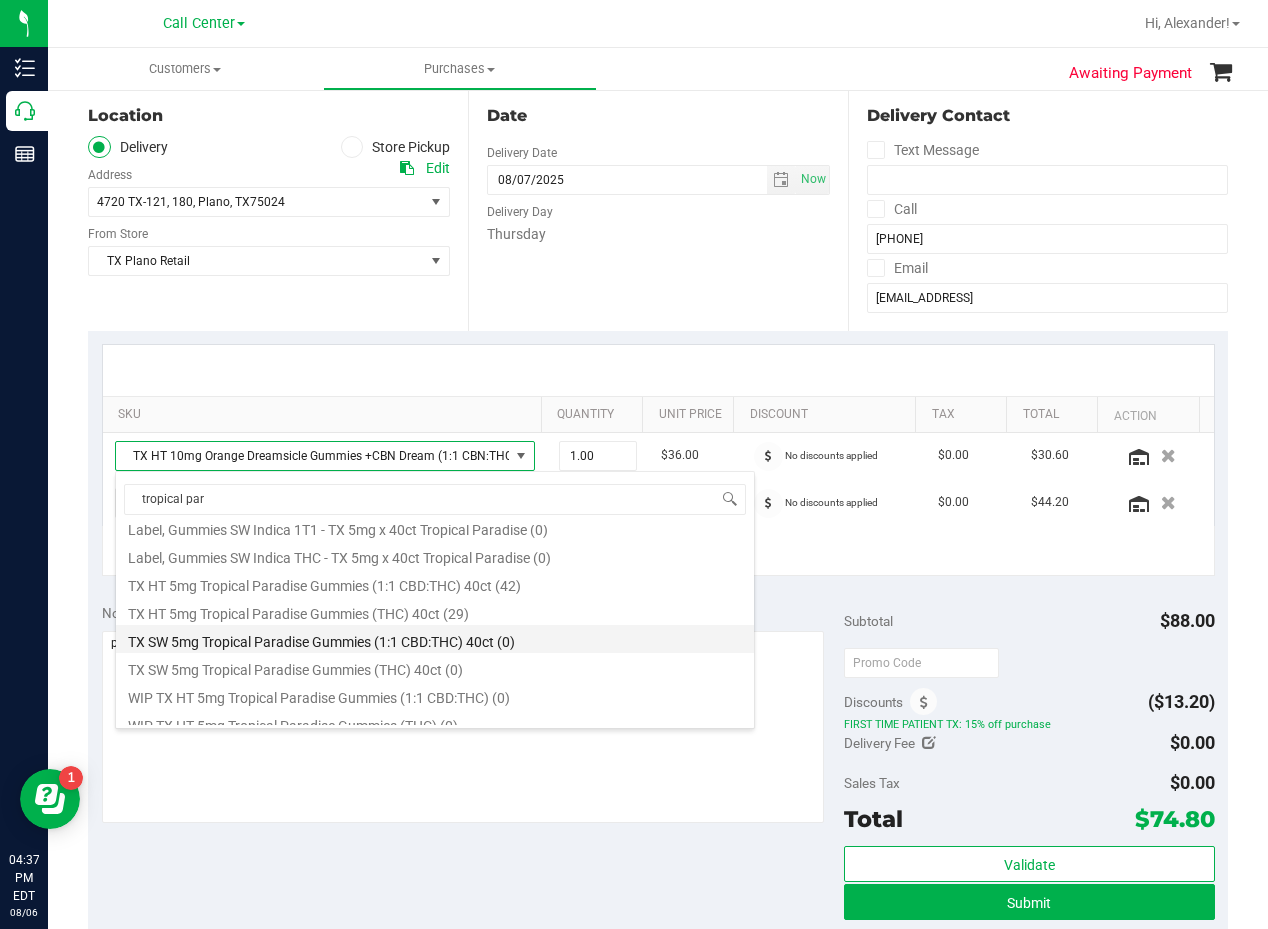 scroll, scrollTop: 260, scrollLeft: 0, axis: vertical 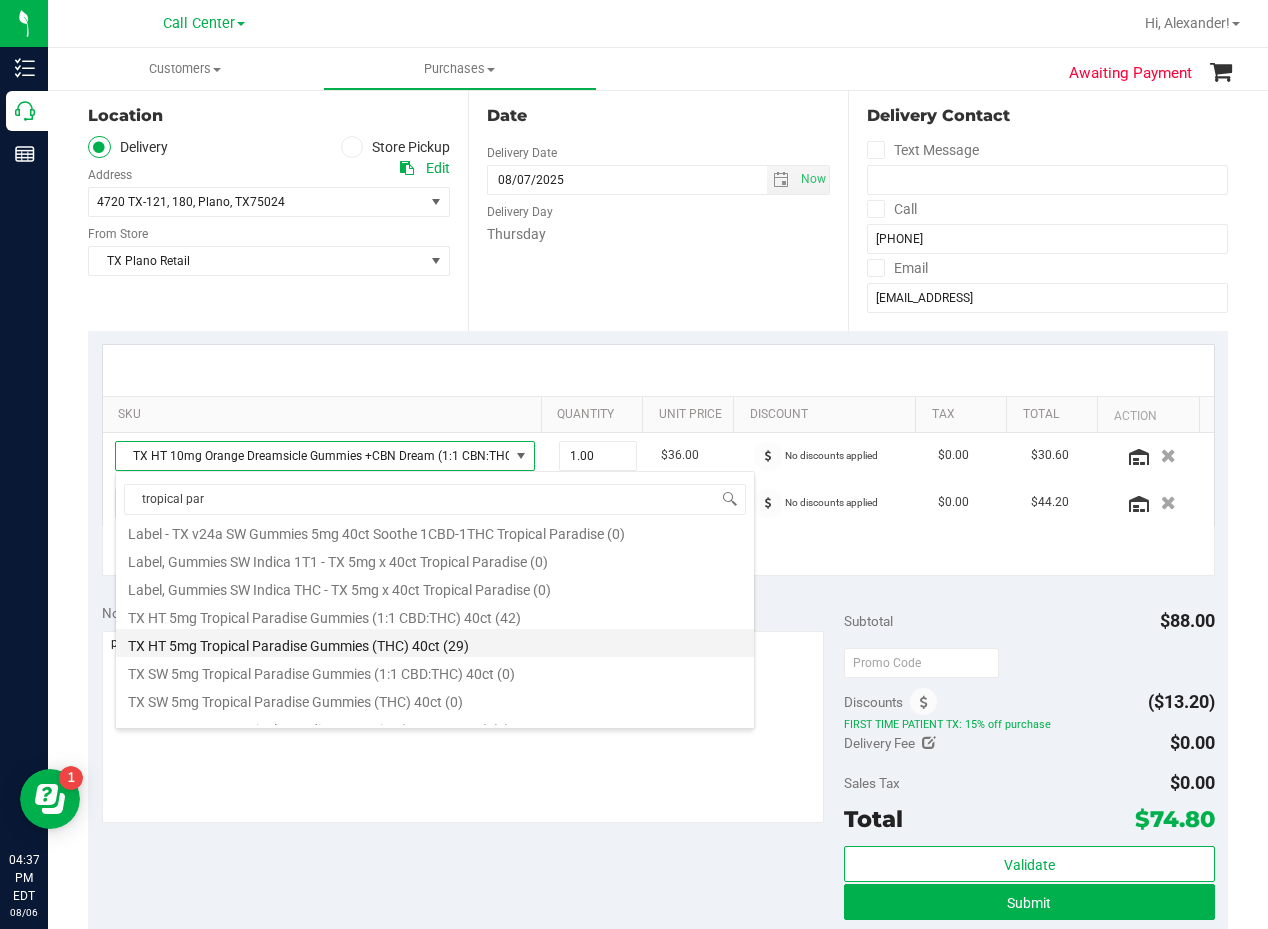 click on "TX HT 5mg Tropical Paradise Gummies (THC) 40ct (29)" at bounding box center [435, 643] 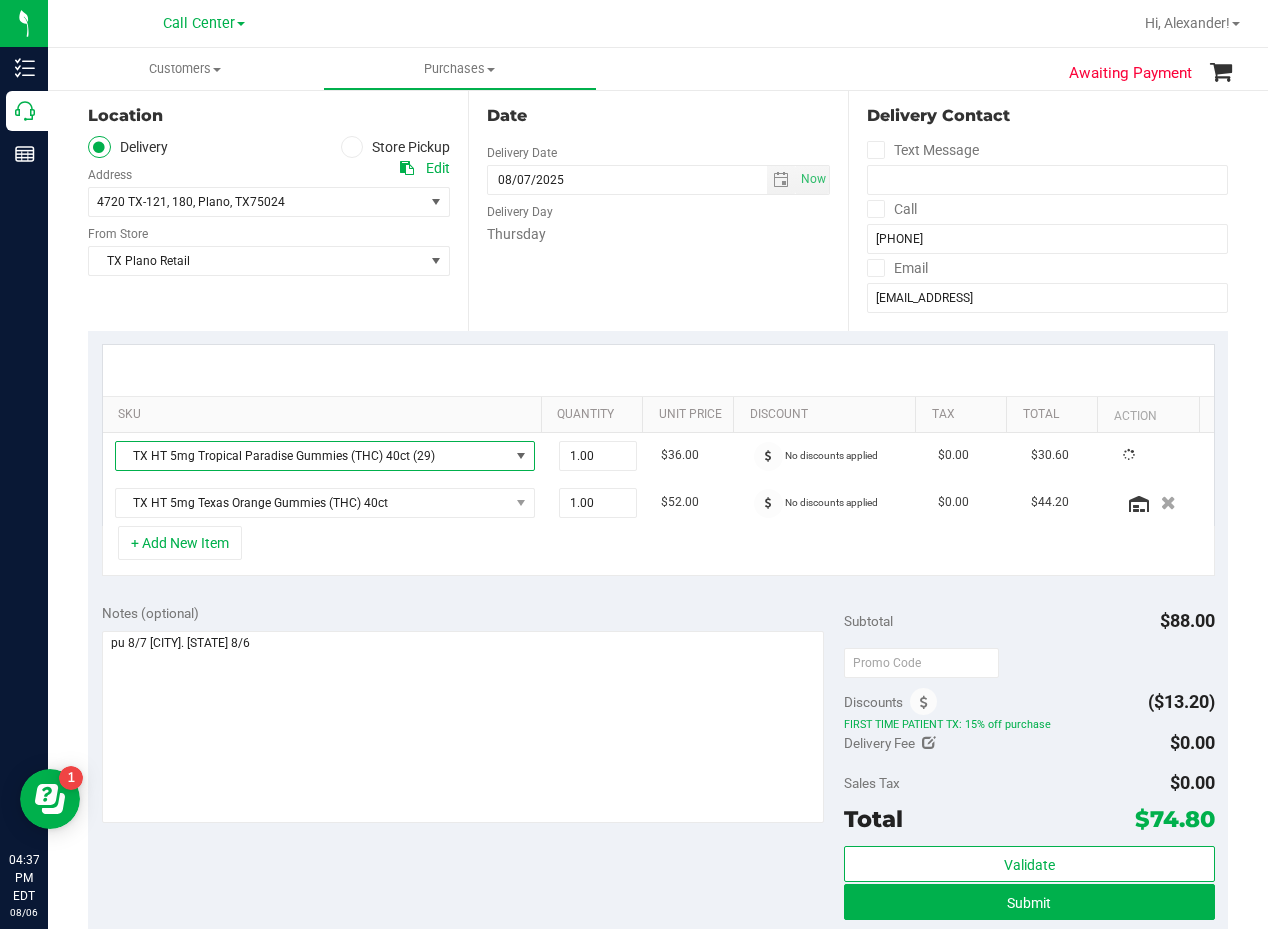 click on "Notes (optional)" at bounding box center (473, 613) 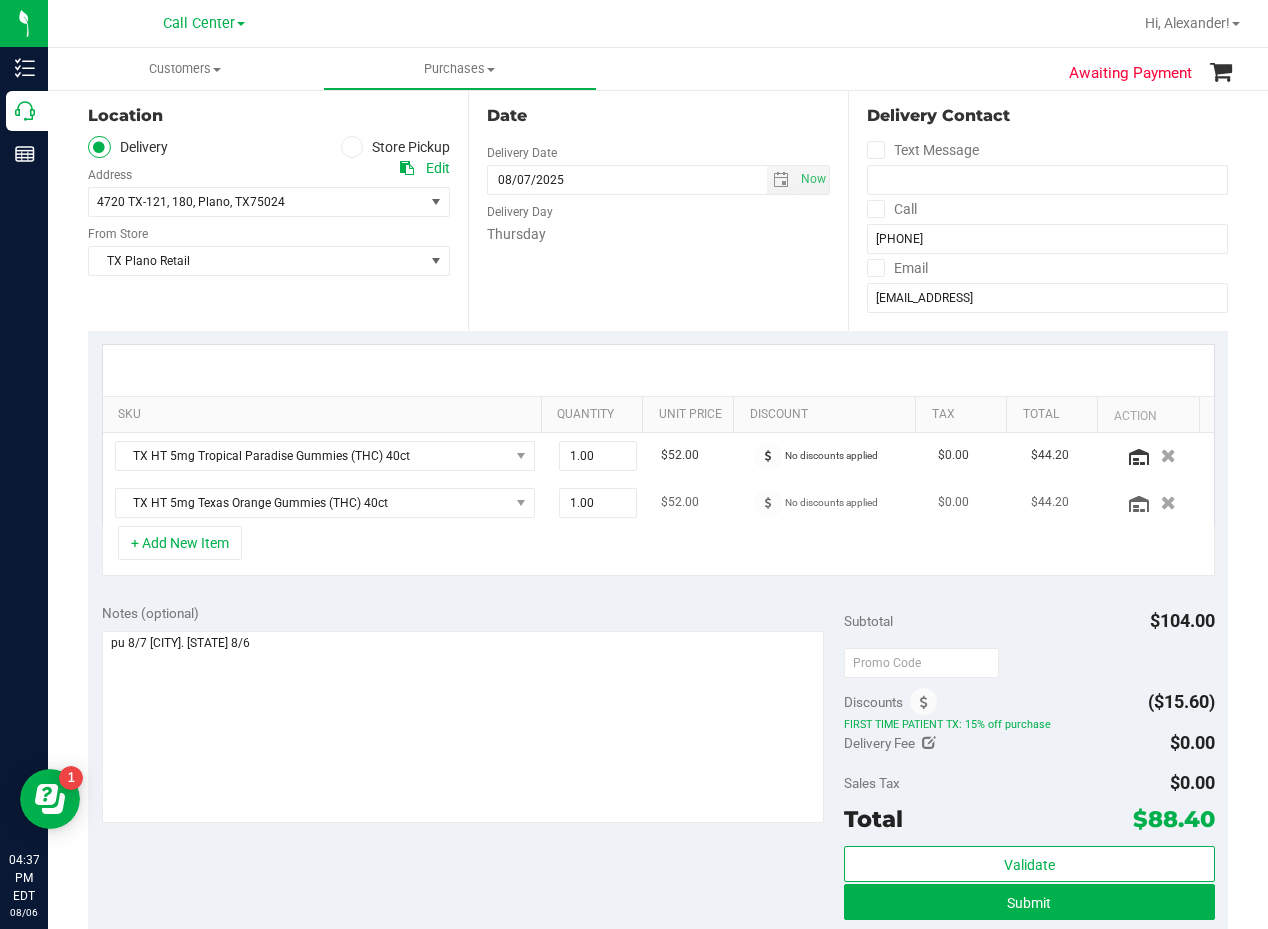 click on "$52.00" at bounding box center (695, 503) 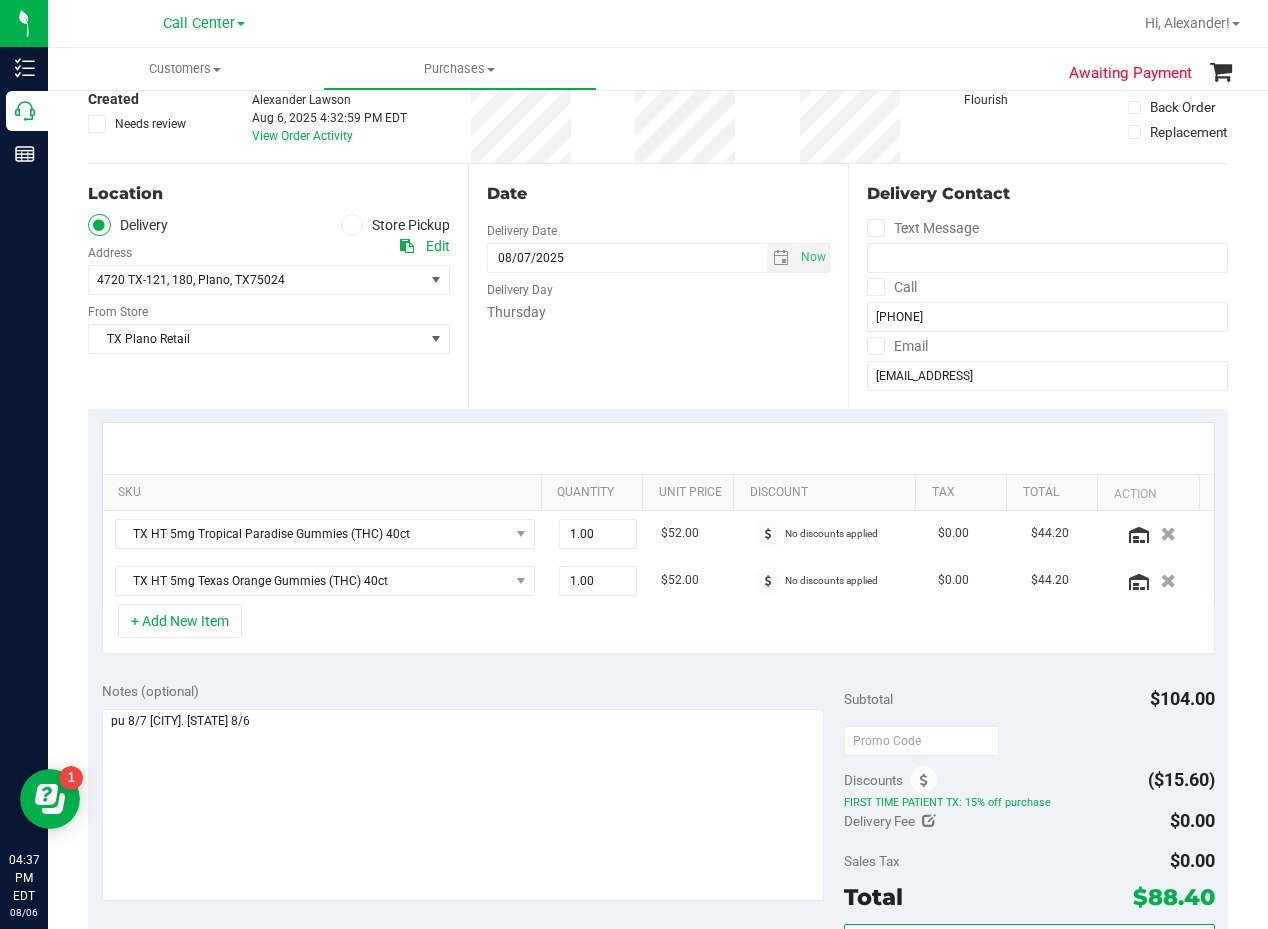 scroll, scrollTop: 0, scrollLeft: 0, axis: both 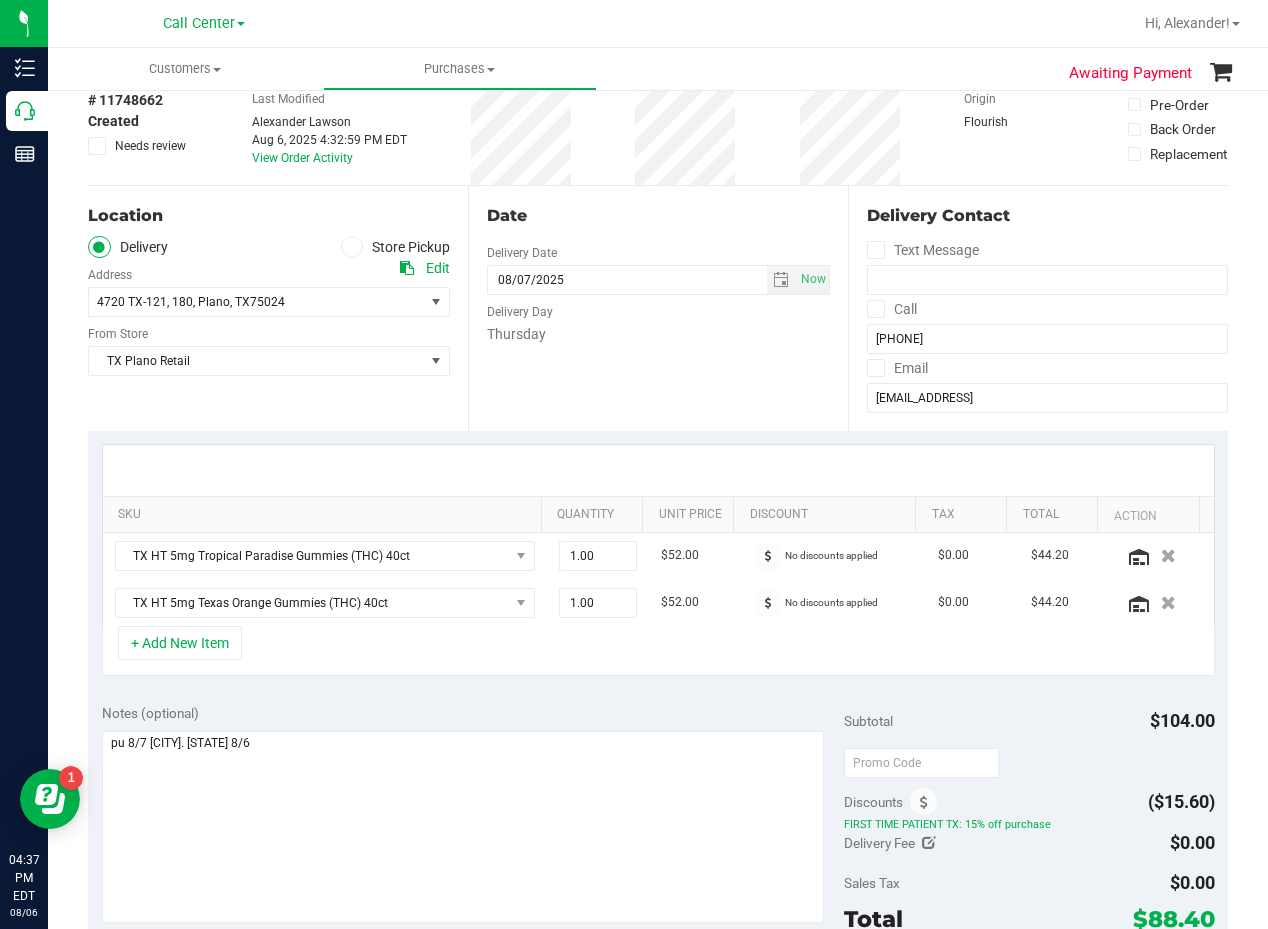 click at bounding box center [658, 470] 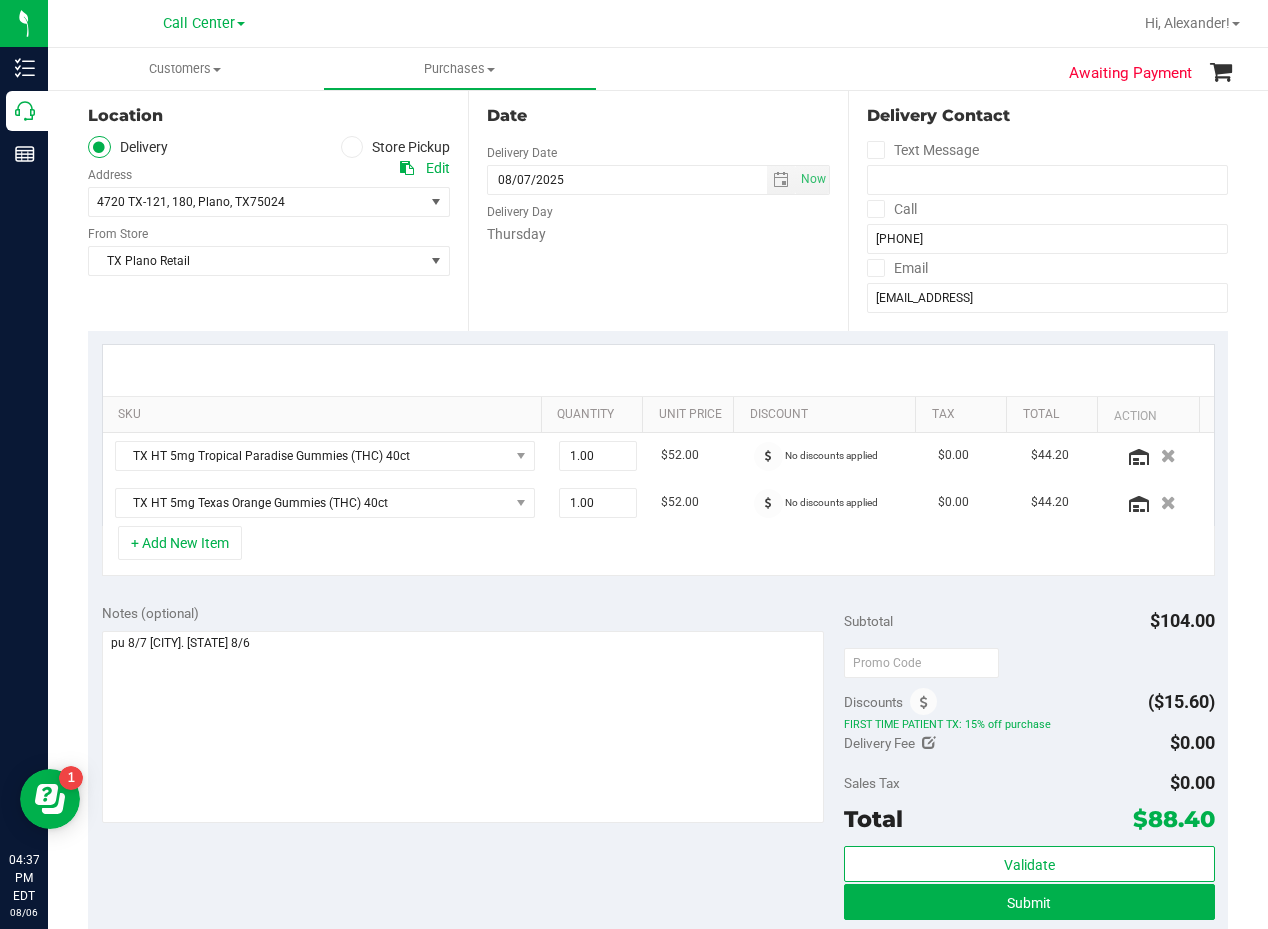 click at bounding box center (658, 370) 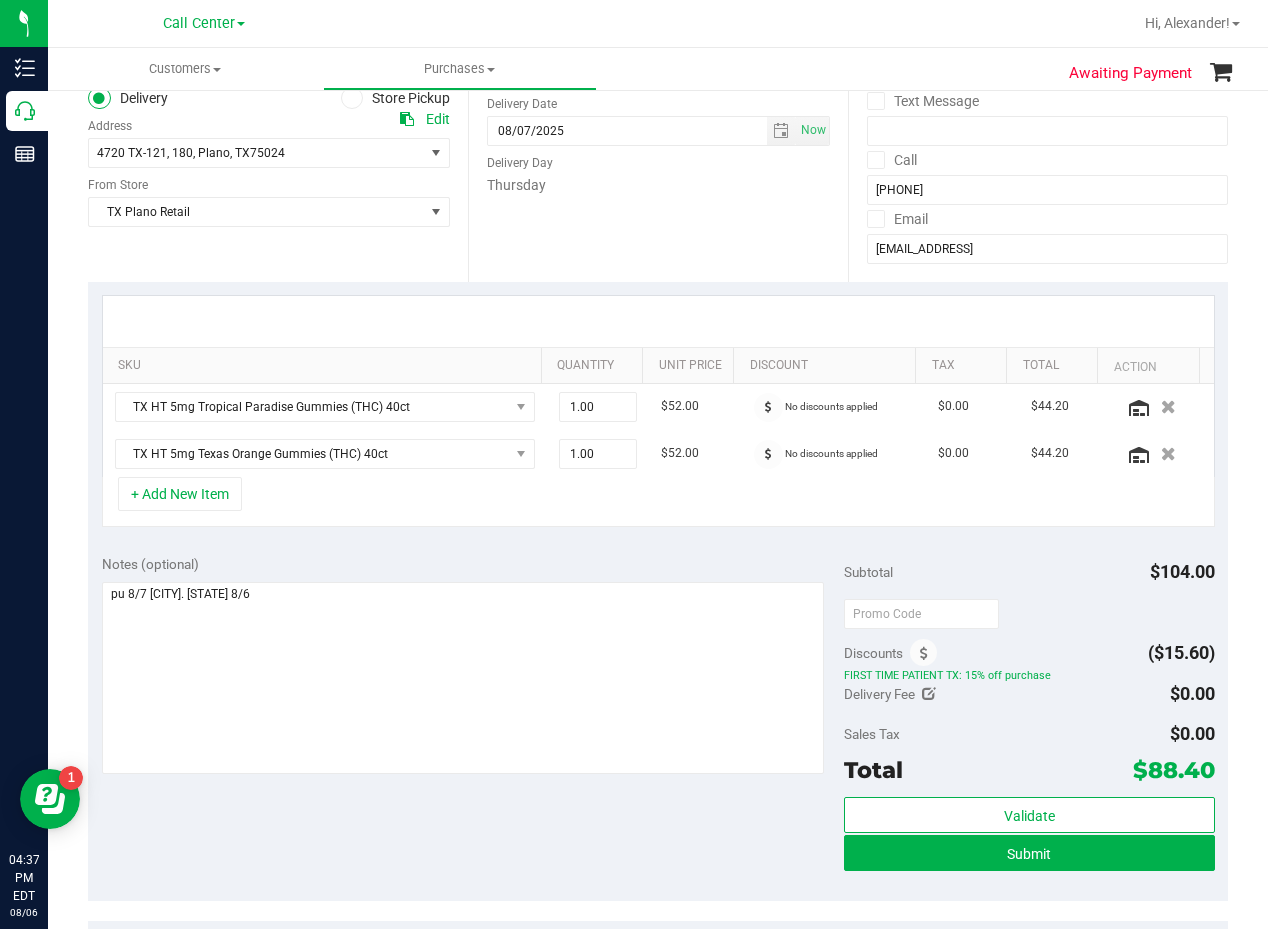 scroll, scrollTop: 200, scrollLeft: 0, axis: vertical 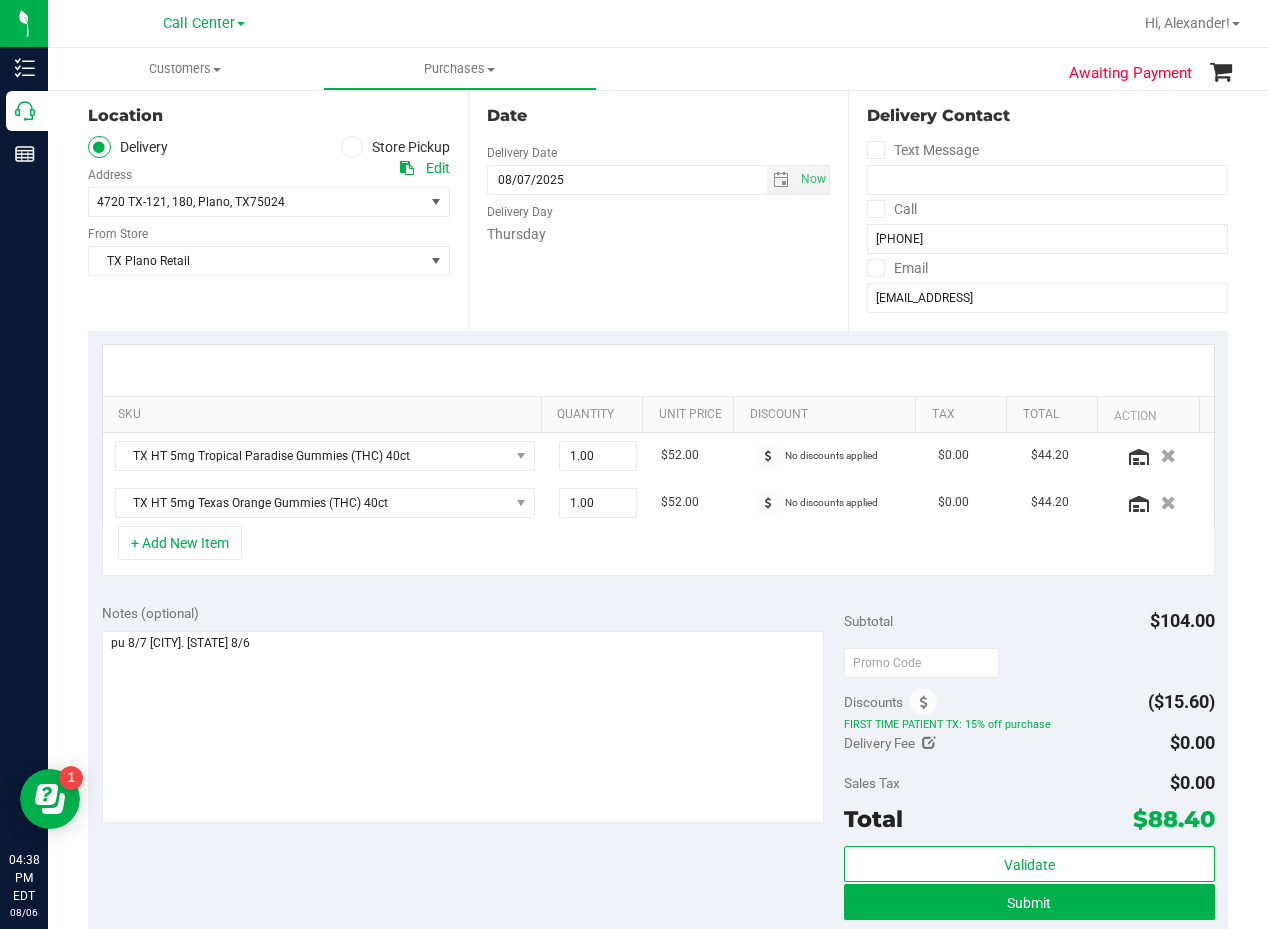 click at bounding box center [658, 370] 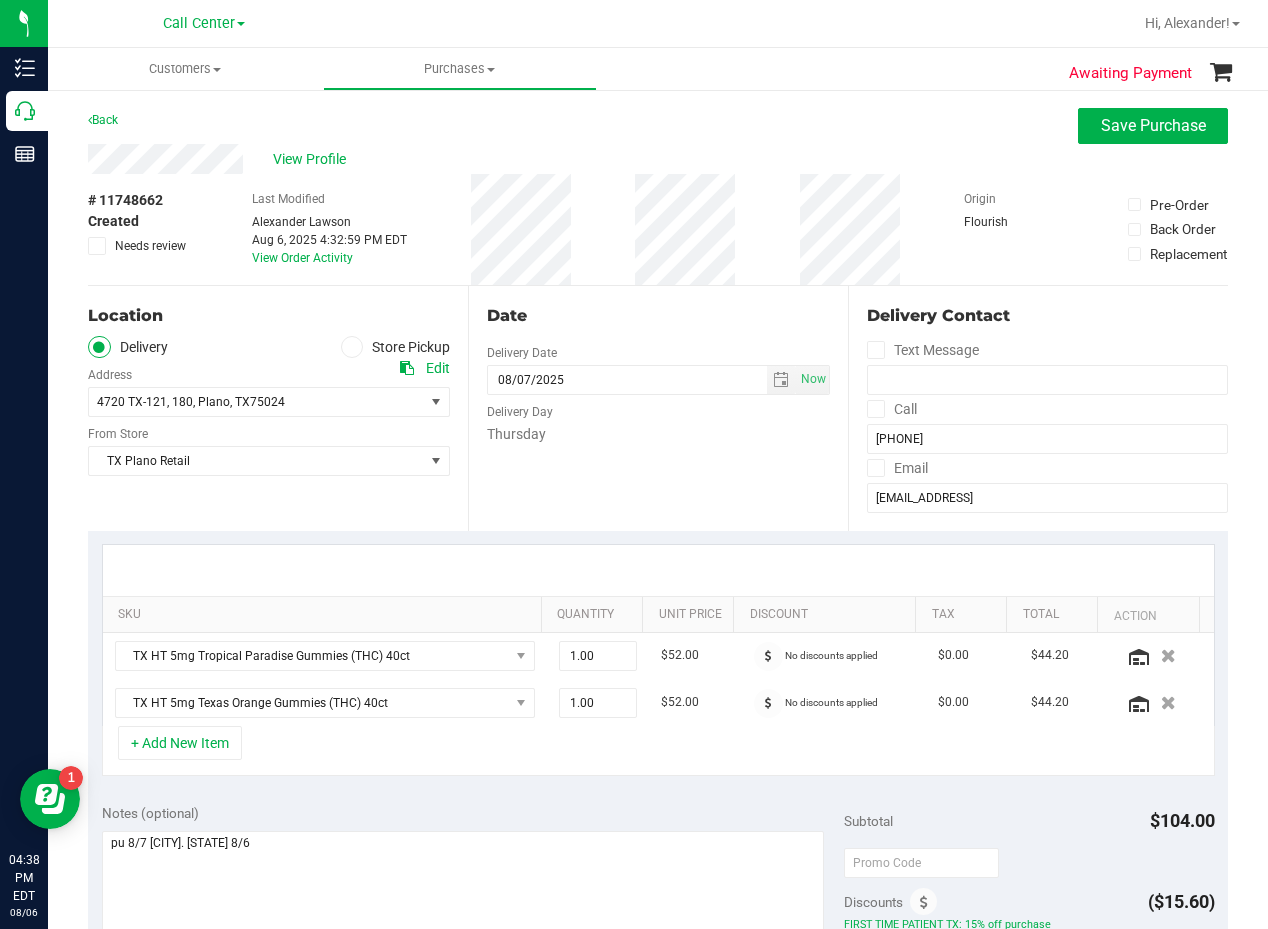 click on "Date
Delivery Date
08/07/2025
Now
08/07/2025 08:00 AM
Now
Delivery Day
Thursday" at bounding box center [658, 408] 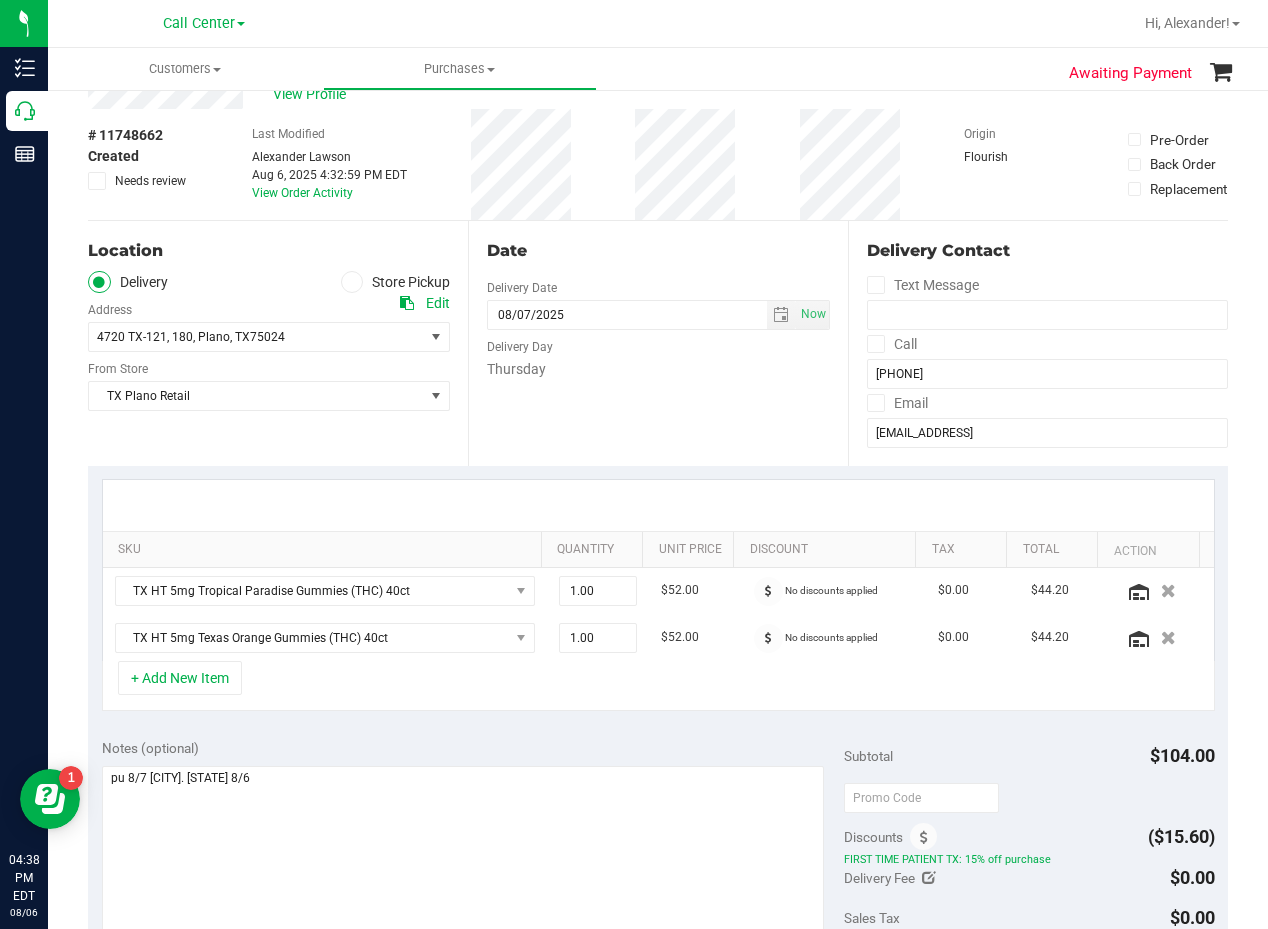 scroll, scrollTop: 100, scrollLeft: 0, axis: vertical 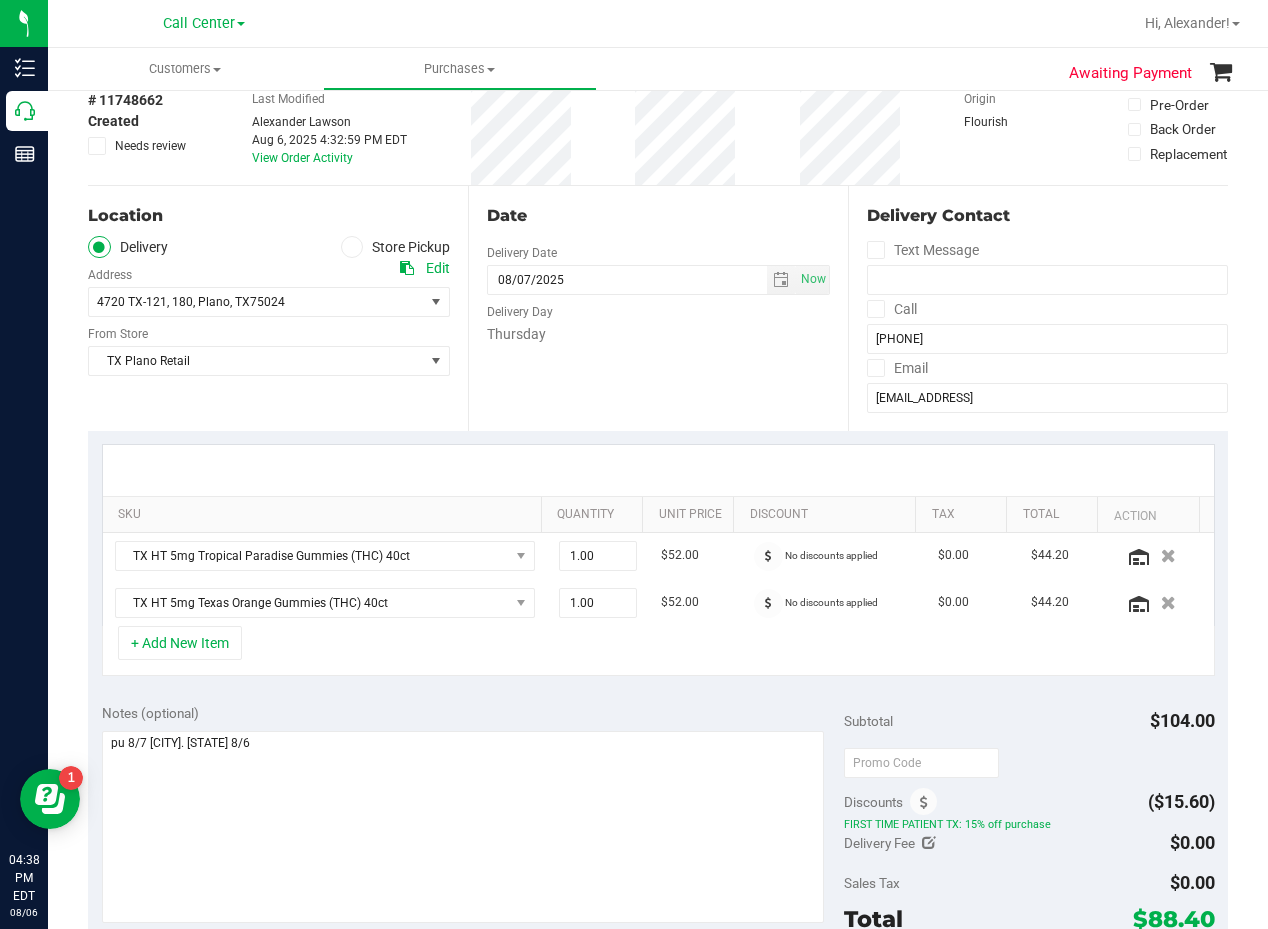 click on "Thursday" at bounding box center [658, 334] 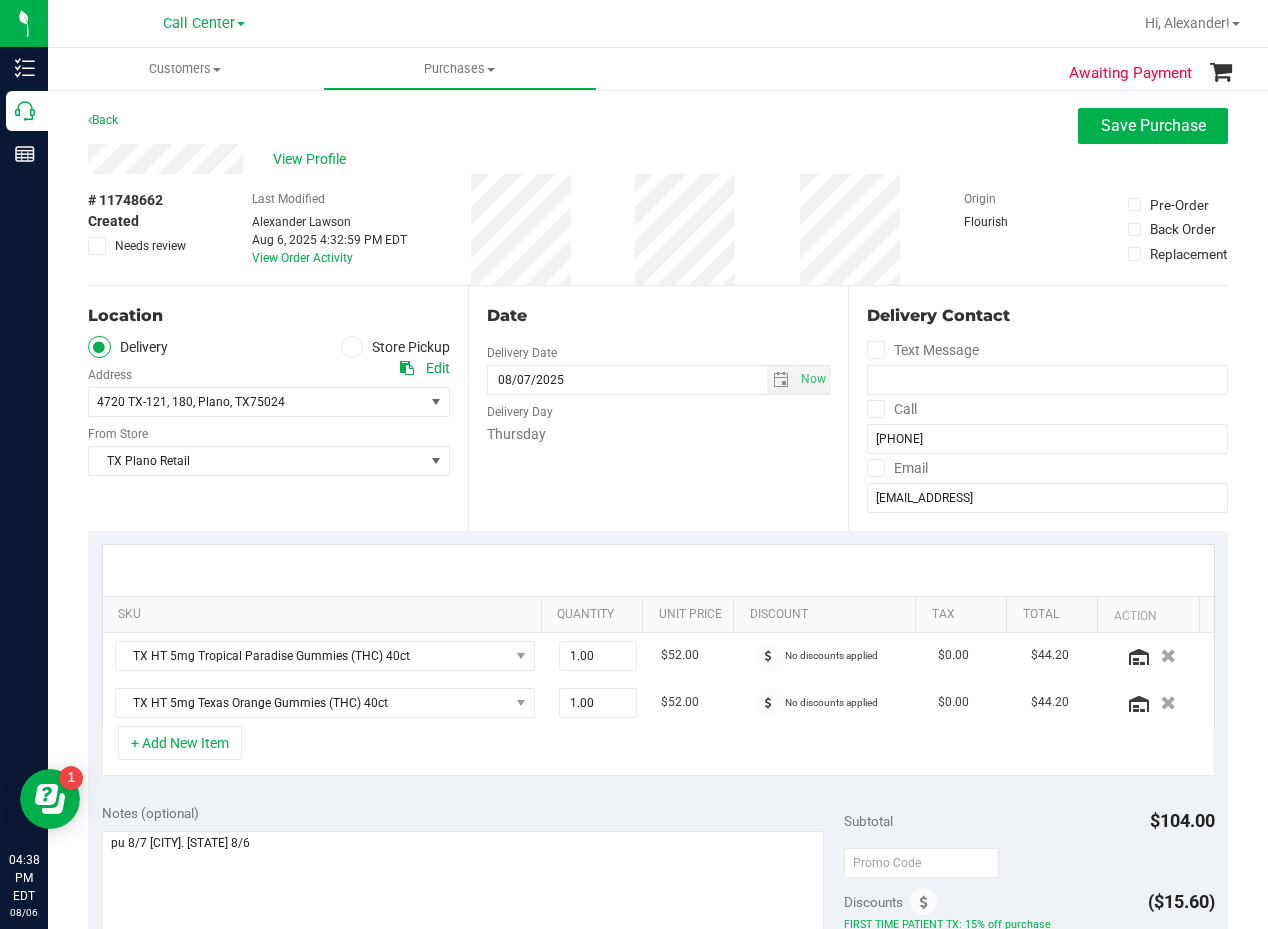 click on "Date
Delivery Date
08/07/2025
Now
08/07/2025 08:00 AM
Now
Delivery Day
Thursday" at bounding box center (658, 408) 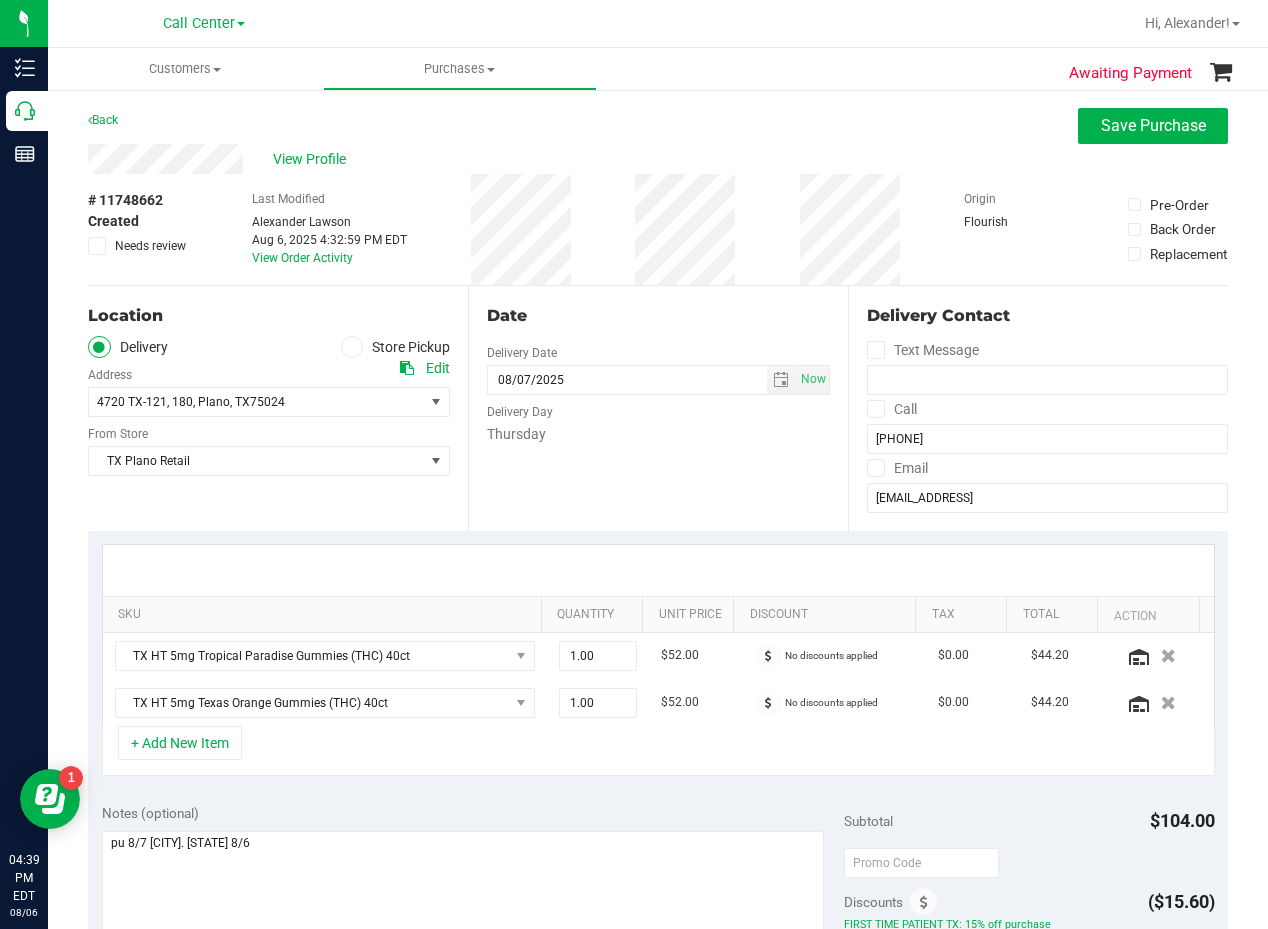 click on "Date" at bounding box center (658, 316) 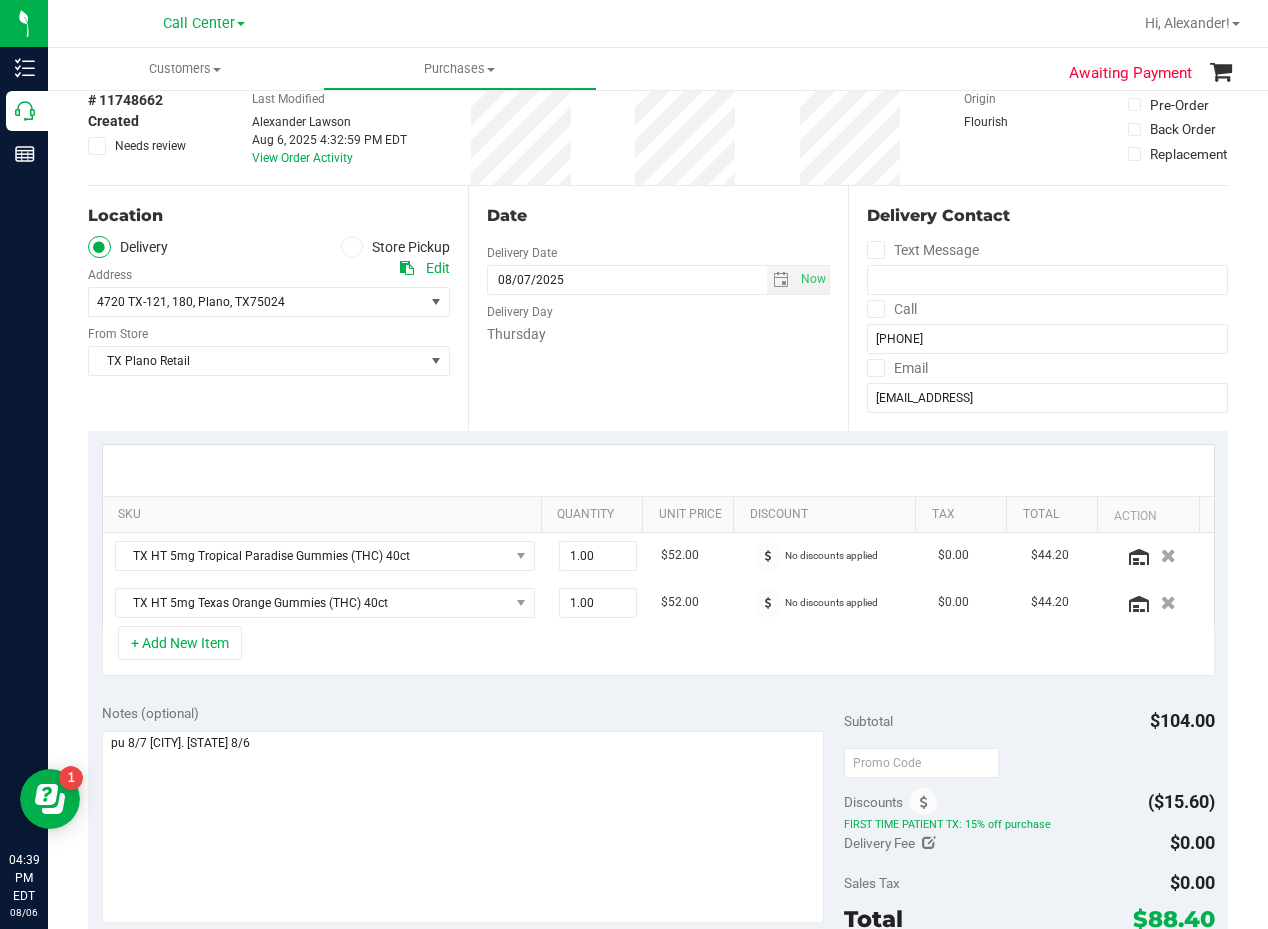 click on "Thursday" at bounding box center (658, 334) 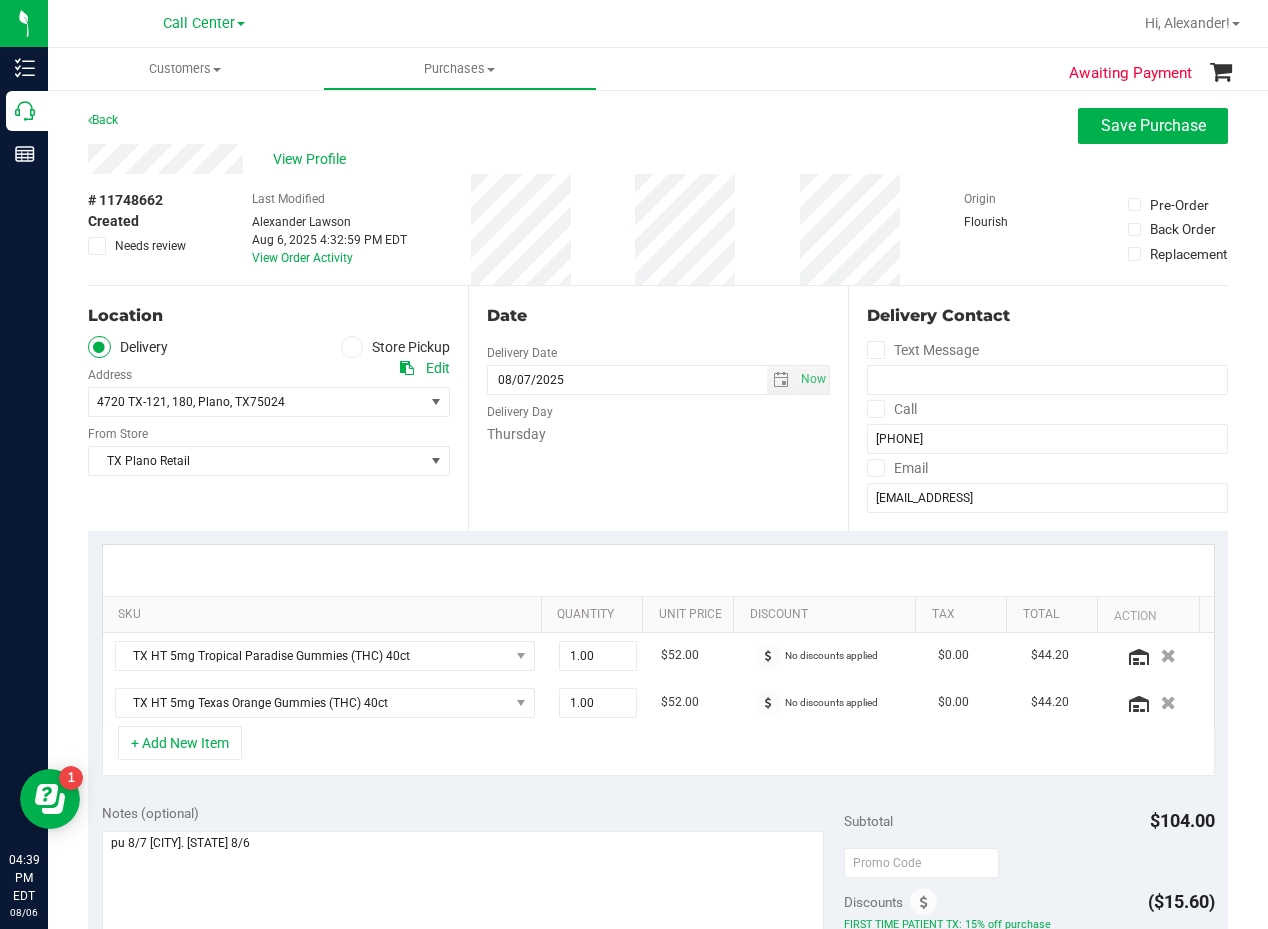 click on "Date" at bounding box center (658, 316) 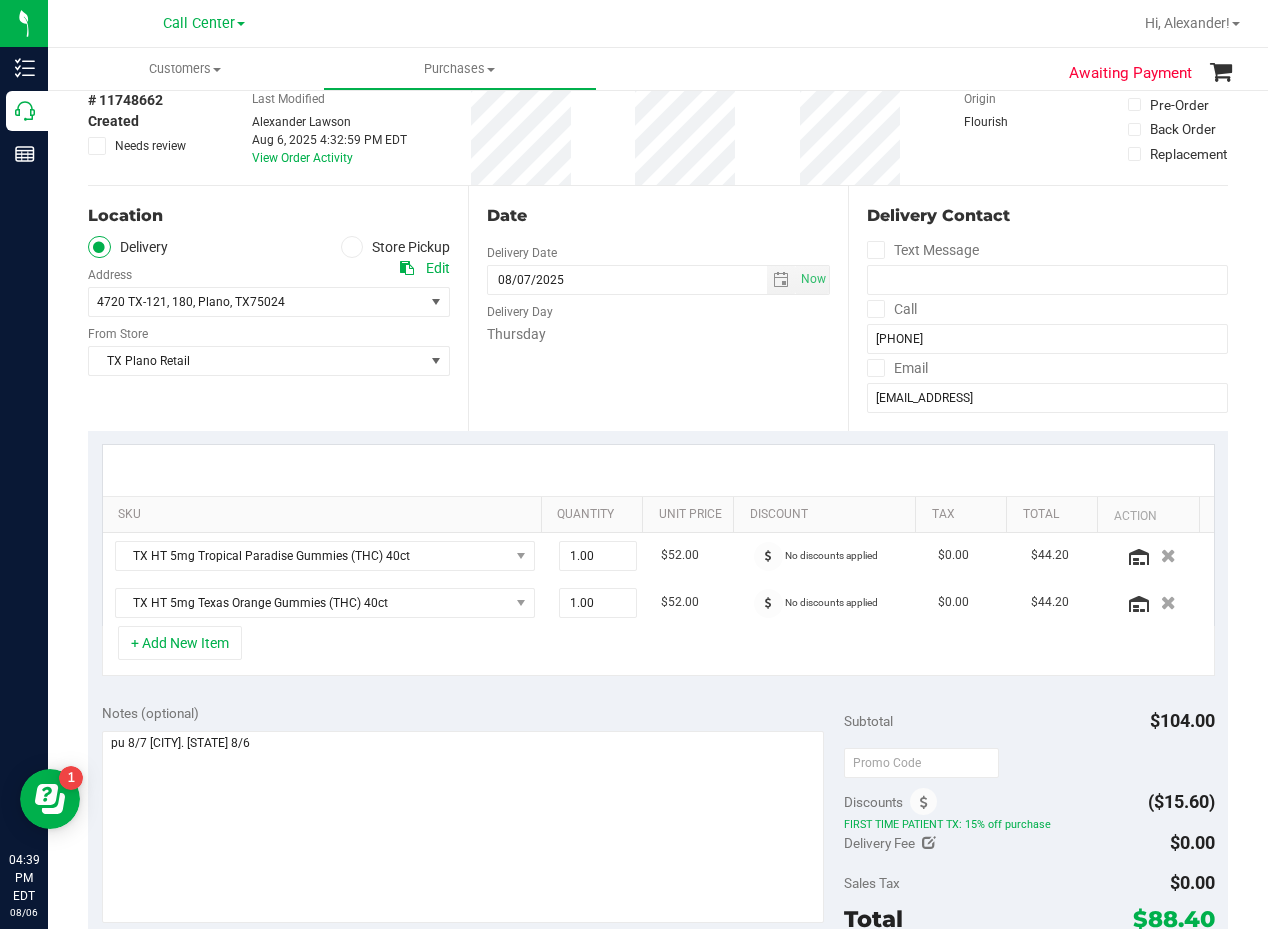 scroll, scrollTop: 0, scrollLeft: 0, axis: both 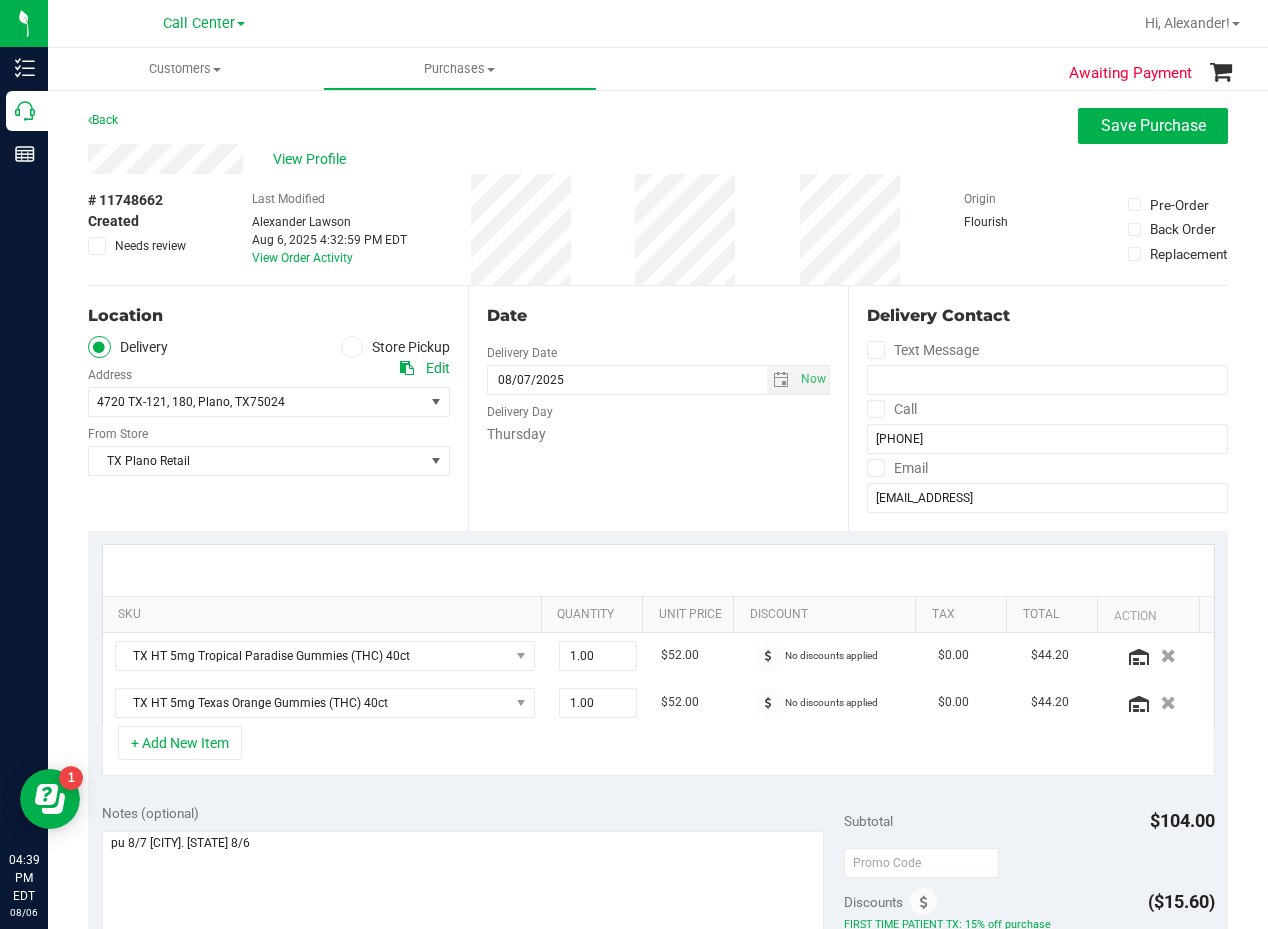 click on "Date" at bounding box center [658, 316] 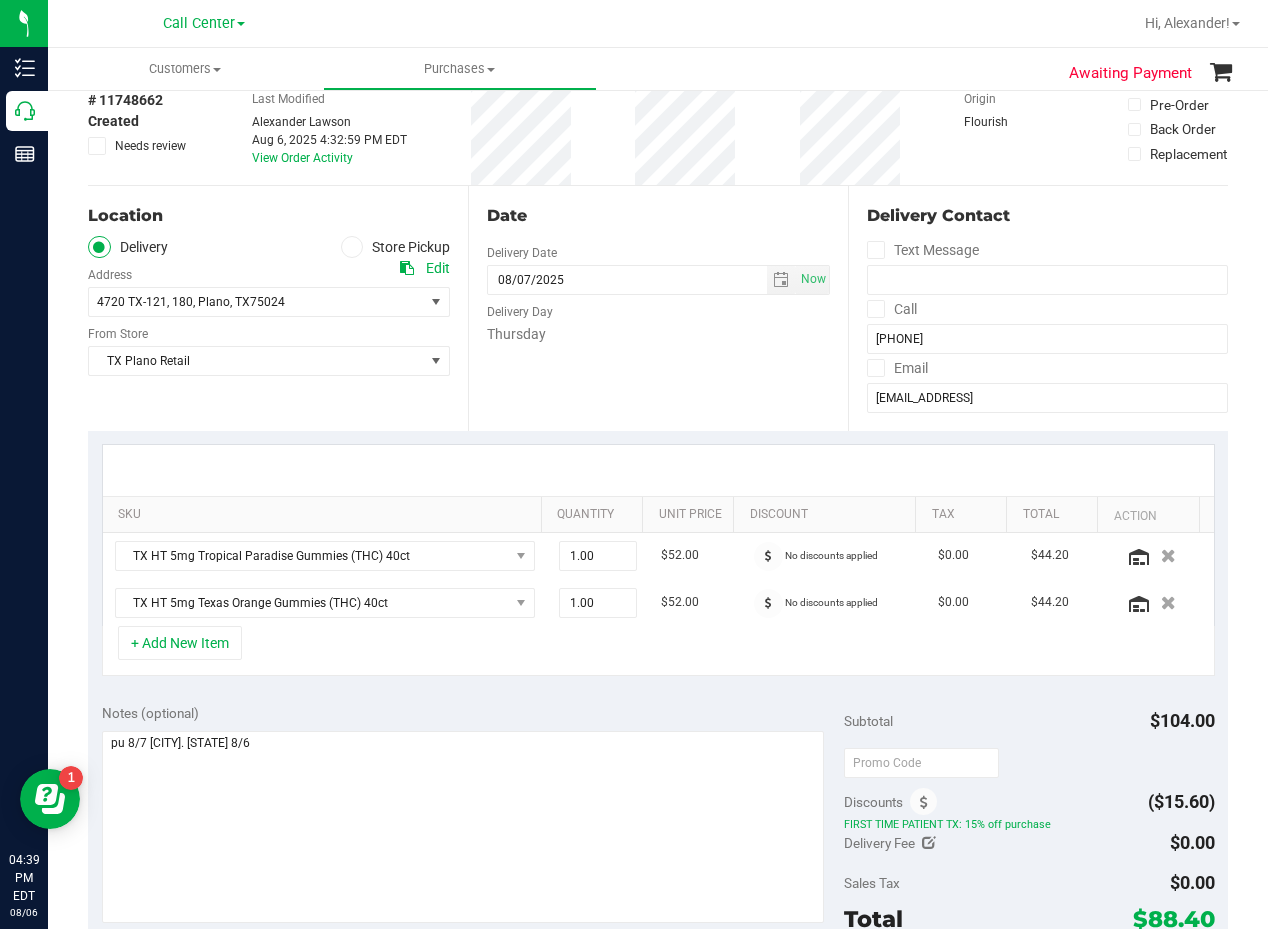 scroll, scrollTop: 0, scrollLeft: 0, axis: both 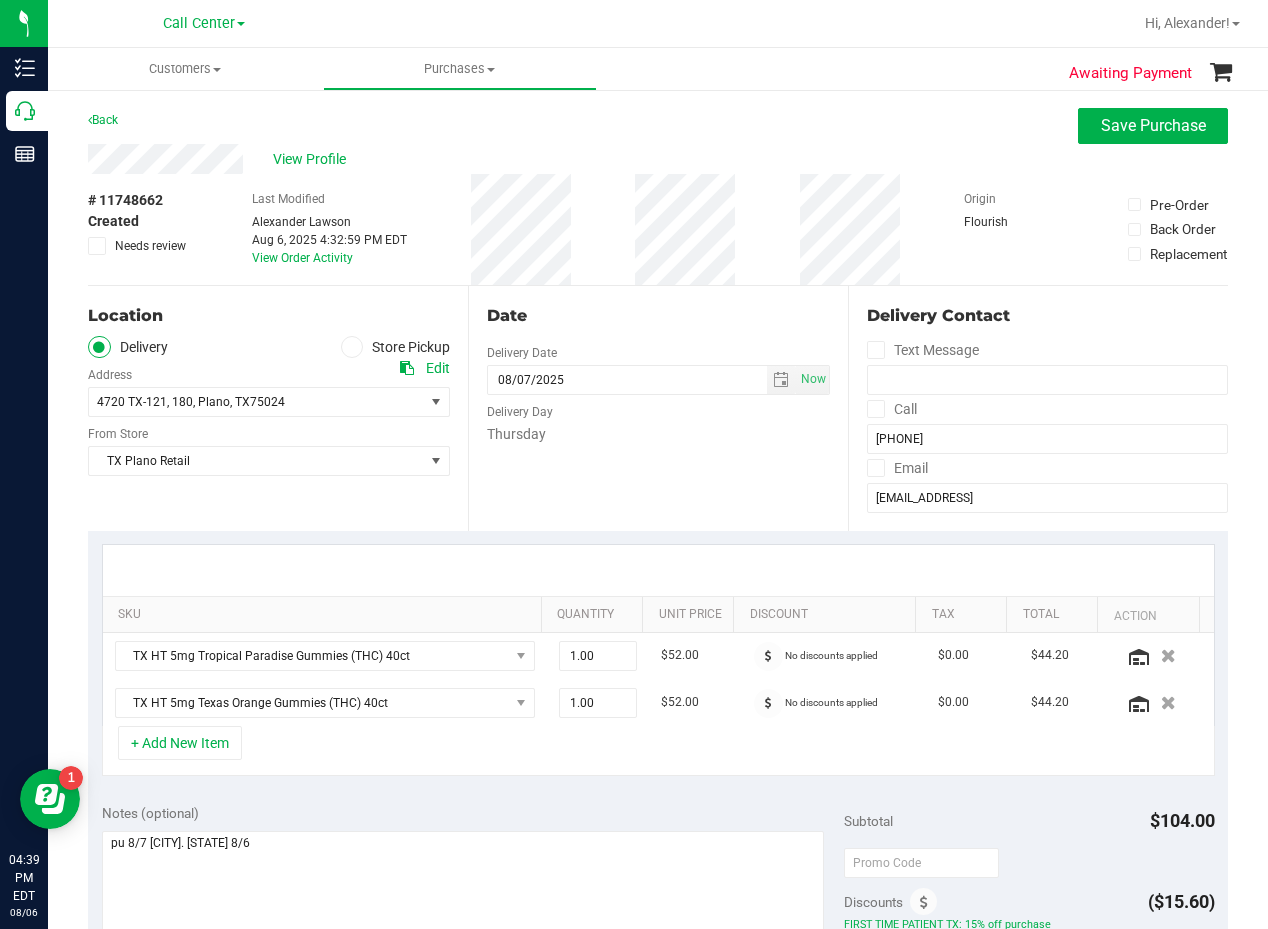 click on "Date" at bounding box center (658, 316) 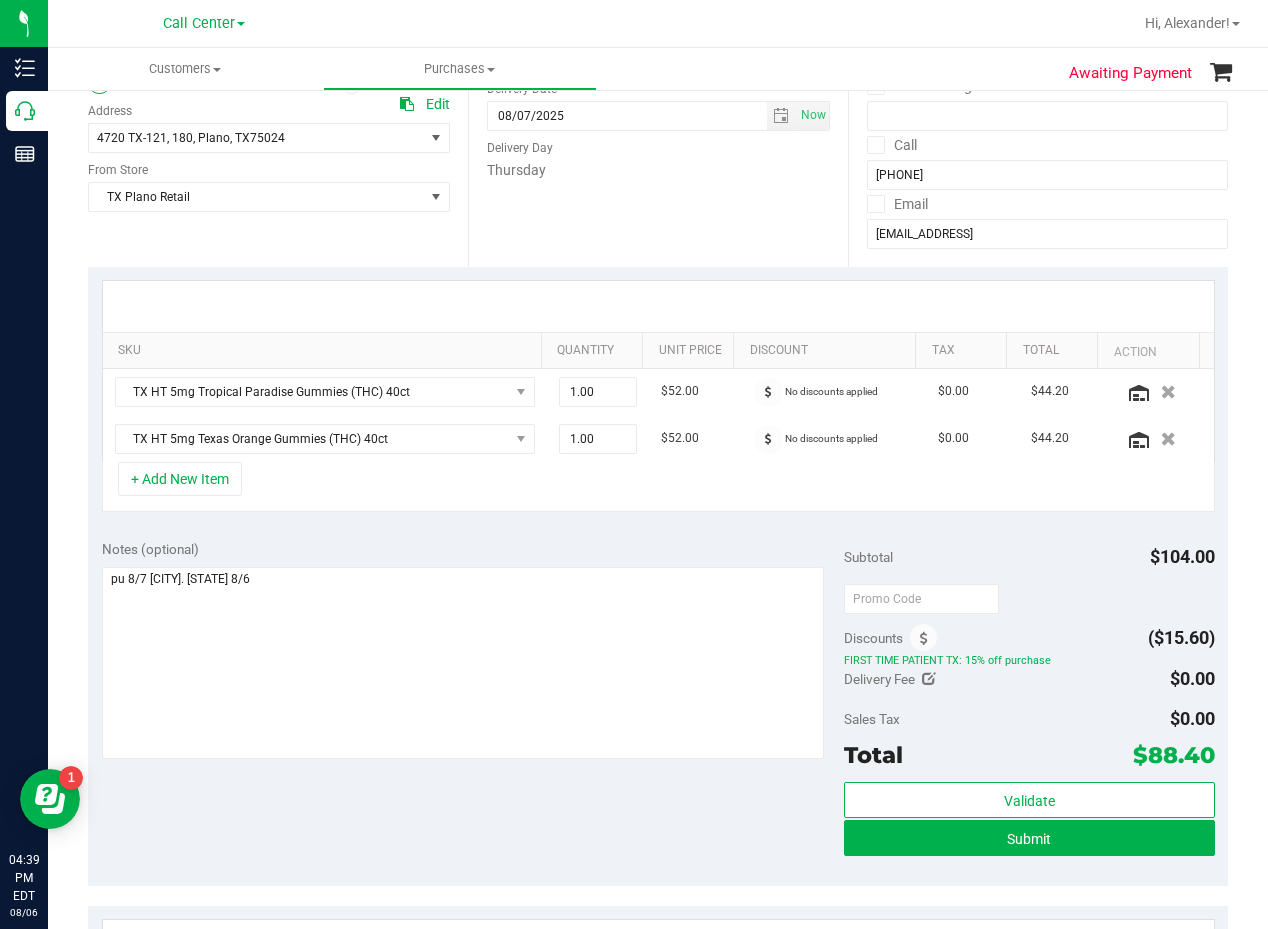 scroll, scrollTop: 300, scrollLeft: 0, axis: vertical 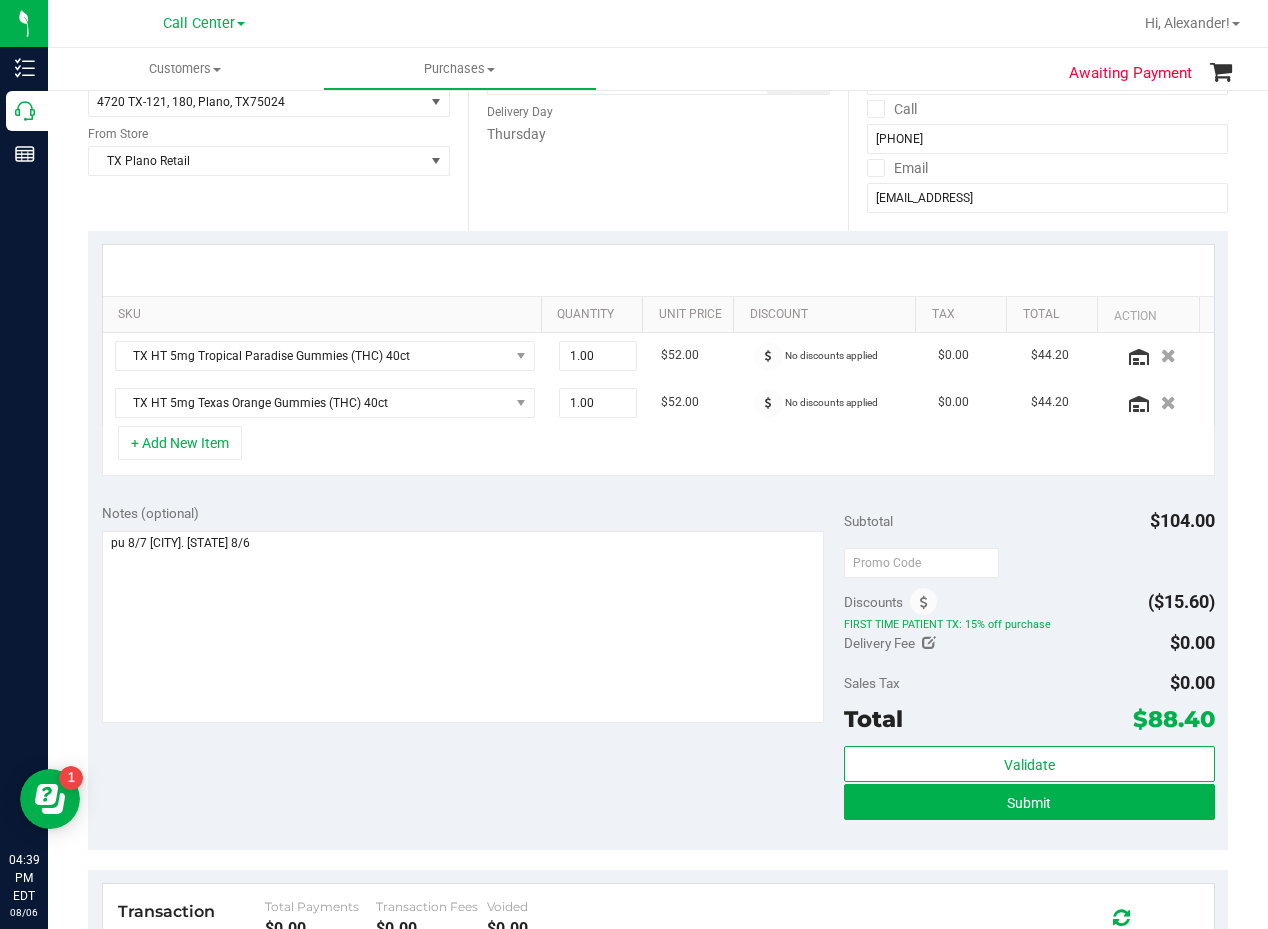 click on "SKU Quantity Unit Price Discount Tax Total Action
TX HT 5mg Tropical Paradise Gummies (THC) 40ct
1.00 1
$52.00
No discounts applied
$0.00
$44.20
TX HT 5mg Texas Orange Gummies (THC) 40ct
1.00 1
$52.00
No discounts applied
$0.00
$44.20" at bounding box center (658, 360) 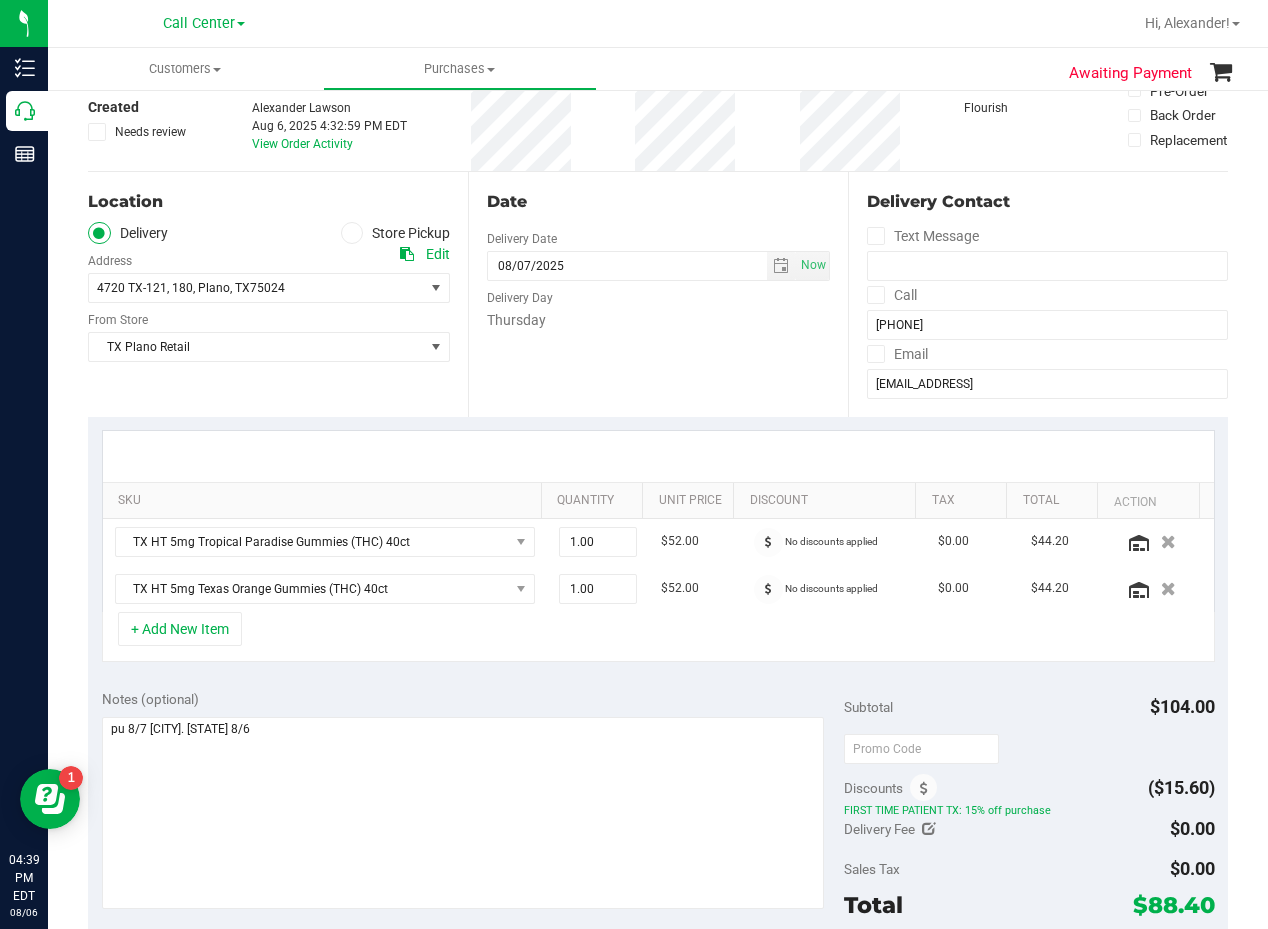 scroll, scrollTop: 0, scrollLeft: 0, axis: both 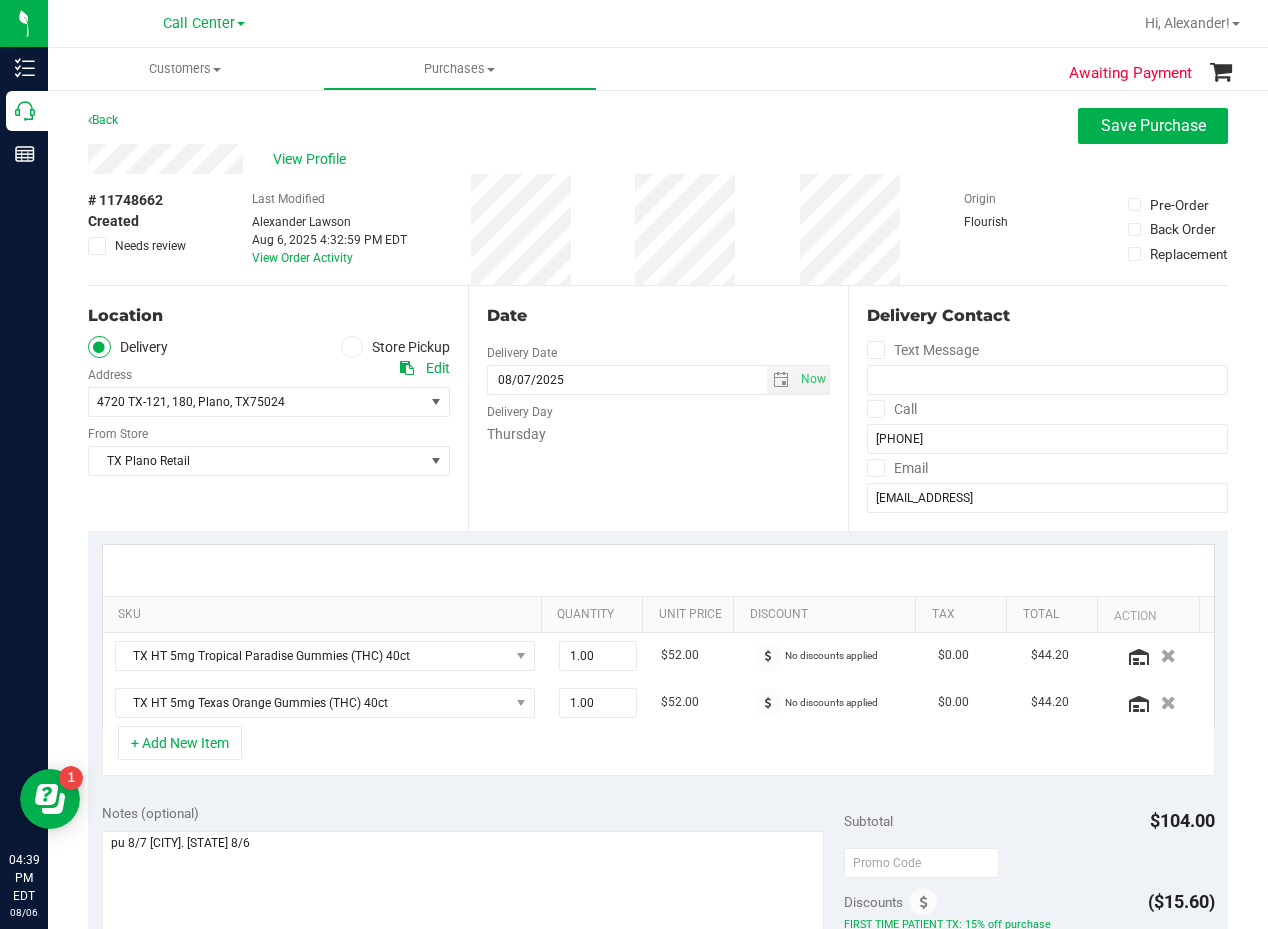 click on "Date
Delivery Date
08/07/2025
Now
08/07/2025 08:00 AM
Now
Delivery Day
Thursday" at bounding box center [658, 408] 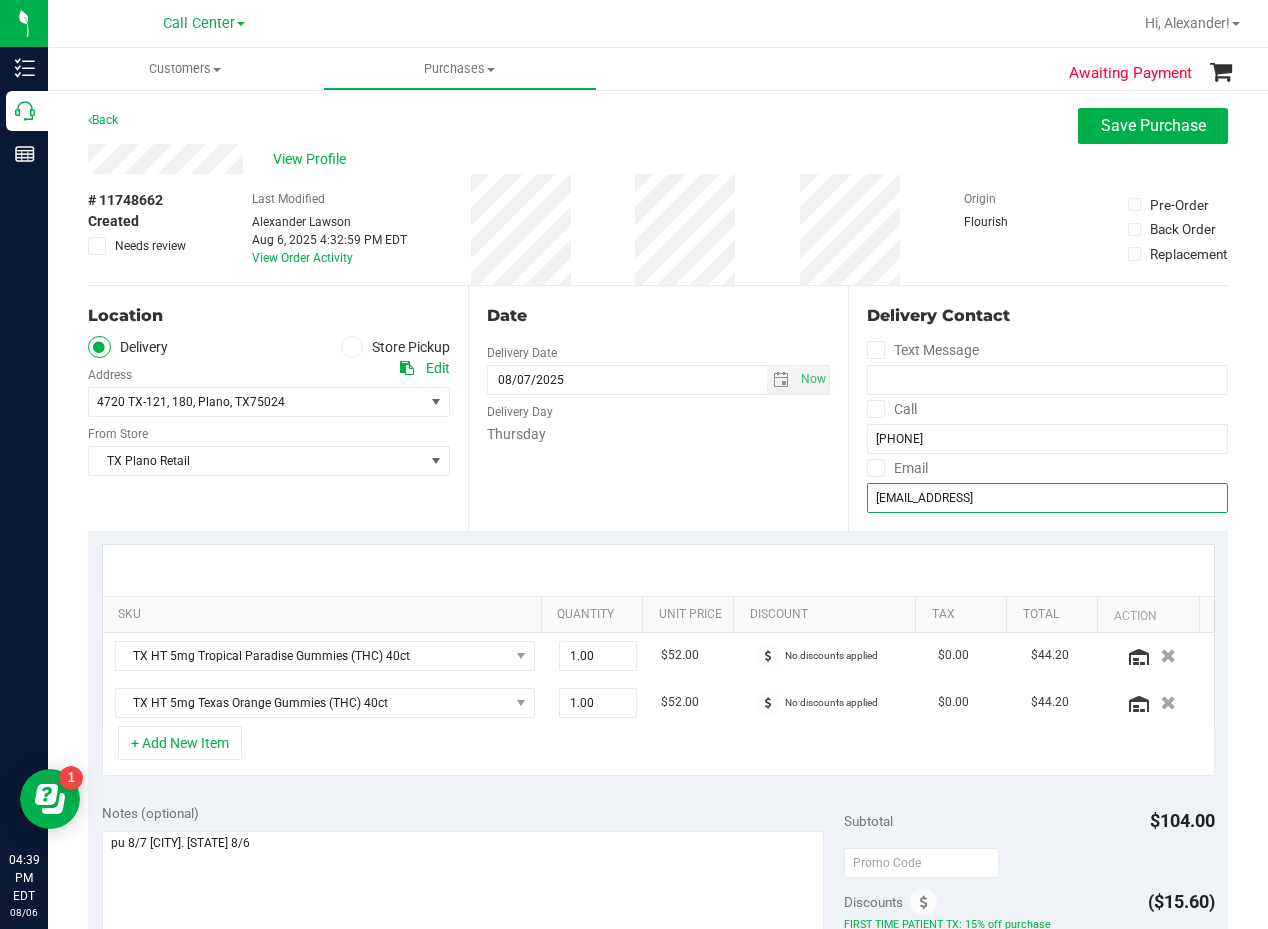 click on "bjsheetz@hotmail.com" at bounding box center (1047, 498) 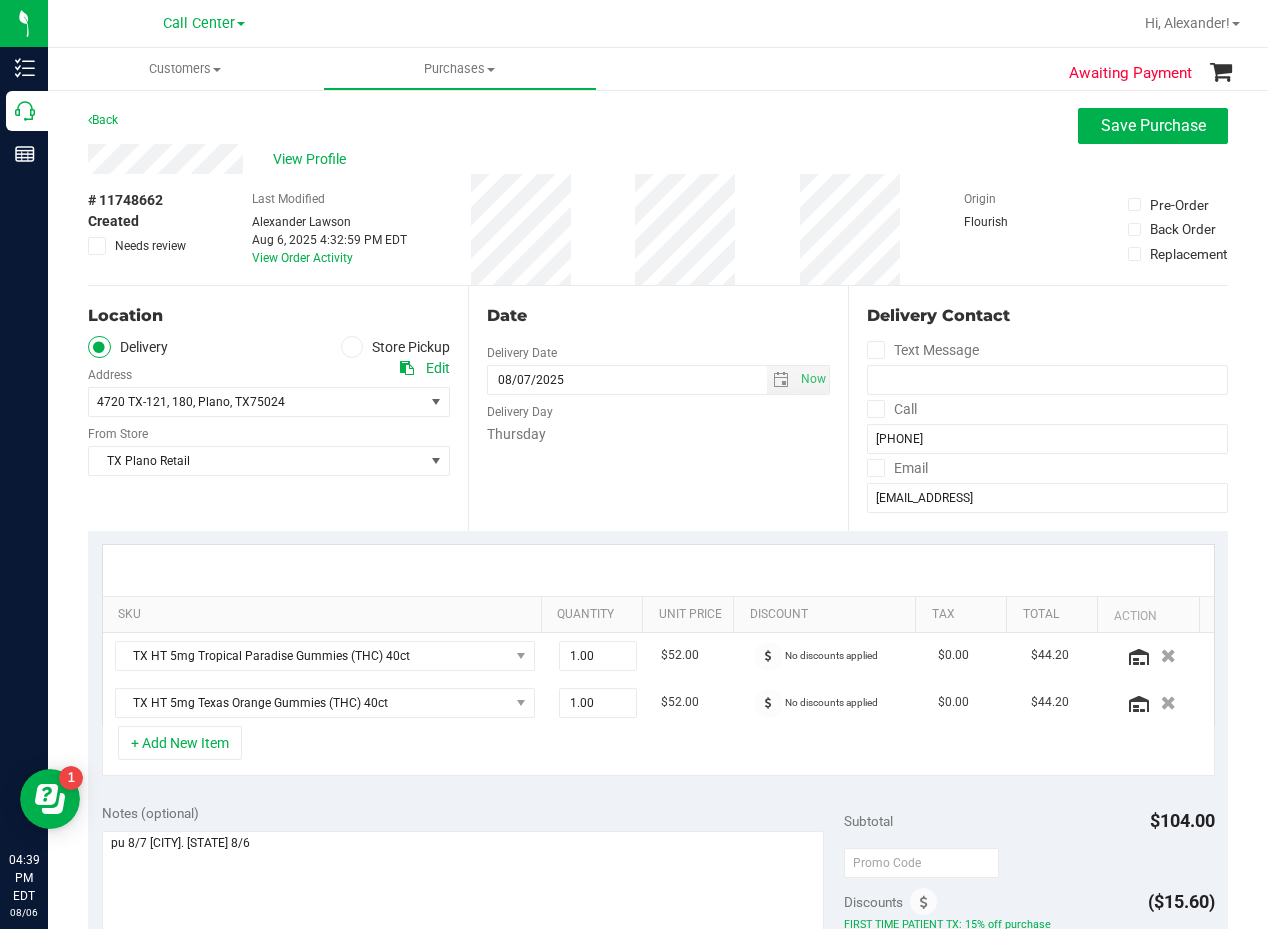 click on "View Profile" at bounding box center (658, 159) 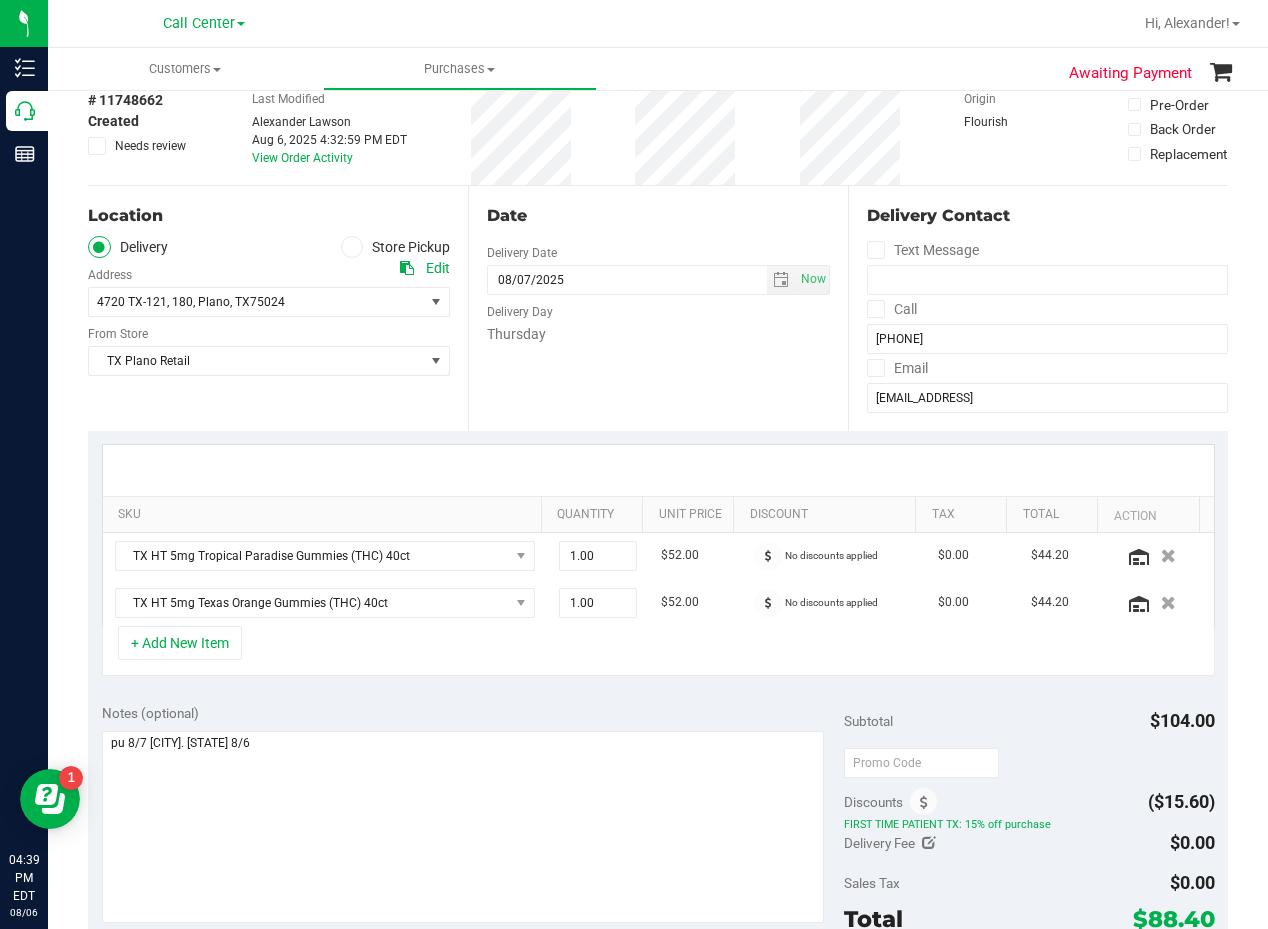 scroll, scrollTop: 0, scrollLeft: 0, axis: both 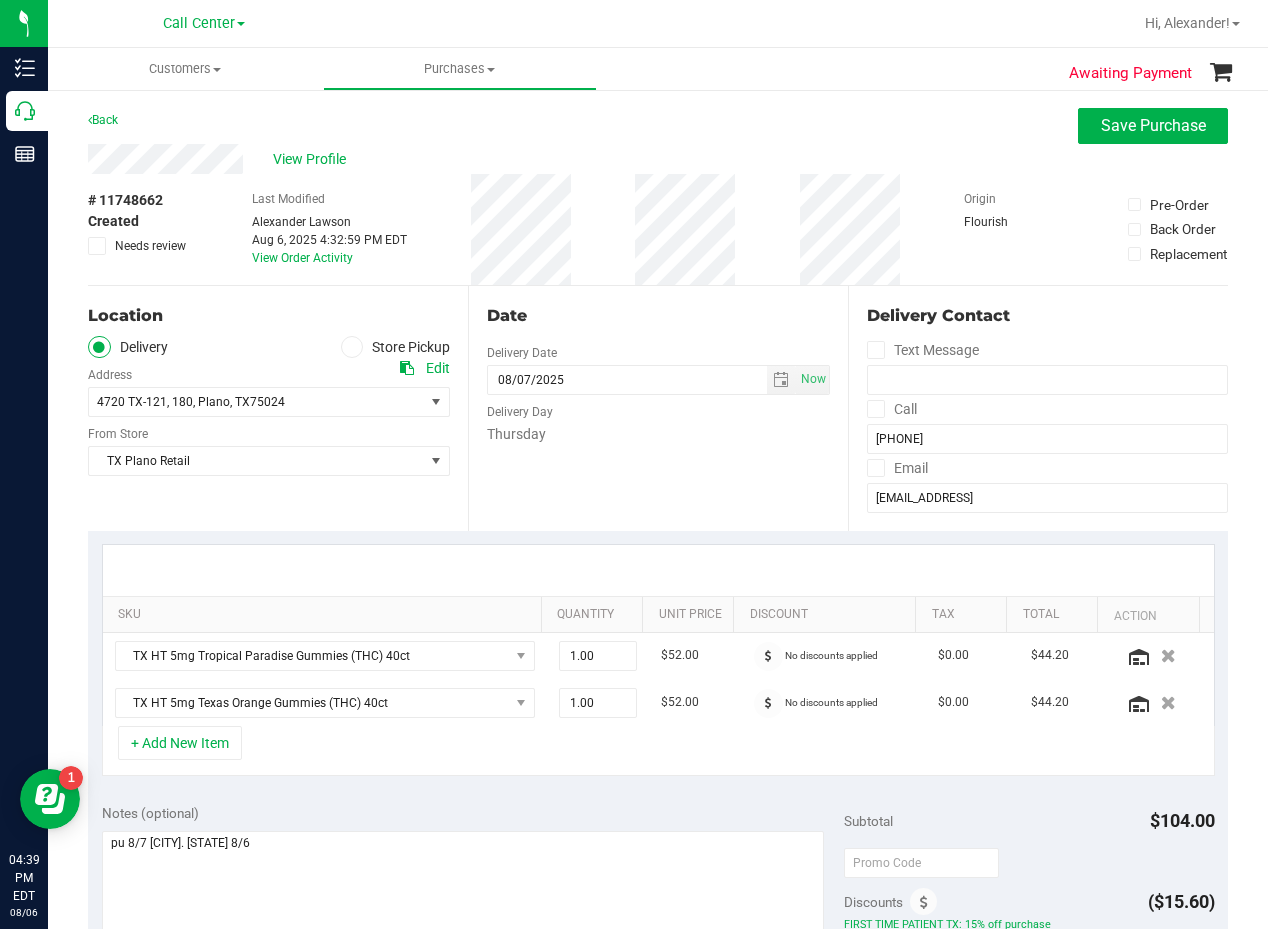 click on "Date" at bounding box center (658, 316) 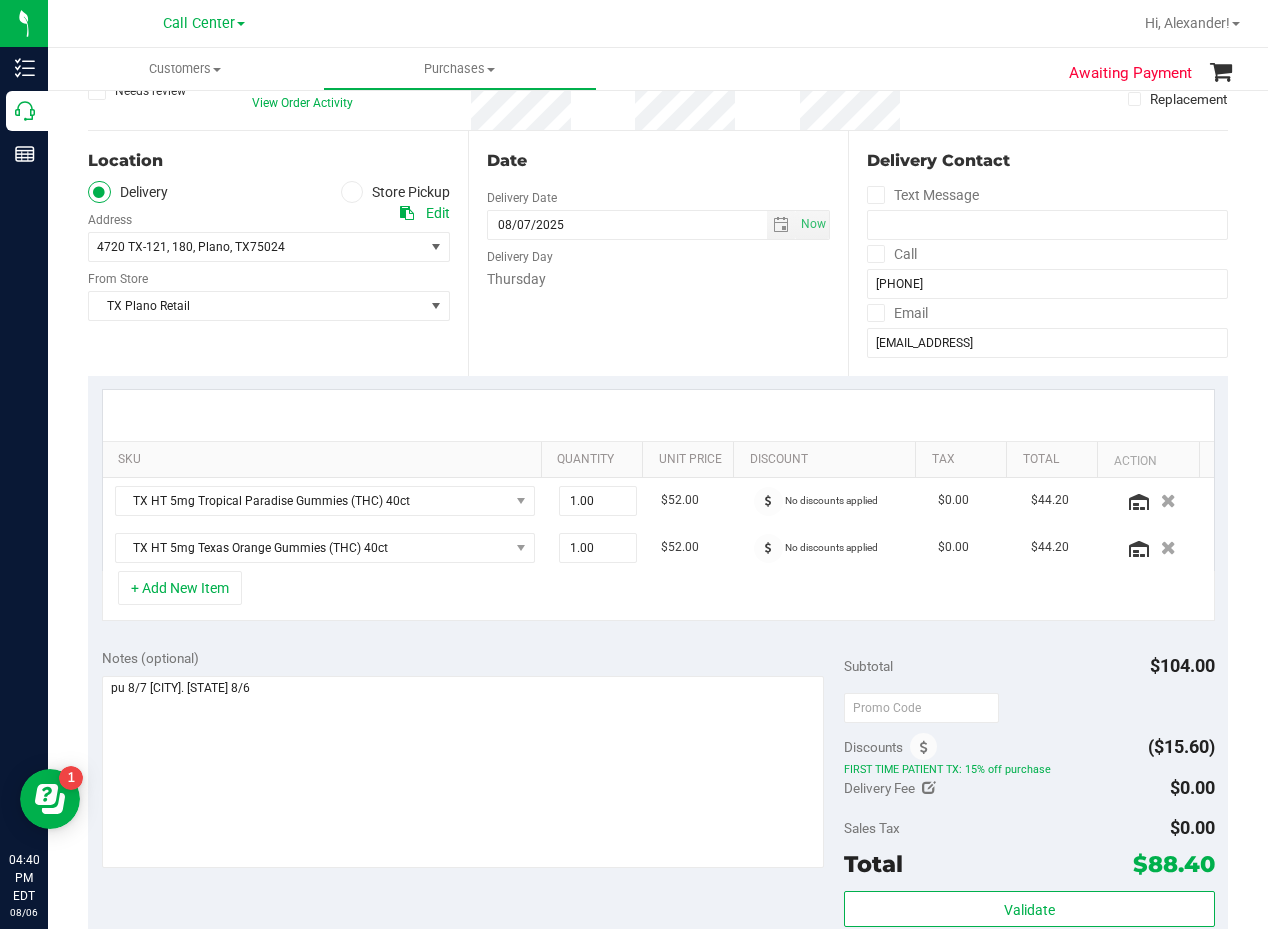 scroll, scrollTop: 300, scrollLeft: 0, axis: vertical 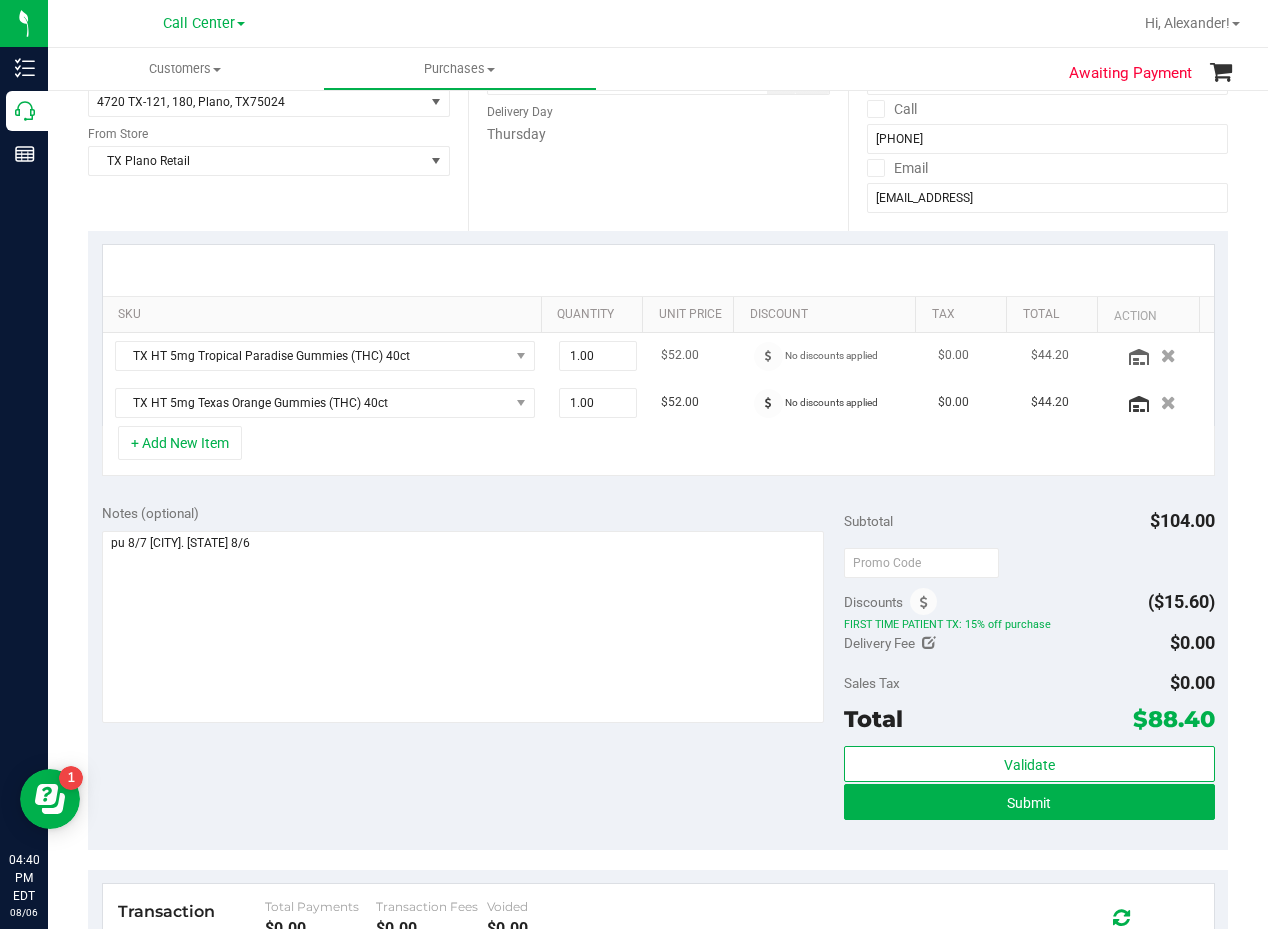 click on "$52.00" at bounding box center (695, 356) 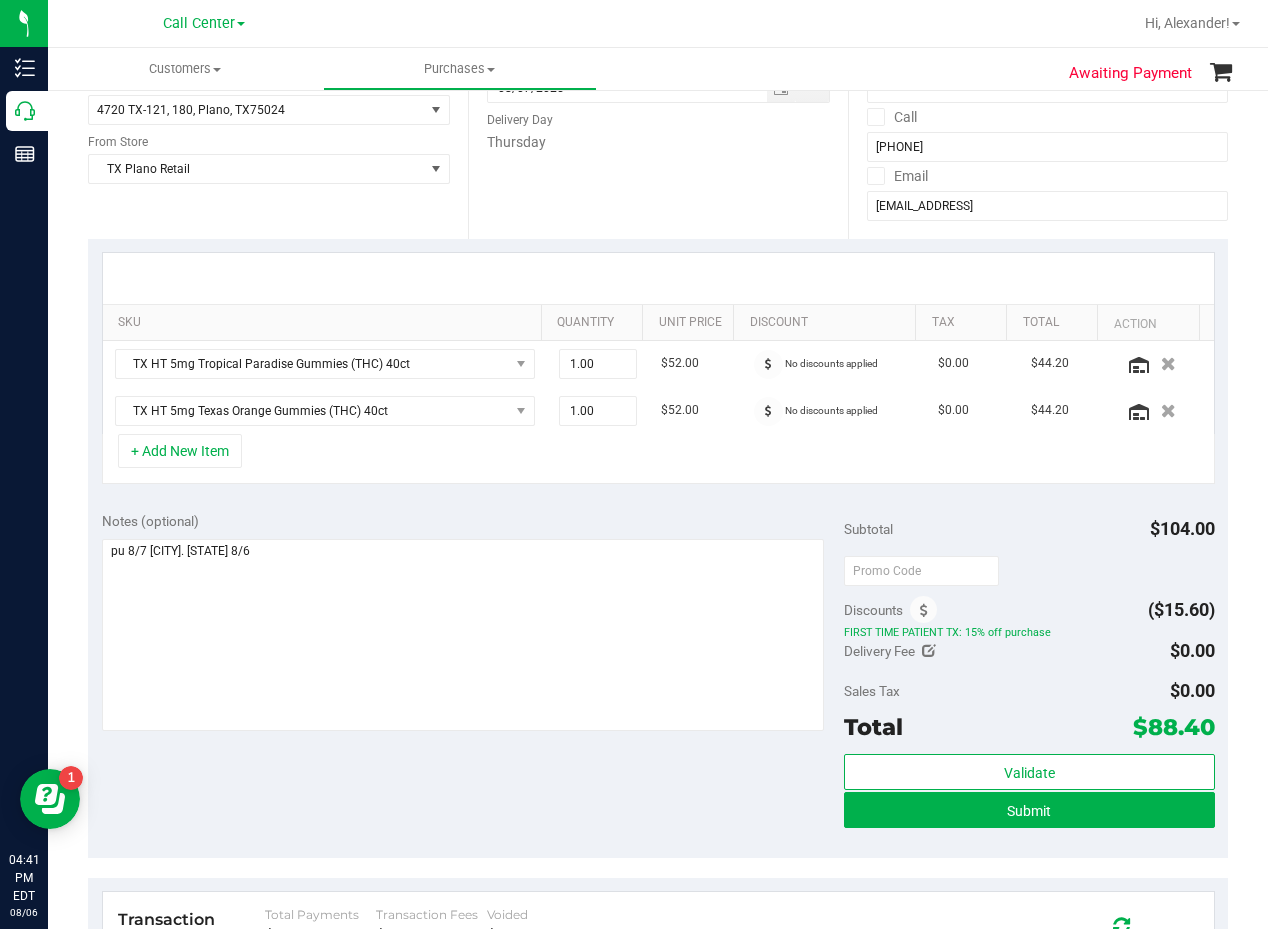 scroll, scrollTop: 300, scrollLeft: 0, axis: vertical 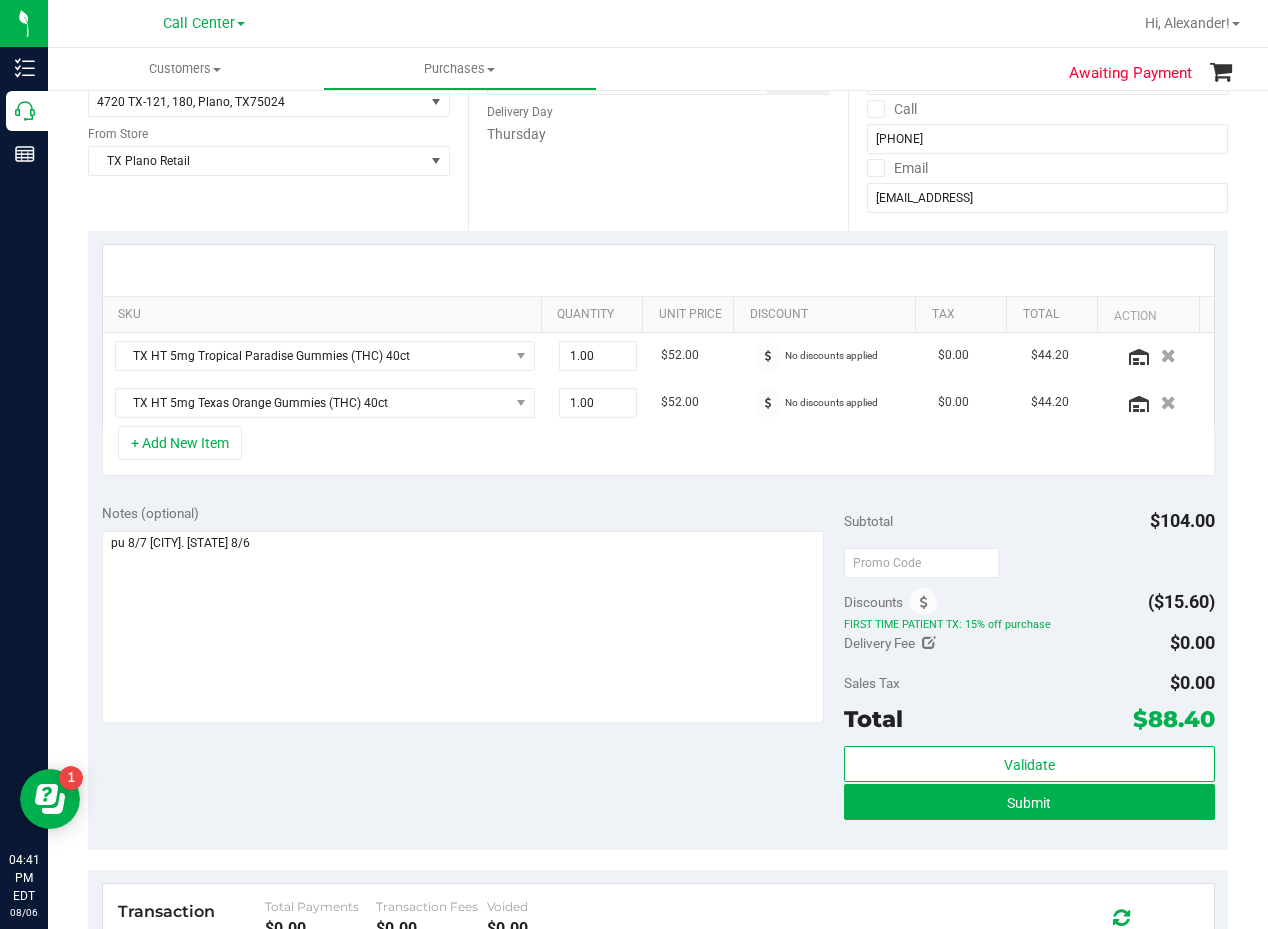 click at bounding box center (658, 270) 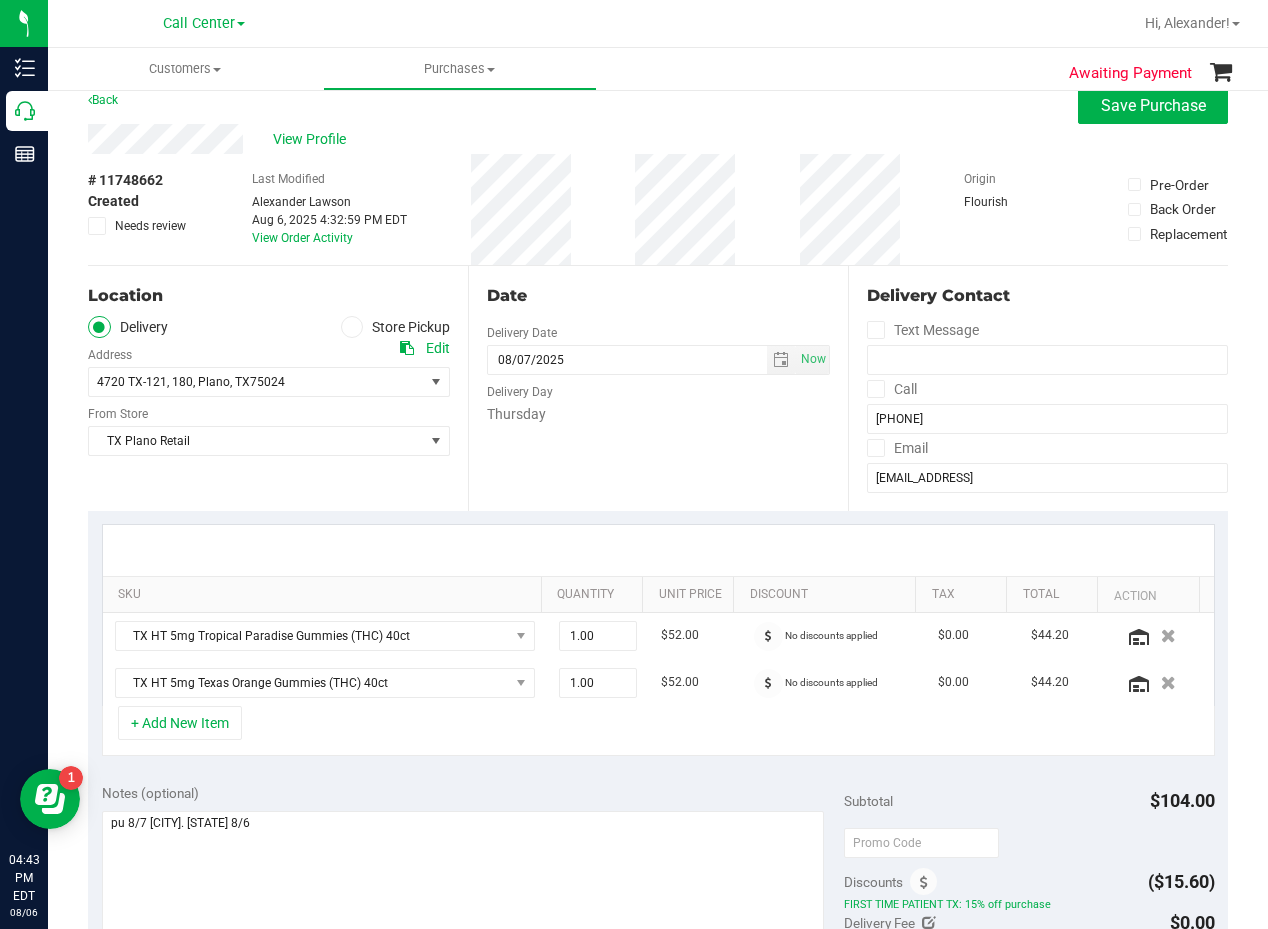 scroll, scrollTop: 0, scrollLeft: 0, axis: both 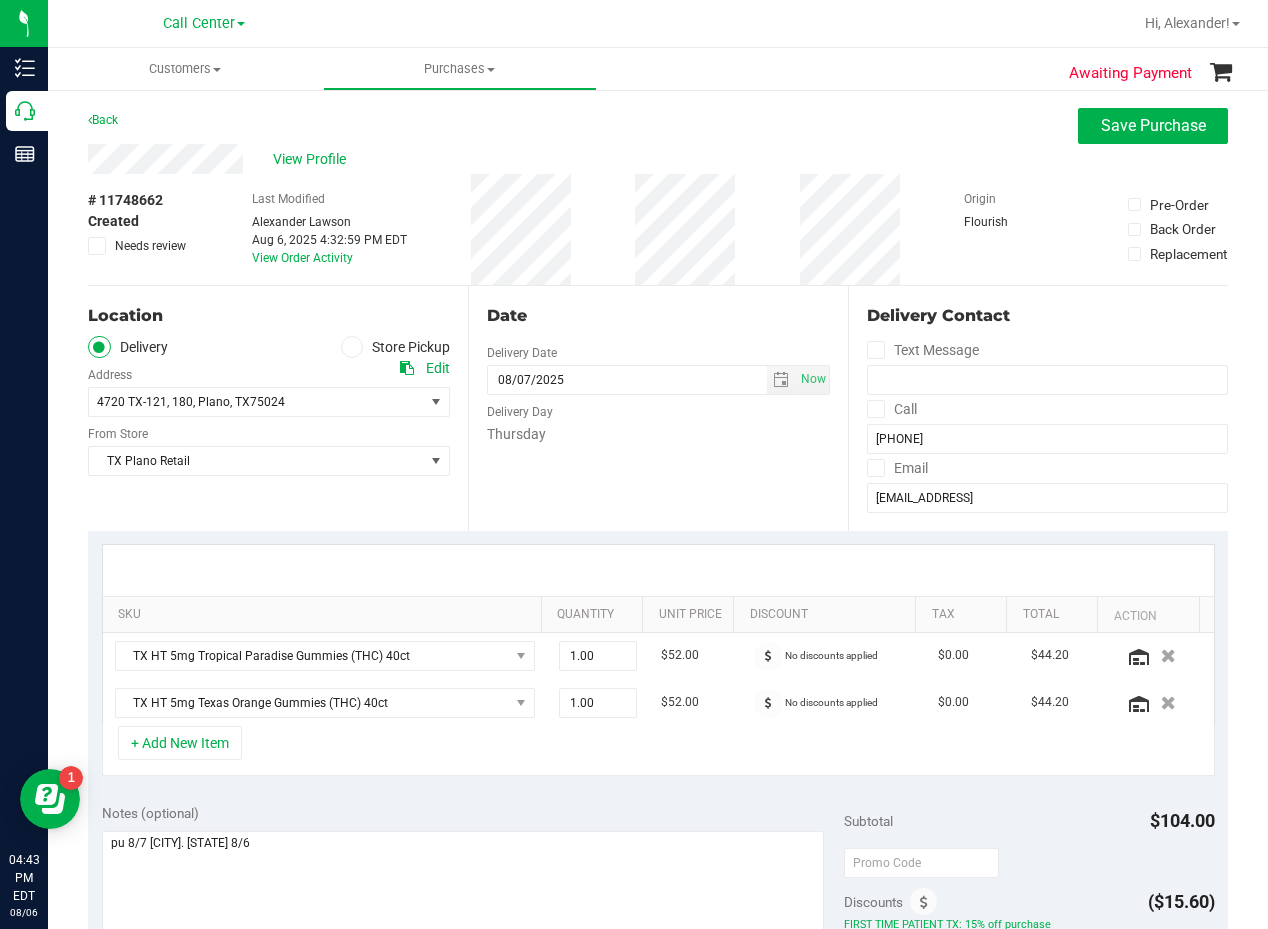 click on "Date
Delivery Date
08/07/2025
Now
08/07/2025 08:00 AM
Now
Delivery Day
Thursday" at bounding box center [658, 408] 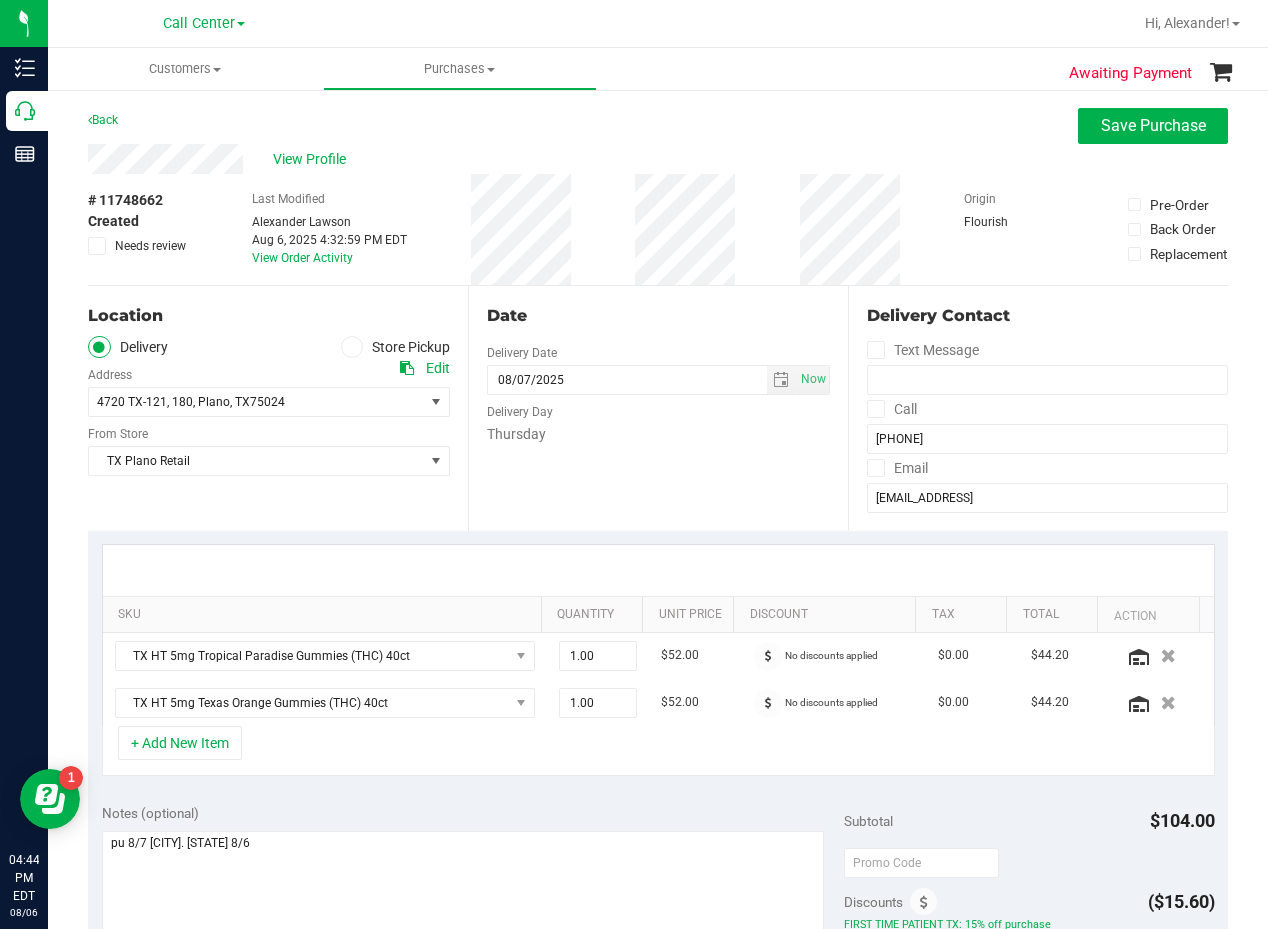 click on "Date
Delivery Date
08/07/2025
Now
08/07/2025 08:00 AM
Now
Delivery Day
Thursday" at bounding box center [658, 408] 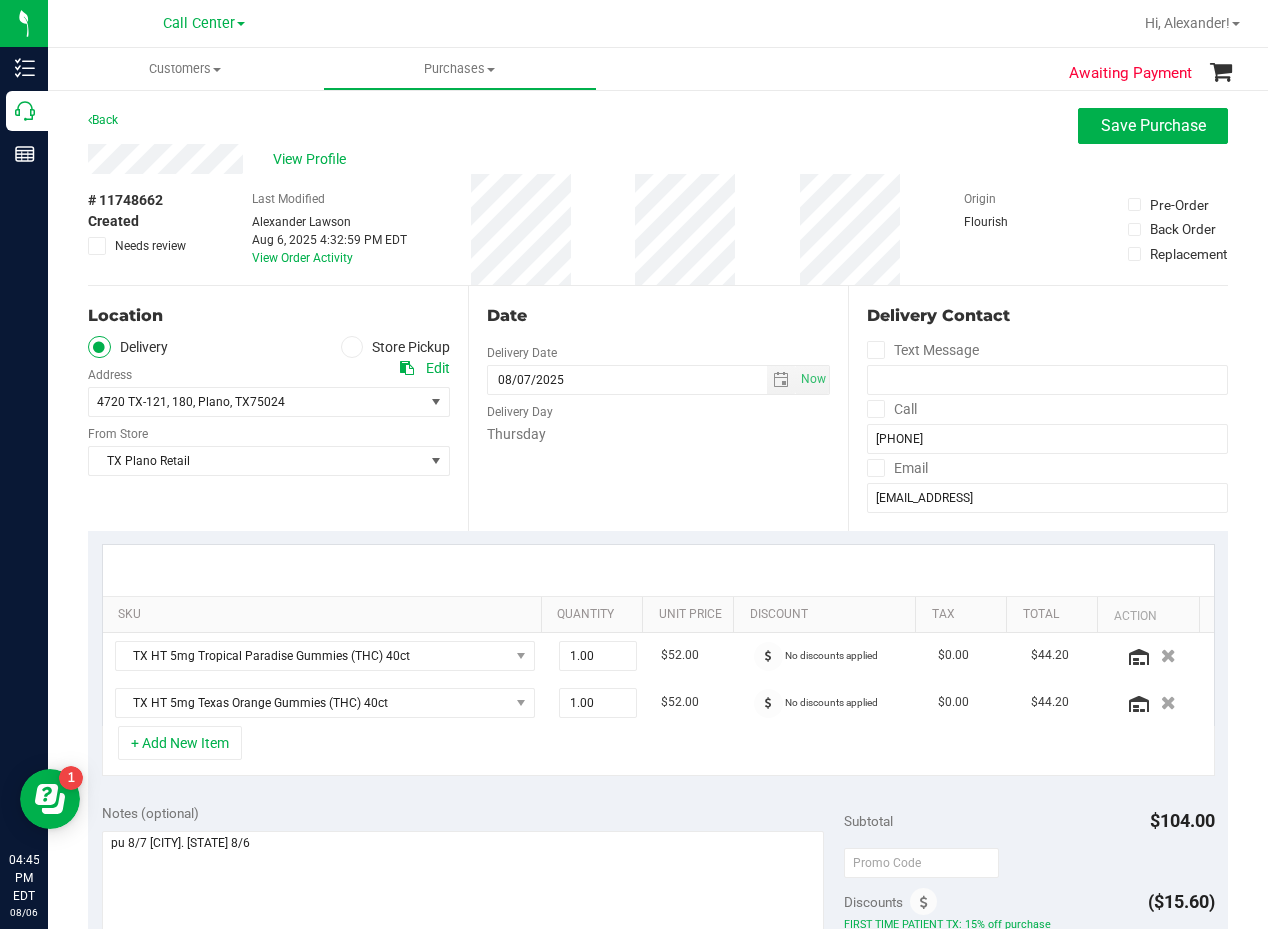 drag, startPoint x: 695, startPoint y: 319, endPoint x: 675, endPoint y: 313, distance: 20.880613 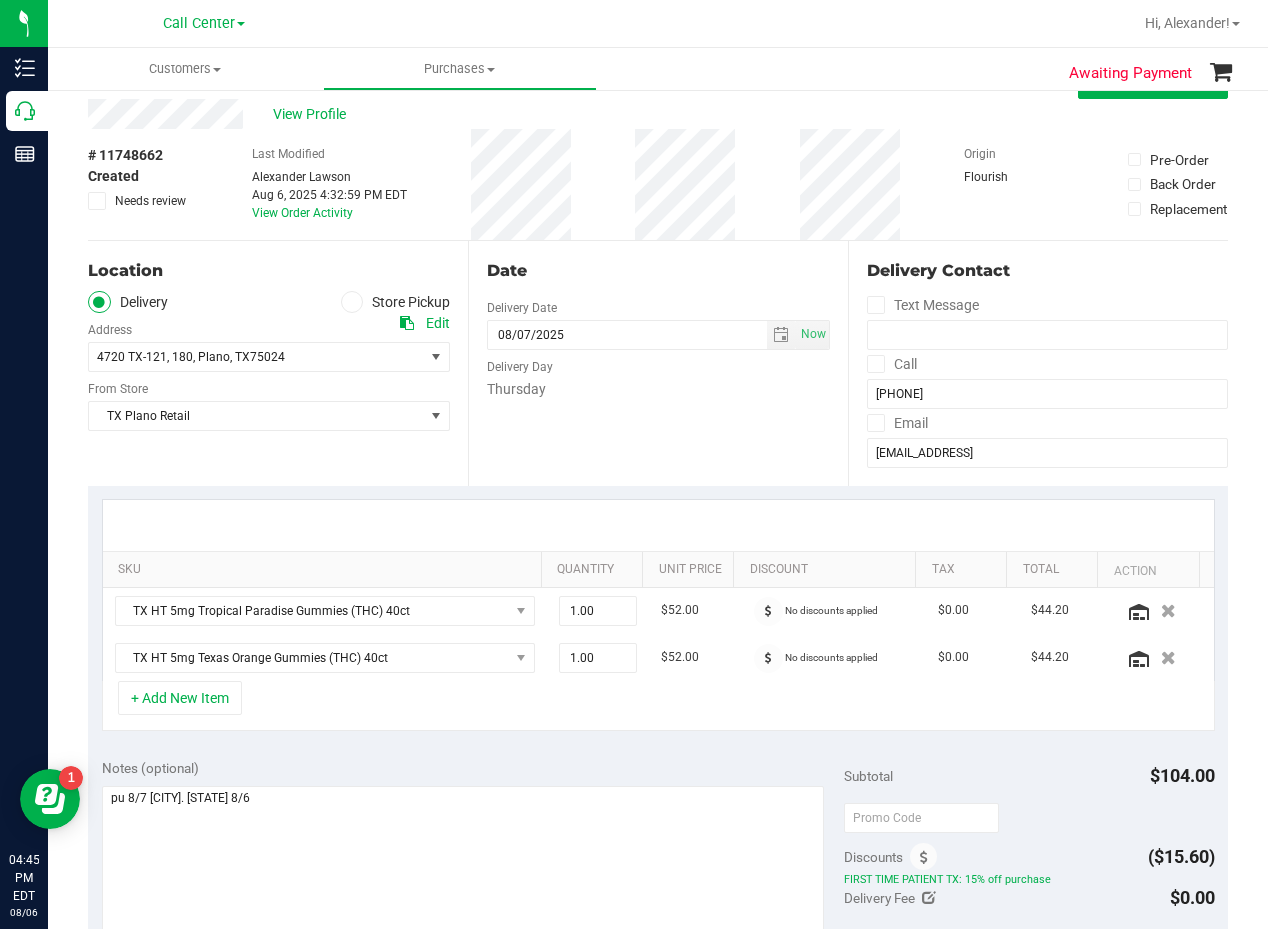 scroll, scrollTop: 0, scrollLeft: 0, axis: both 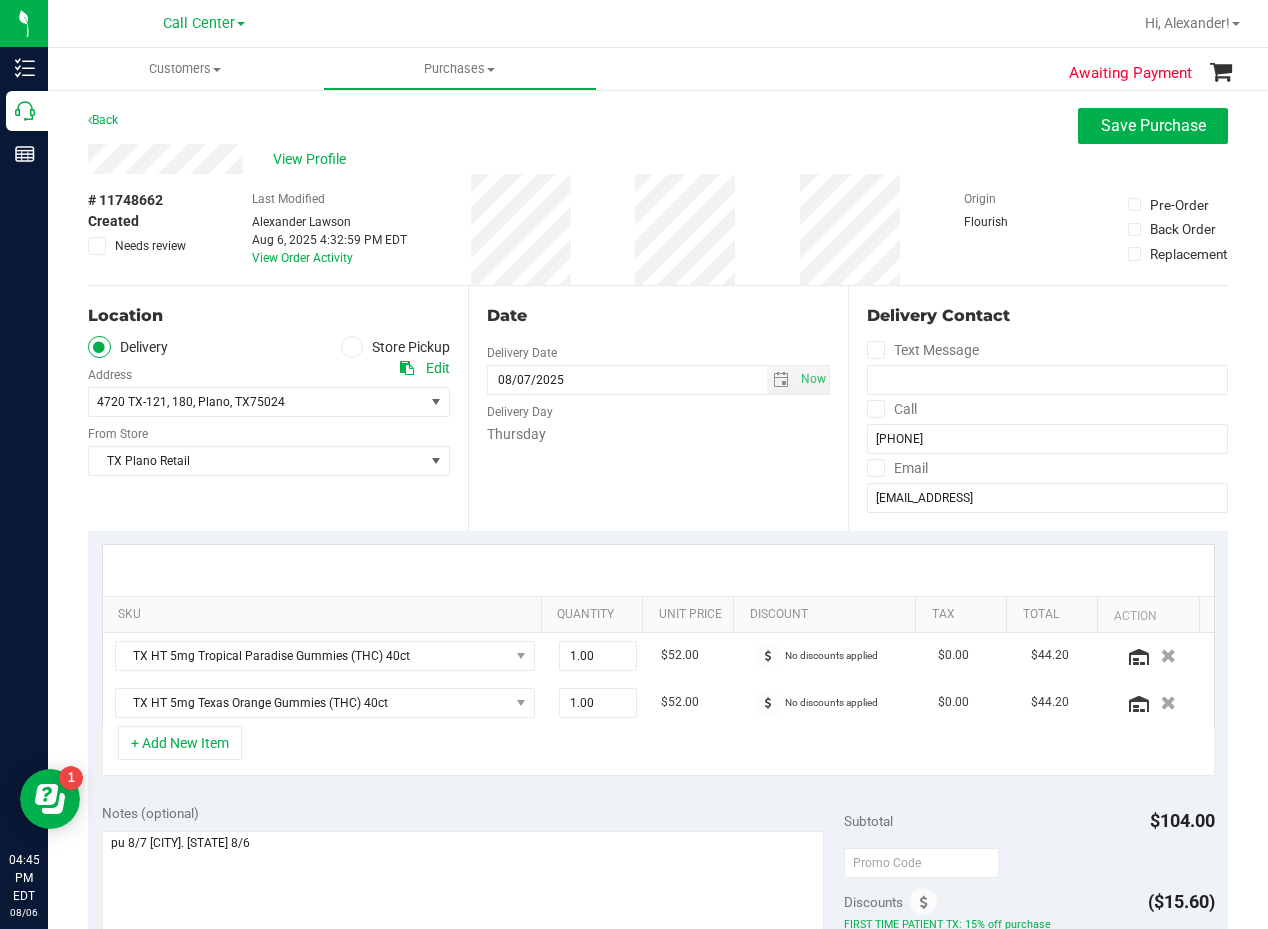 click on "Back
Save Purchase" at bounding box center (658, 126) 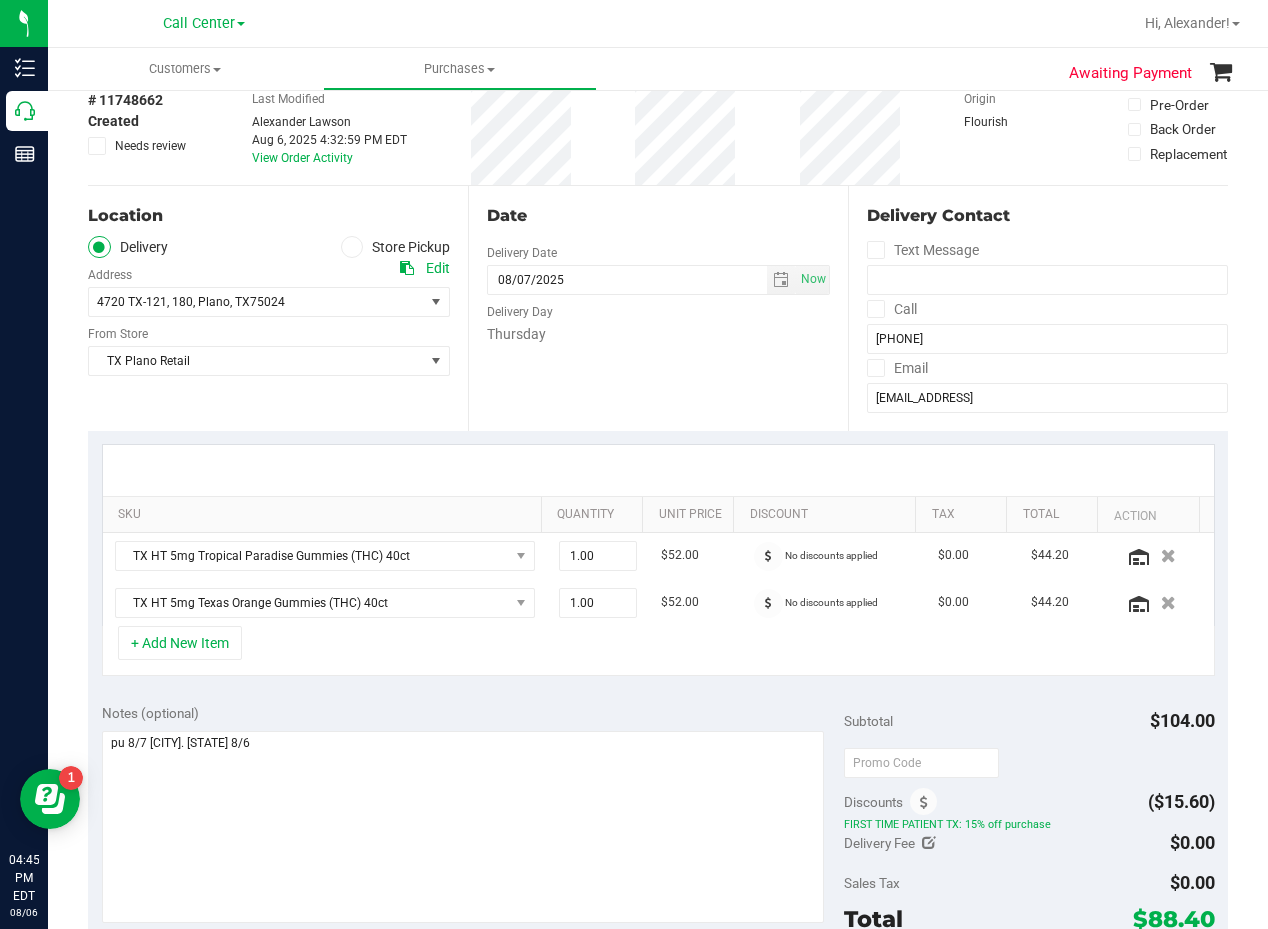 scroll, scrollTop: 0, scrollLeft: 0, axis: both 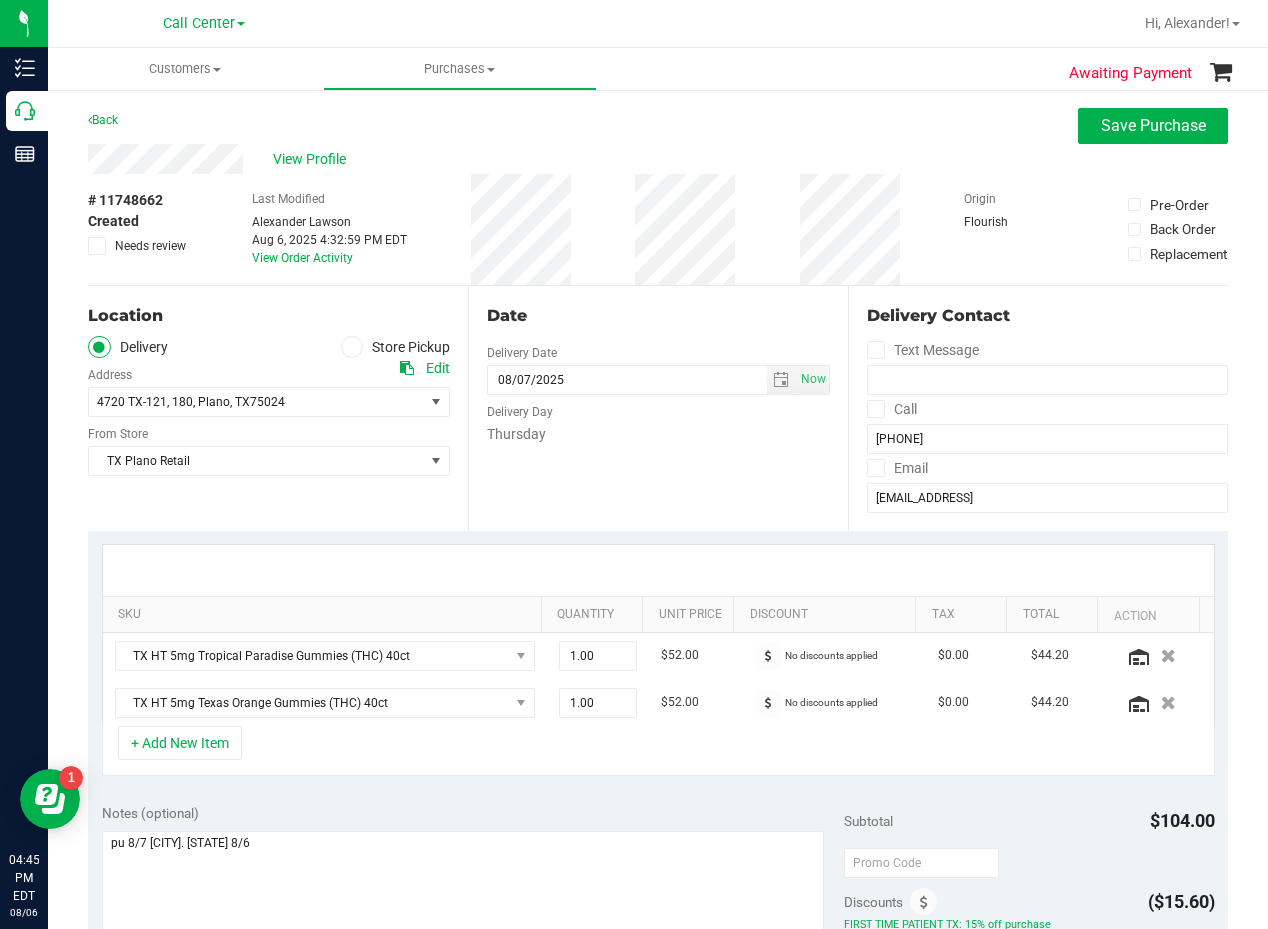click on "Date" at bounding box center (658, 316) 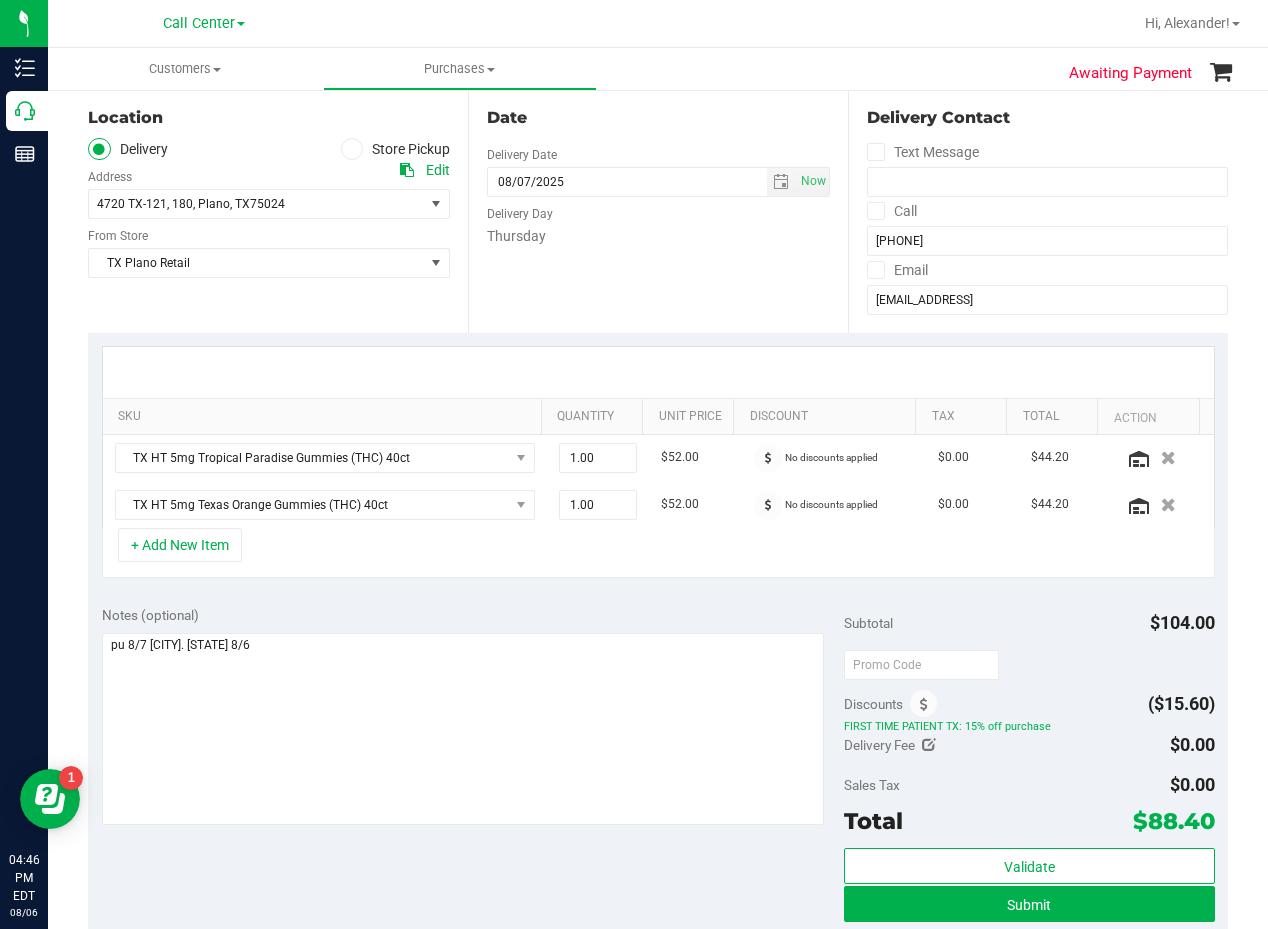 scroll, scrollTop: 0, scrollLeft: 0, axis: both 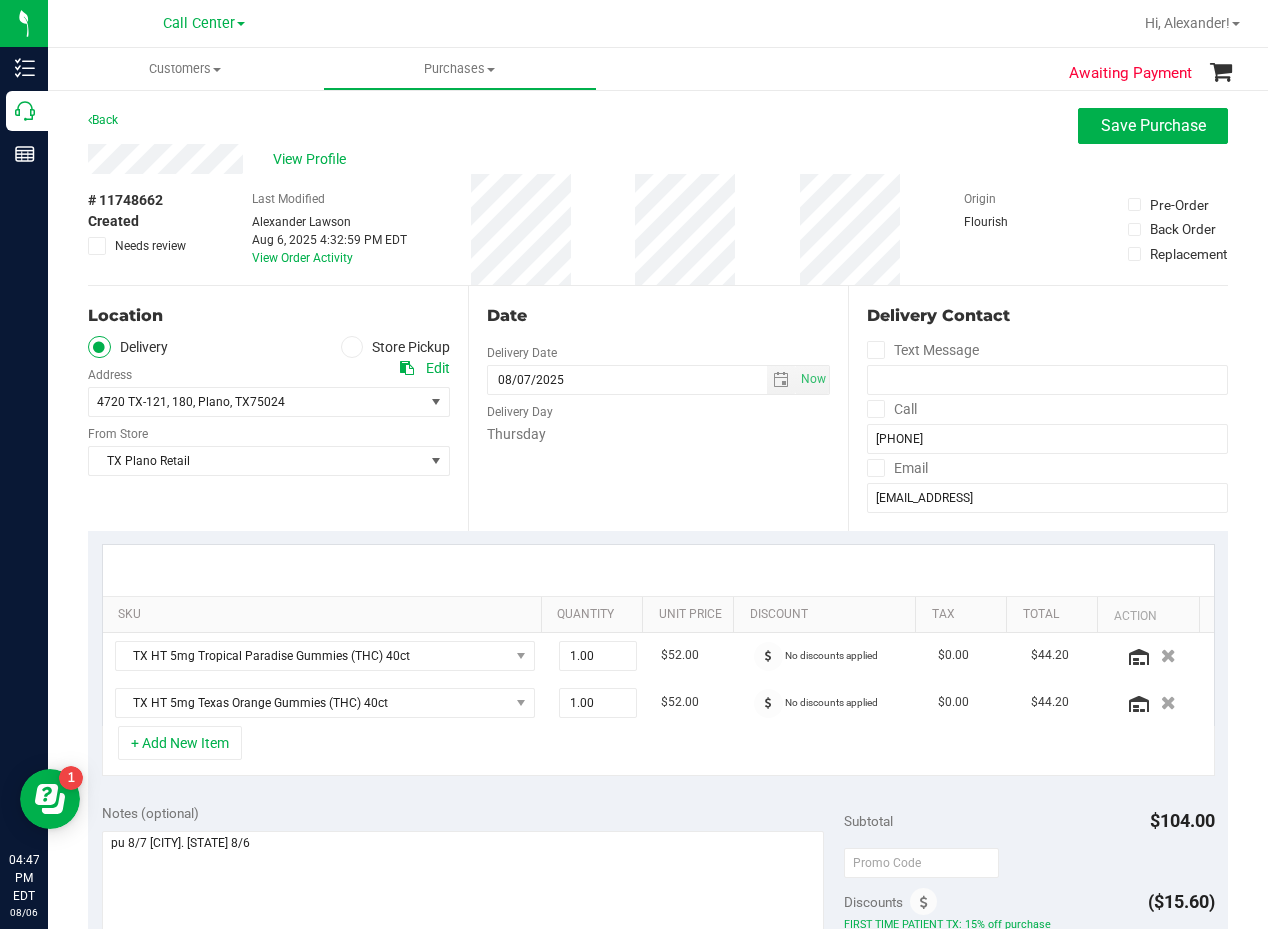 click on "Date" at bounding box center [658, 316] 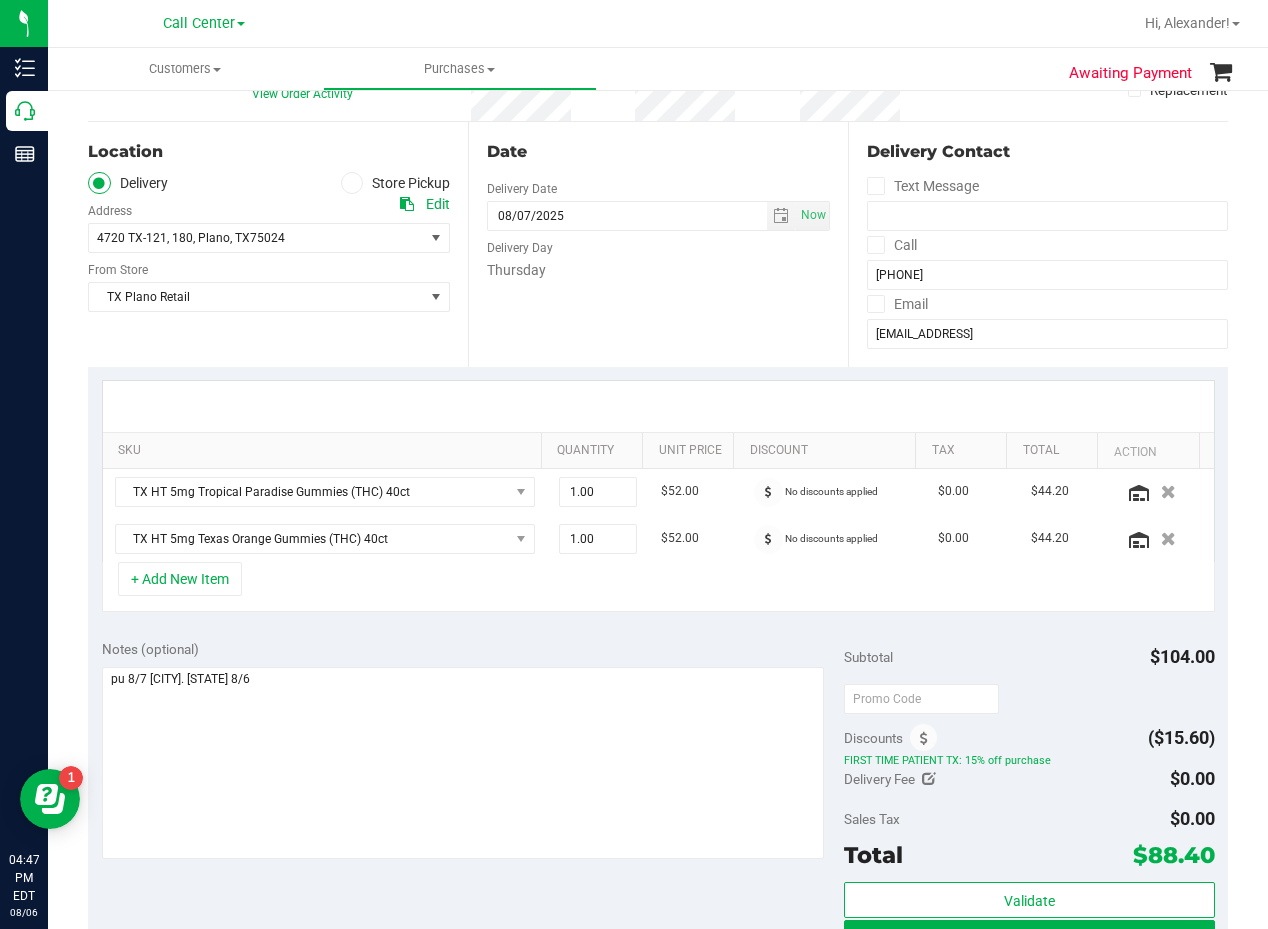 scroll, scrollTop: 200, scrollLeft: 0, axis: vertical 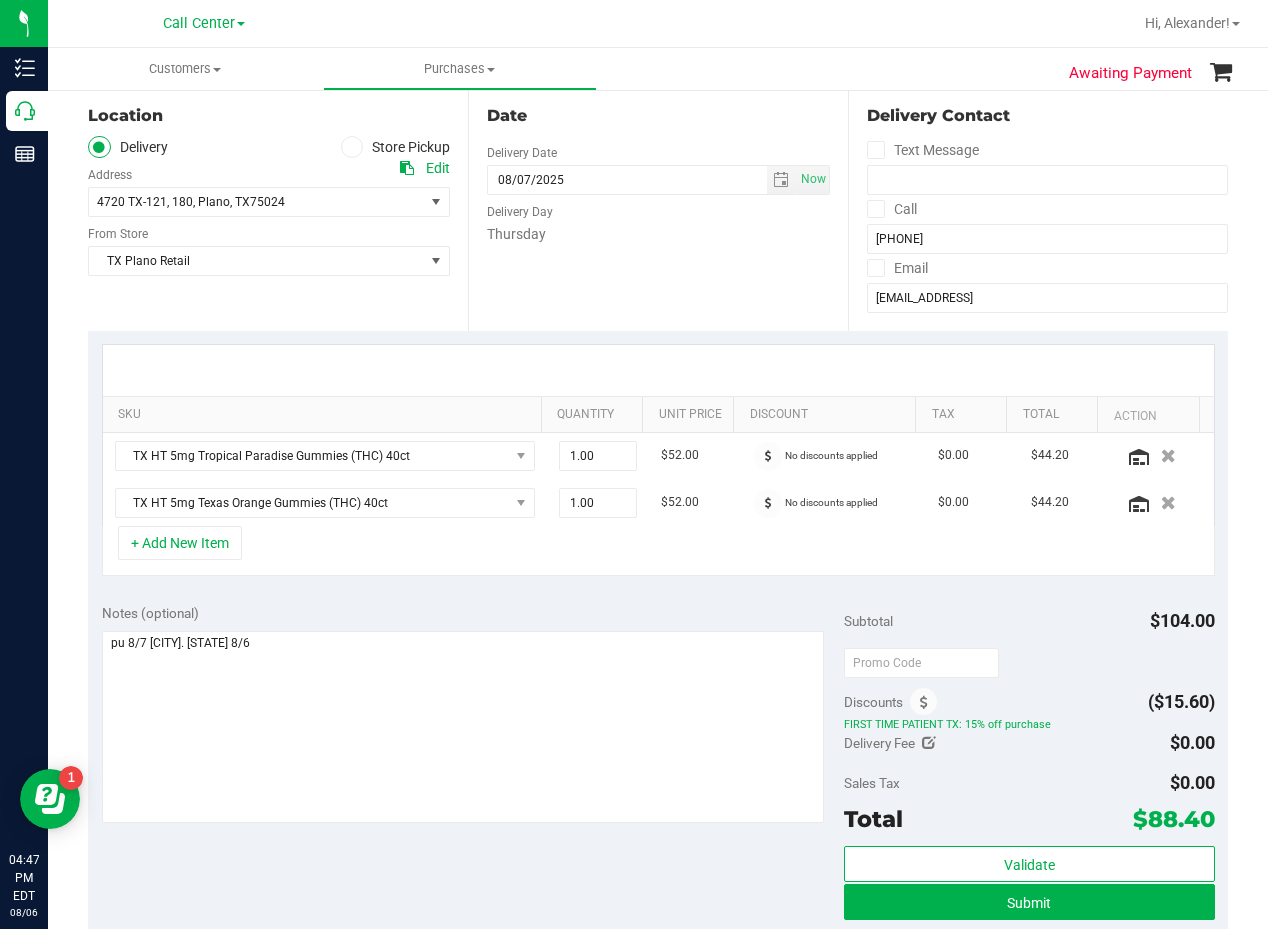 click on "Thursday" at bounding box center (658, 234) 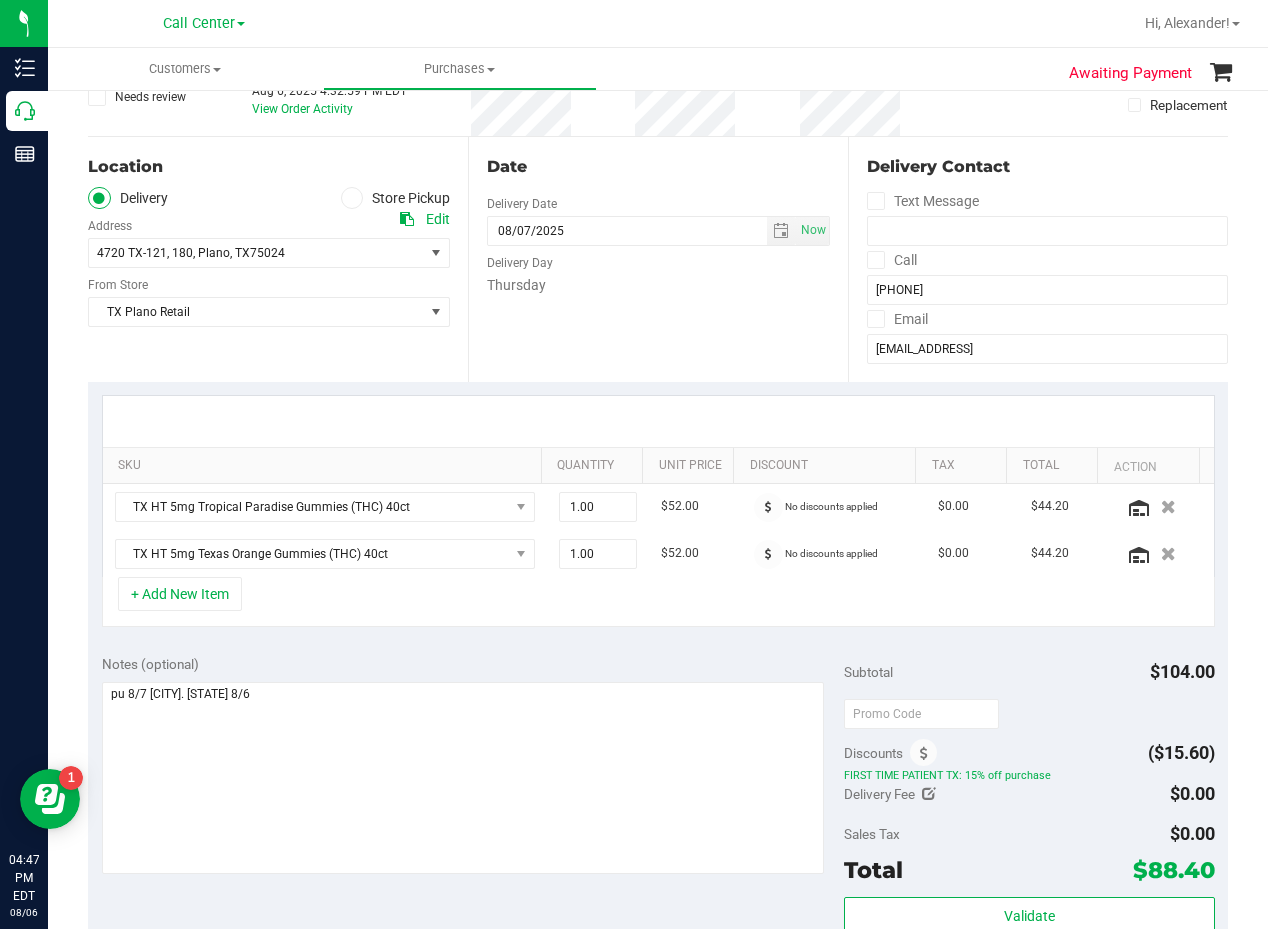 scroll, scrollTop: 100, scrollLeft: 0, axis: vertical 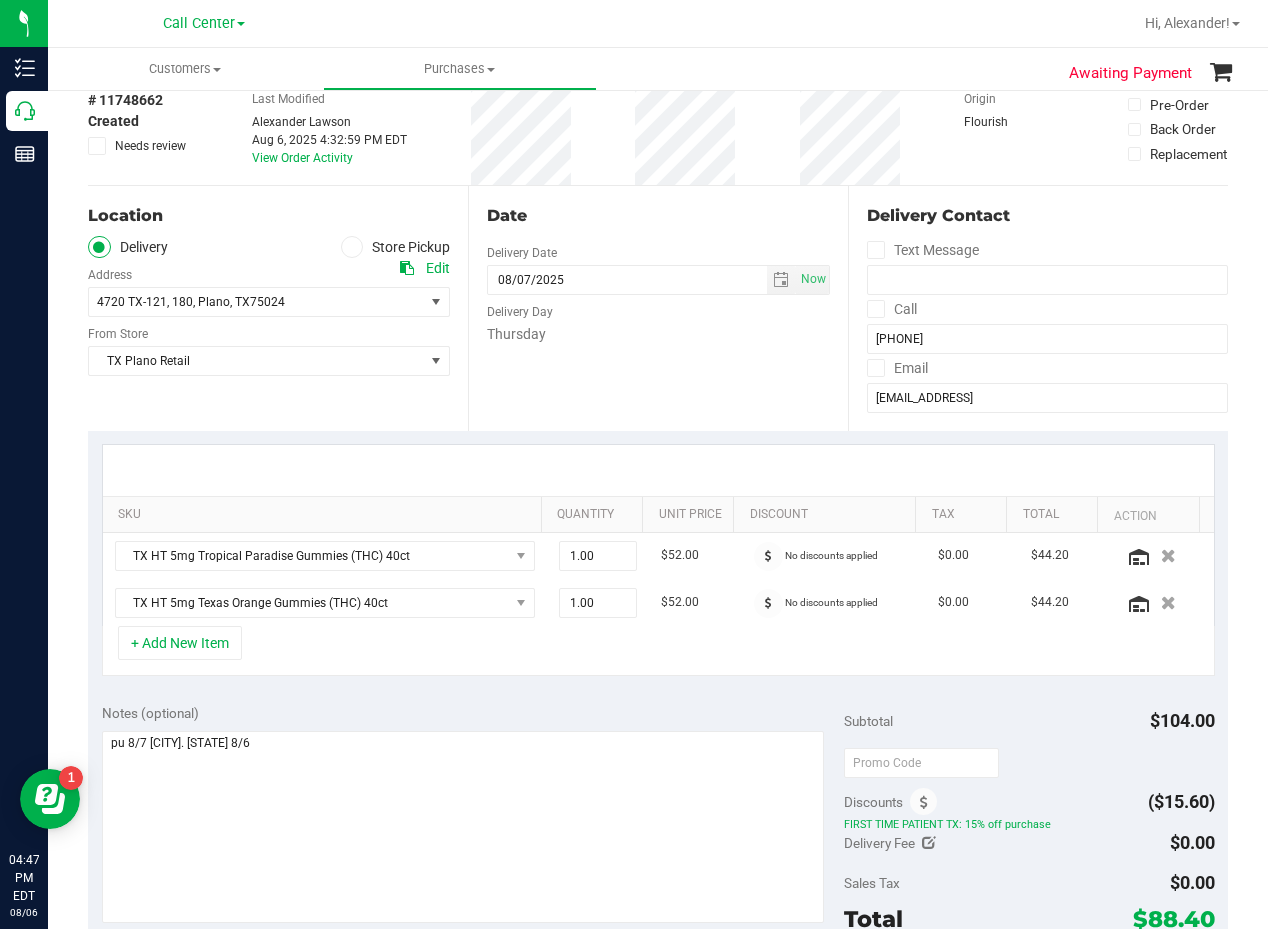click on "Date" at bounding box center (658, 216) 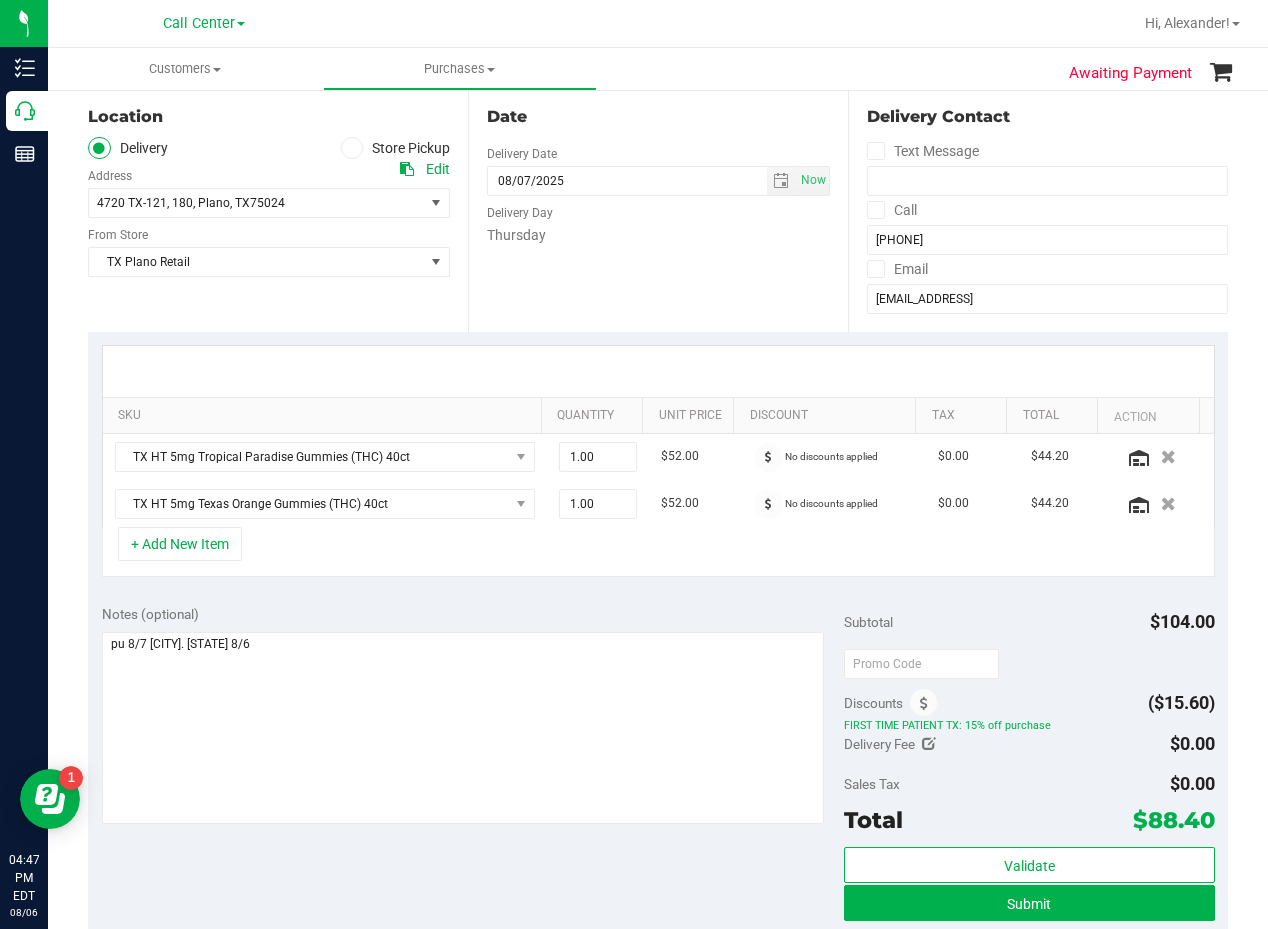 scroll, scrollTop: 200, scrollLeft: 0, axis: vertical 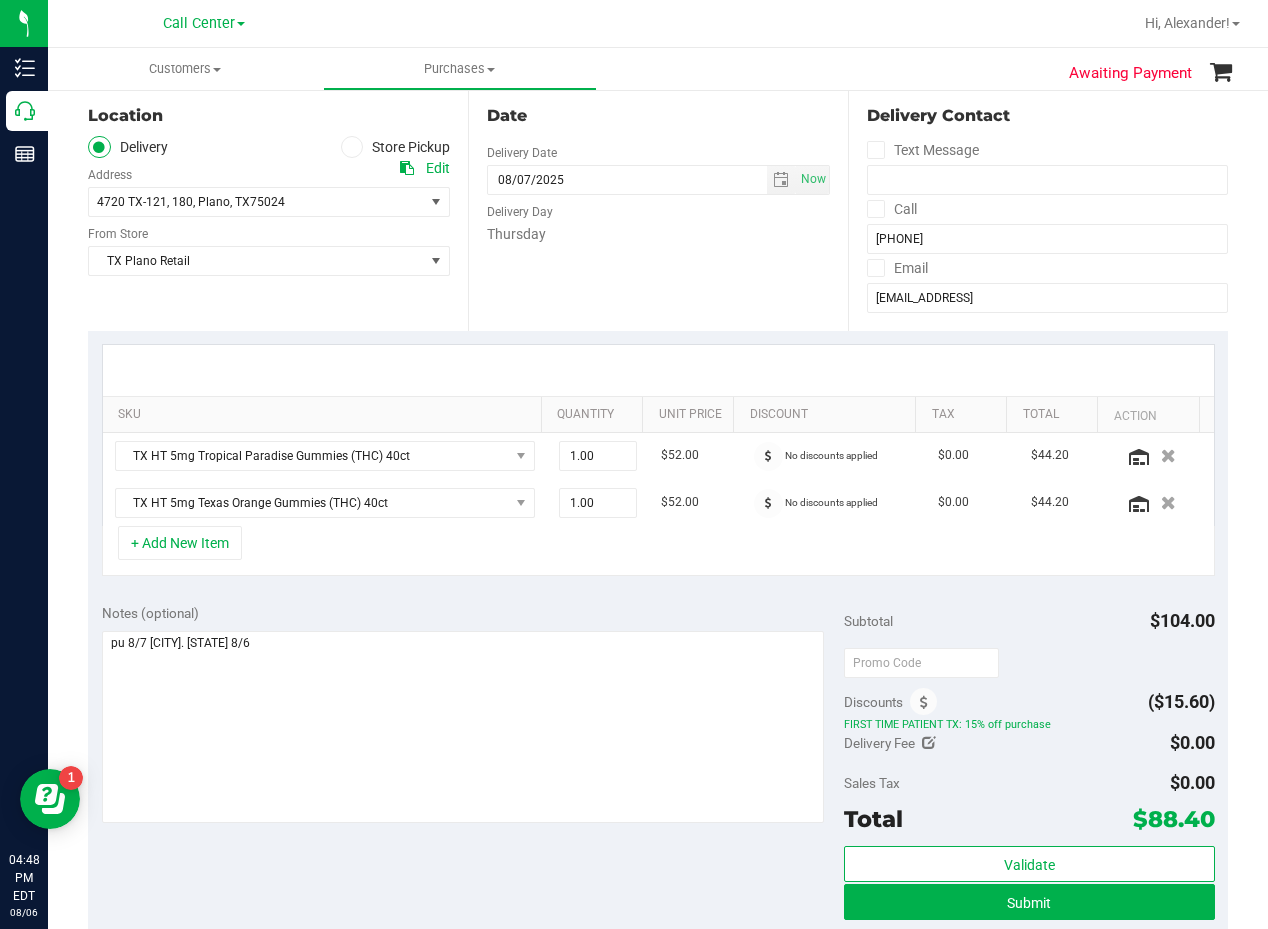 click on "Date
Delivery Date
08/07/2025
Now
08/07/2025 08:00 AM
Now
Delivery Day
Thursday" at bounding box center [658, 208] 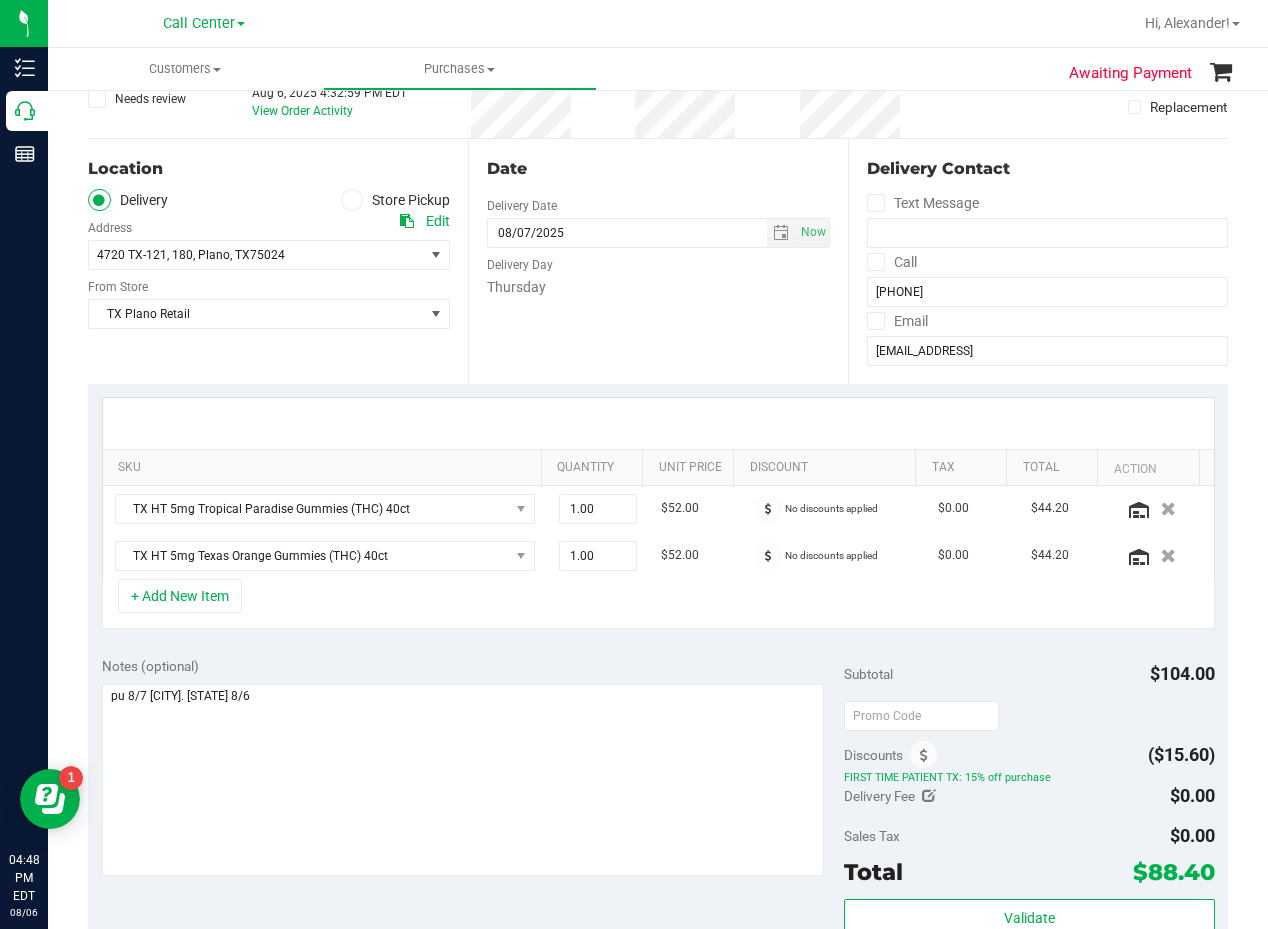 scroll, scrollTop: 200, scrollLeft: 0, axis: vertical 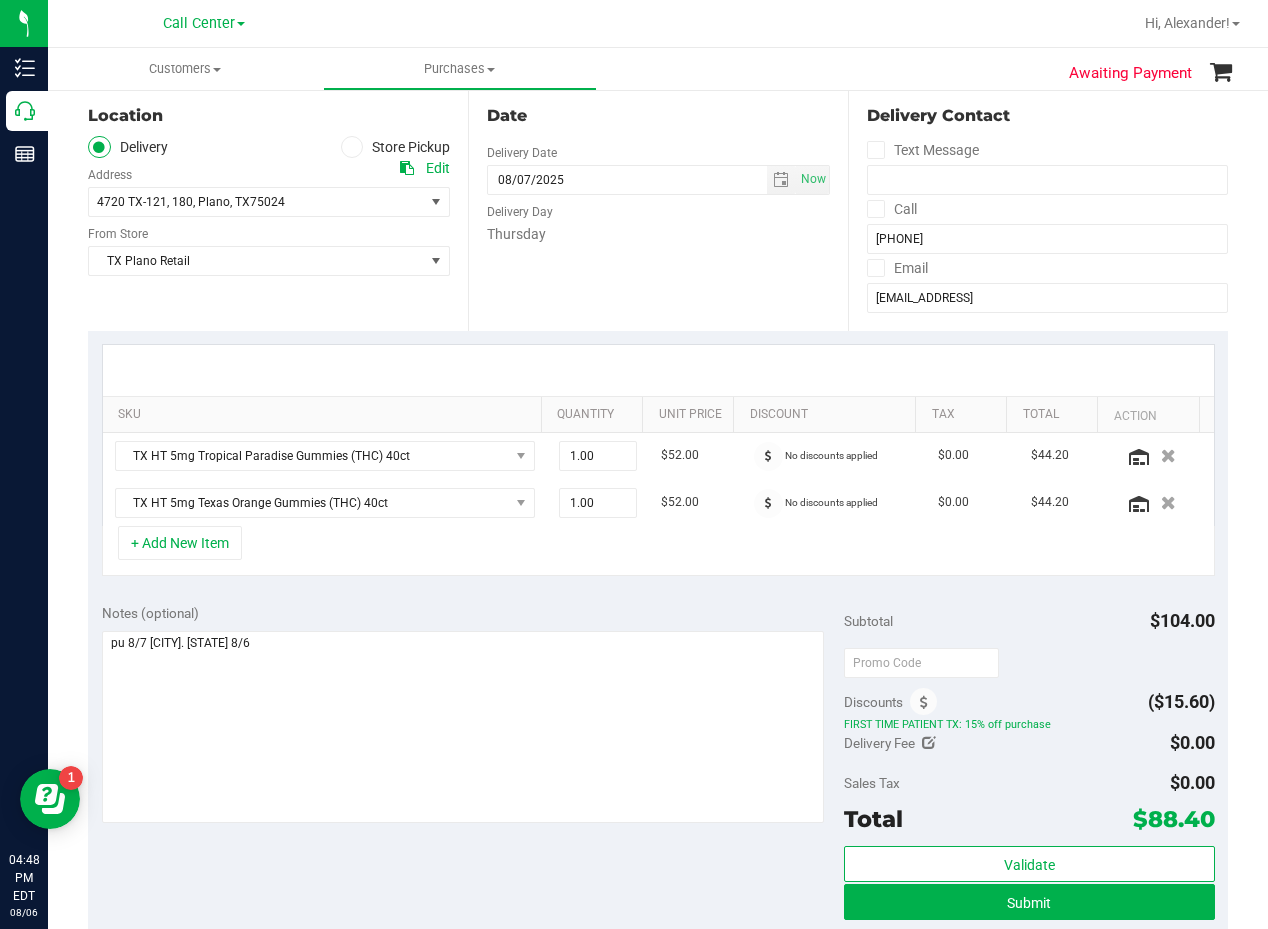 click on "Date
Delivery Date
08/07/2025
Now
08/07/2025 08:00 AM
Now
Delivery Day
Thursday" at bounding box center (658, 208) 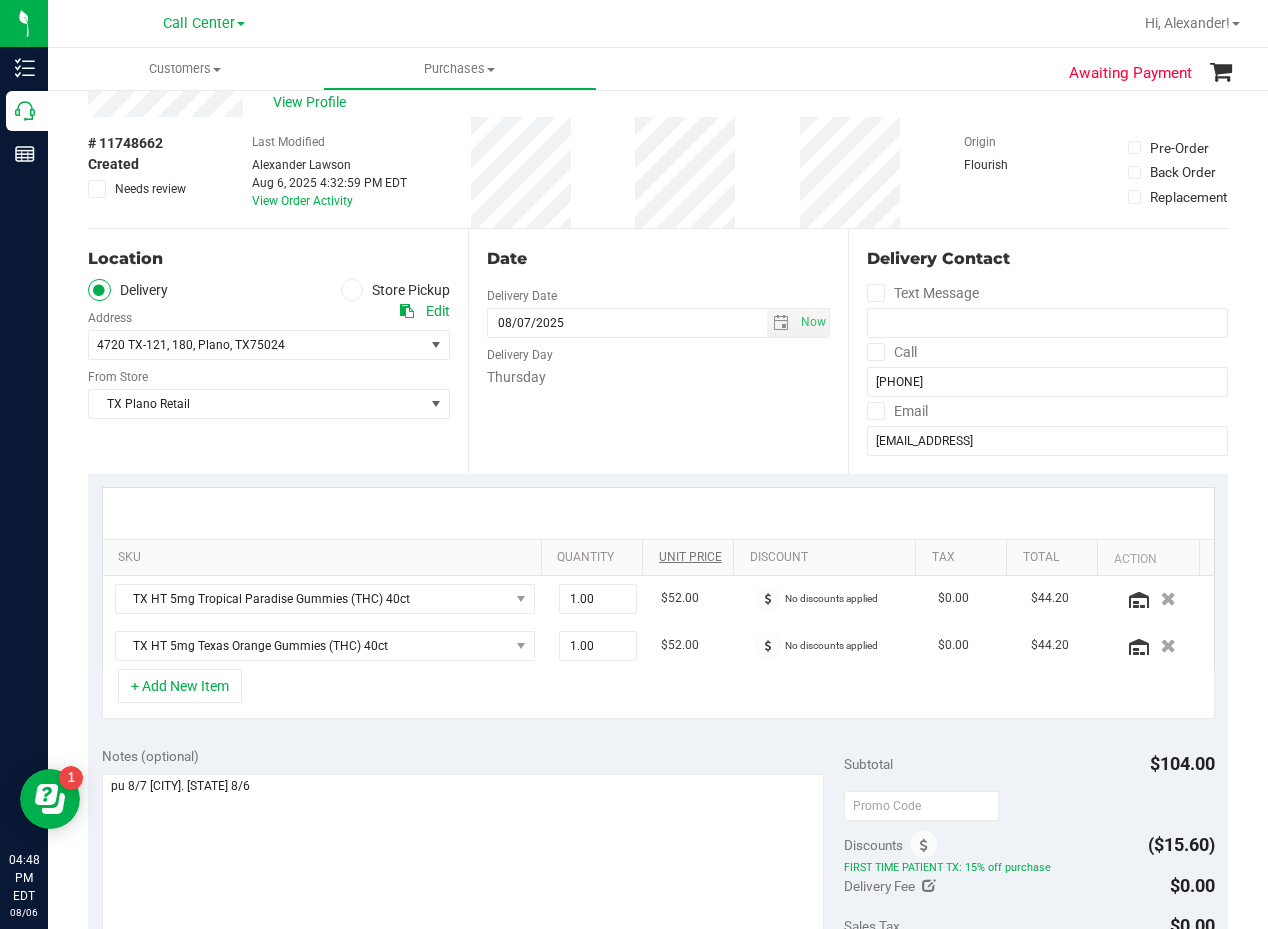 scroll, scrollTop: 0, scrollLeft: 0, axis: both 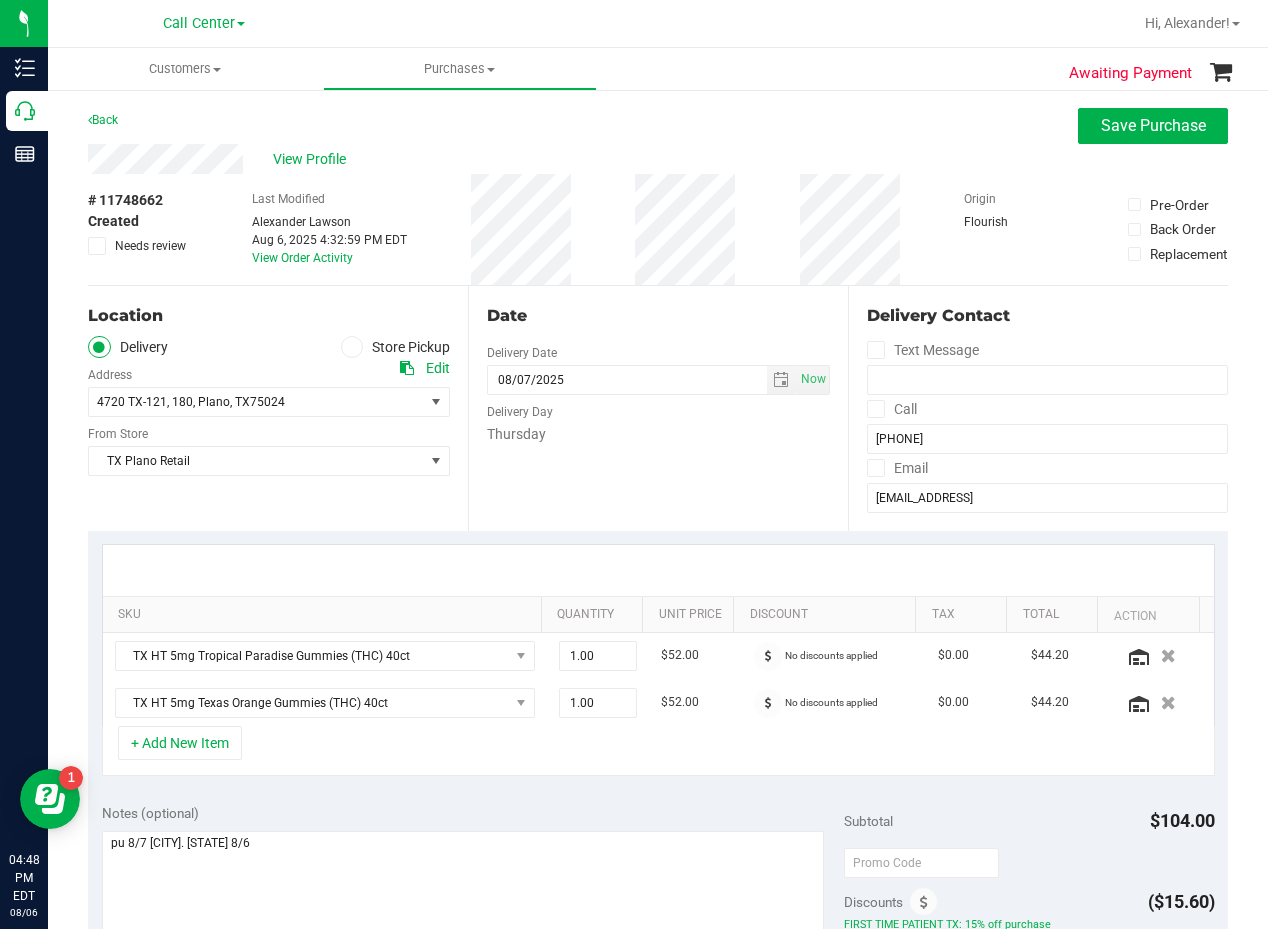 click on "Date" at bounding box center (658, 316) 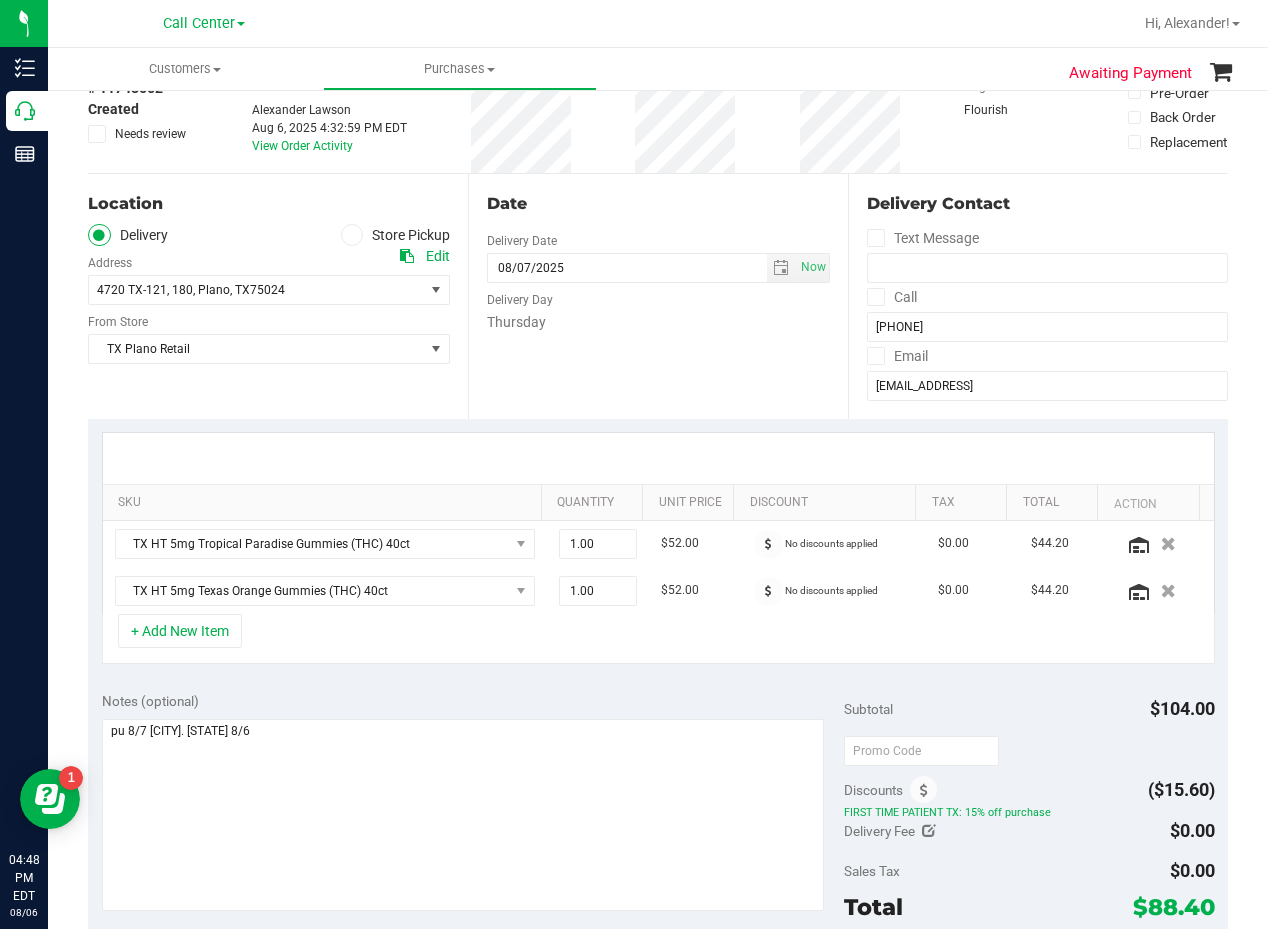 scroll, scrollTop: 400, scrollLeft: 0, axis: vertical 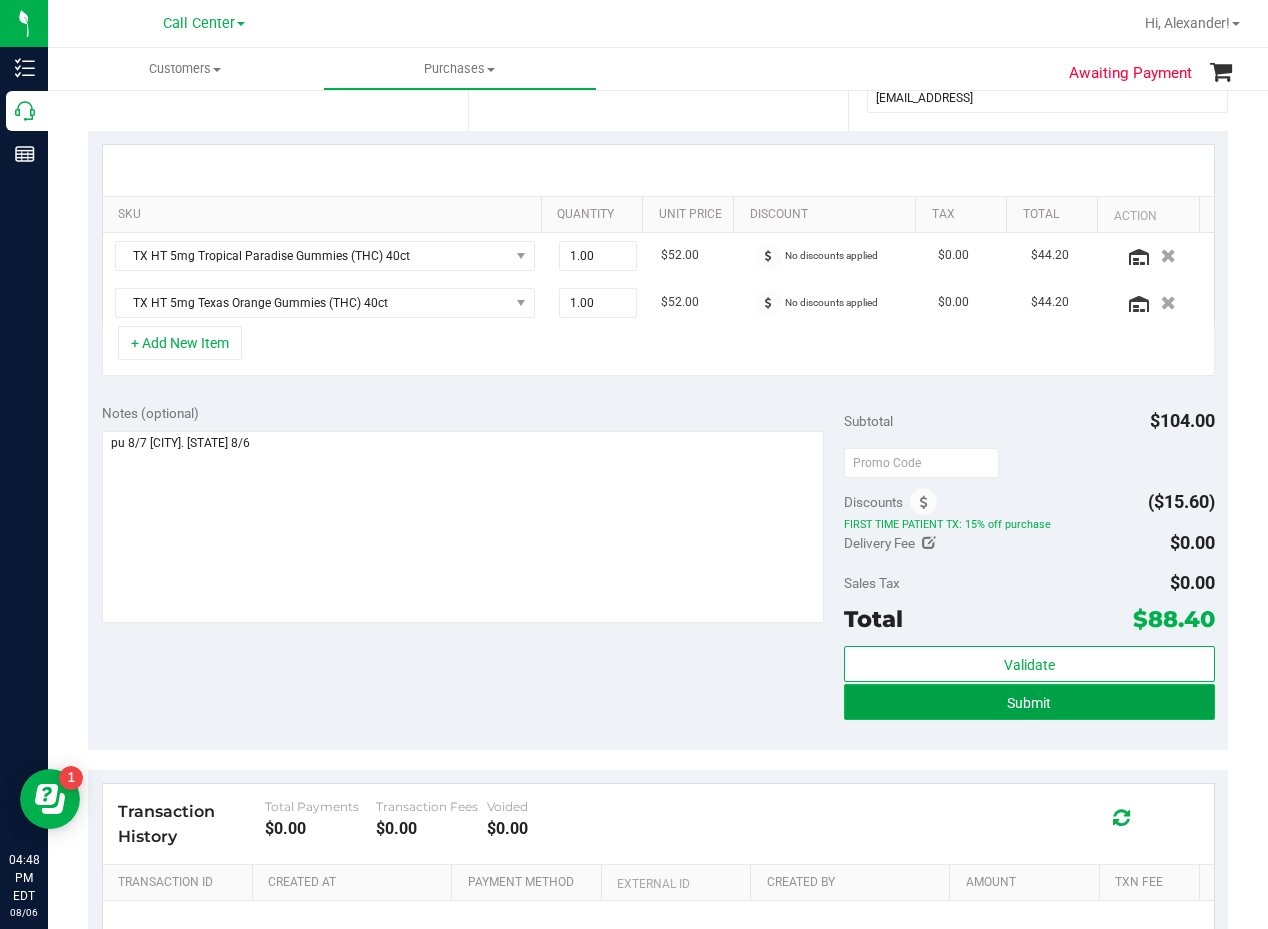 click on "Submit" at bounding box center (1029, 702) 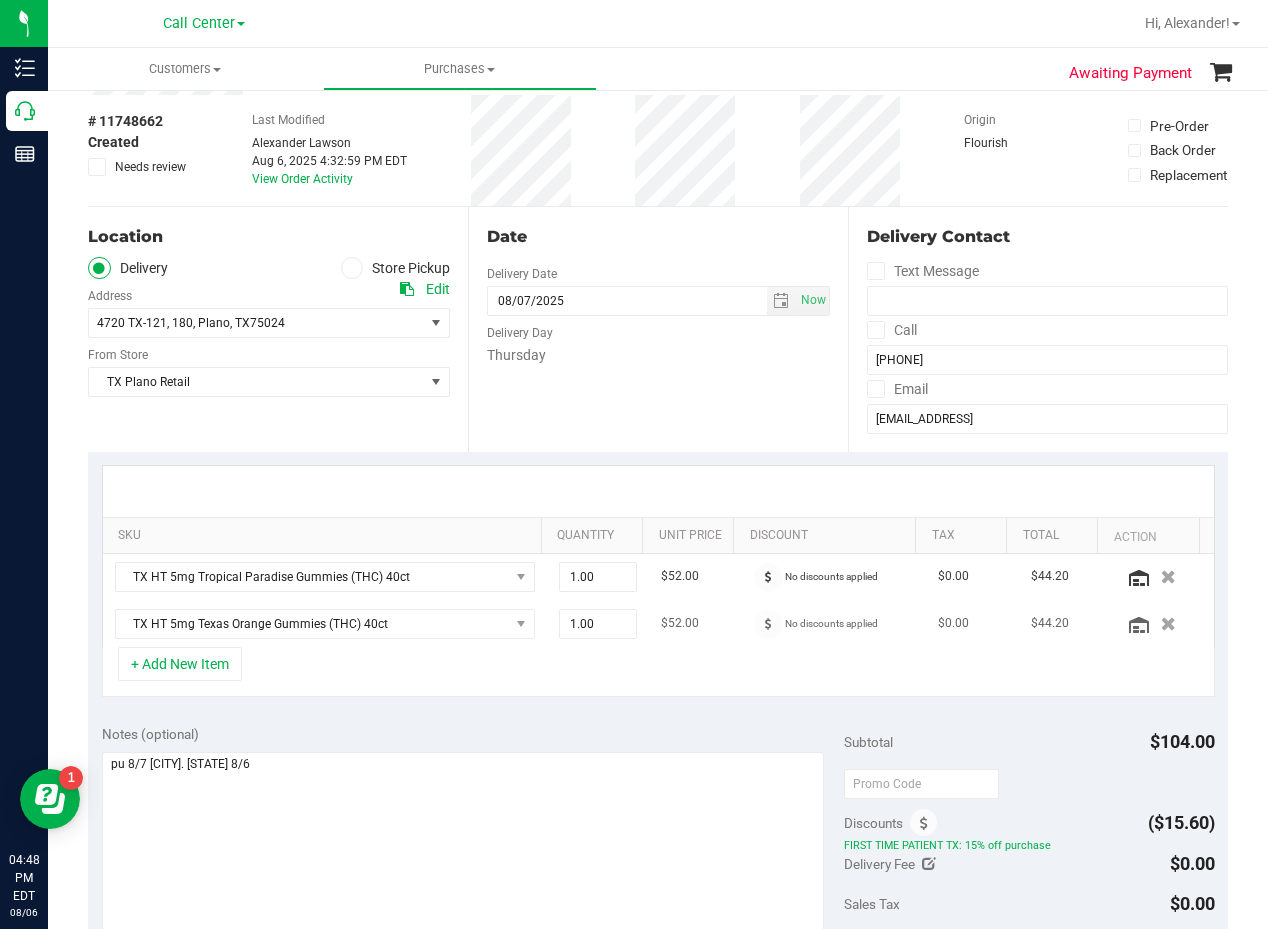 scroll, scrollTop: 0, scrollLeft: 0, axis: both 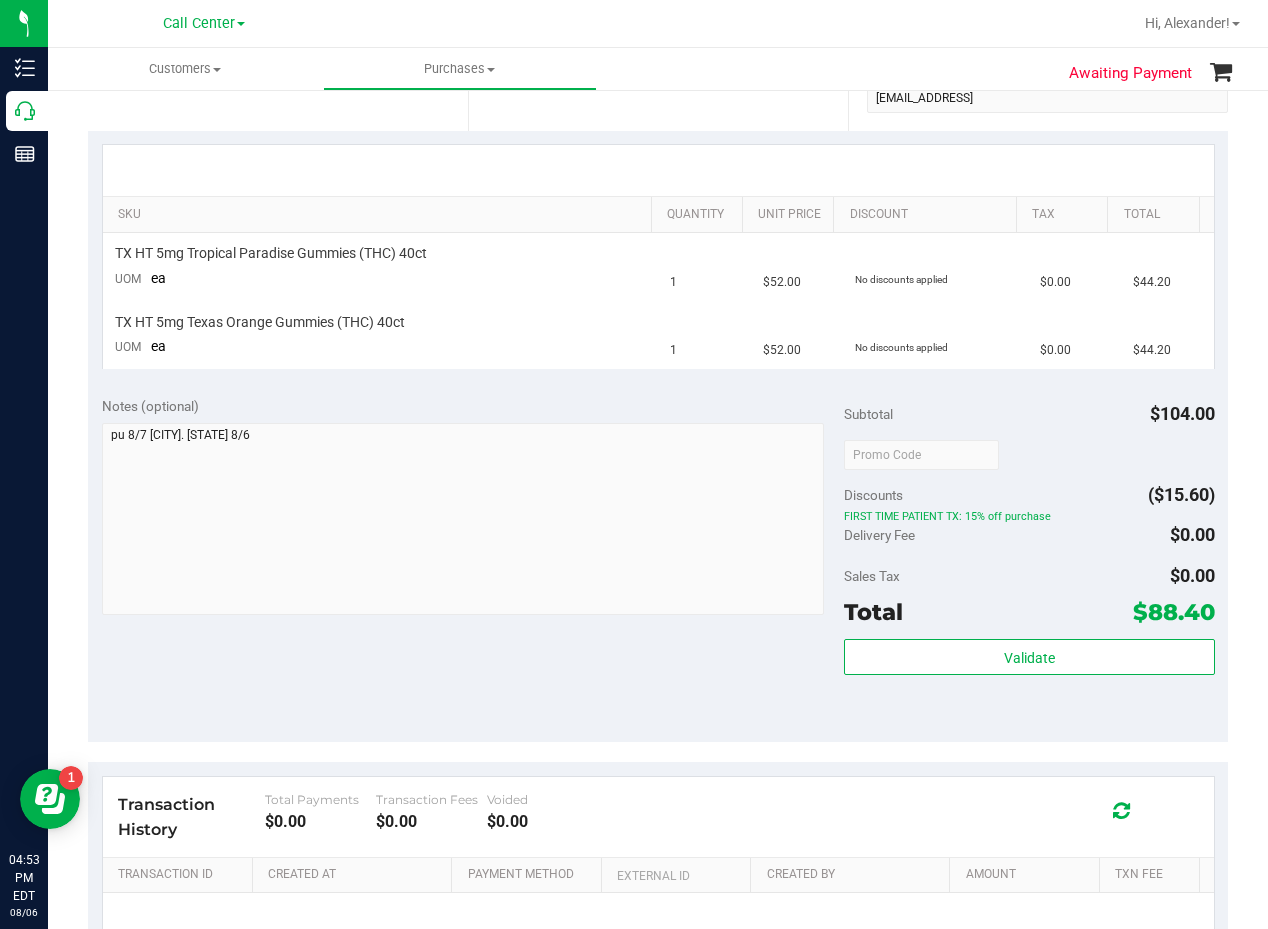 click on "Notes (optional)
Subtotal
$104.00
Discounts
($15.60)
FIRST TIME PATIENT TX:
15%
off
purchase
Delivery Fee
$0.00
Sales Tax
$0.00" at bounding box center [658, 562] 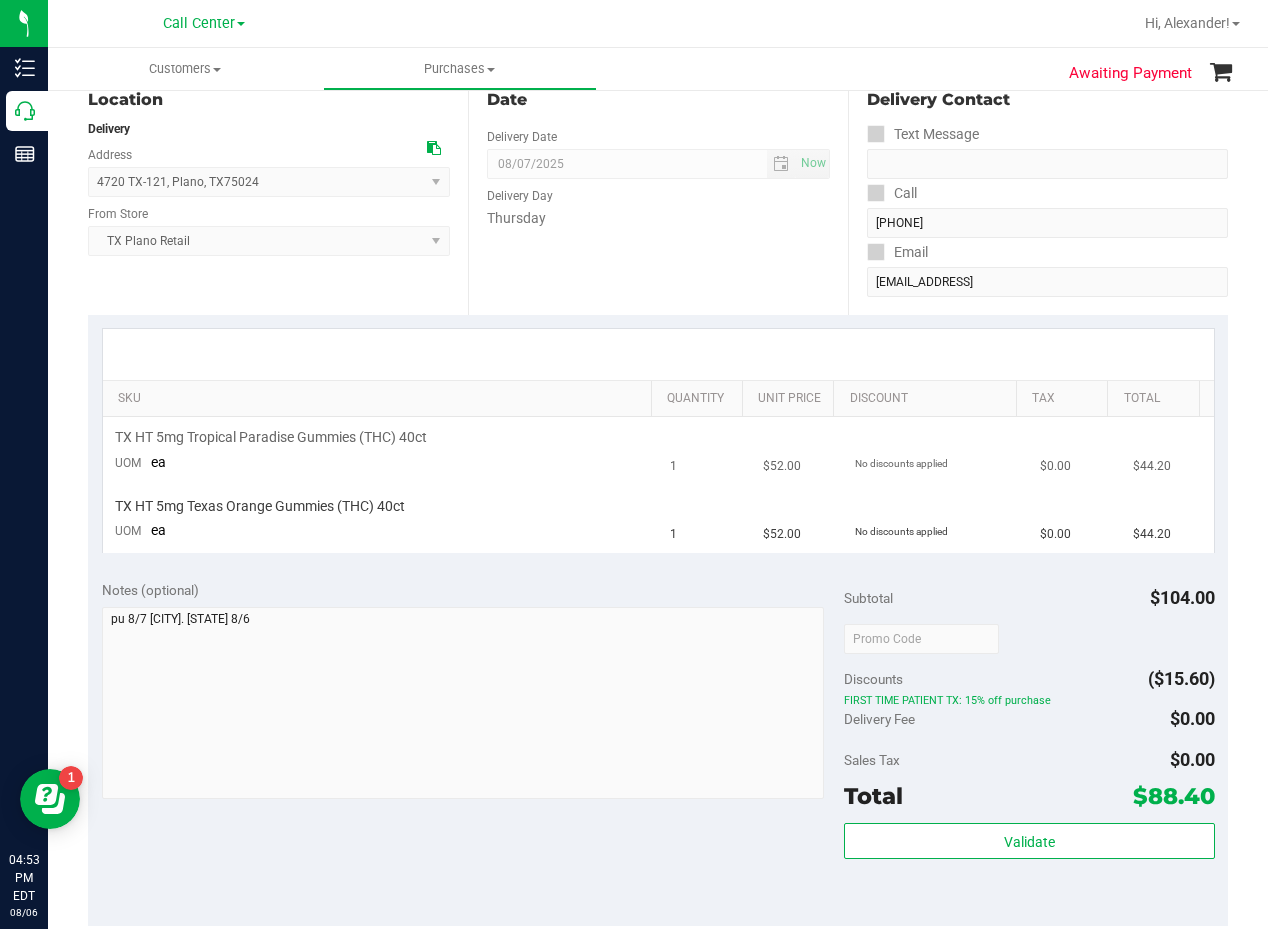 scroll, scrollTop: 0, scrollLeft: 0, axis: both 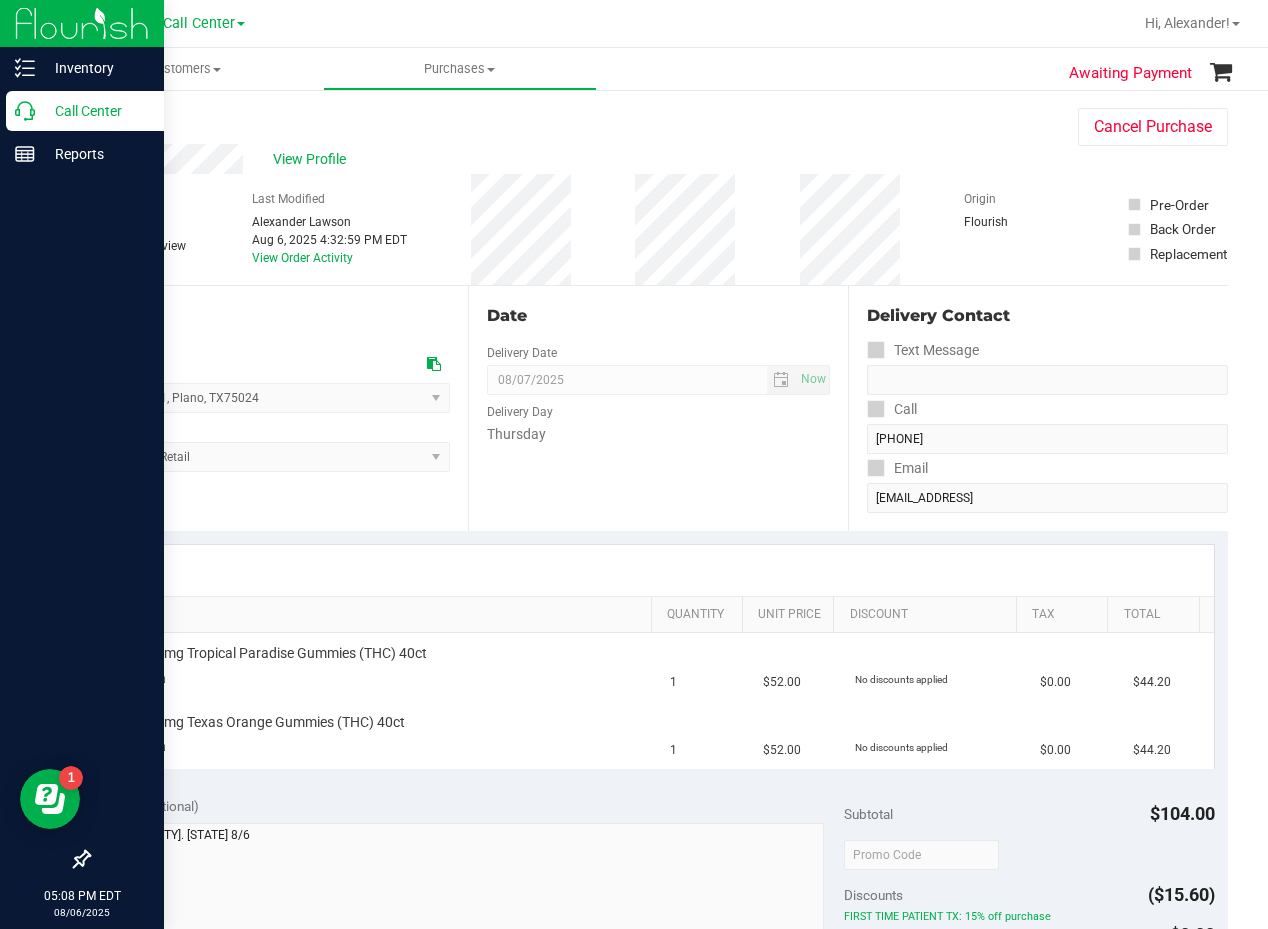 click on "Call Center" at bounding box center (95, 111) 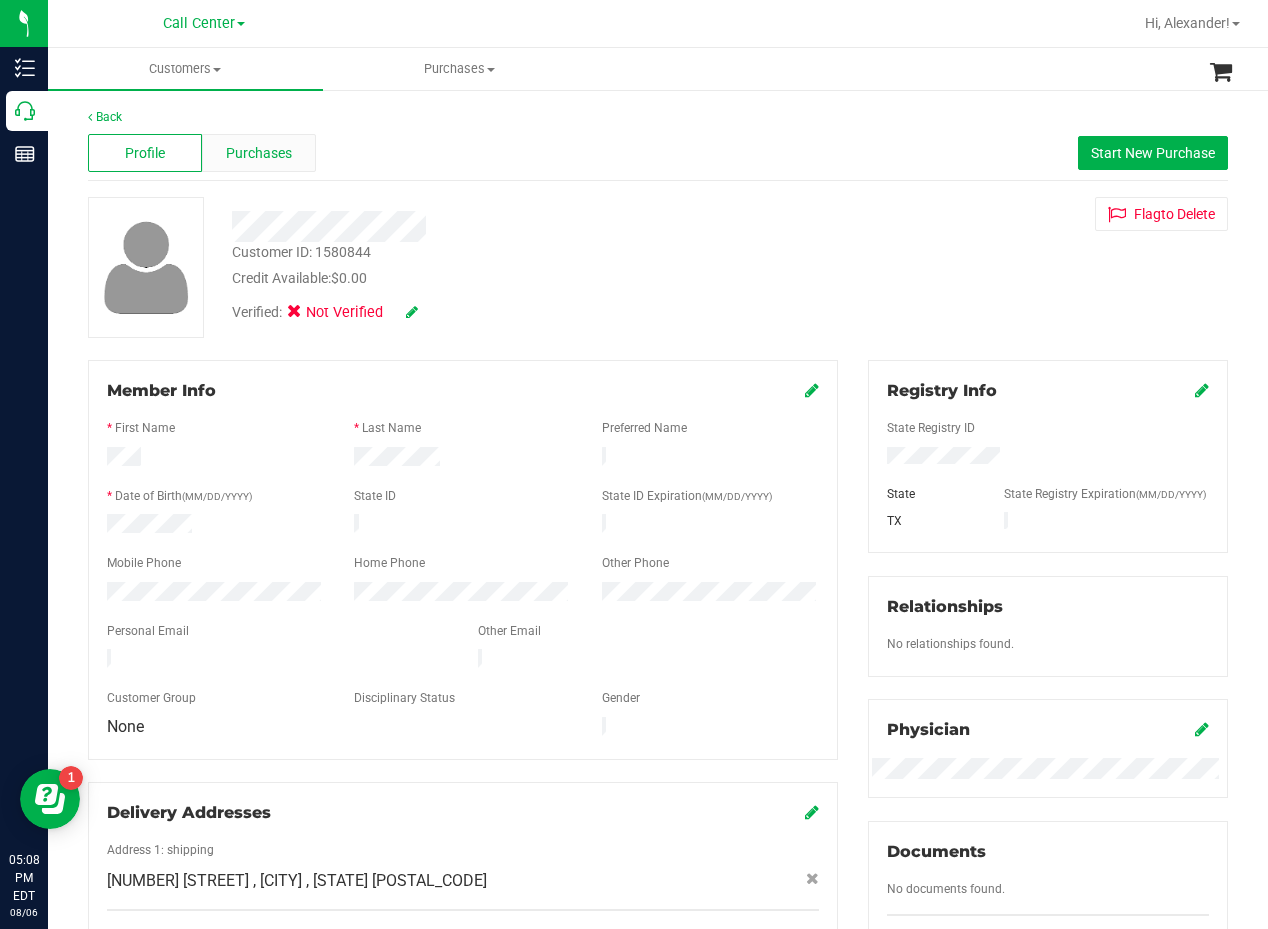 click on "Purchases" at bounding box center [259, 153] 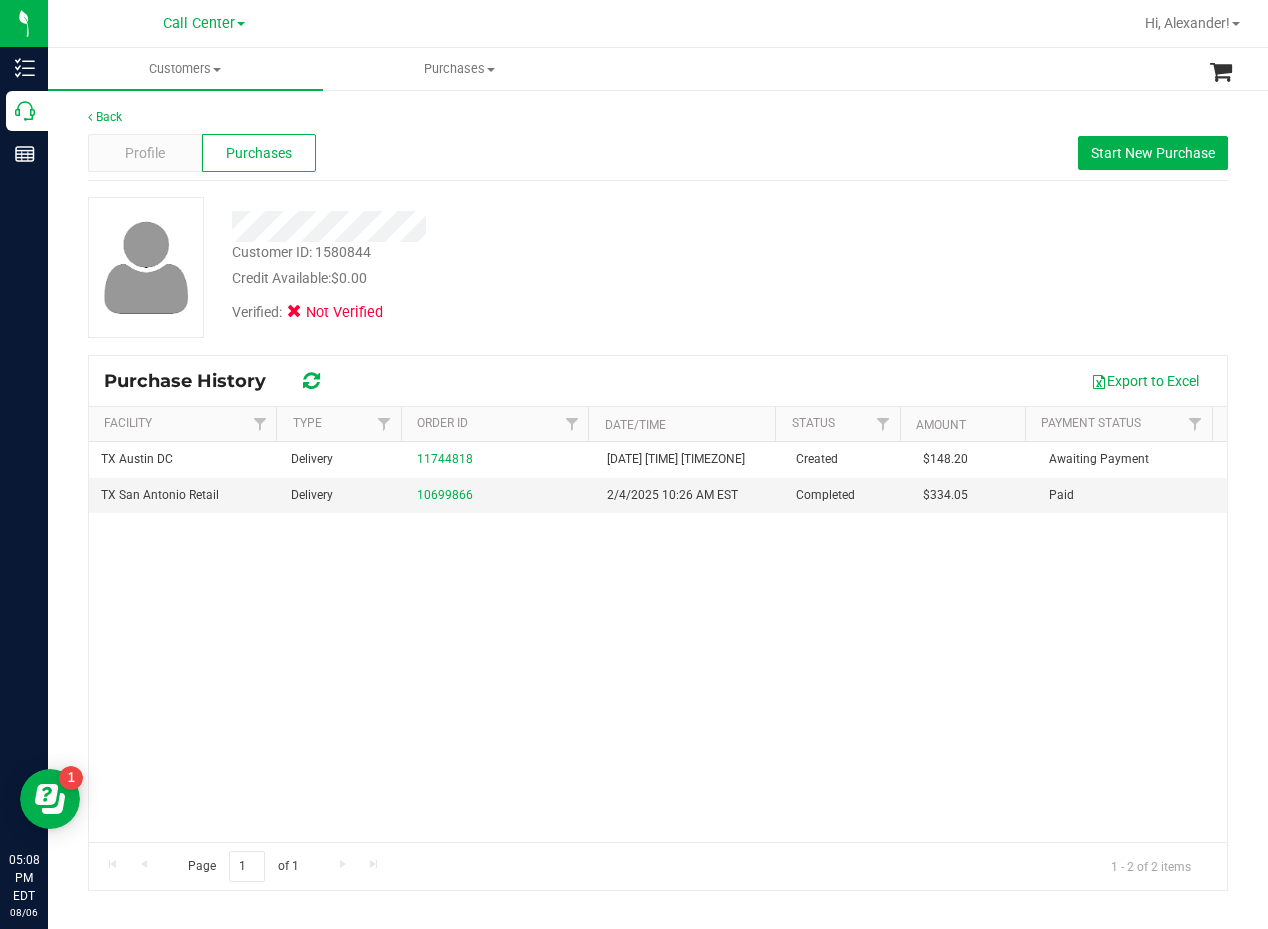click on "Customer ID: 1580844
Credit Available:
$0.00" at bounding box center (509, 265) 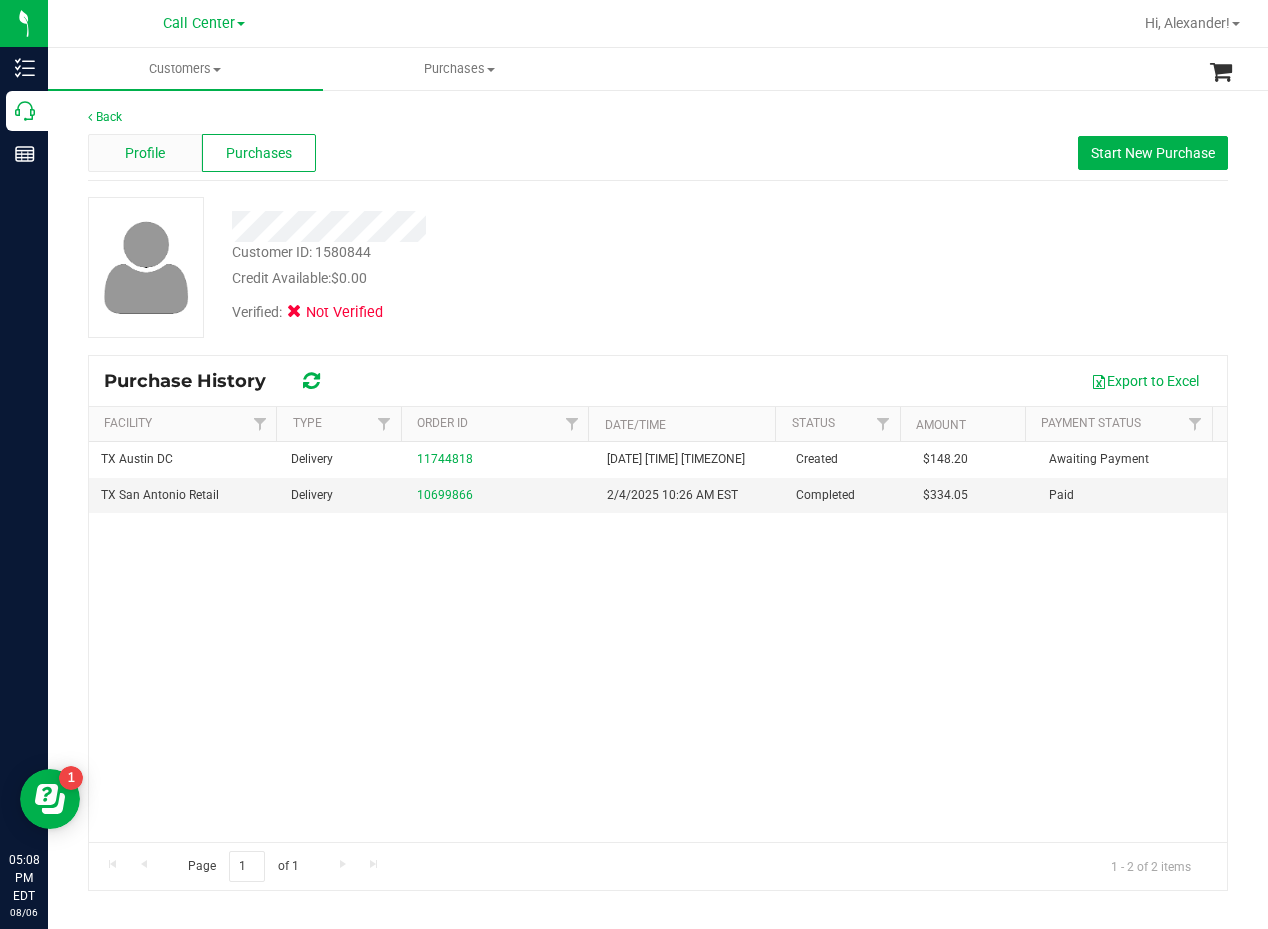 click on "Profile" at bounding box center (145, 153) 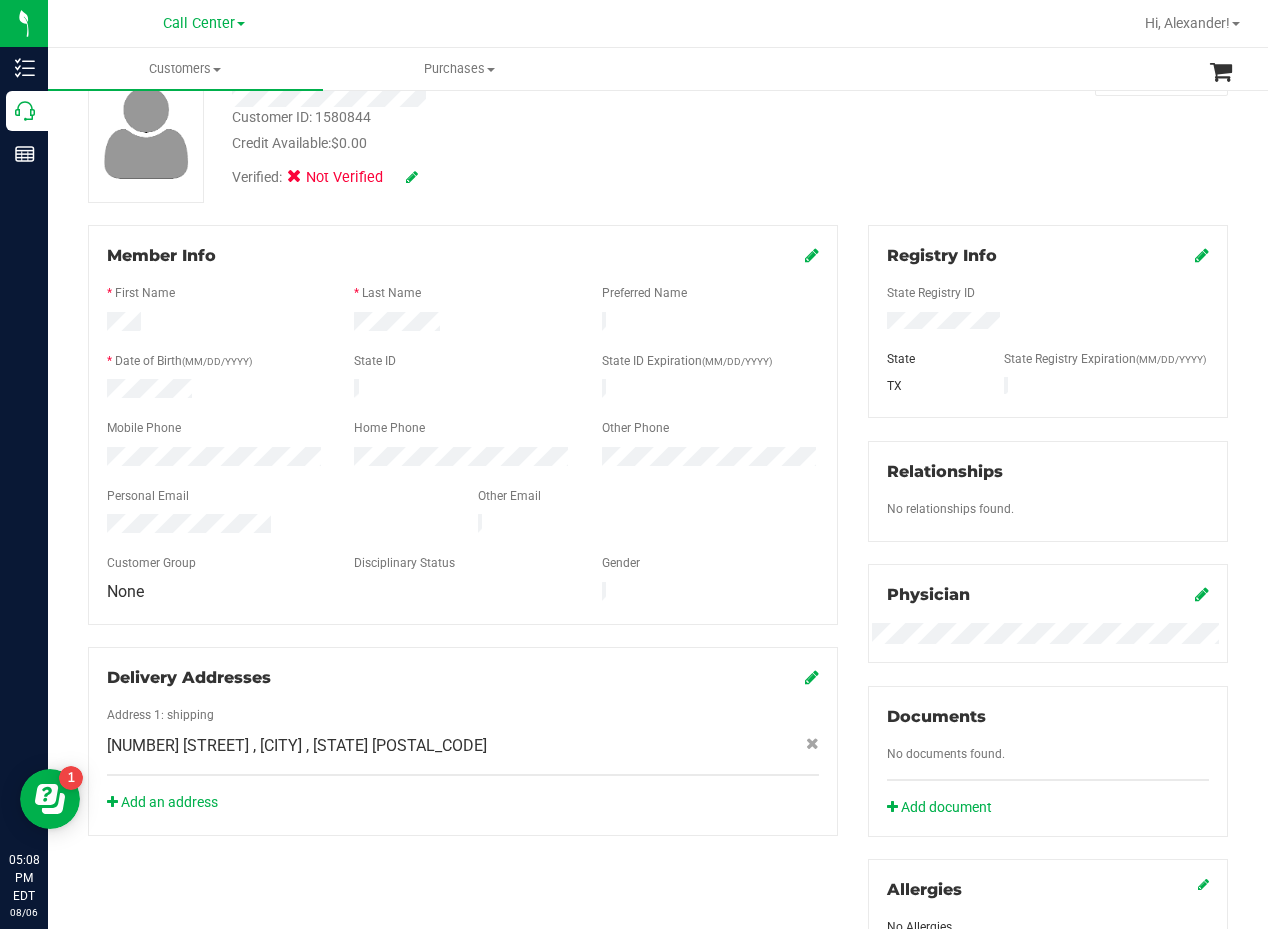 scroll, scrollTop: 400, scrollLeft: 0, axis: vertical 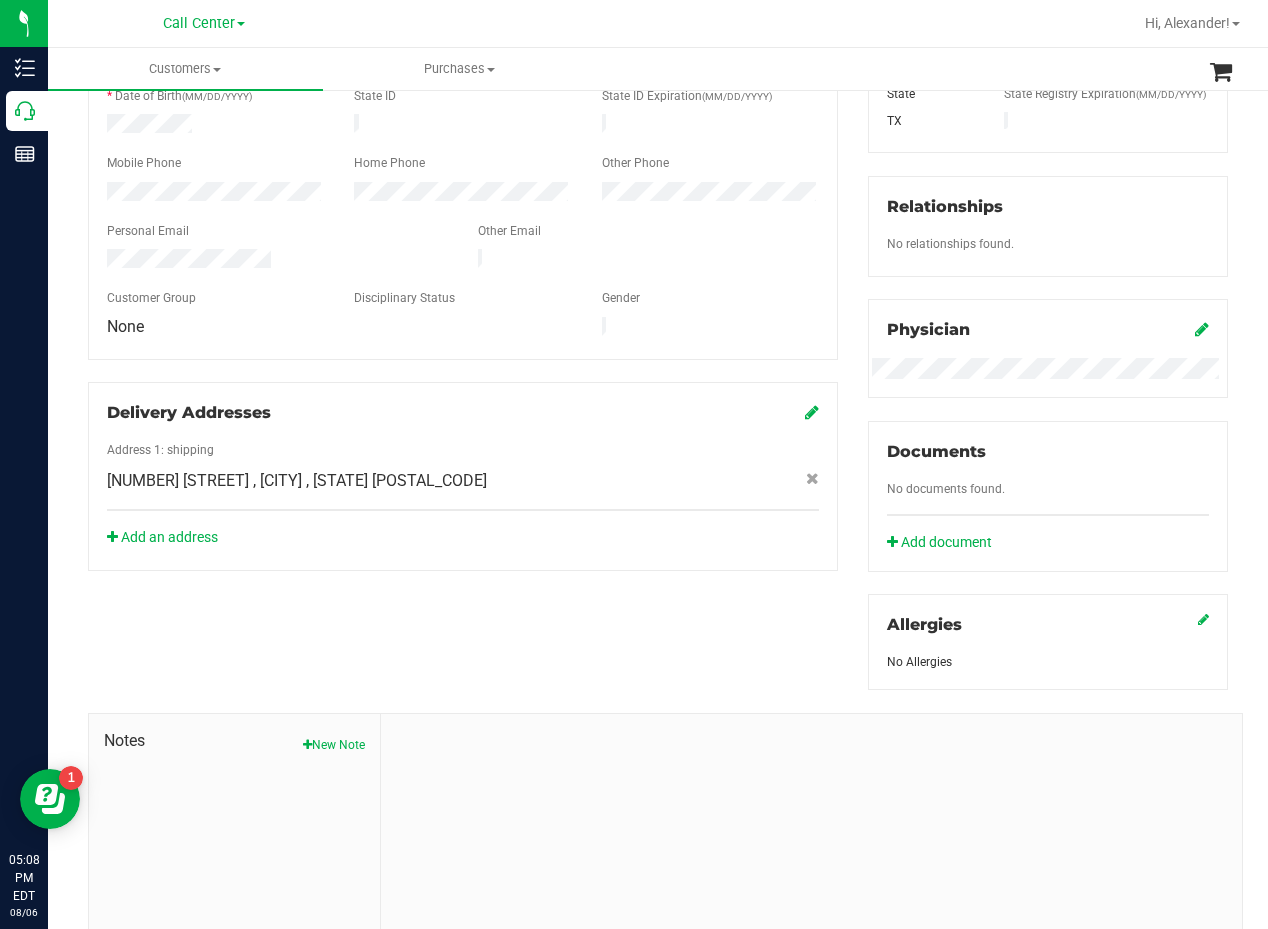 click on "824 Earl Garrett St
, Kerrville
, TX
78028" 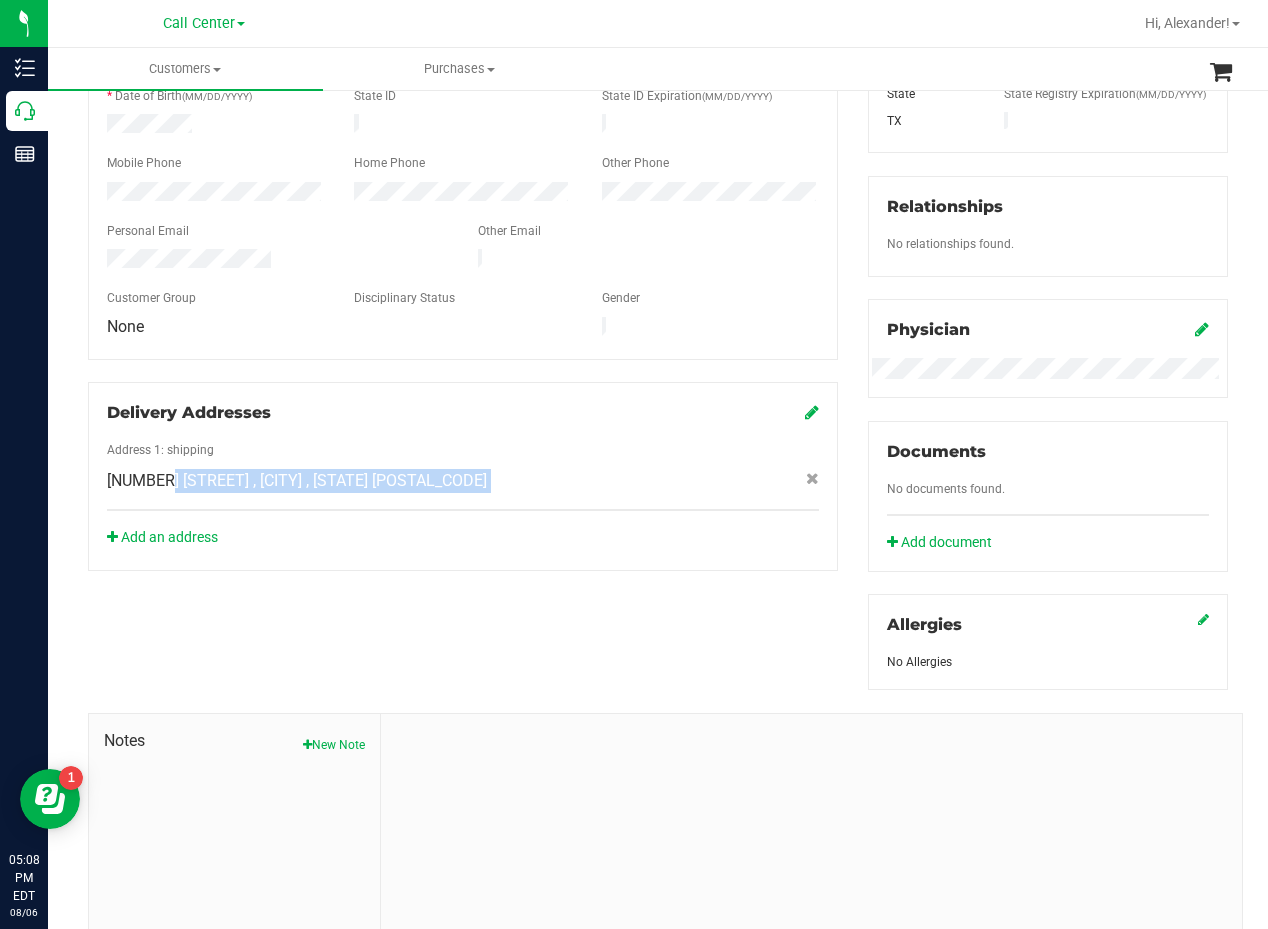click on "824 Earl Garrett St
, Kerrville
, TX
78028" 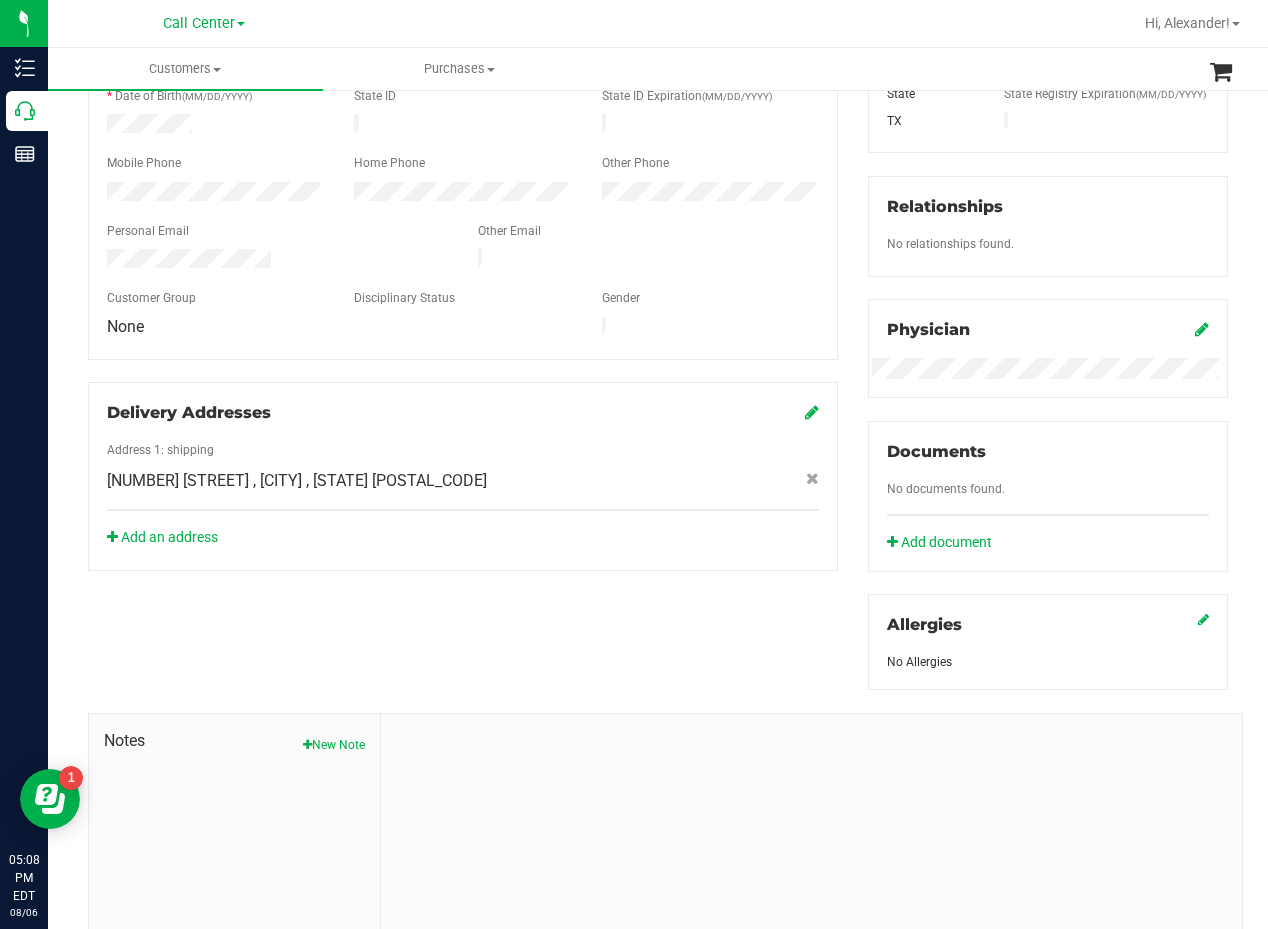 click on "Member Info
*
First Name
*
Last Name
Preferred Name
*
Date of Birth
(MM/DD/YYYY)
State ID
State ID Expiration
(MM/DD/YYYY)" at bounding box center [658, 471] 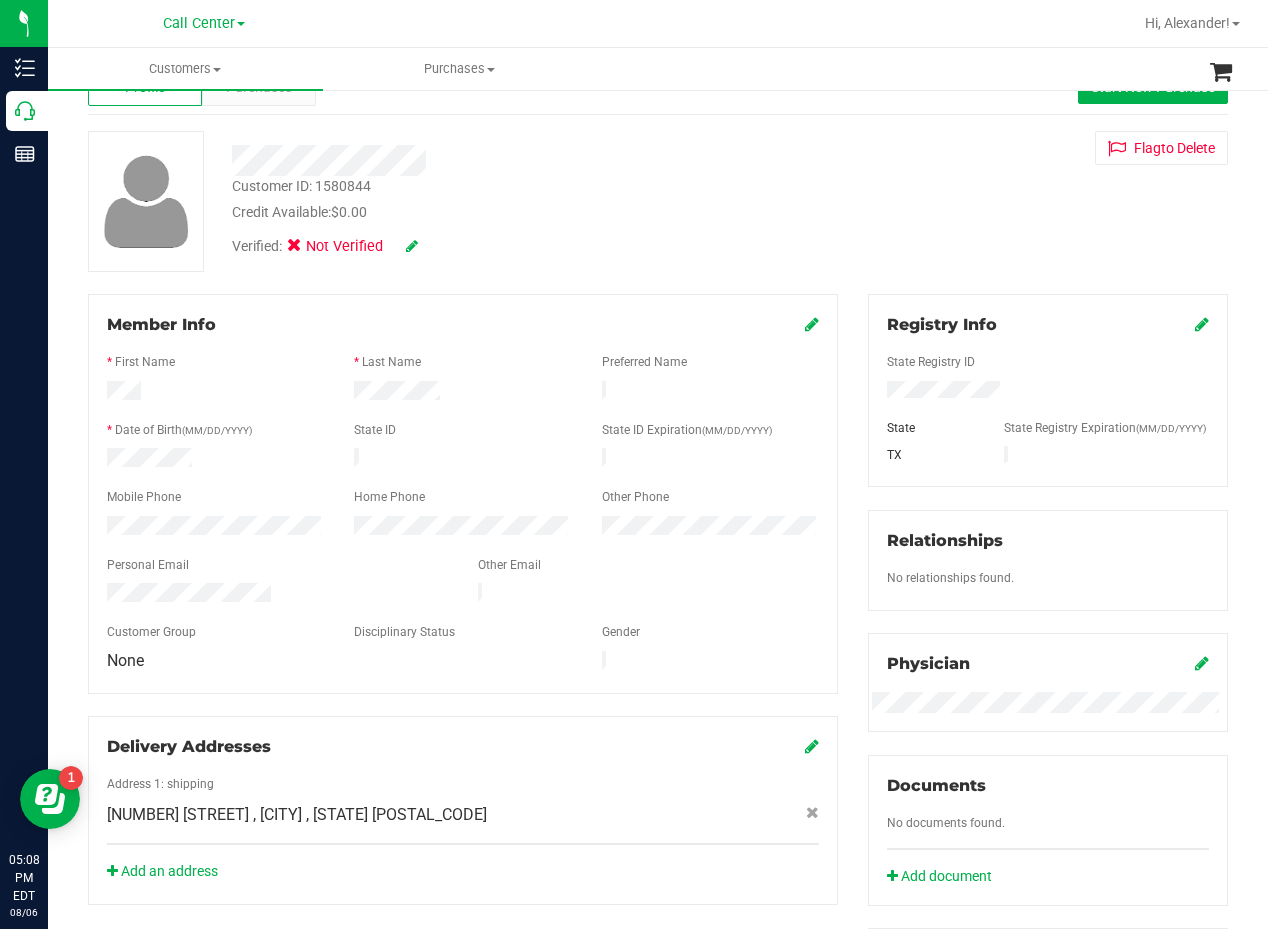 scroll, scrollTop: 0, scrollLeft: 0, axis: both 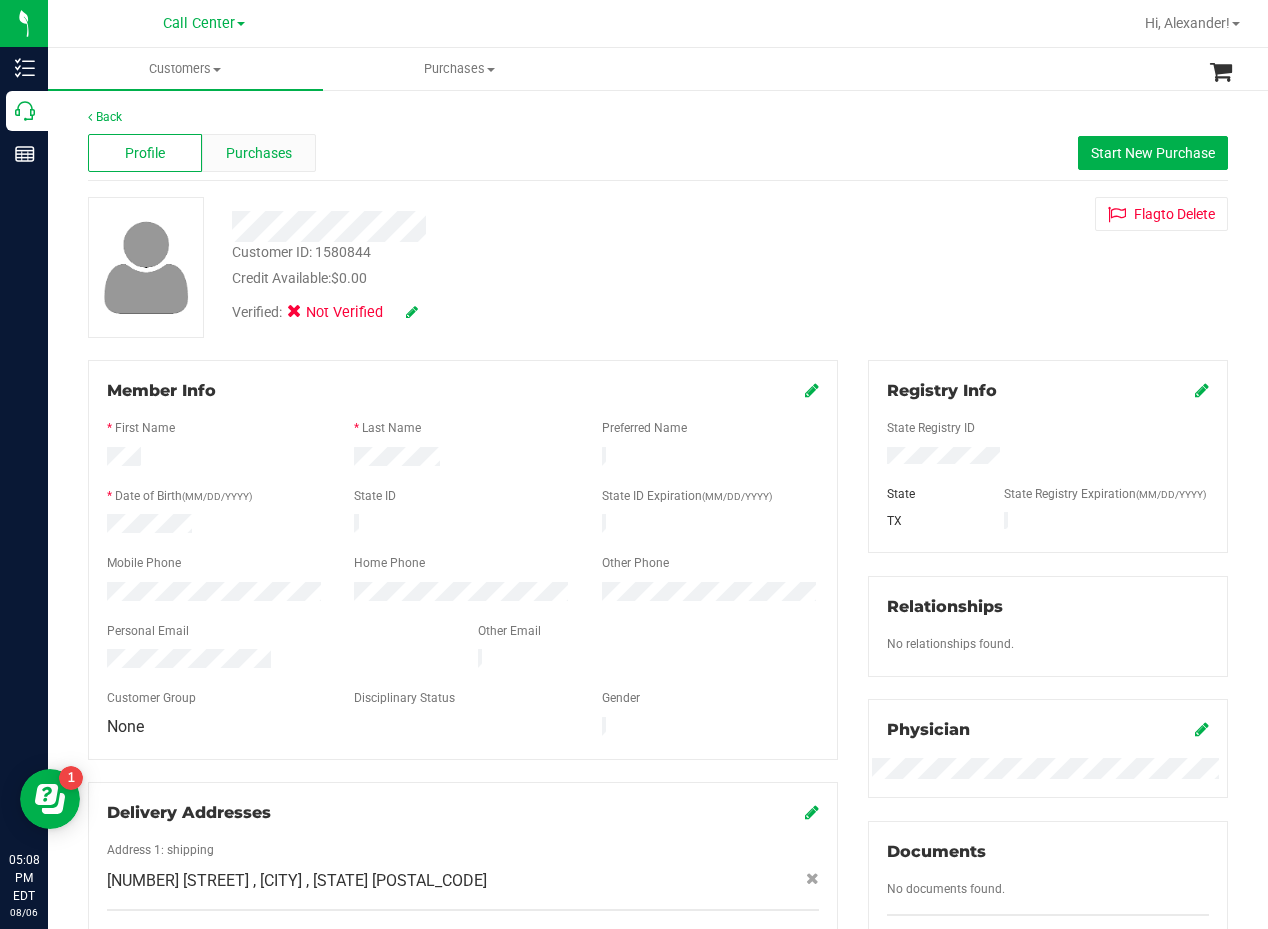 click on "Purchases" at bounding box center (259, 153) 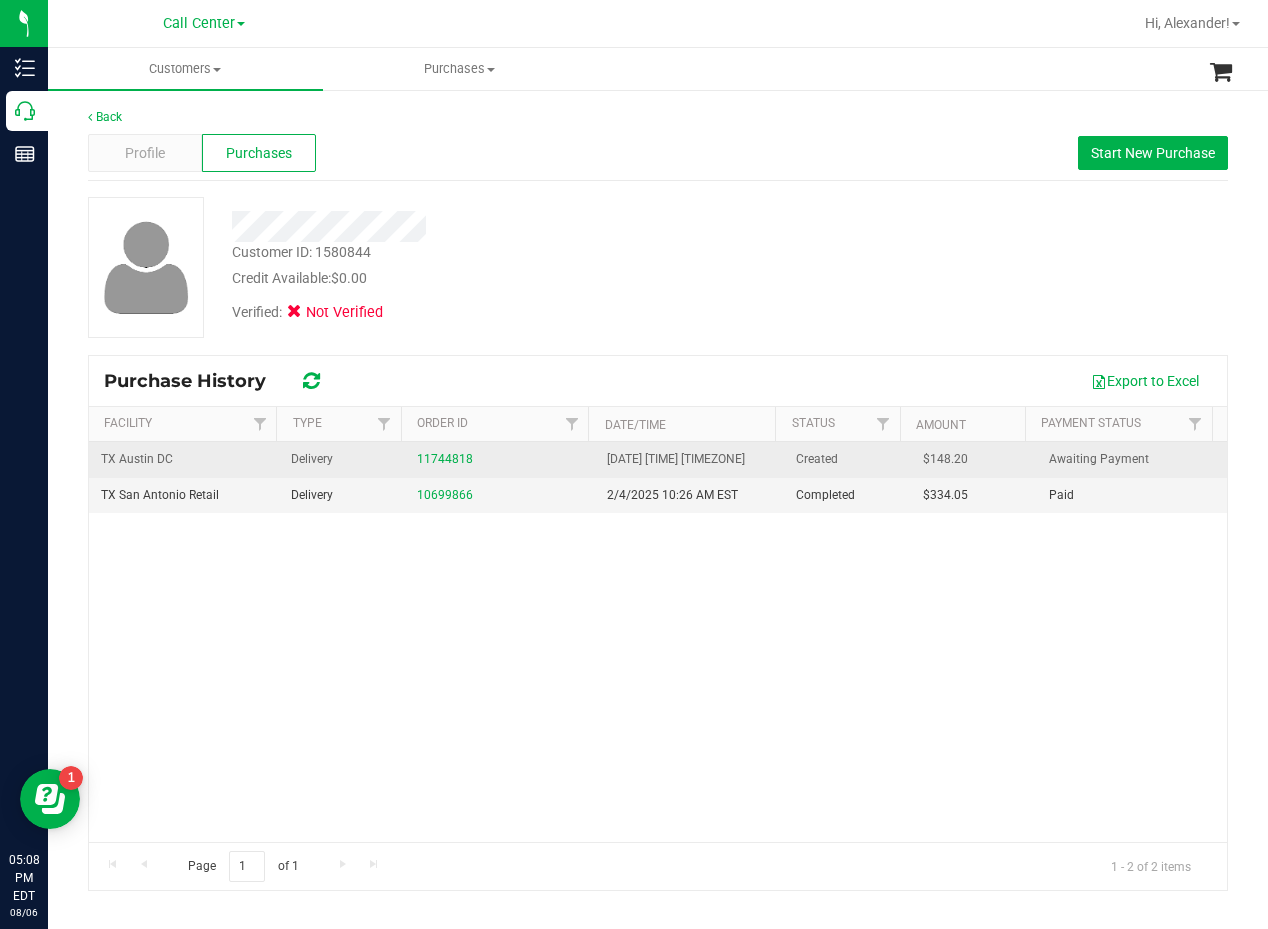 click on "11744818" at bounding box center (500, 459) 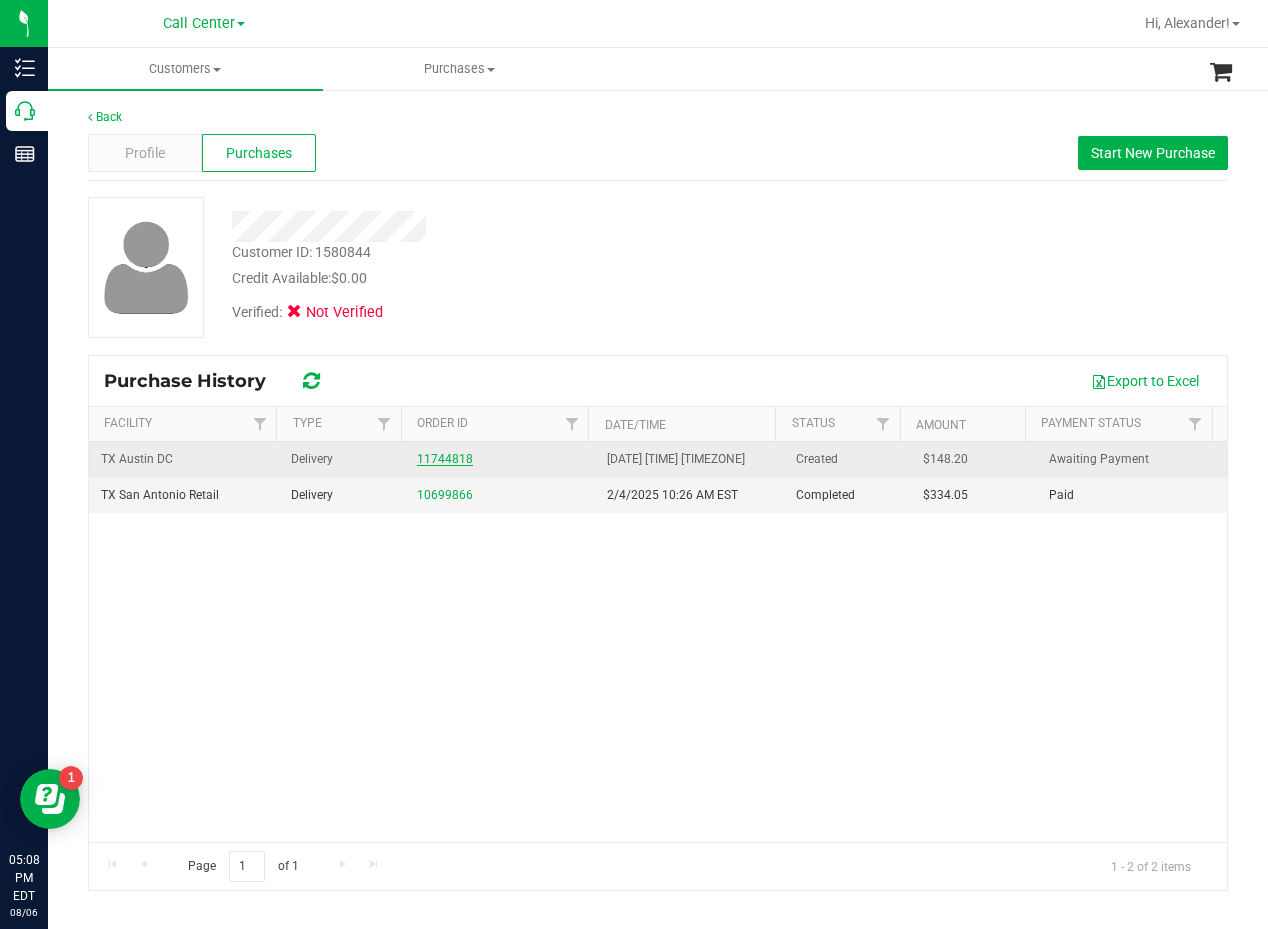 click on "11744818" at bounding box center (445, 459) 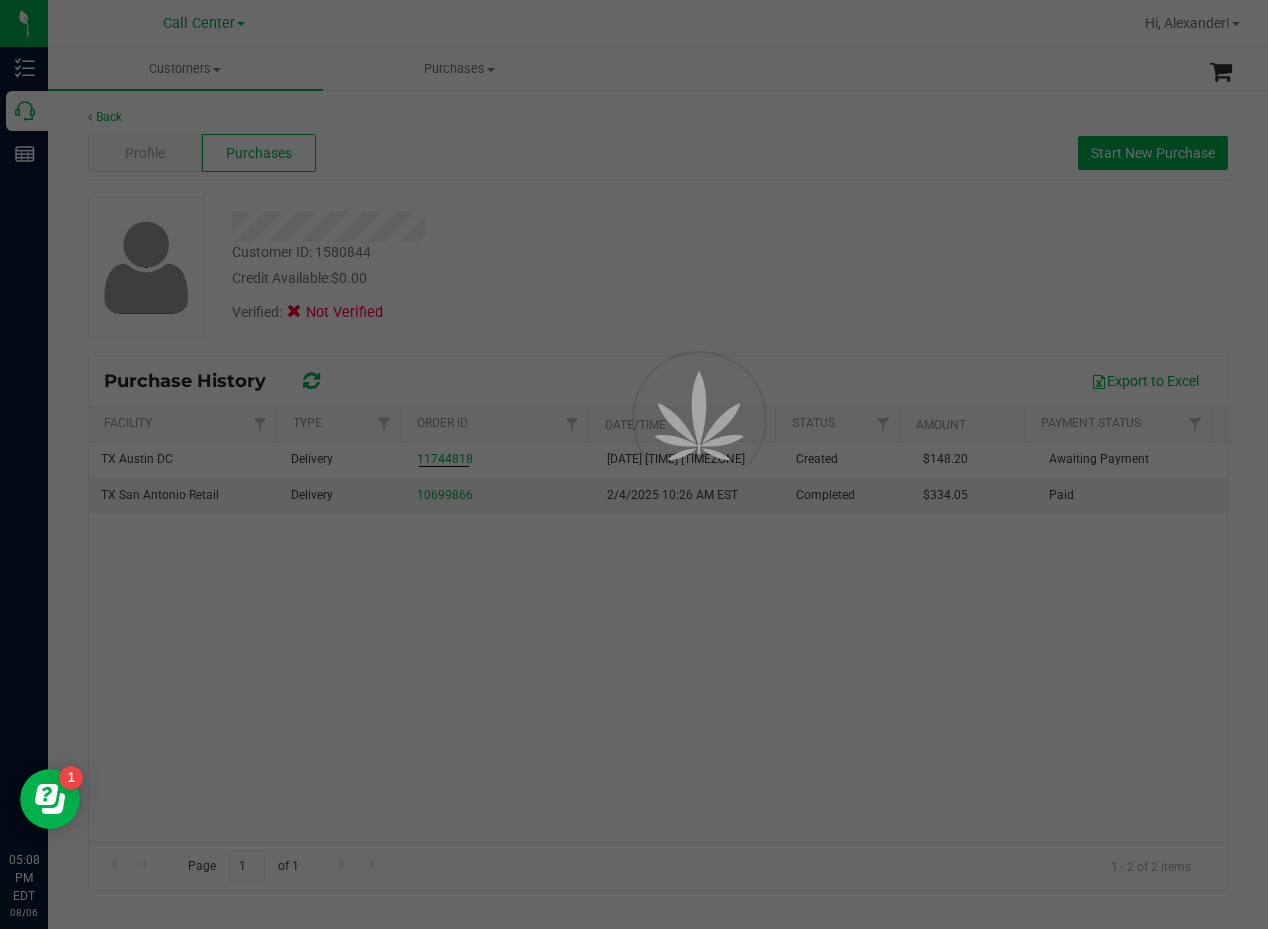 click at bounding box center (634, 464) 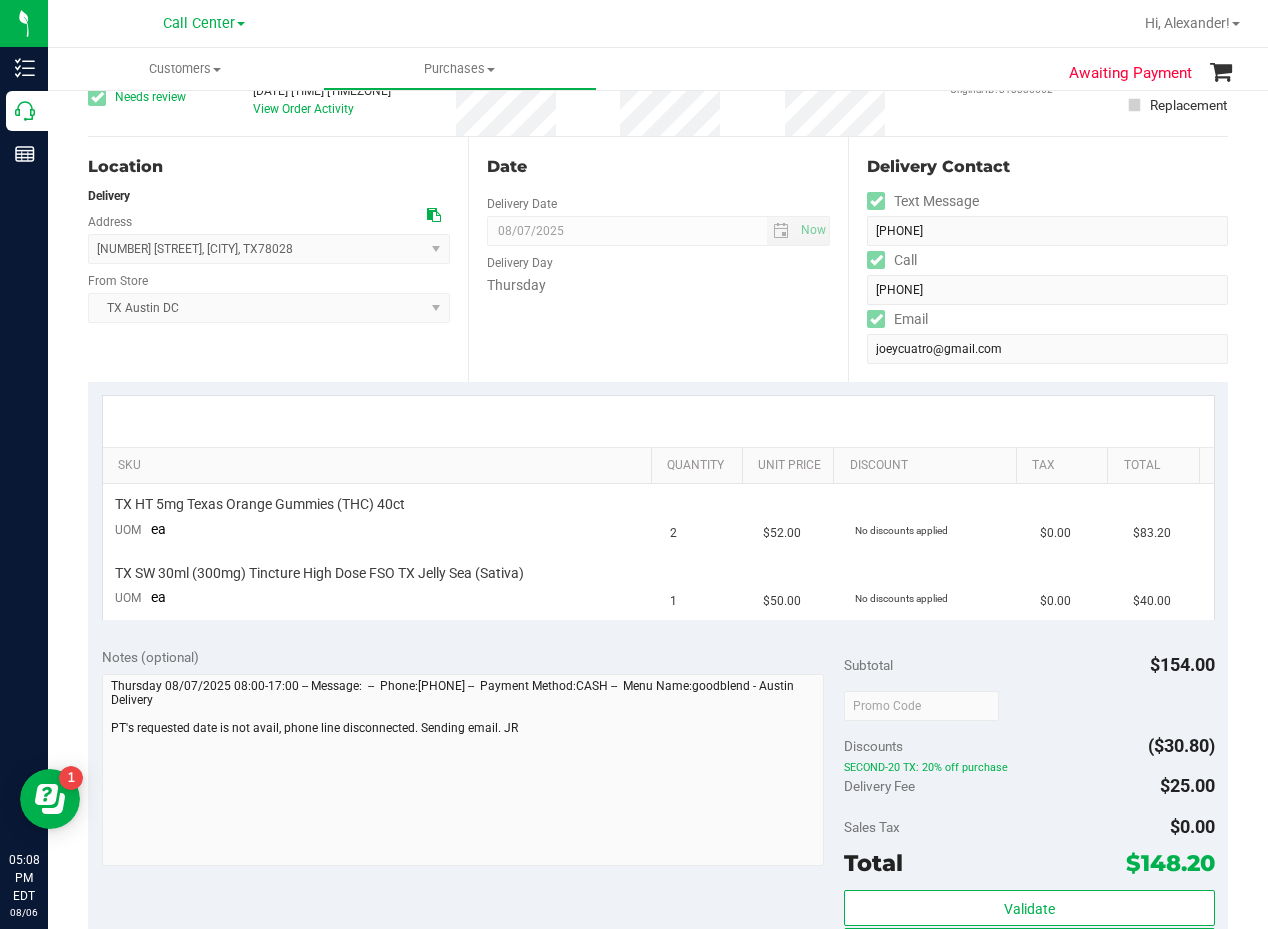scroll, scrollTop: 0, scrollLeft: 0, axis: both 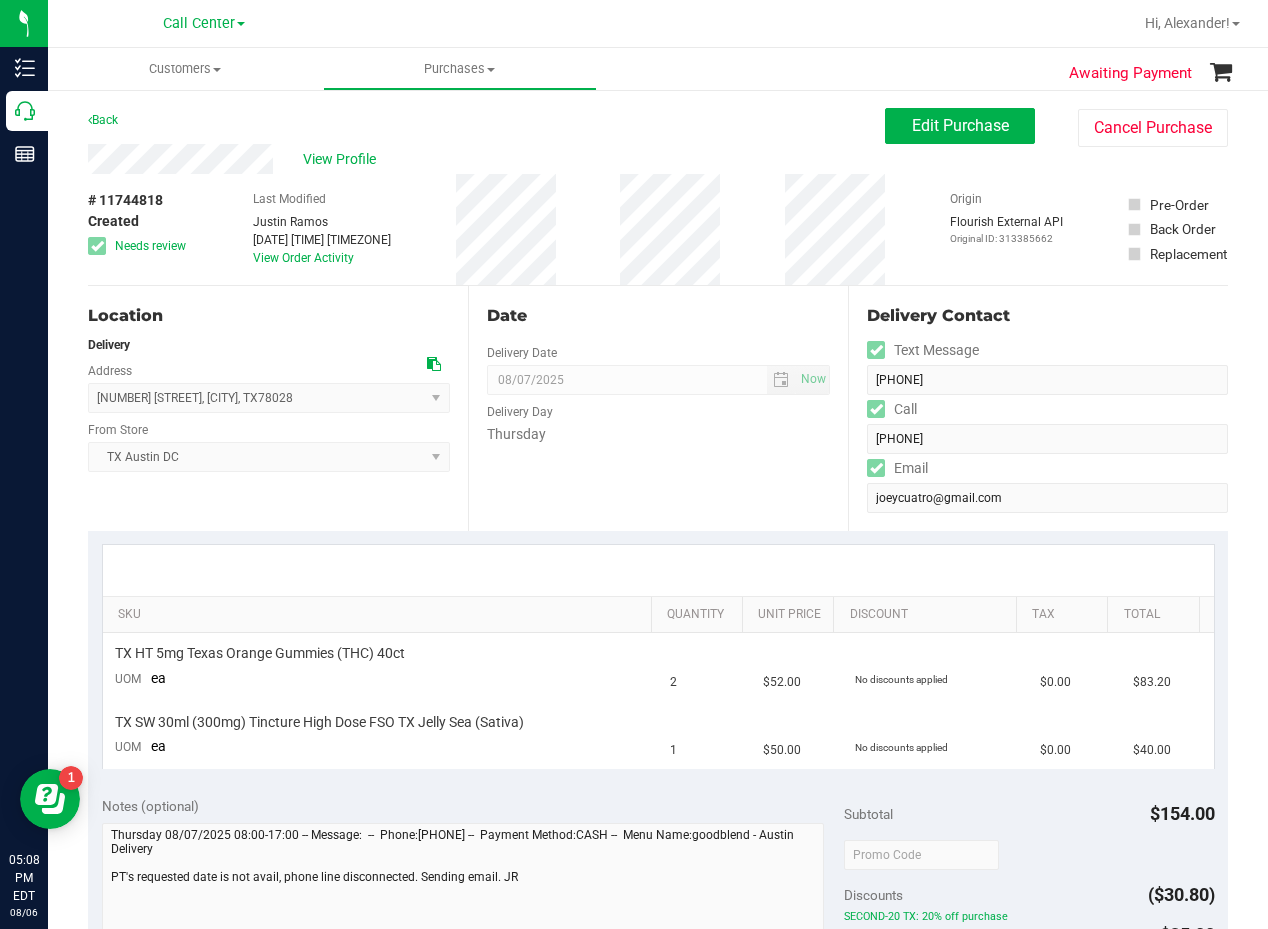 click on "Date" at bounding box center [658, 316] 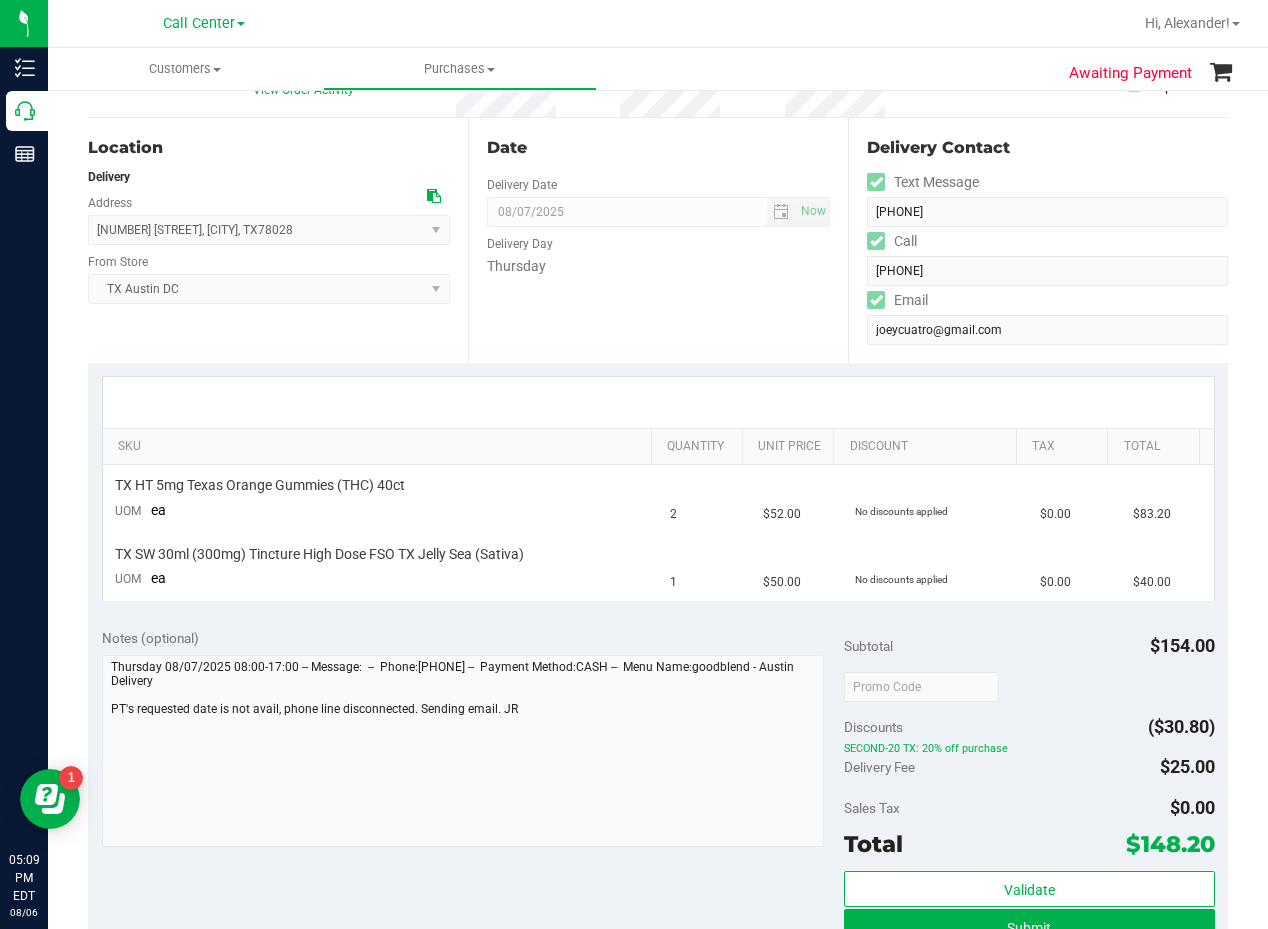 scroll, scrollTop: 200, scrollLeft: 0, axis: vertical 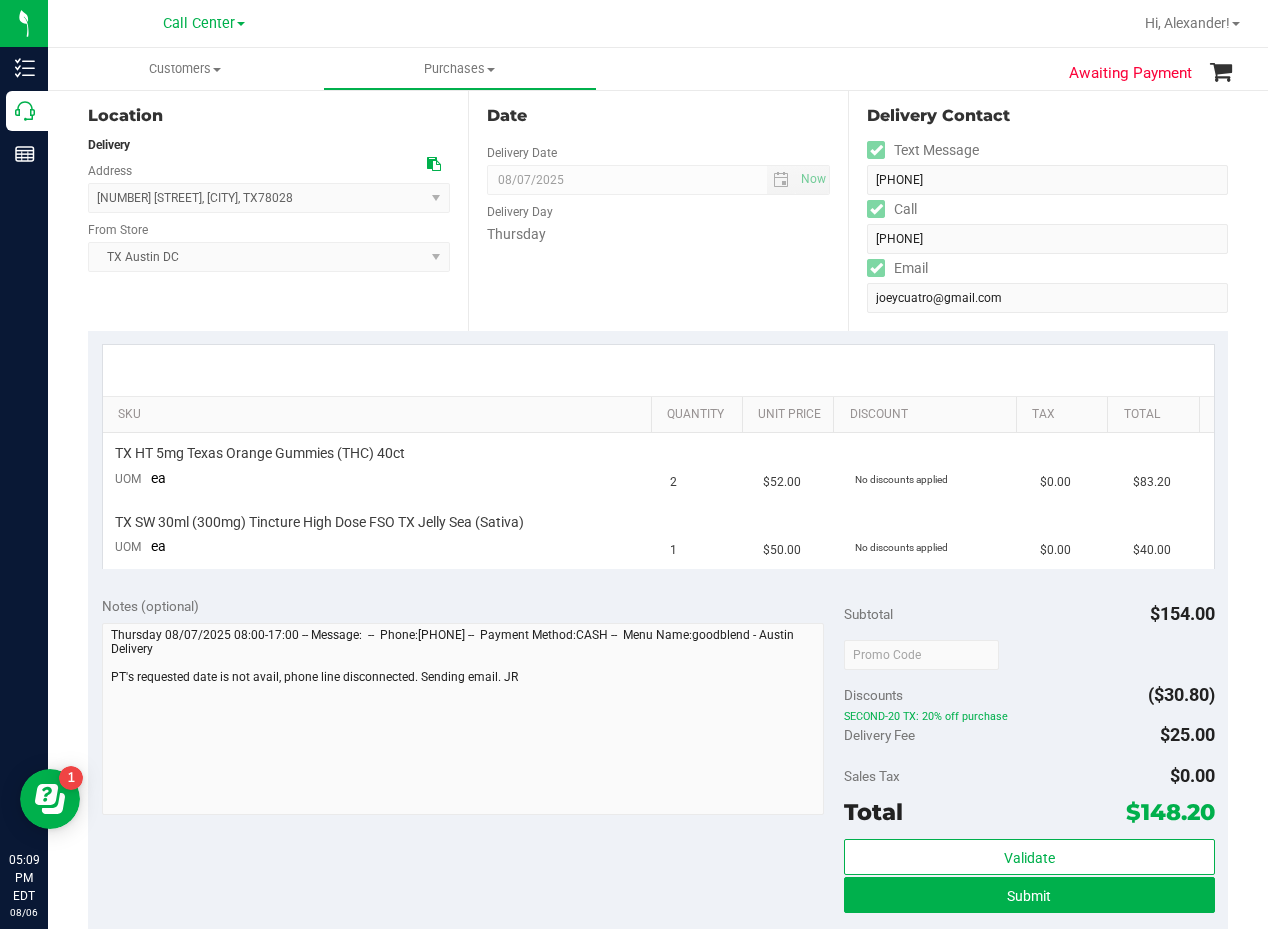 click on "Date
Delivery Date
08/07/2025
Now
08/07/2025 08:00 AM
Now
Delivery Day
Thursday" at bounding box center (658, 208) 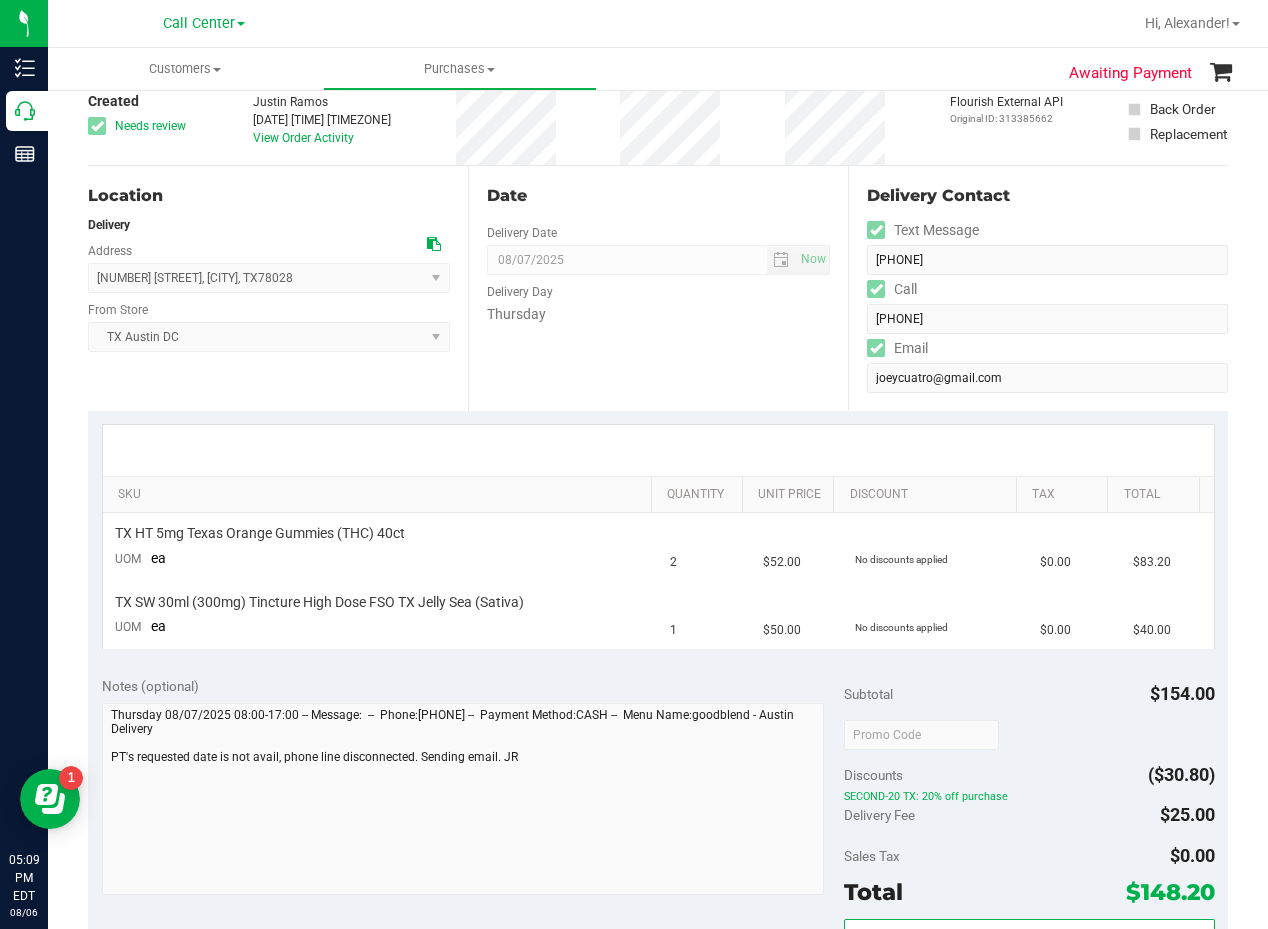 scroll, scrollTop: 300, scrollLeft: 0, axis: vertical 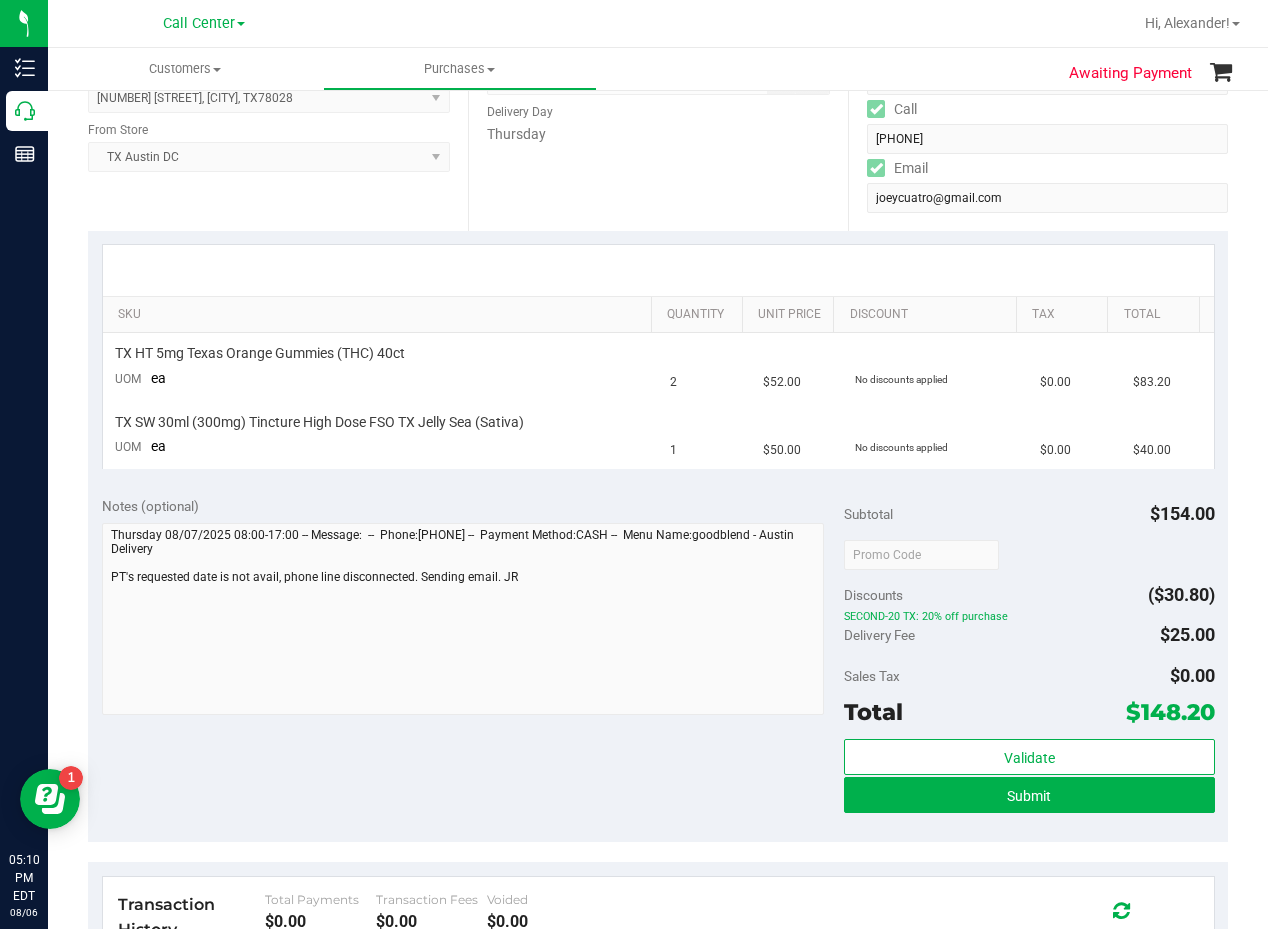 click at bounding box center (658, 270) 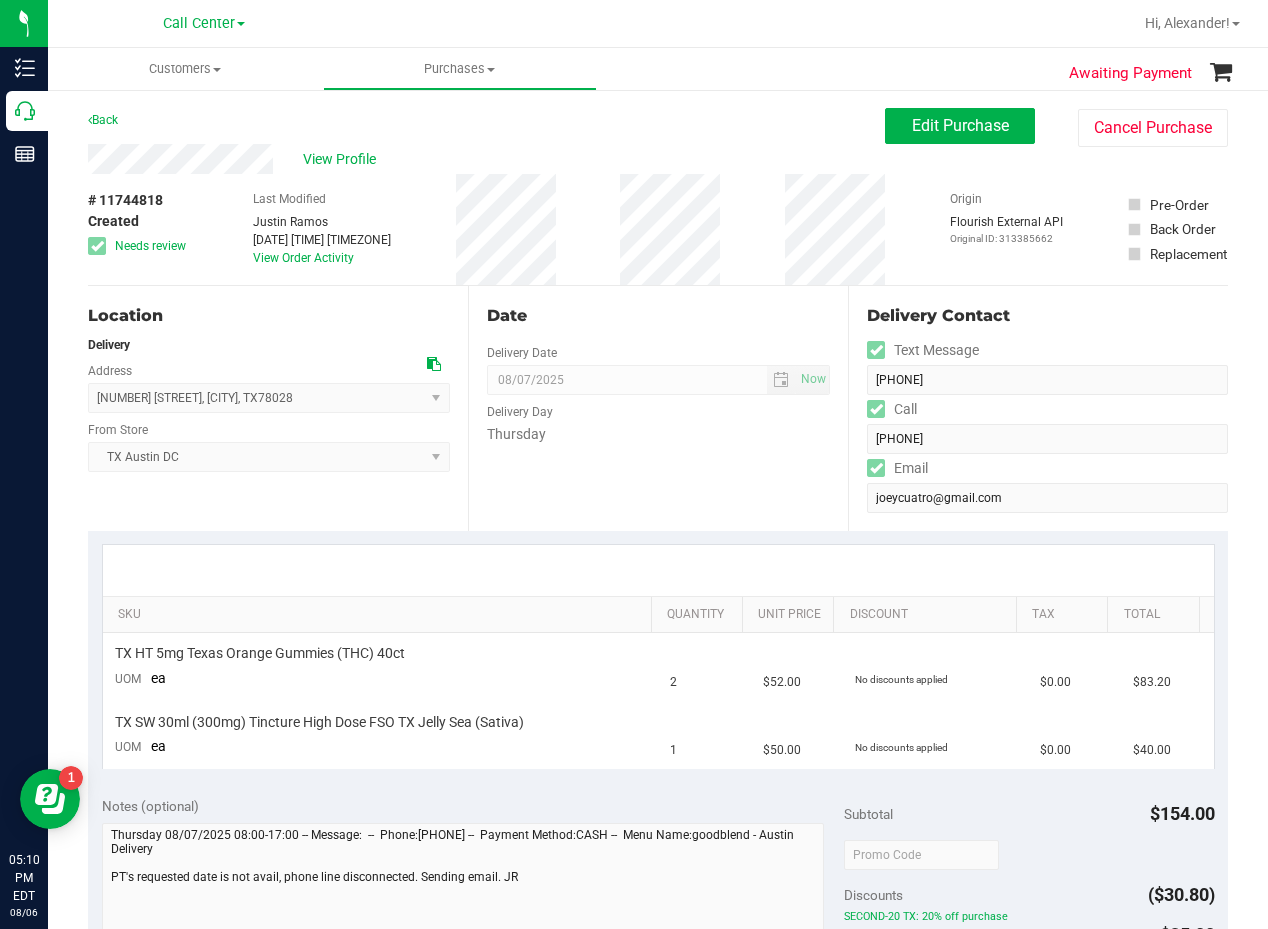 scroll, scrollTop: 100, scrollLeft: 0, axis: vertical 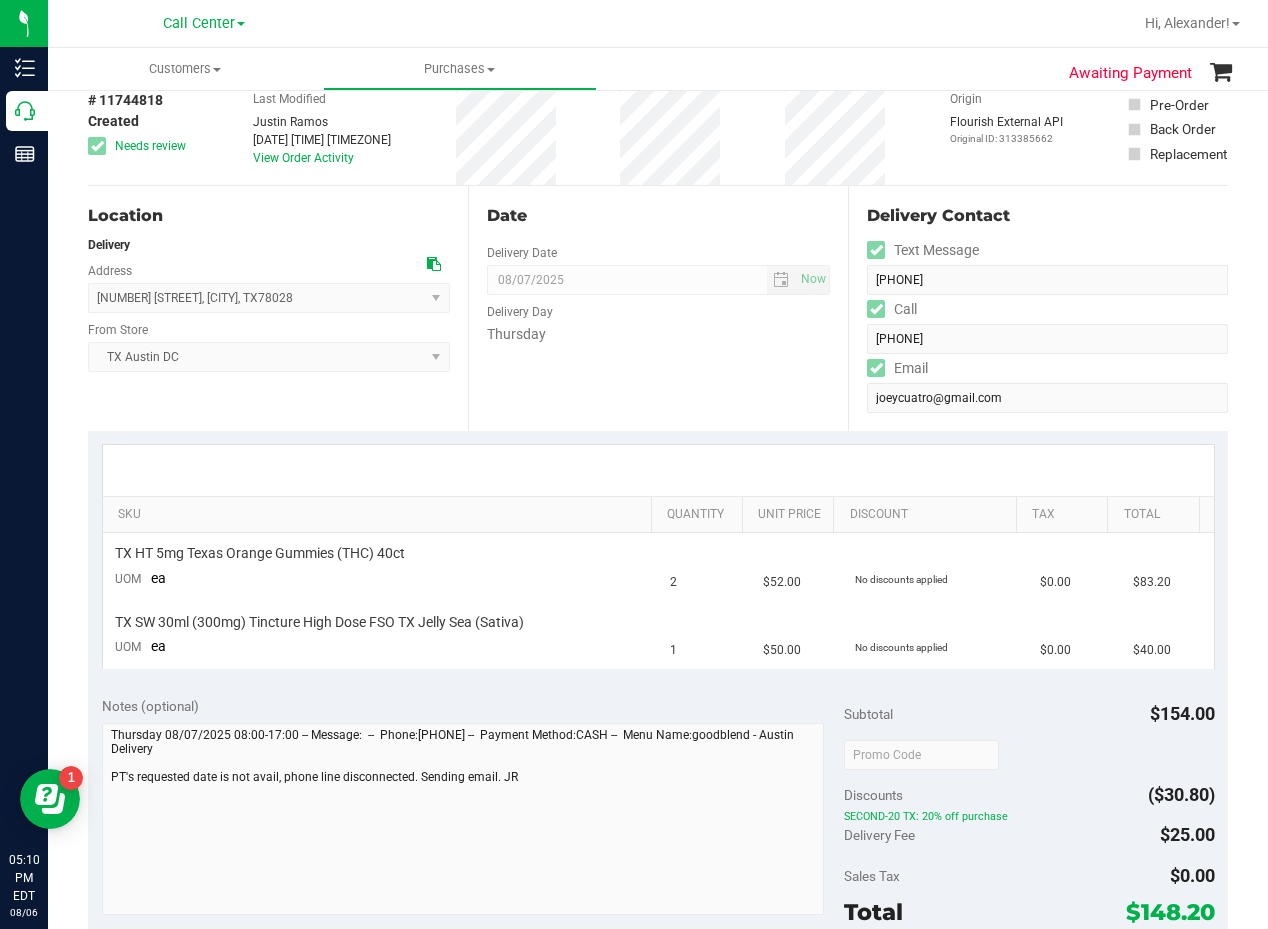 click on "Date
Delivery Date
08/07/2025
Now
08/07/2025 08:00 AM
Now
Delivery Day
Thursday" at bounding box center [658, 308] 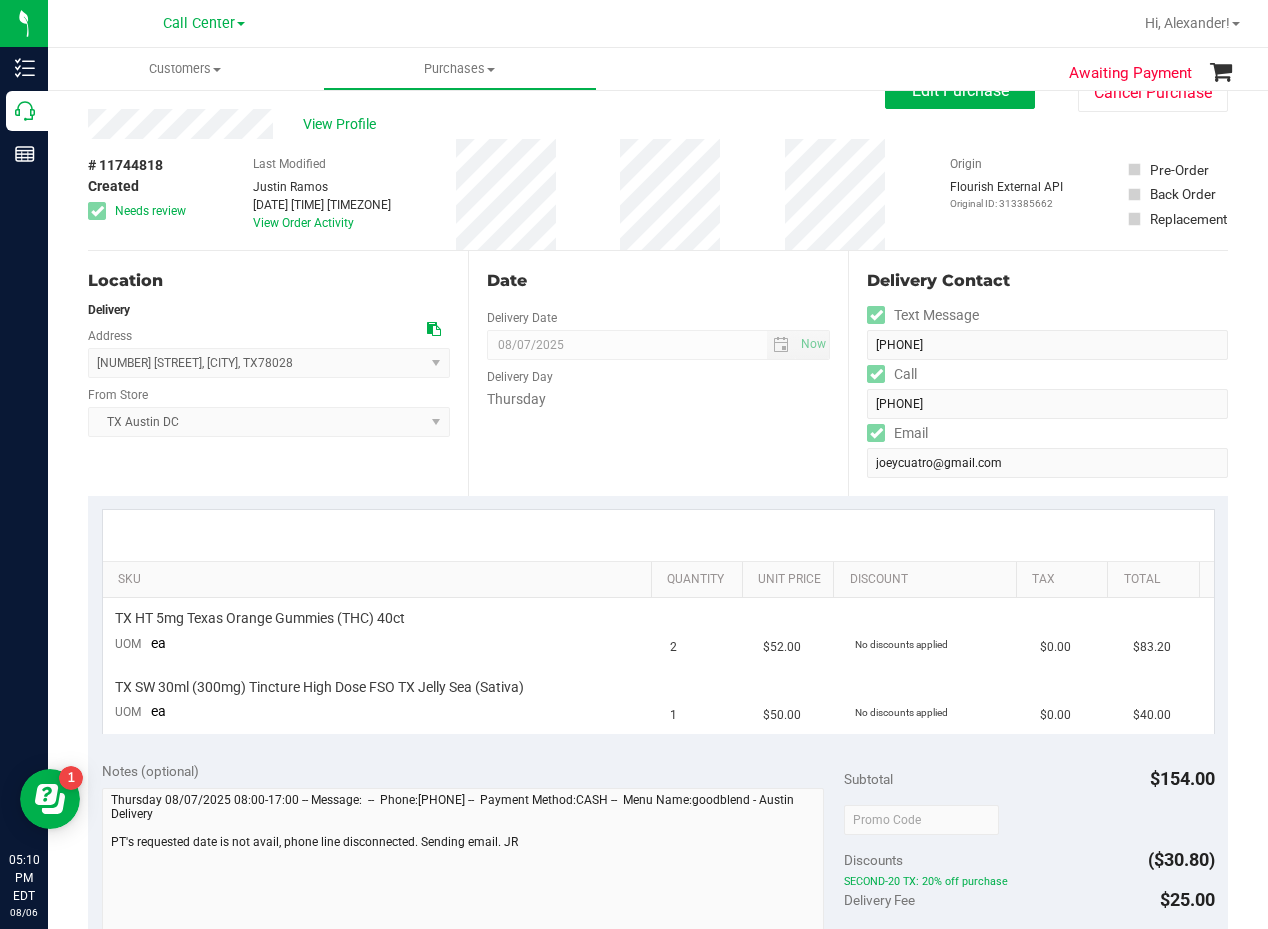 scroll, scrollTop: 0, scrollLeft: 0, axis: both 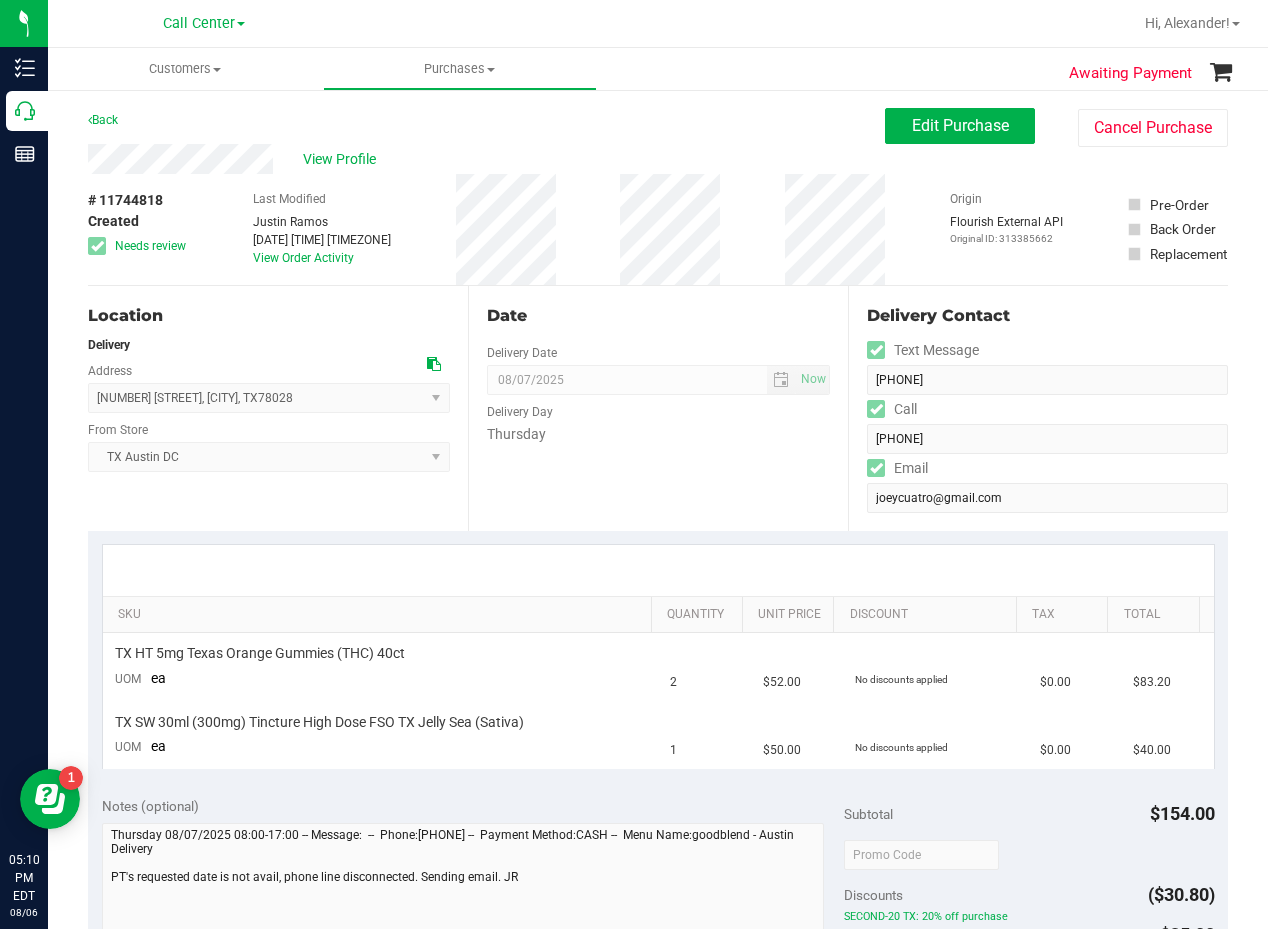 click on "Back
Edit Purchase
Cancel Purchase" at bounding box center (658, 126) 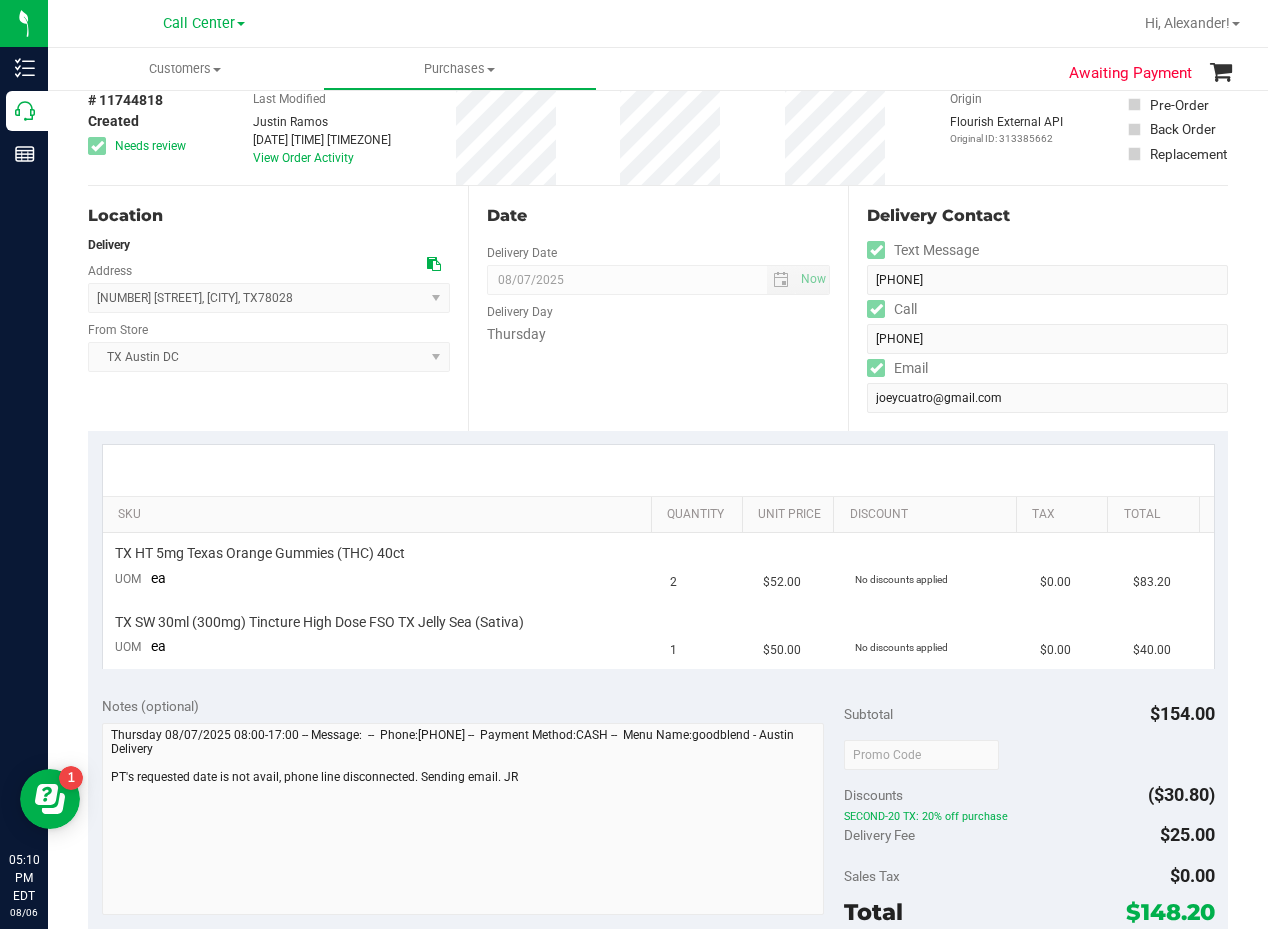 scroll, scrollTop: 0, scrollLeft: 0, axis: both 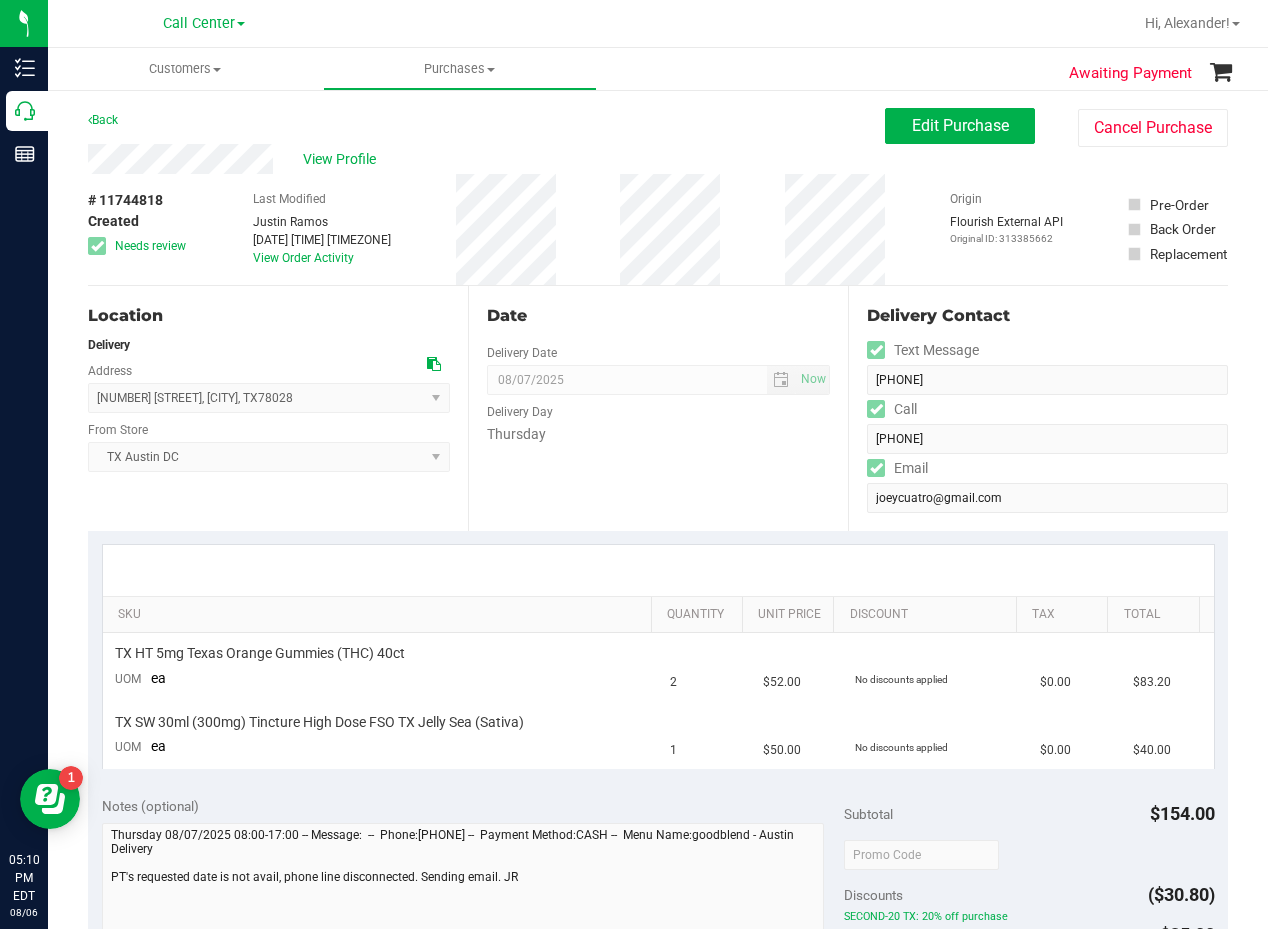 click on "View Profile" at bounding box center [486, 159] 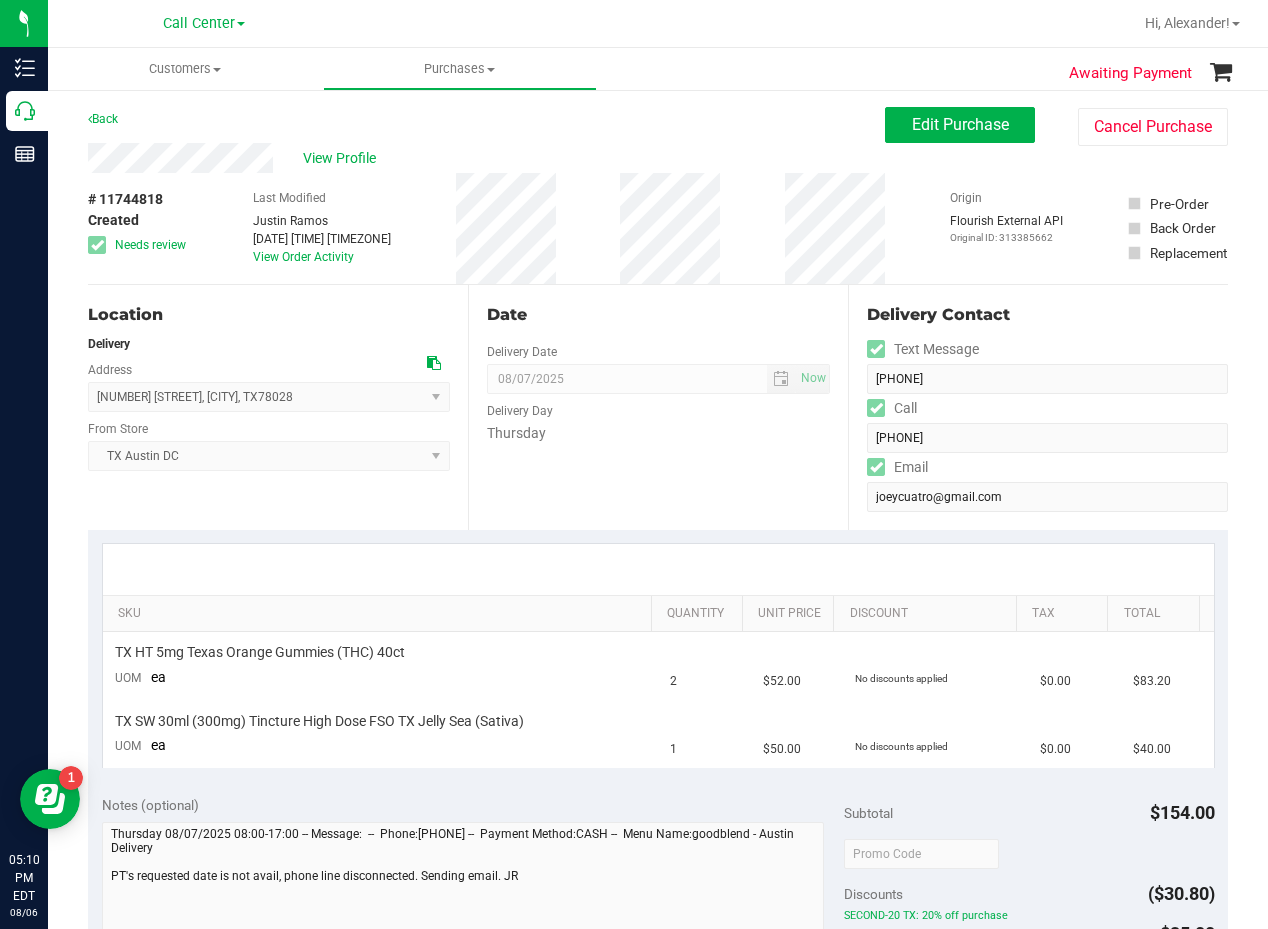 scroll, scrollTop: 0, scrollLeft: 0, axis: both 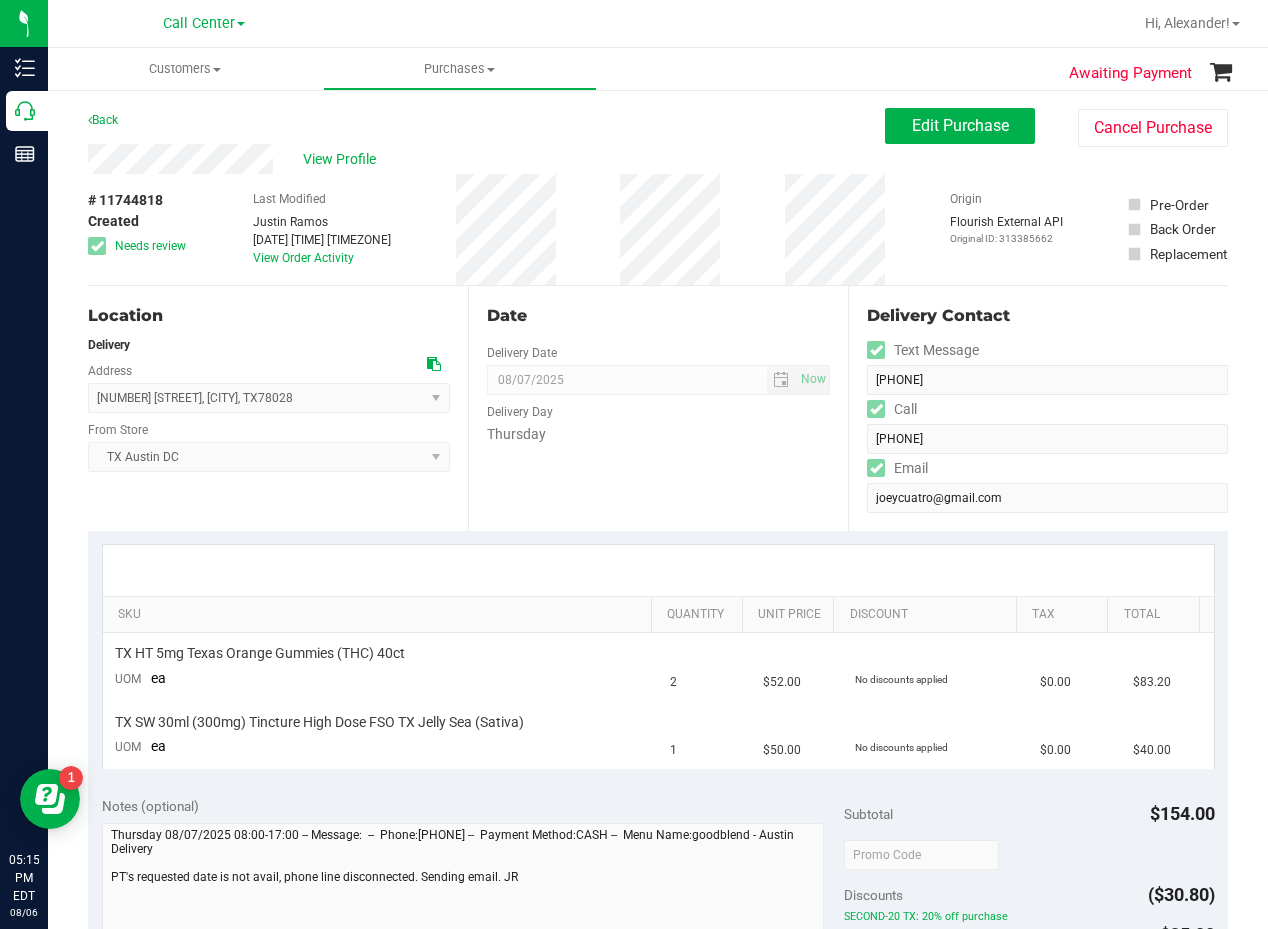 click on "Thursday" at bounding box center [658, 434] 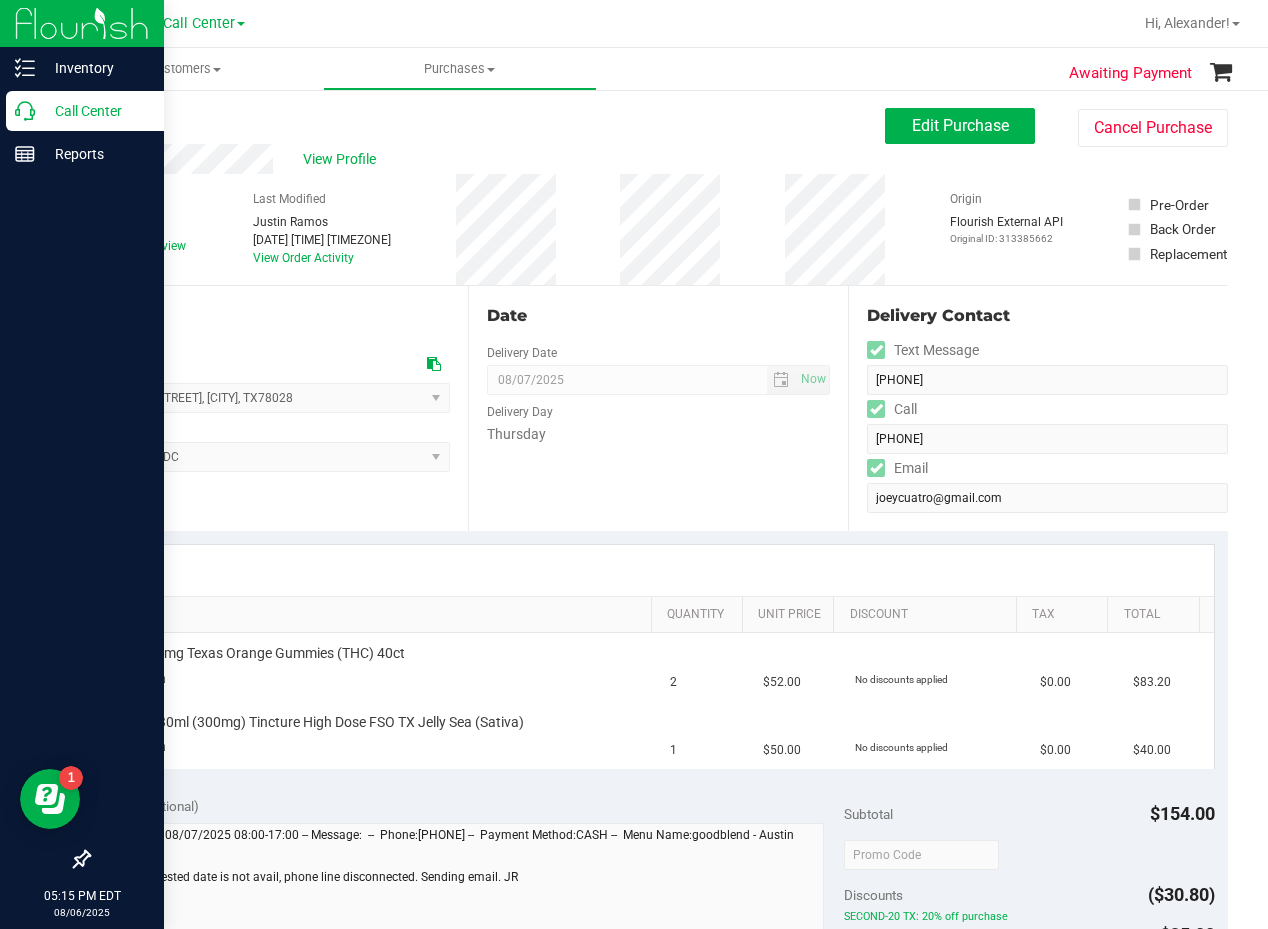 click on "Call Center" at bounding box center [95, 111] 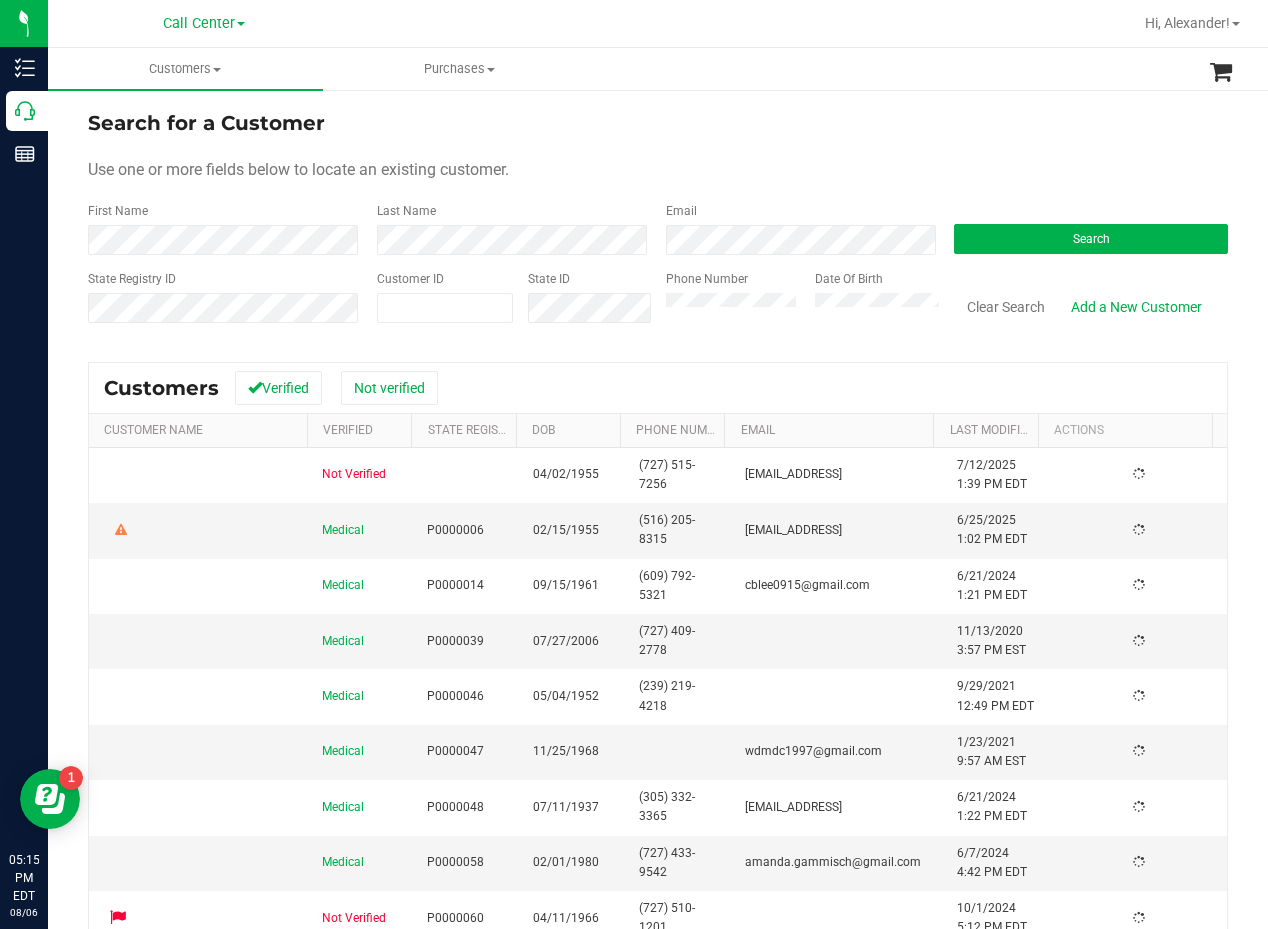 click on "Search for a Customer
Use one or more fields below to locate an existing customer.
First Name
Last Name
Email
Search
State Registry ID
Customer ID
State ID
Phone Number
Date Of Birth" at bounding box center [658, 224] 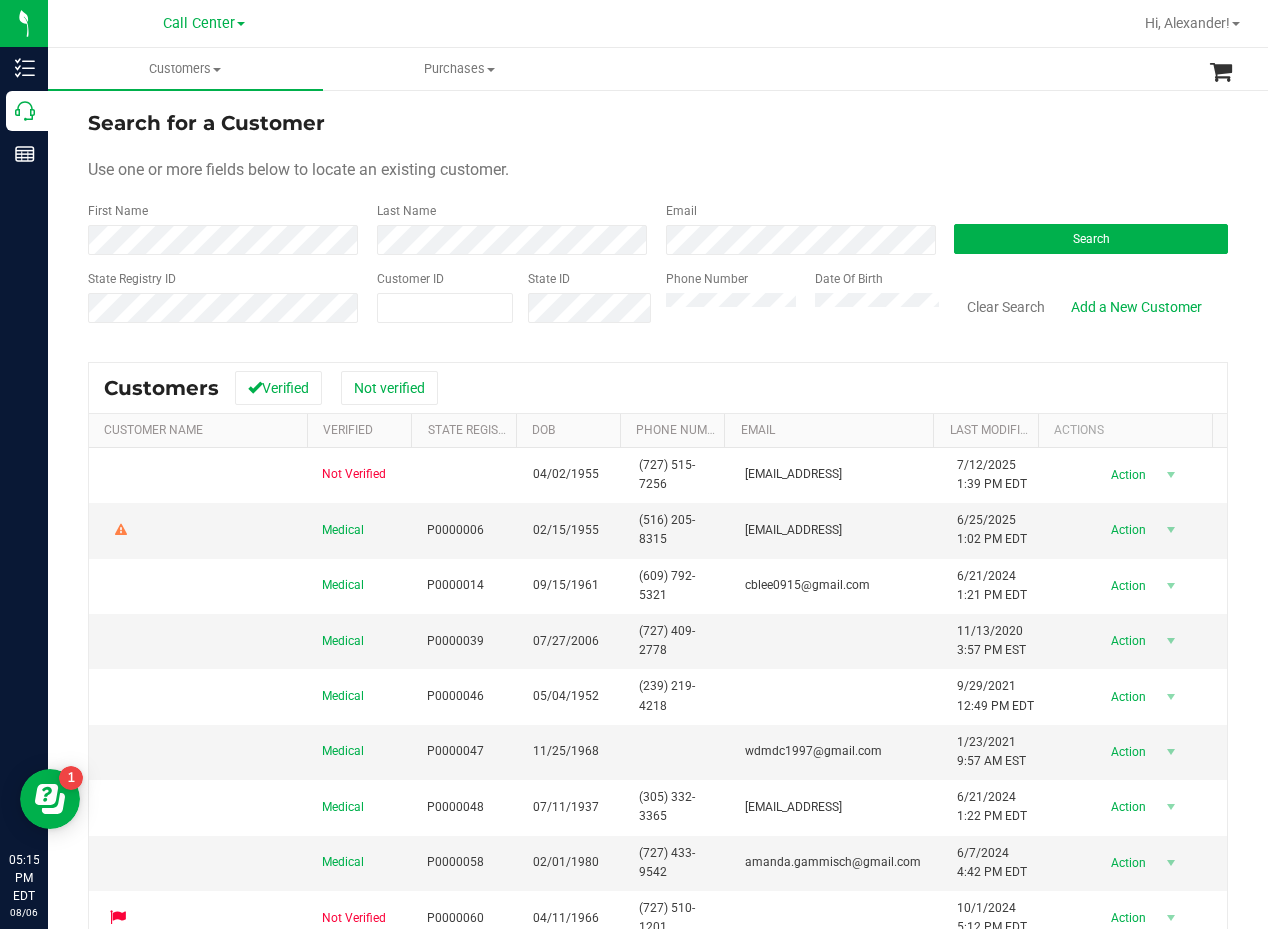 click on "Search for a Customer
Use one or more fields below to locate an existing customer.
First Name
Last Name
Email
Search
State Registry ID
Customer ID
State ID
Phone Number
Date Of Birth" at bounding box center [658, 224] 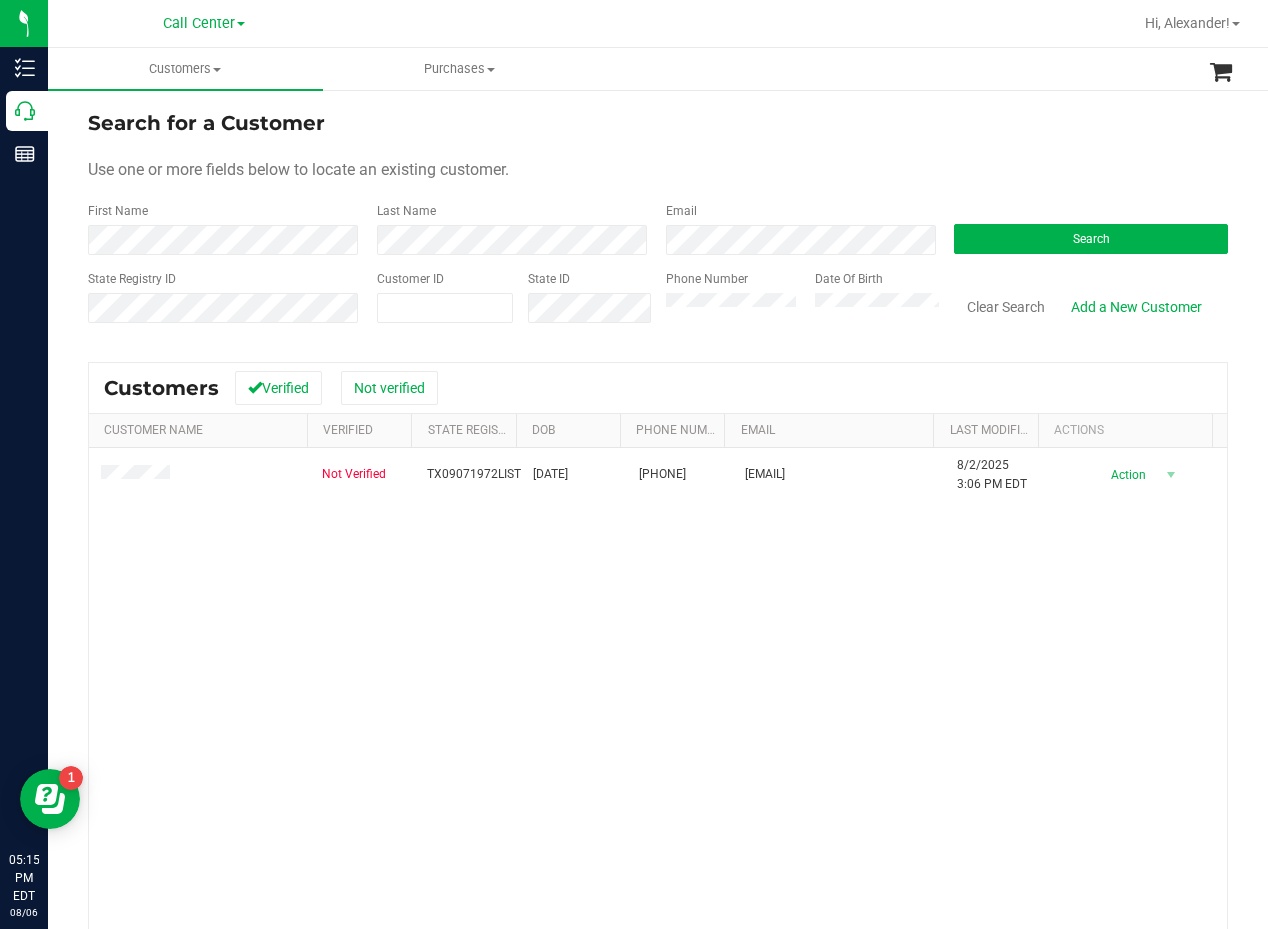 click on "Customers
All customers
Add a new customer
All physicians
Purchases
All purchases" at bounding box center [682, 69] 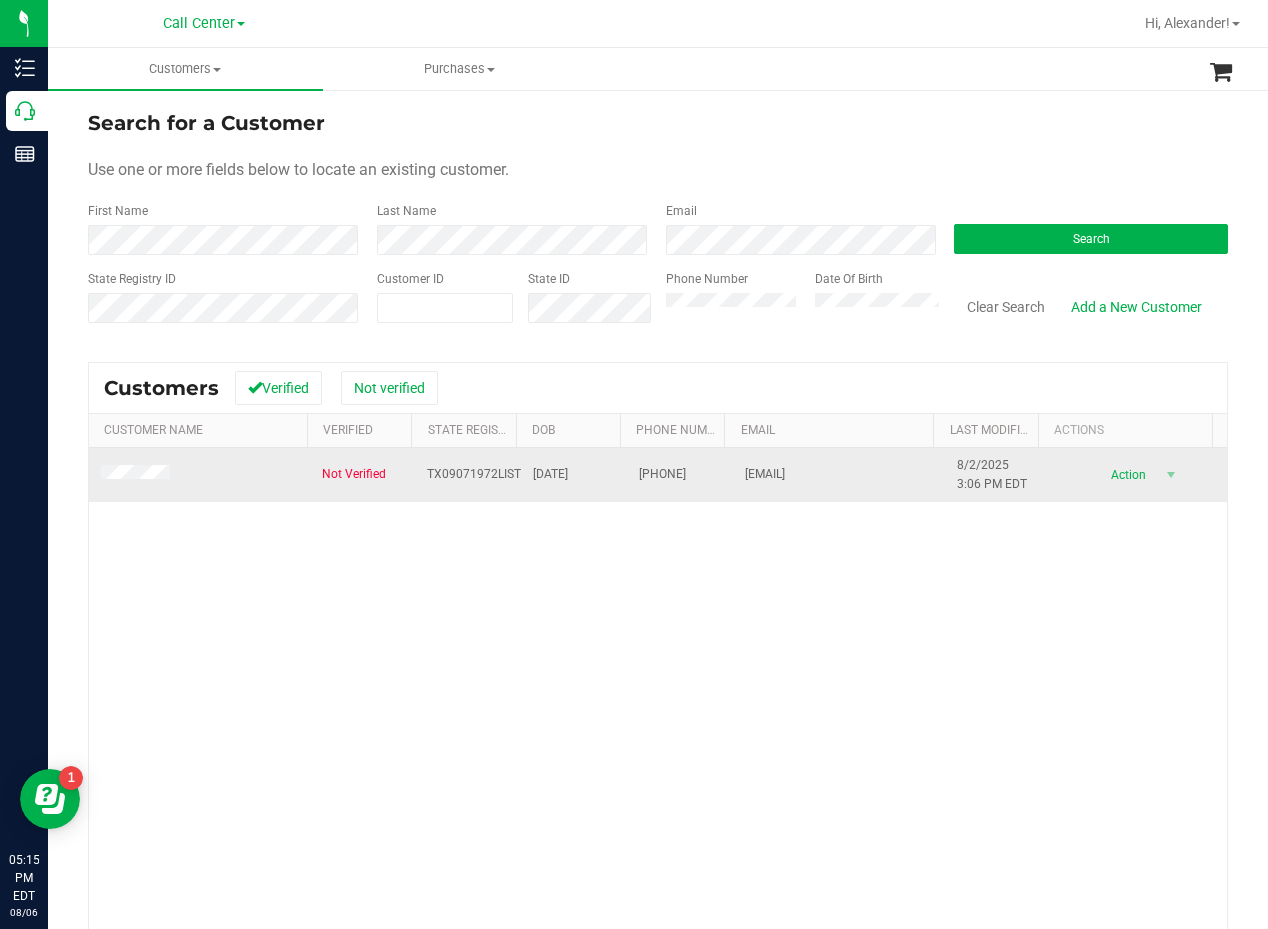 click at bounding box center [199, 475] 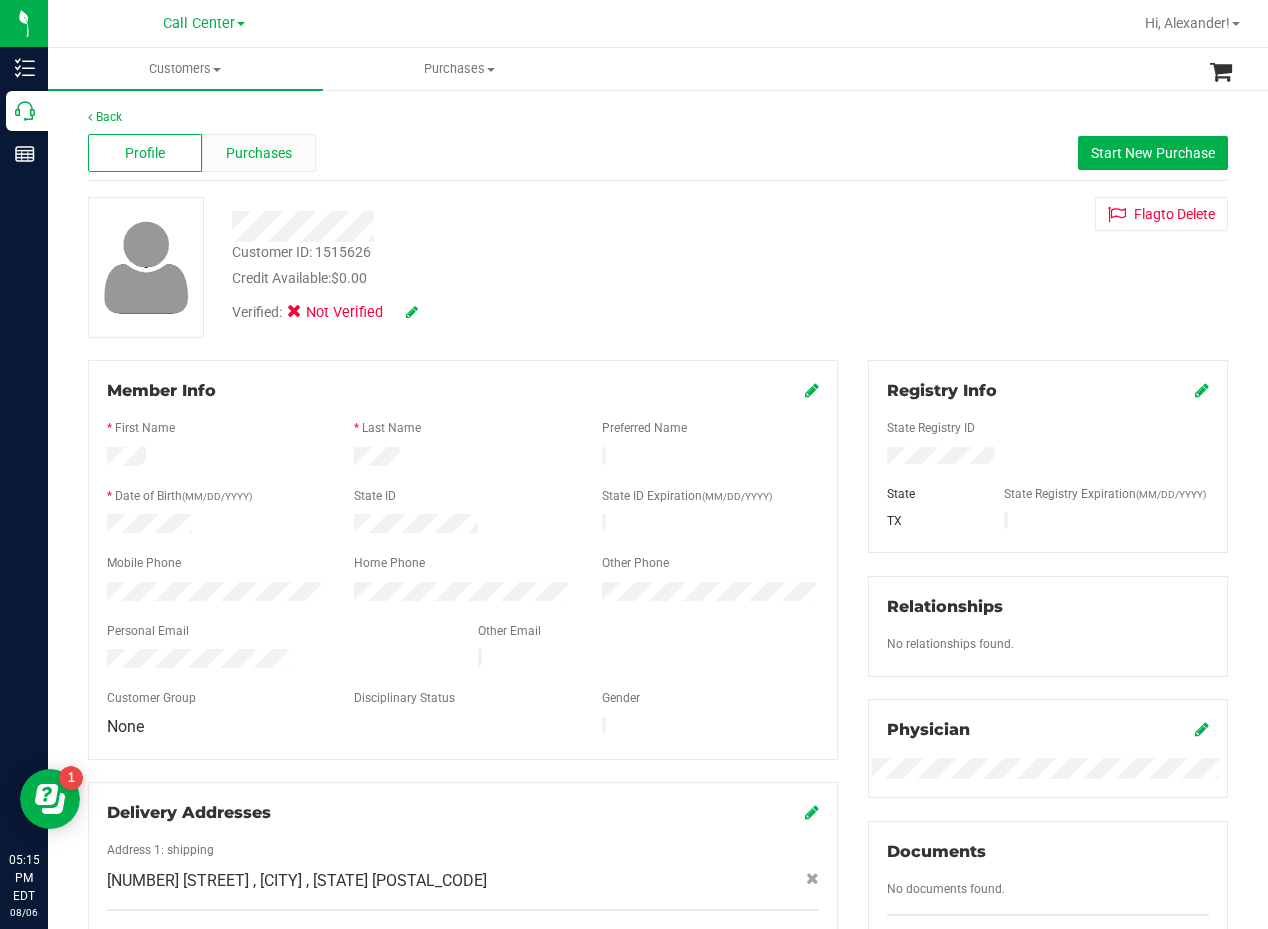 click on "Purchases" at bounding box center (259, 153) 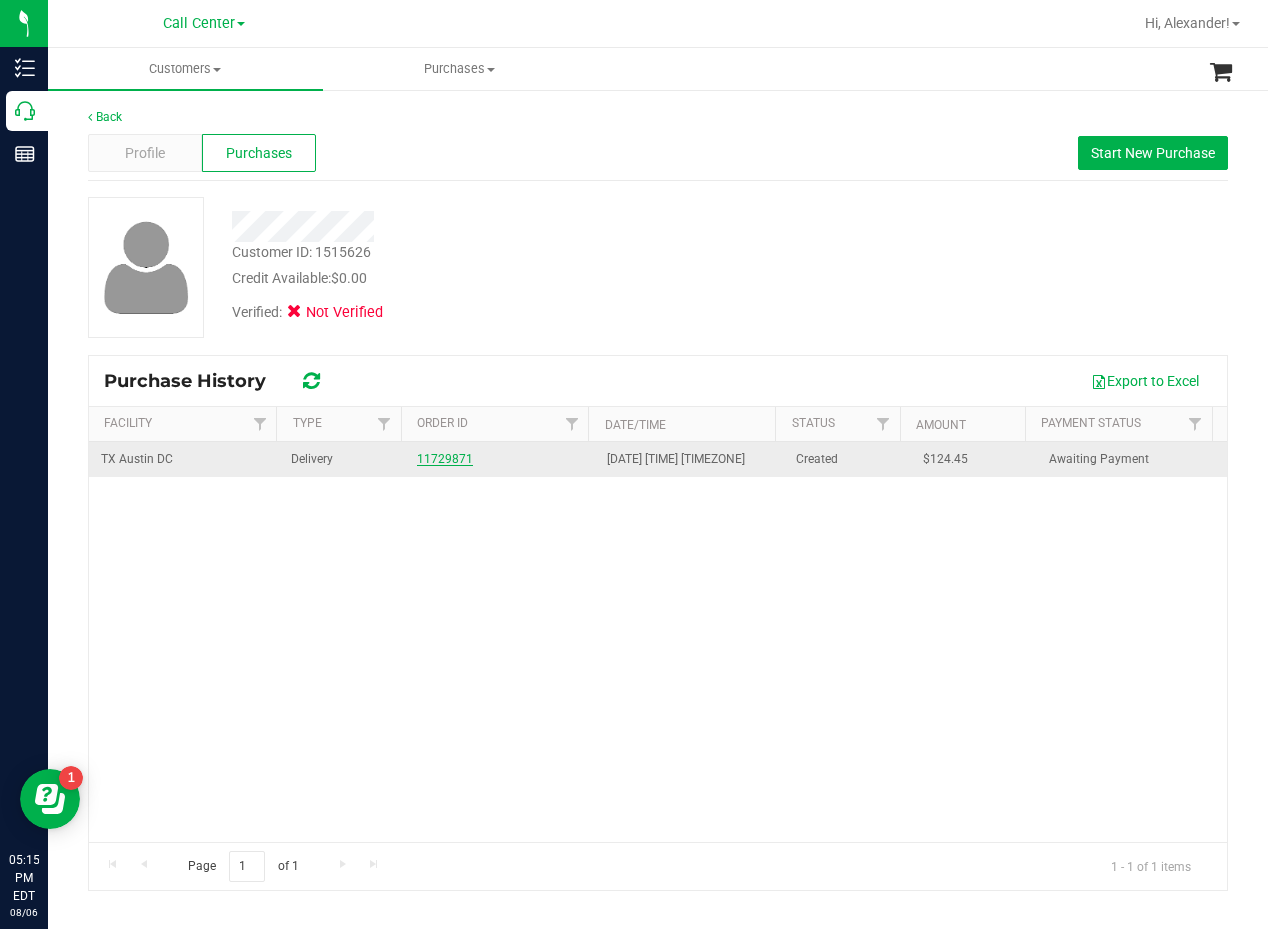 click on "11729871" at bounding box center (445, 459) 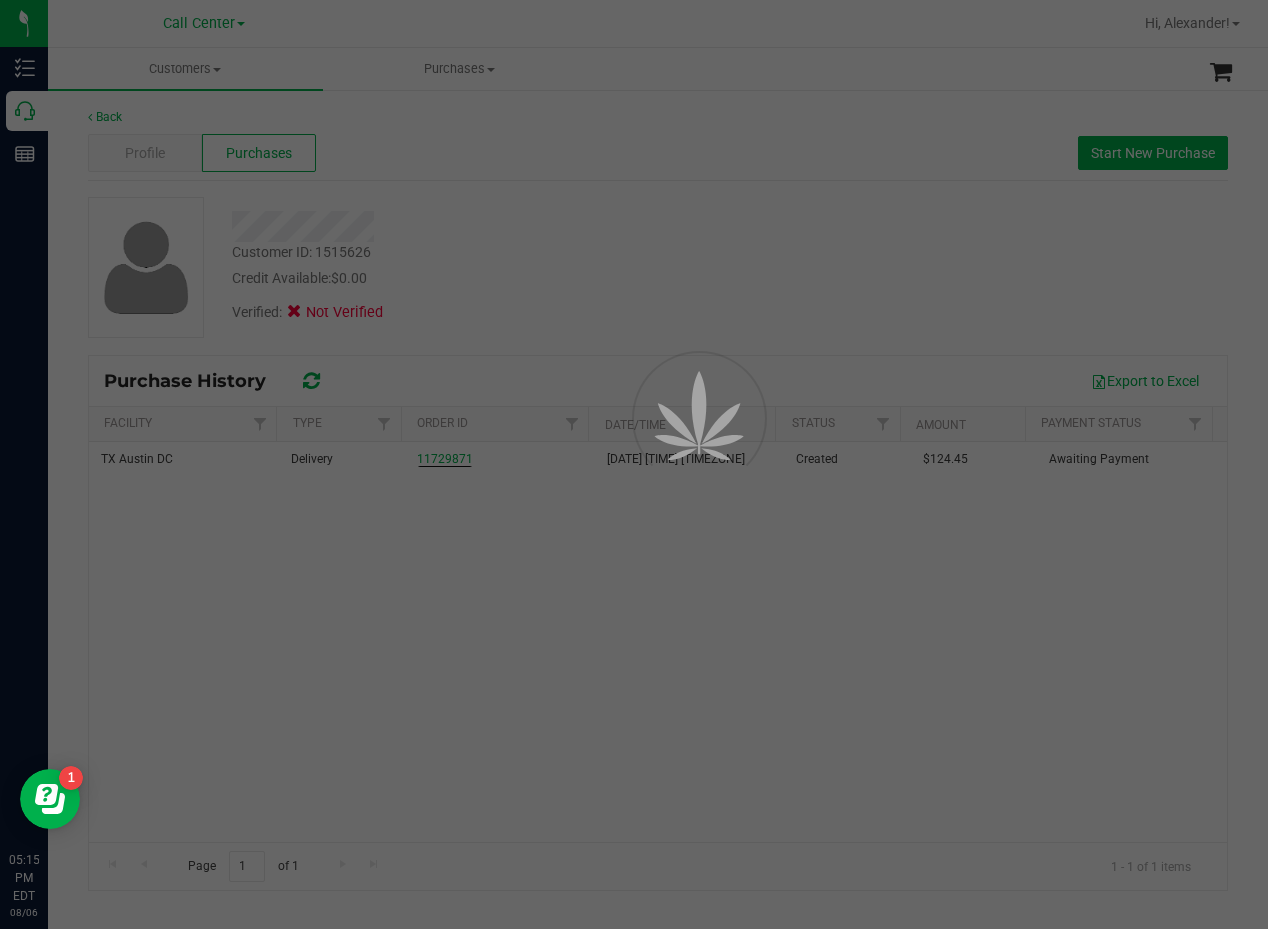 click at bounding box center (634, 464) 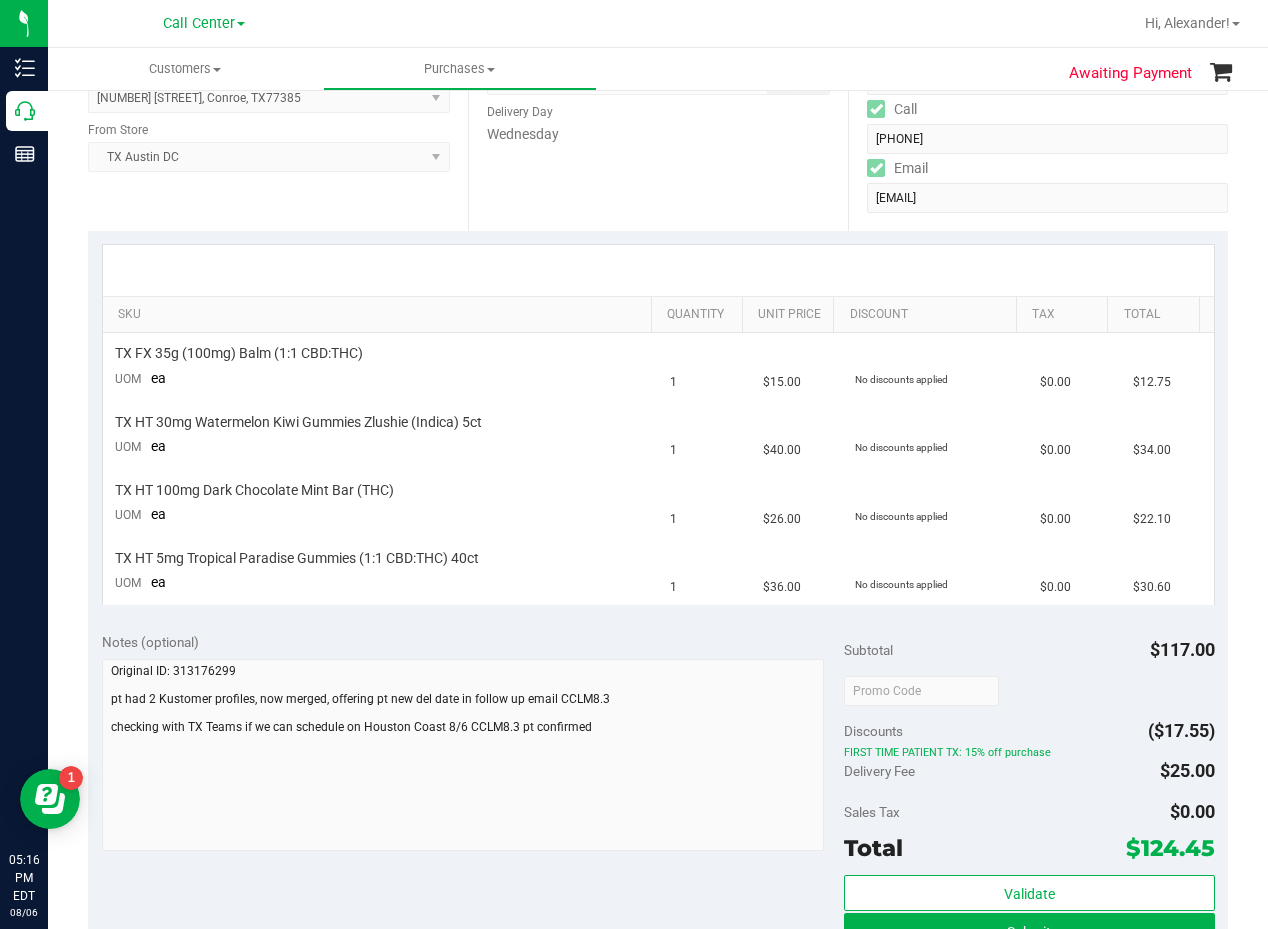 scroll, scrollTop: 0, scrollLeft: 0, axis: both 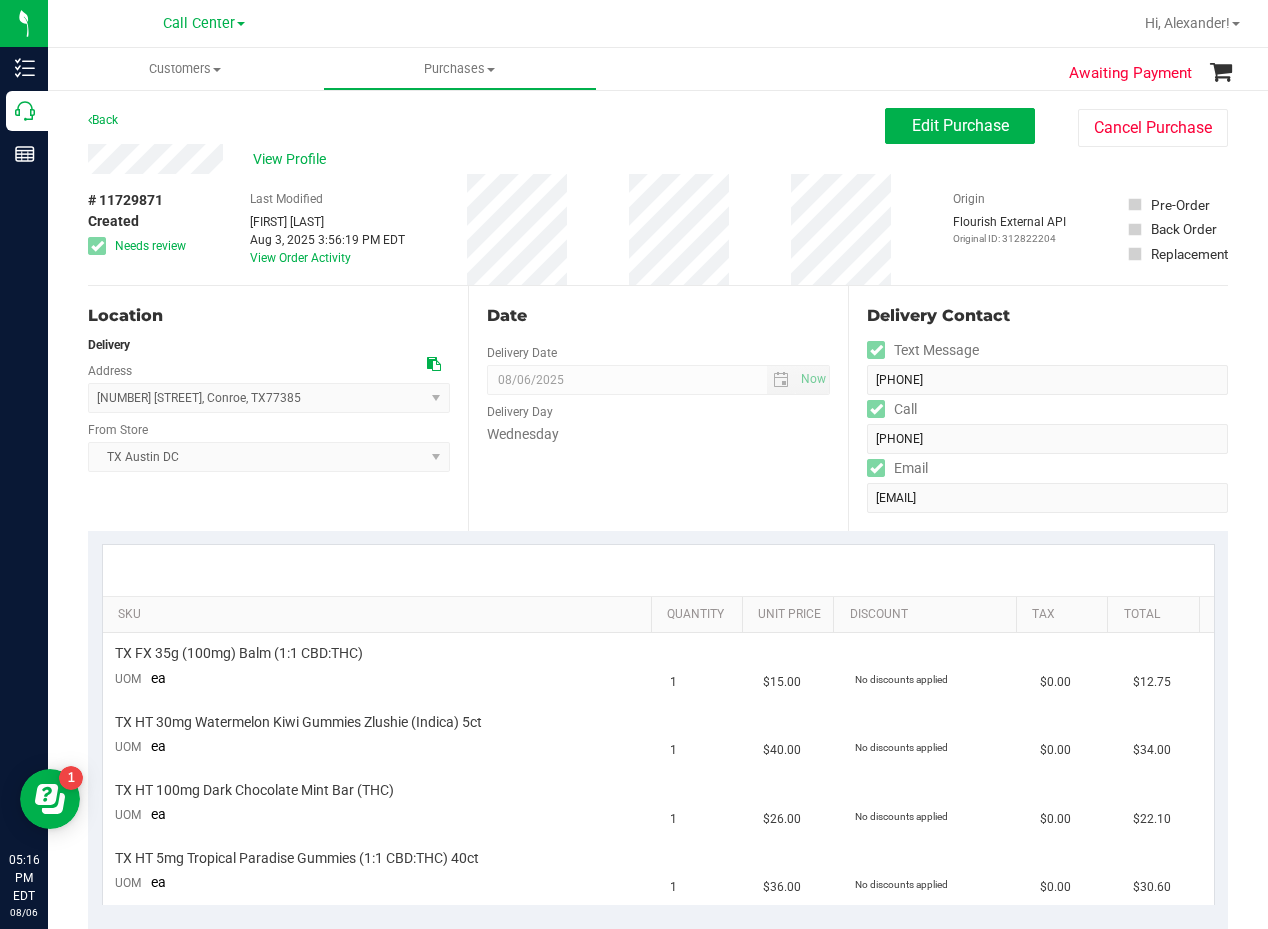 click at bounding box center [434, 364] 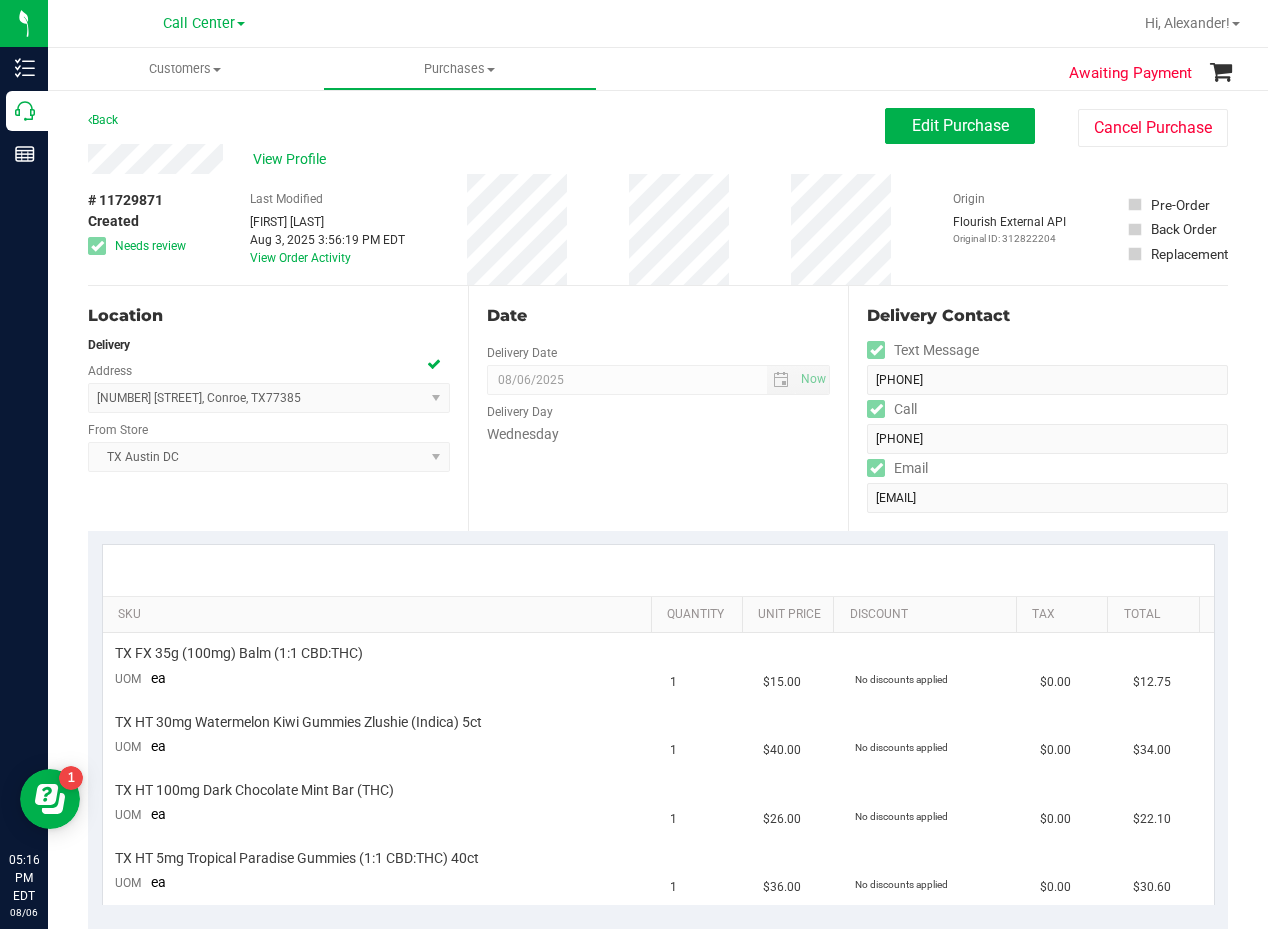 click on "# 11729871
Created
Needs review
Last Modified
Lauren Myers
Aug 3, 2025 3:56:19 PM EDT
View Order Activity
Origin
Flourish External API
Original ID: 312822204
Pre-Order
Back Order" at bounding box center (658, 229) 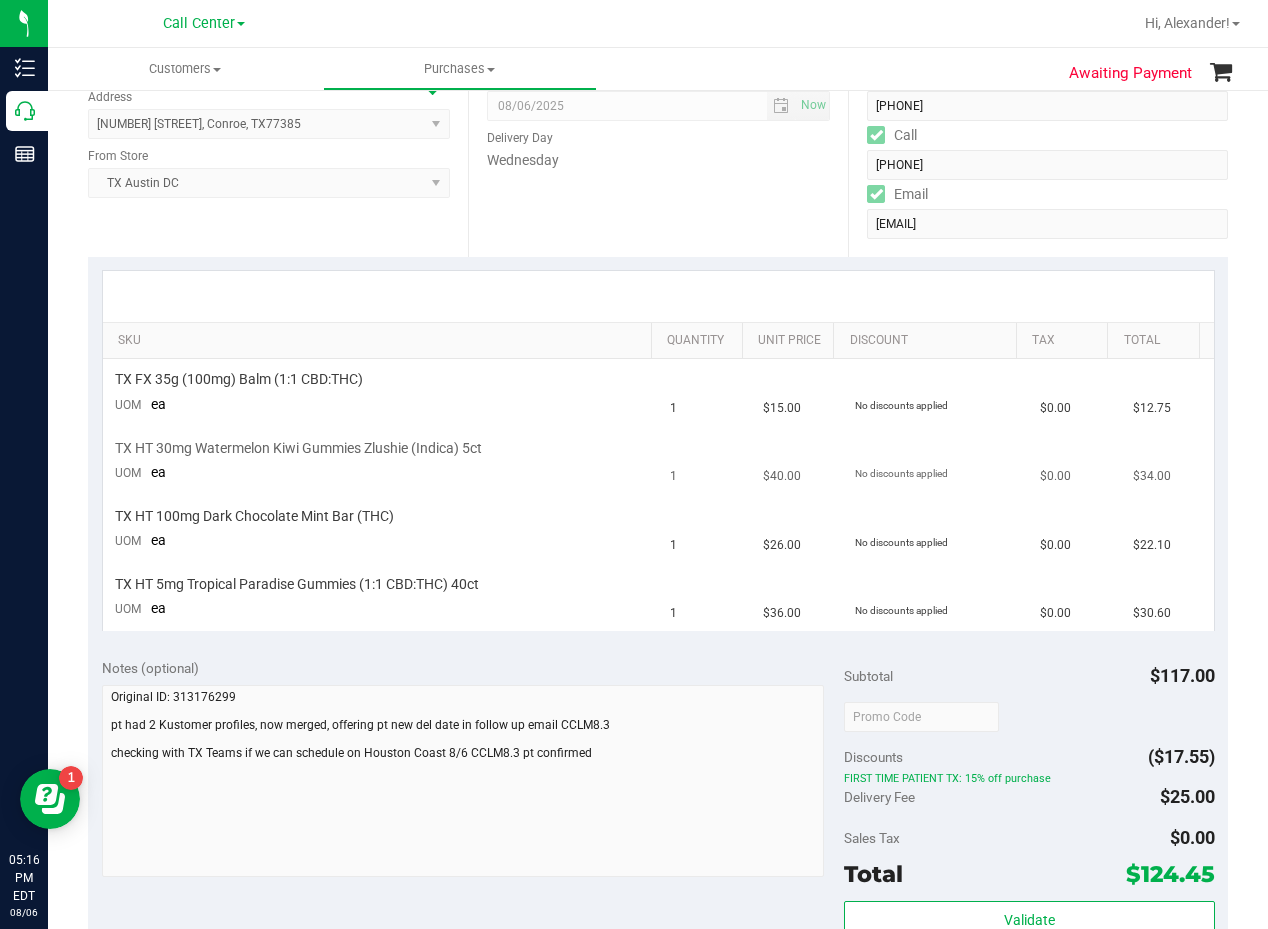scroll, scrollTop: 500, scrollLeft: 0, axis: vertical 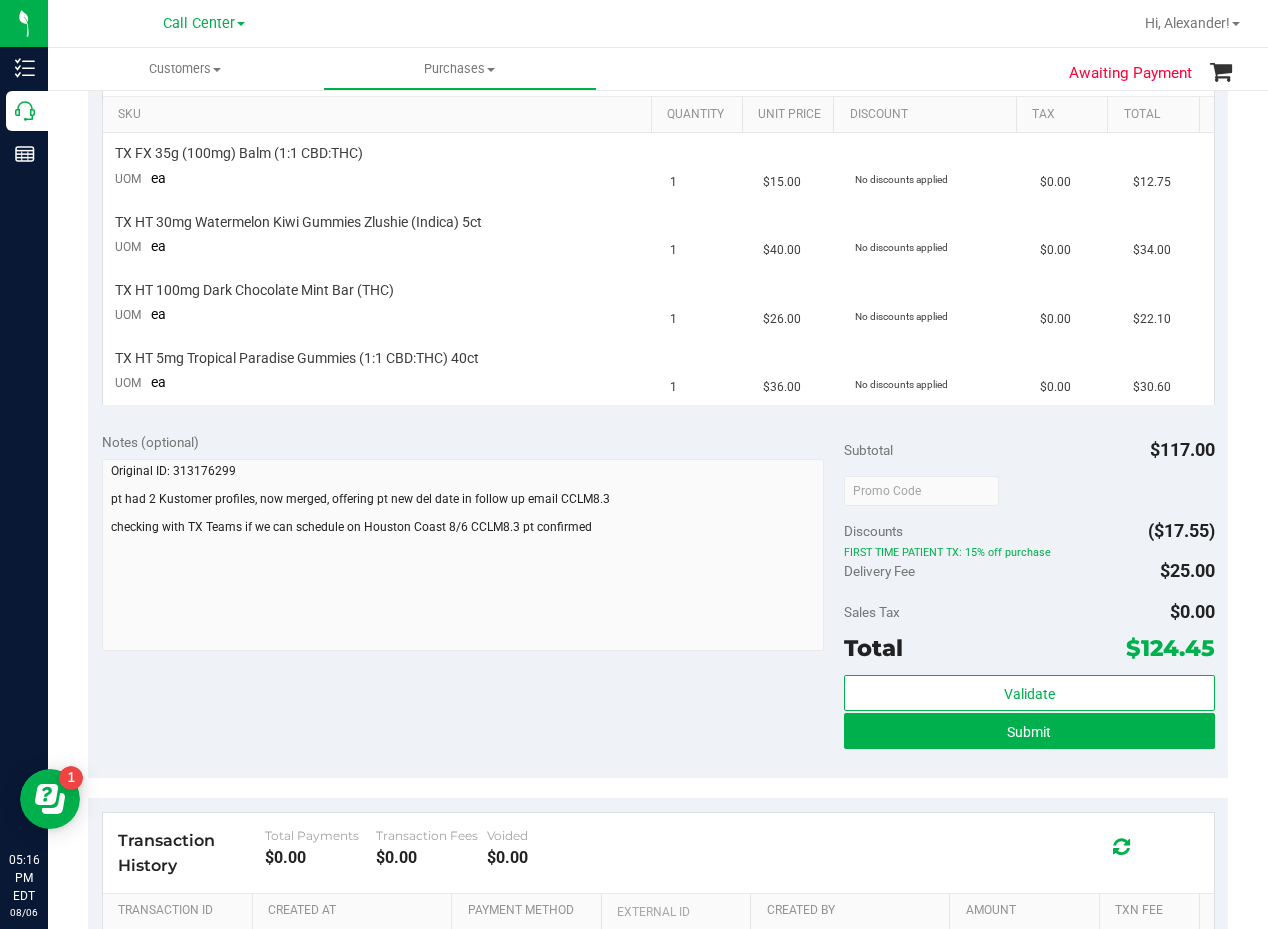 click on "Notes (optional)" at bounding box center (473, 442) 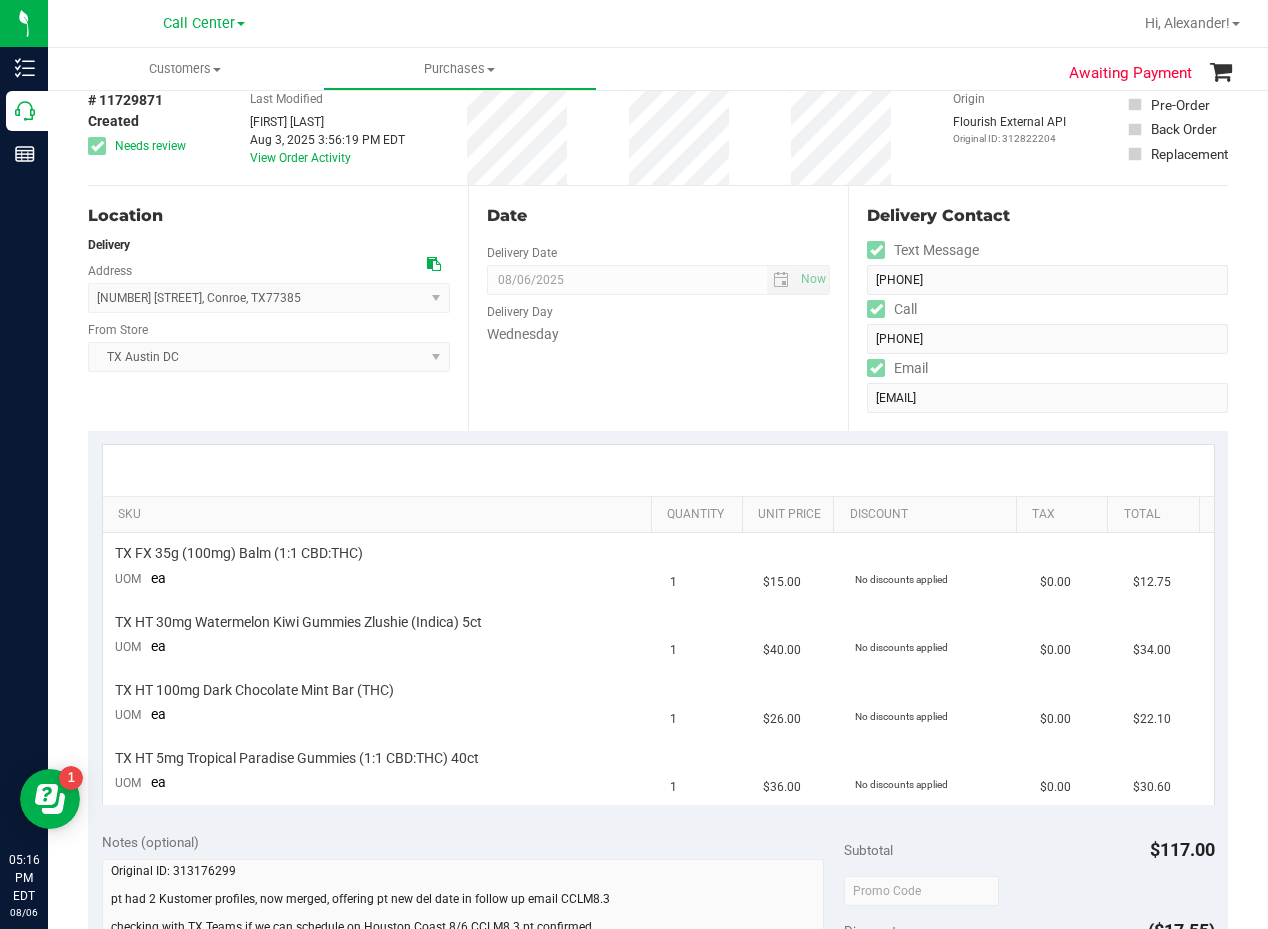 click on "Date
Delivery Date
08/06/2025
Now
08/06/2025 08:00 AM
Now
Delivery Day
Wednesday" at bounding box center [658, 308] 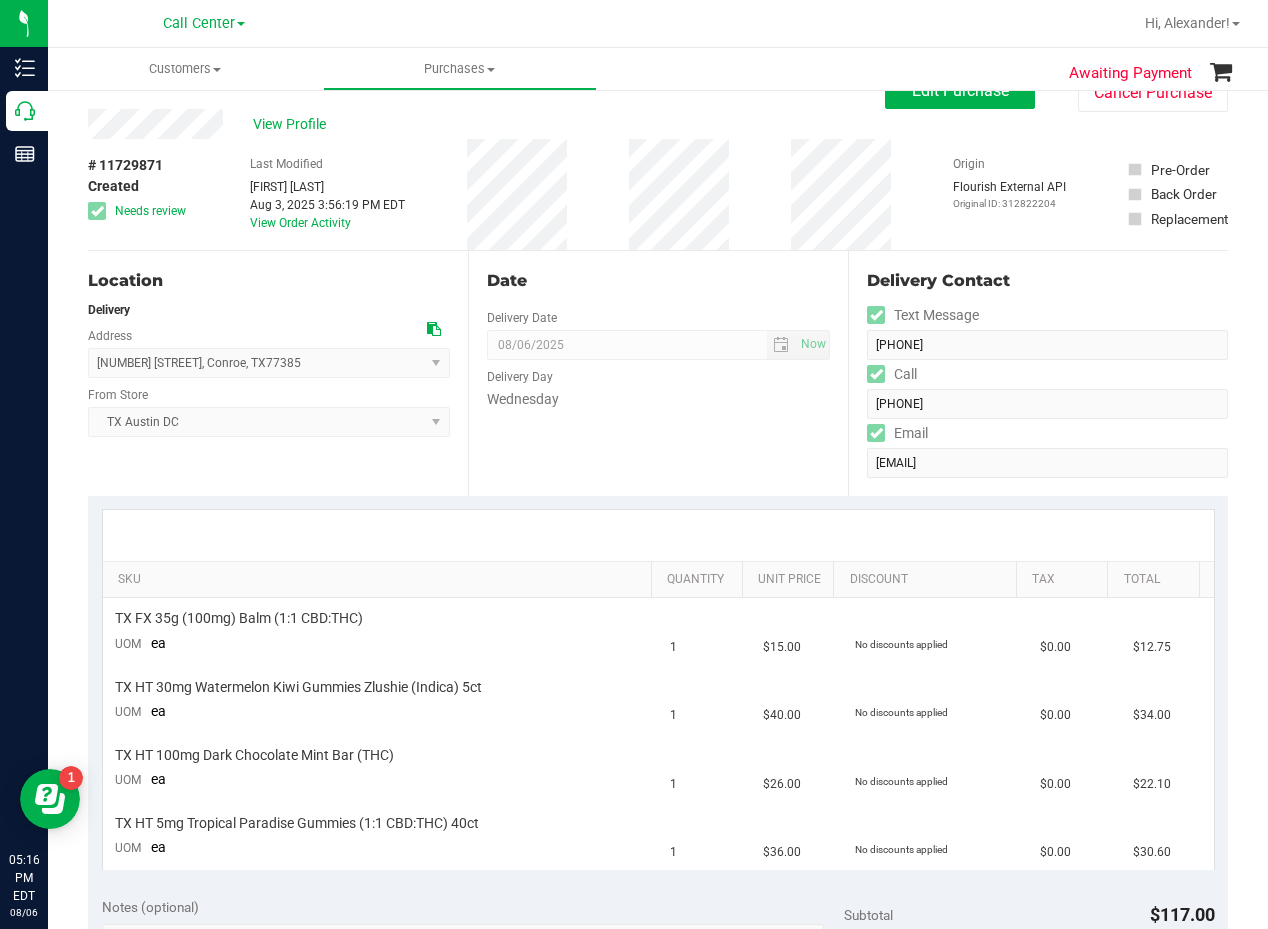 scroll, scrollTop: 0, scrollLeft: 0, axis: both 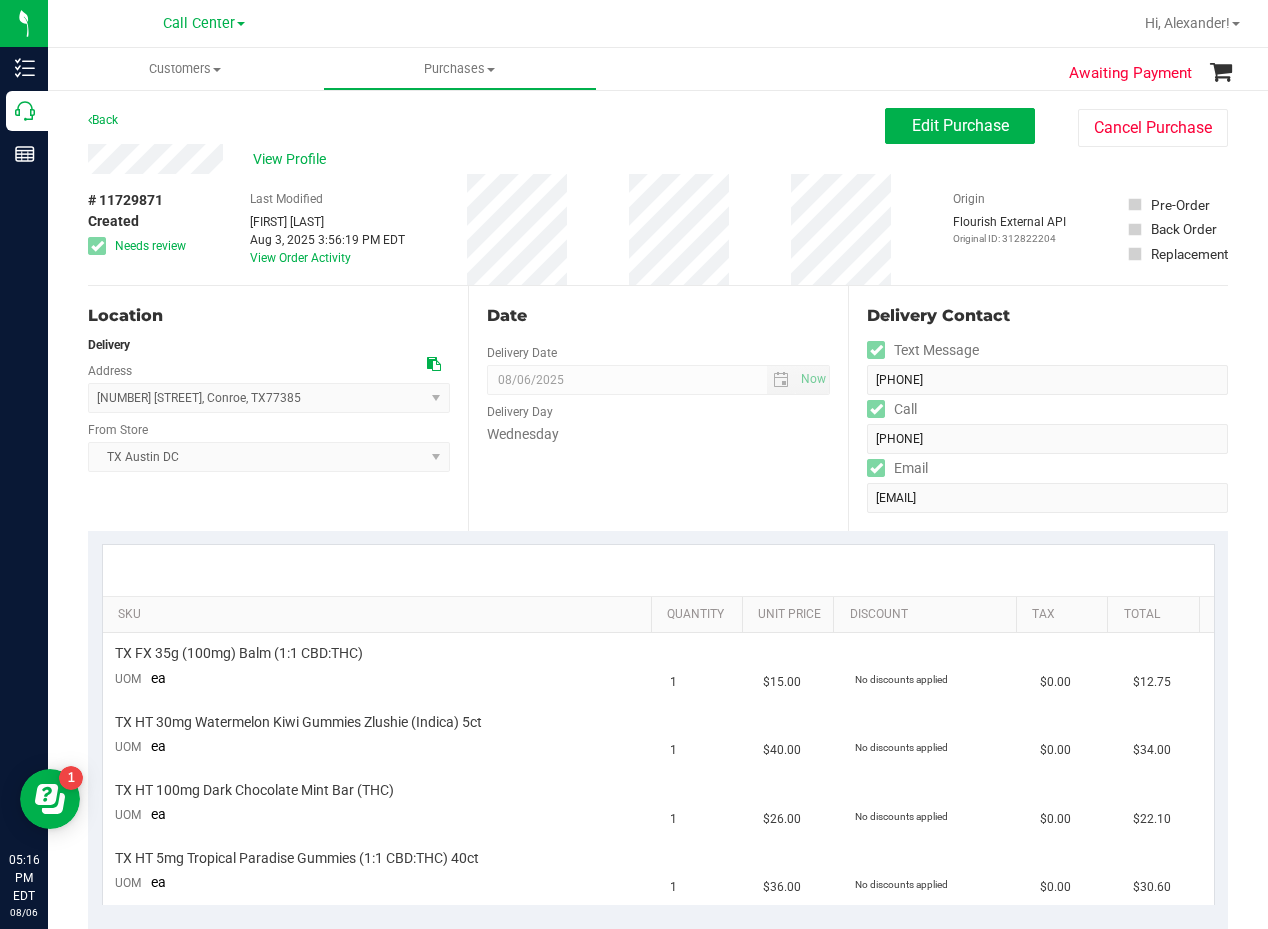 click on "Date" at bounding box center [658, 316] 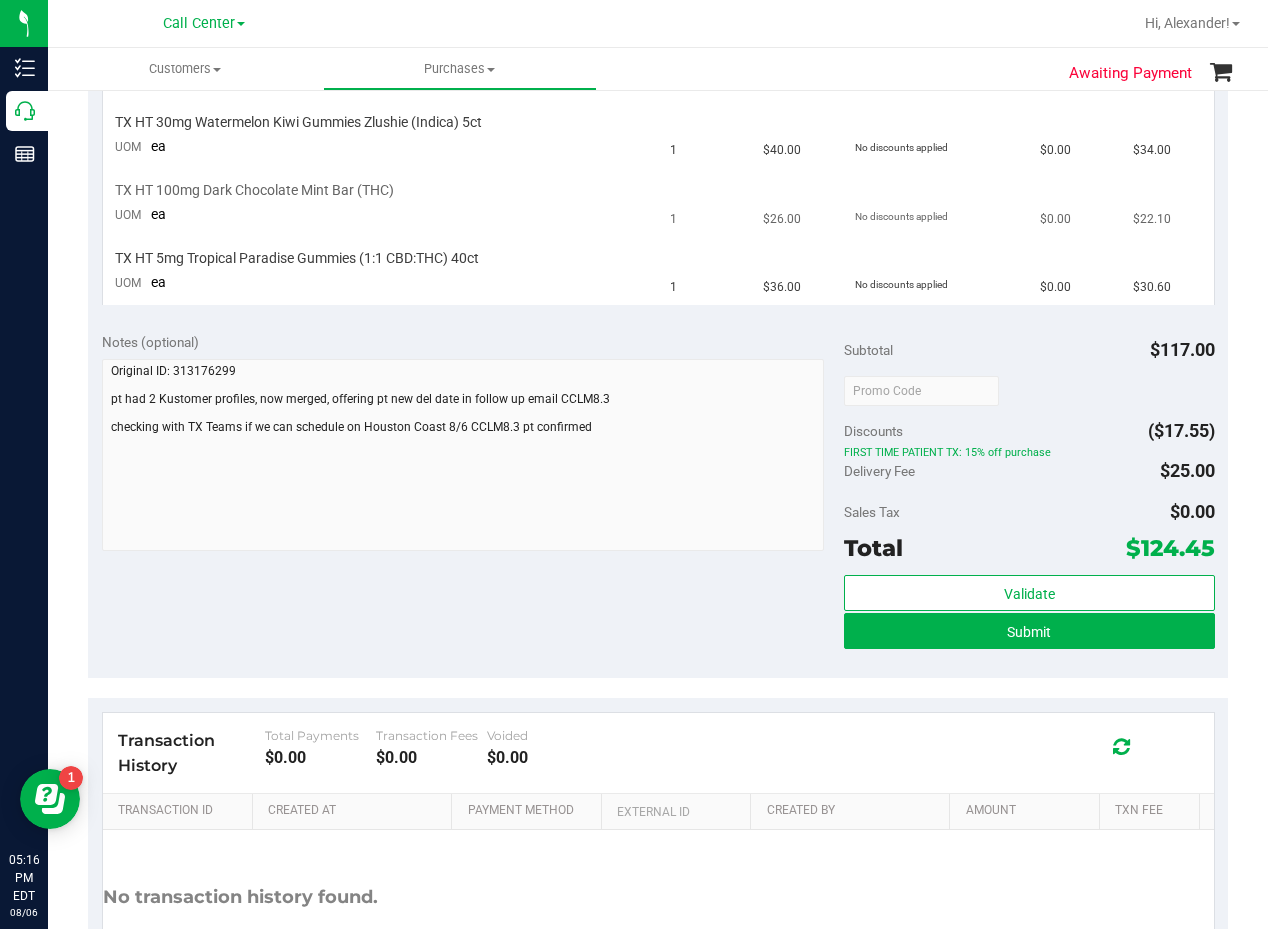 scroll, scrollTop: 0, scrollLeft: 0, axis: both 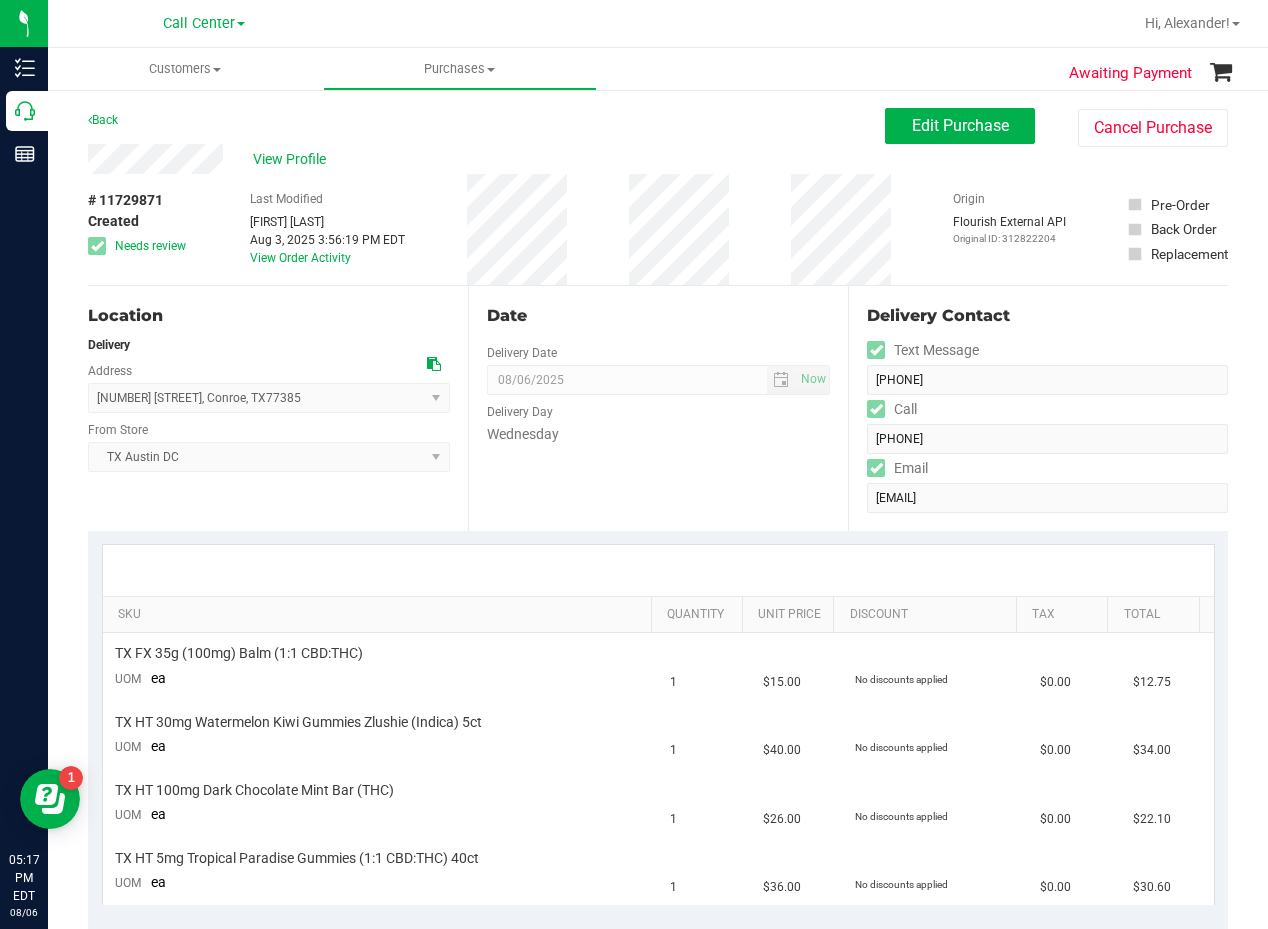 click on "Date
Delivery Date
08/06/2025
Now
08/06/2025 08:00 AM
Now
Delivery Day
Wednesday" at bounding box center (658, 408) 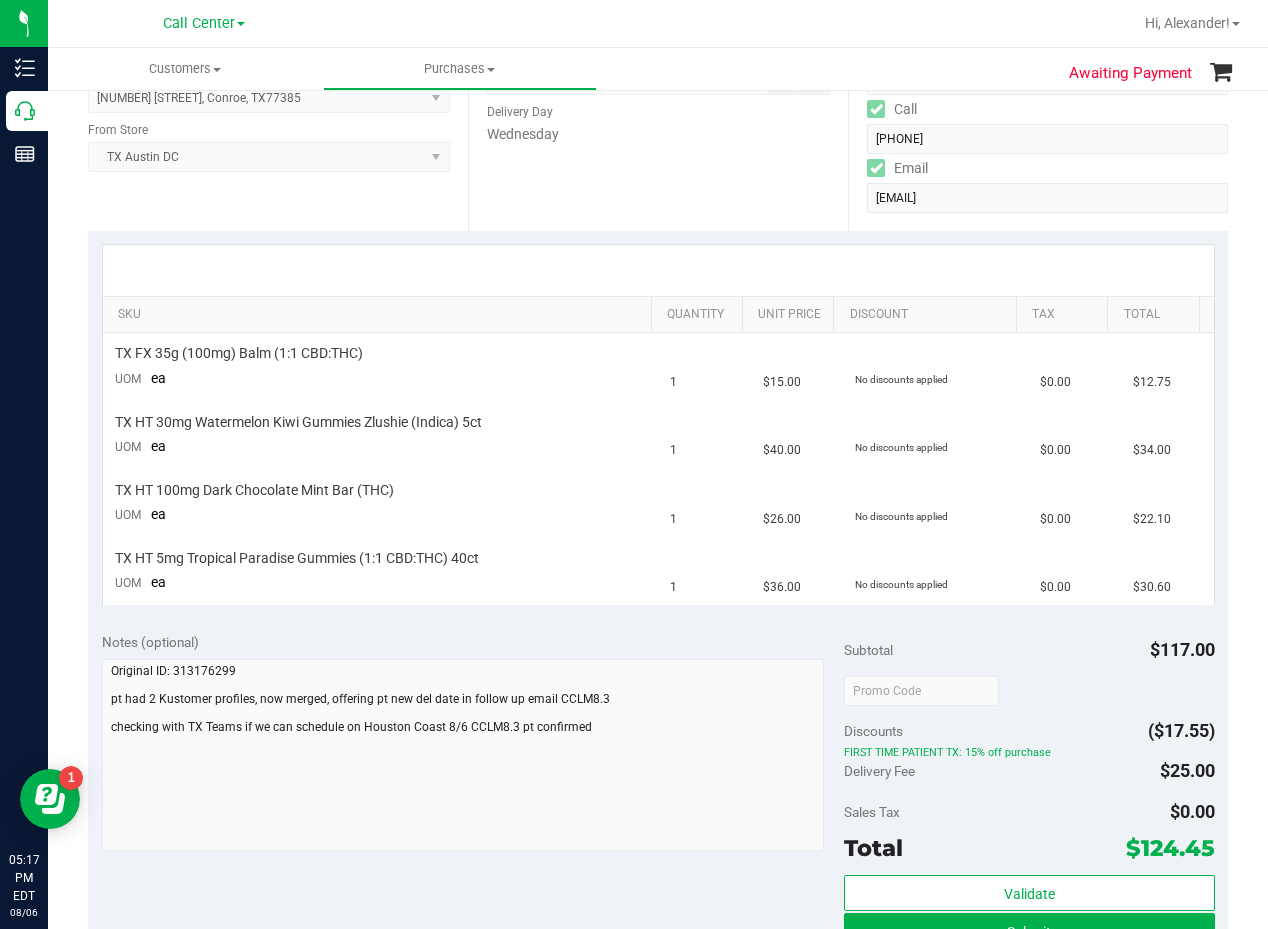 scroll, scrollTop: 400, scrollLeft: 0, axis: vertical 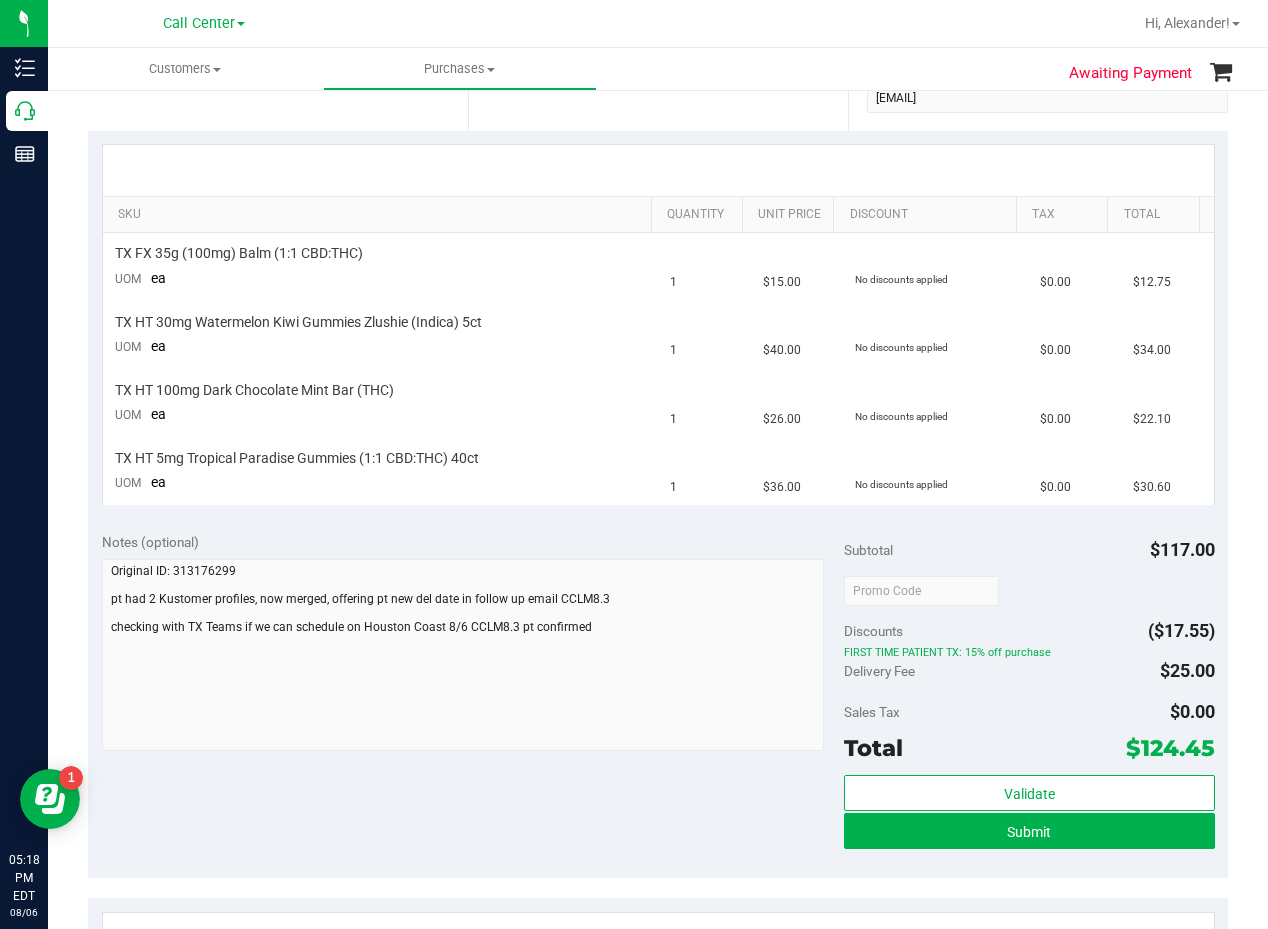 click at bounding box center [658, 170] 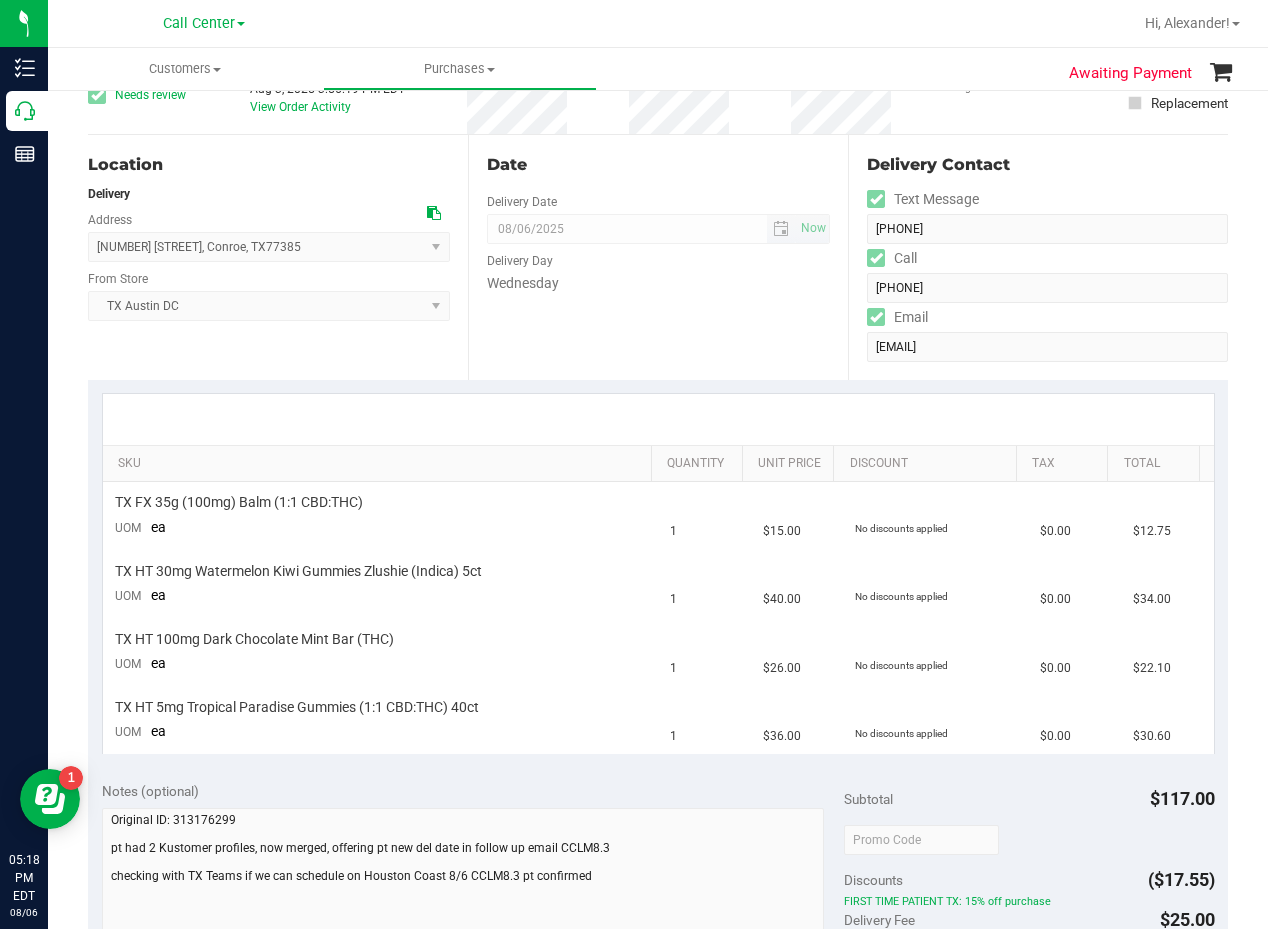 scroll, scrollTop: 0, scrollLeft: 0, axis: both 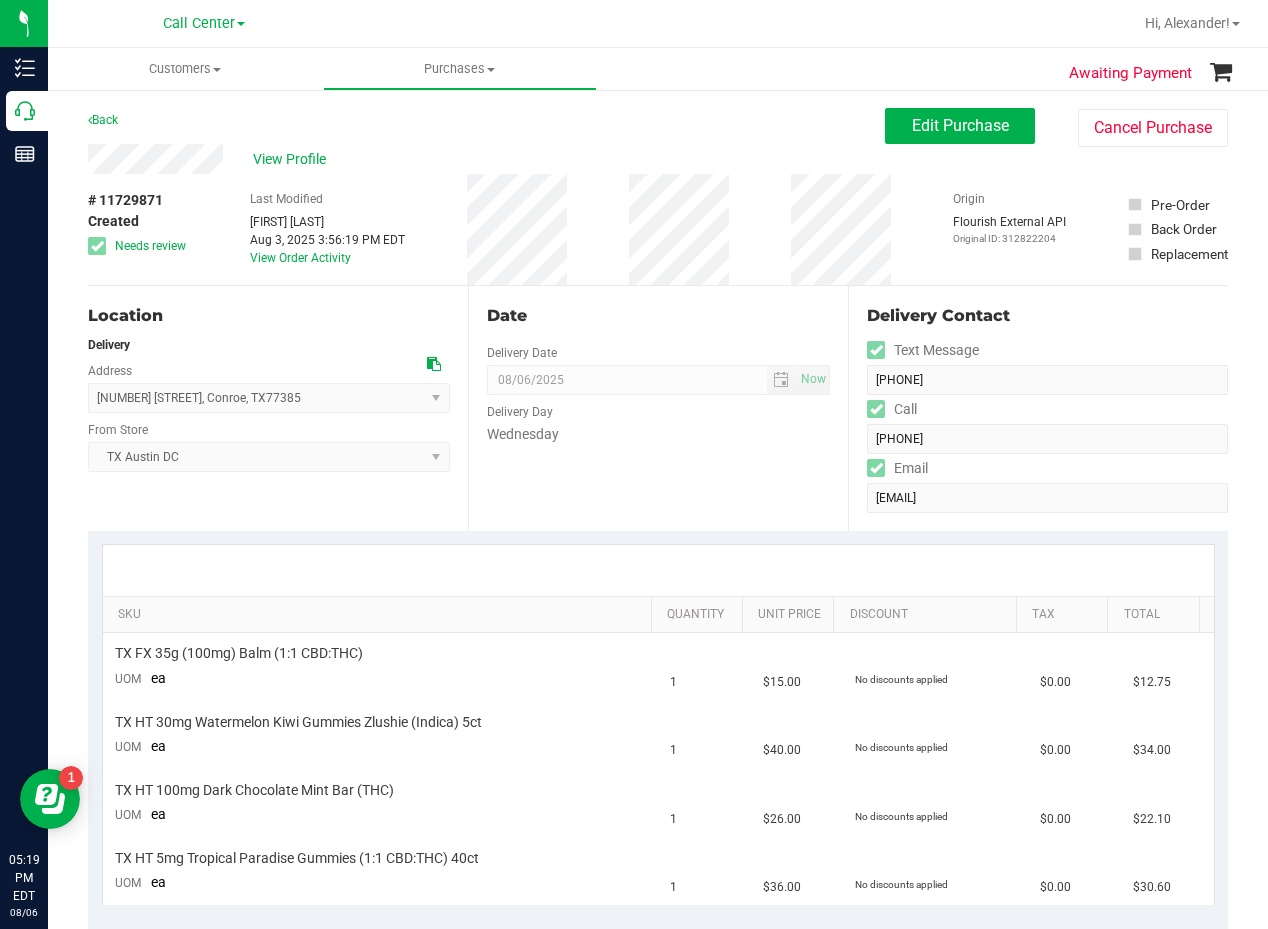 click on "Date" at bounding box center (658, 316) 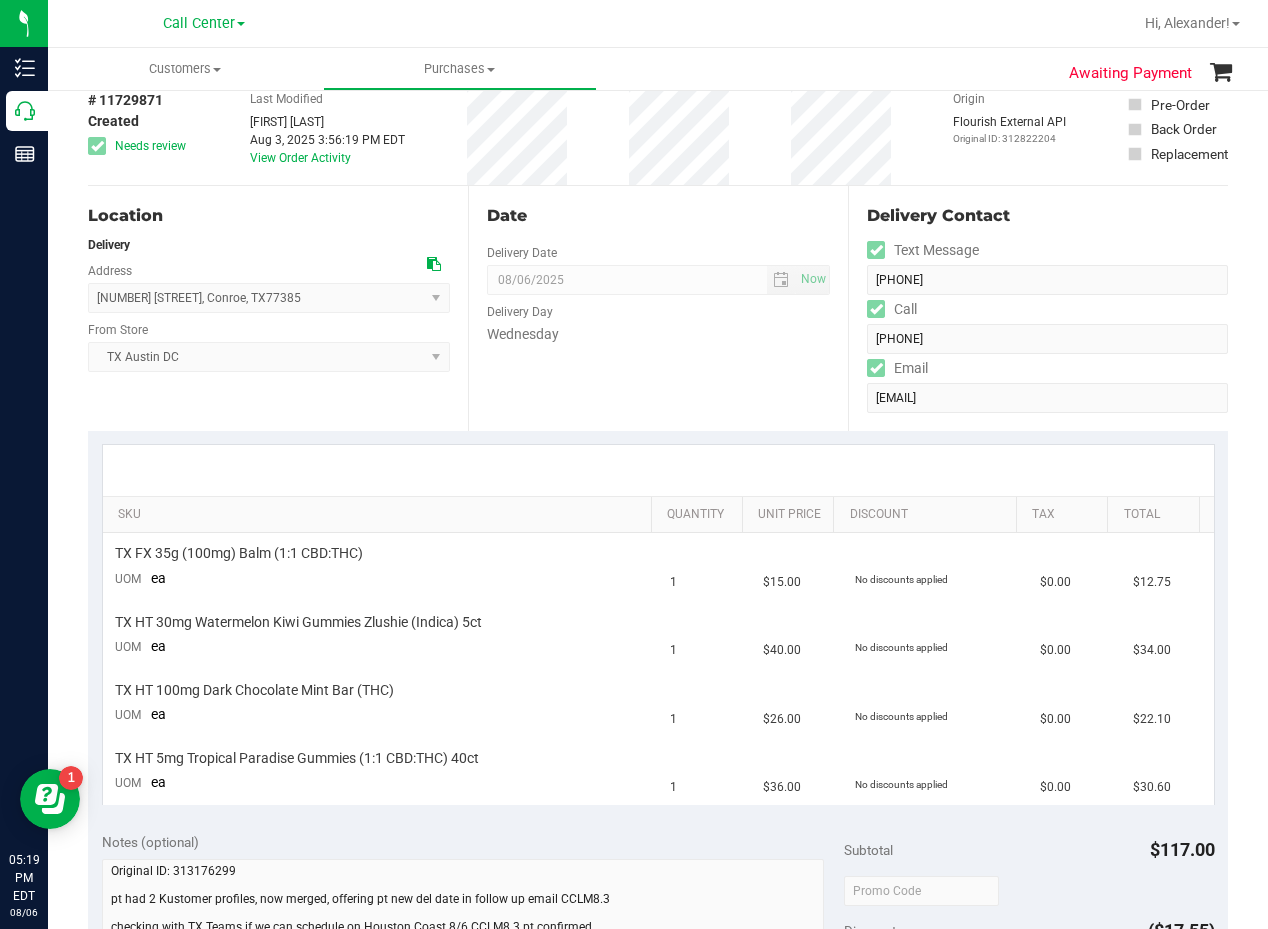 scroll, scrollTop: 0, scrollLeft: 0, axis: both 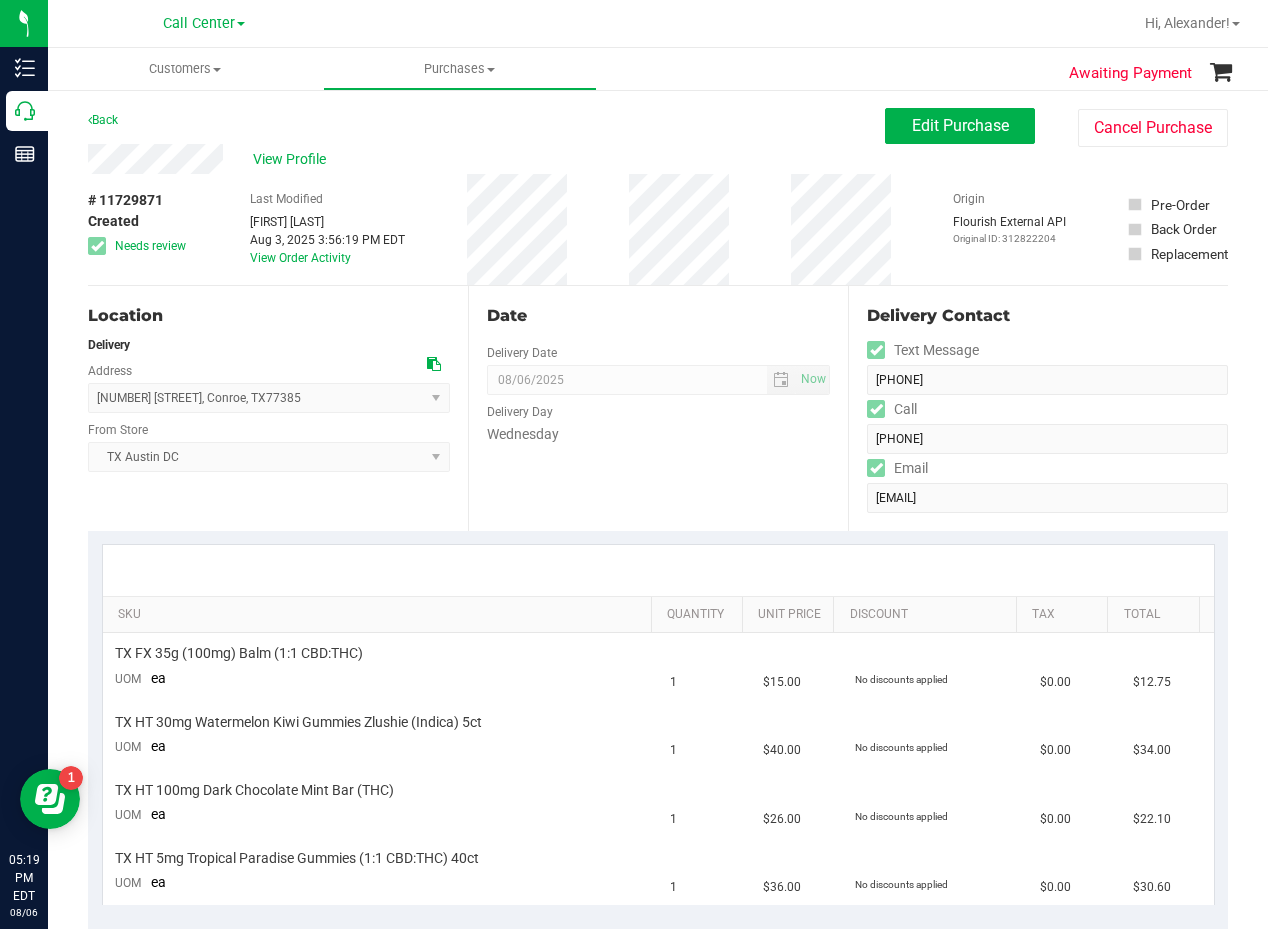 click on "Date
Delivery Date
08/06/2025
Now
08/06/2025 08:00 AM
Now
Delivery Day
Wednesday" at bounding box center (658, 408) 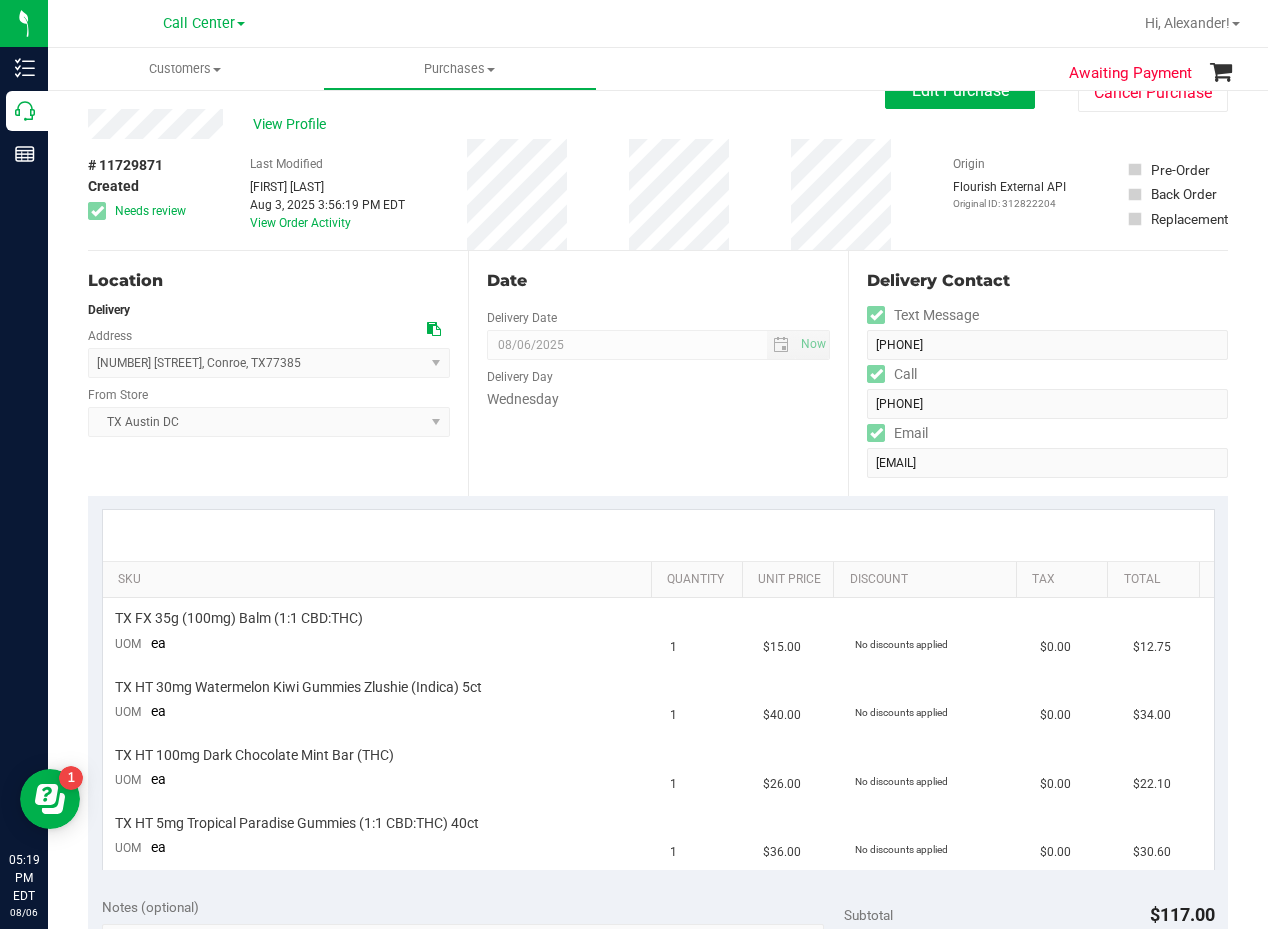 scroll, scrollTop: 0, scrollLeft: 0, axis: both 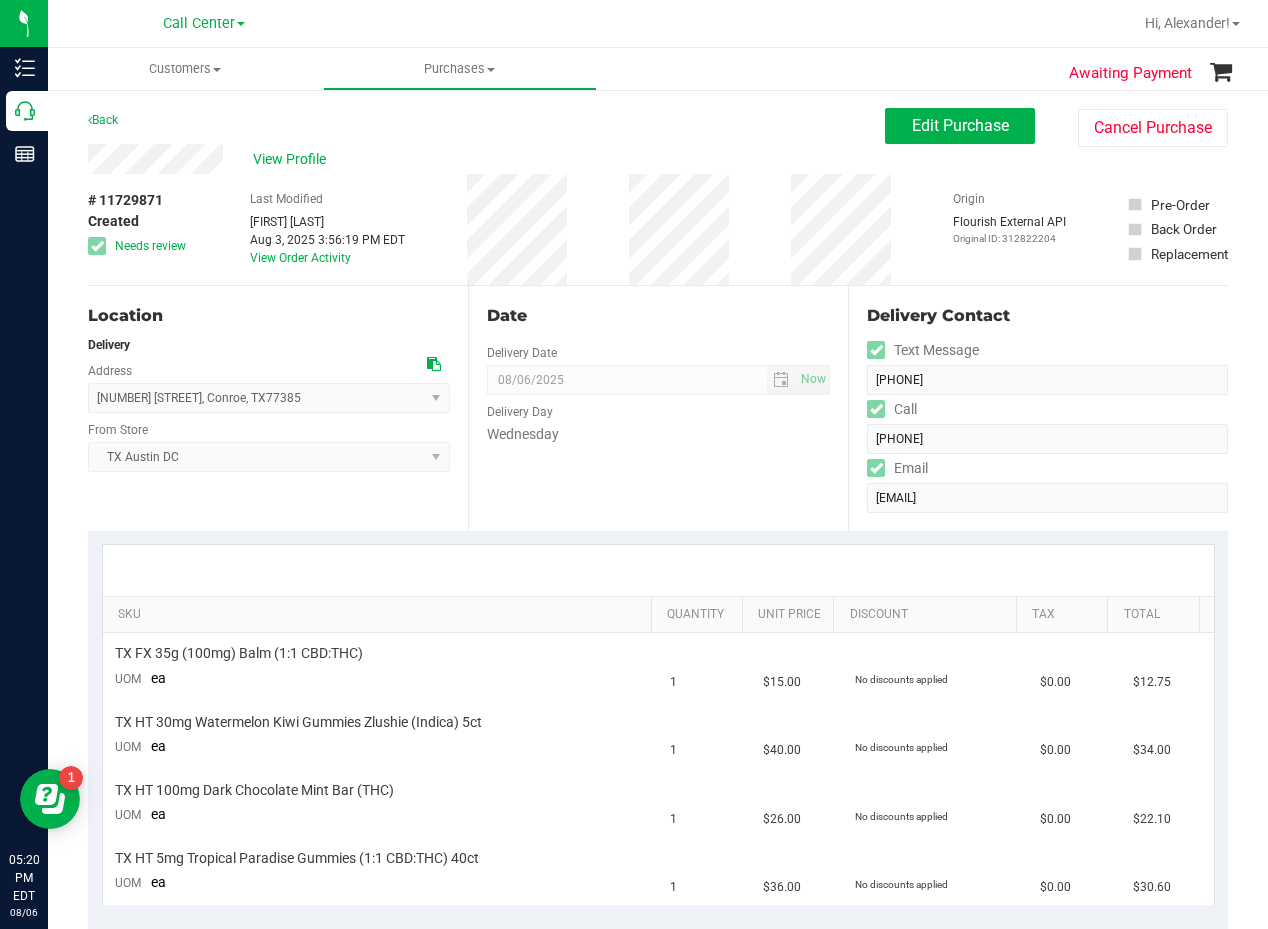 click on "Date
Delivery Date
08/06/2025
Now
08/06/2025 08:00 AM
Now
Delivery Day
Wednesday" at bounding box center (658, 408) 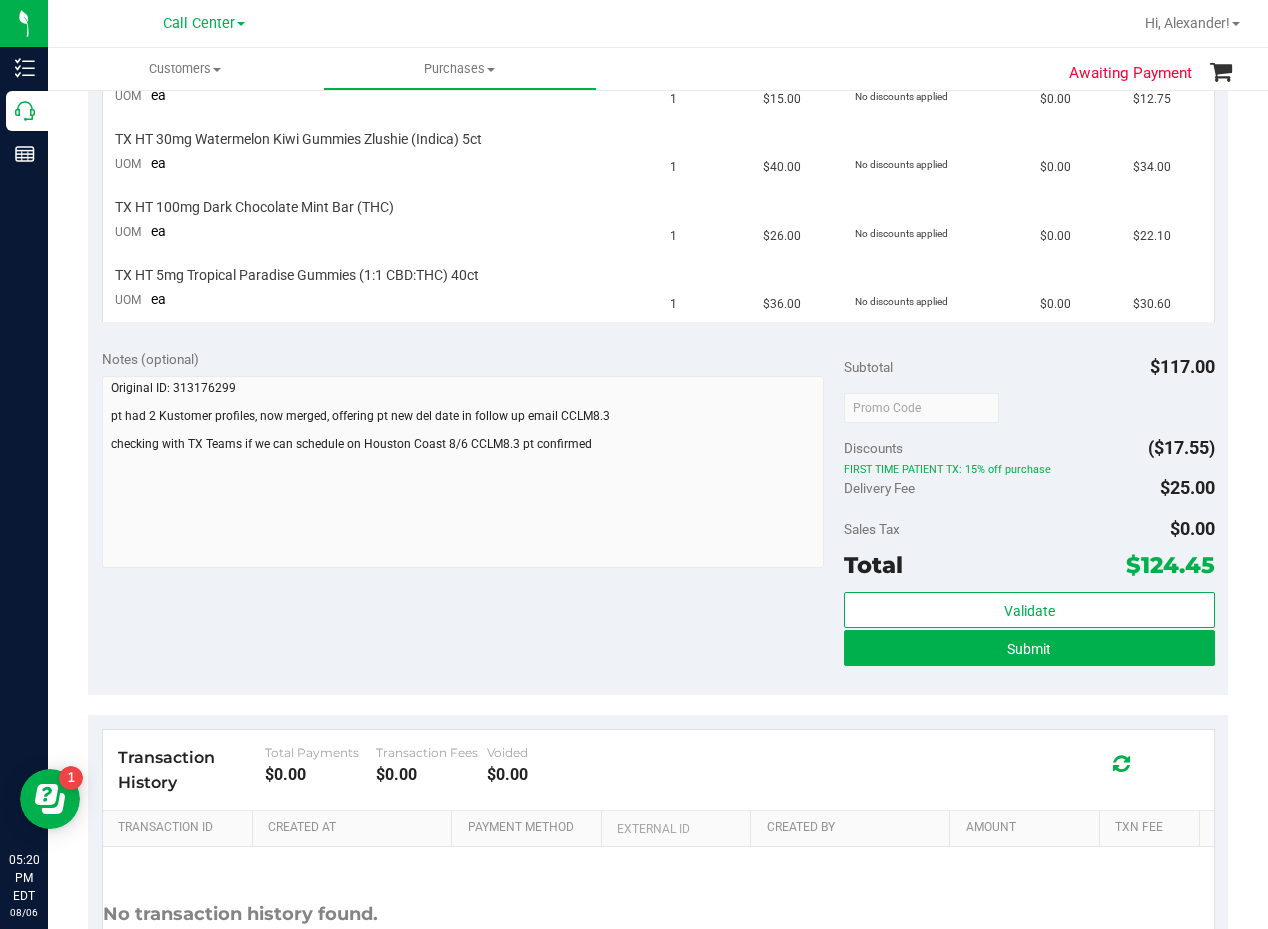 scroll, scrollTop: 600, scrollLeft: 0, axis: vertical 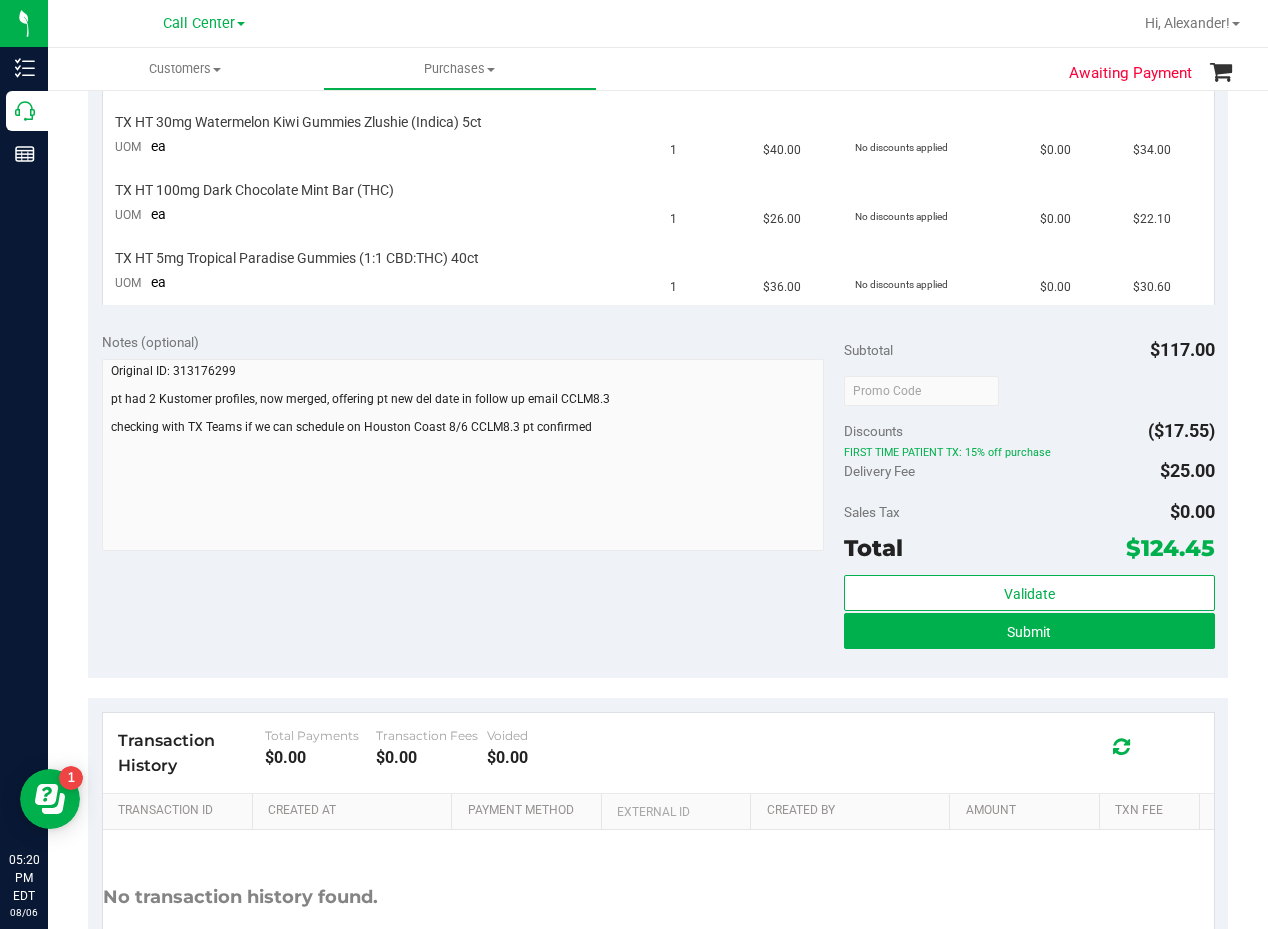 click on "Notes (optional)" at bounding box center (473, 342) 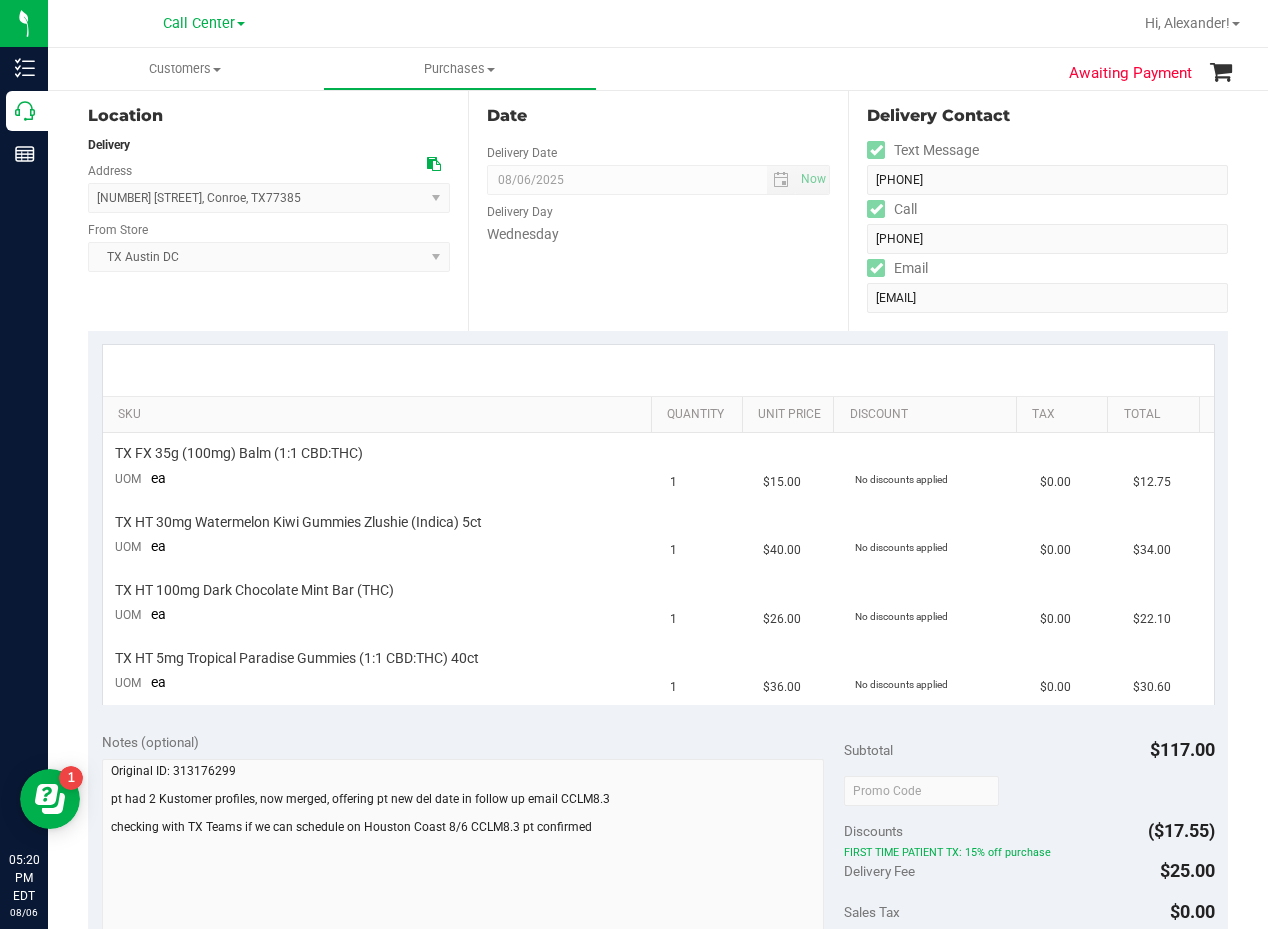scroll, scrollTop: 0, scrollLeft: 0, axis: both 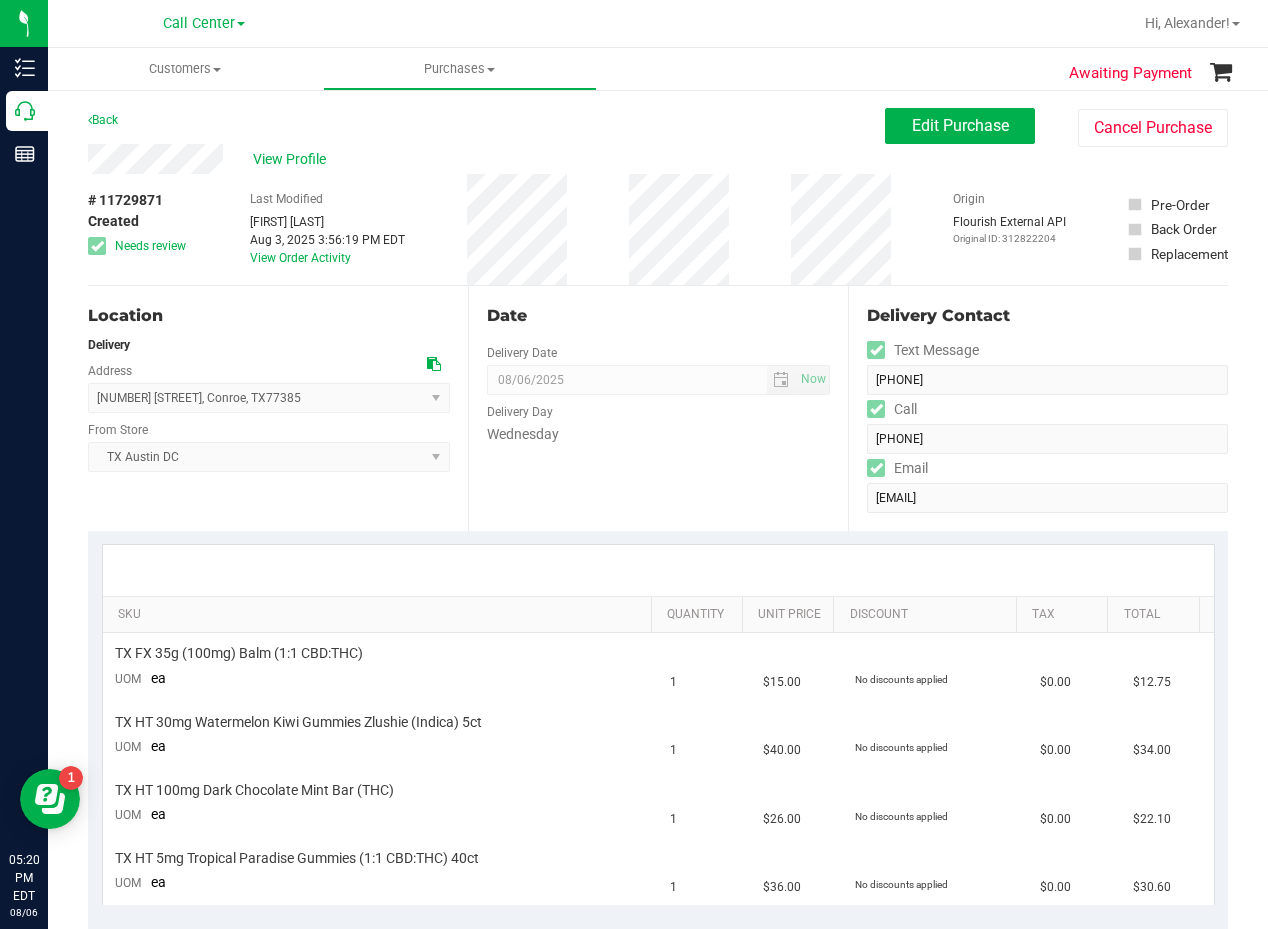 click on "View Profile" at bounding box center (486, 159) 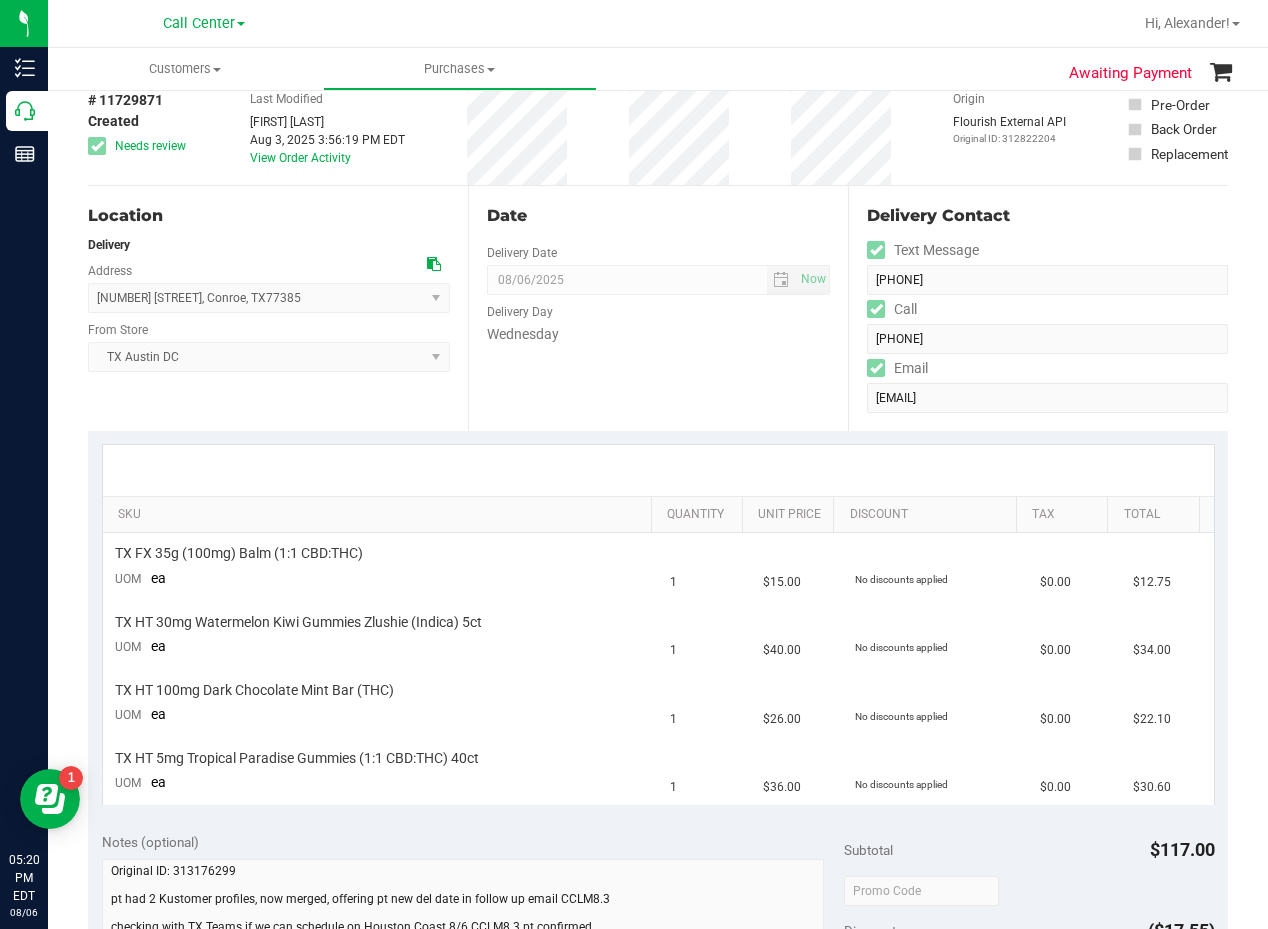 scroll, scrollTop: 0, scrollLeft: 0, axis: both 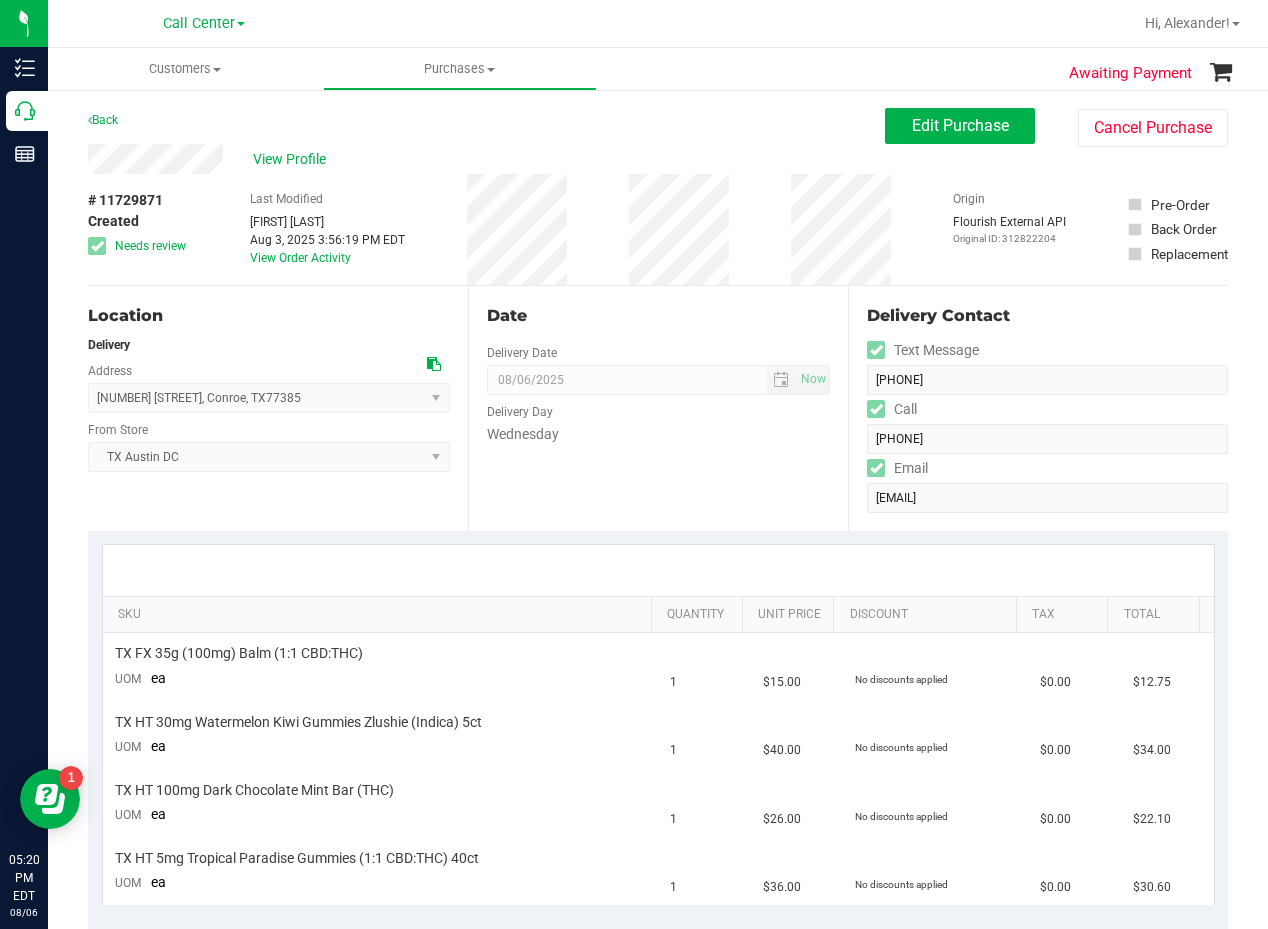 click on "Back
Edit Purchase
Cancel Purchase" at bounding box center (658, 126) 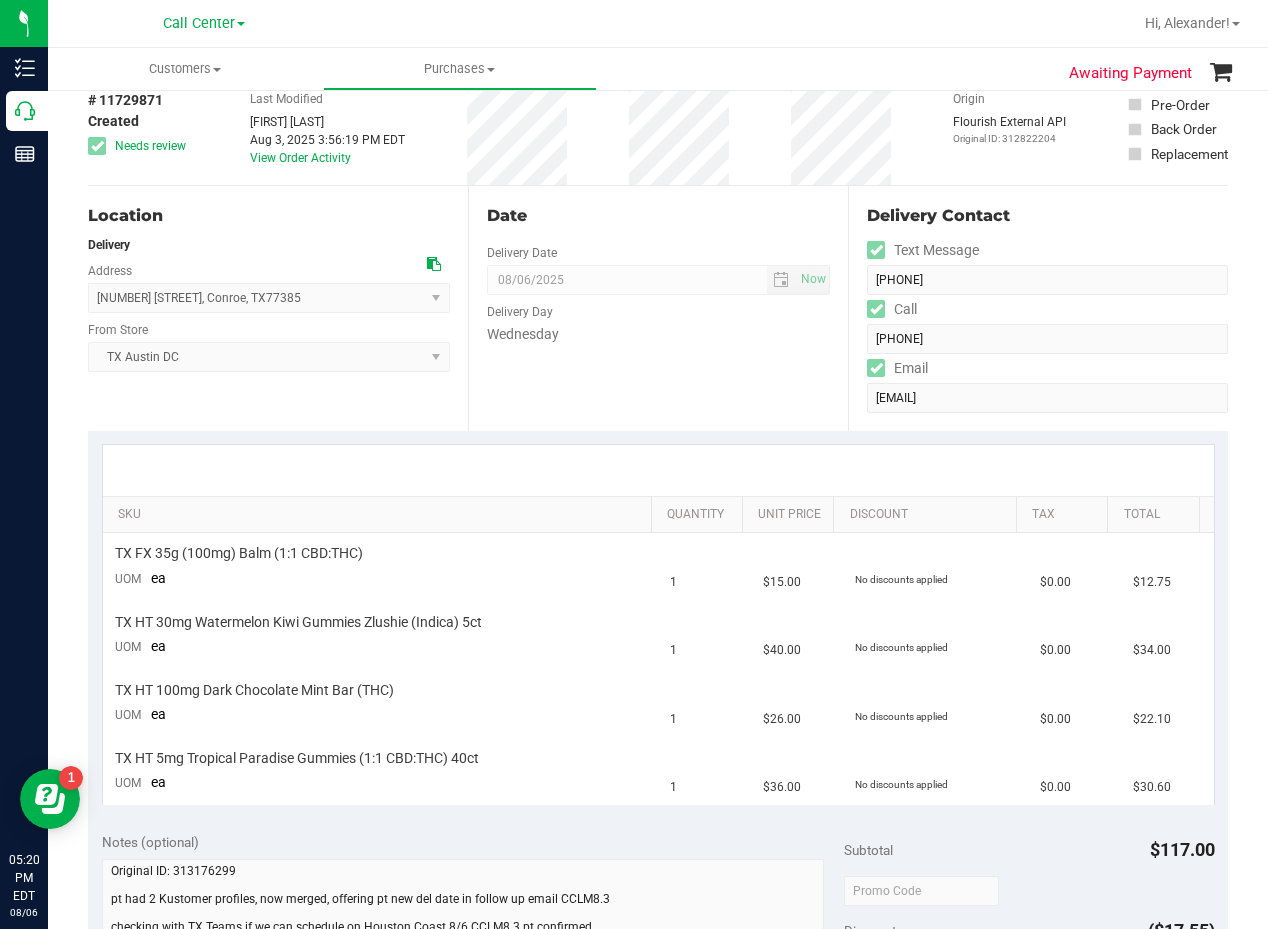 scroll, scrollTop: 0, scrollLeft: 0, axis: both 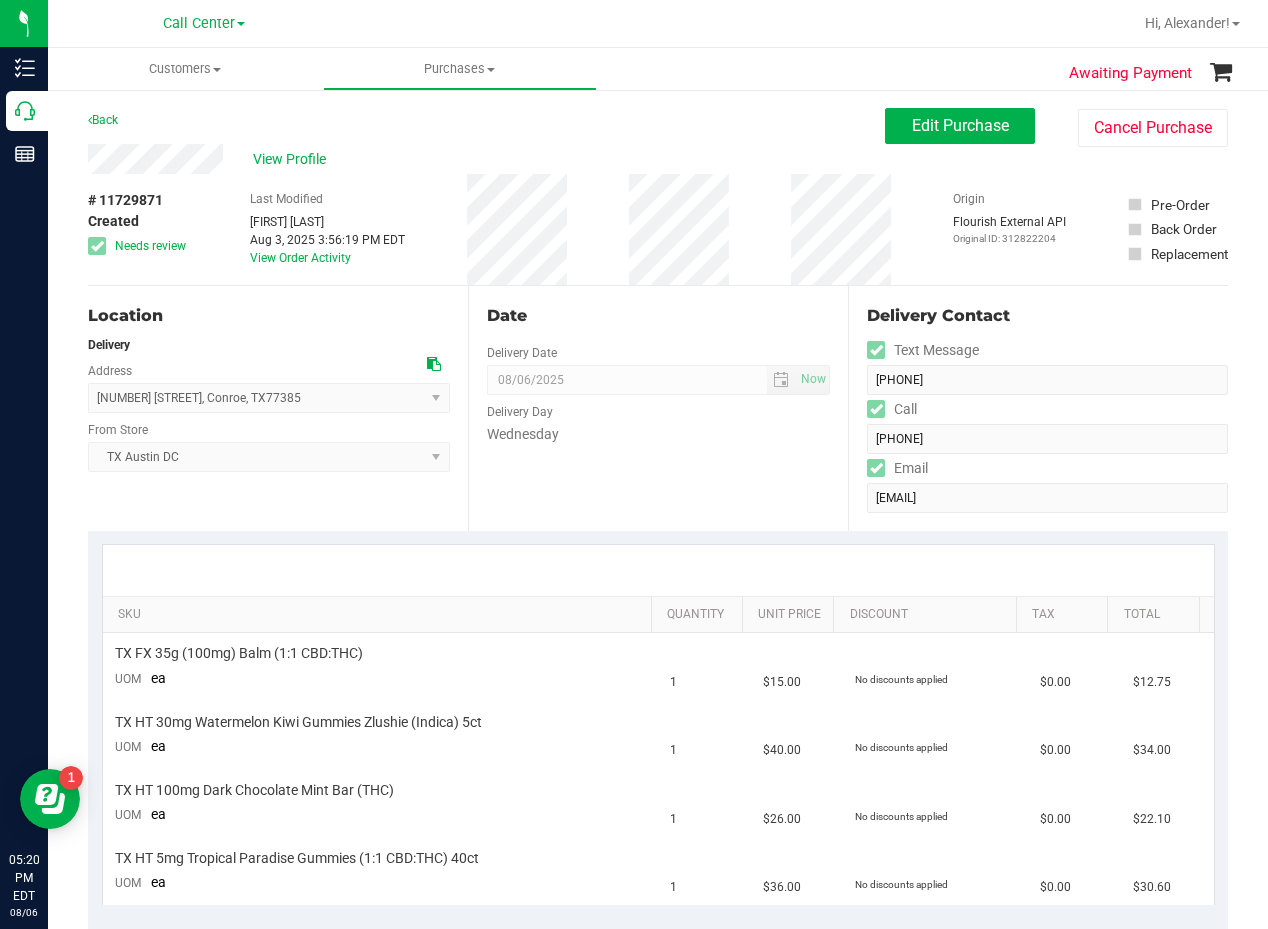 click on "Back
Edit Purchase
Cancel Purchase" at bounding box center [658, 126] 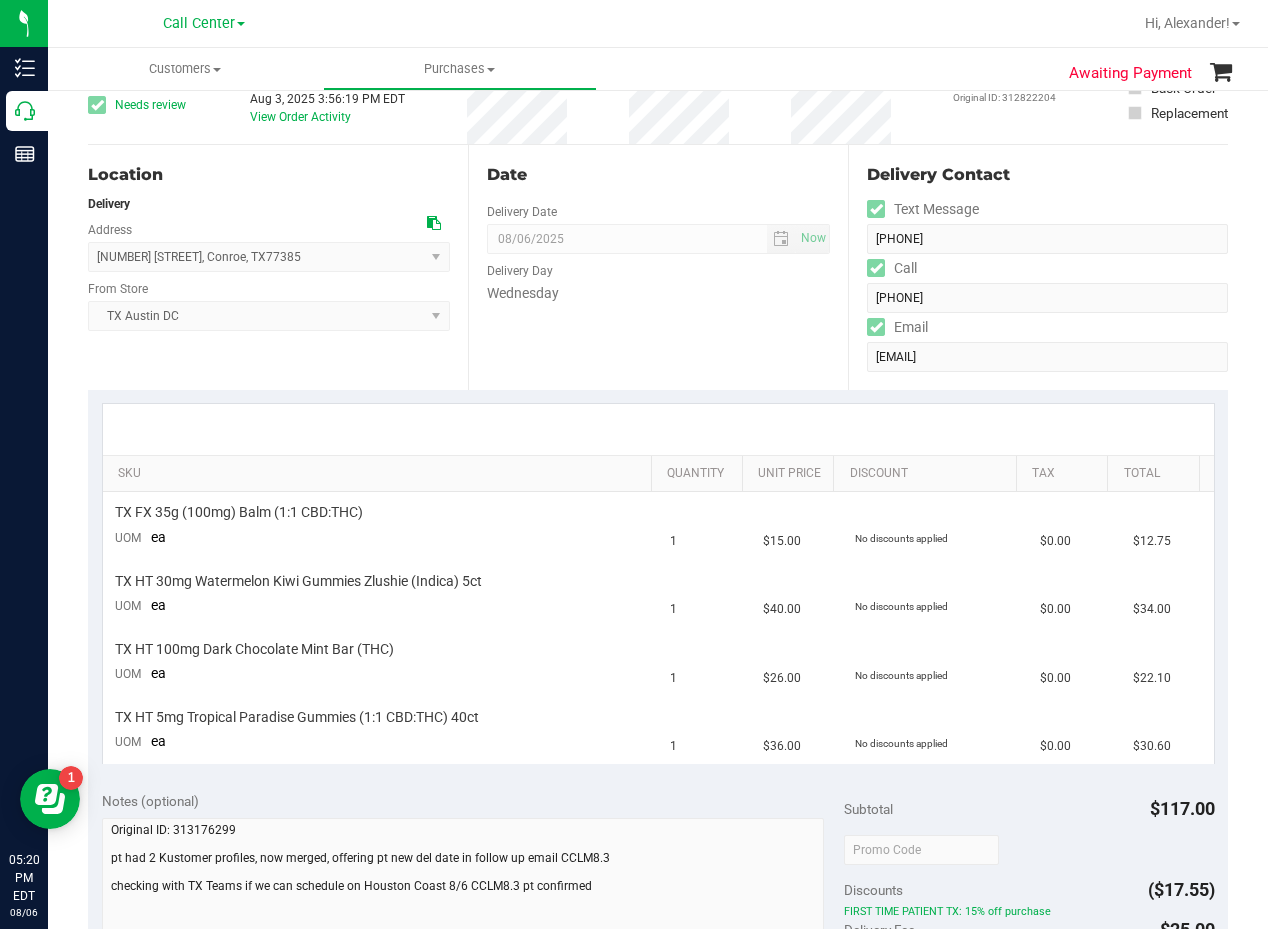 scroll, scrollTop: 100, scrollLeft: 0, axis: vertical 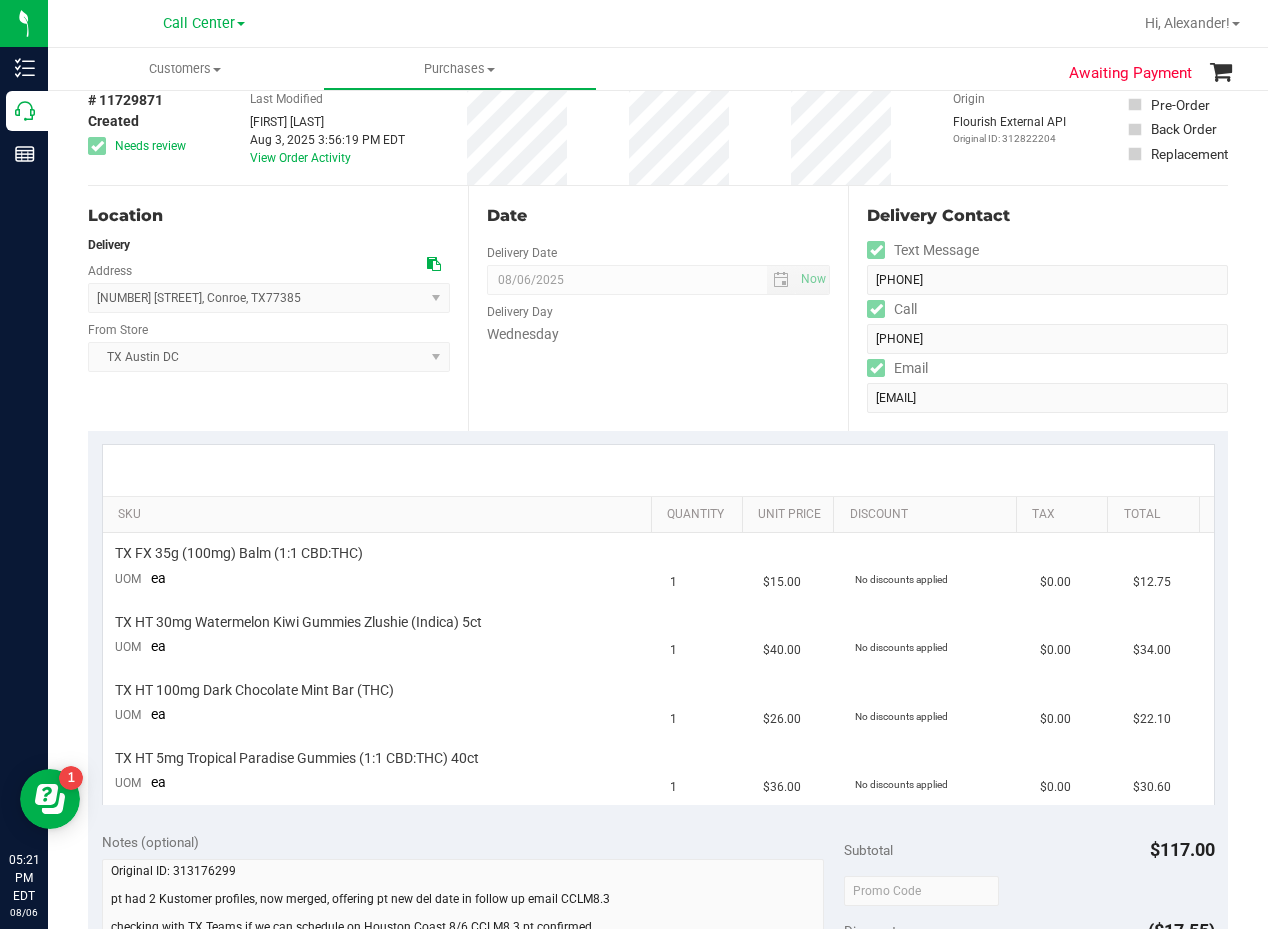 click on "Date" at bounding box center (658, 216) 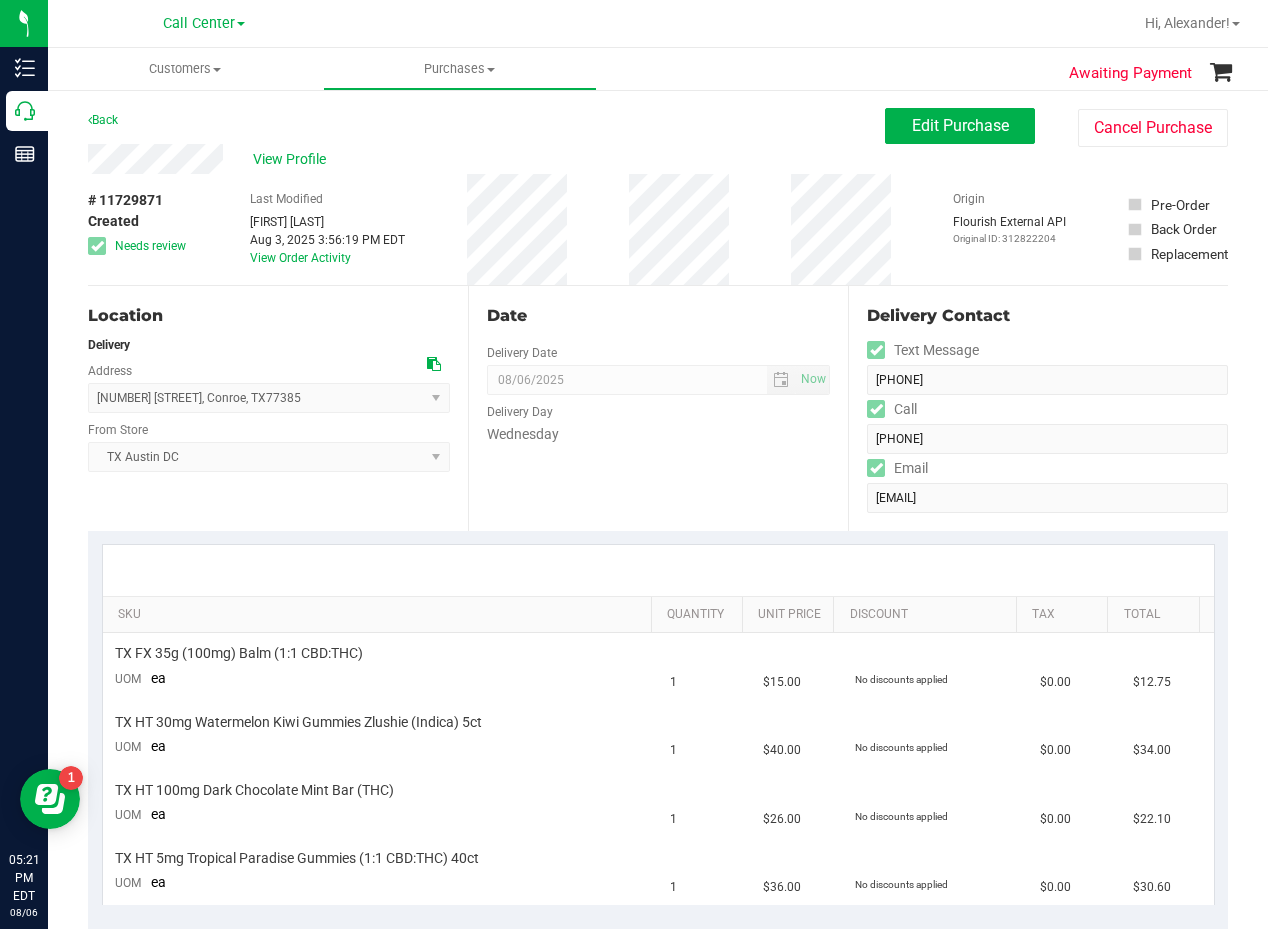 click on "View Profile" at bounding box center [486, 159] 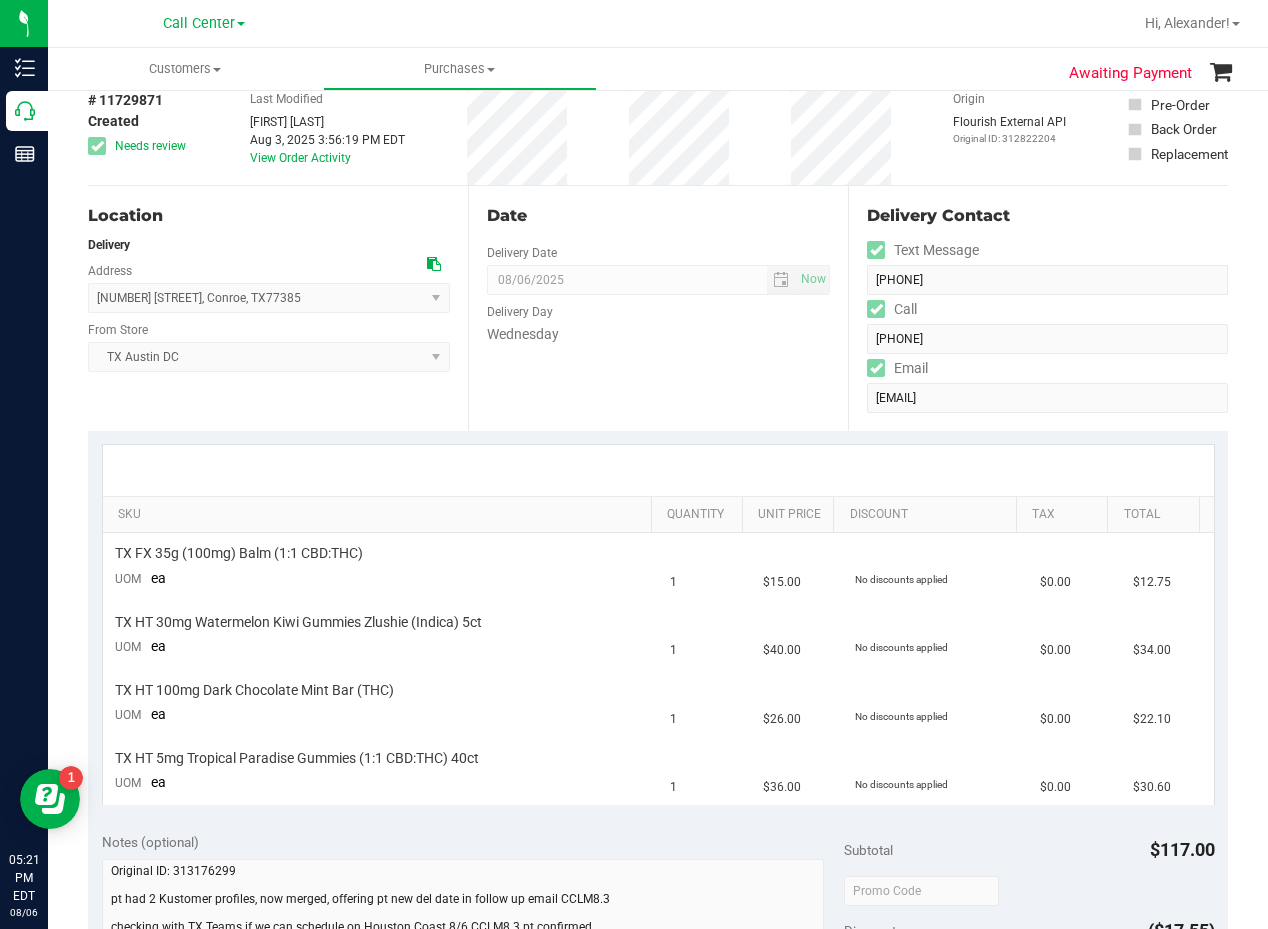 scroll, scrollTop: 0, scrollLeft: 0, axis: both 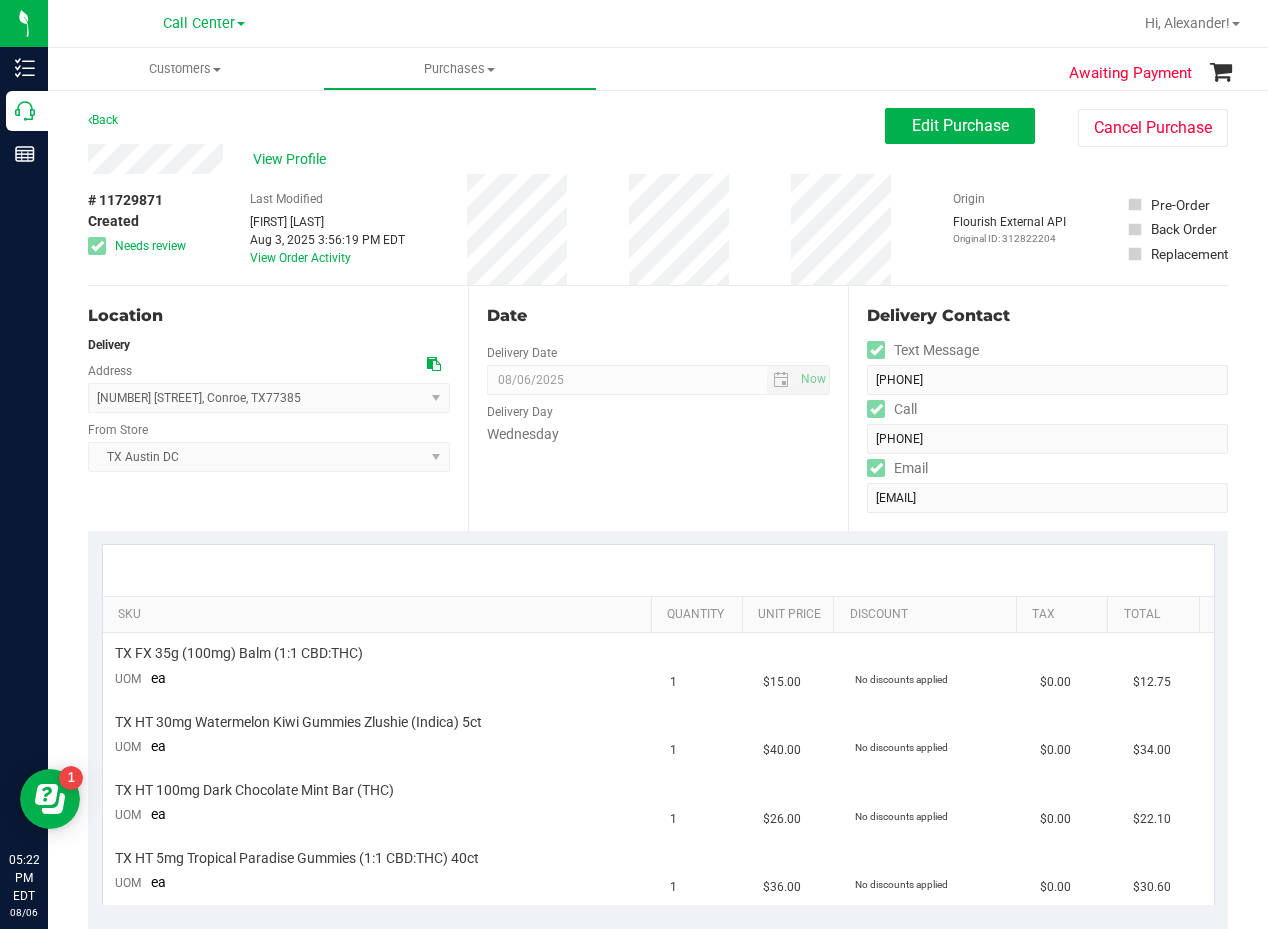click on "Date
Delivery Date
08/06/2025
Now
08/06/2025 08:00 AM
Now
Delivery Day
Wednesday" at bounding box center [658, 408] 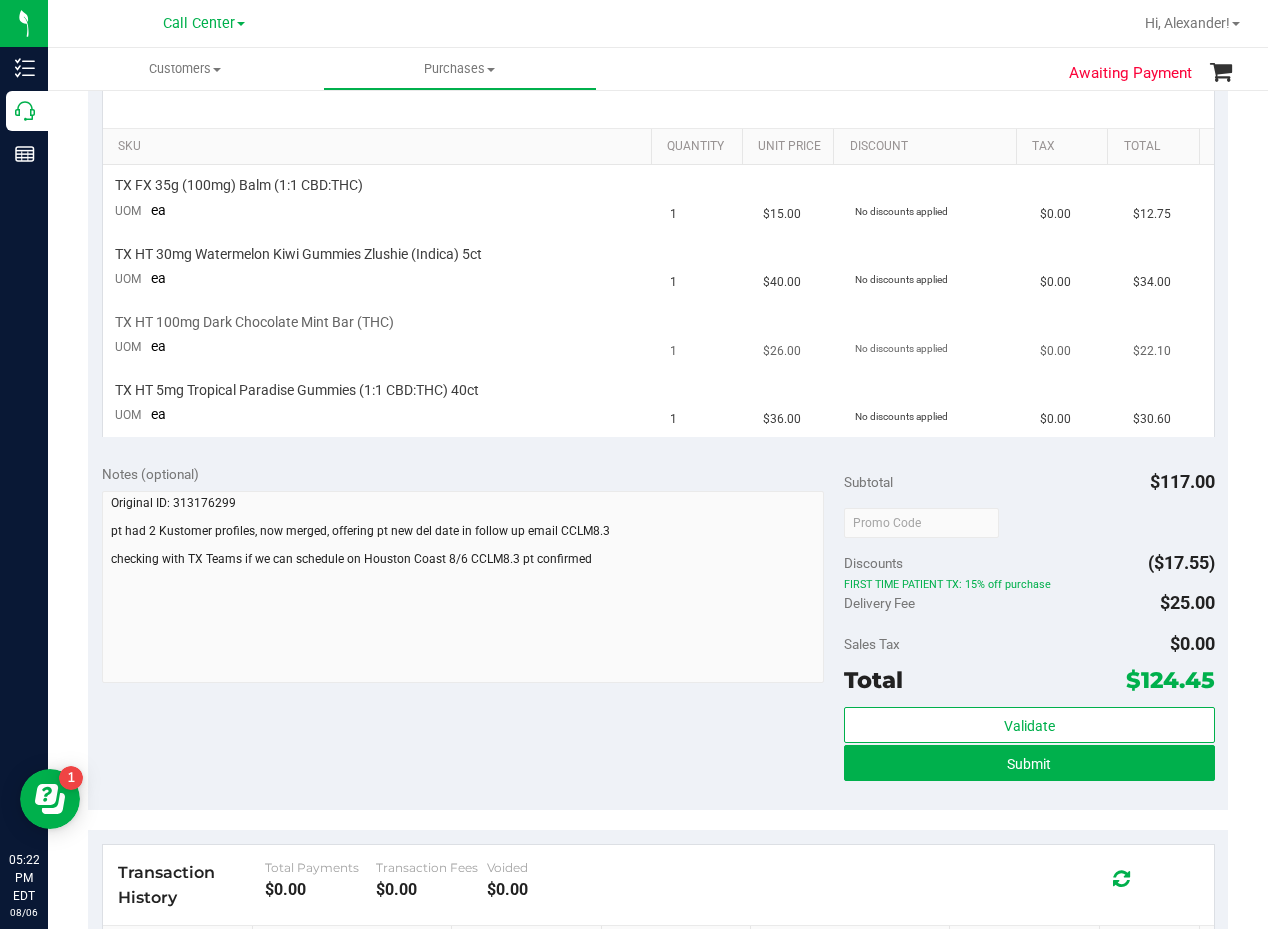 scroll, scrollTop: 500, scrollLeft: 0, axis: vertical 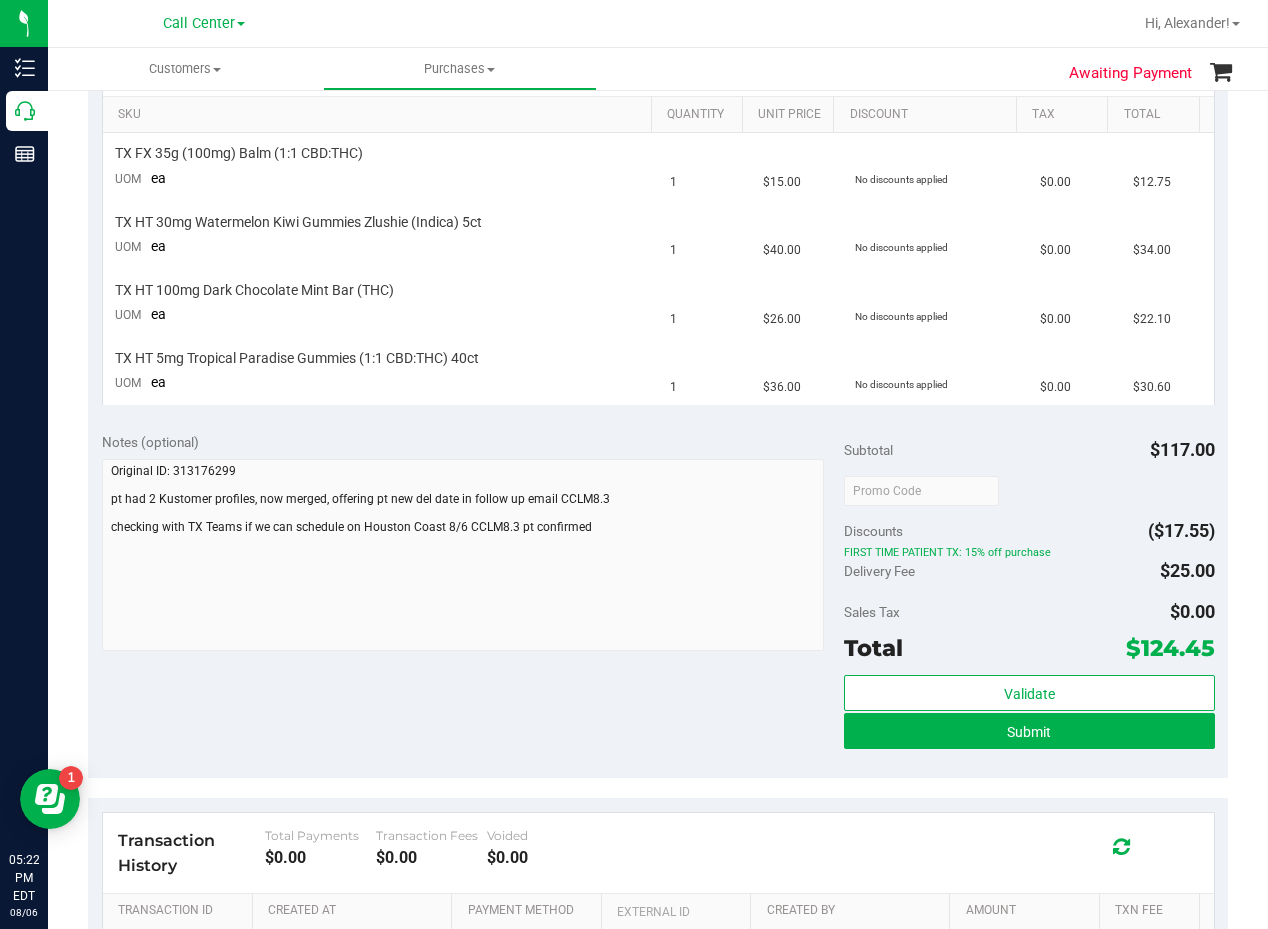 click on "Notes (optional)" at bounding box center (473, 442) 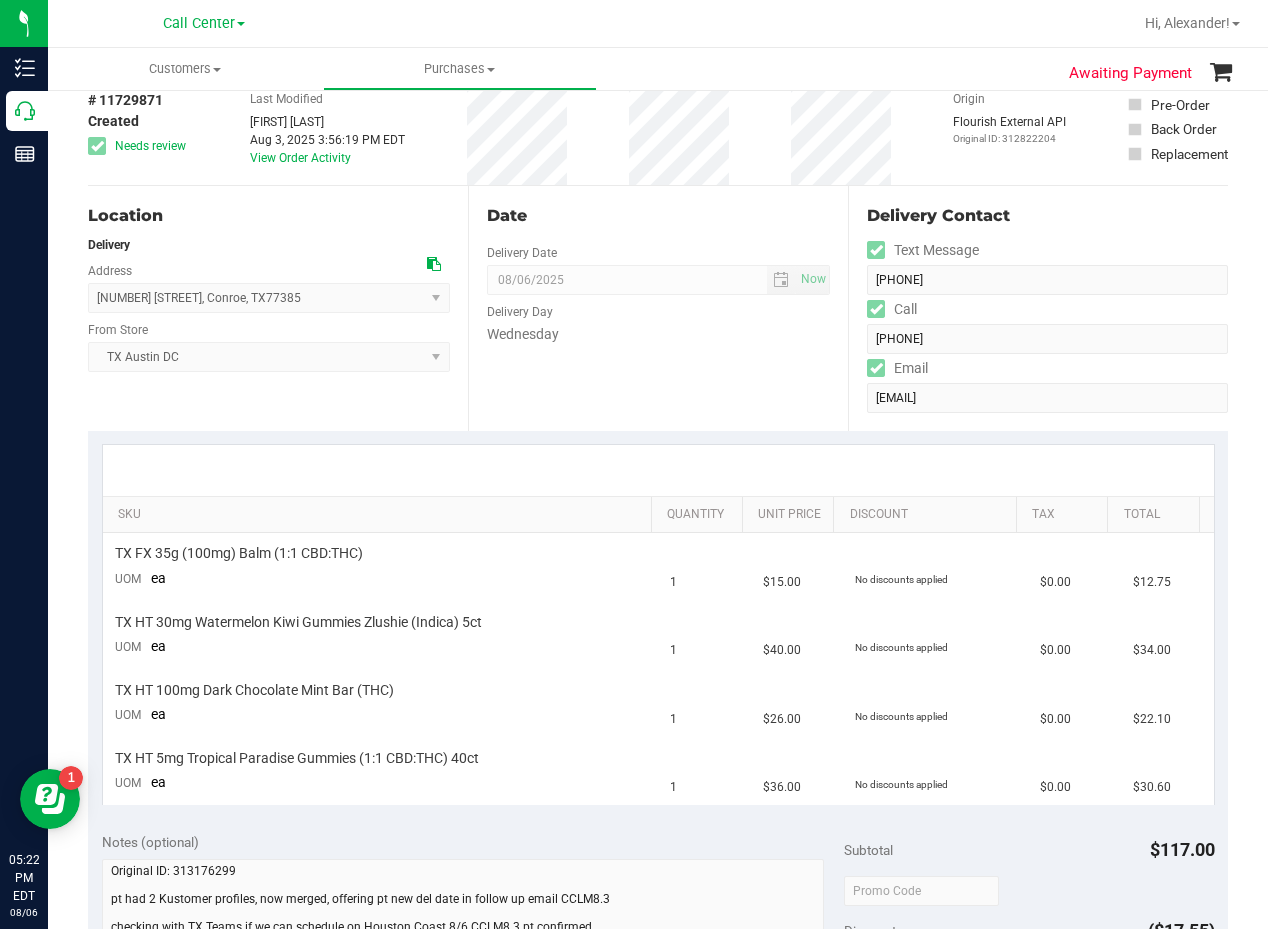 click on "Date
Delivery Date
08/06/2025
Now
08/06/2025 08:00 AM
Now
Delivery Day
Wednesday" at bounding box center [658, 308] 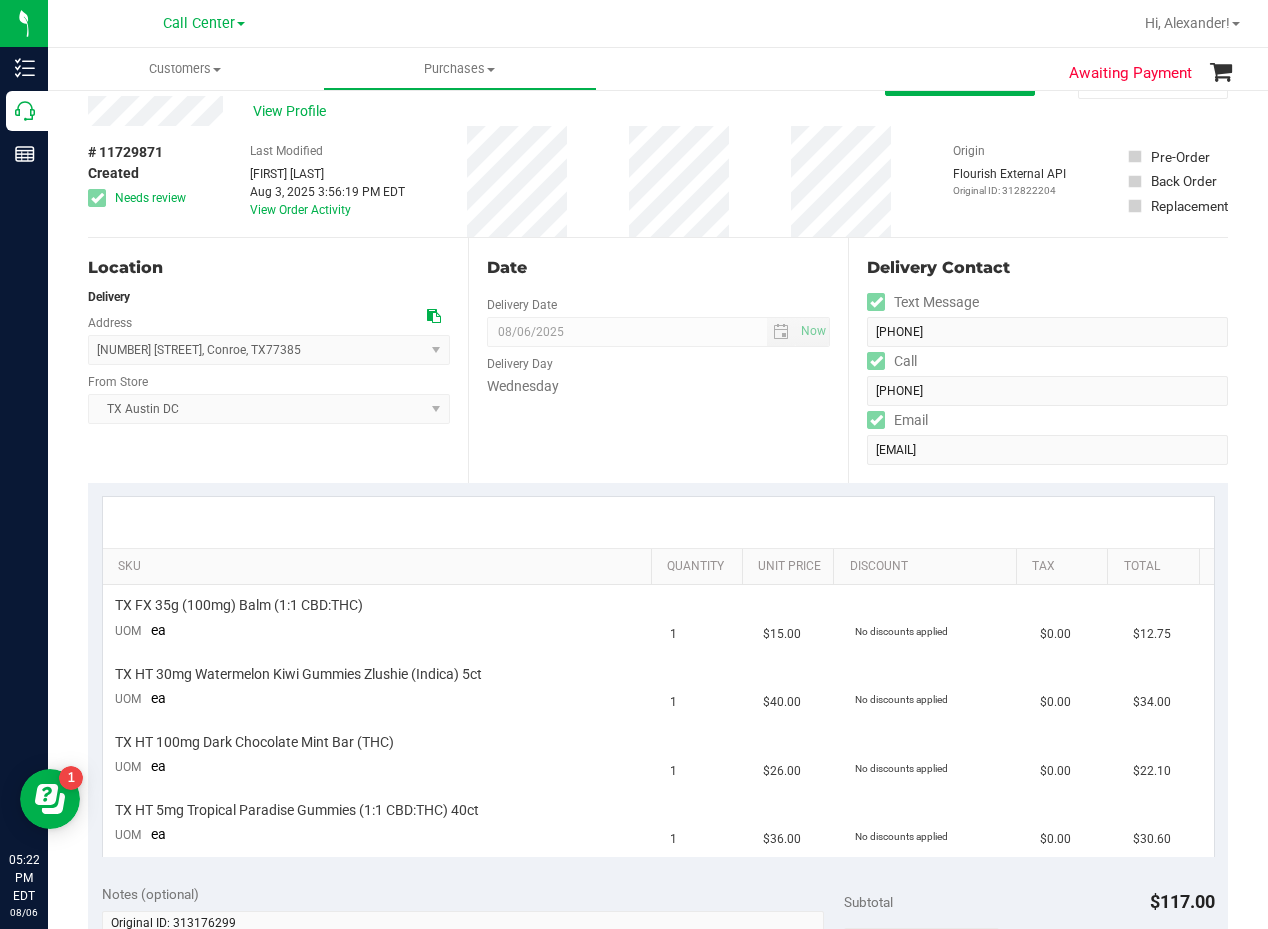 scroll, scrollTop: 0, scrollLeft: 0, axis: both 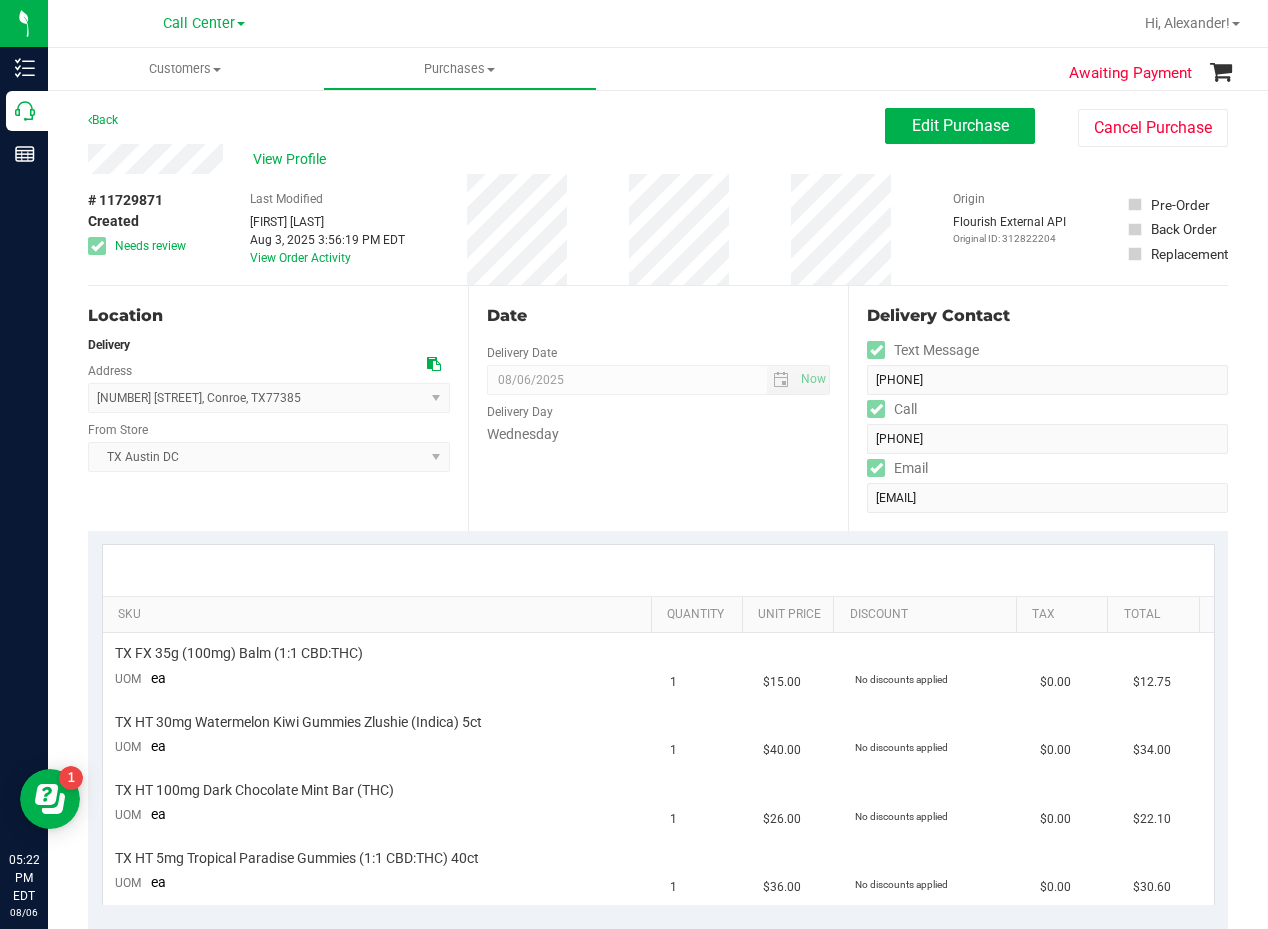 click on "Date
Delivery Date
08/06/2025
Now
08/06/2025 08:00 AM
Now
Delivery Day
Wednesday" at bounding box center [658, 408] 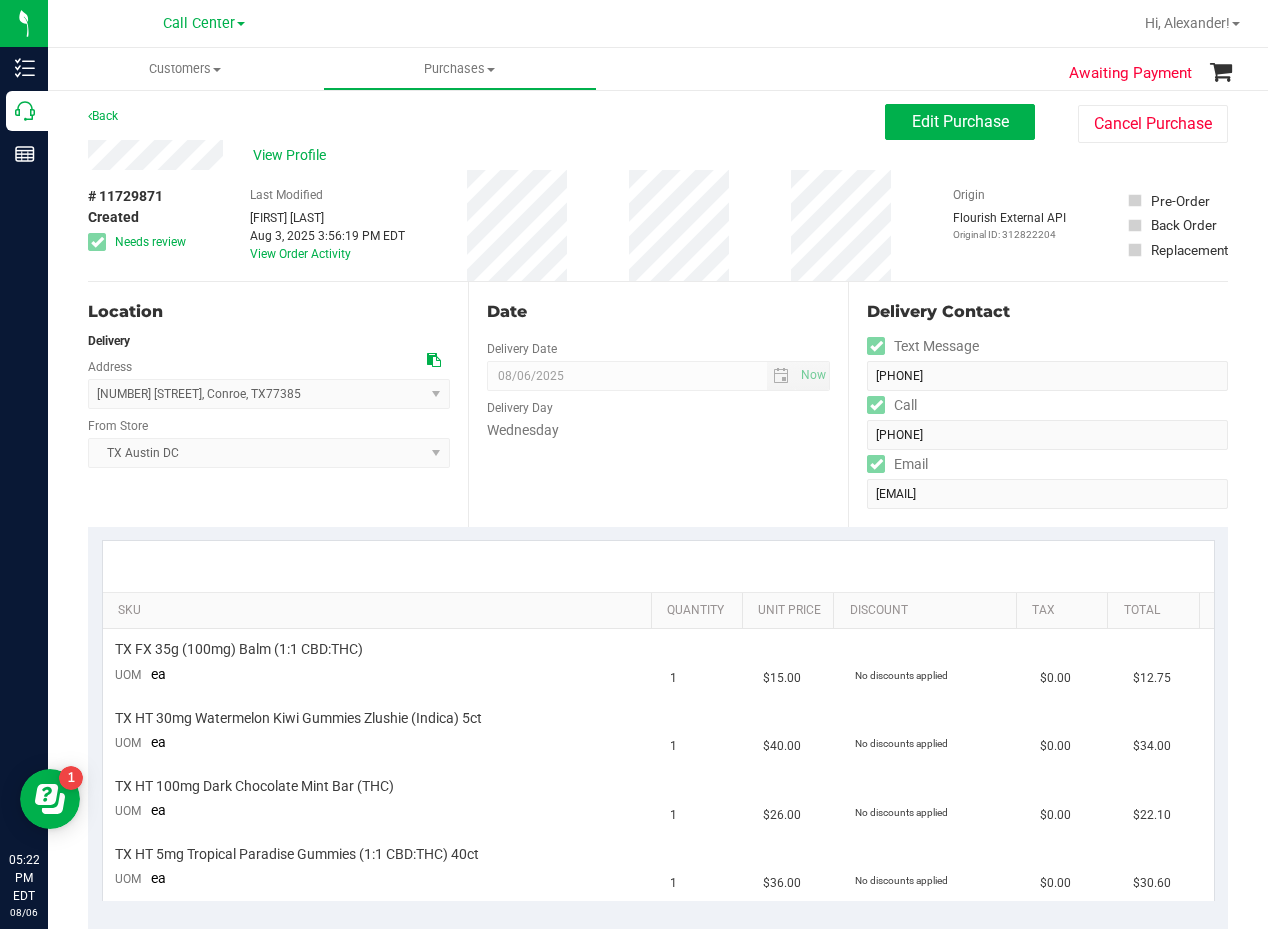 scroll, scrollTop: 0, scrollLeft: 0, axis: both 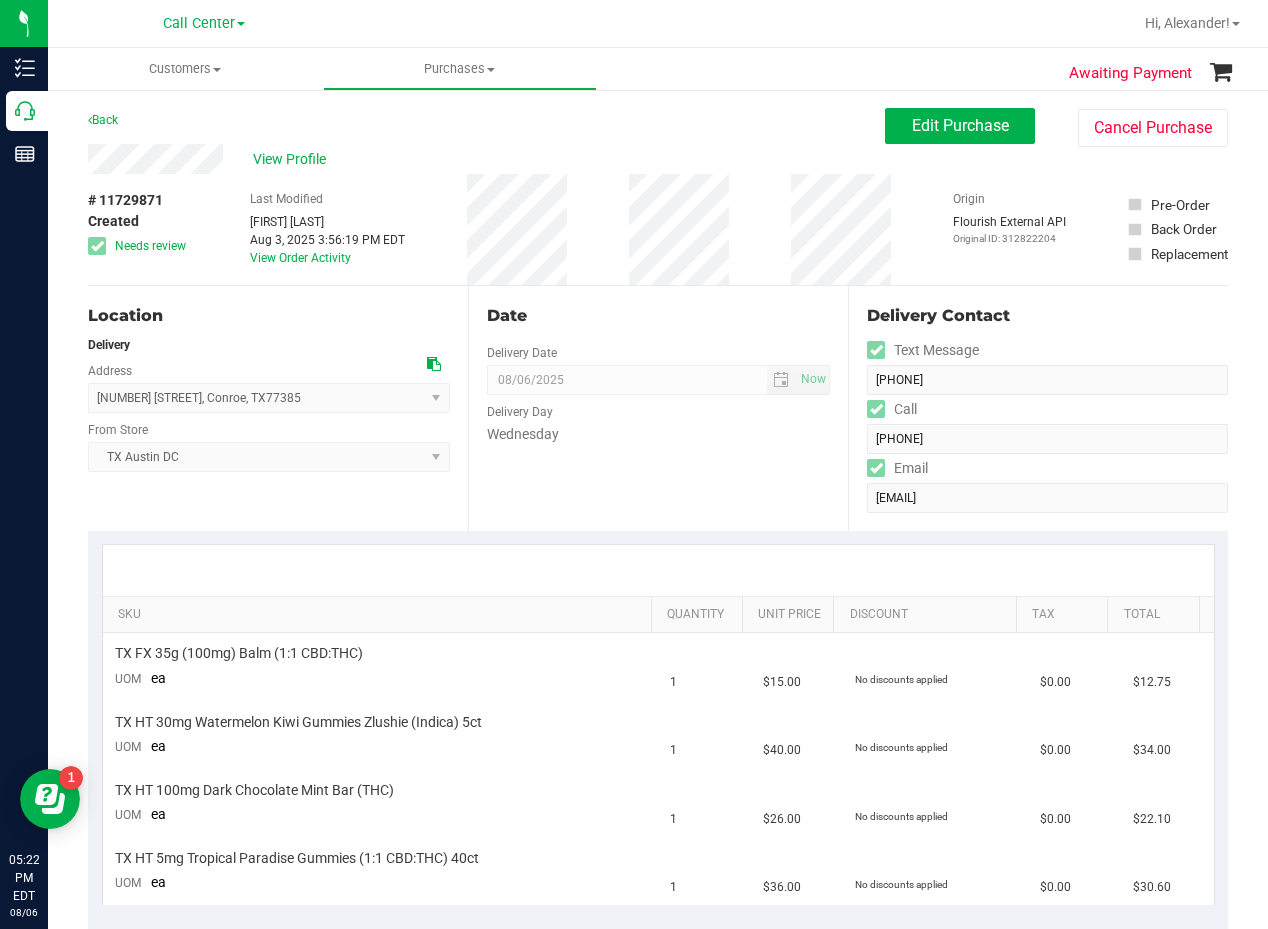click on "Date" at bounding box center (658, 316) 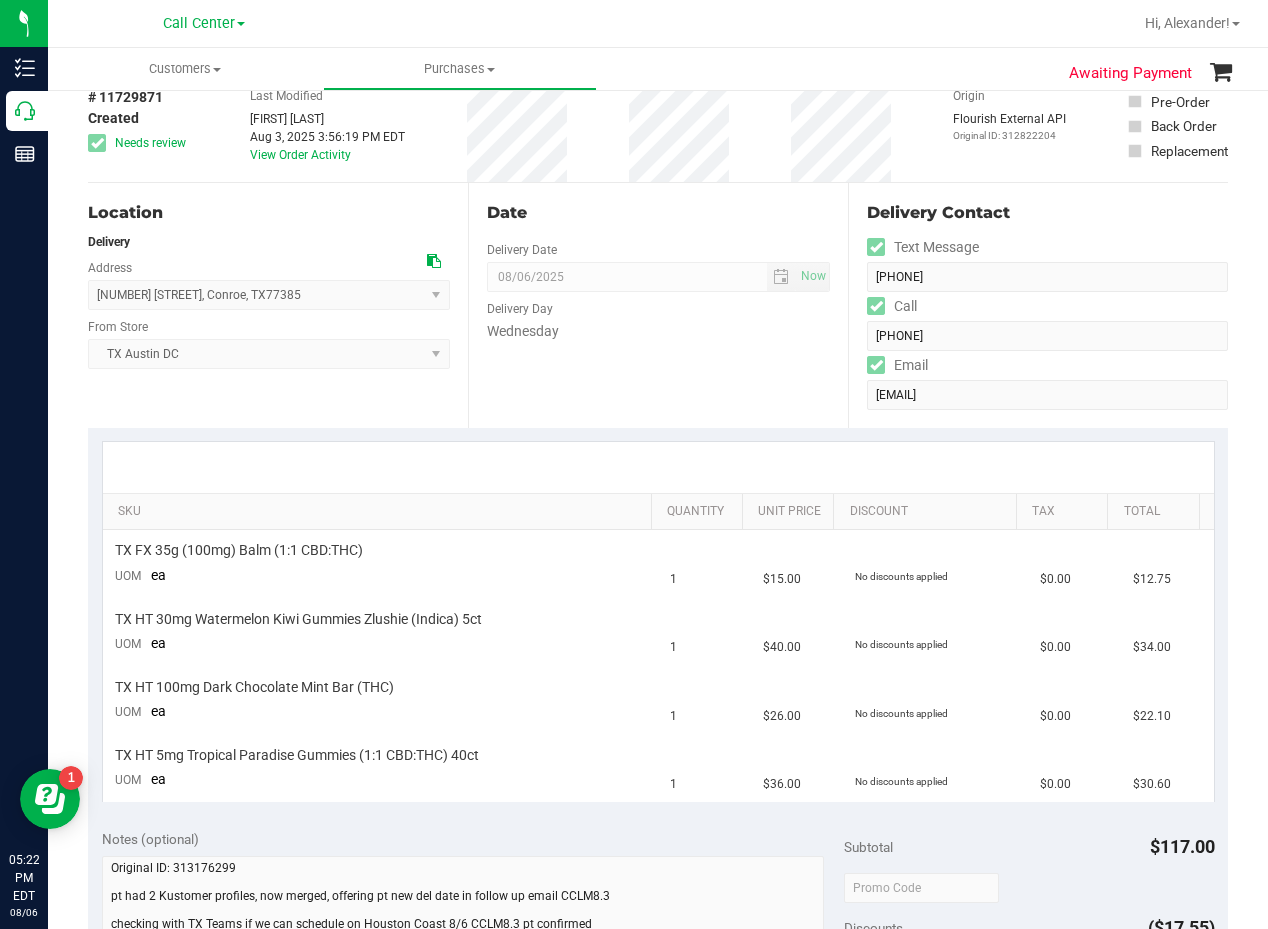 scroll, scrollTop: 0, scrollLeft: 0, axis: both 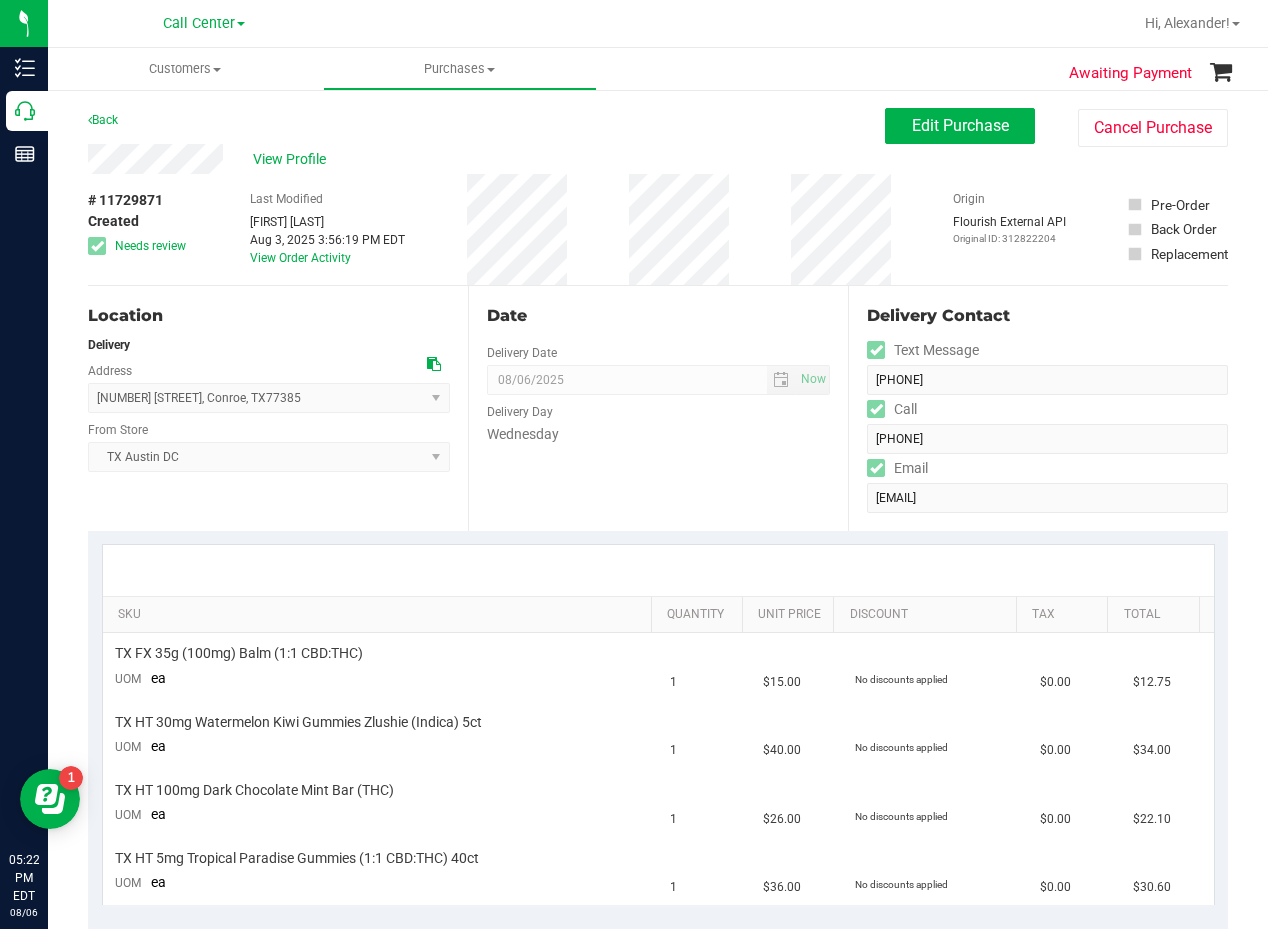 click on "Date" at bounding box center (658, 316) 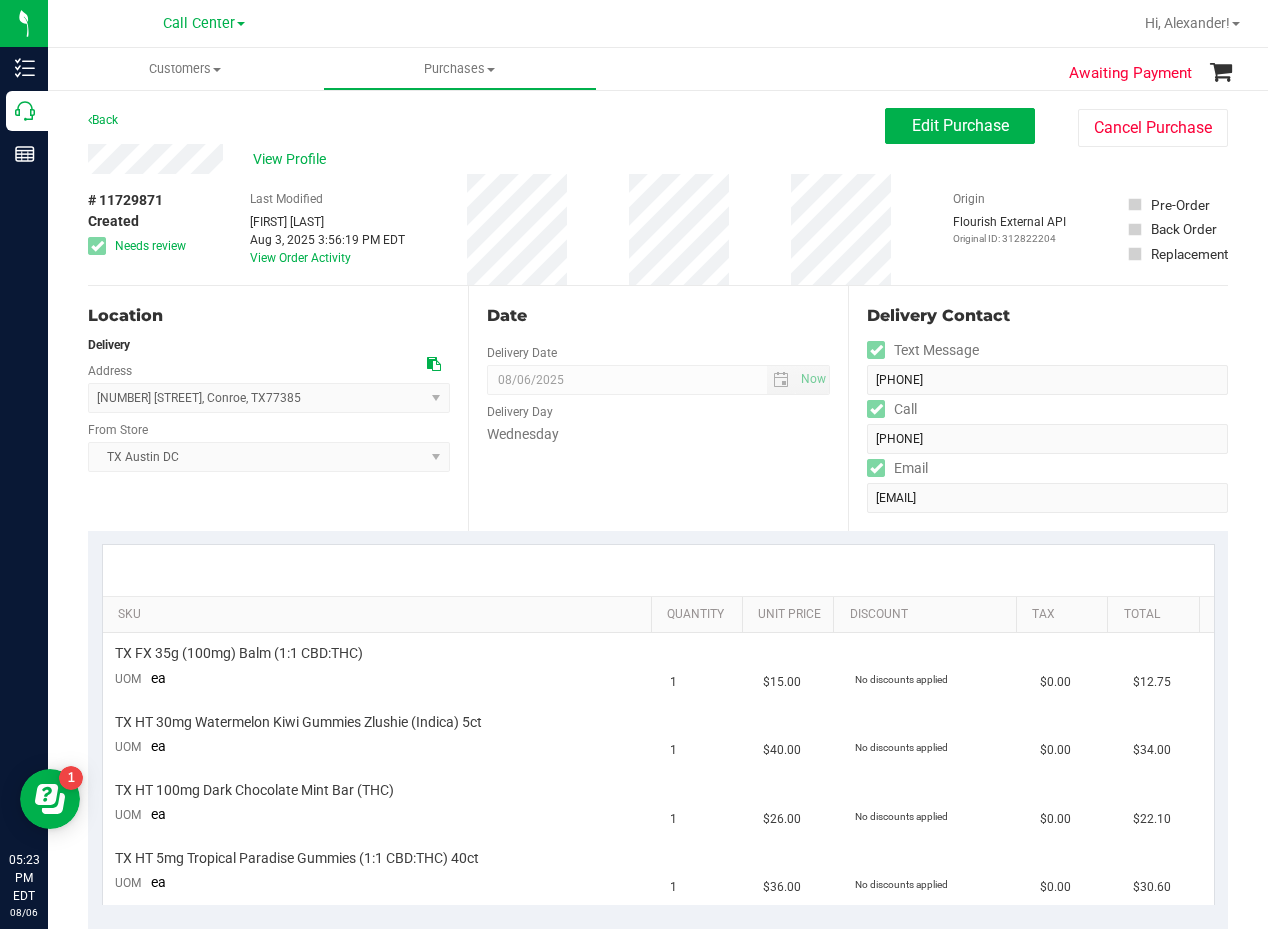 click on "# 11729871
Created
Needs review
Last Modified
Lauren Myers
Aug 3, 2025 3:56:19 PM EDT
View Order Activity
Origin
Flourish External API
Original ID: 312822204
Pre-Order
Back Order" at bounding box center [658, 229] 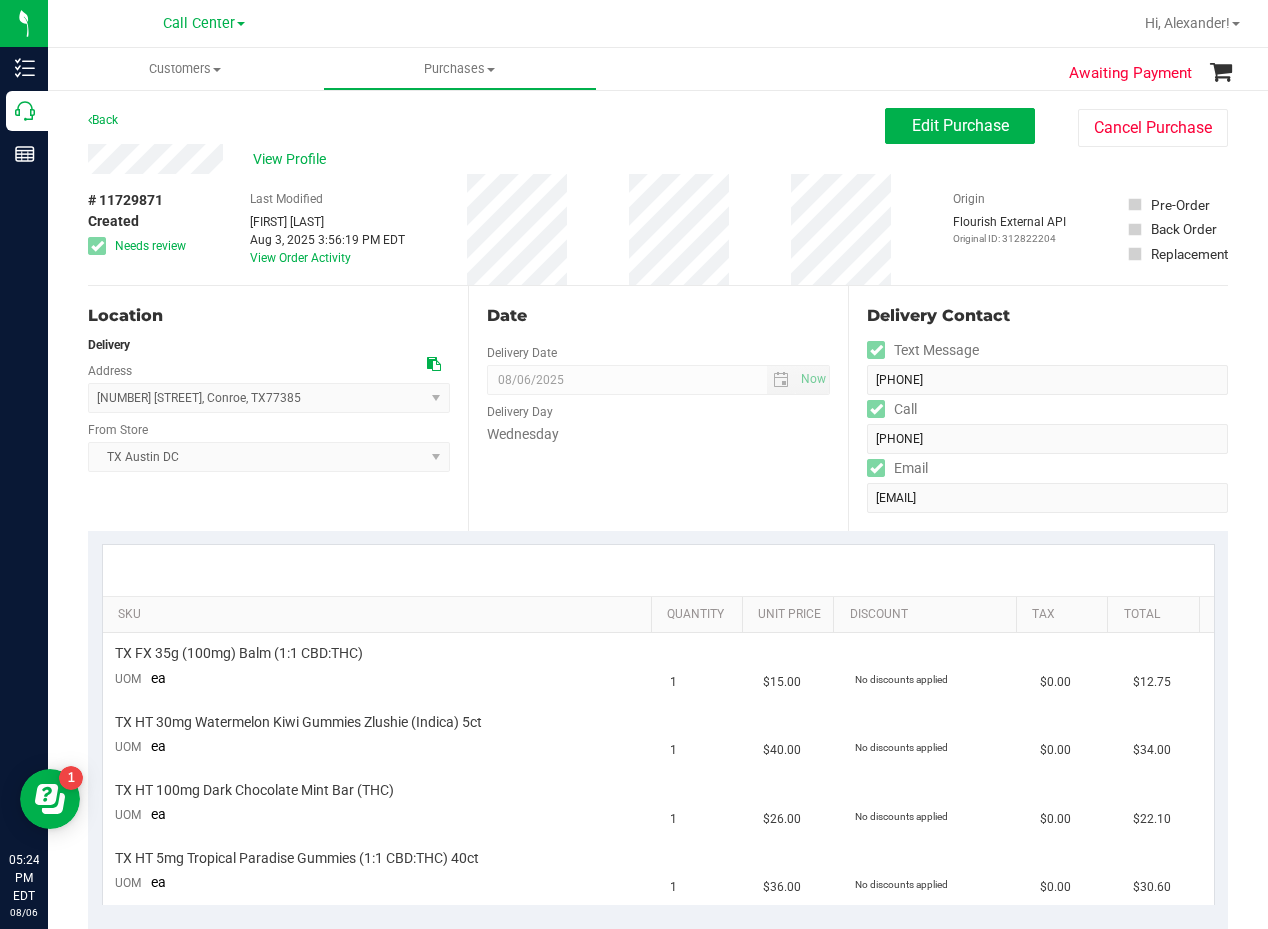 click on "Date" at bounding box center [658, 316] 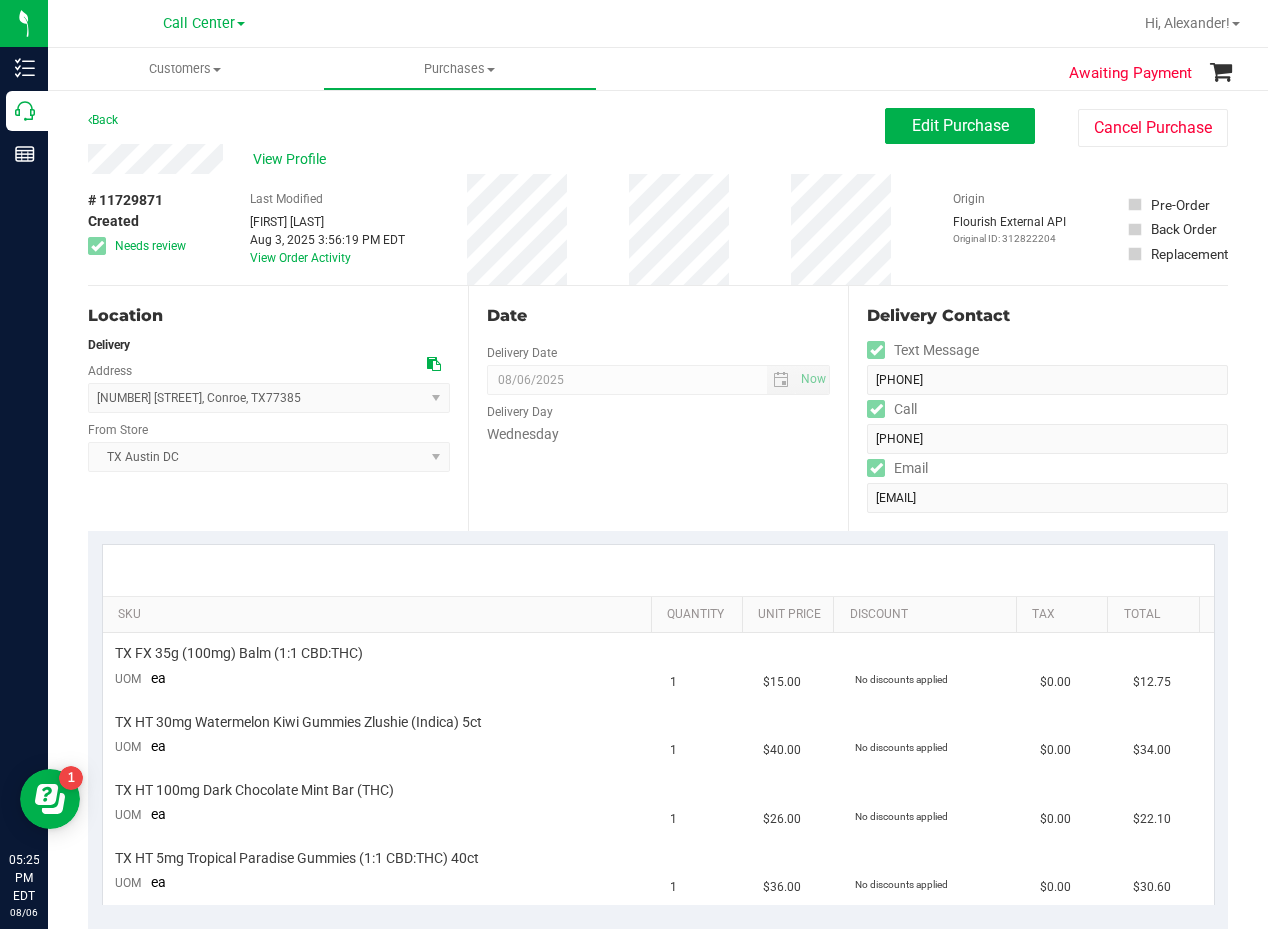 click on "# 11729871
Created
Needs review
Last Modified
Lauren Myers
Aug 3, 2025 3:56:19 PM EDT
View Order Activity
Origin
Flourish External API
Original ID: 312822204
Pre-Order
Back Order" at bounding box center (658, 229) 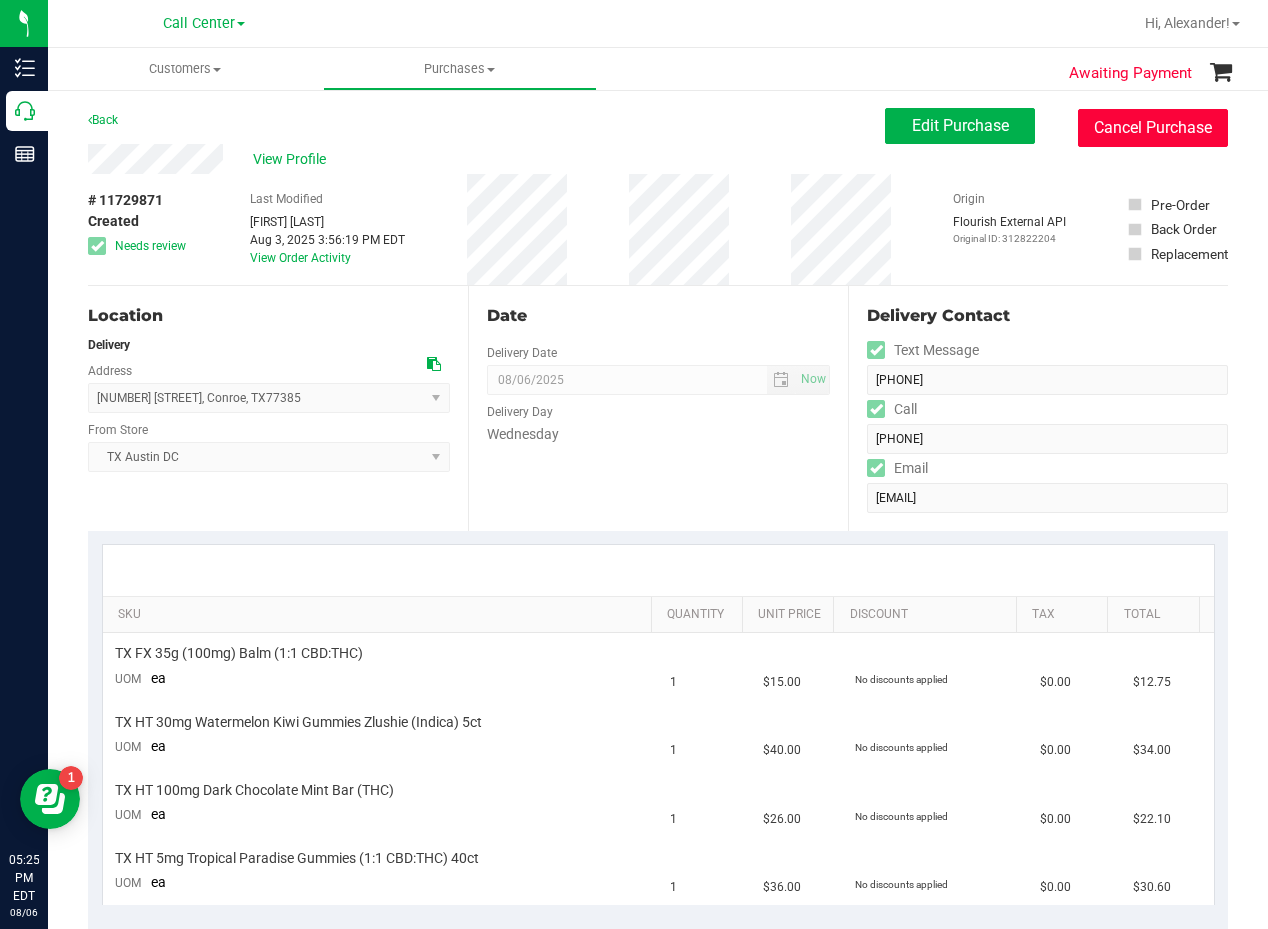 click on "Cancel Purchase" at bounding box center (1153, 128) 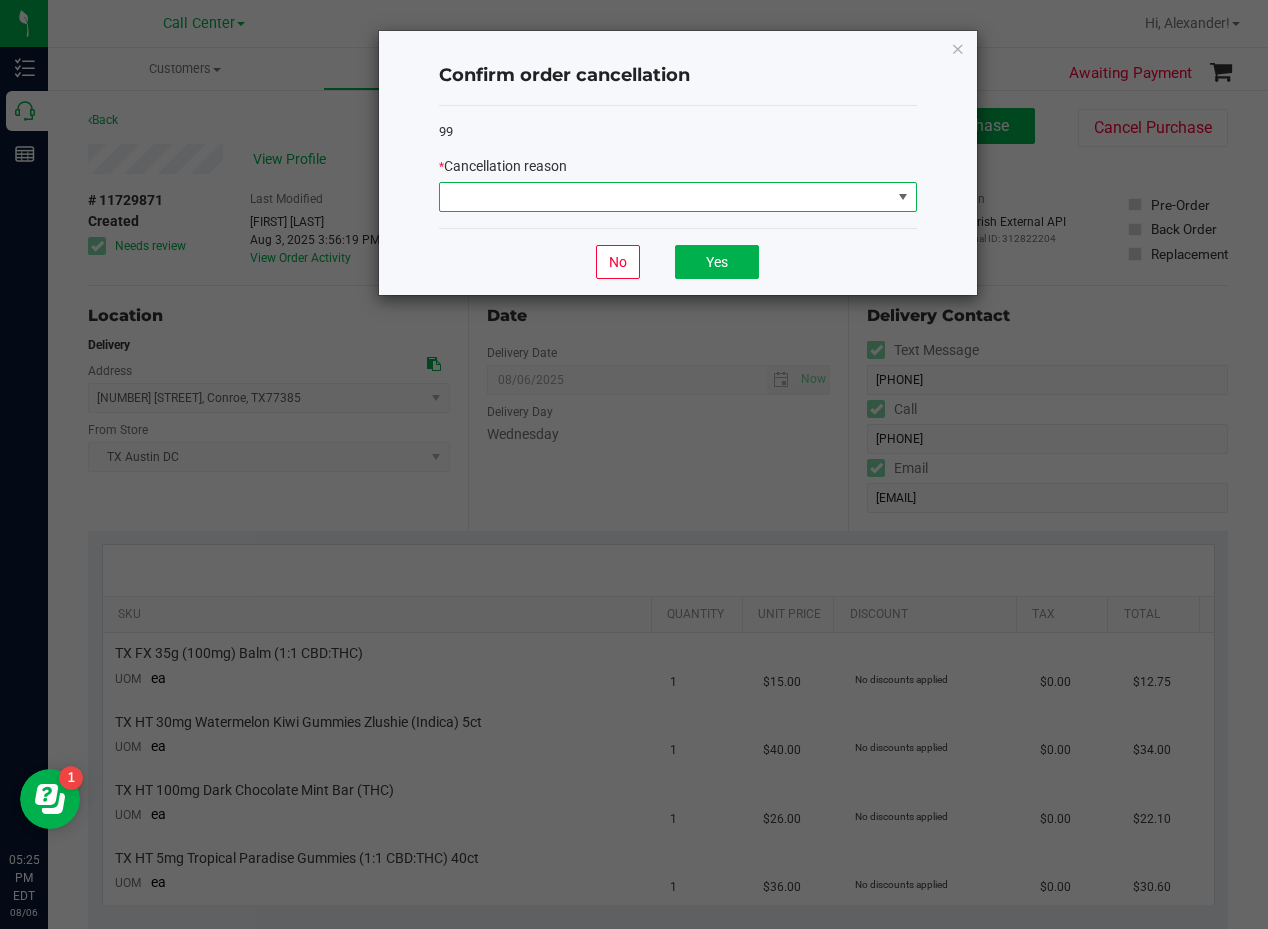 click at bounding box center (665, 197) 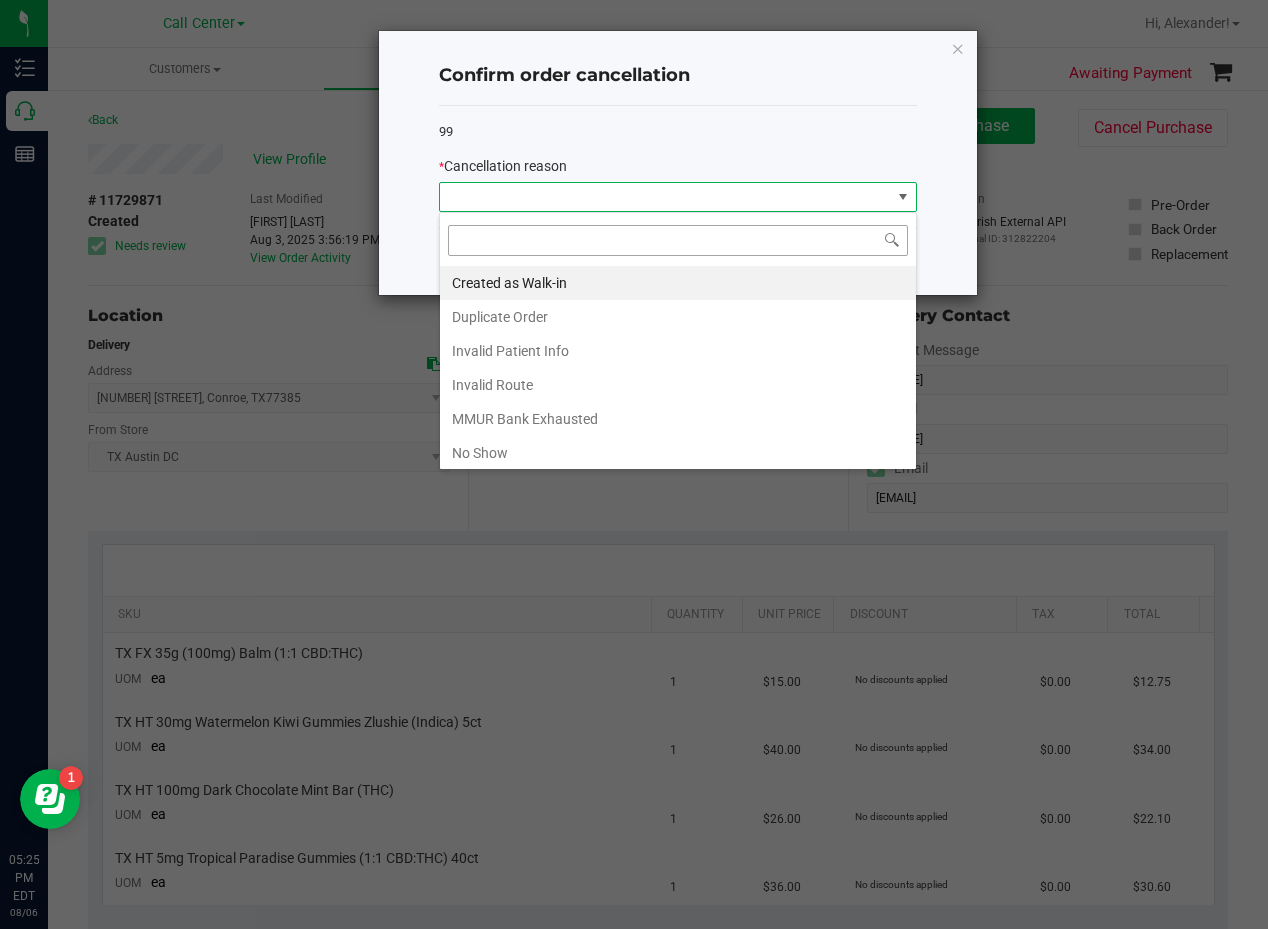 scroll, scrollTop: 99970, scrollLeft: 99522, axis: both 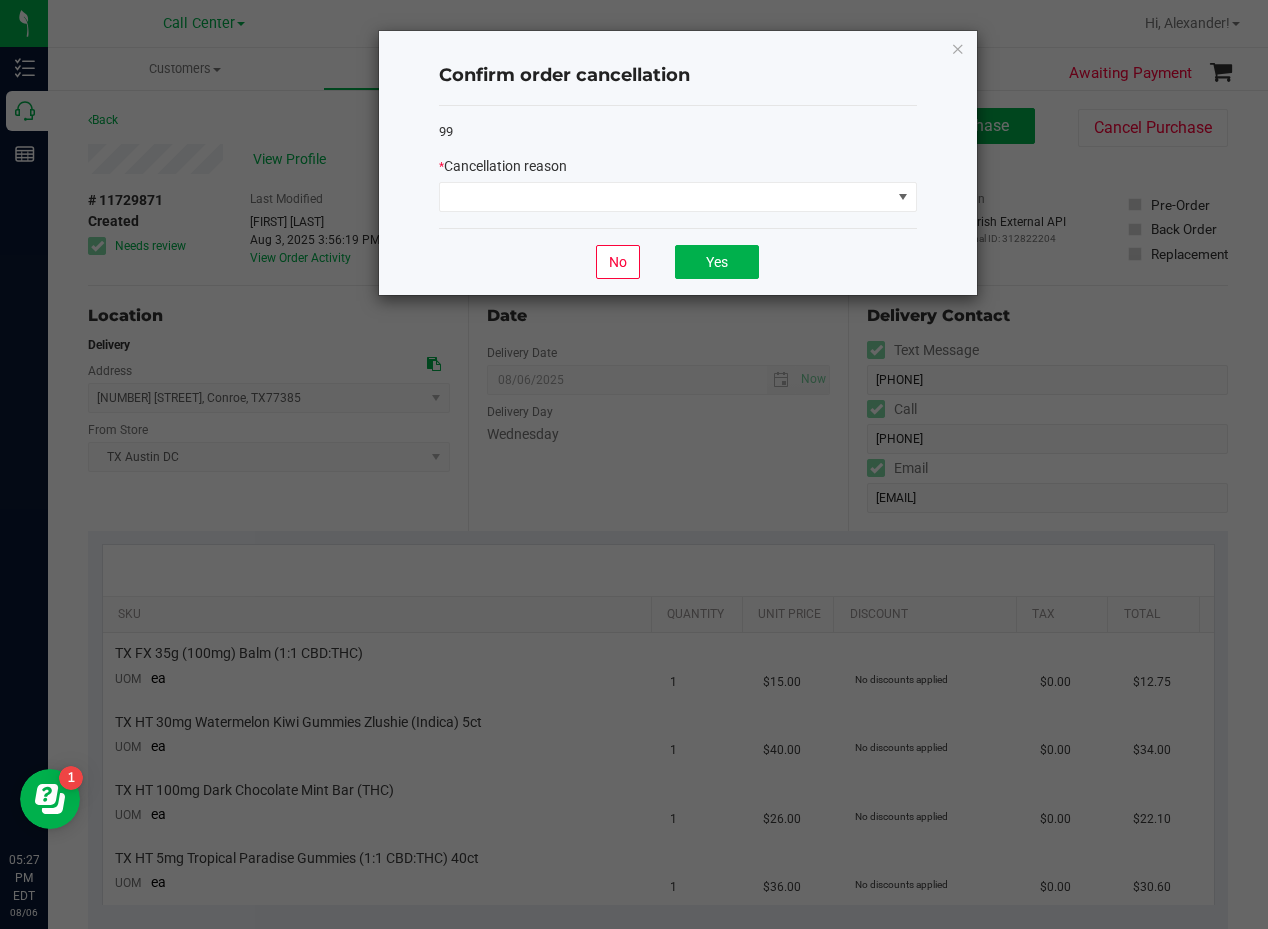click on "99" 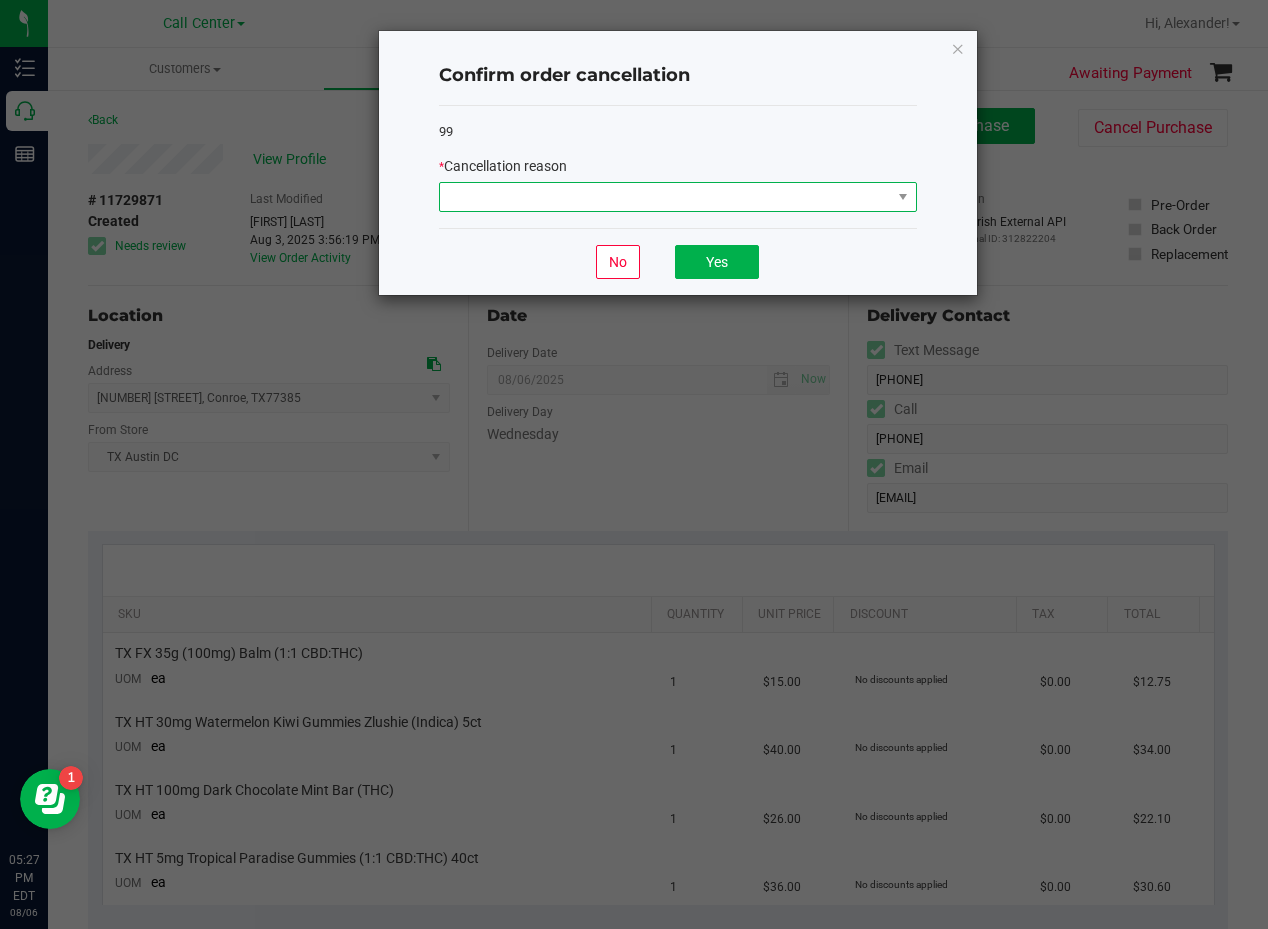click at bounding box center (665, 197) 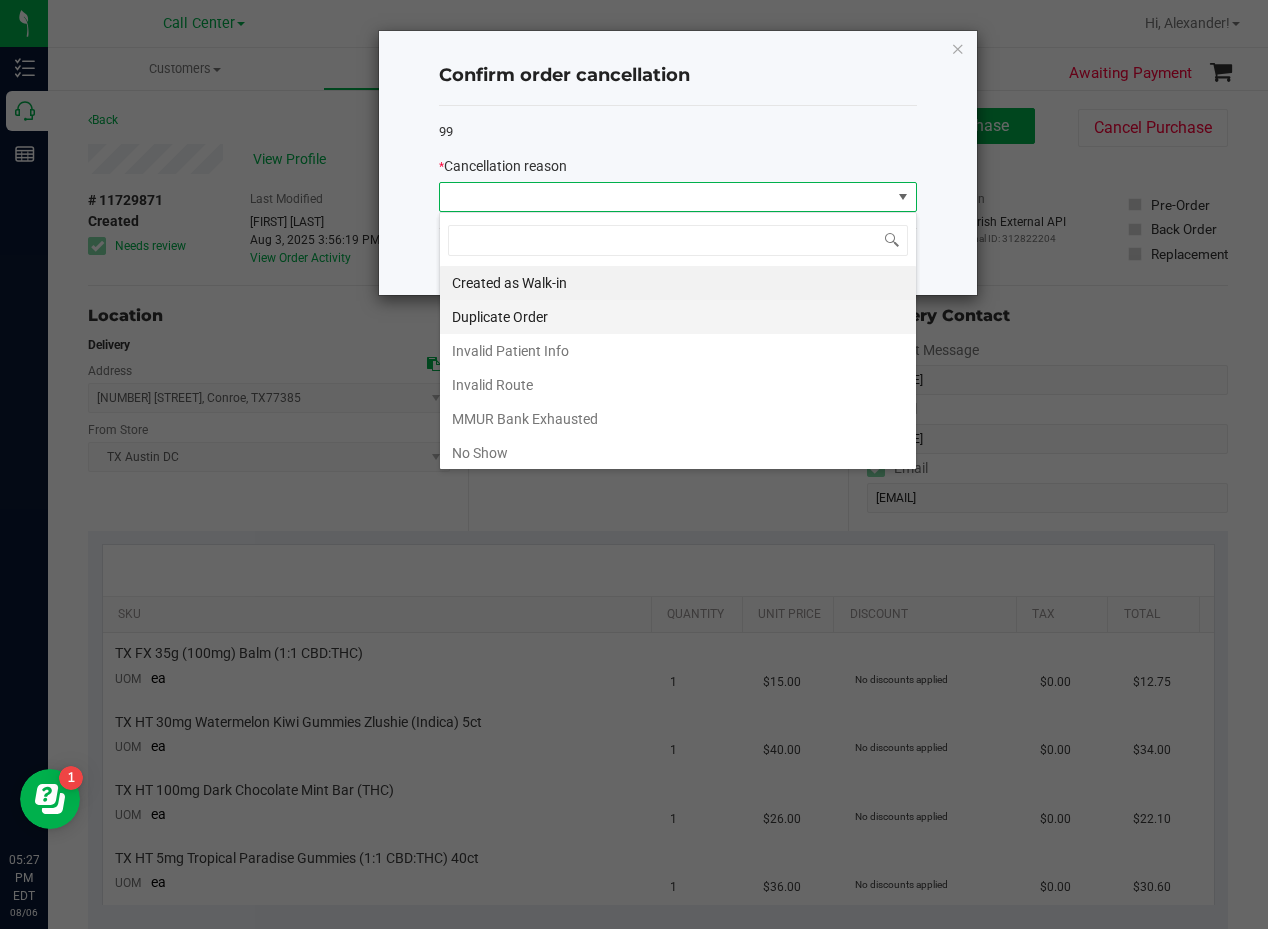 scroll, scrollTop: 99970, scrollLeft: 99522, axis: both 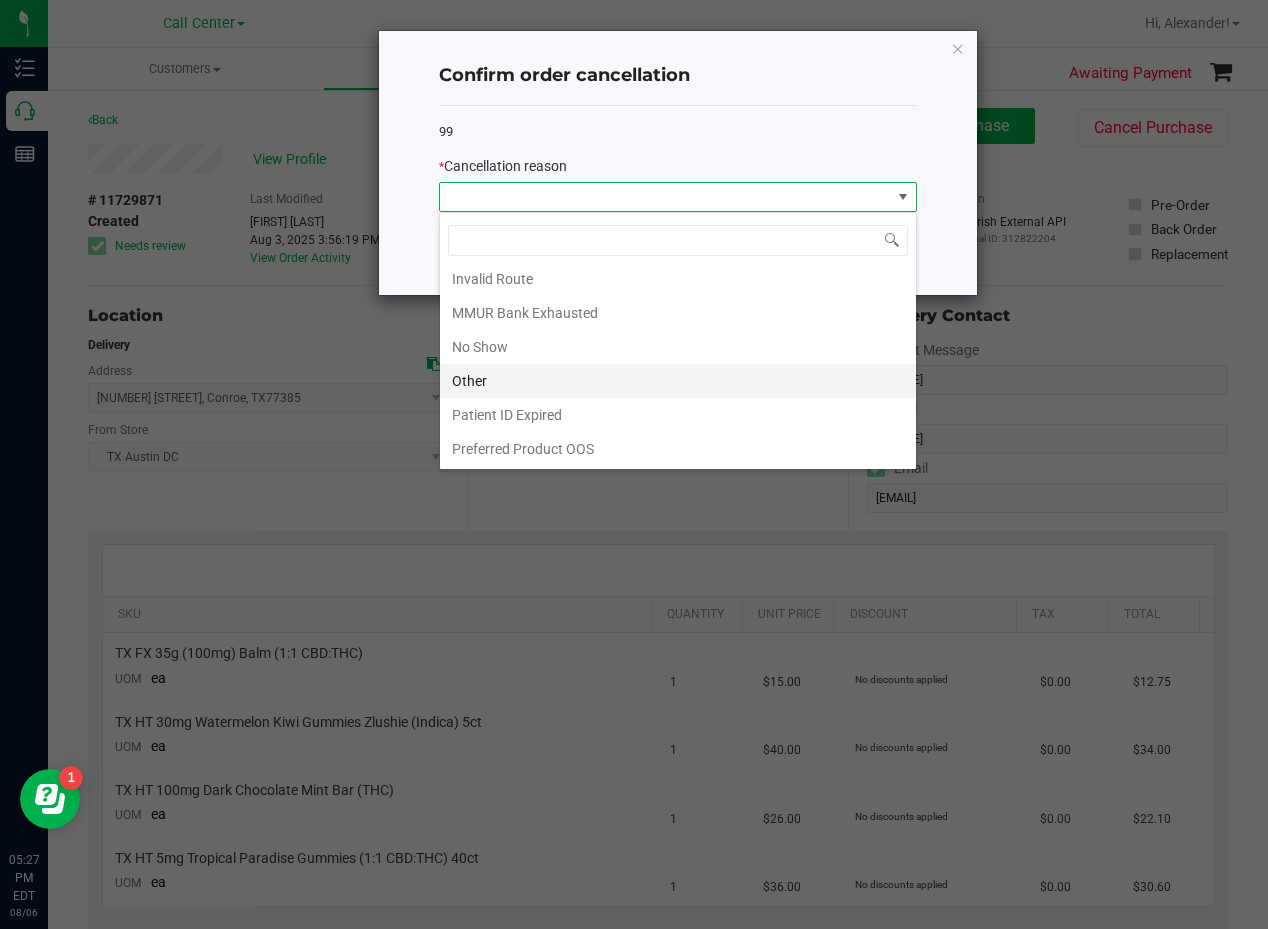 click on "Other" at bounding box center [678, 381] 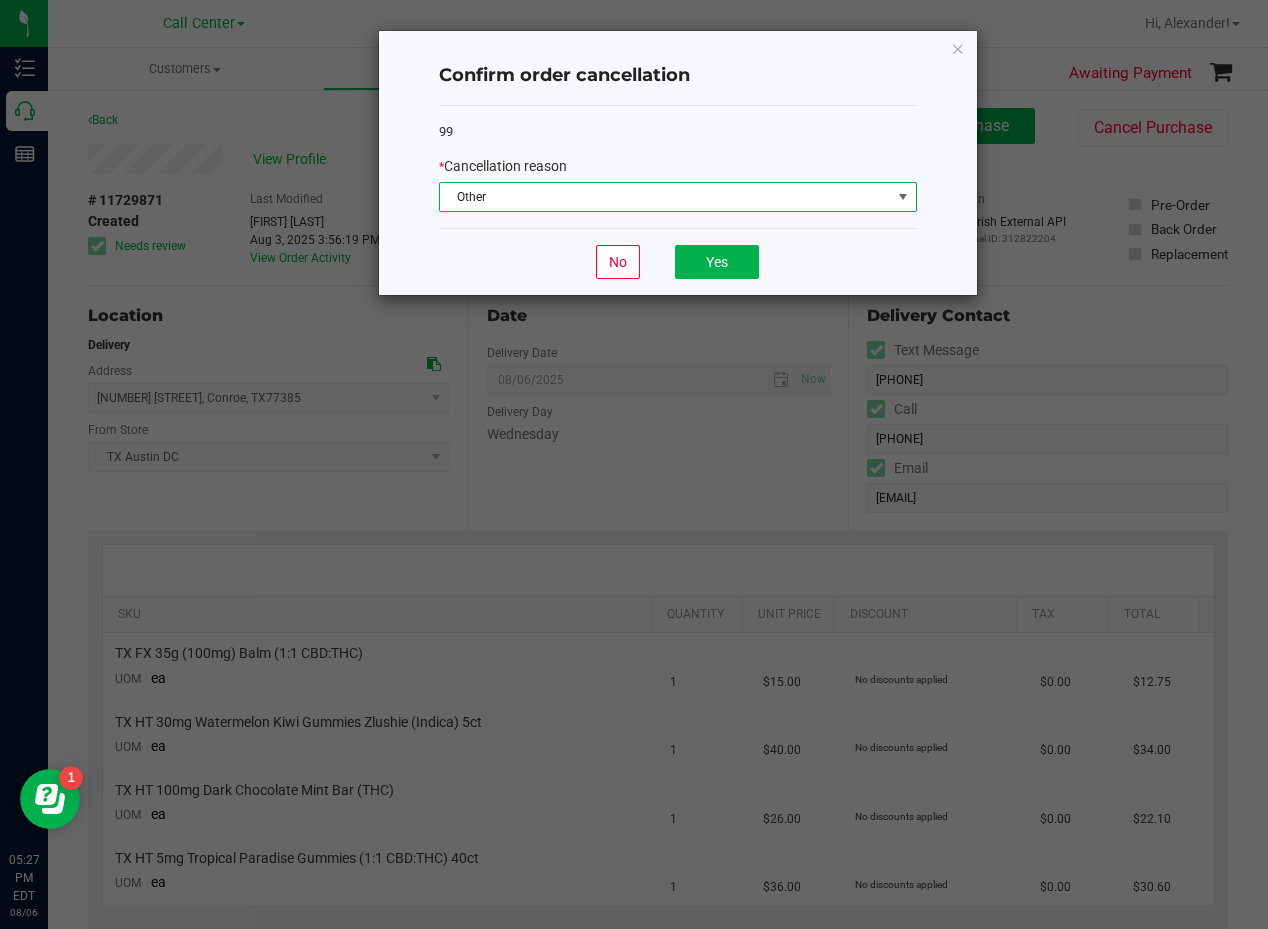 click on "No   Yes" 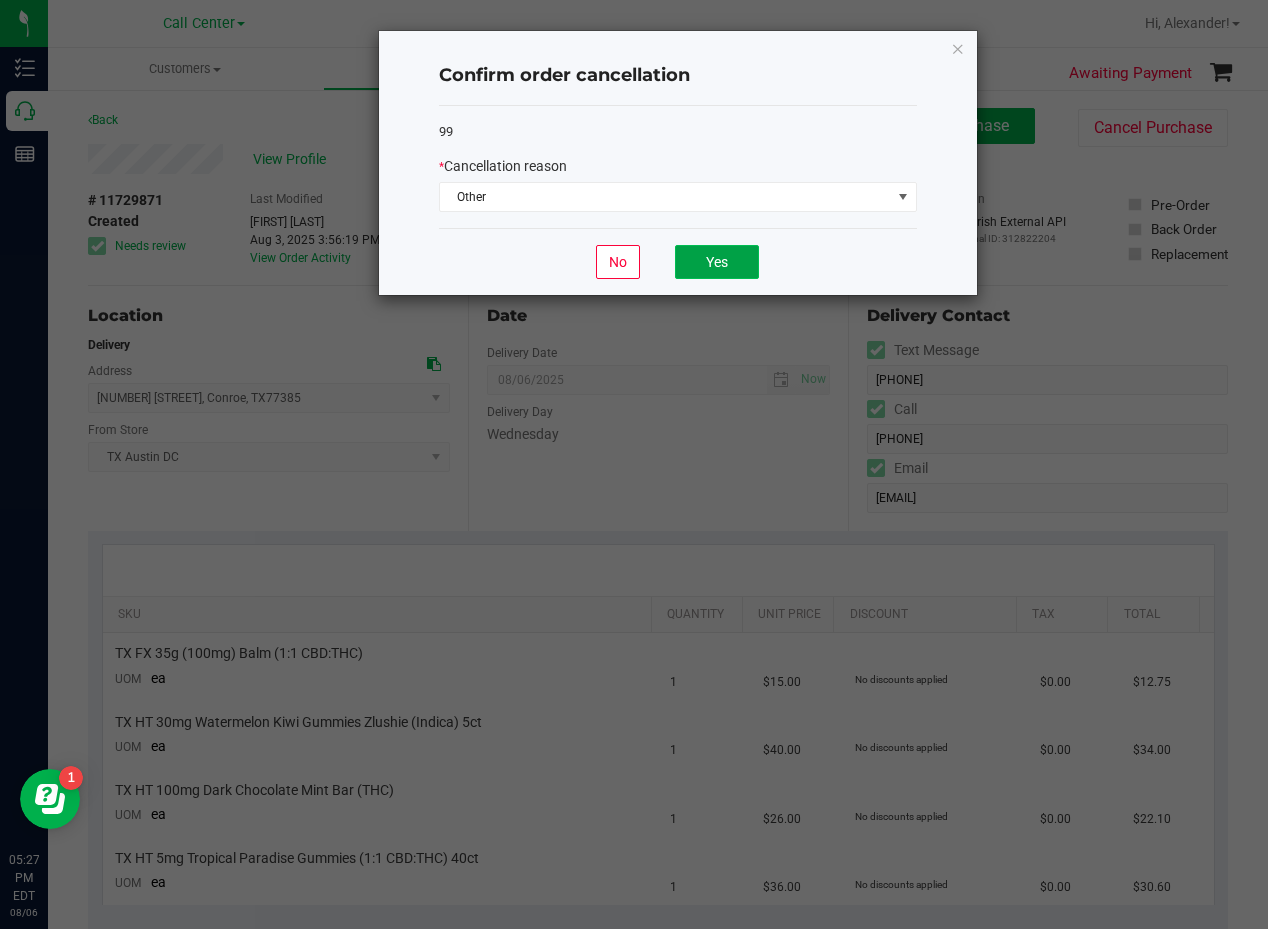 click on "Yes" 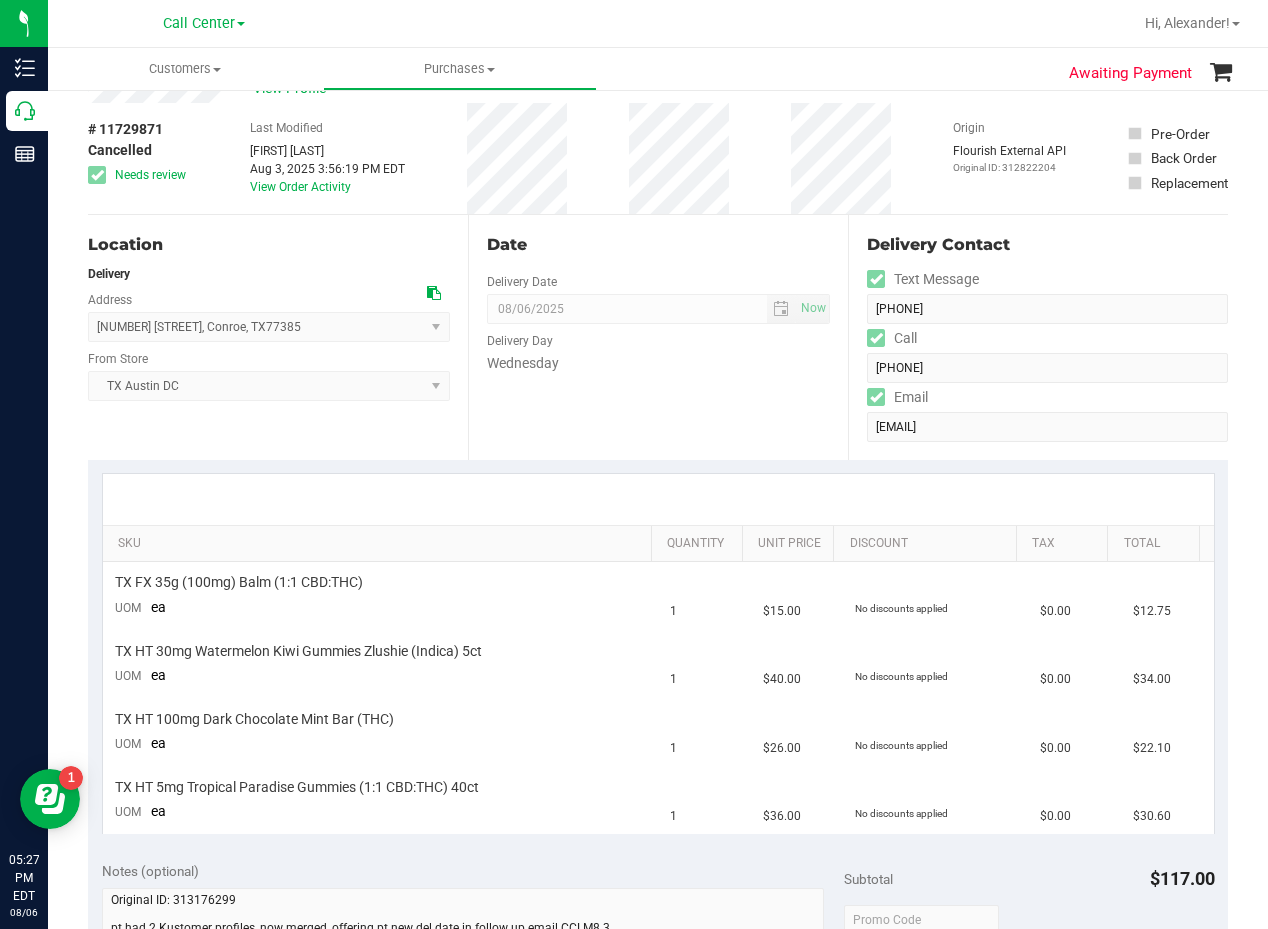 scroll, scrollTop: 0, scrollLeft: 0, axis: both 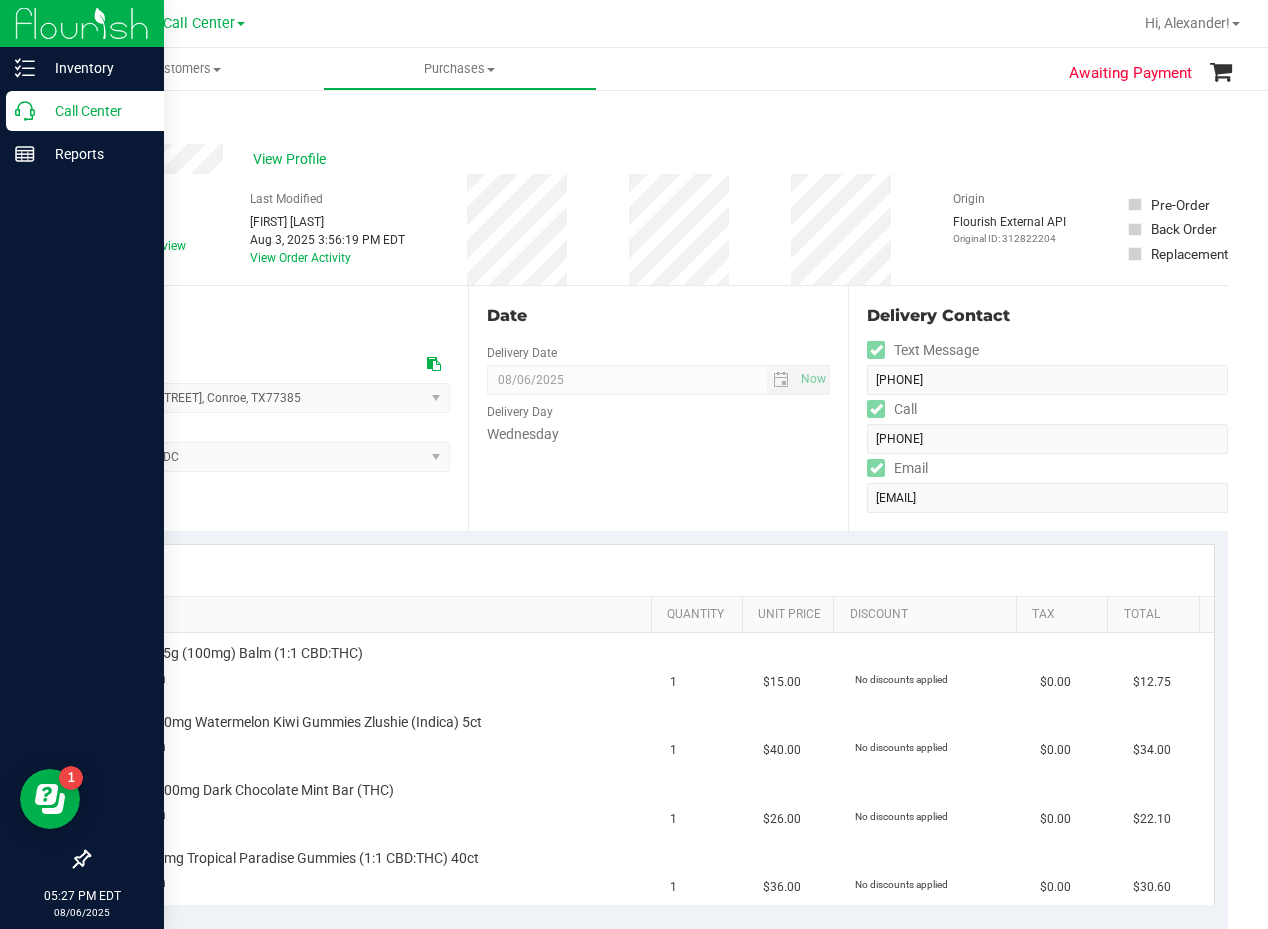 click 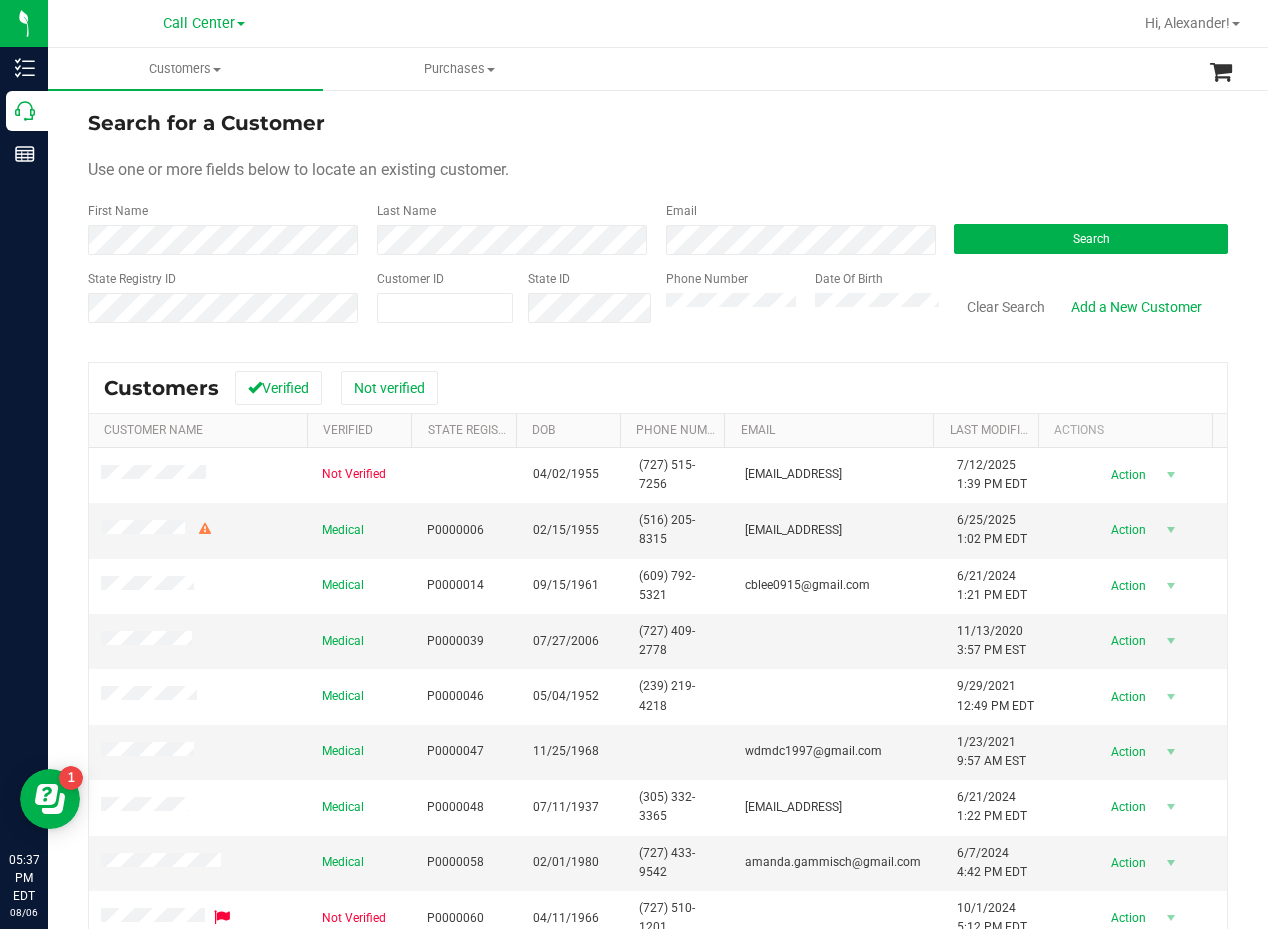 click on "Email" at bounding box center (795, 228) 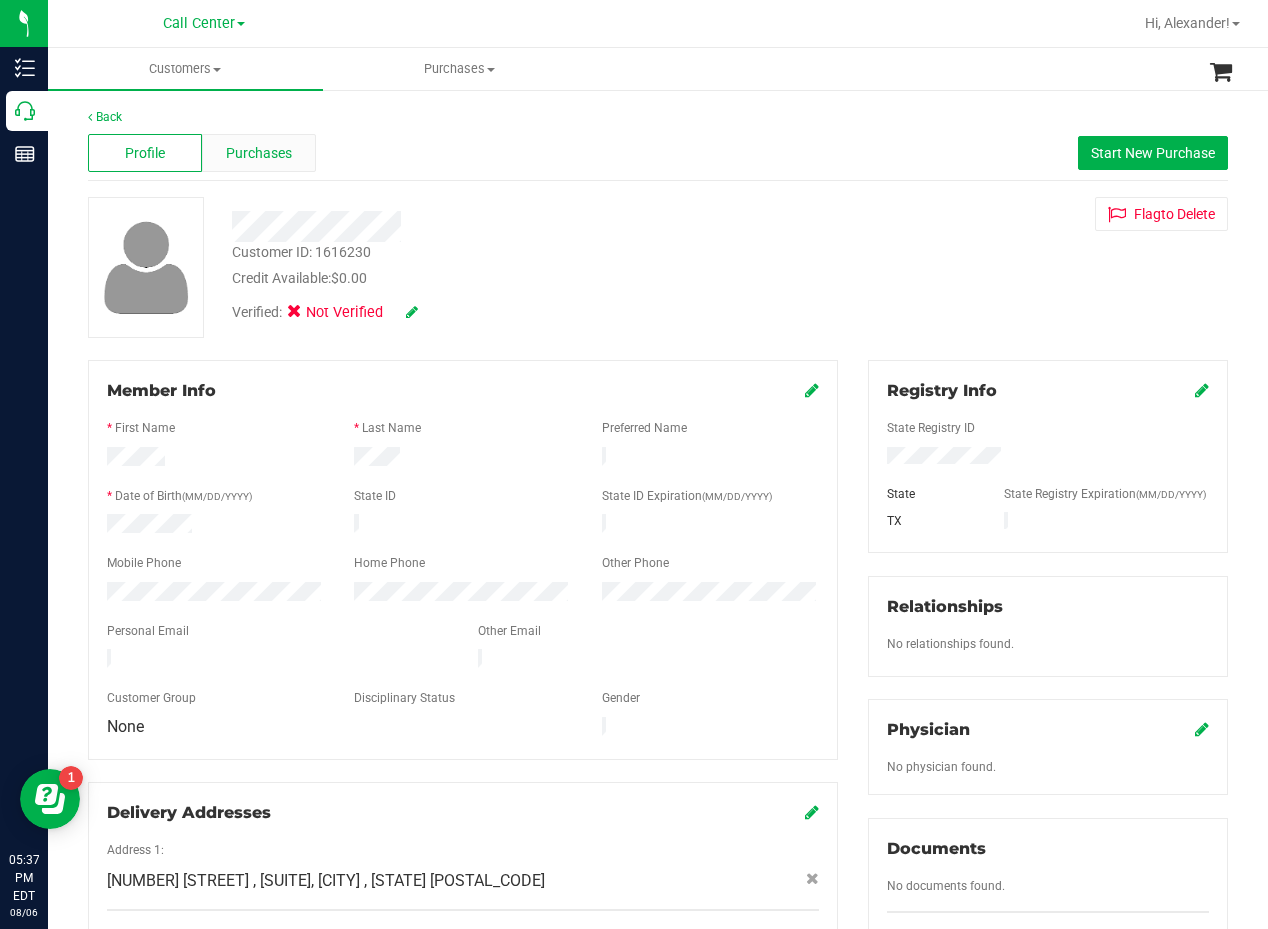 click on "Purchases" at bounding box center (259, 153) 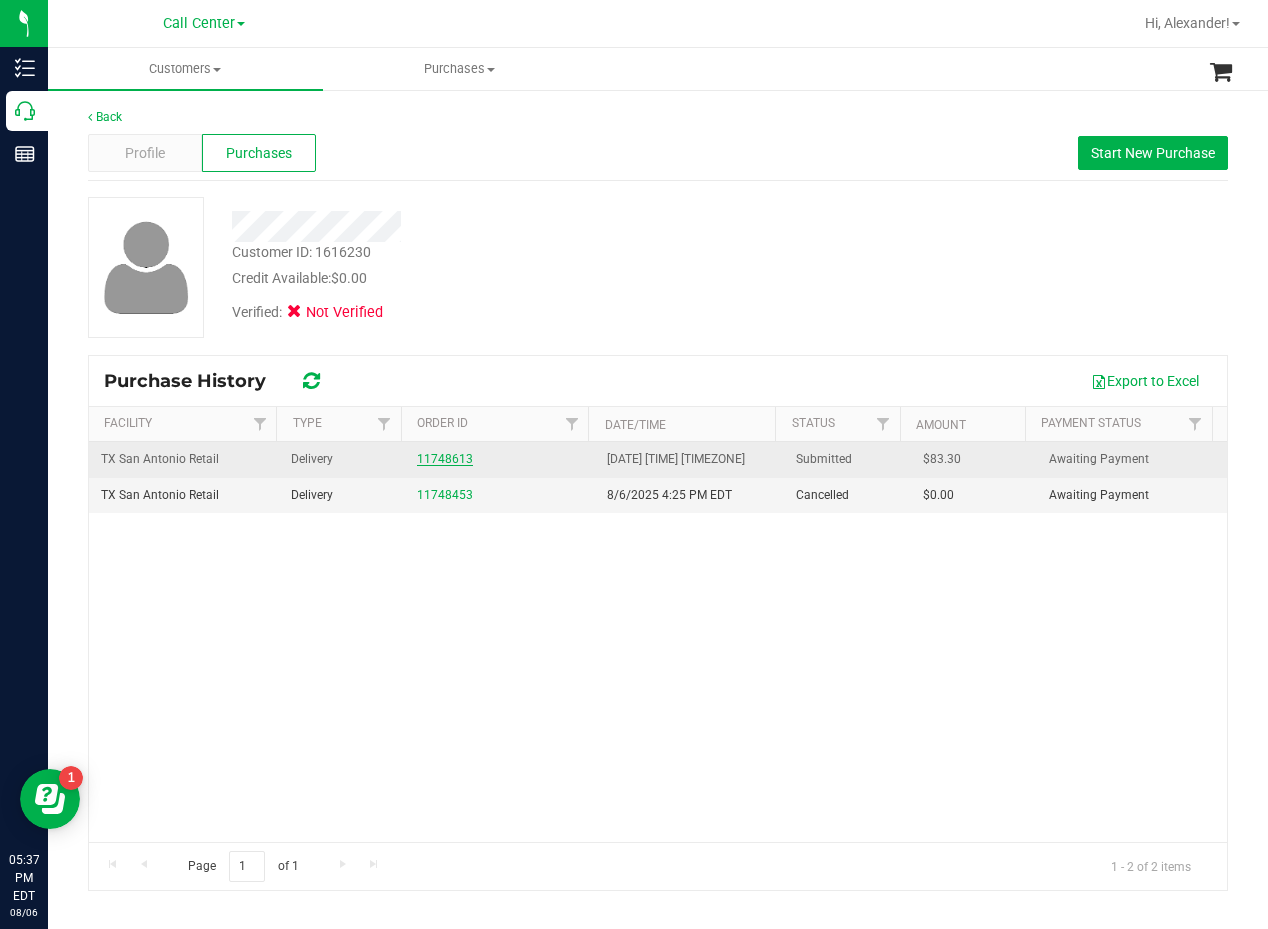 click on "11748613" at bounding box center (445, 459) 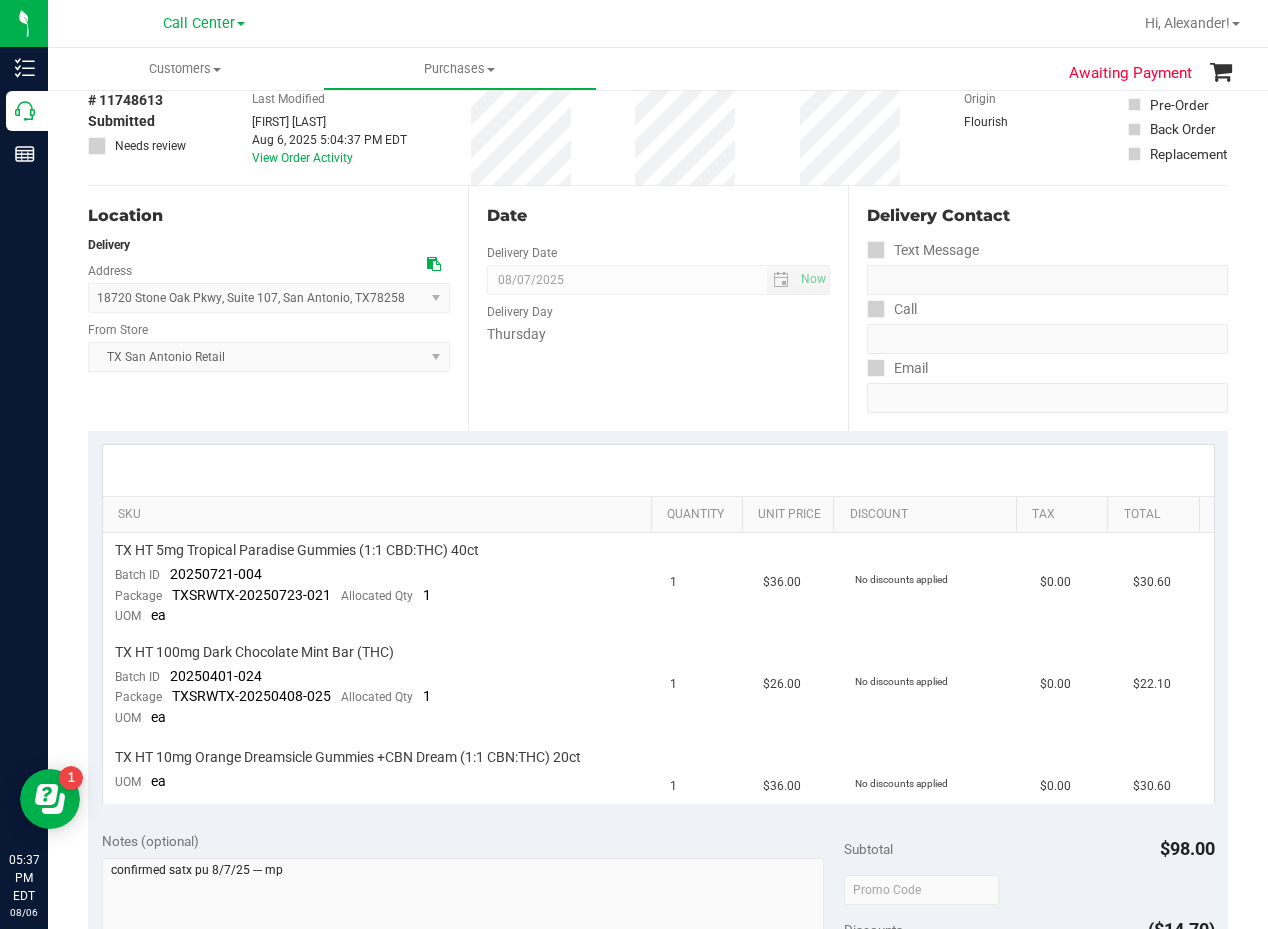 scroll, scrollTop: 0, scrollLeft: 0, axis: both 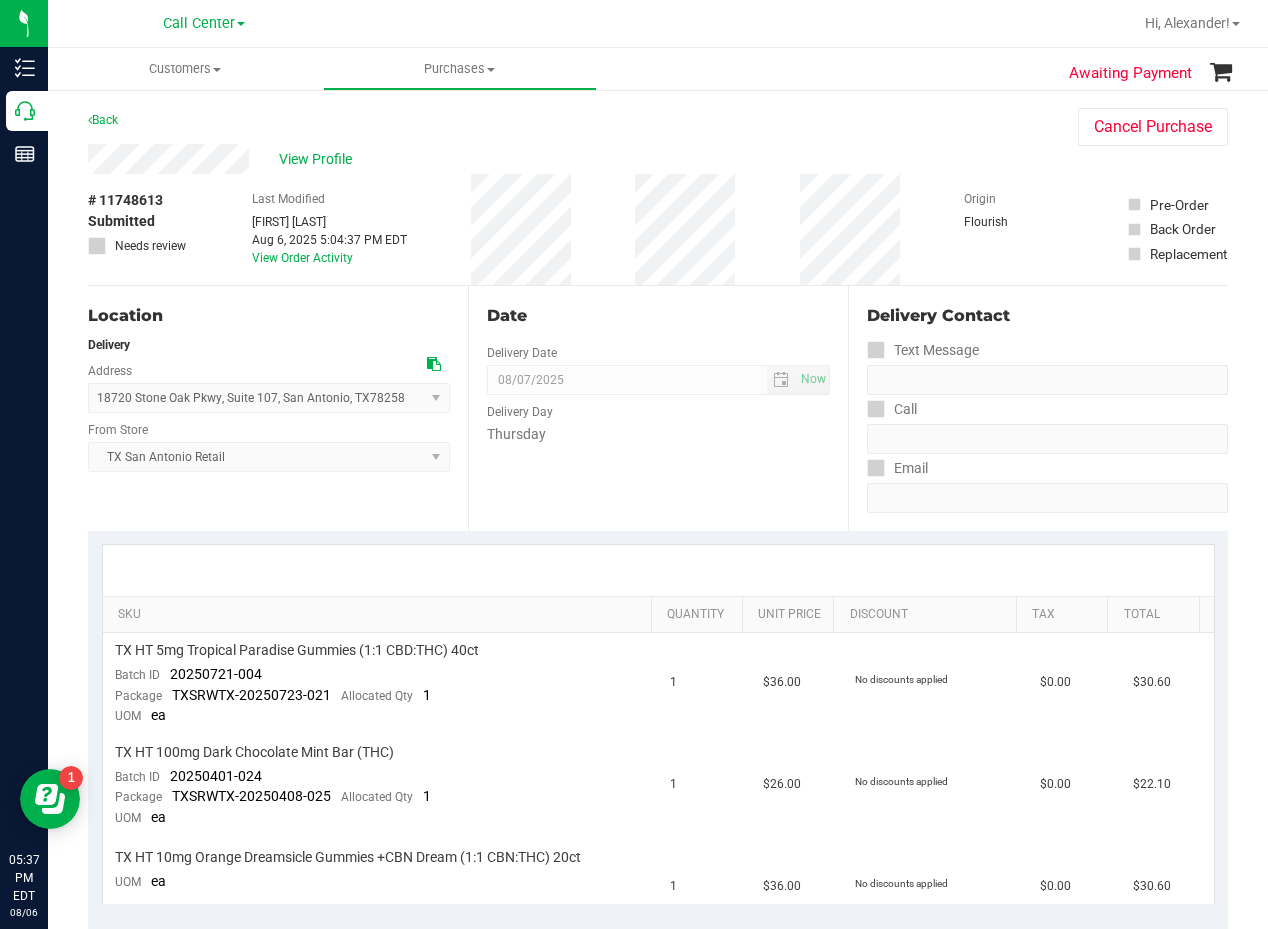 click on "# 11748613
Submitted
Needs review
Last Modified
Matthew Perez
Aug 6, 2025 5:04:37 PM EDT
View Order Activity
Origin
Flourish
Pre-Order
Back Order
Replacement" at bounding box center [658, 229] 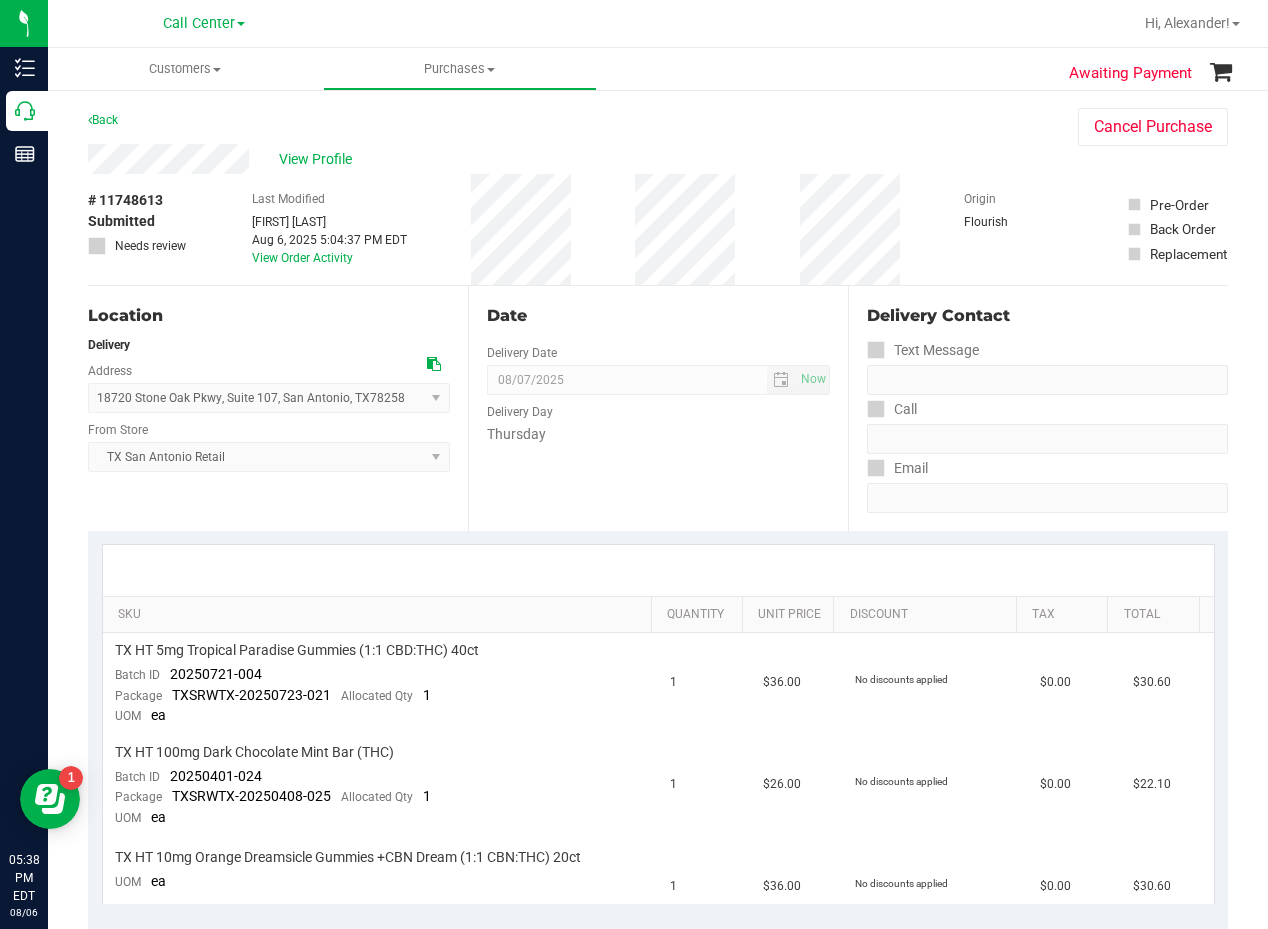 click on "Date
Delivery Date
08/07/2025
Now
08/07/2025 08:00 AM
Now
Delivery Day
Thursday" at bounding box center [658, 408] 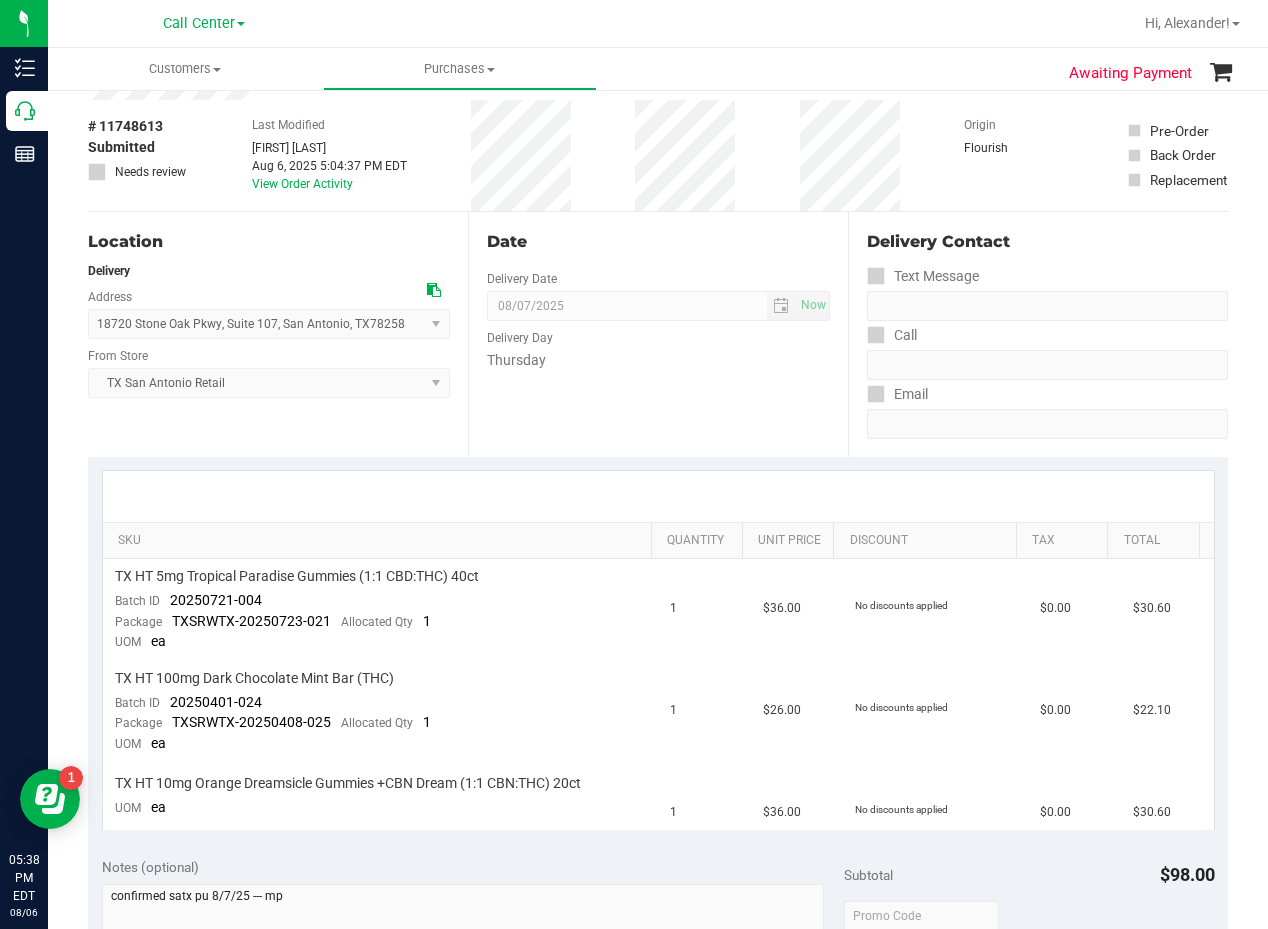 scroll, scrollTop: 0, scrollLeft: 0, axis: both 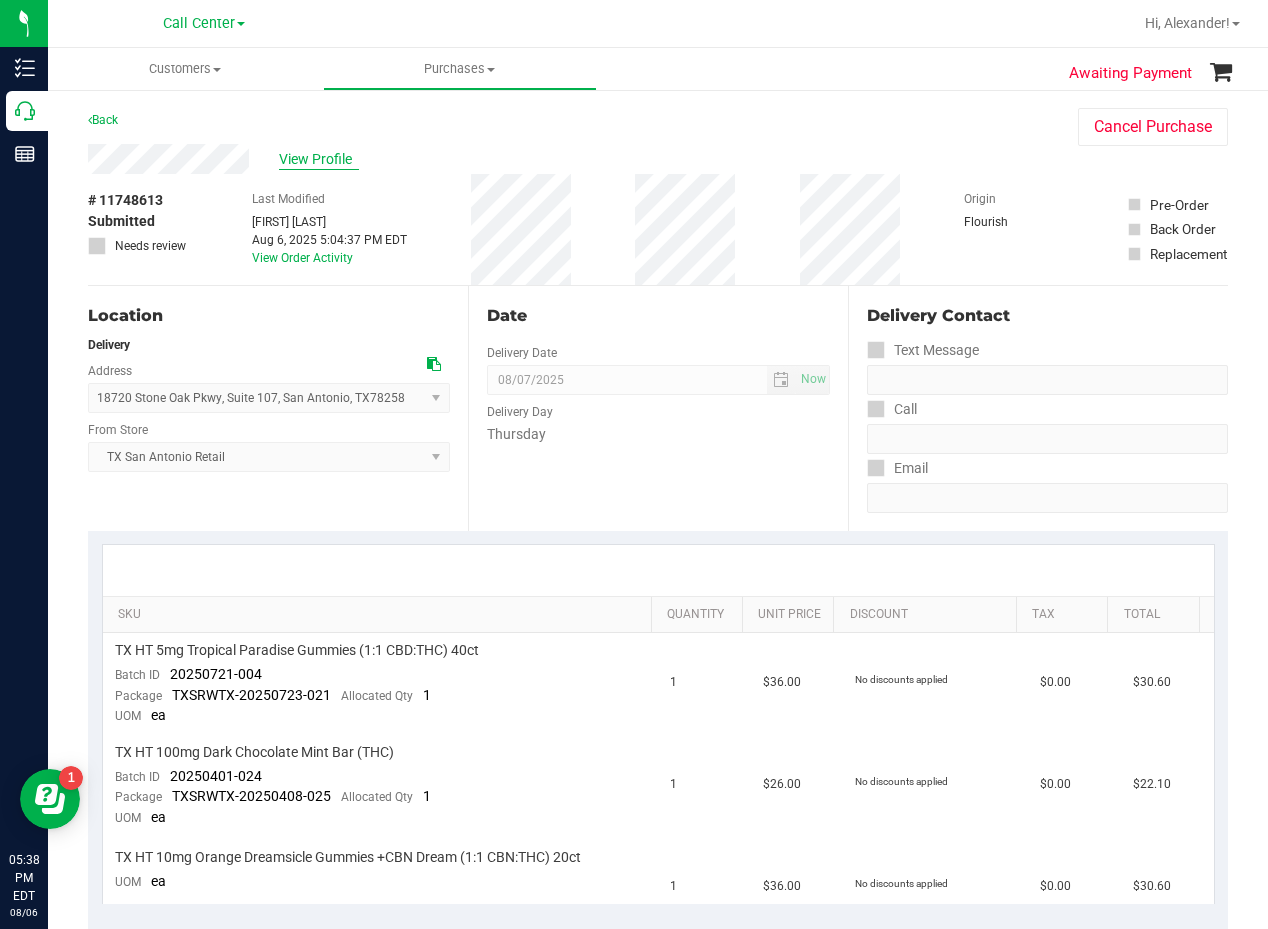 click on "View Profile" at bounding box center [319, 159] 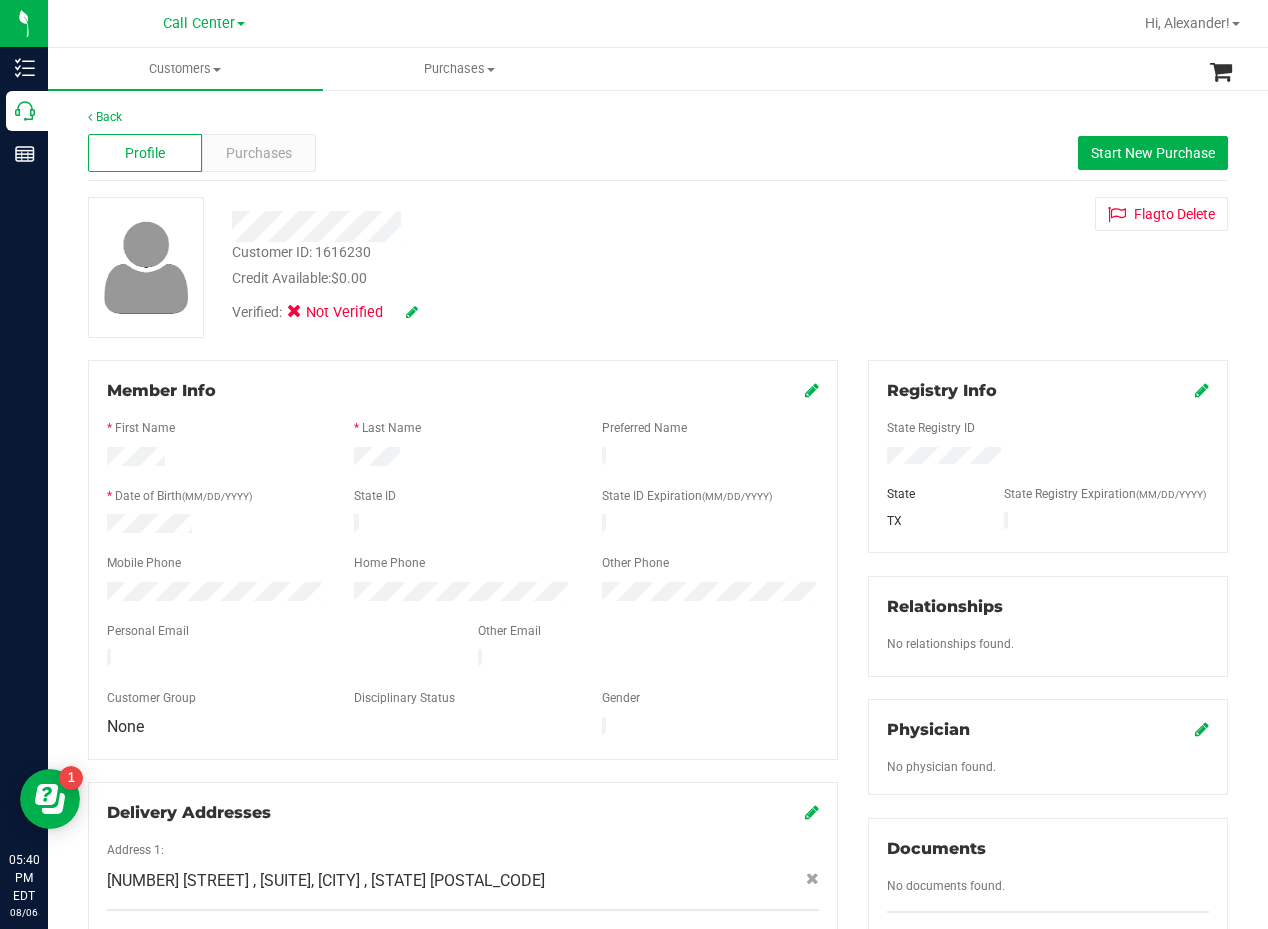 click on "Customer ID: 1616230
Credit Available:
$0.00" at bounding box center [509, 265] 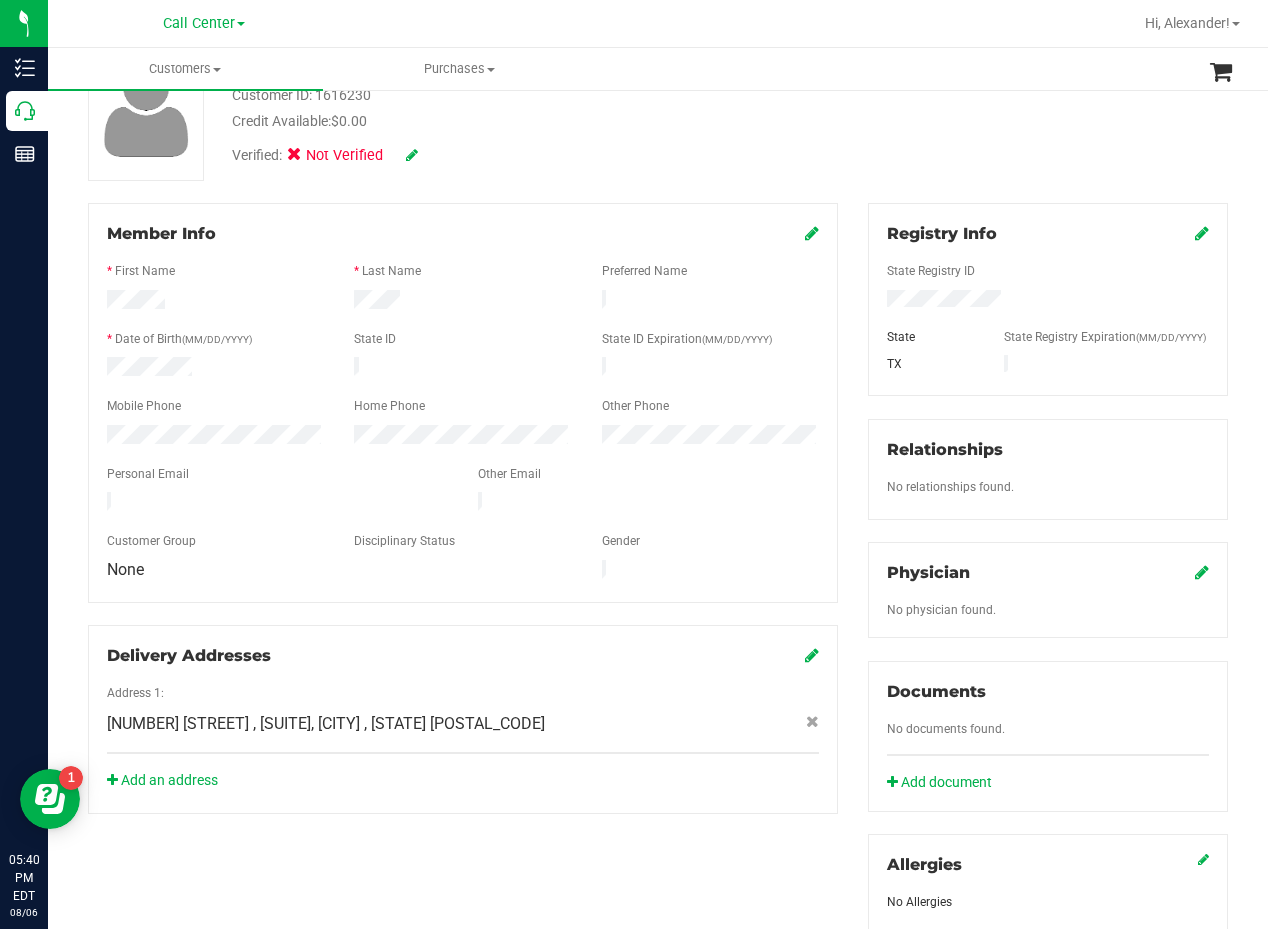 scroll, scrollTop: 0, scrollLeft: 0, axis: both 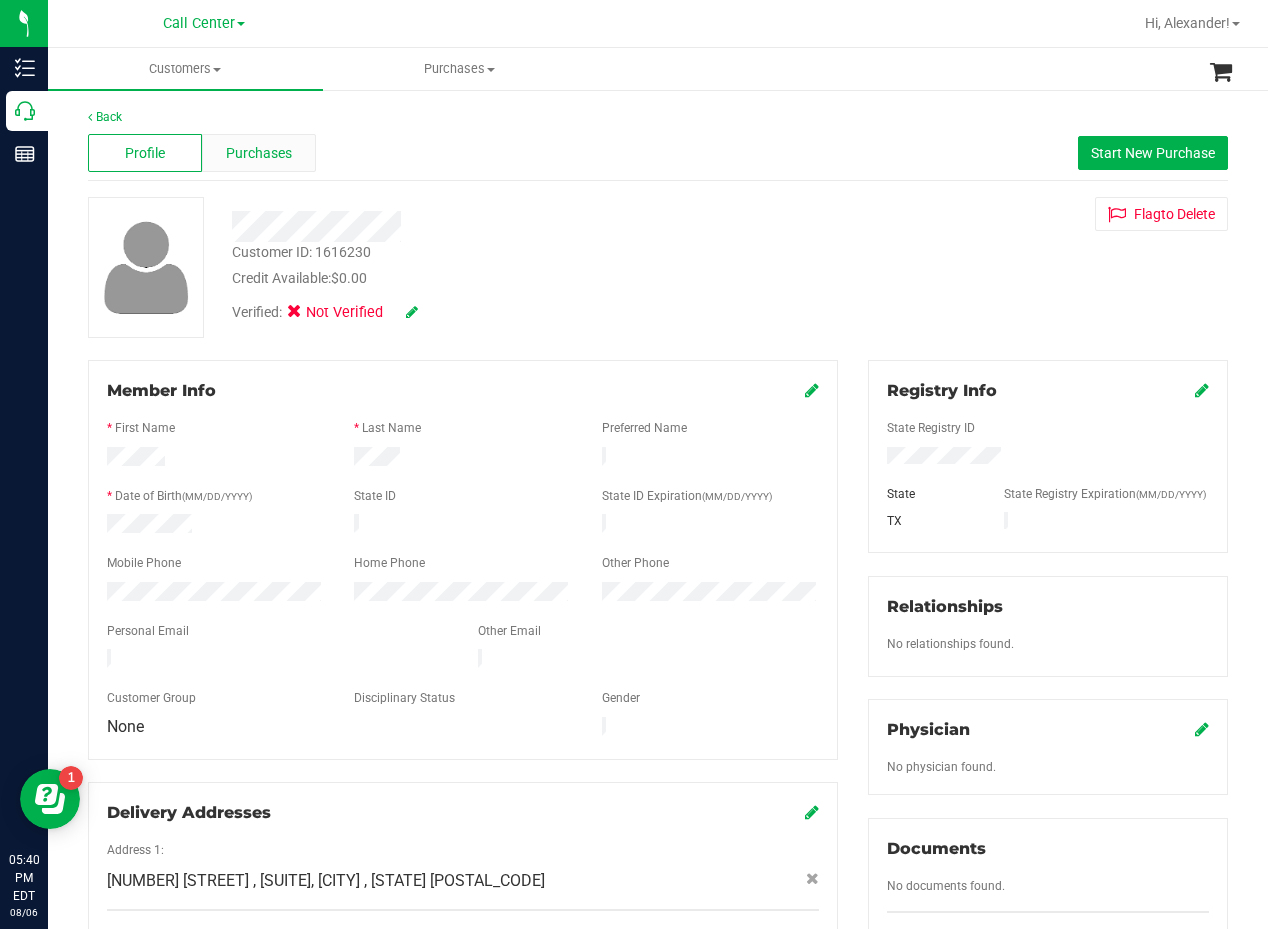 click on "Purchases" at bounding box center (259, 153) 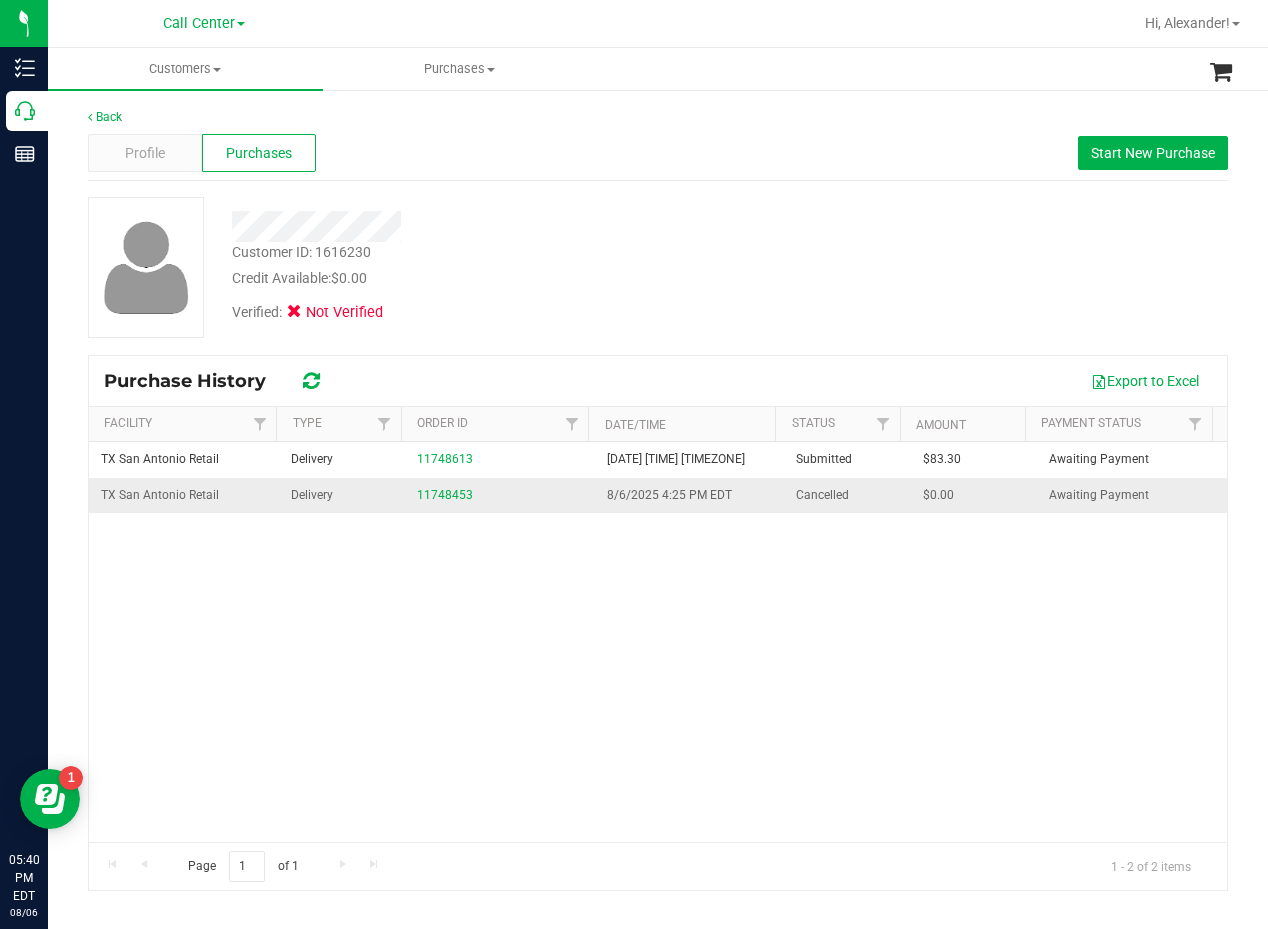 click on "11748453" at bounding box center [500, 495] 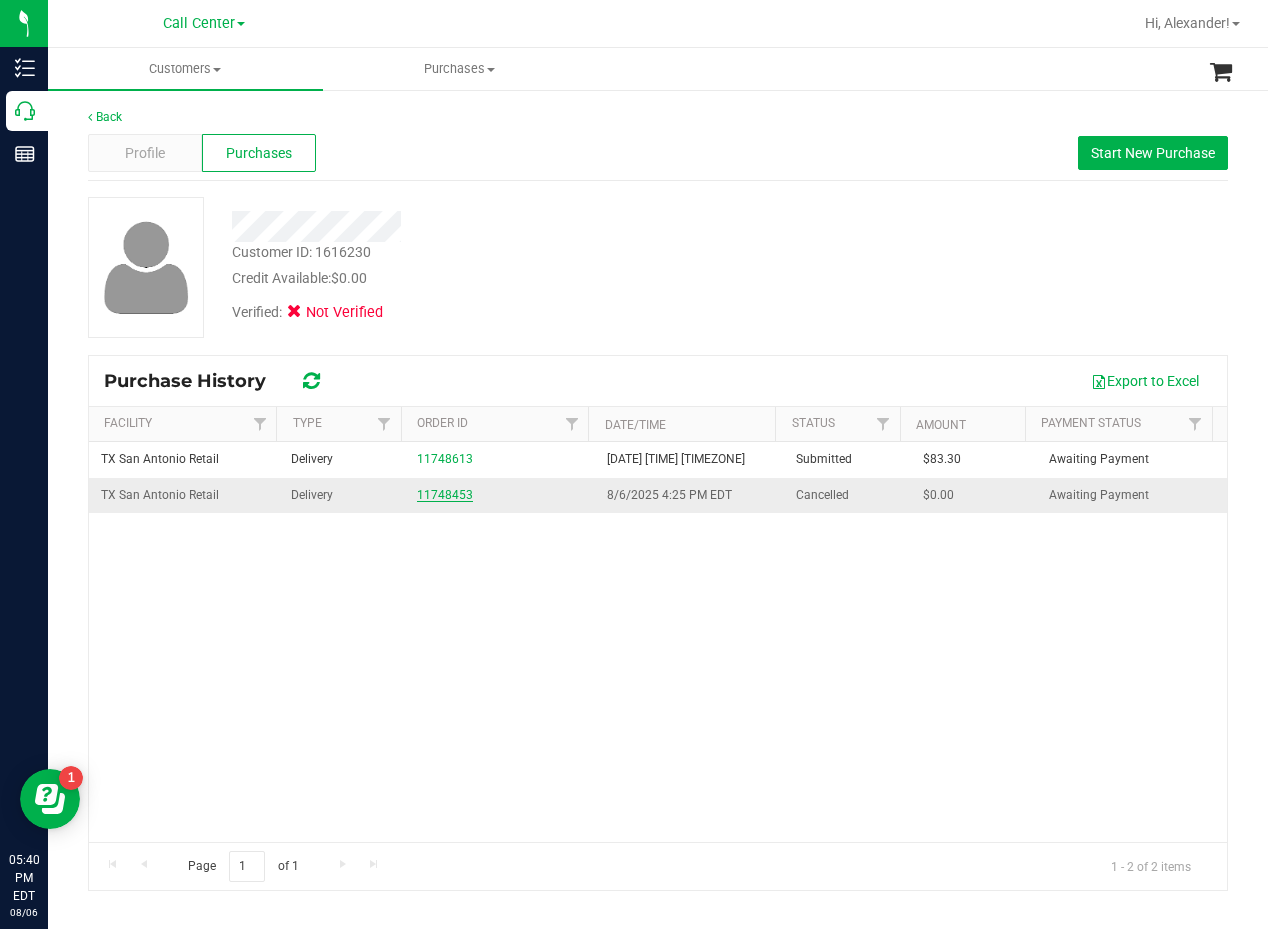 click on "11748453" at bounding box center [445, 495] 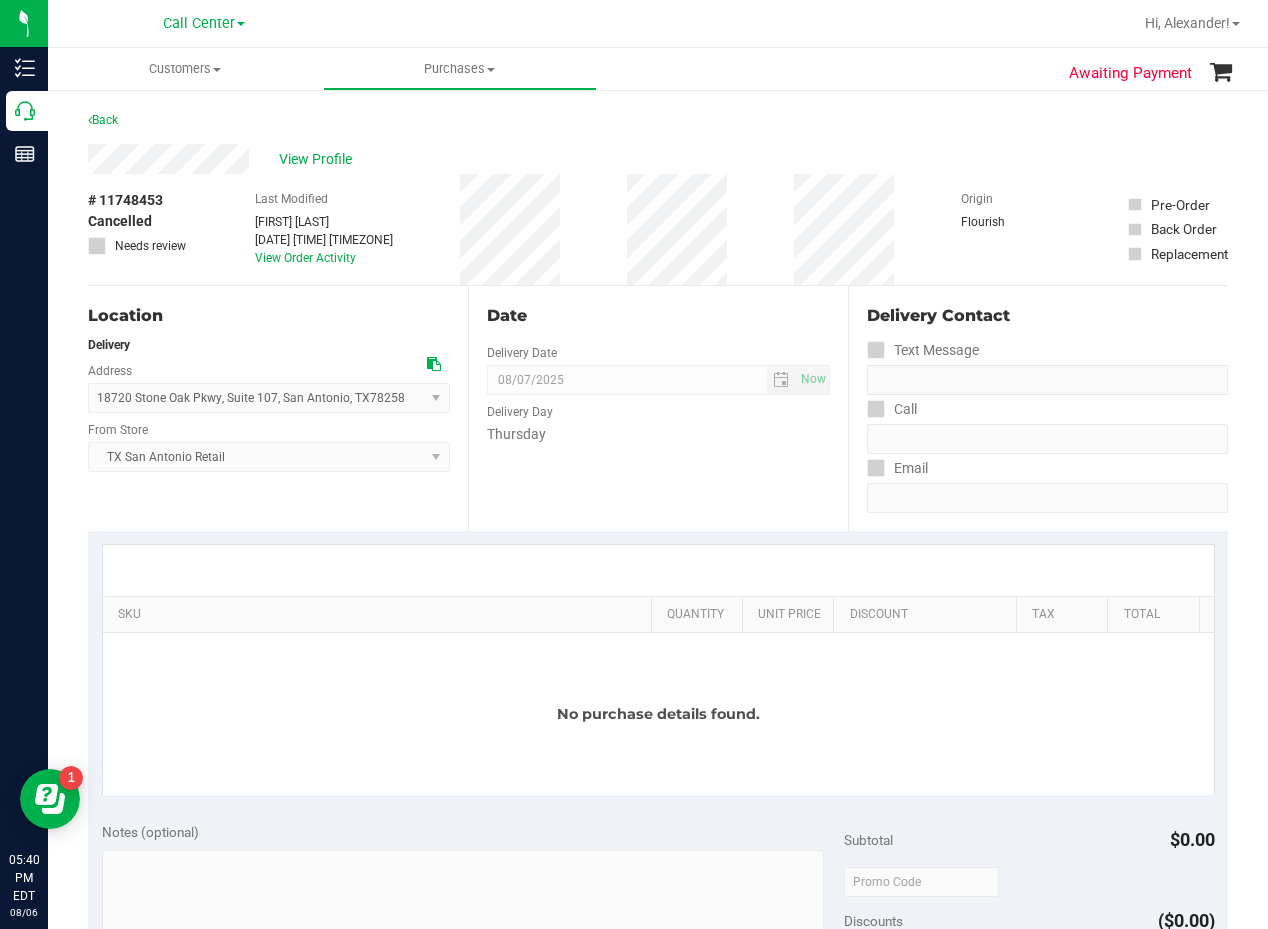 click on "Date
Delivery Date
08/07/2025
Now
08/07/2025 08:00 AM
Now
Delivery Day
Thursday" at bounding box center [658, 408] 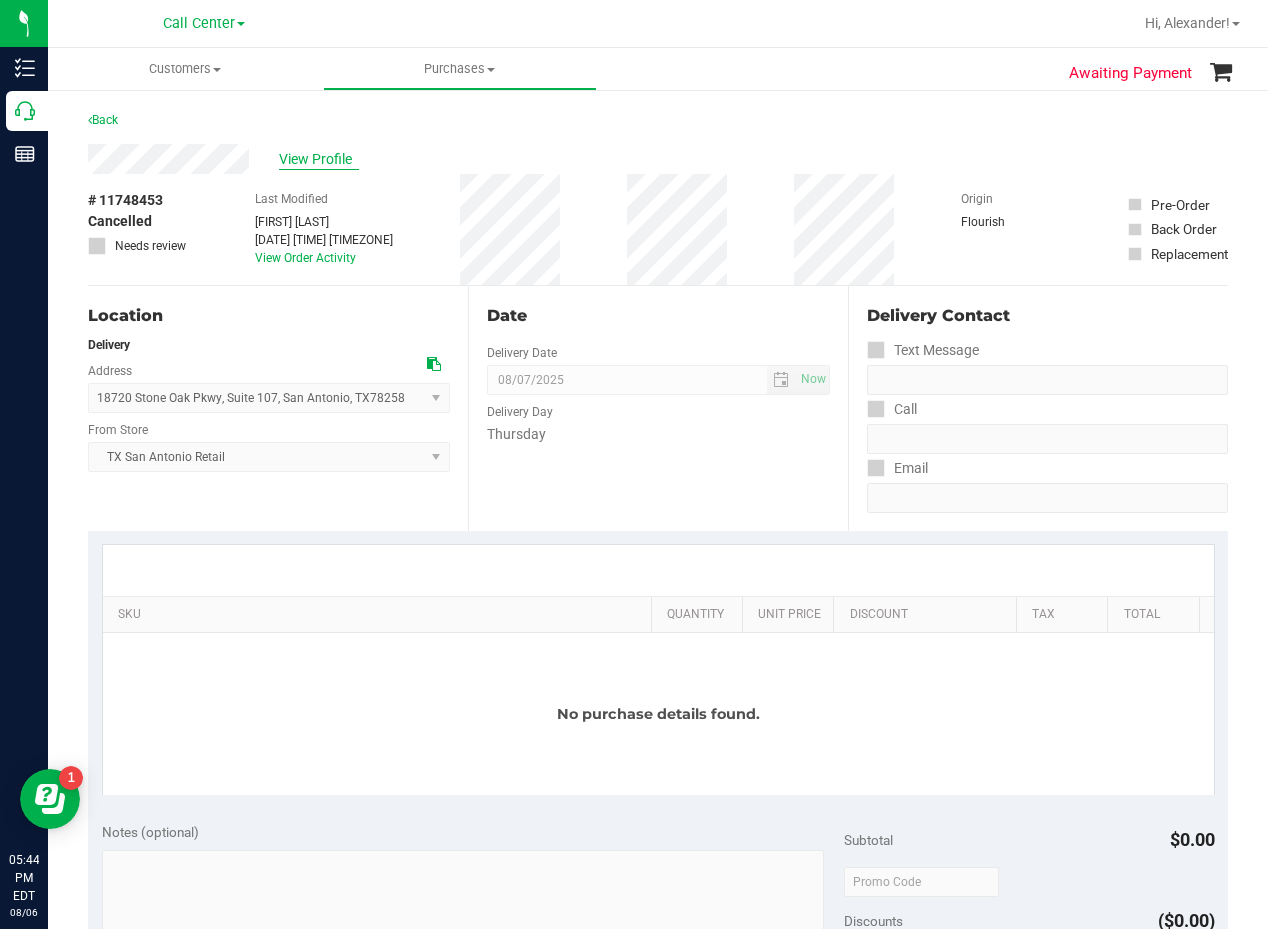 click on "View Profile" at bounding box center (319, 159) 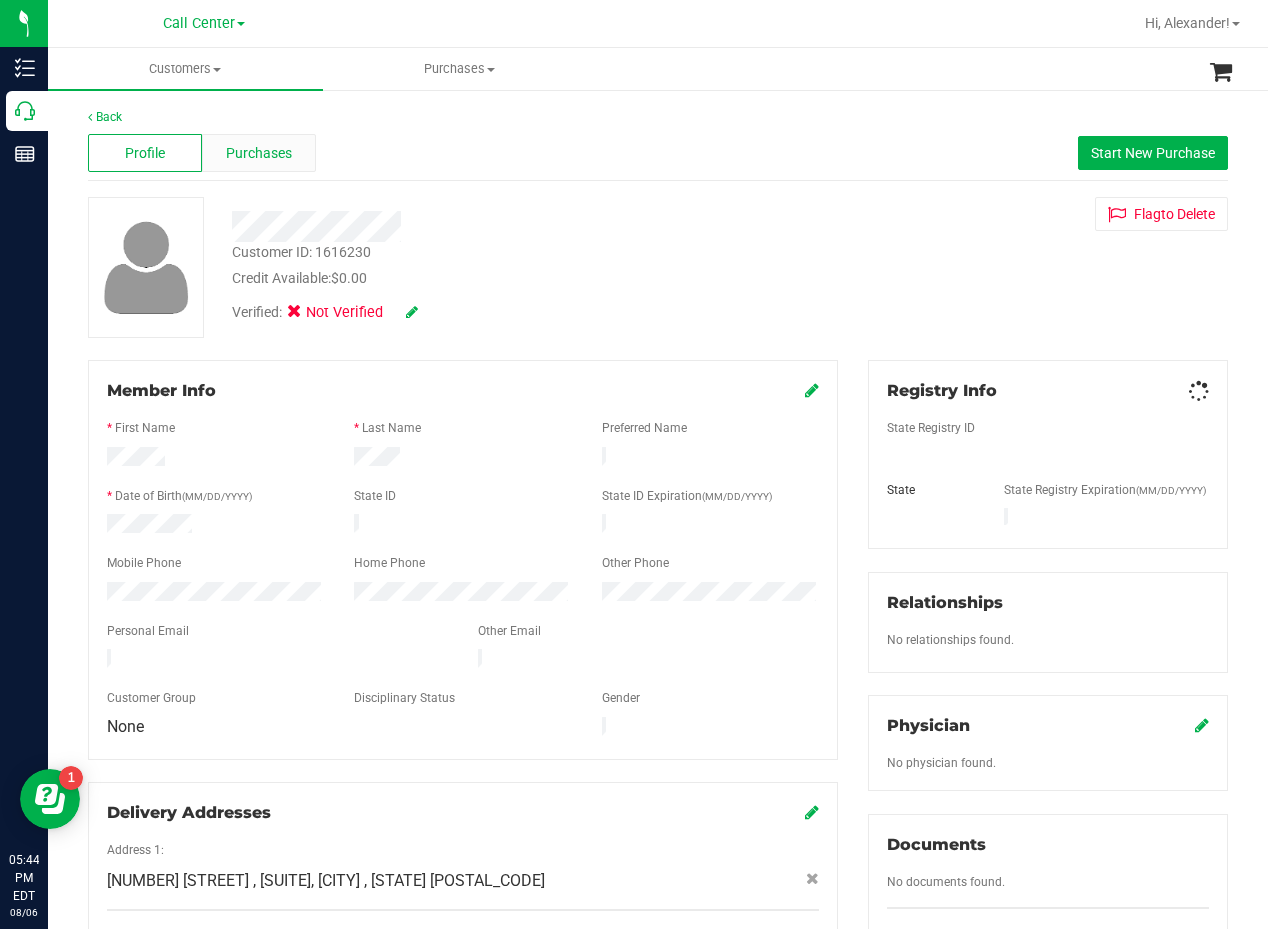 click on "Purchases" at bounding box center (259, 153) 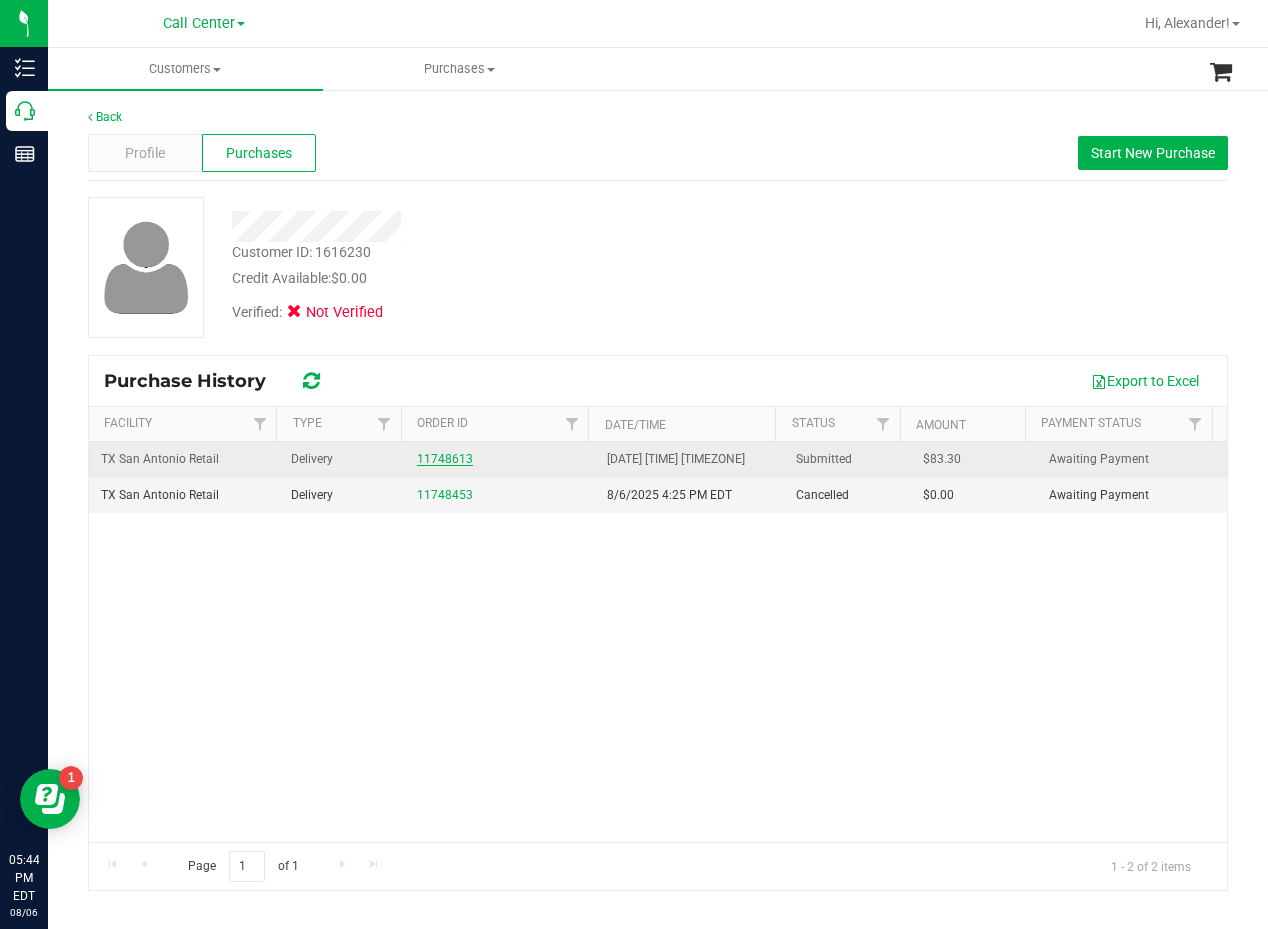 click on "11748613" at bounding box center [445, 459] 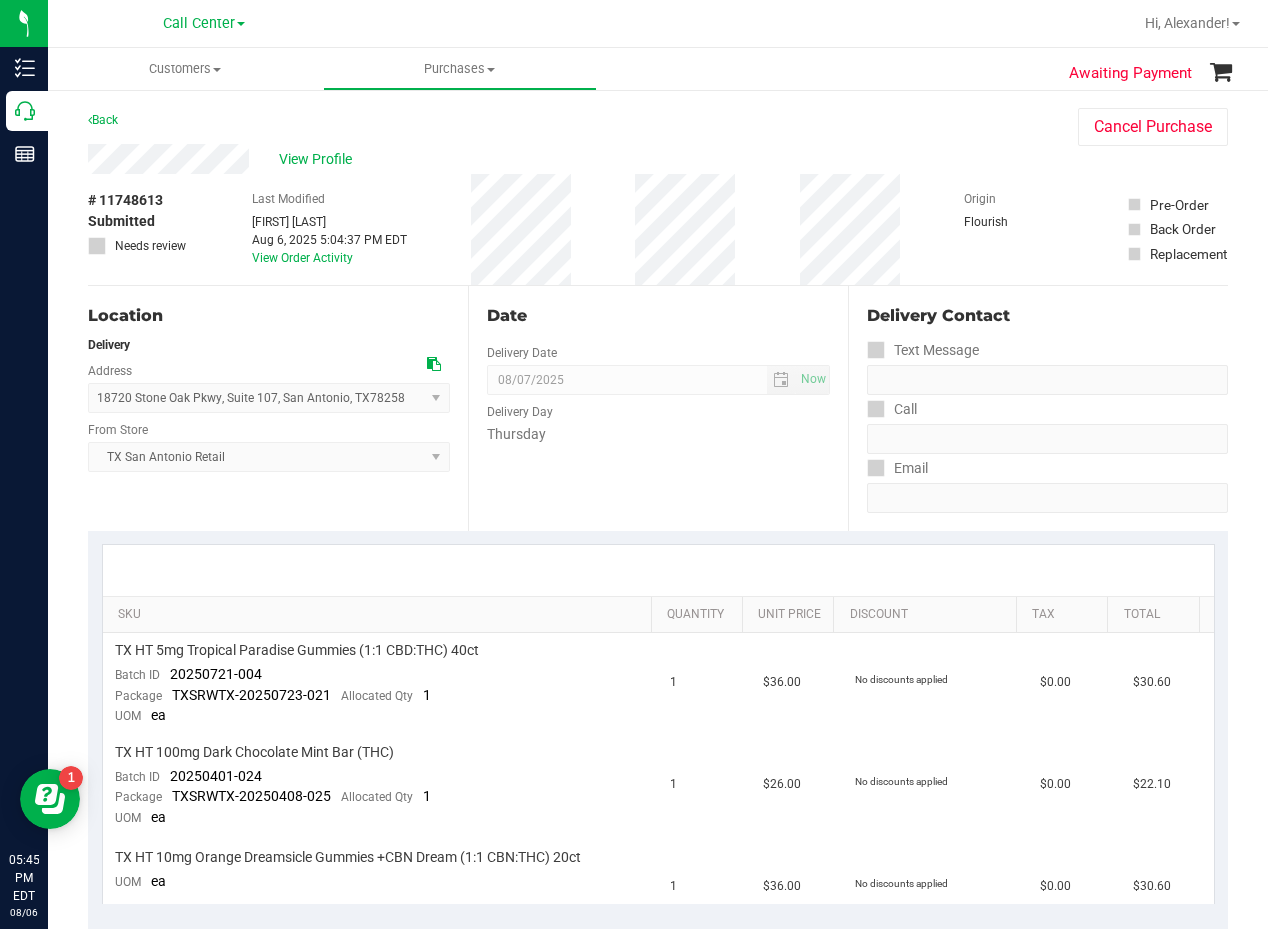 click on "View Profile" at bounding box center [563, 159] 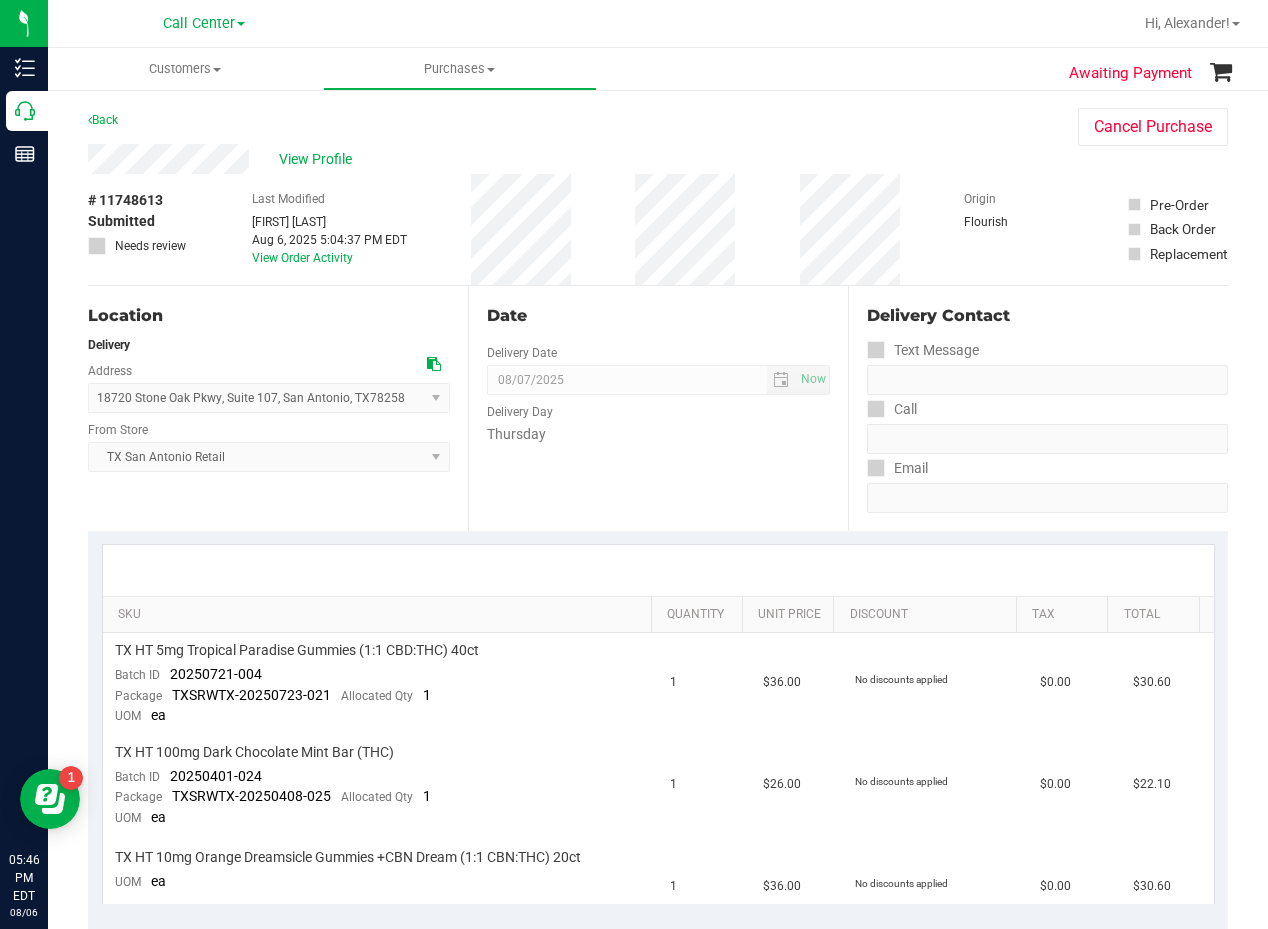 click on "Awaiting Payment
Back
Cancel Purchase
View Profile
# 11748613
Submitted
Needs review
Last Modified
Matthew Perez
Aug 6, 2025 5:04:37 PM EDT
View Order Activity
Origin" at bounding box center (658, 885) 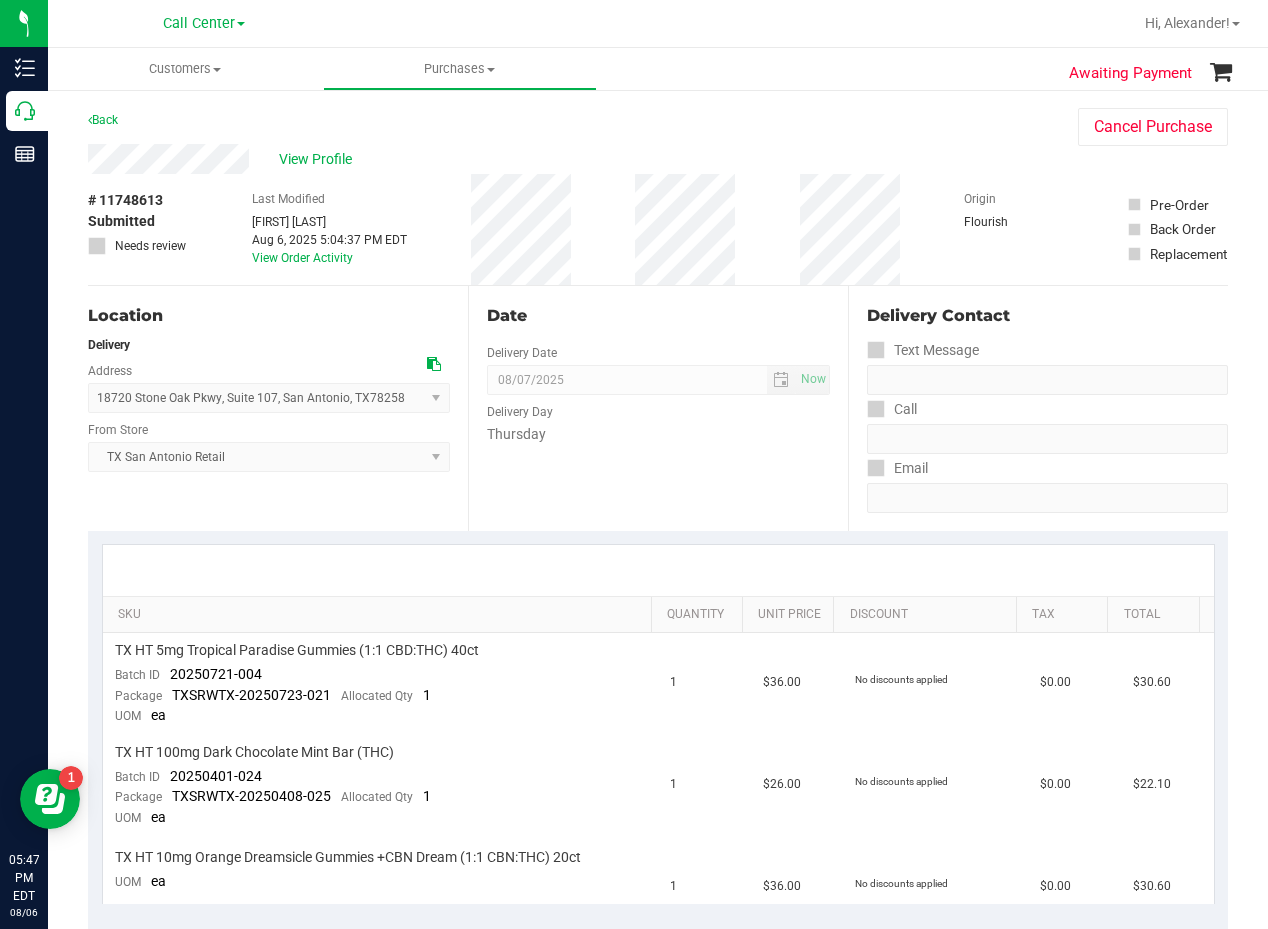 drag, startPoint x: 757, startPoint y: 213, endPoint x: 742, endPoint y: 235, distance: 26.627054 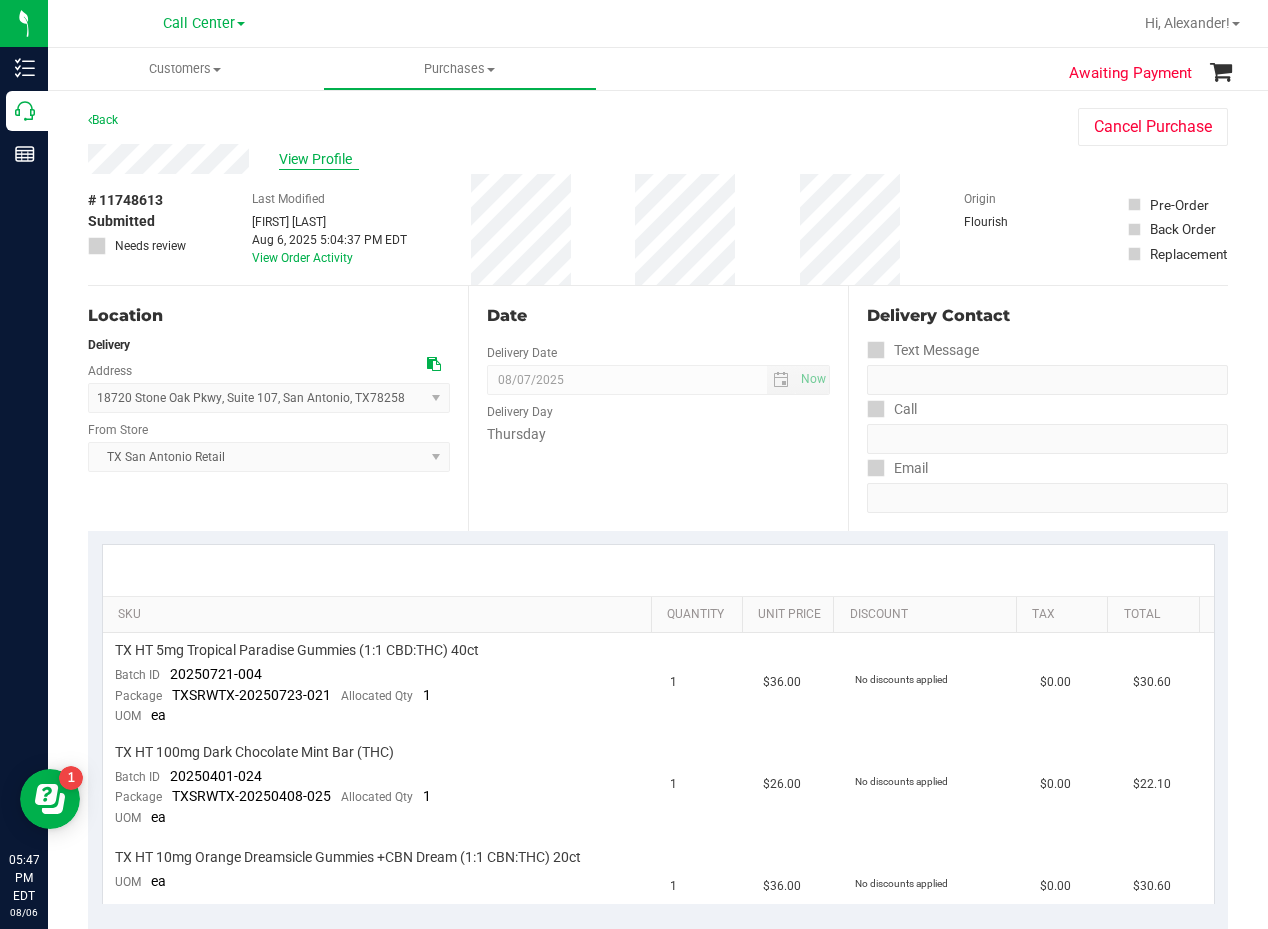click on "View Profile" at bounding box center [319, 159] 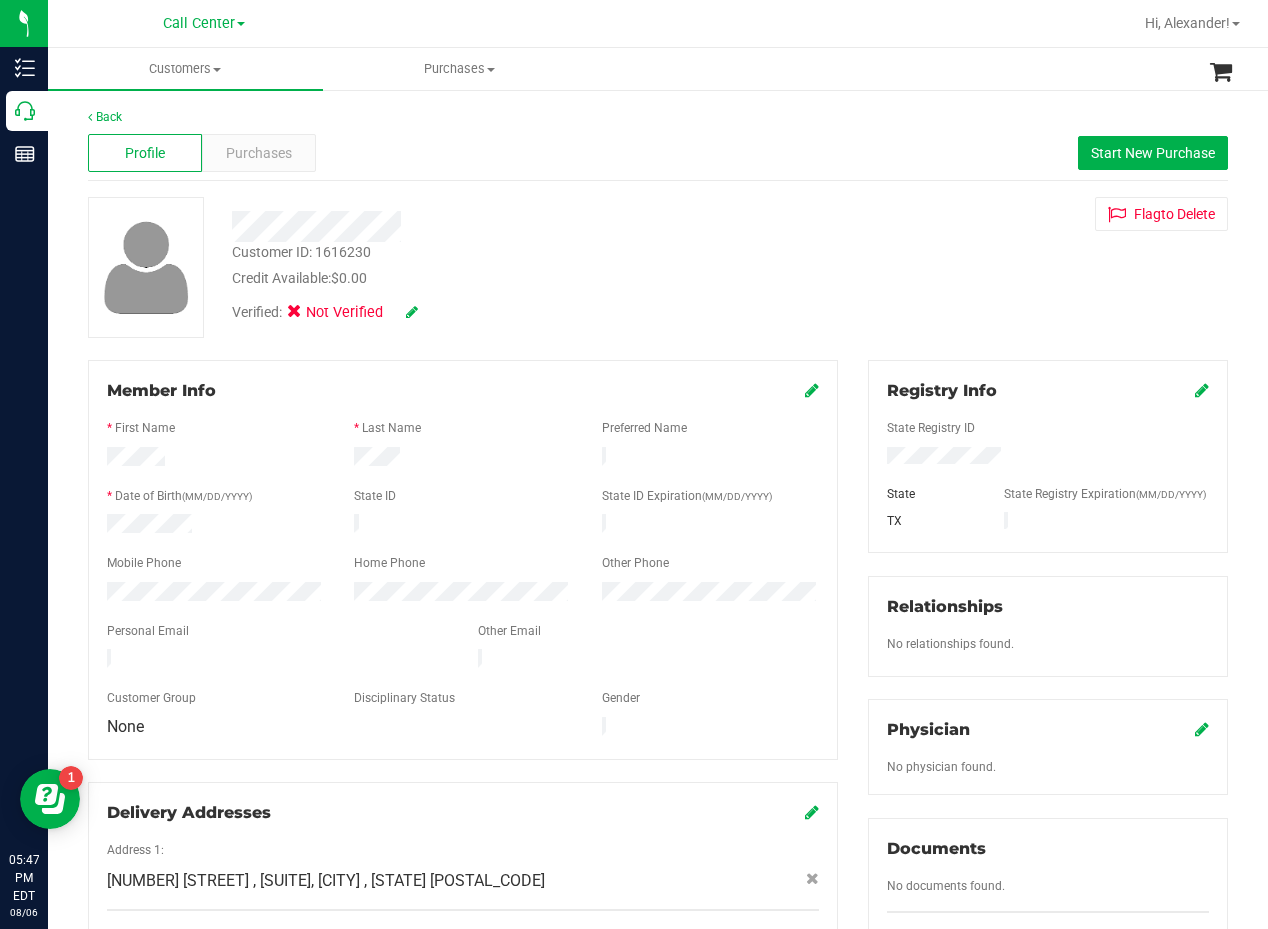 drag, startPoint x: 633, startPoint y: 309, endPoint x: 631, endPoint y: 338, distance: 29.068884 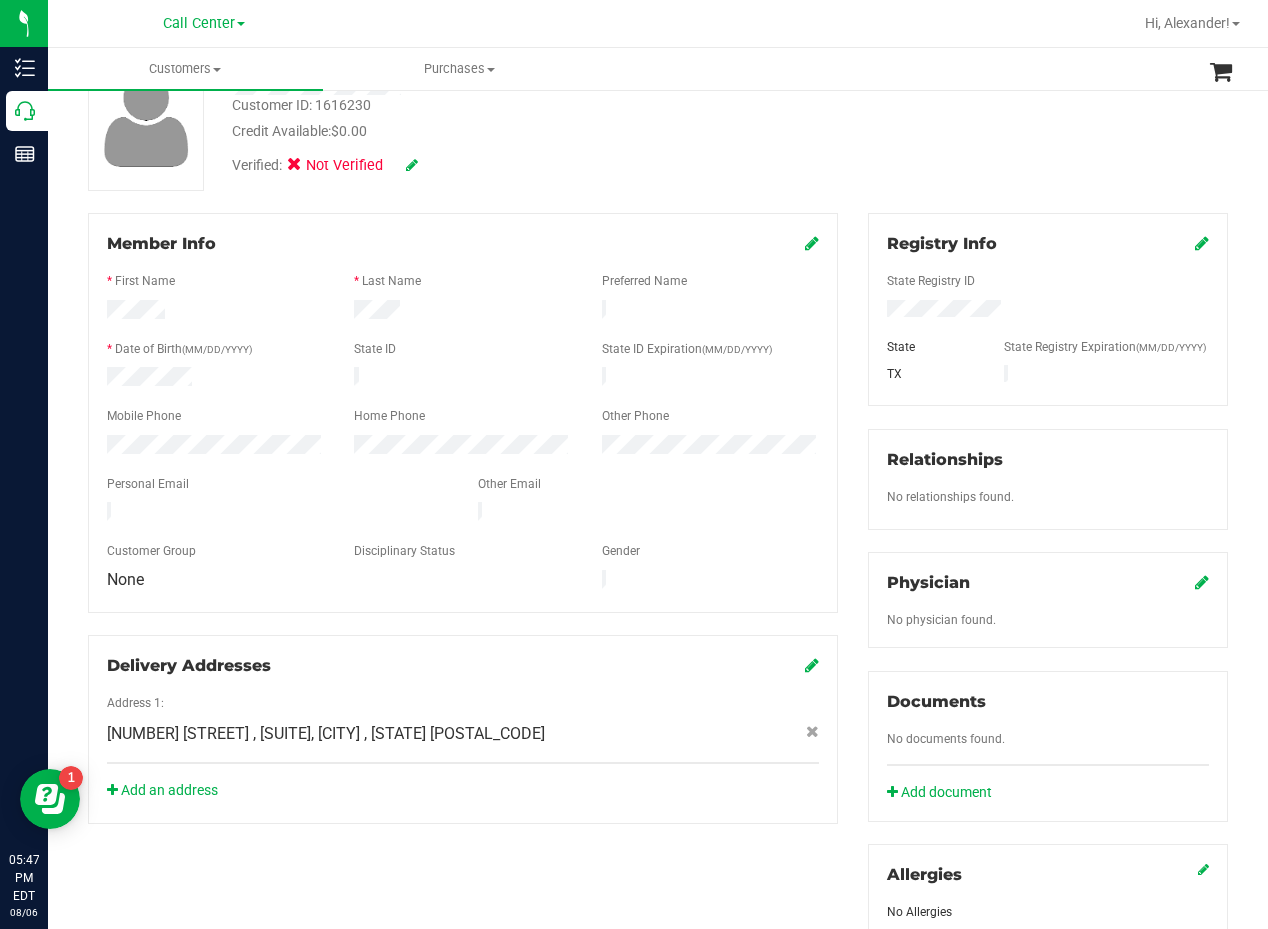 scroll, scrollTop: 0, scrollLeft: 0, axis: both 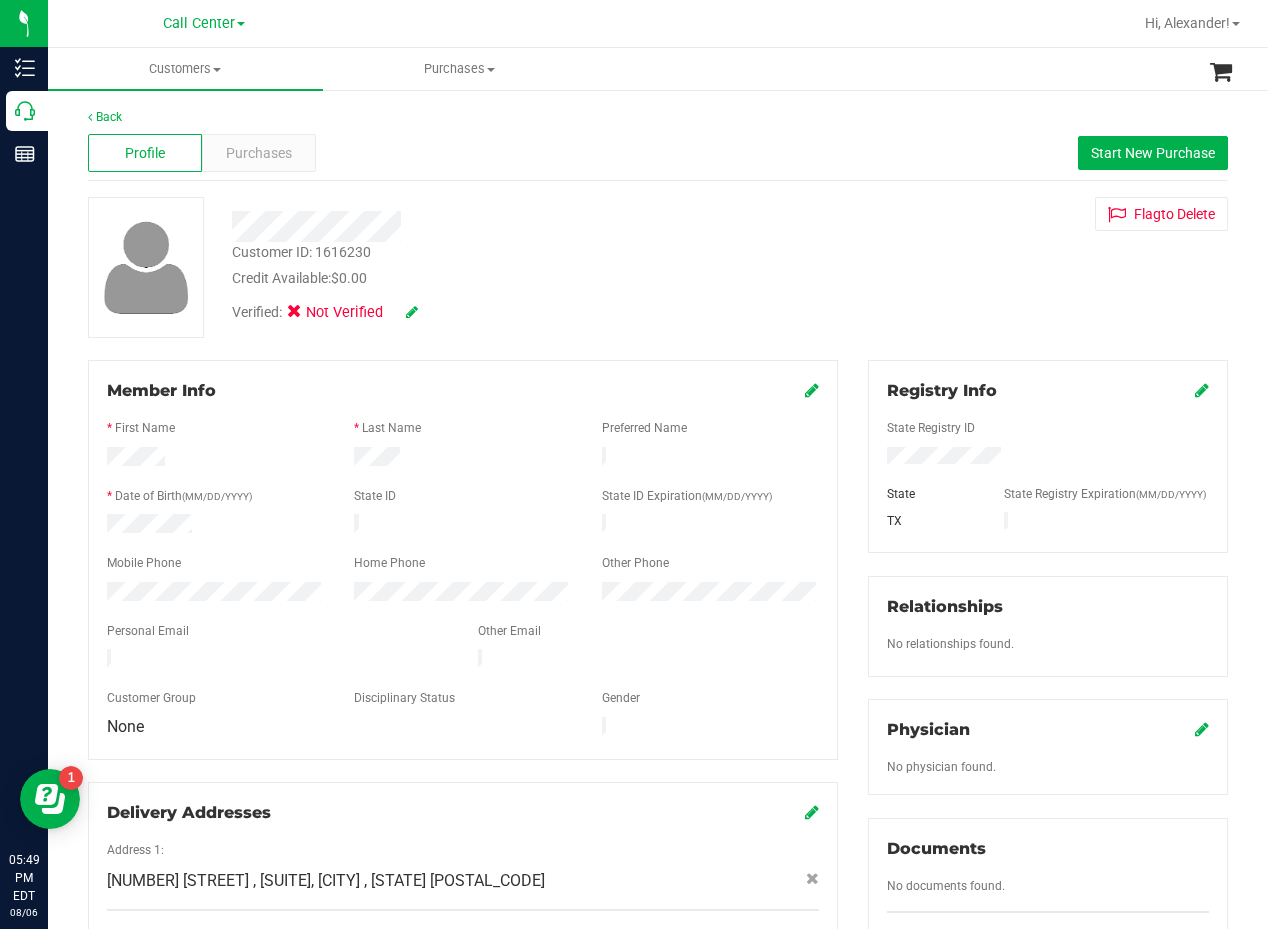 click on "Verified:
Not Verified" at bounding box center (509, 311) 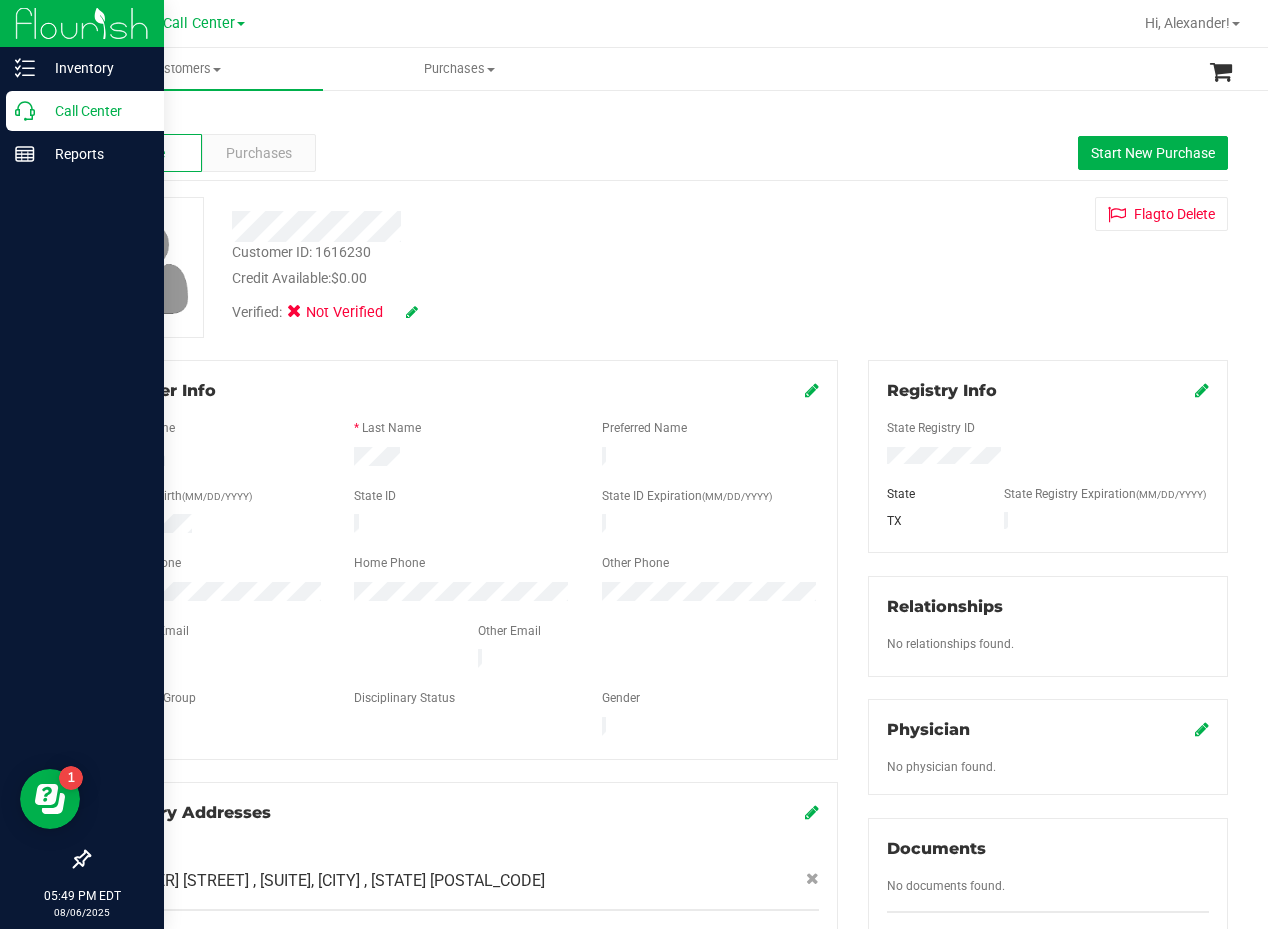 click 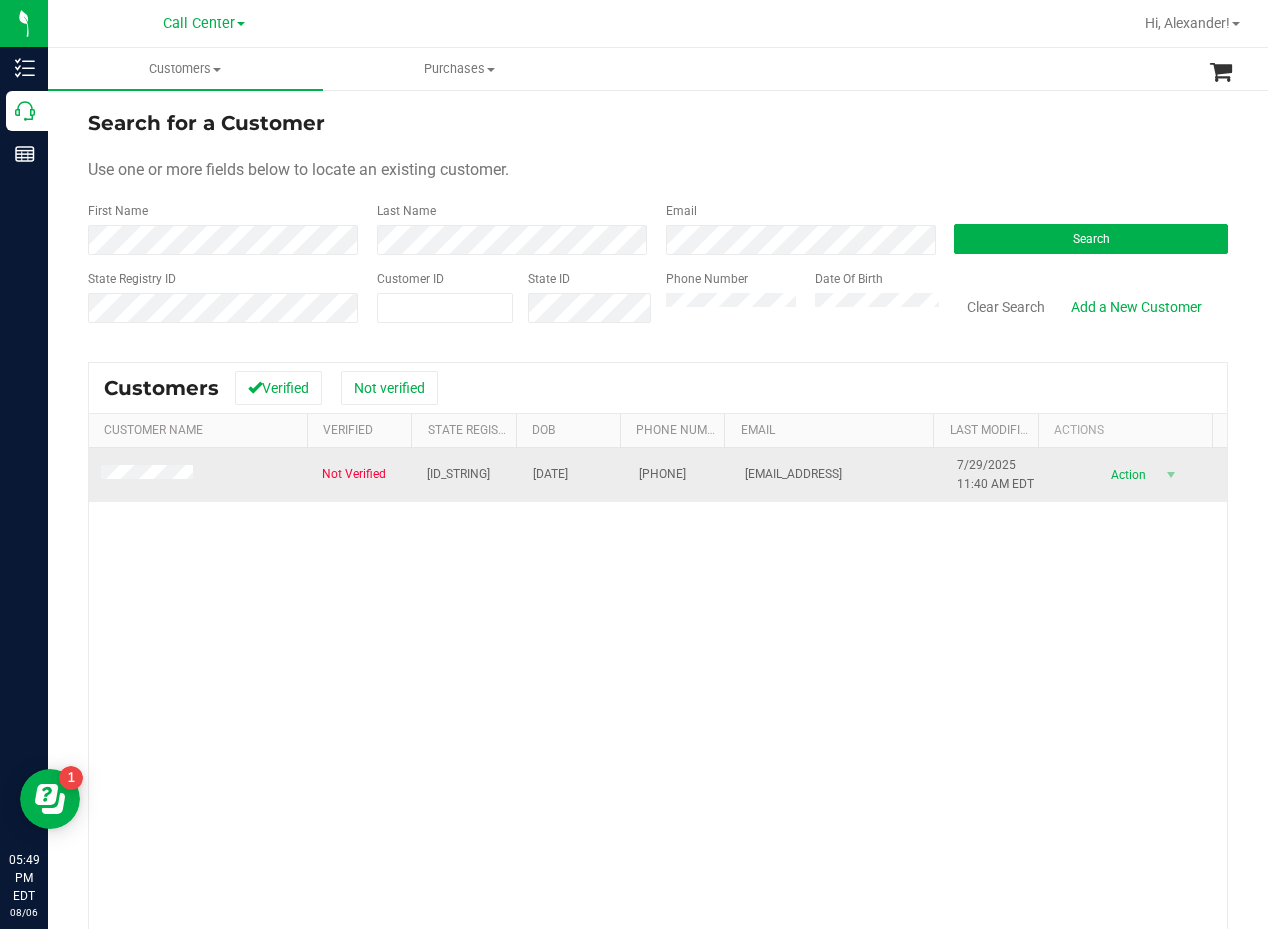 click at bounding box center (199, 475) 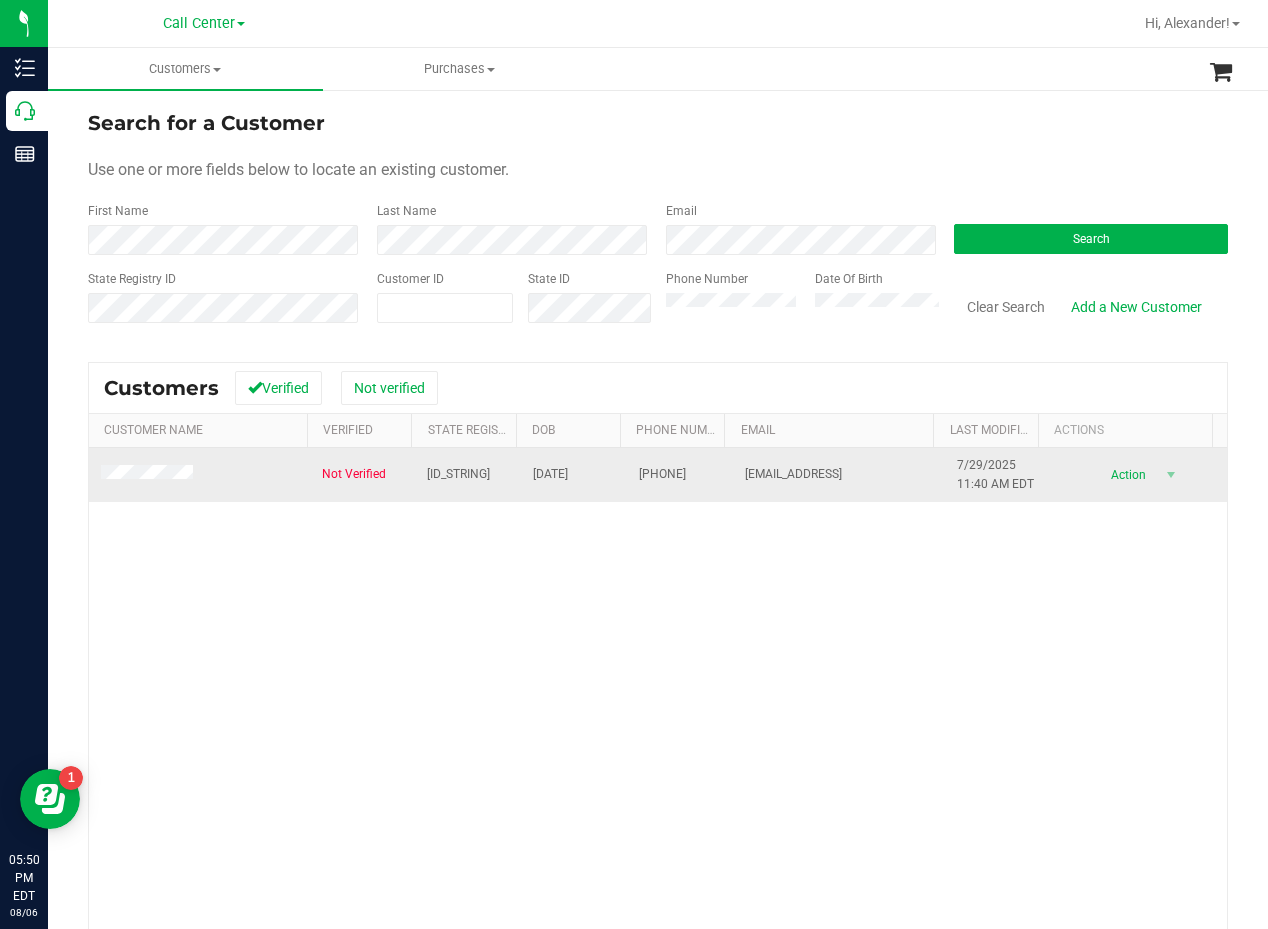 click at bounding box center (150, 475) 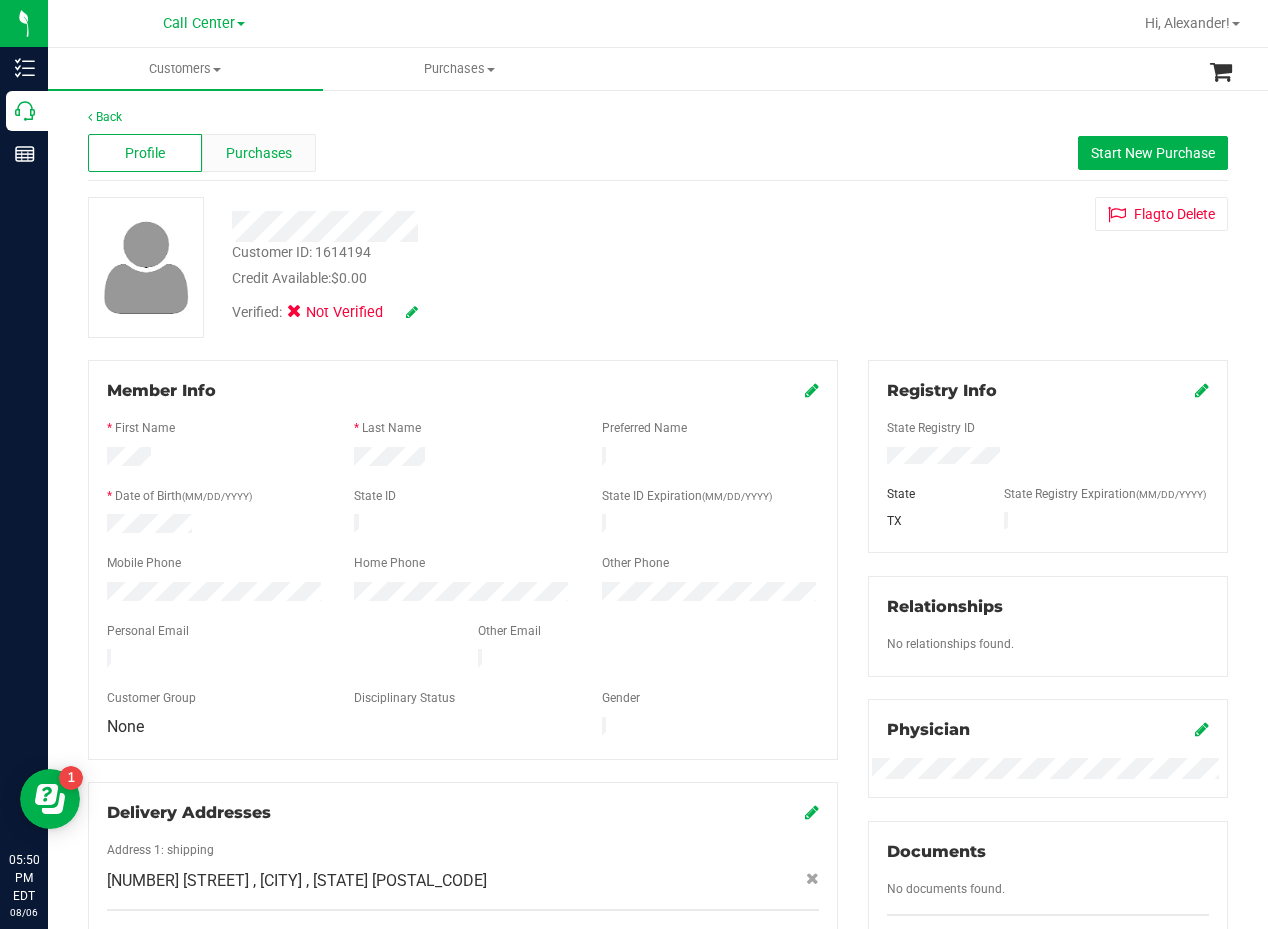 click on "Purchases" at bounding box center (259, 153) 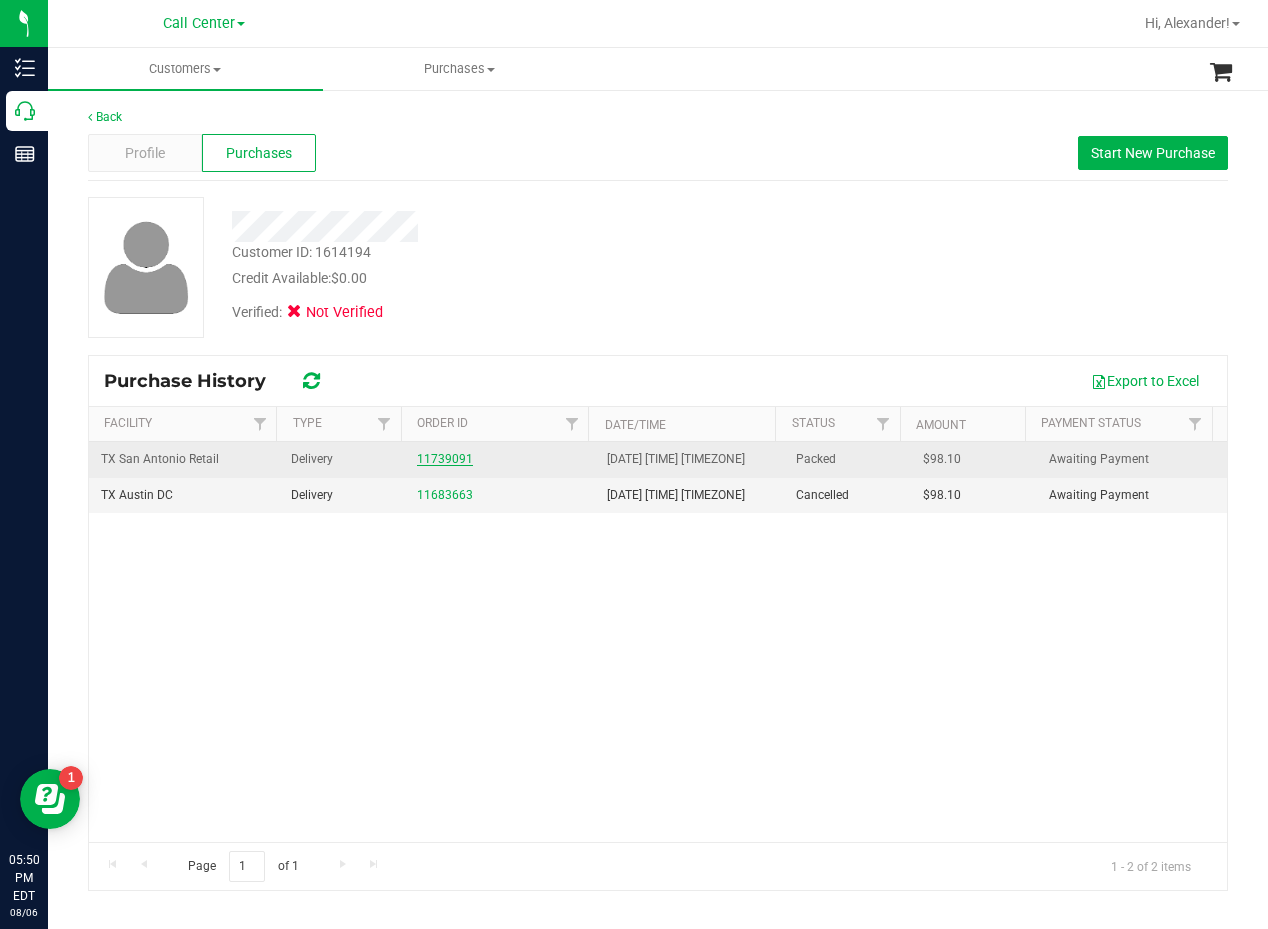click on "11739091" at bounding box center (445, 459) 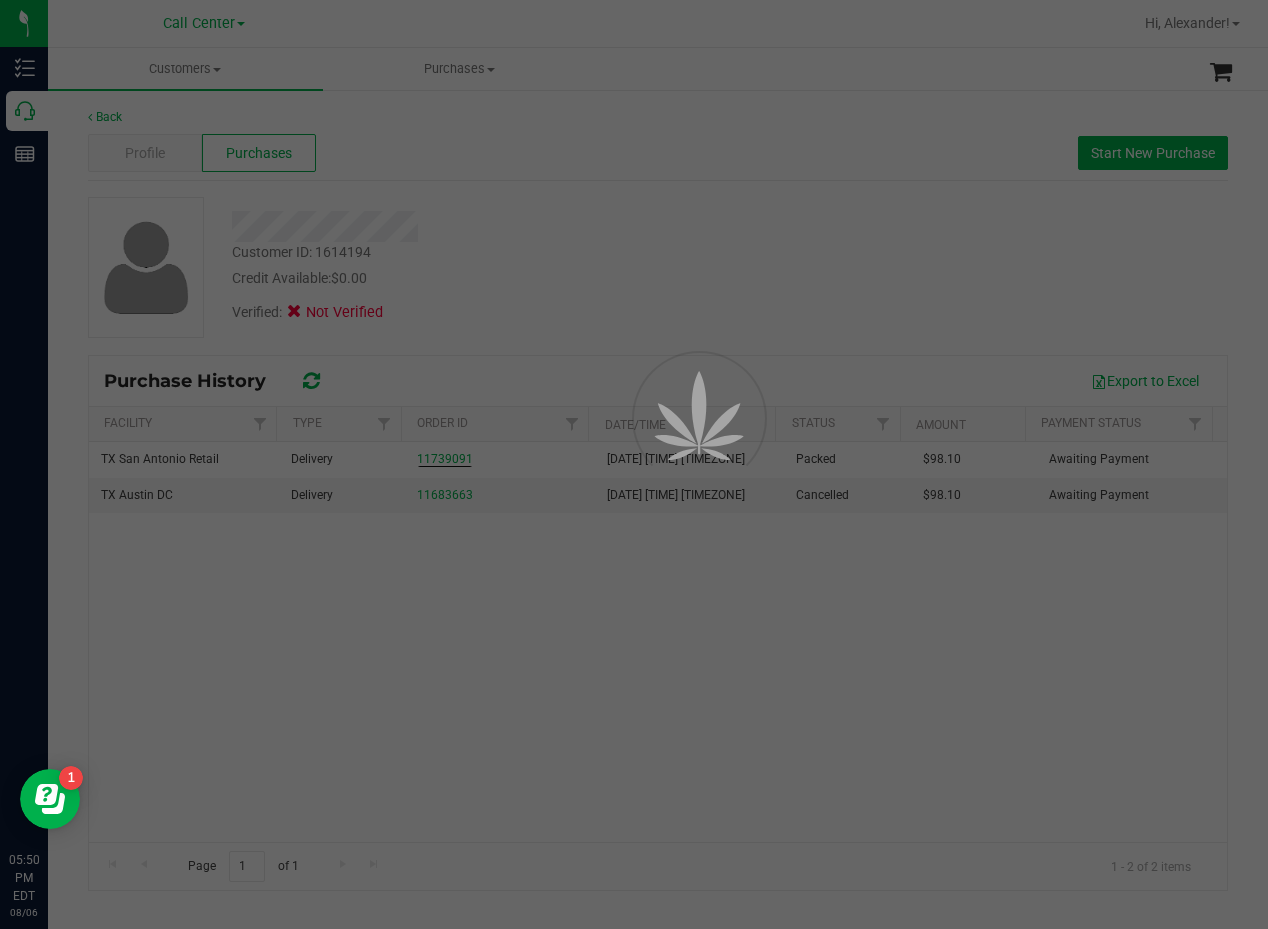 click at bounding box center (634, 464) 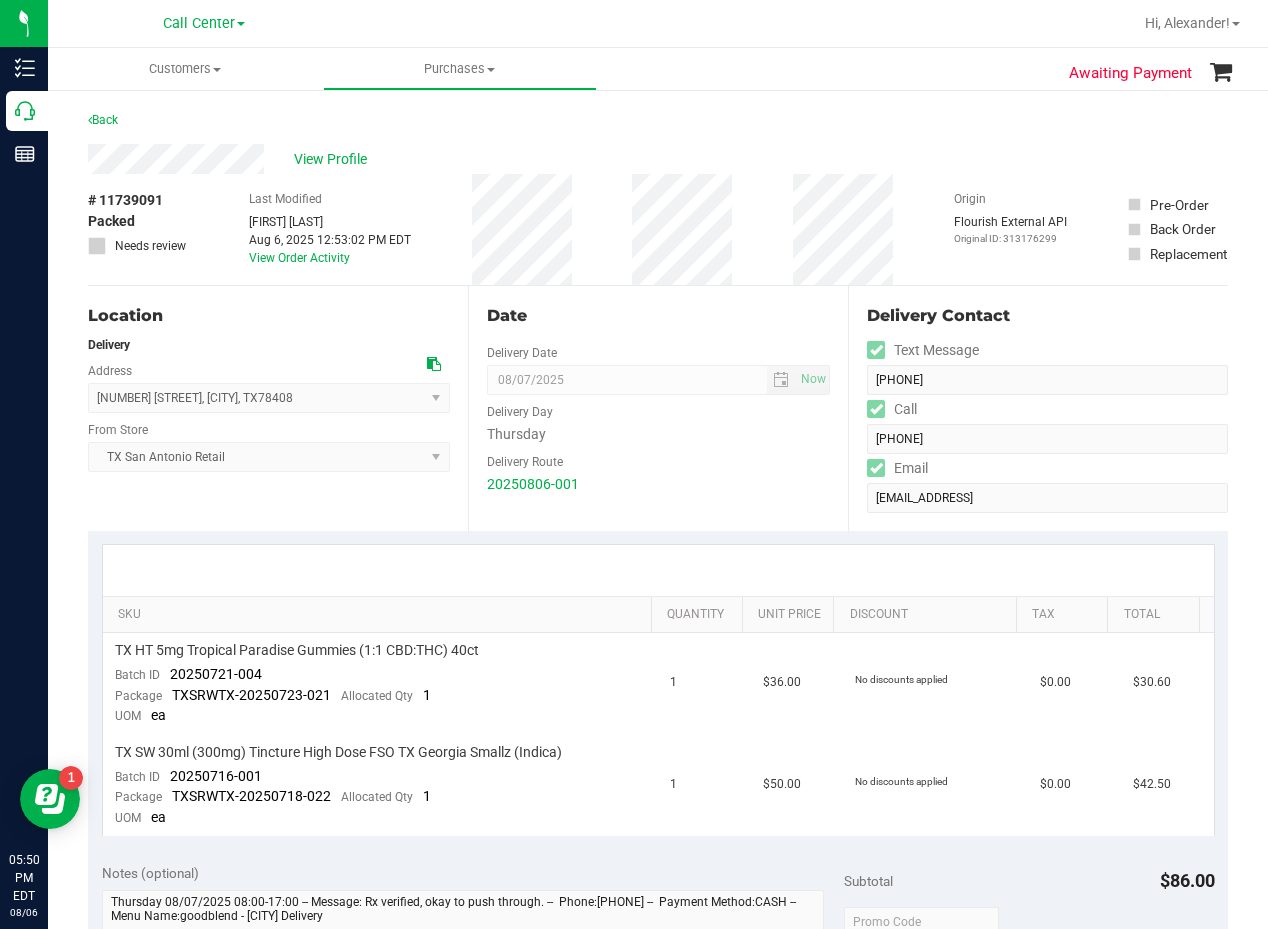 click on "Date
Delivery Date
08/07/2025
Now
08/07/2025 08:00 AM
Now
Delivery Day
Thursday
Delivery Route
20250806-001" at bounding box center [658, 408] 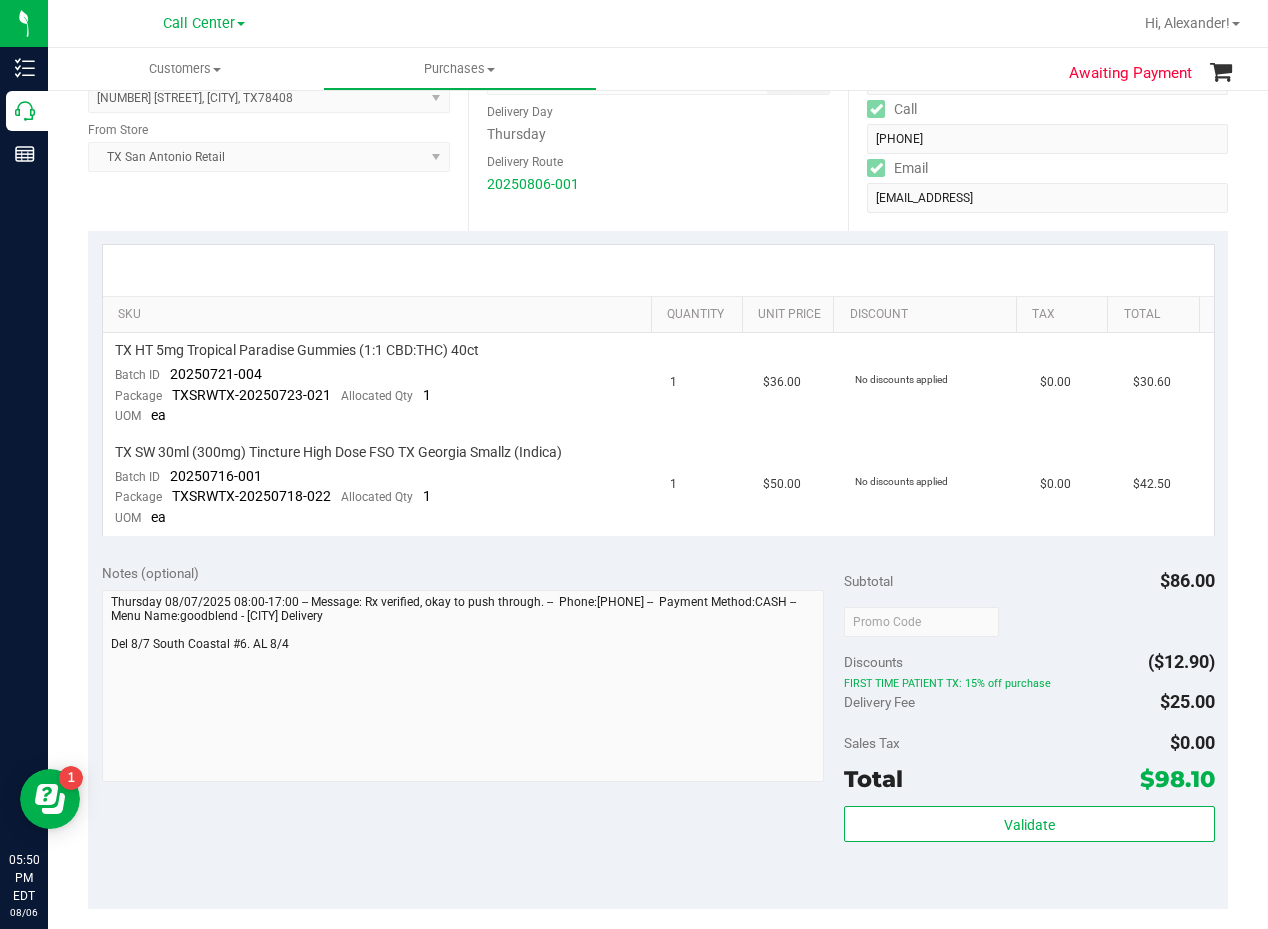 scroll, scrollTop: 0, scrollLeft: 0, axis: both 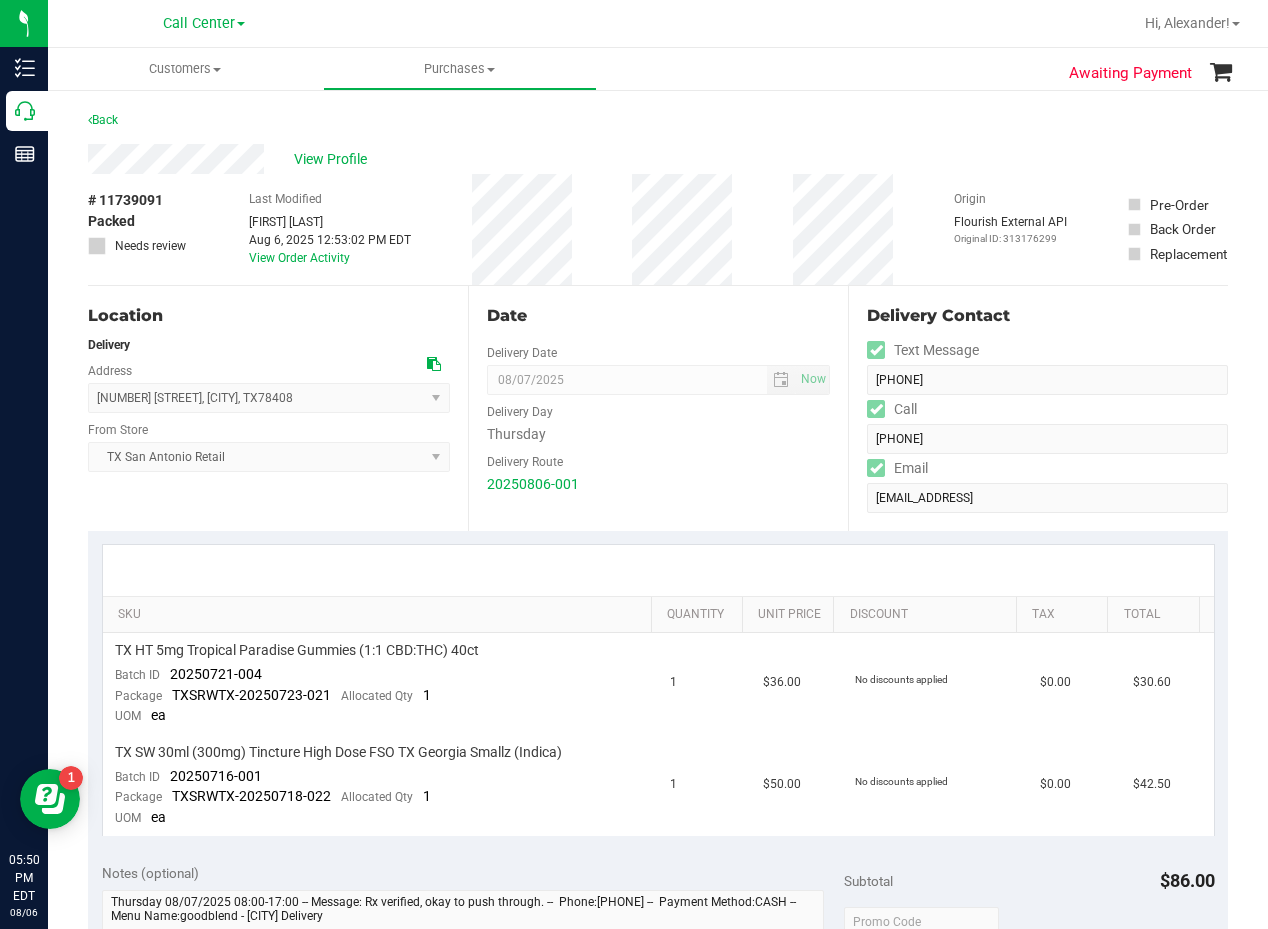 click on "20250806-001" at bounding box center [658, 484] 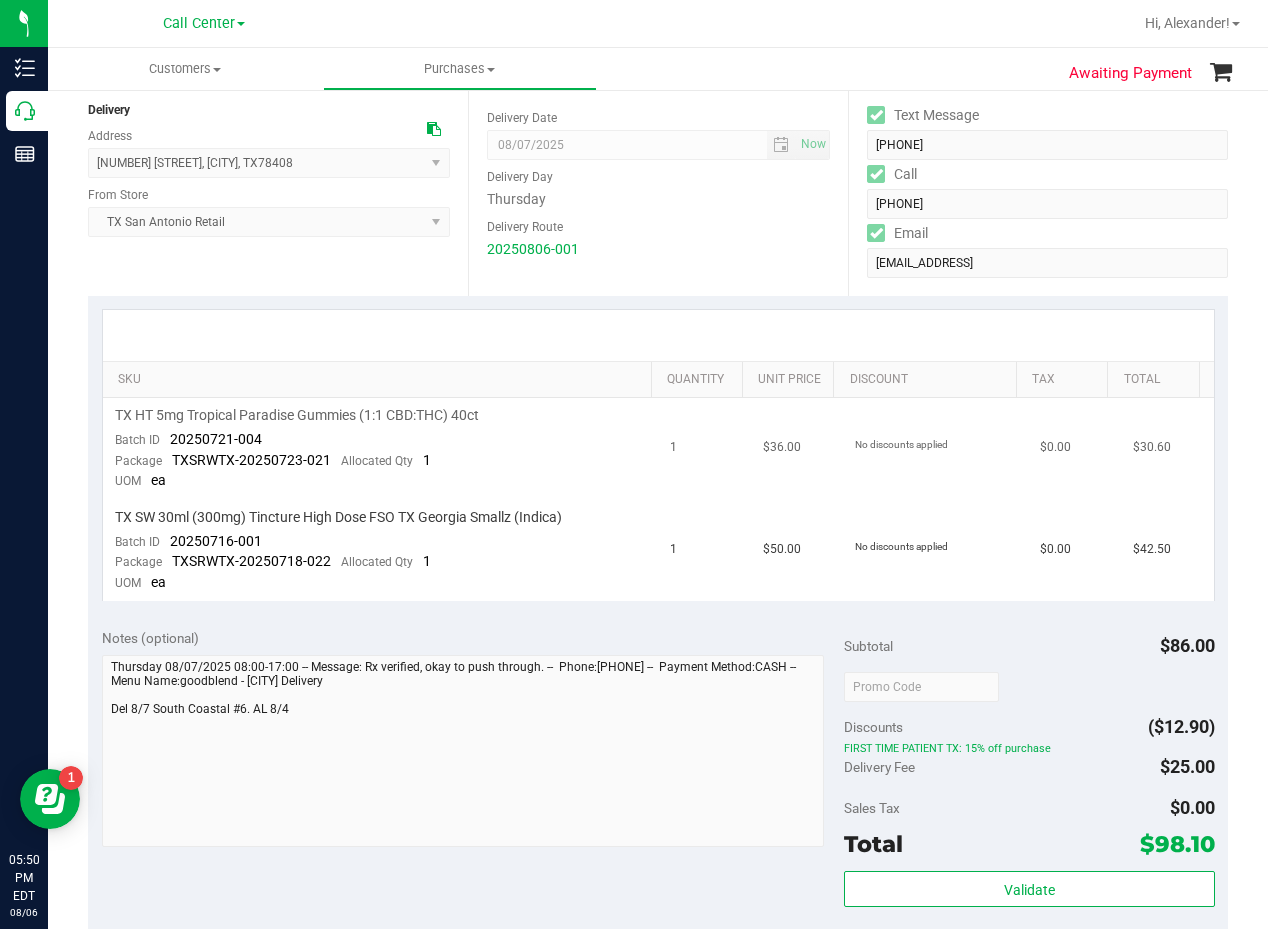 scroll, scrollTop: 200, scrollLeft: 0, axis: vertical 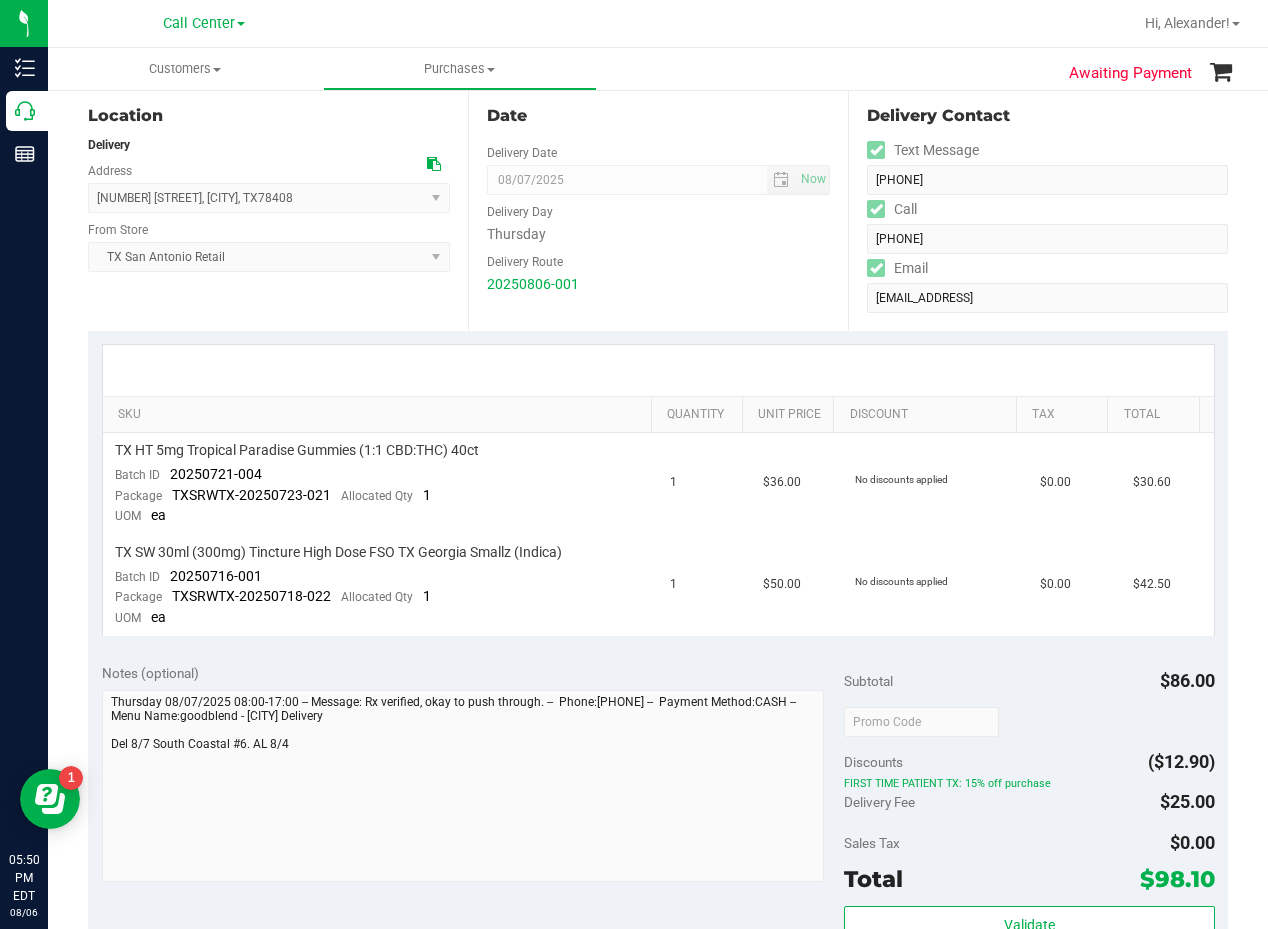 click on "20250806-001" at bounding box center [658, 284] 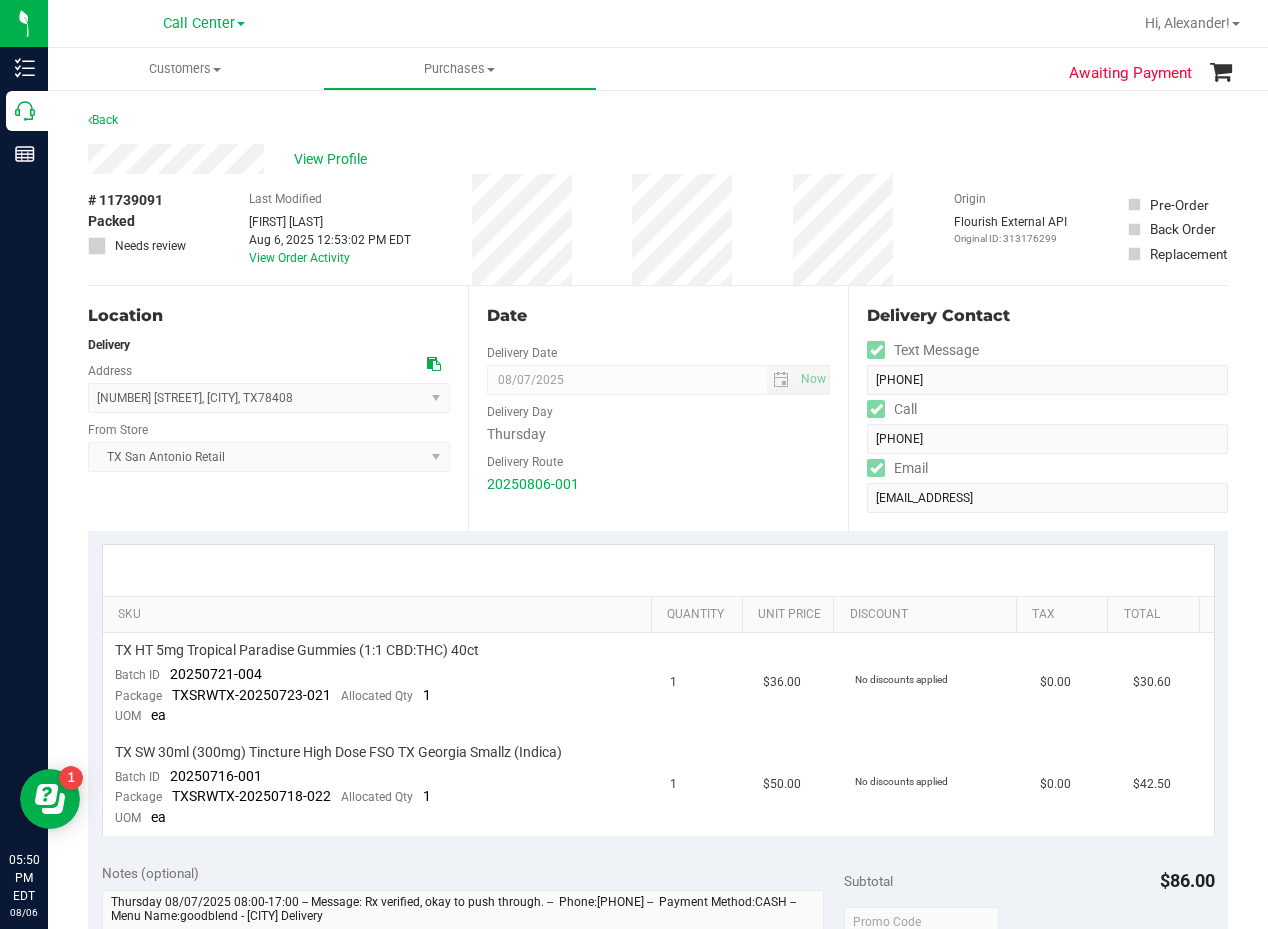 click on "Date
Delivery Date
08/07/2025
Now
08/07/2025 08:00 AM
Now
Delivery Day
Thursday
Delivery Route
20250806-001" at bounding box center [658, 408] 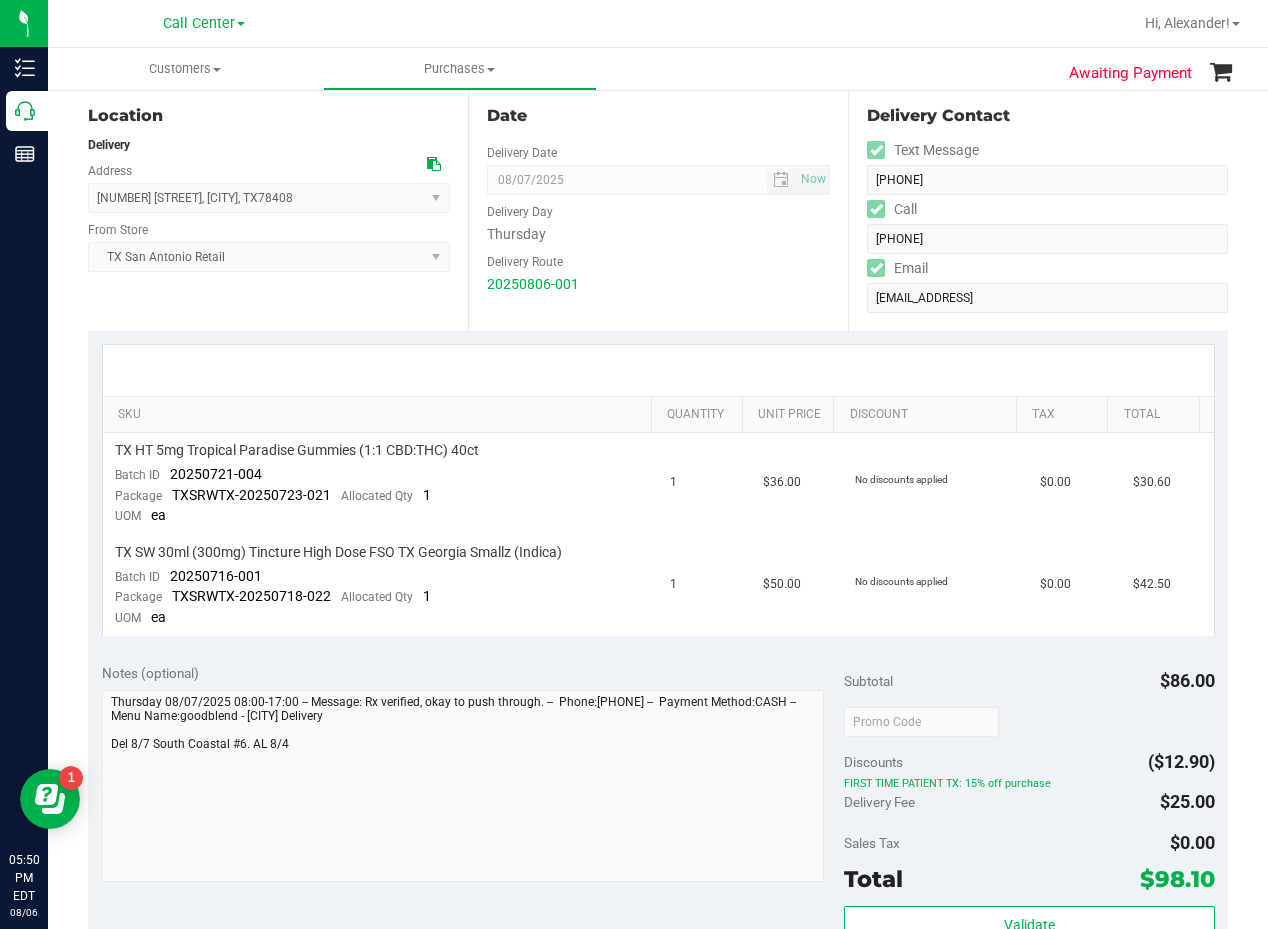 scroll, scrollTop: 0, scrollLeft: 0, axis: both 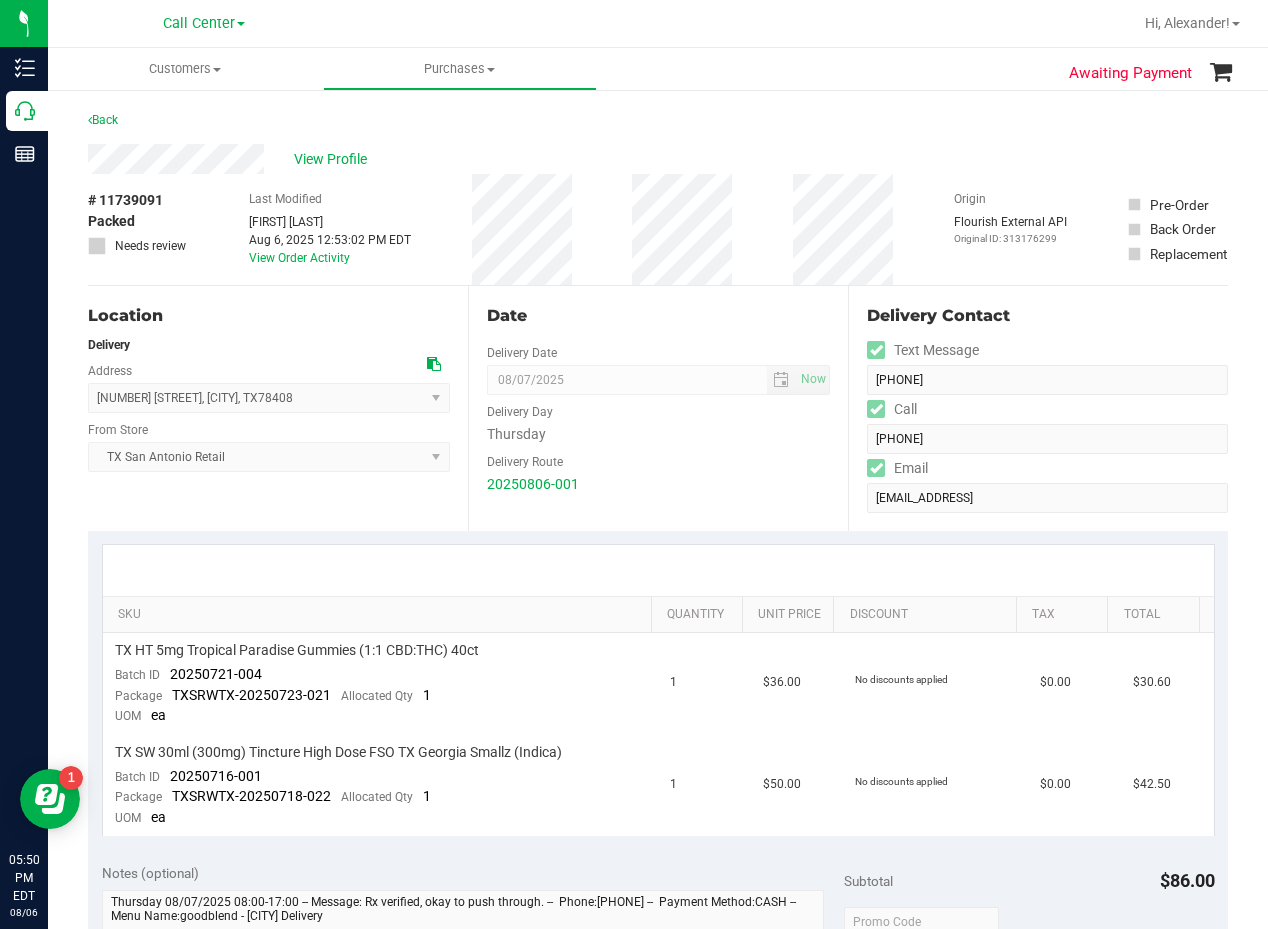 click on "# 11739091
Packed
Needs review
Last Modified
Will Bates
Aug 6, 2025 12:53:02 PM EDT
View Order Activity
Origin
Flourish External API
Original ID: 313176299
Pre-Order
Back Order" at bounding box center (658, 229) 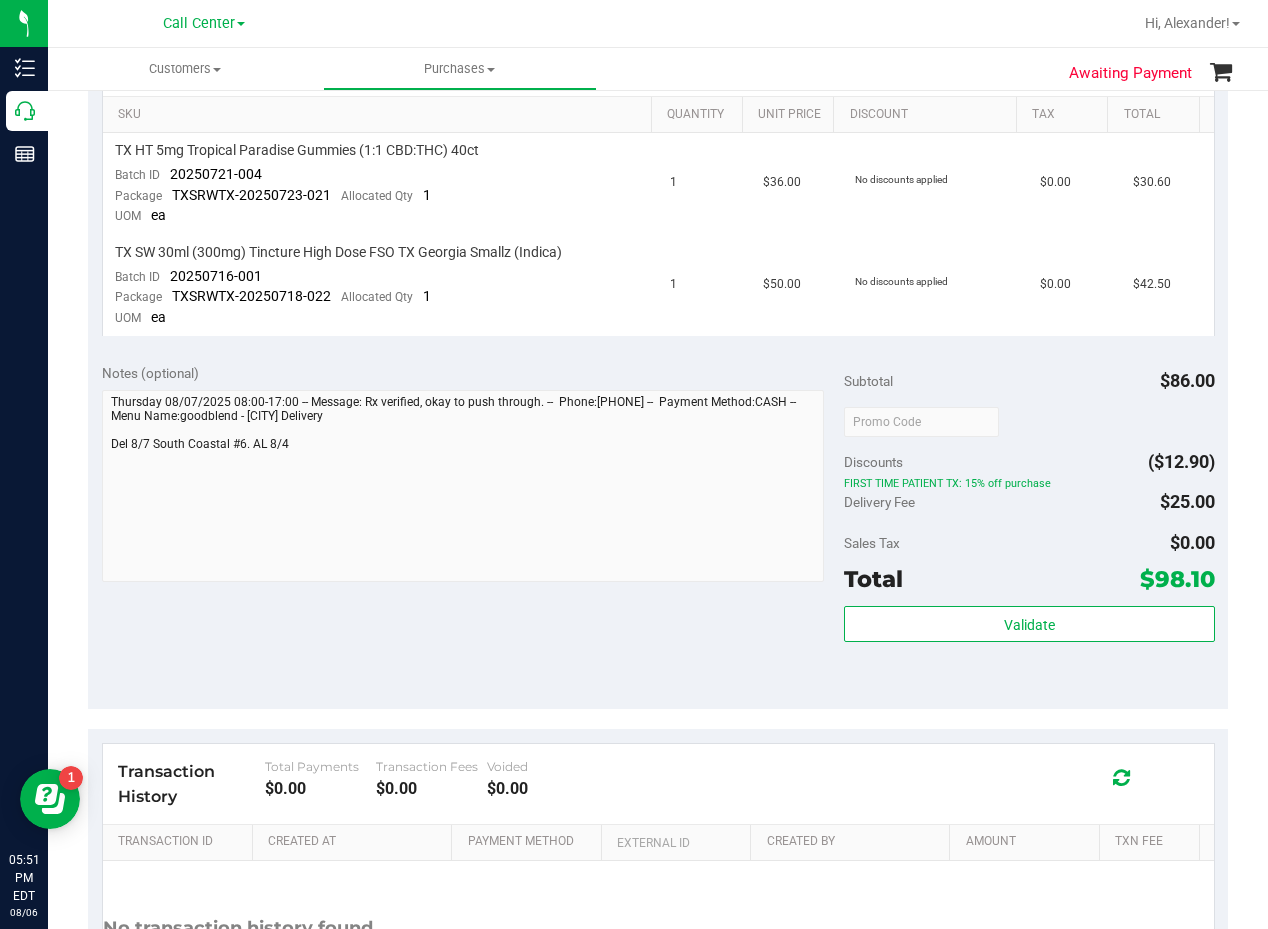 scroll, scrollTop: 0, scrollLeft: 0, axis: both 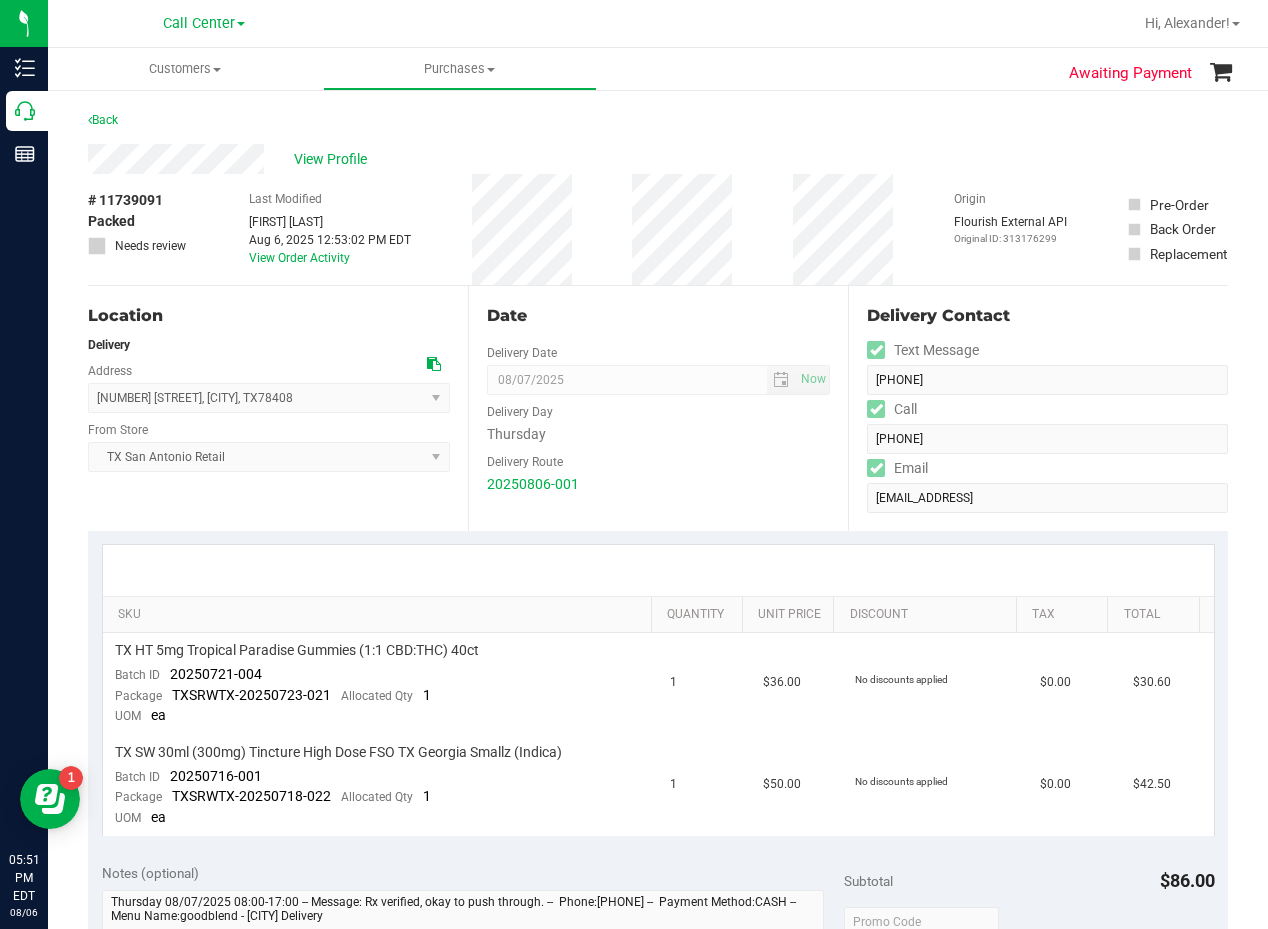 click on "Date
Delivery Date
08/07/2025
Now
08/07/2025 08:00 AM
Now
Delivery Day
Thursday
Delivery Route
20250806-001" at bounding box center (658, 408) 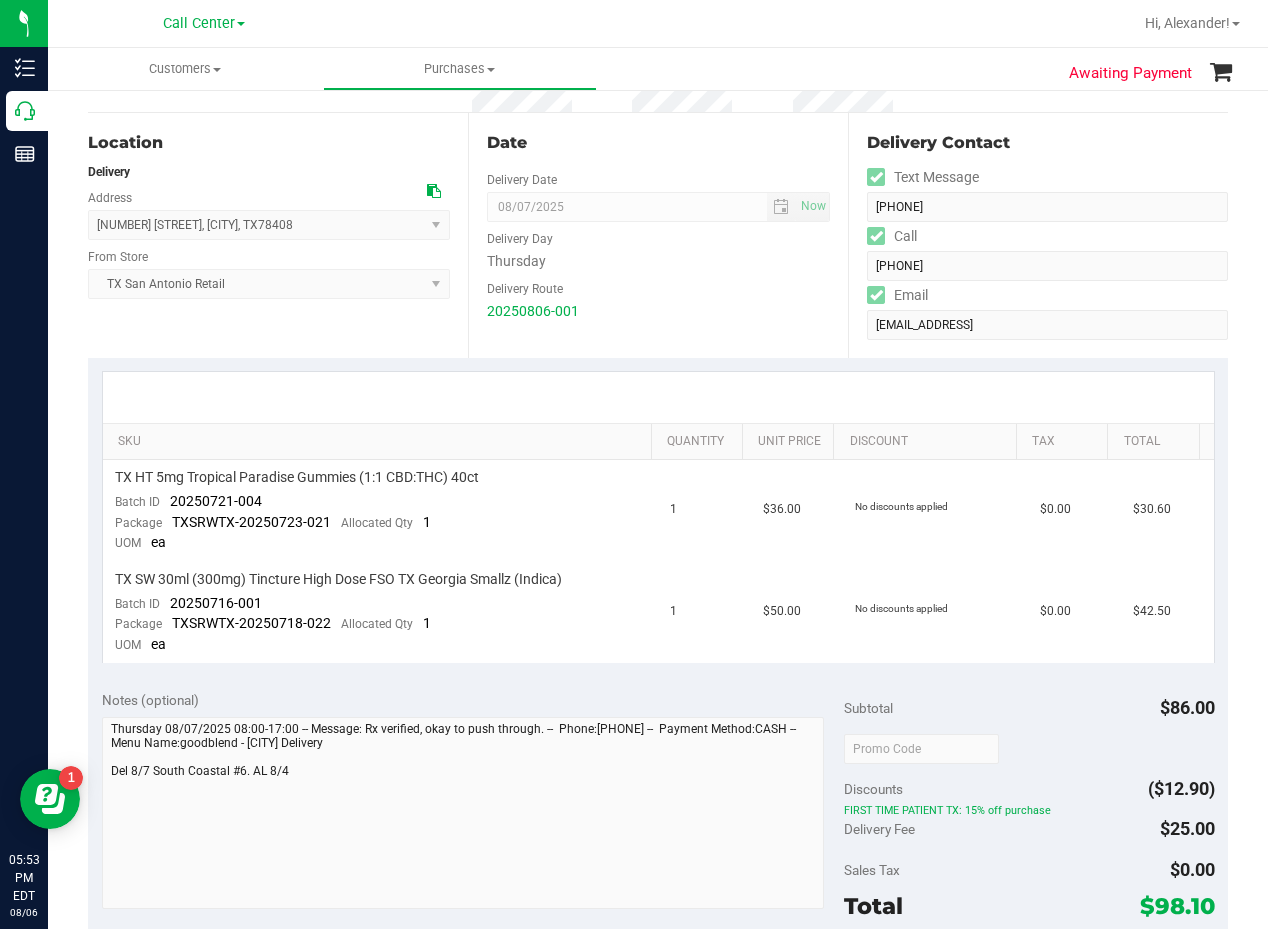 scroll, scrollTop: 600, scrollLeft: 0, axis: vertical 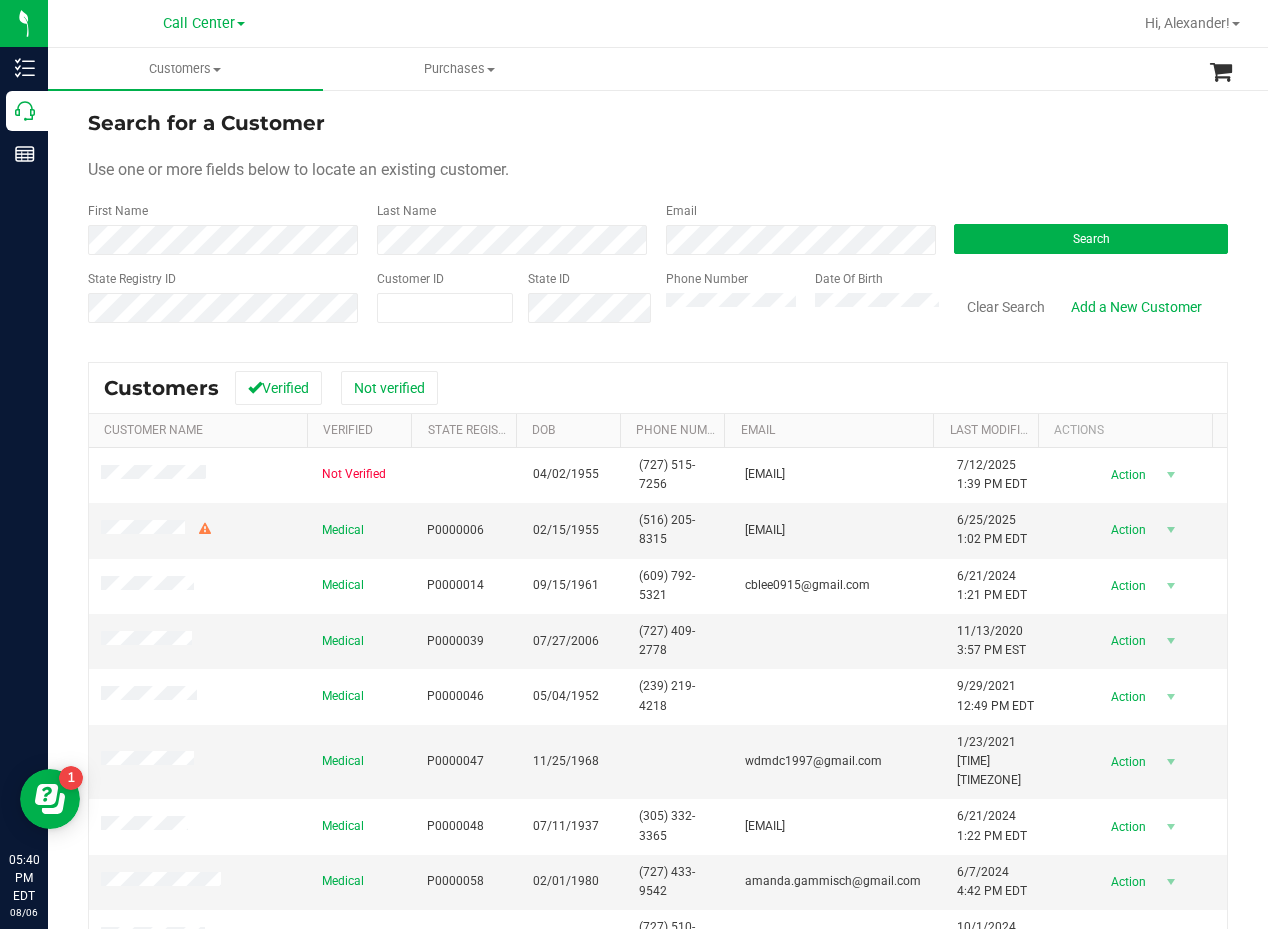 click on "Search for a Customer" at bounding box center [658, 123] 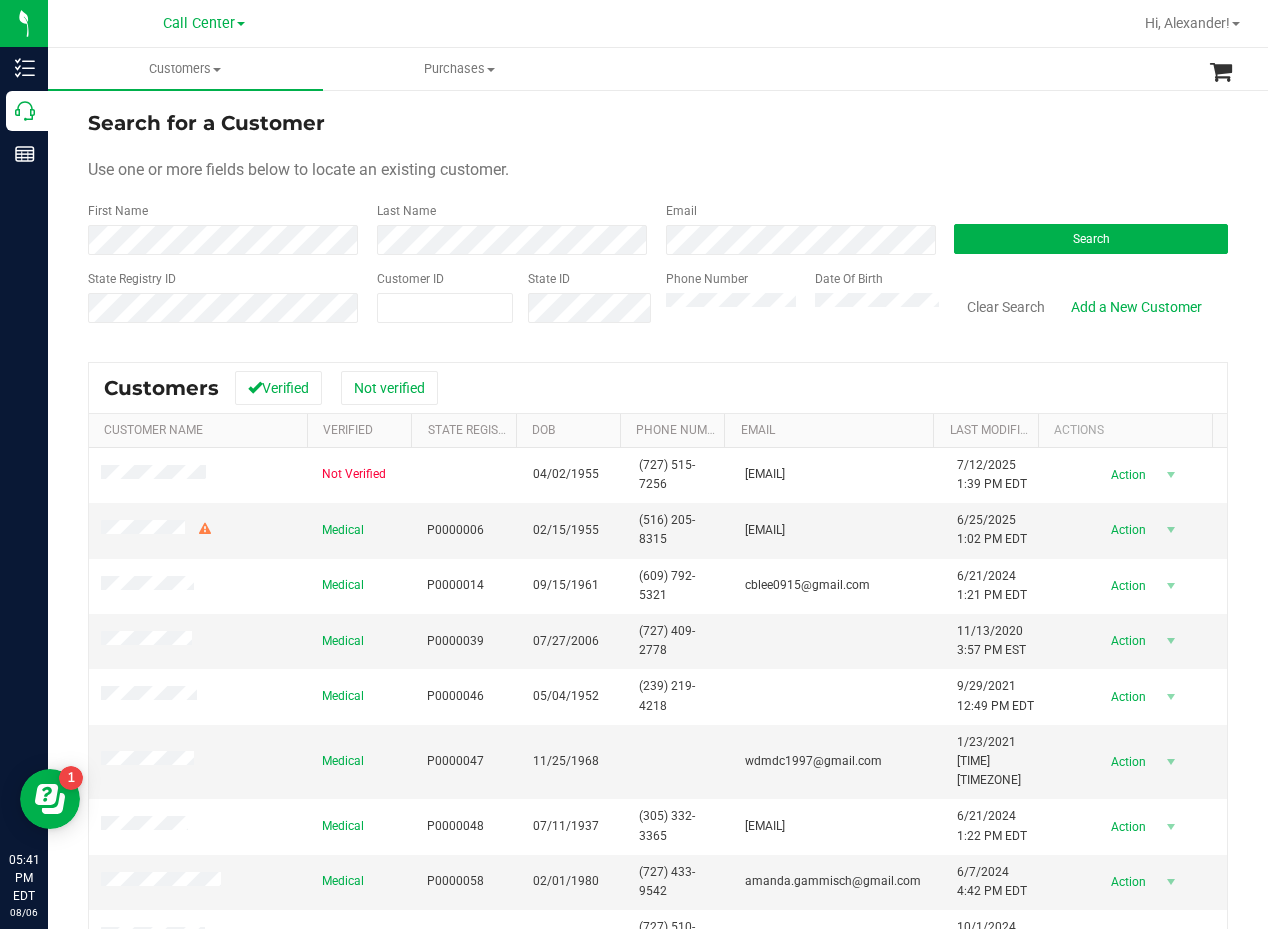 click on "Search for a Customer
Use one or more fields below to locate an existing customer.
First Name
Last Name
Email
Search
State Registry ID
Customer ID
State ID
Phone Number
Date Of Birth" at bounding box center (658, 224) 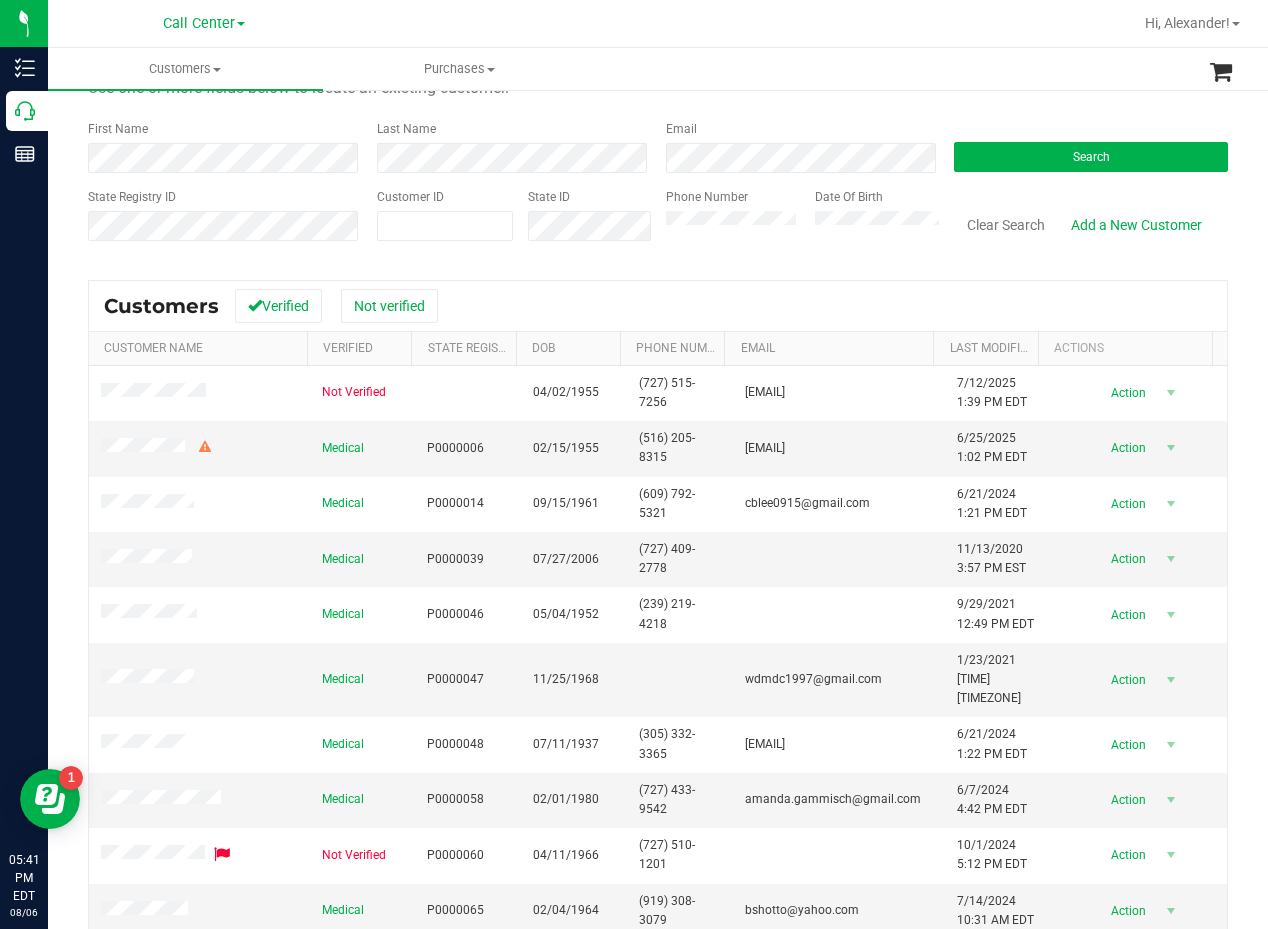 scroll, scrollTop: 0, scrollLeft: 0, axis: both 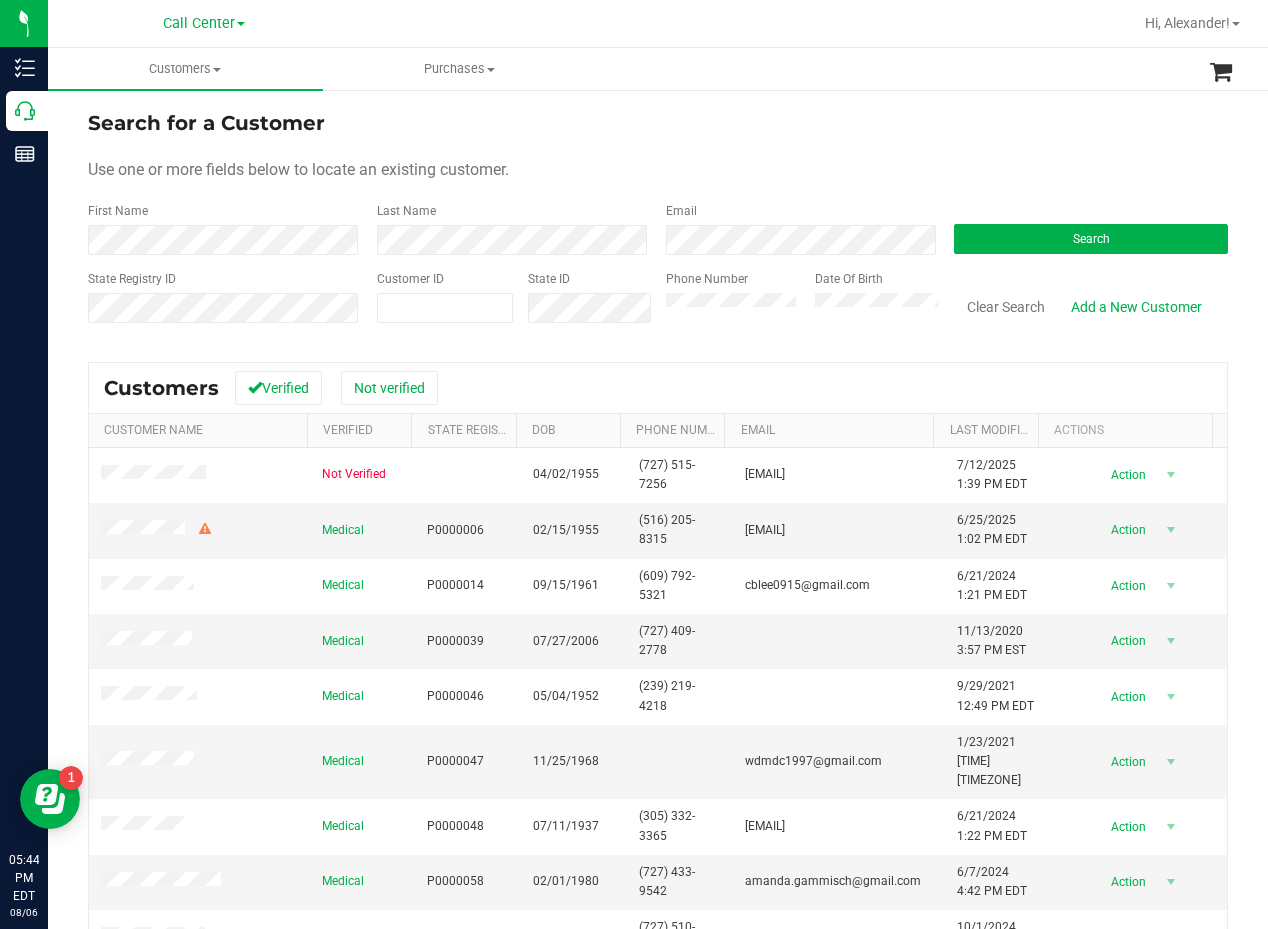 click on "Search for a Customer
Use one or more fields below to locate an existing customer.
First Name
Last Name
Email
Search
State Registry ID
Customer ID
State ID
Phone Number
Date Of Birth" at bounding box center [658, 224] 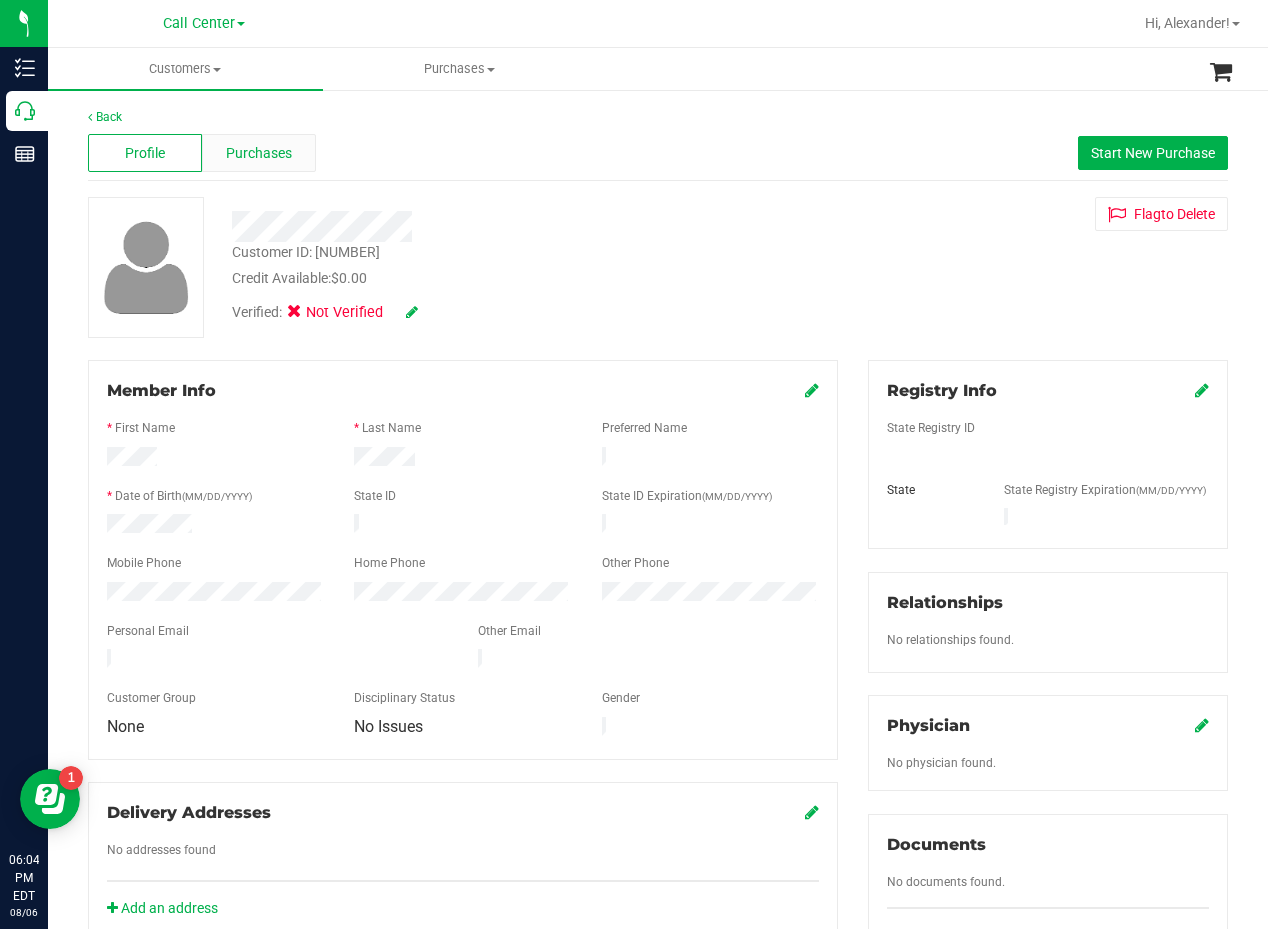 click on "Purchases" at bounding box center (259, 153) 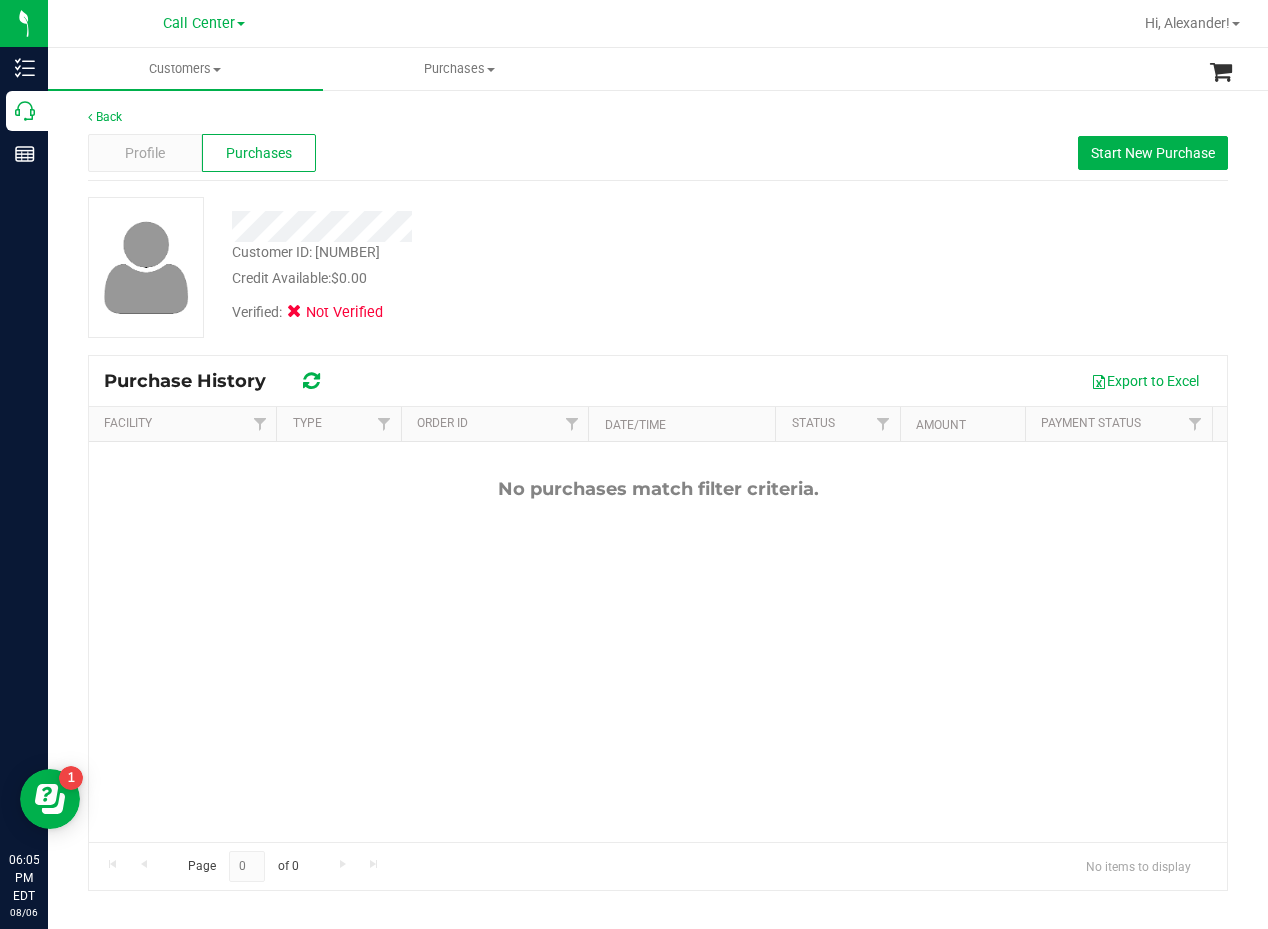 click on "Customer ID: 364146
Credit Available:
$0.00
Verified:
Not Verified" at bounding box center [658, 267] 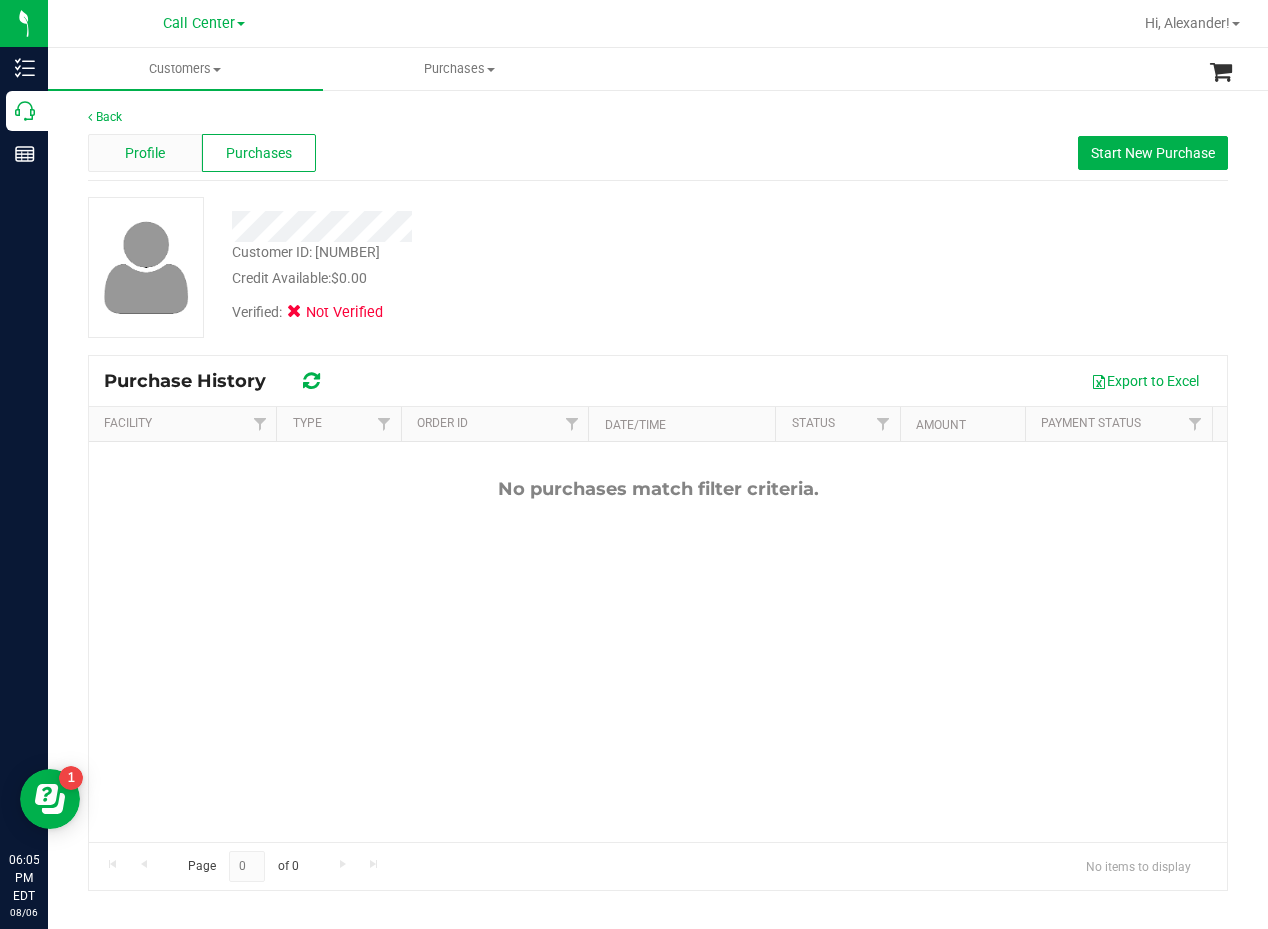 click on "Profile" at bounding box center (145, 153) 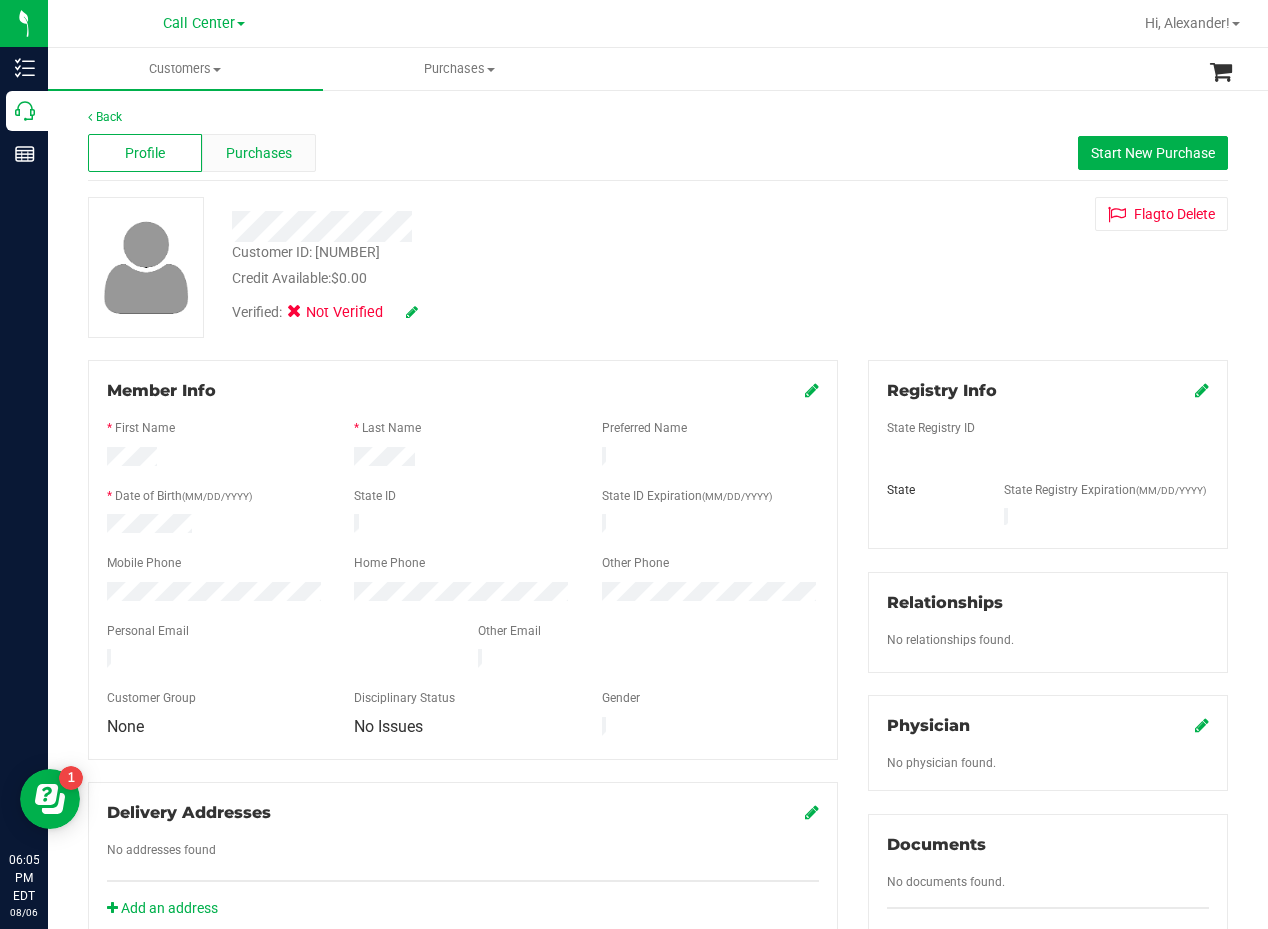click on "Purchases" at bounding box center (259, 153) 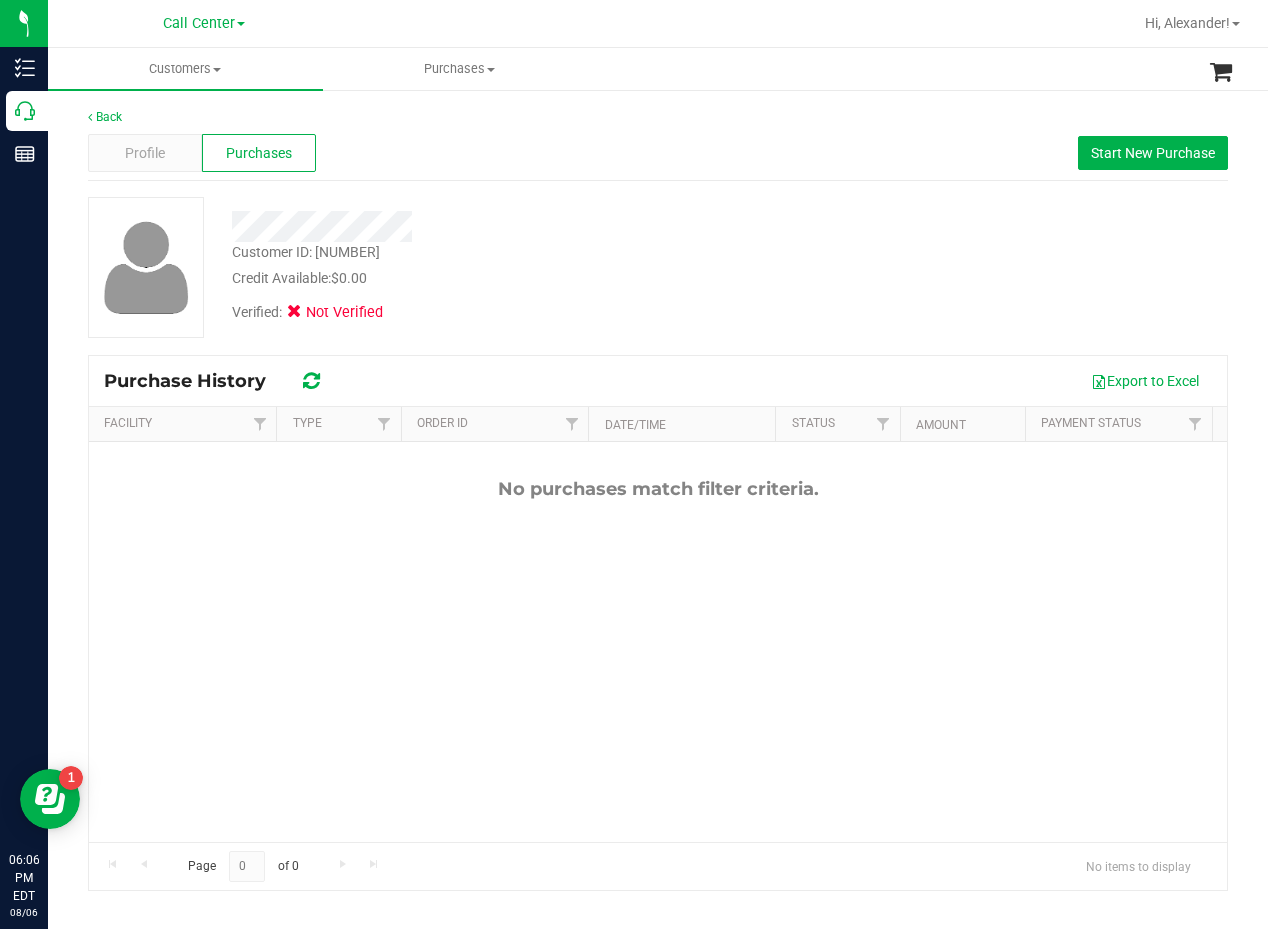 click on "Customer ID: 364146
Credit Available:
$0.00" at bounding box center [509, 265] 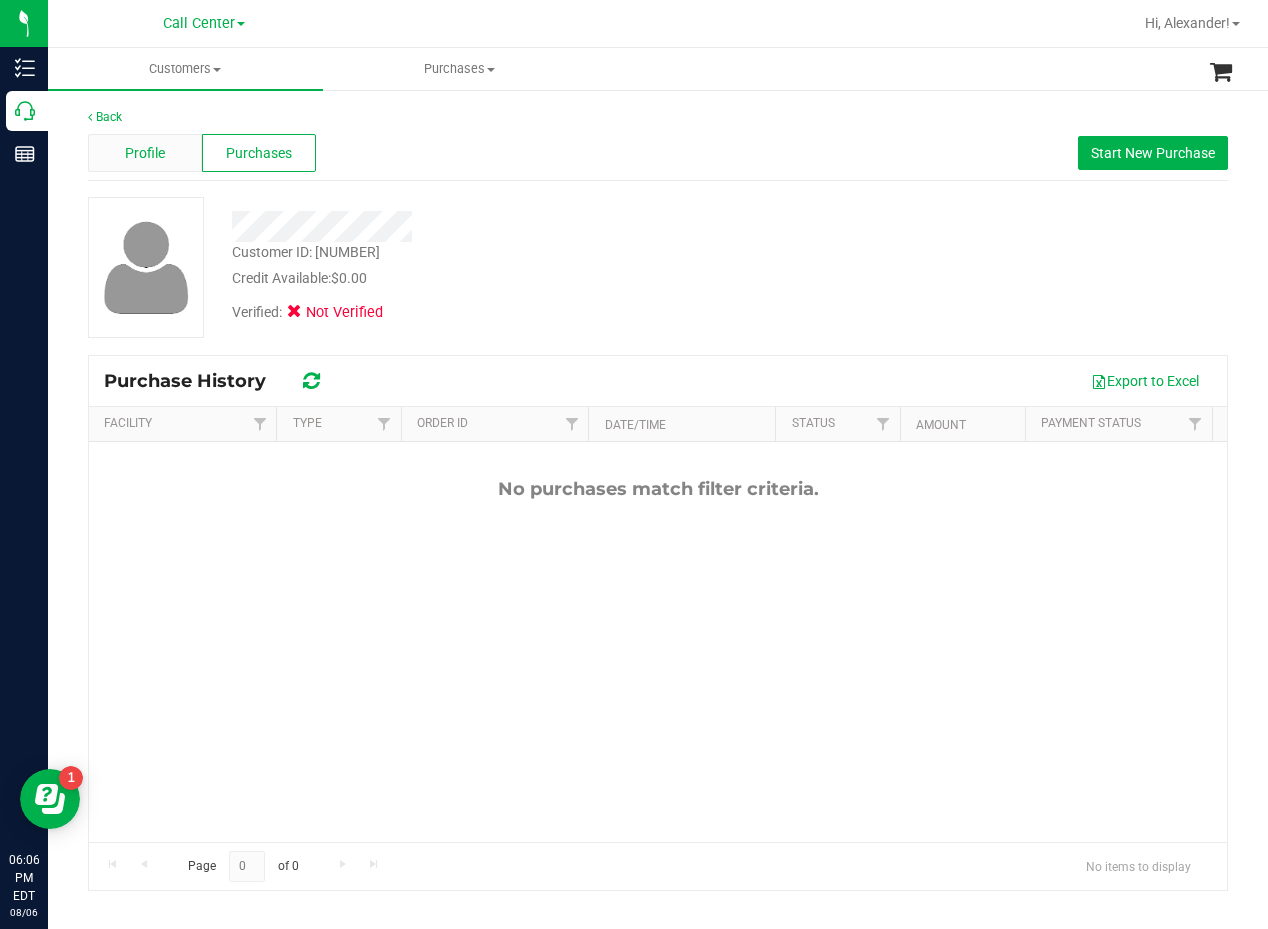 click on "Profile" at bounding box center (145, 153) 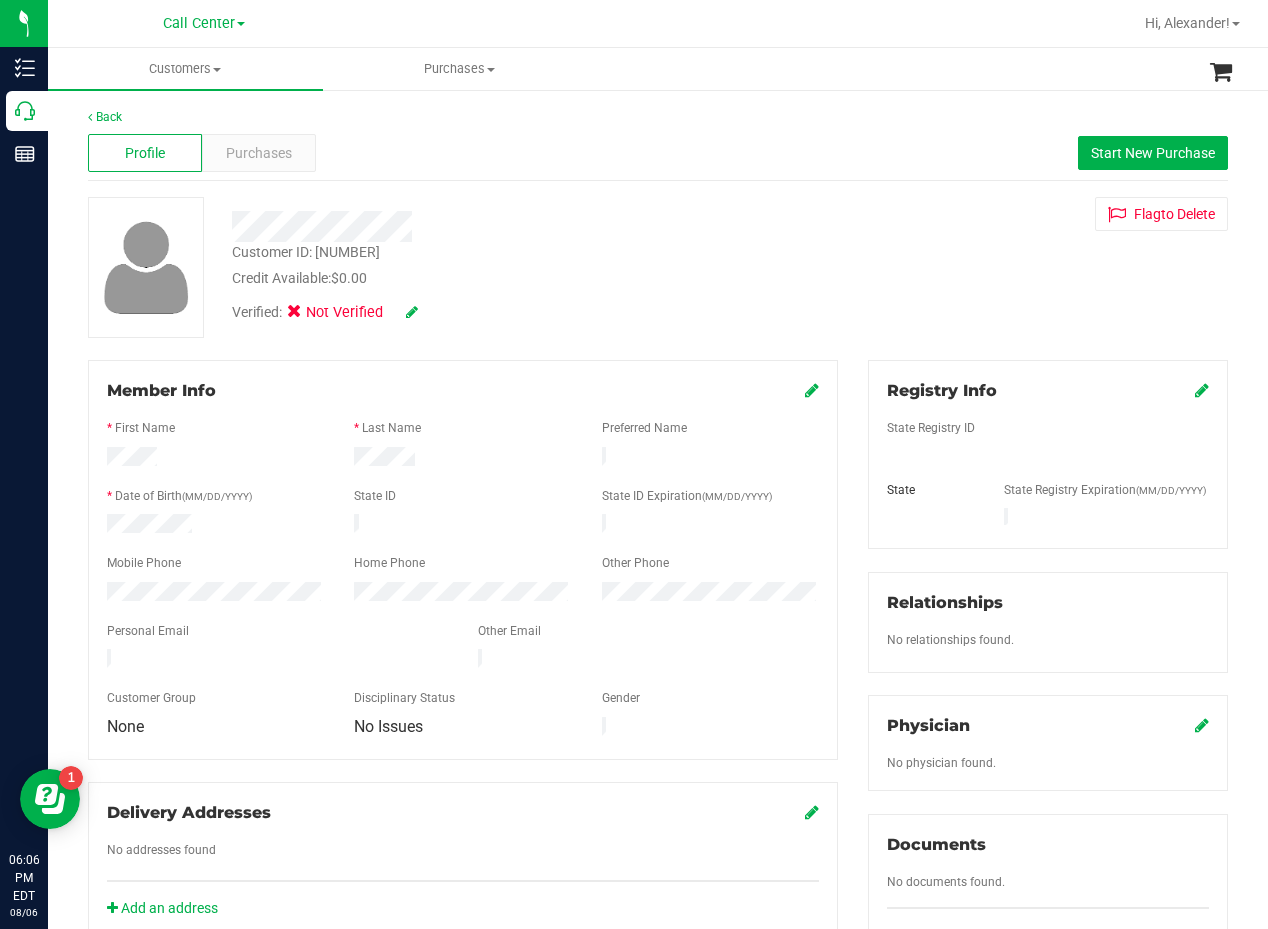 click on "Customer ID: 364146
Credit Available:
$0.00" at bounding box center [509, 265] 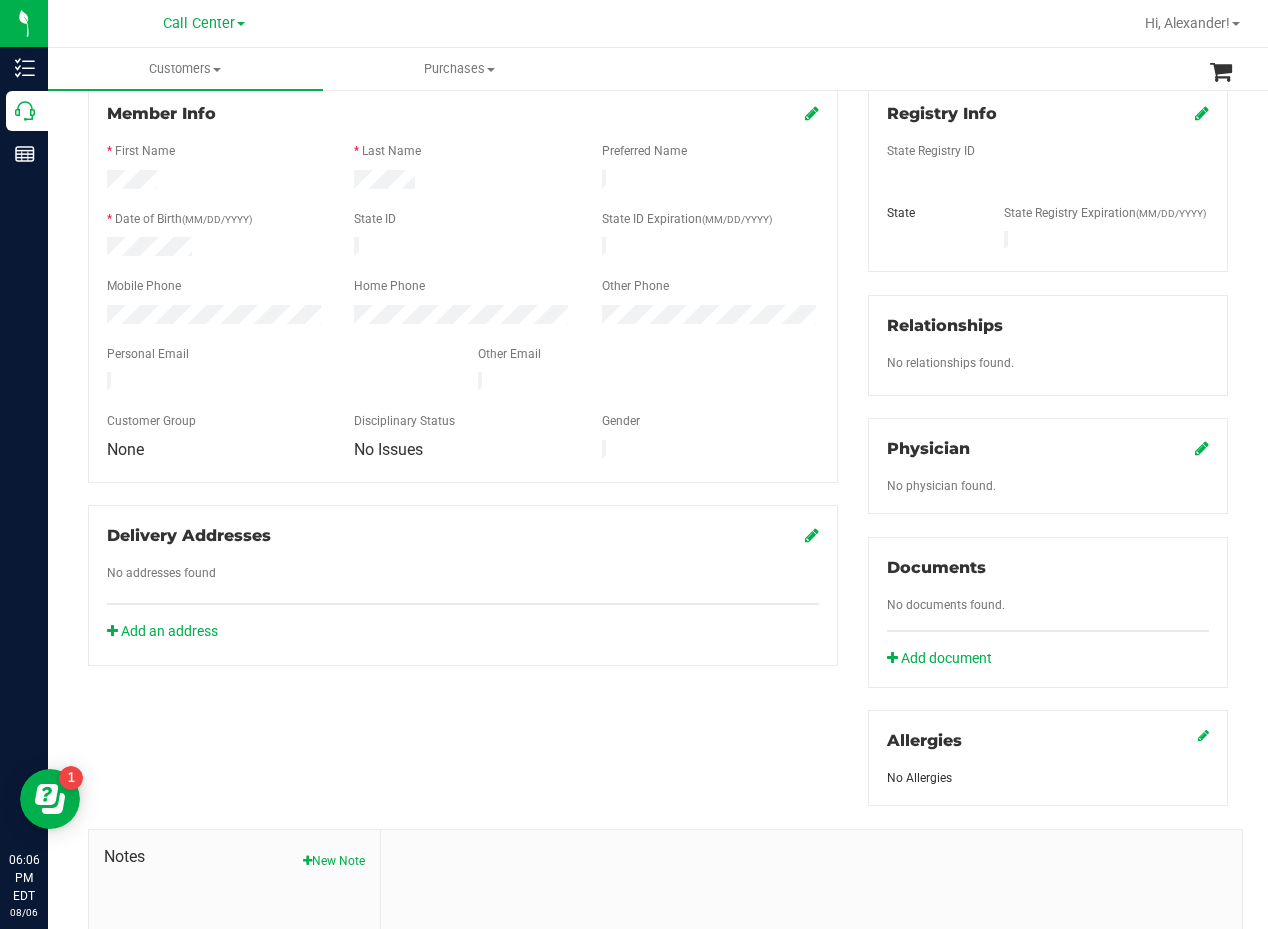 scroll, scrollTop: 0, scrollLeft: 0, axis: both 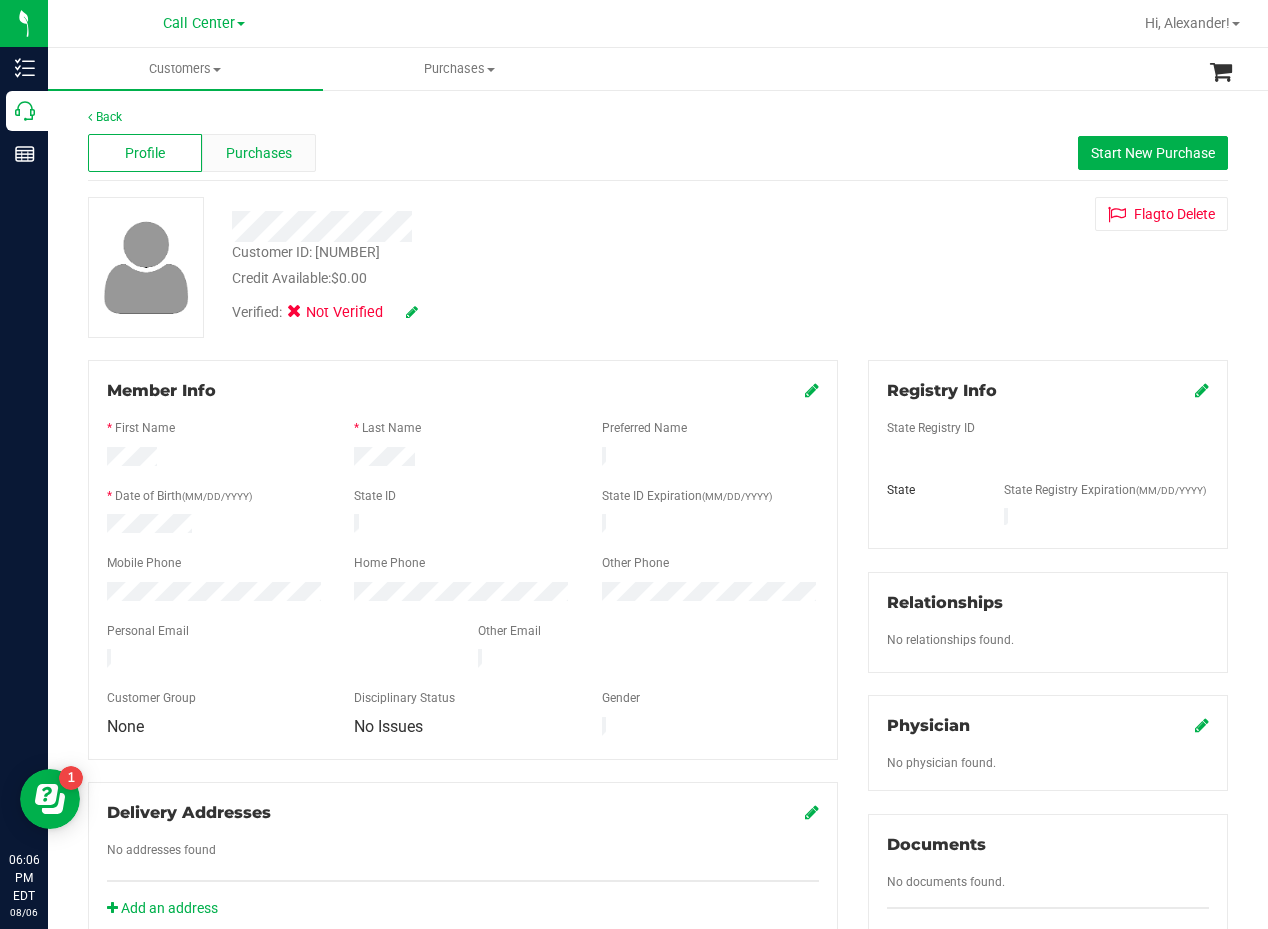 click on "Purchases" at bounding box center (259, 153) 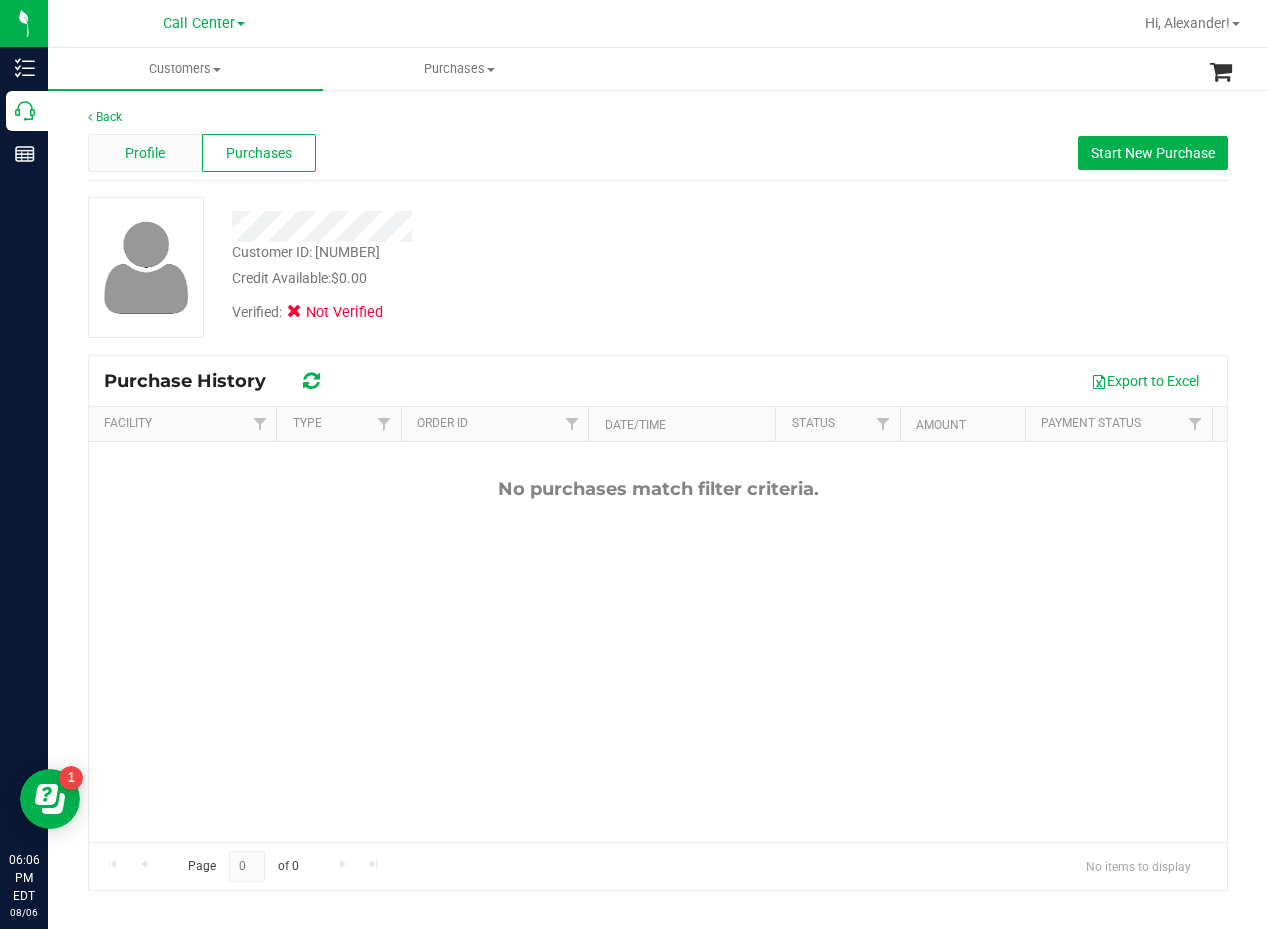 click on "Profile" at bounding box center [145, 153] 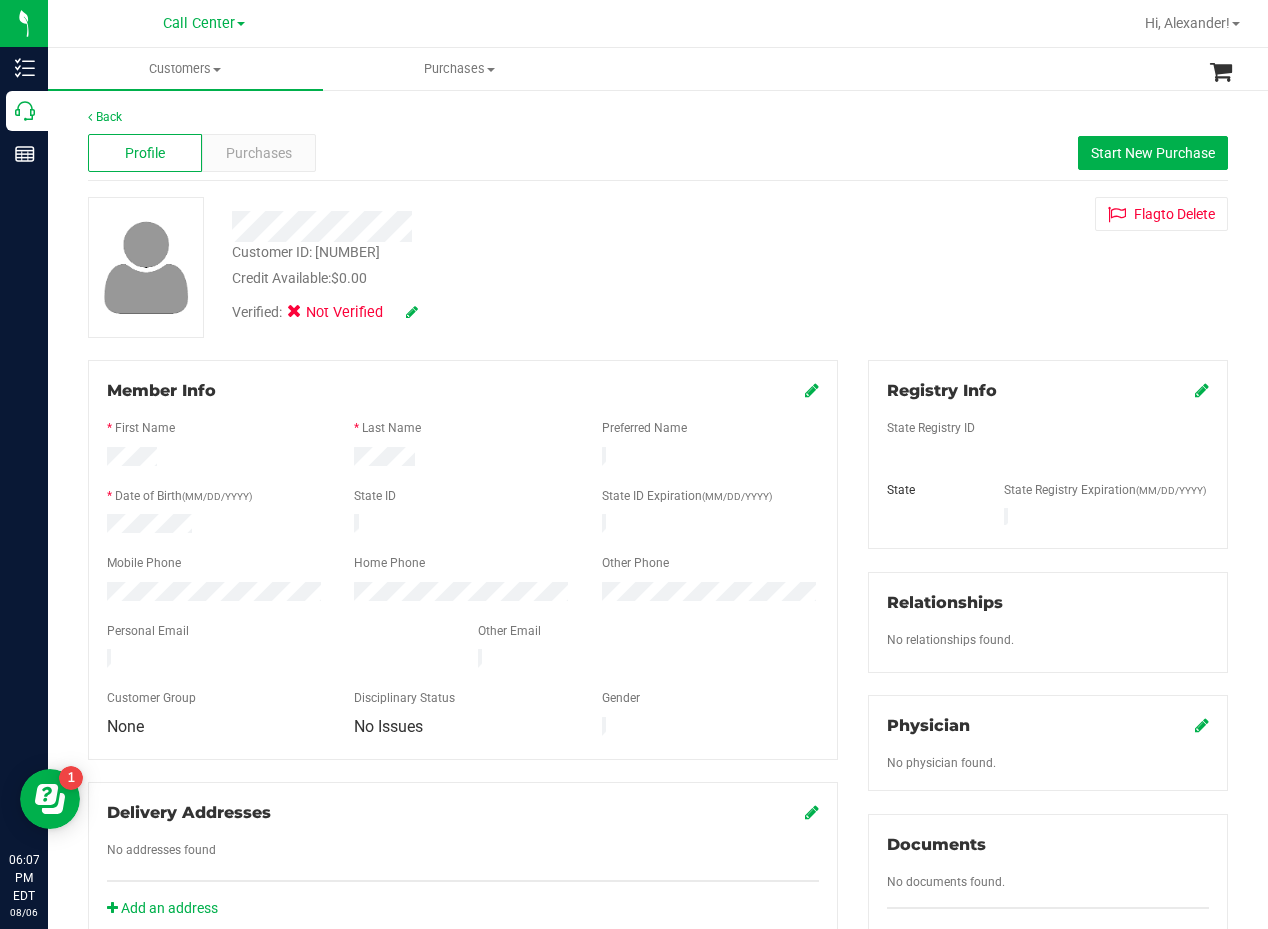 click at bounding box center (509, 226) 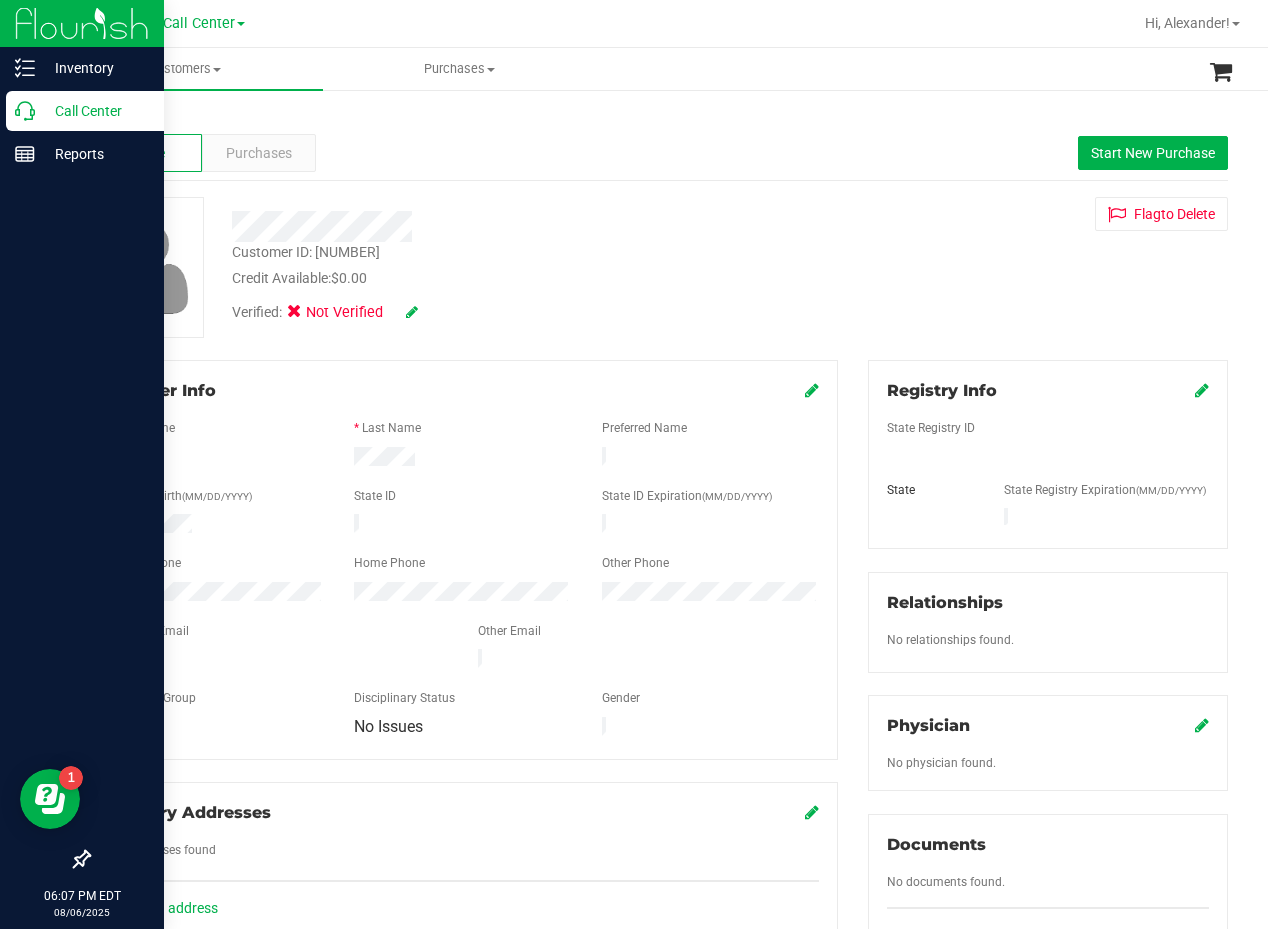 click on "Call Center" at bounding box center [95, 111] 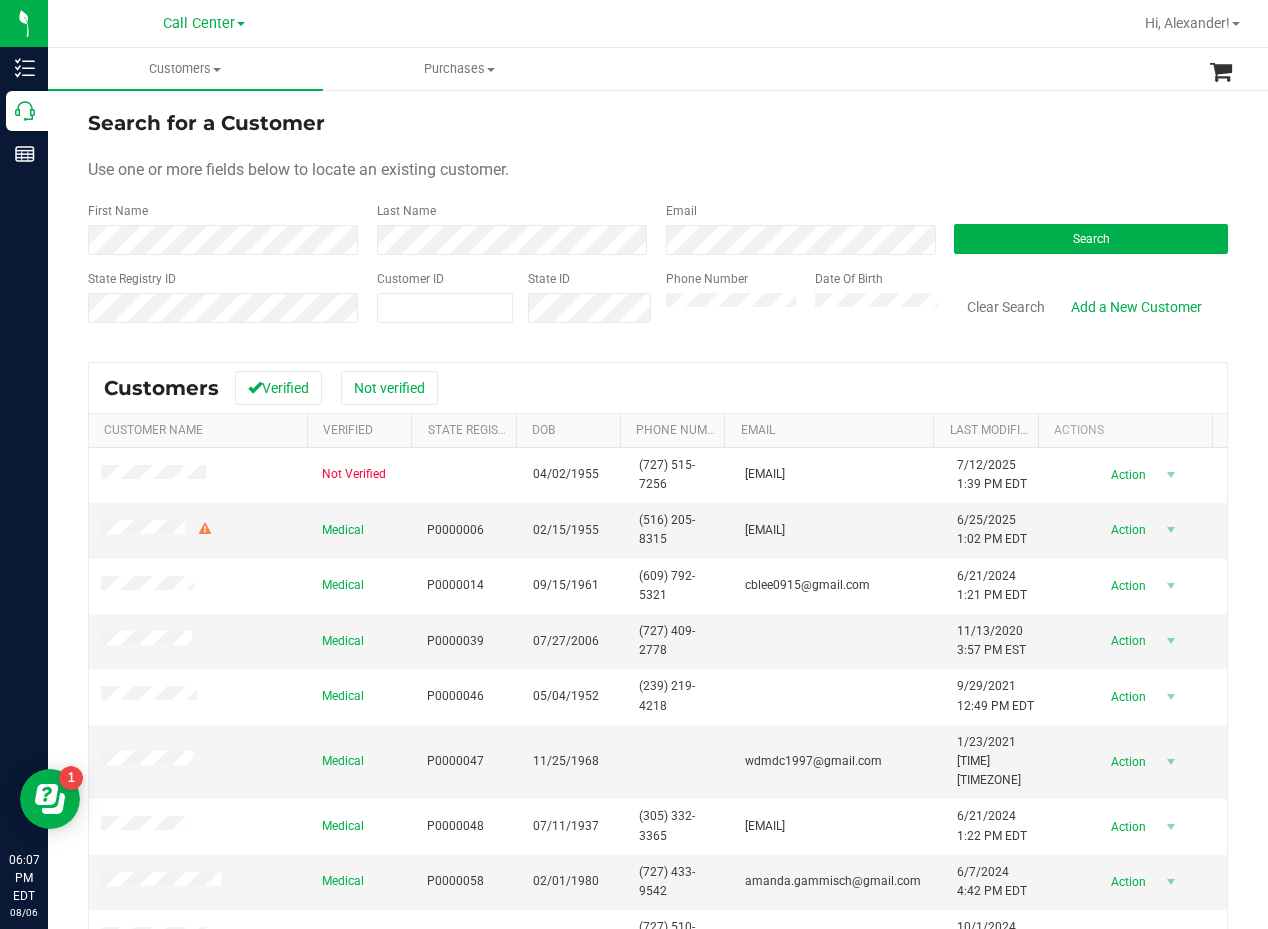 click on "Email" at bounding box center (795, 228) 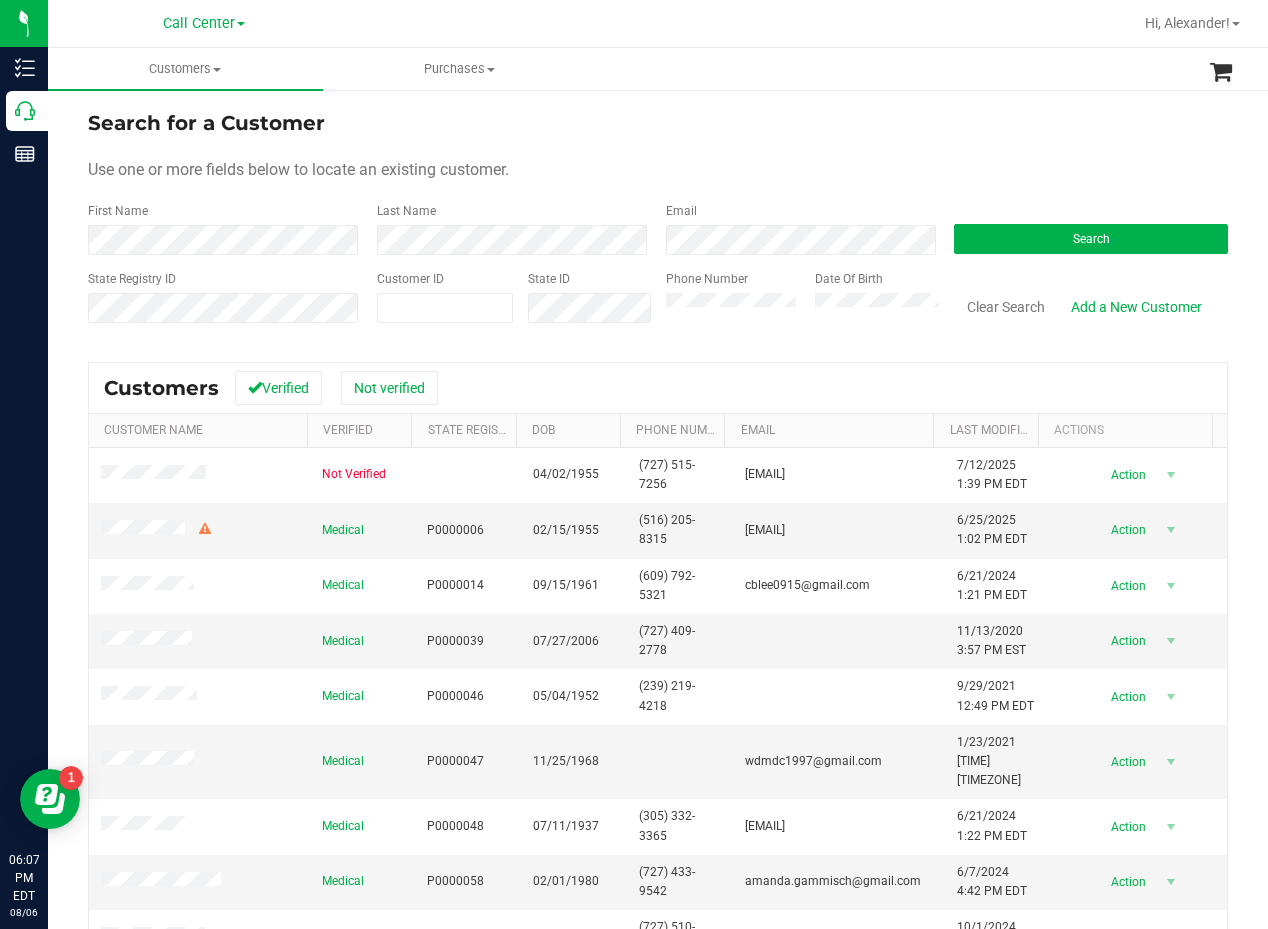 click on "Search for a Customer
Use one or more fields below to locate an existing customer.
First Name
Last Name
Email
Search
State Registry ID
Customer ID
State ID
Phone Number
Date Of Birth" at bounding box center (658, 224) 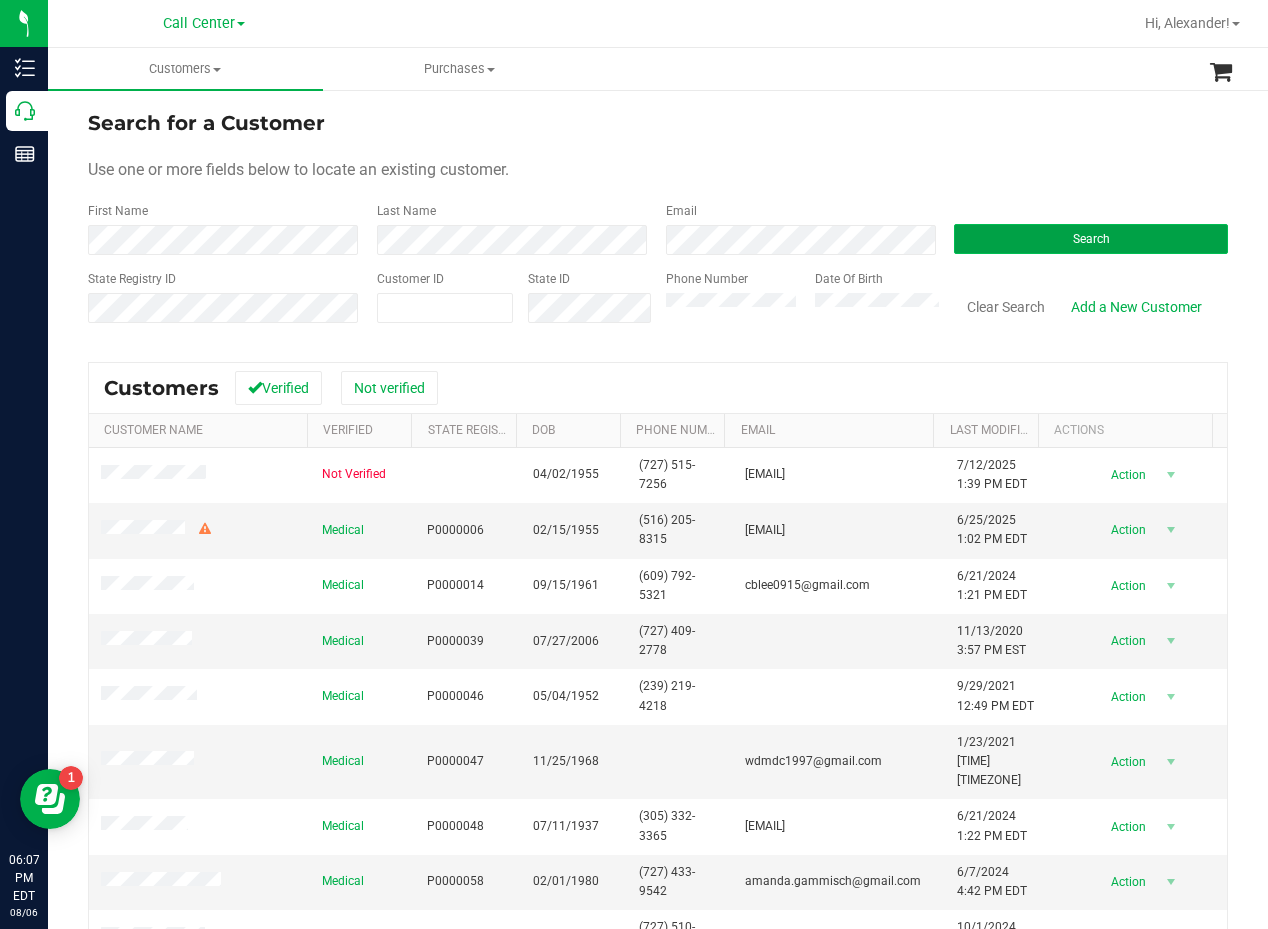 click on "Search" at bounding box center [1091, 239] 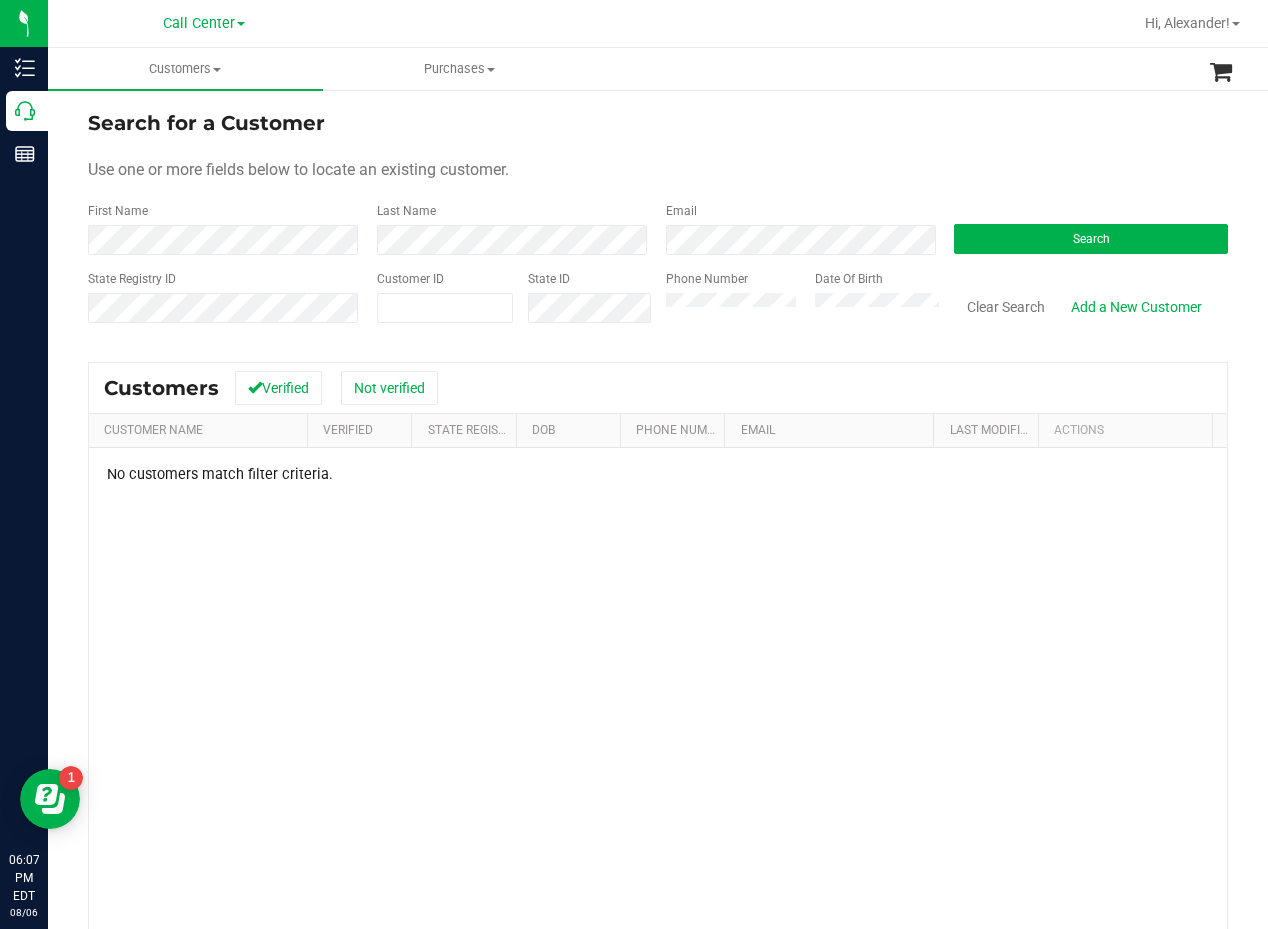 click on "Use one or more fields below to locate an existing customer." at bounding box center [658, 170] 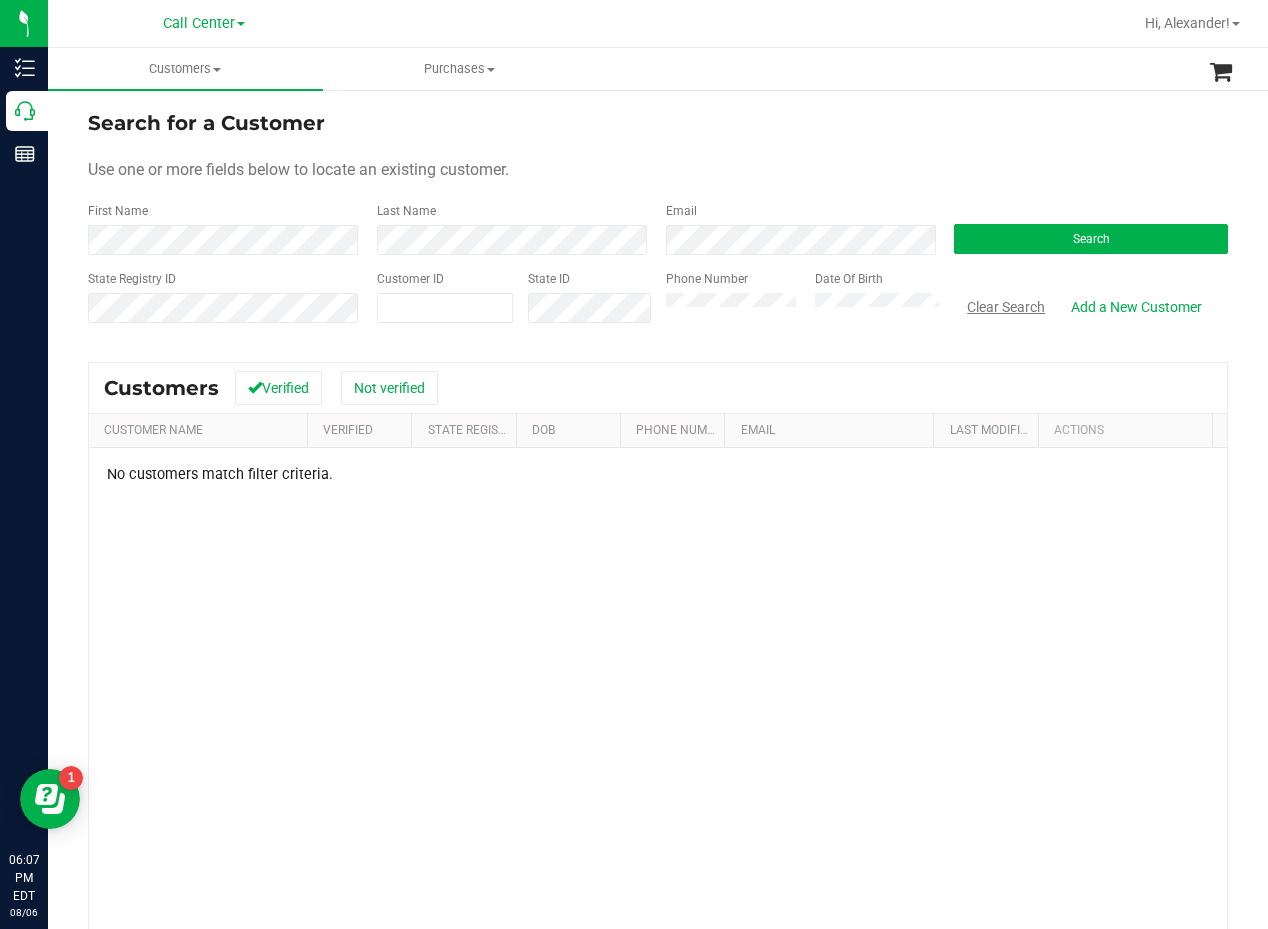 click on "Clear Search" at bounding box center [1006, 307] 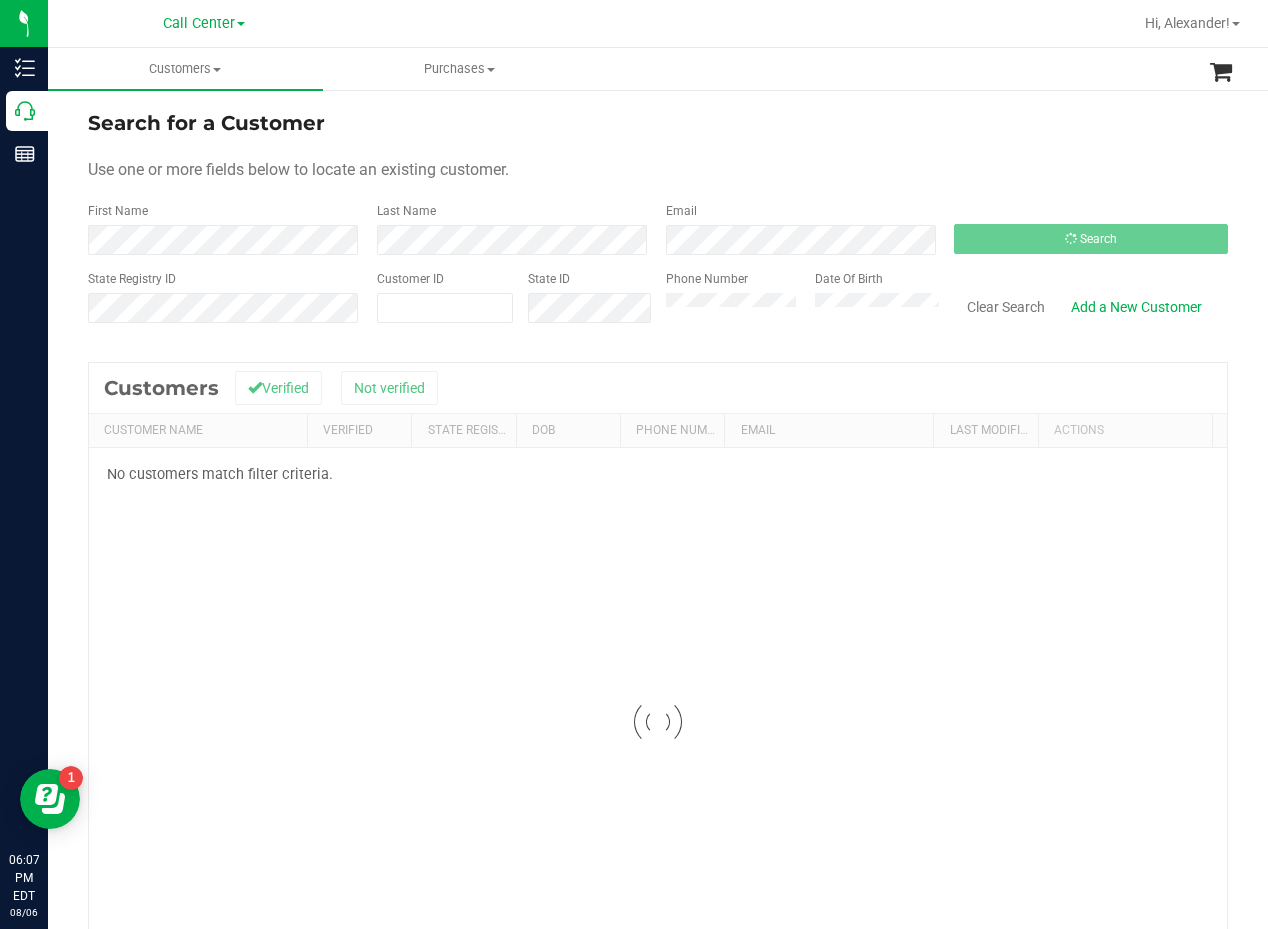 click on "Search for a Customer
Use one or more fields below to locate an existing customer.
First Name
Last Name
Email
Search
State Registry ID
Customer ID
State ID
Phone Number
Date Of Birth" at bounding box center [658, 224] 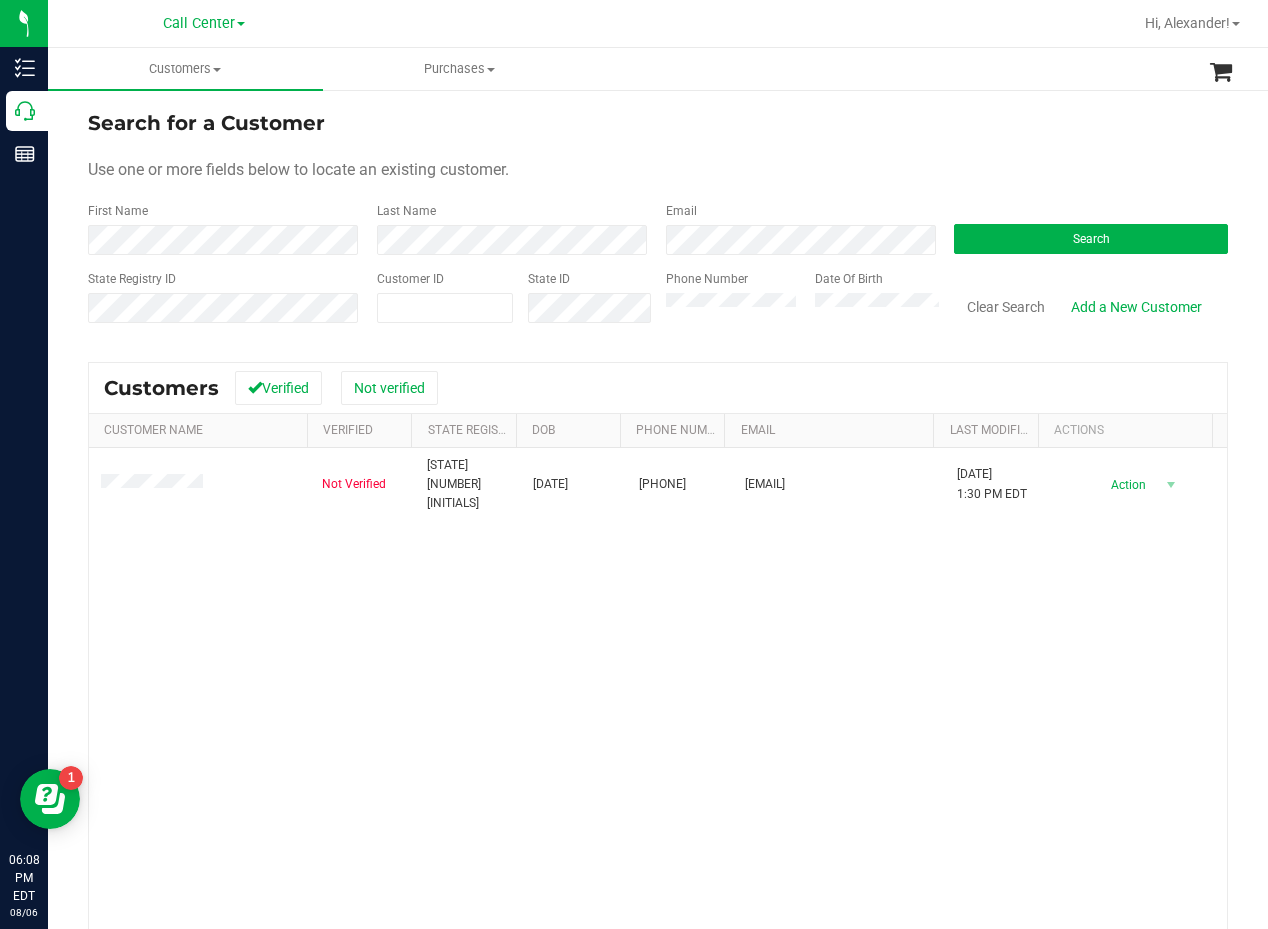 click on "Not Verified TX03261960CHBL 03/26/1960 (512) 738-0538 cblue2072@gmail.com 3/21/2024 1:30 PM EDT
Delete Profile
Action Action Create new purchase View profile View purchases" at bounding box center [658, 740] 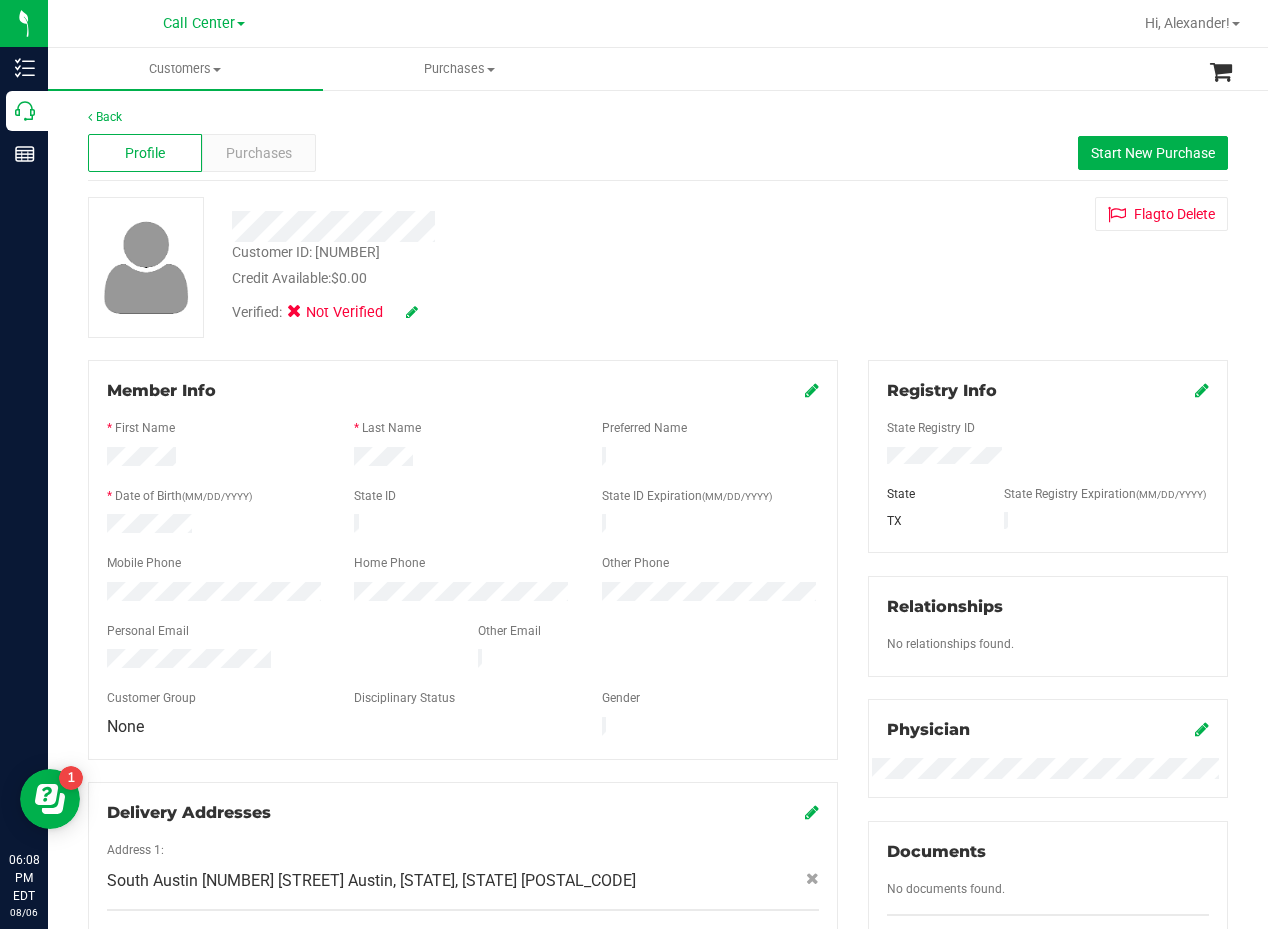 click at bounding box center [215, 526] 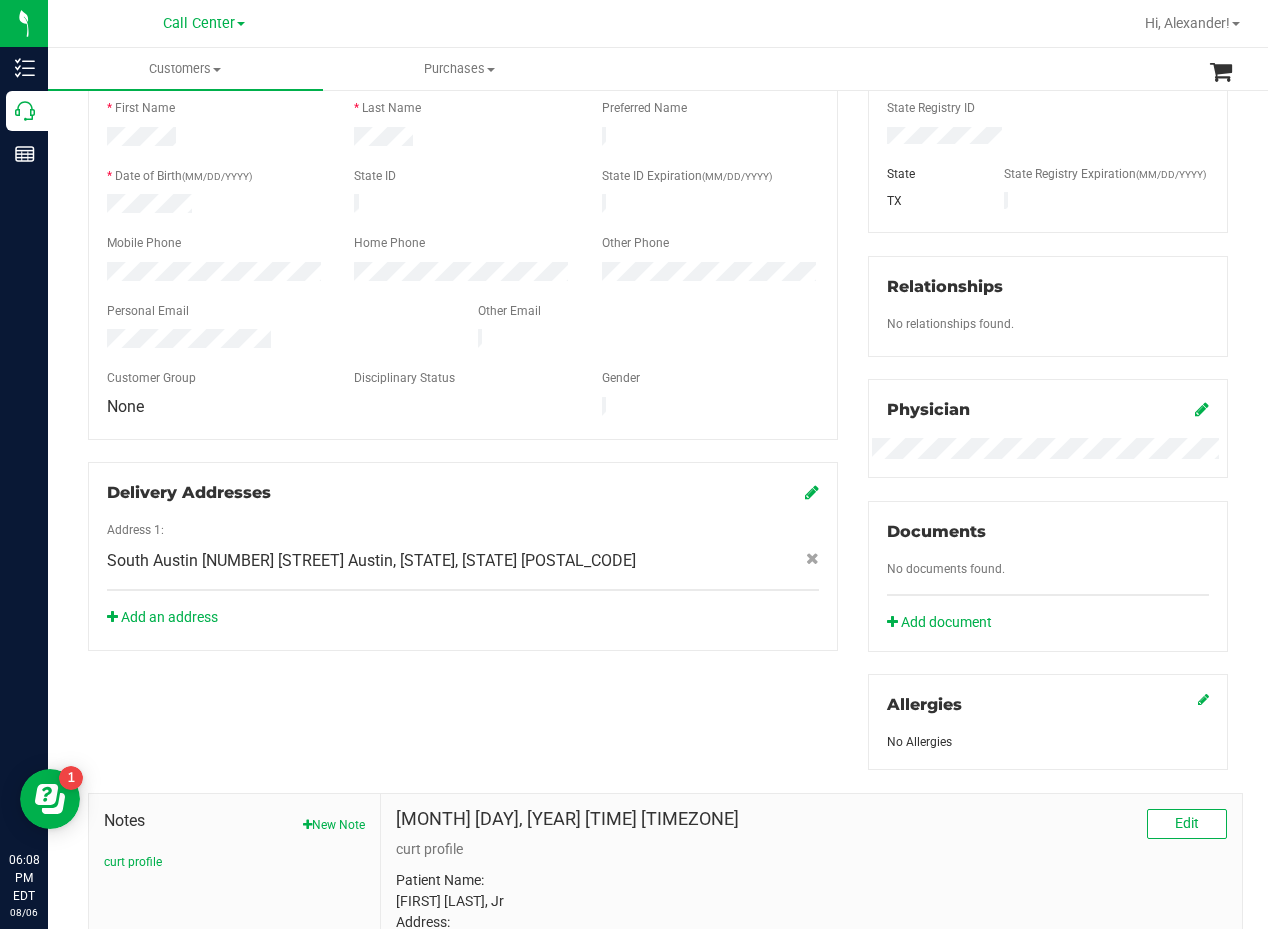 scroll, scrollTop: 589, scrollLeft: 0, axis: vertical 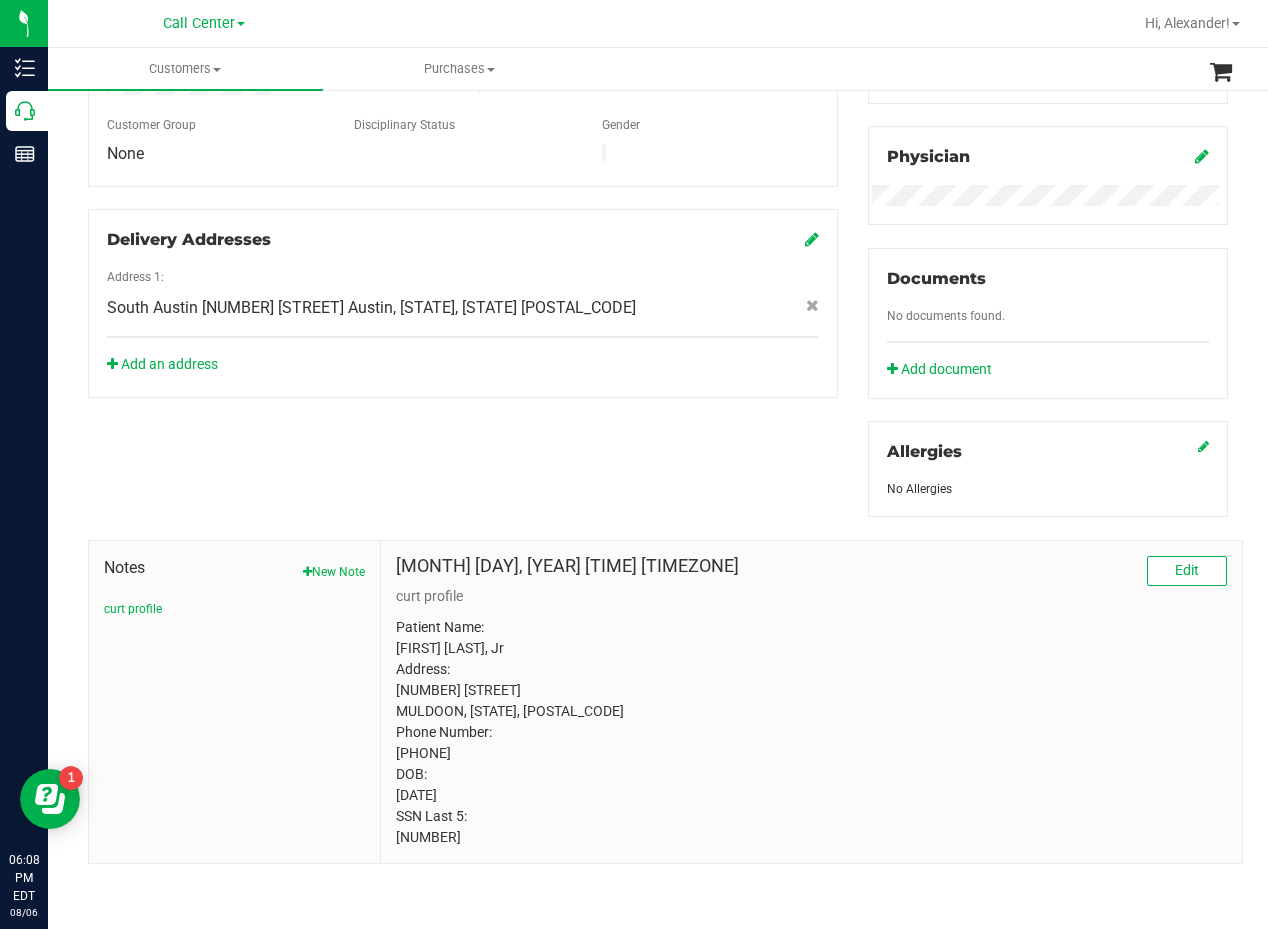 click on "Member Info
*
First Name
*
Last Name
Preferred Name
*
Date of Birth
(MM/DD/YYYY)
State ID
State ID Expiration
(MM/DD/YYYY)" at bounding box center (658, 325) 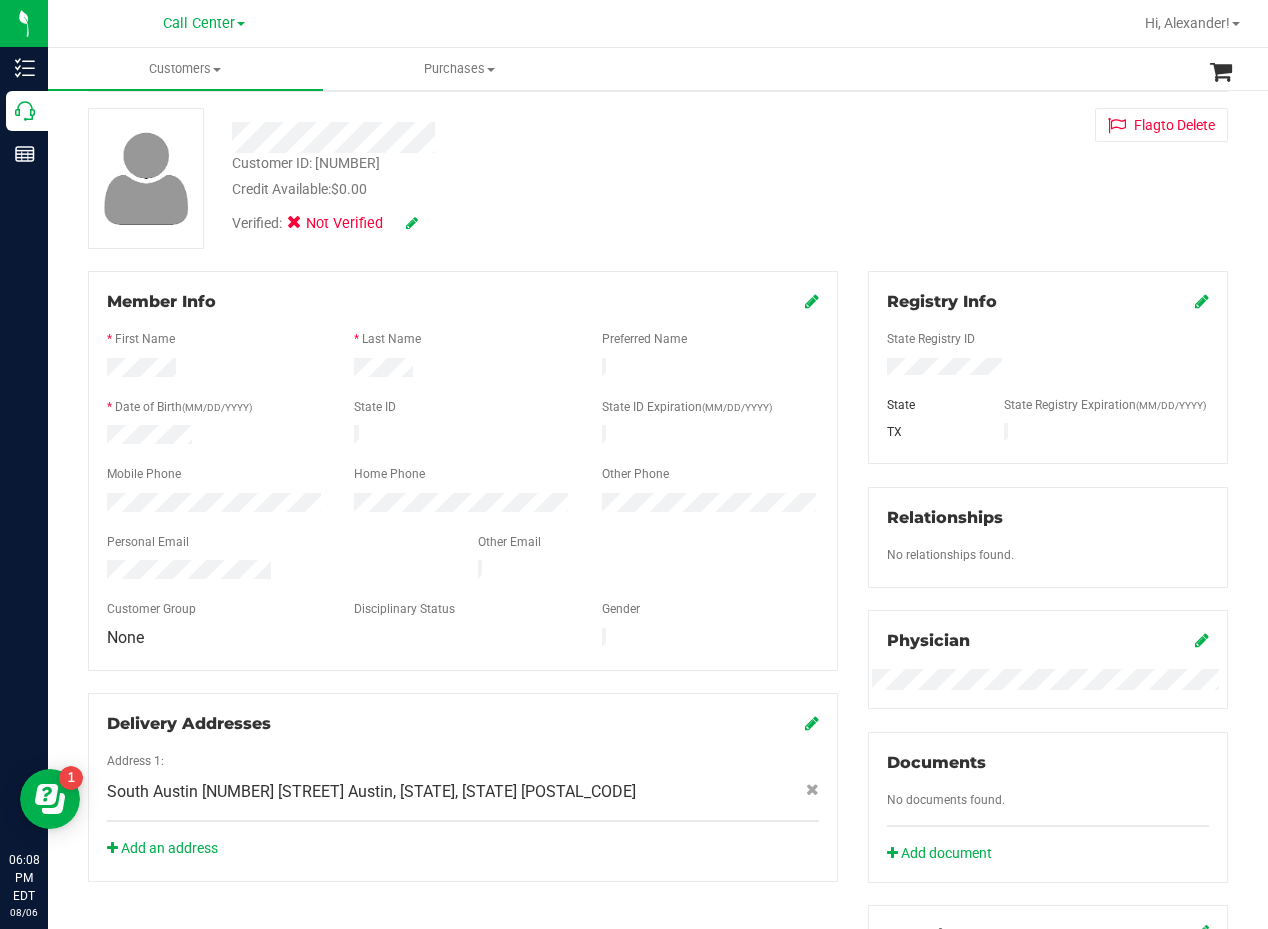 scroll, scrollTop: 0, scrollLeft: 0, axis: both 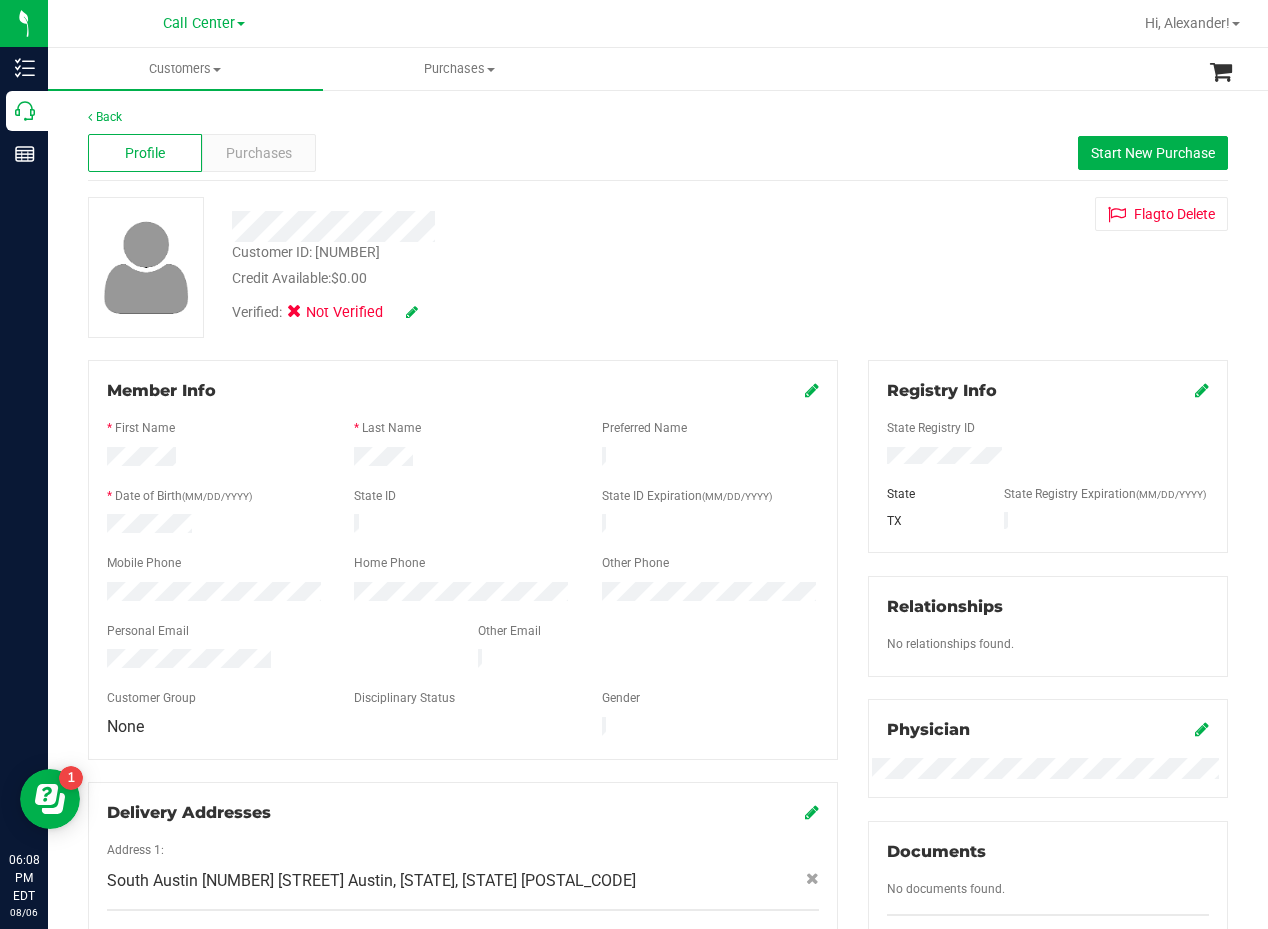 click on "Customer ID: 1410709
Credit Available:
$0.00
Verified:
Not Verified
Flag  to Delete" at bounding box center [658, 267] 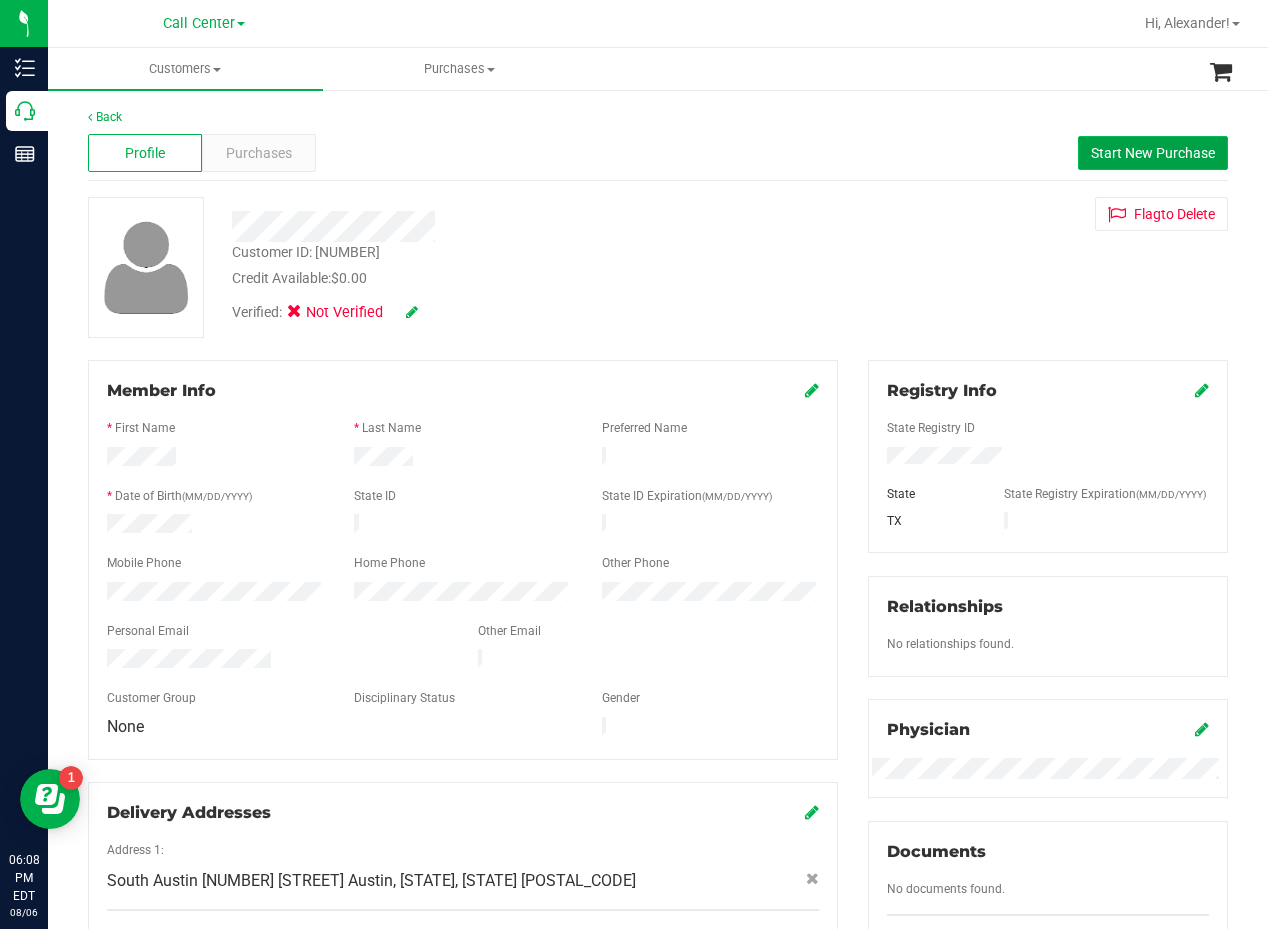 click on "Start New Purchase" at bounding box center (1153, 153) 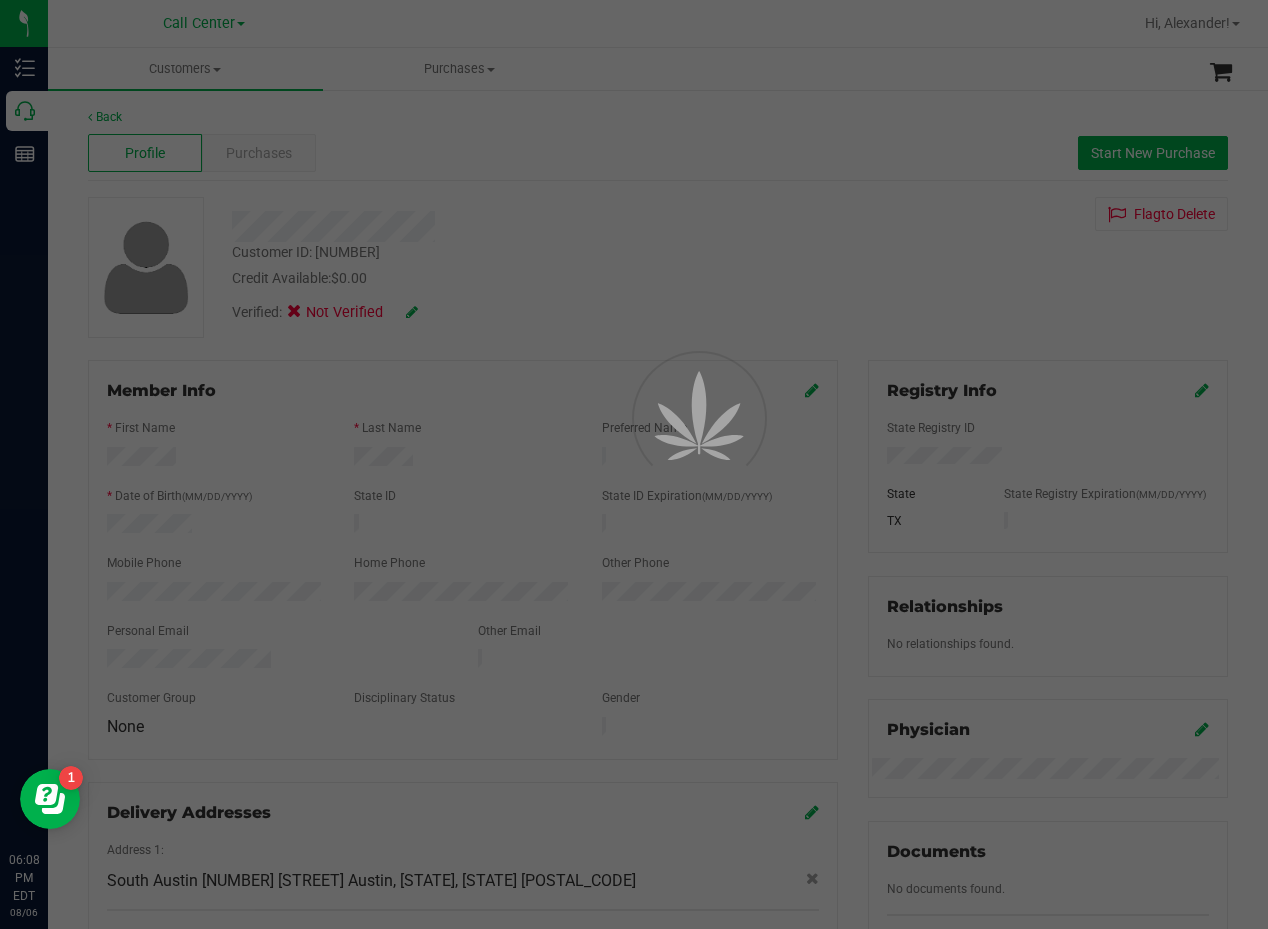 click at bounding box center (634, 464) 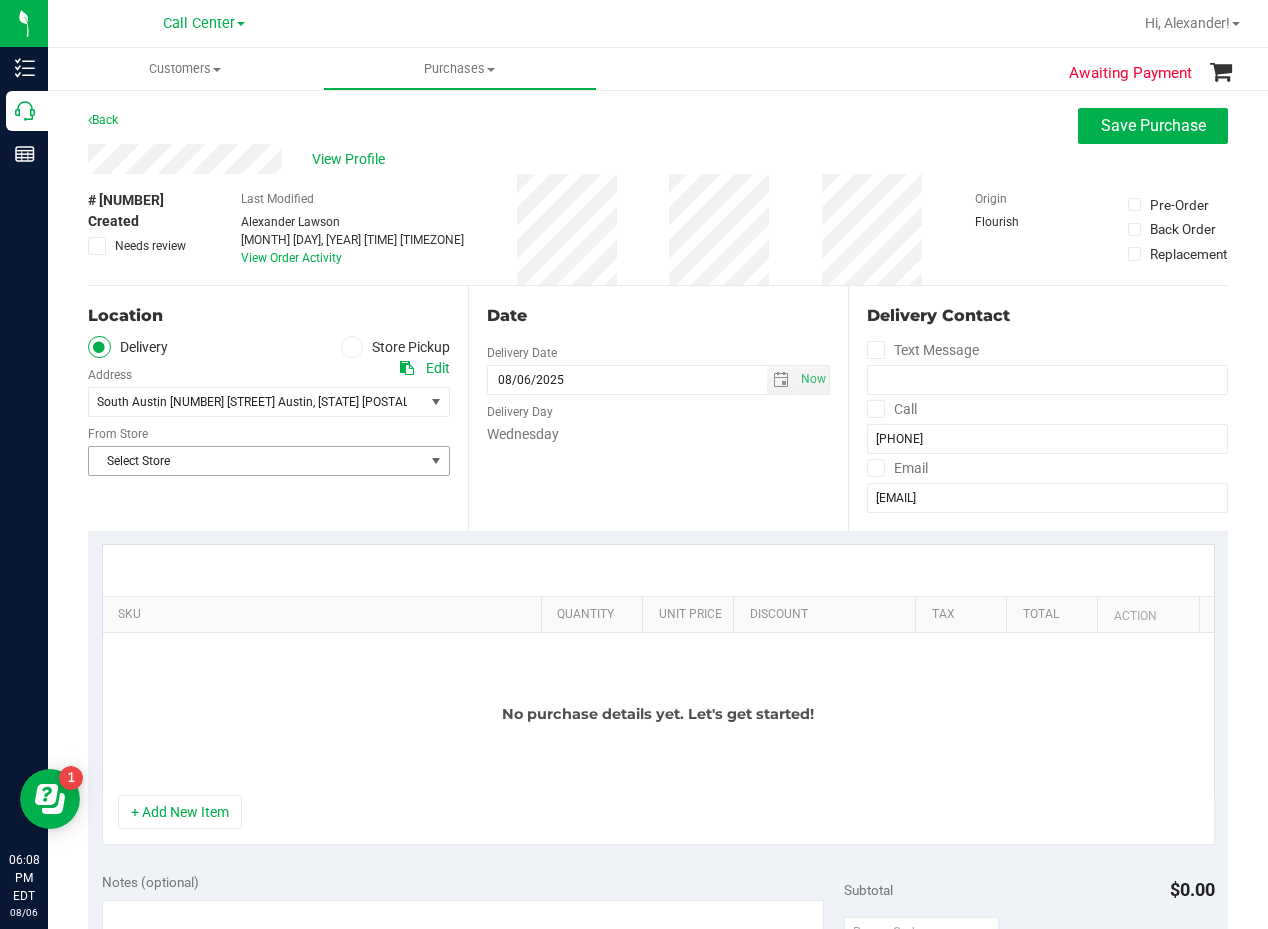 drag, startPoint x: 368, startPoint y: 468, endPoint x: 354, endPoint y: 496, distance: 31.304953 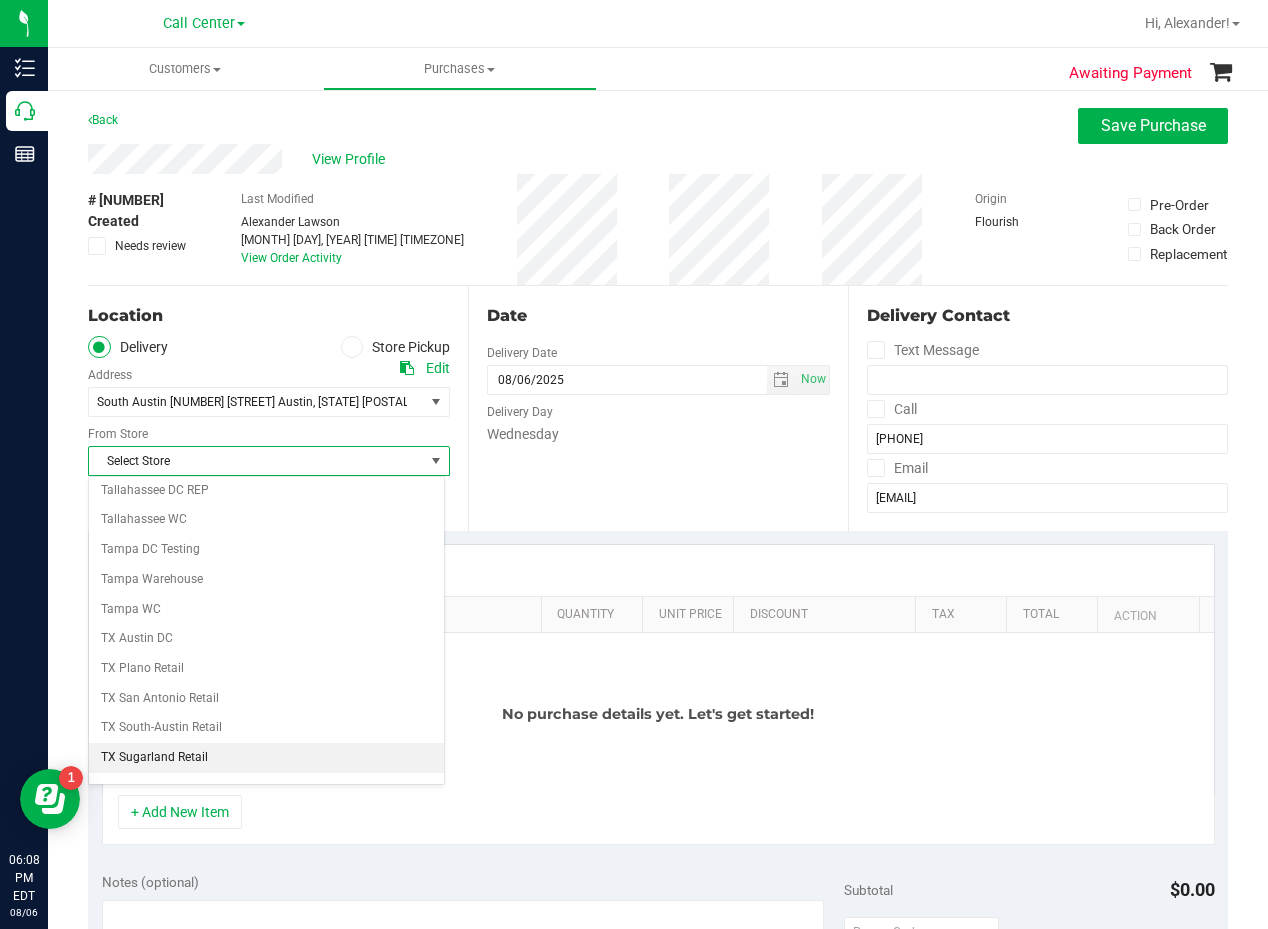scroll, scrollTop: 1453, scrollLeft: 0, axis: vertical 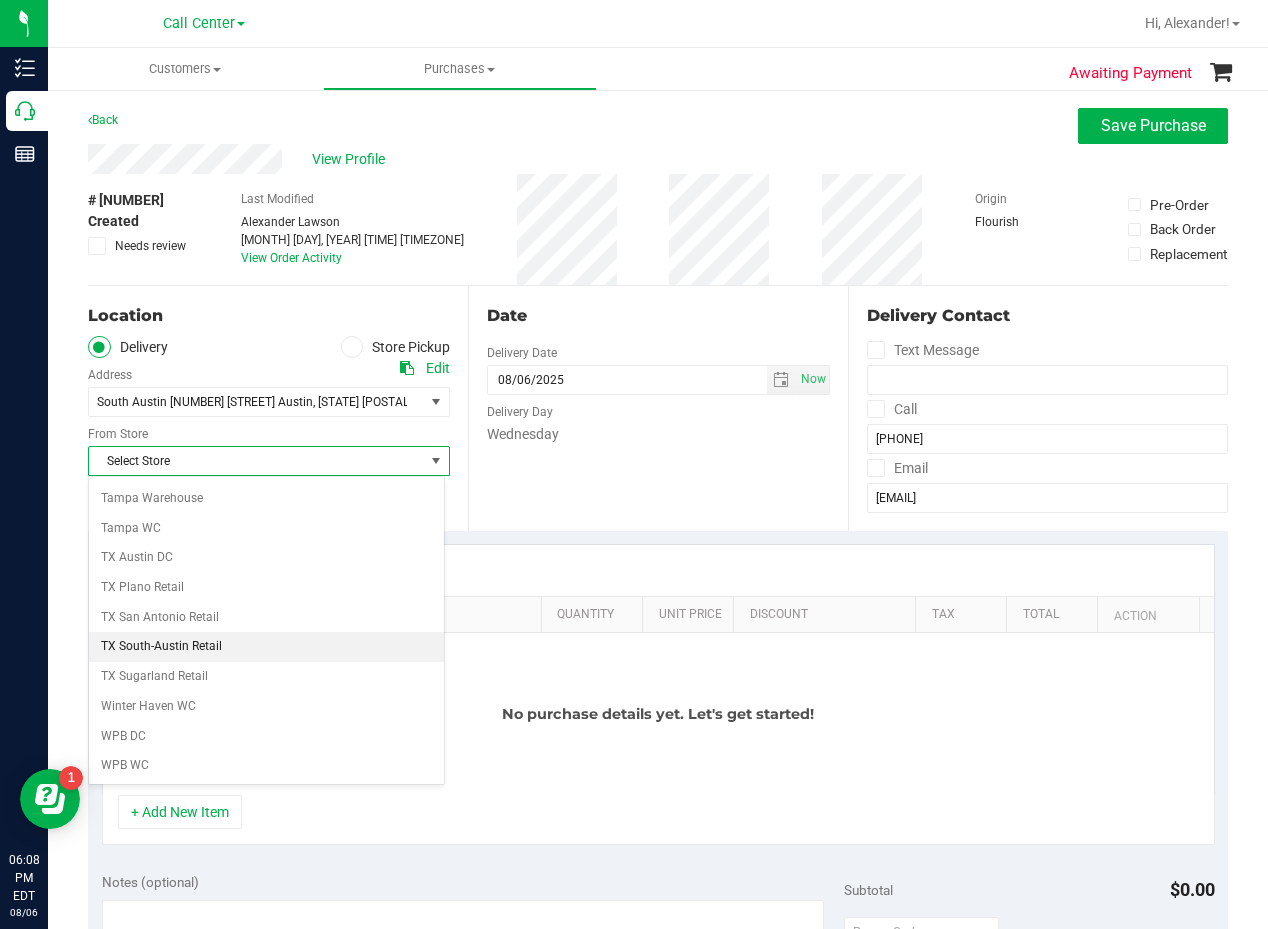 click on "TX South-Austin Retail" at bounding box center (266, 647) 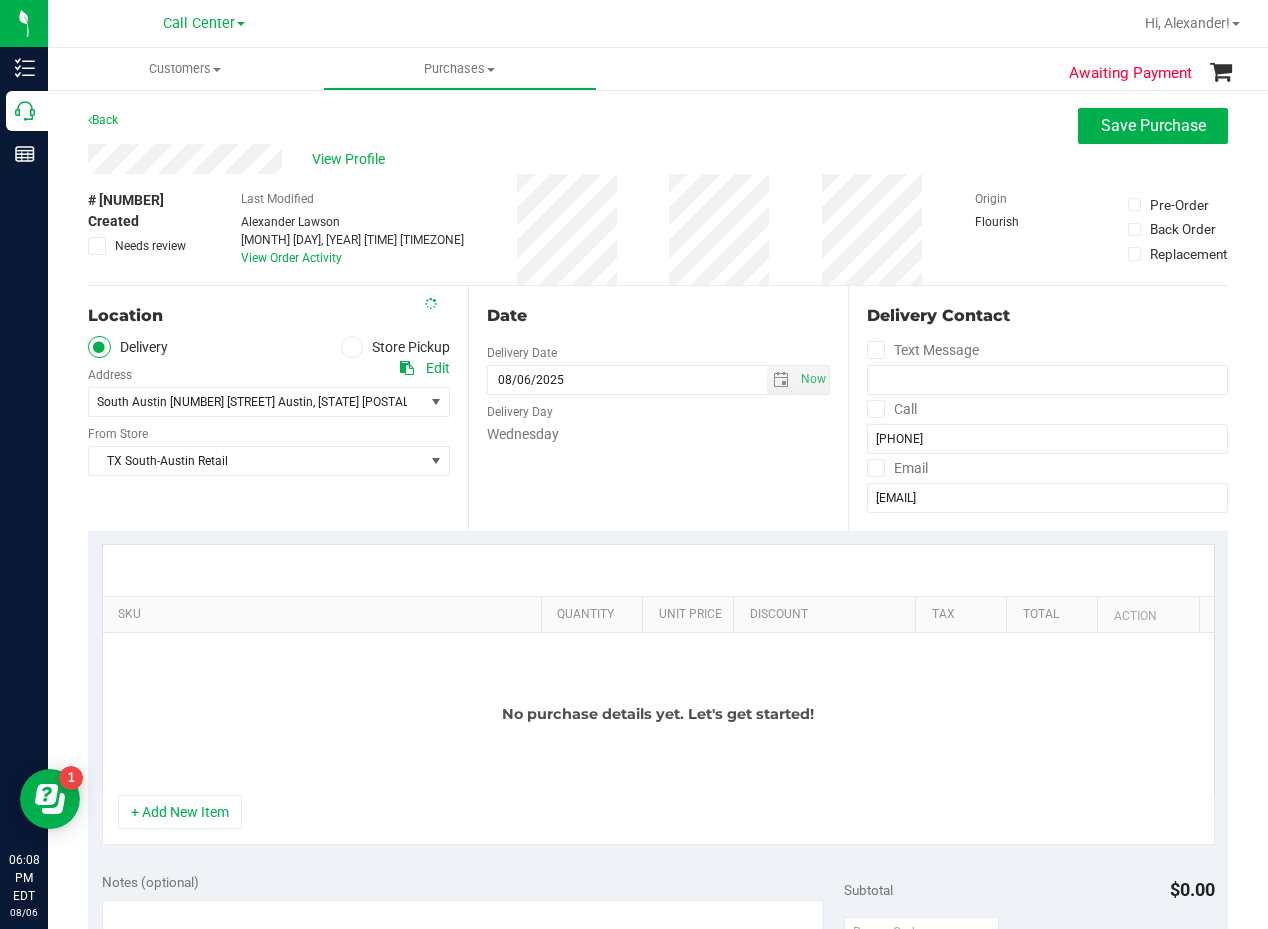 drag, startPoint x: 536, startPoint y: 479, endPoint x: 651, endPoint y: 319, distance: 197.0406 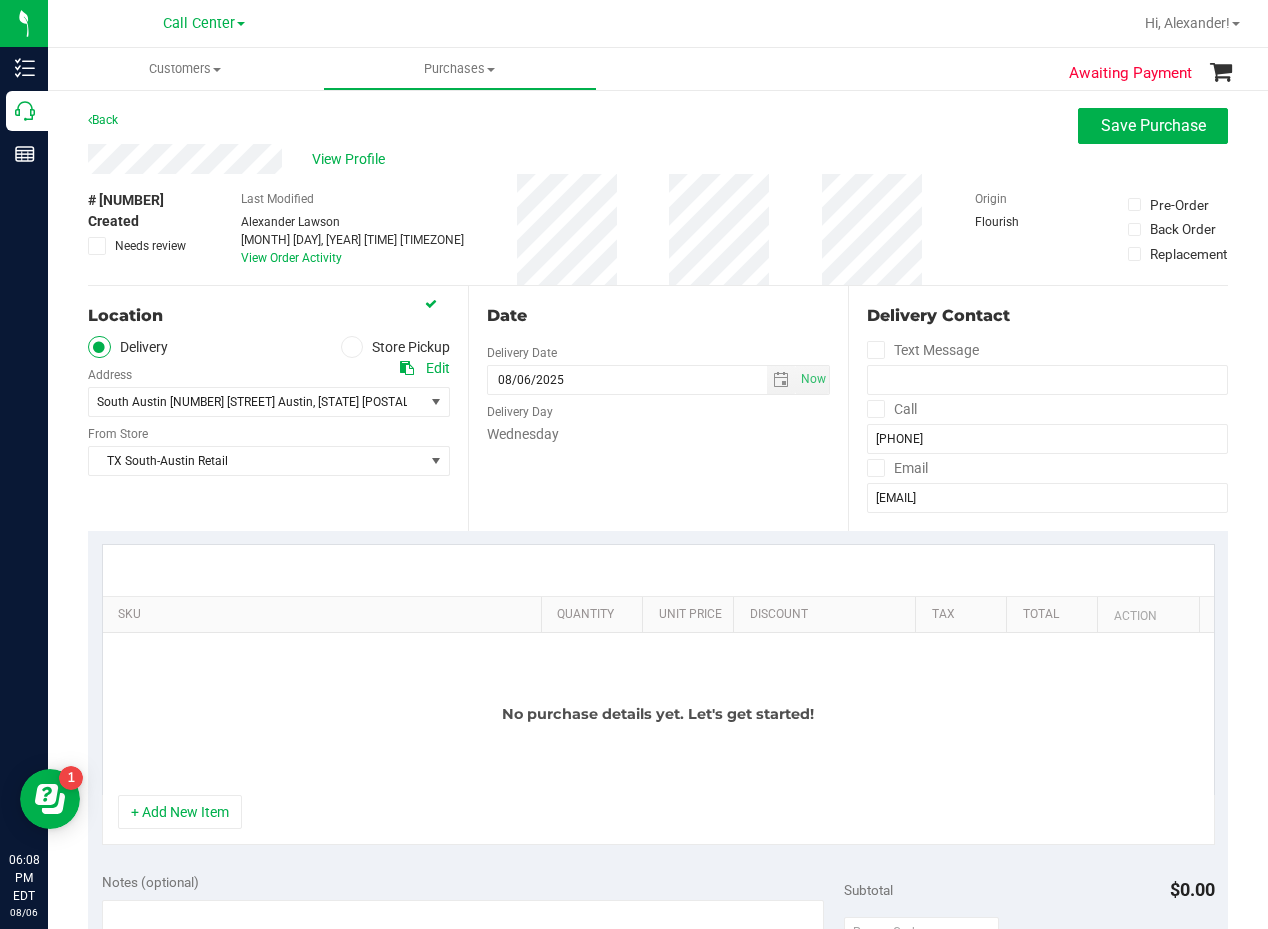 click on "Date" at bounding box center (658, 316) 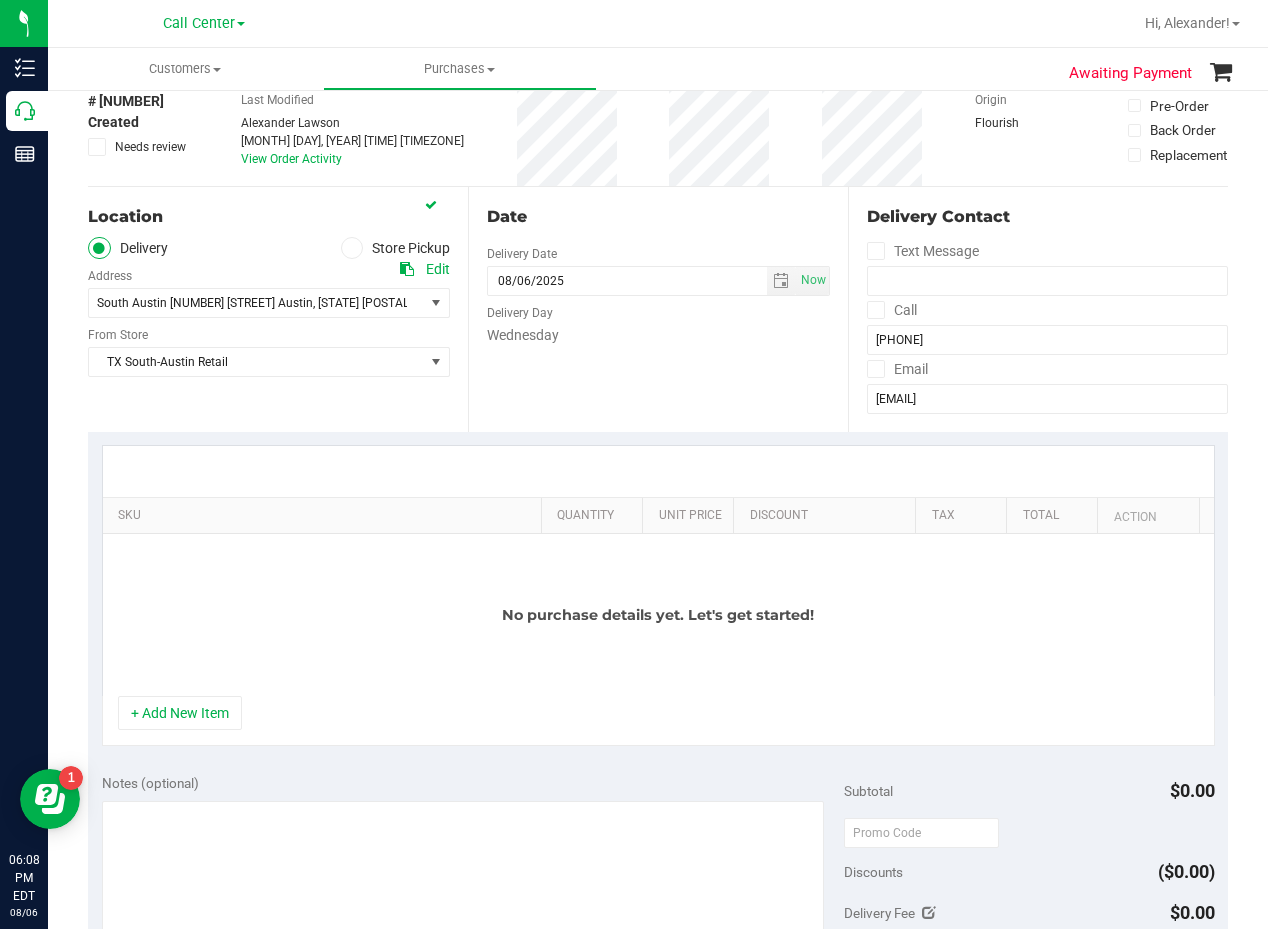 scroll, scrollTop: 100, scrollLeft: 0, axis: vertical 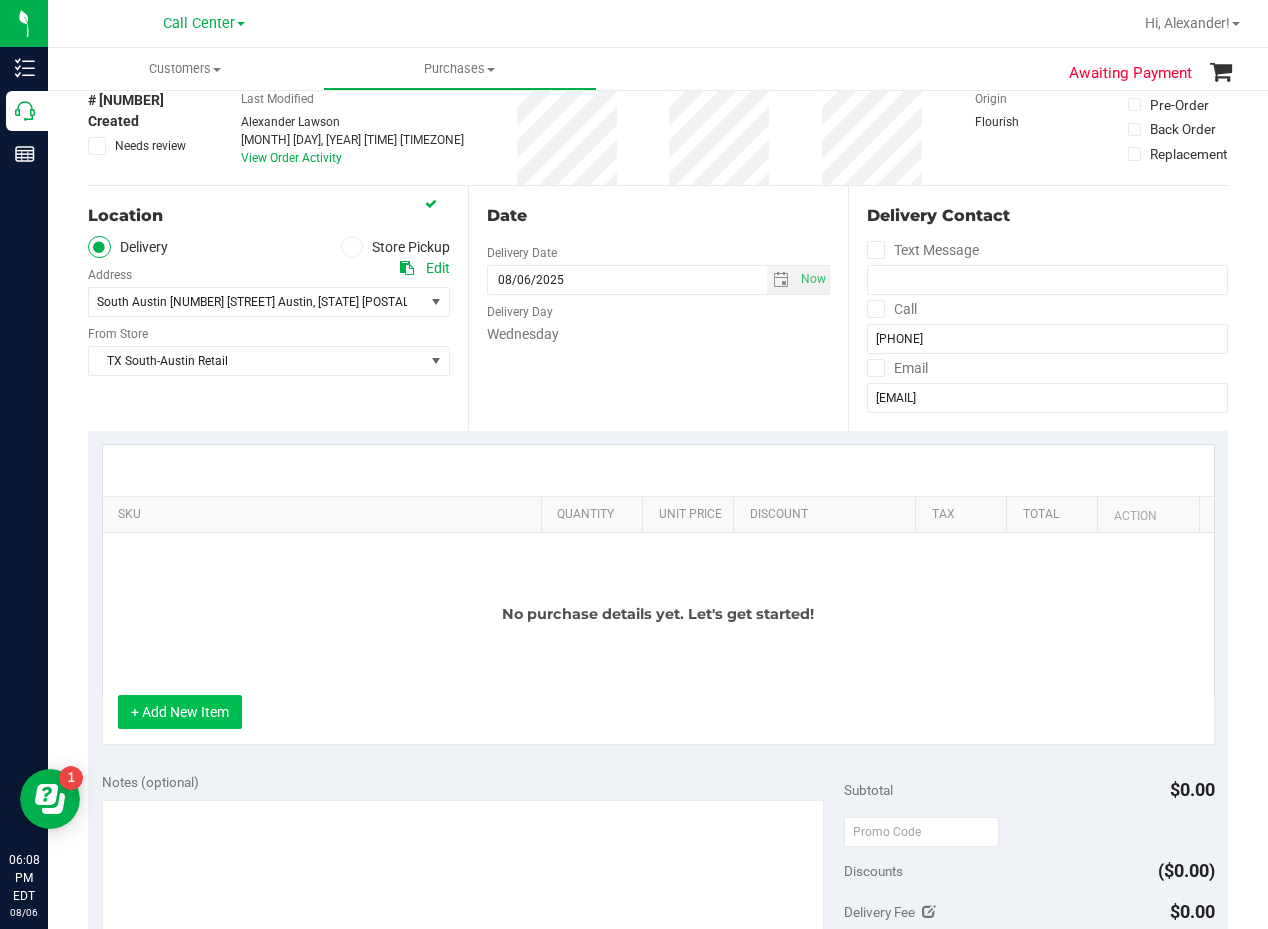 click on "+ Add New Item" at bounding box center [180, 712] 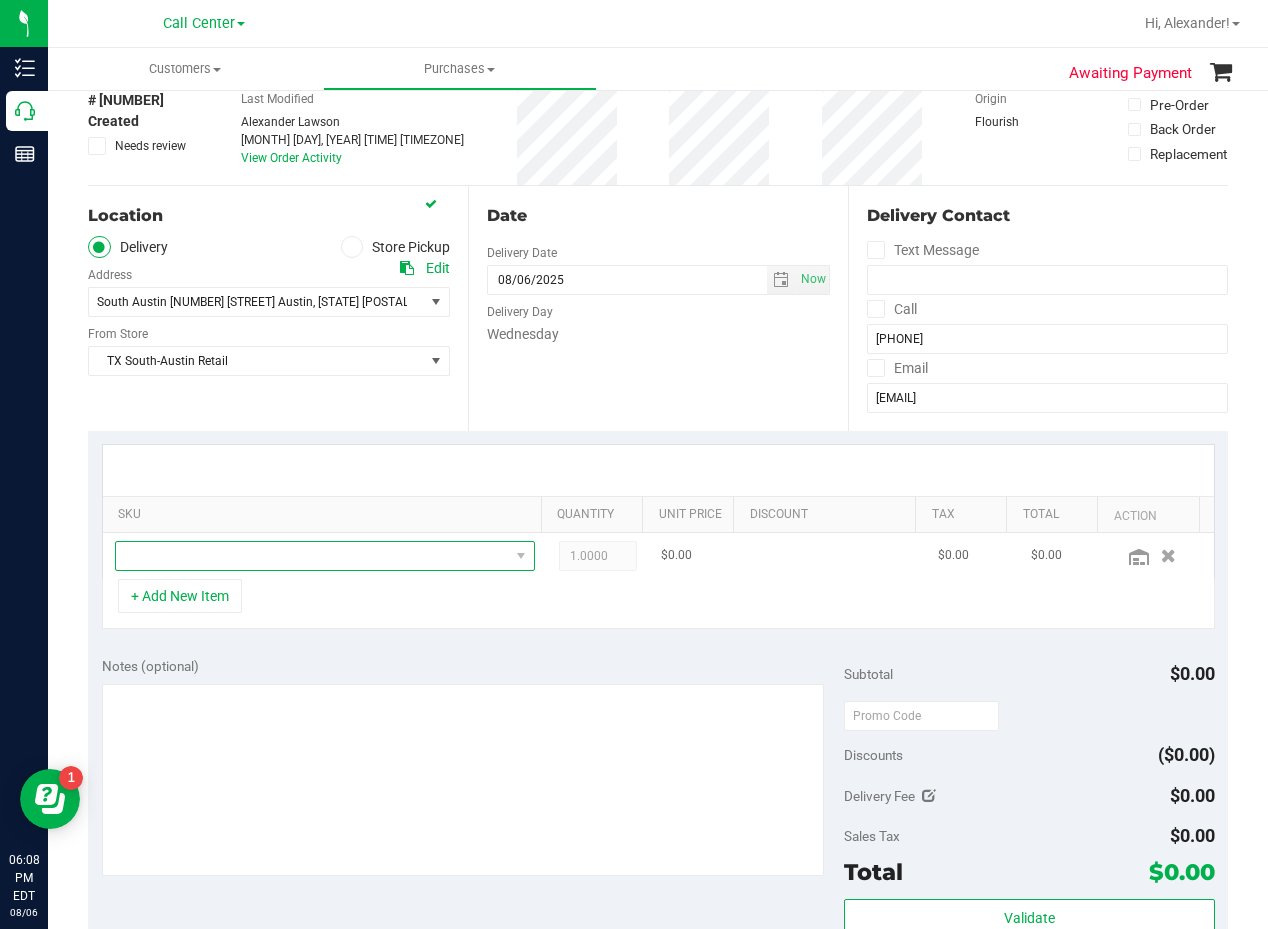 click at bounding box center [312, 556] 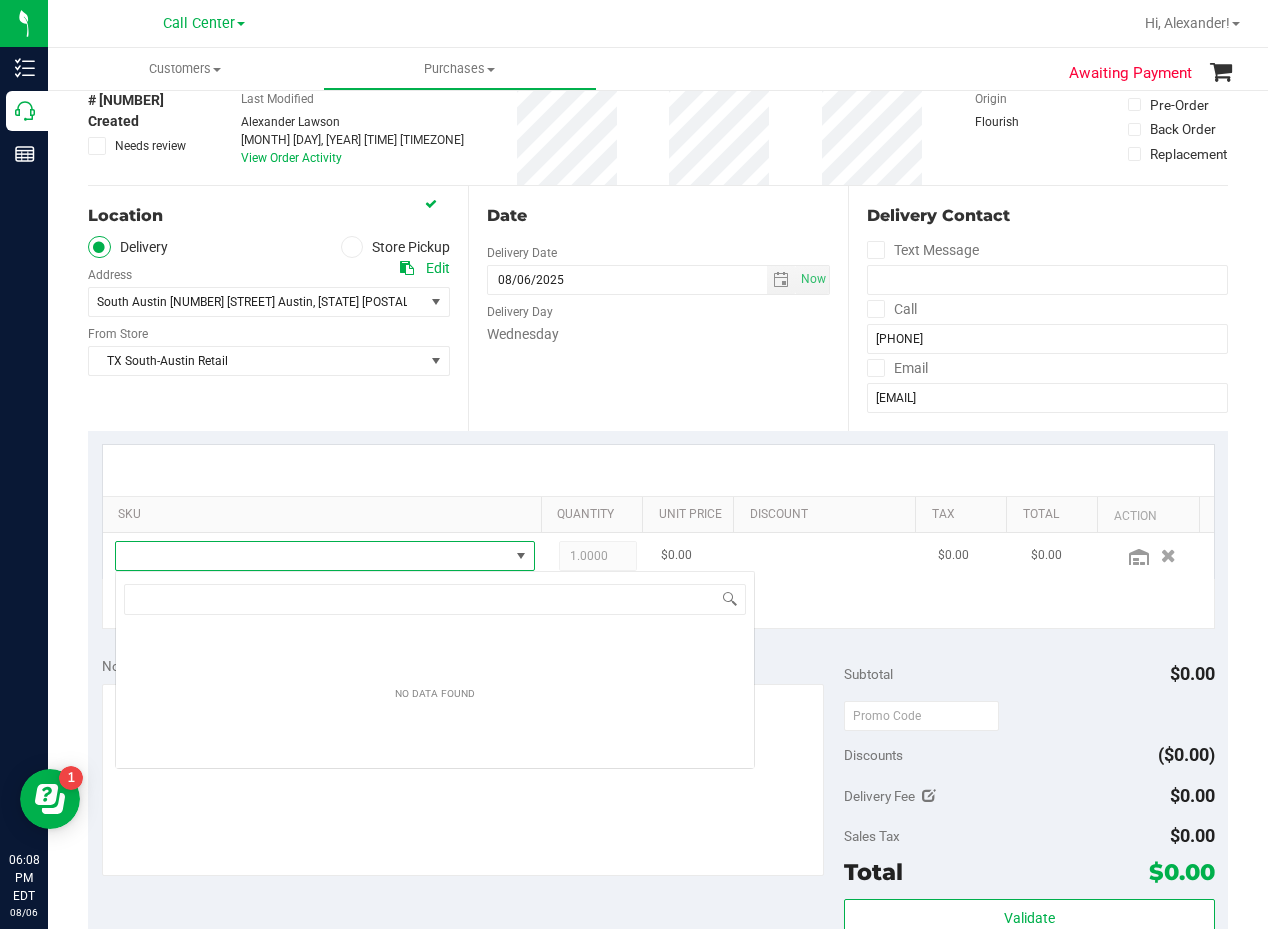 scroll, scrollTop: 99970, scrollLeft: 99593, axis: both 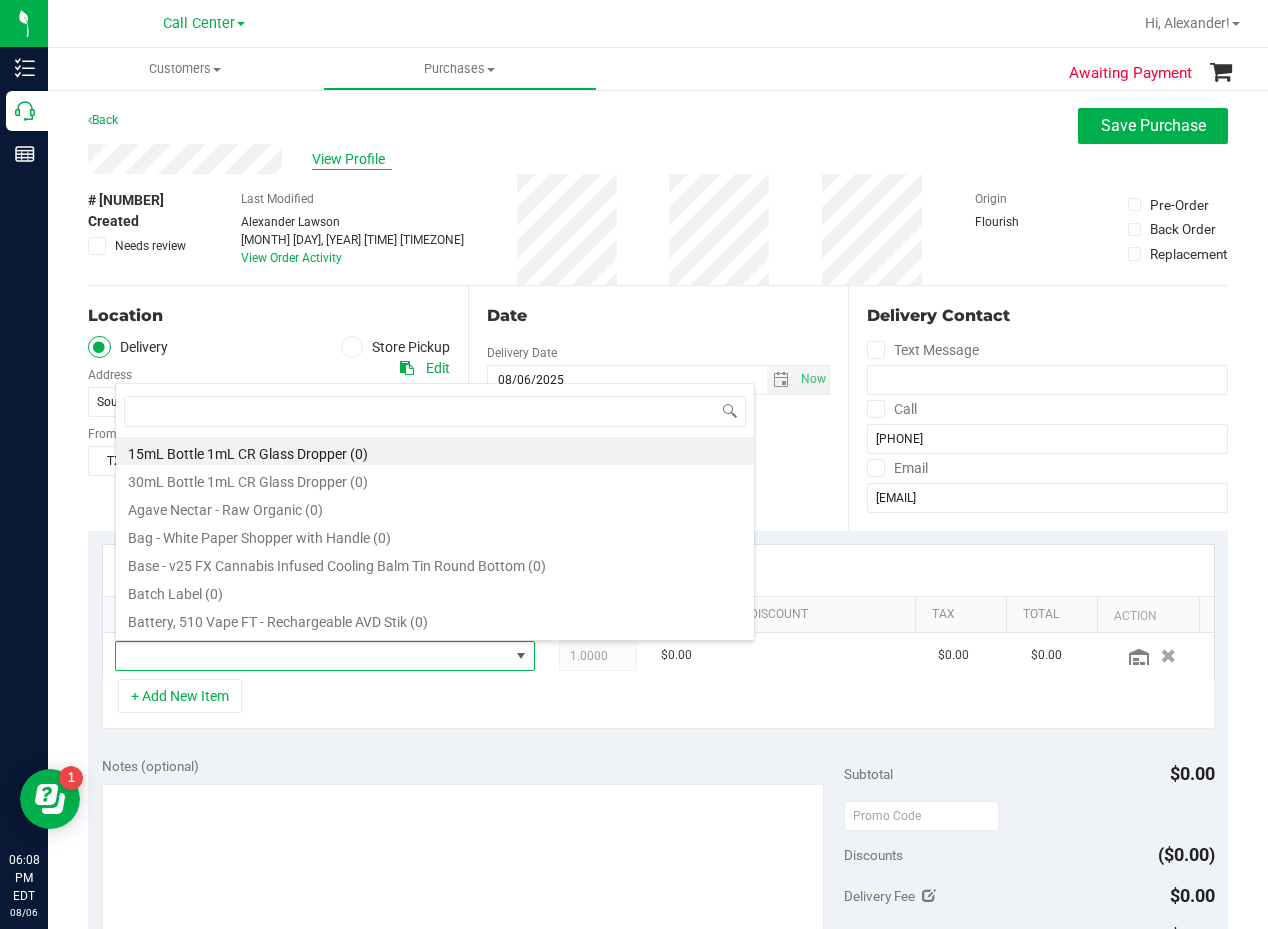 click on "View Profile" at bounding box center [352, 159] 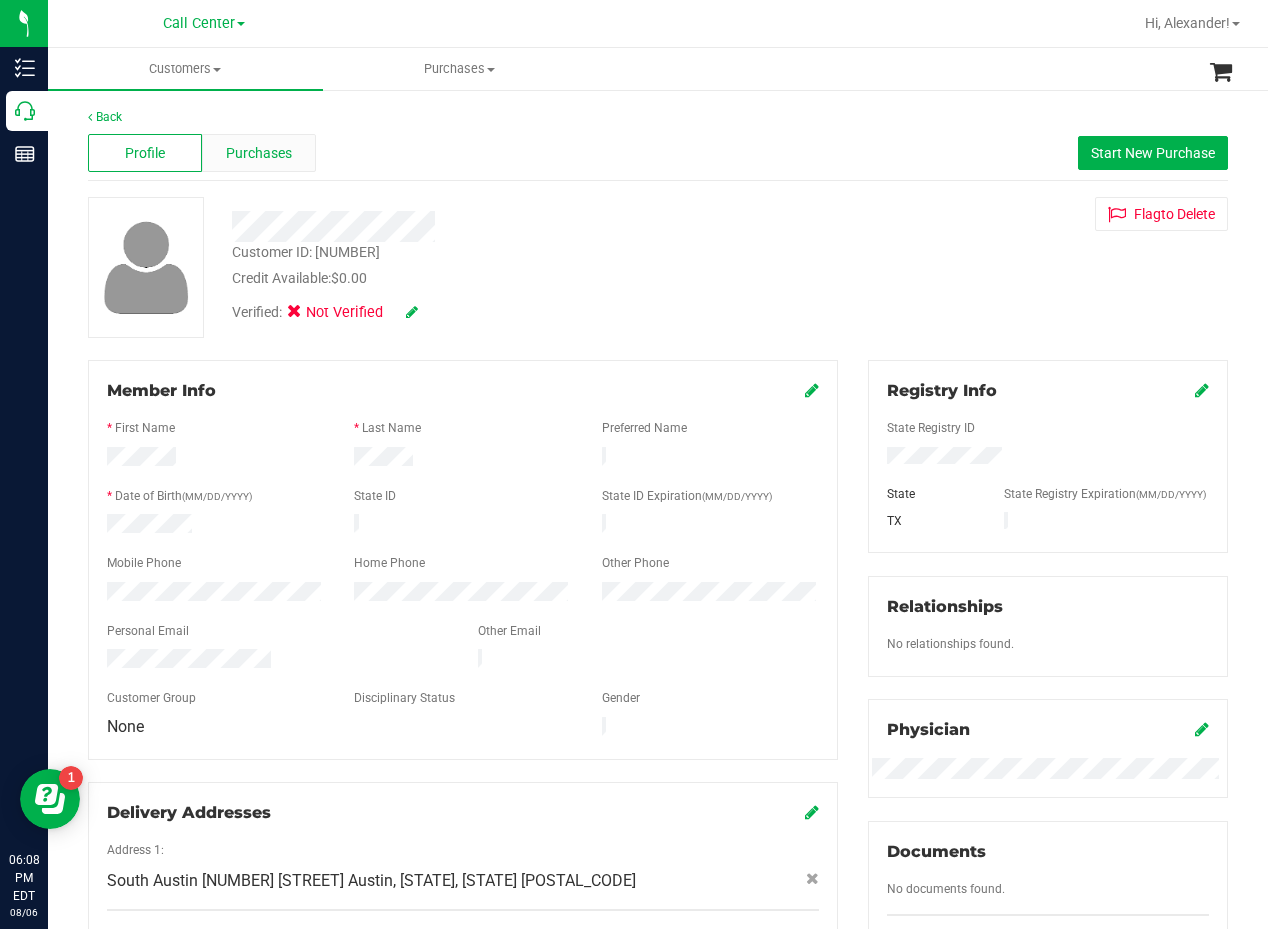 click on "Purchases" at bounding box center (259, 153) 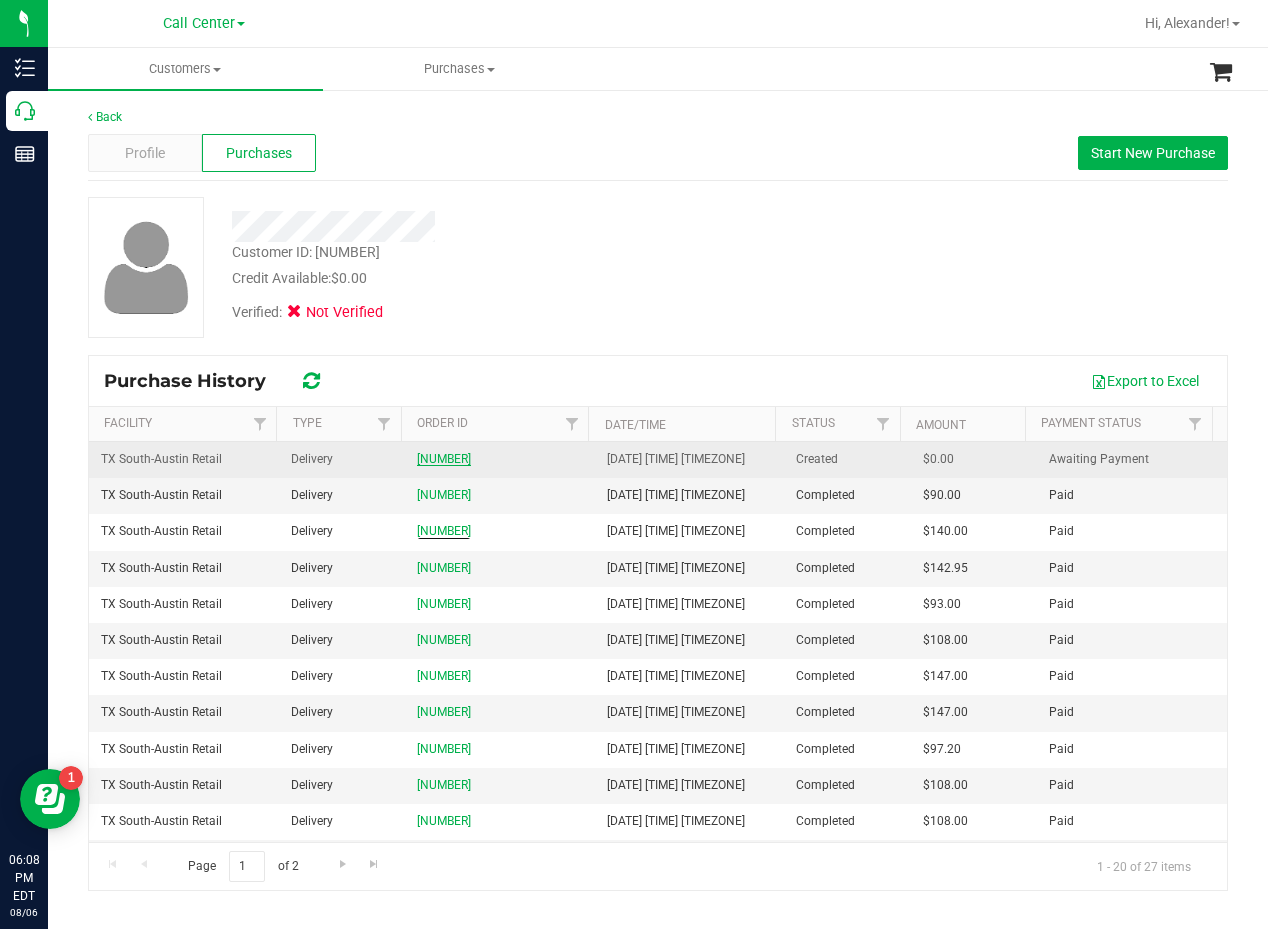 click on "11749455" at bounding box center (444, 459) 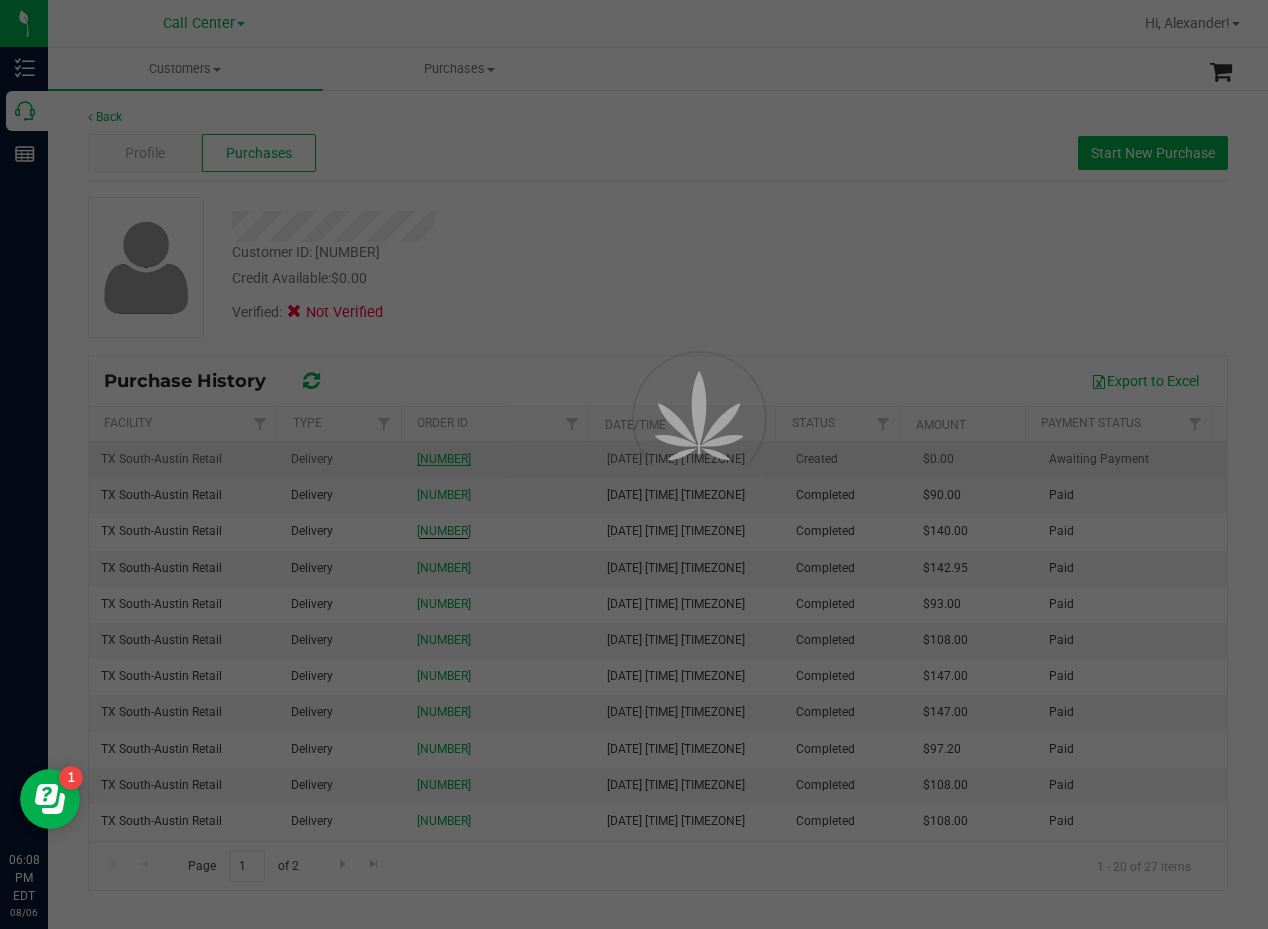 click at bounding box center [634, 464] 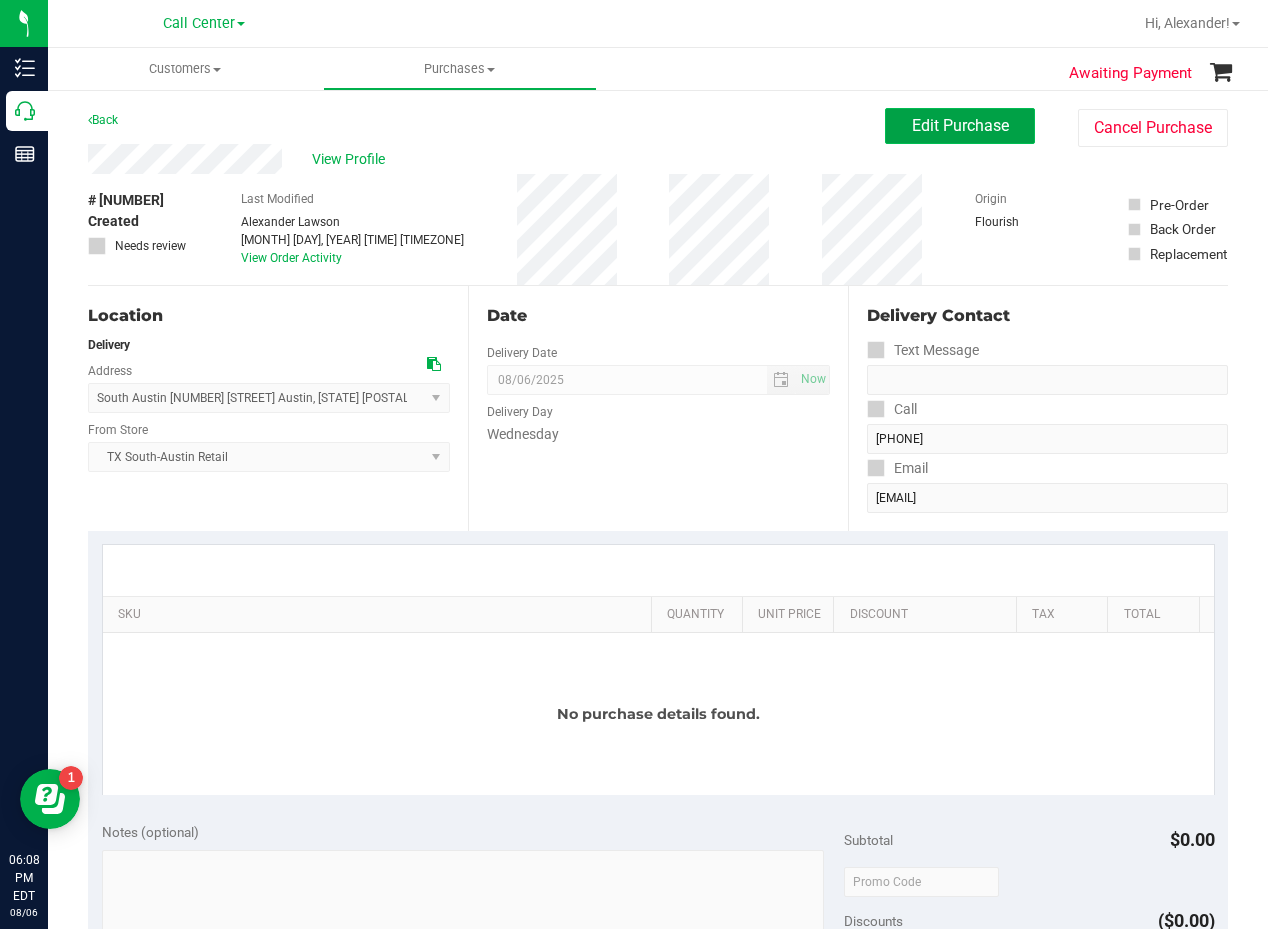 click on "Edit Purchase" at bounding box center (960, 125) 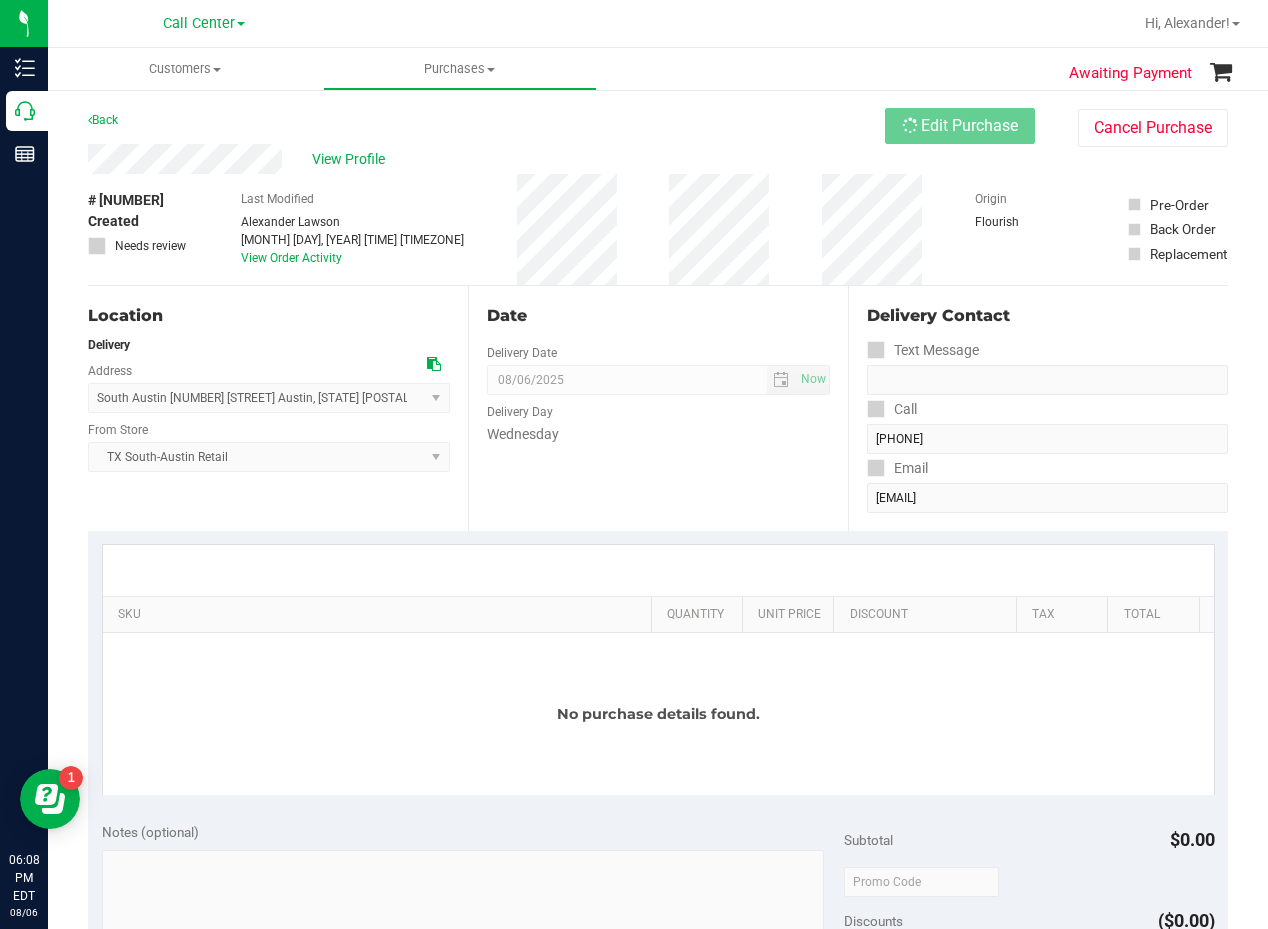 click on "Back
Edit Purchase
Cancel Purchase" at bounding box center [658, 126] 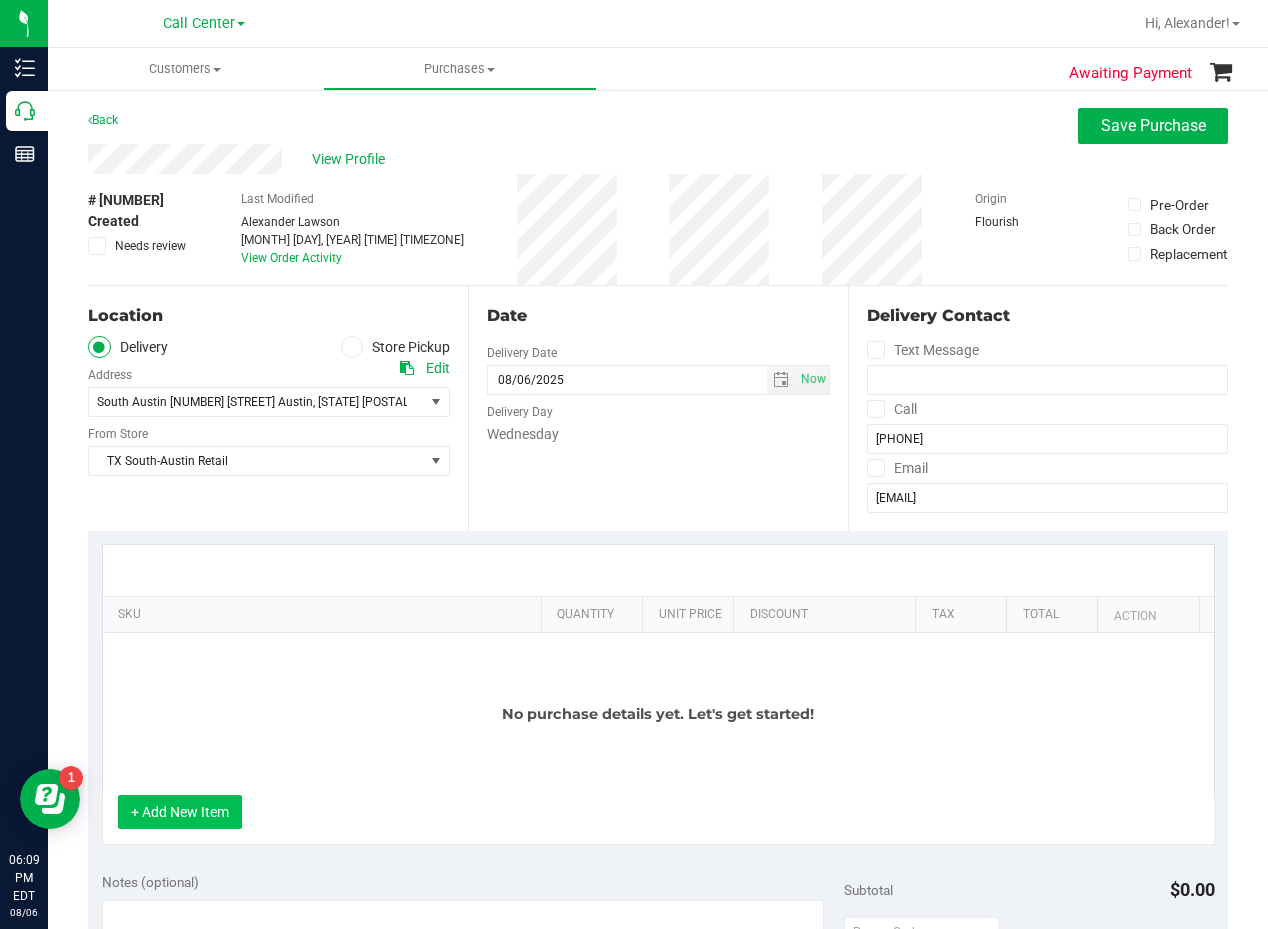click on "+ Add New Item" at bounding box center [180, 812] 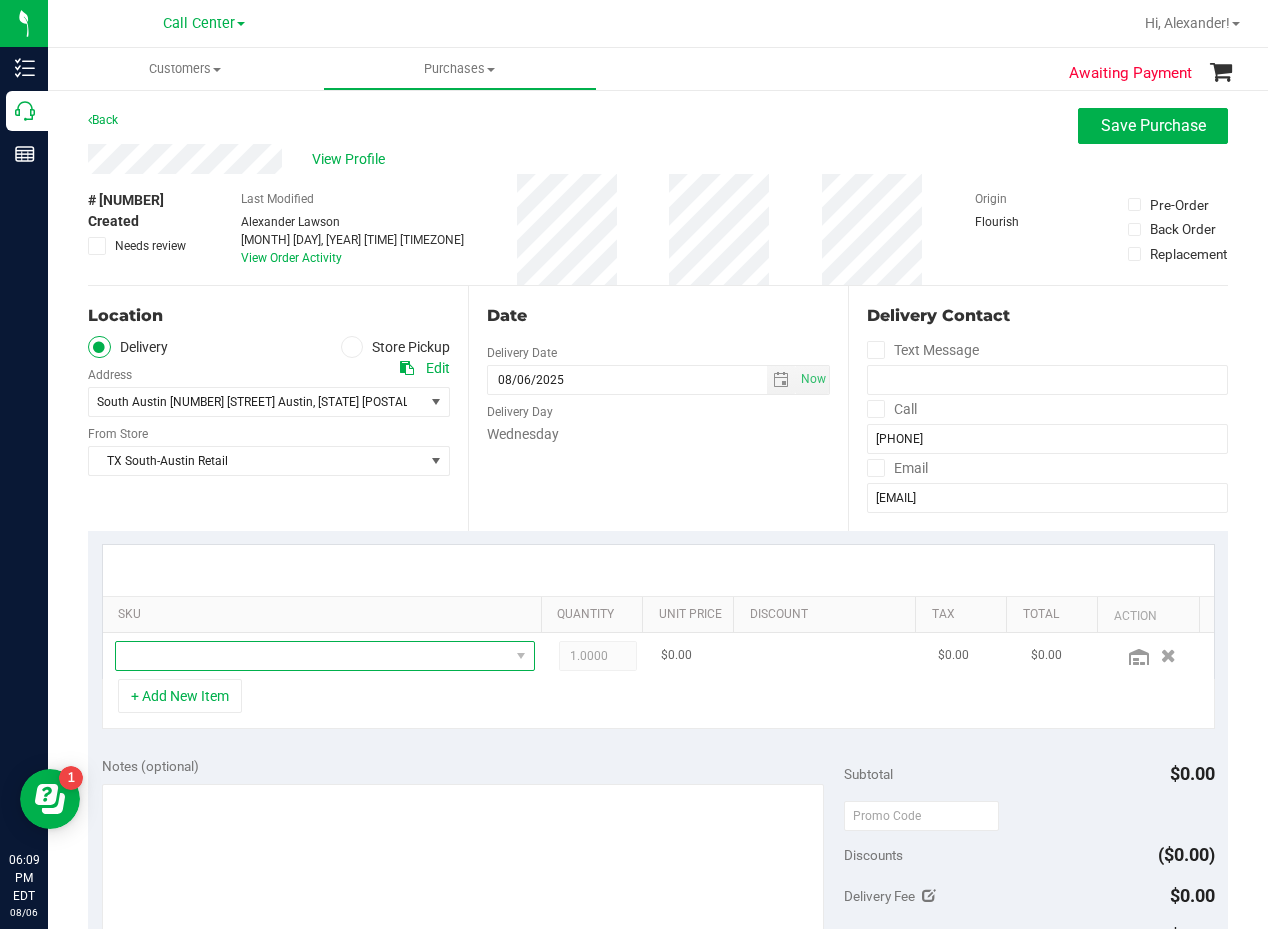 click at bounding box center [312, 656] 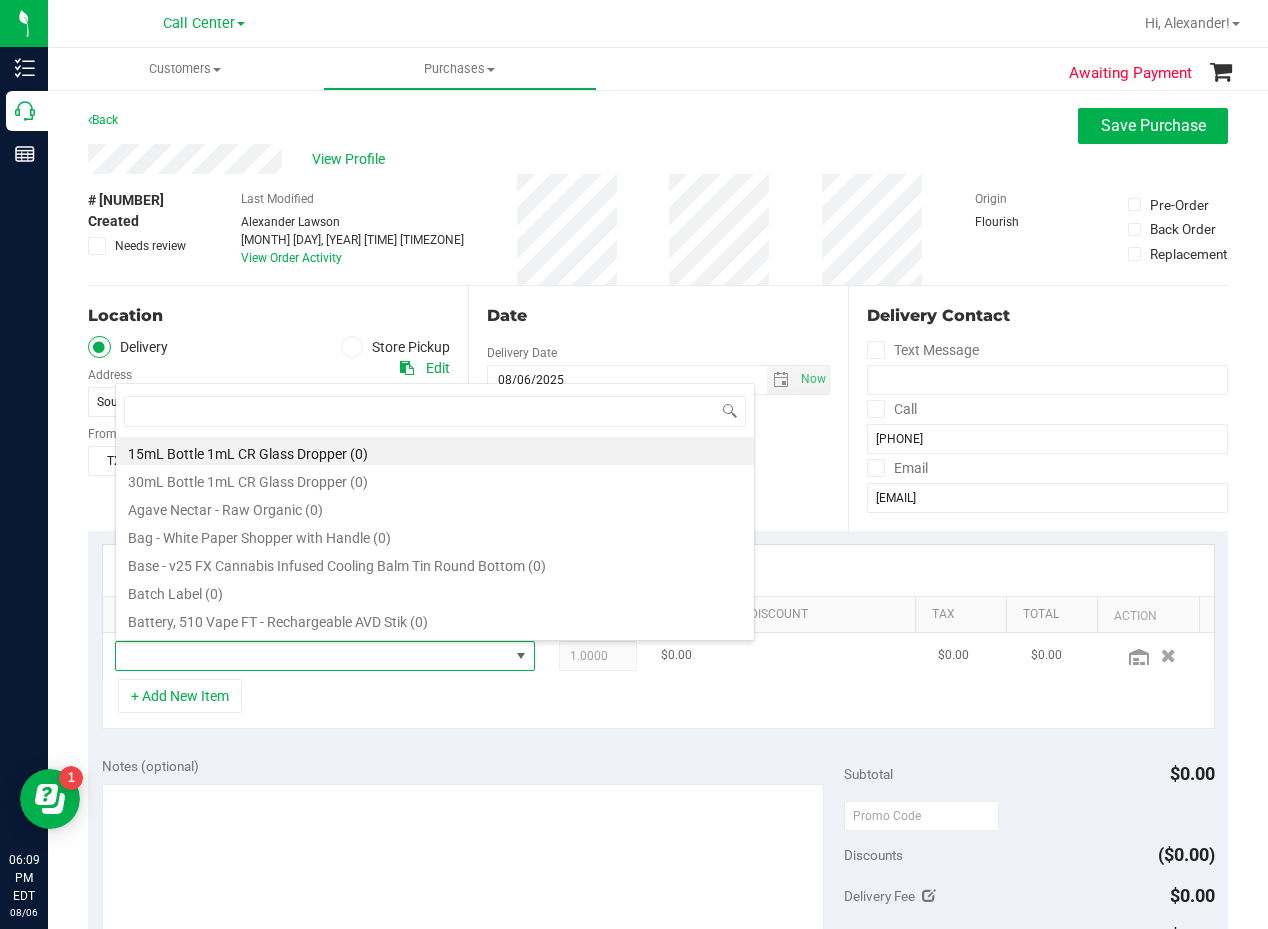 type on "TX SW 30ml (300mg) Tincture Soothe (1:1 CBD:THC)" 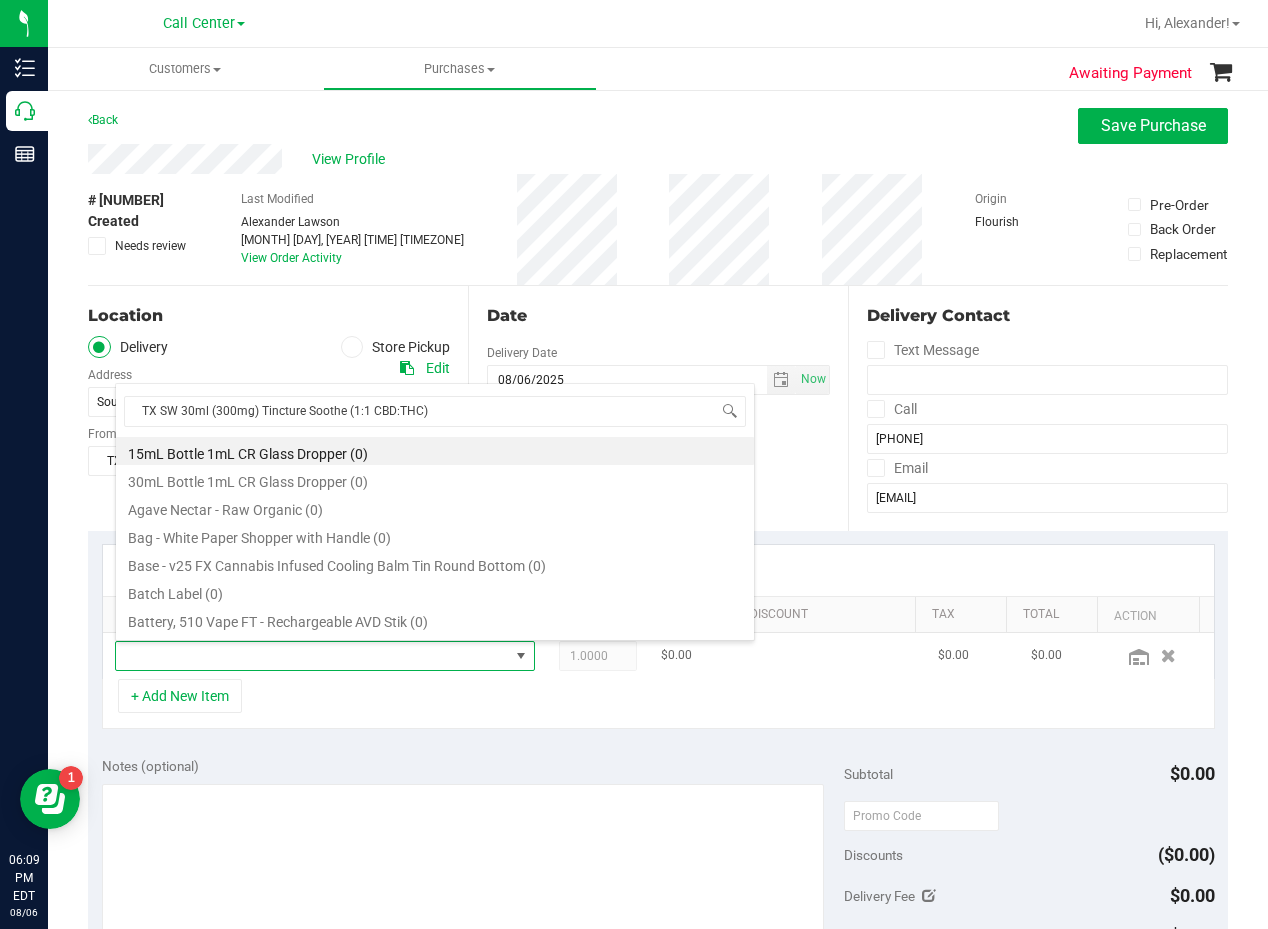 scroll, scrollTop: 99970, scrollLeft: 99593, axis: both 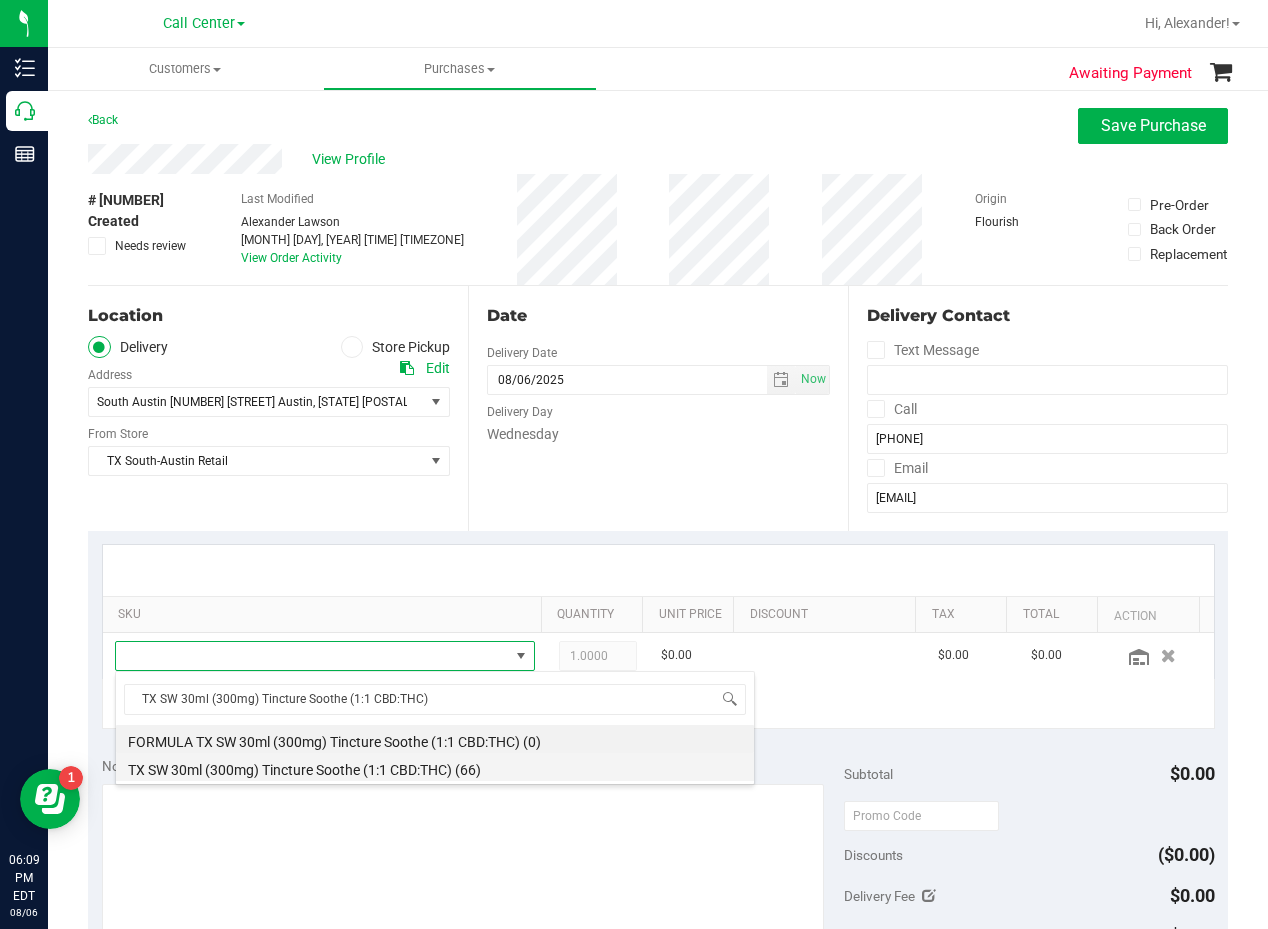 click on "TX SW 30ml (300mg) Tincture Soothe (1:1 CBD:THC) (66)" at bounding box center (435, 767) 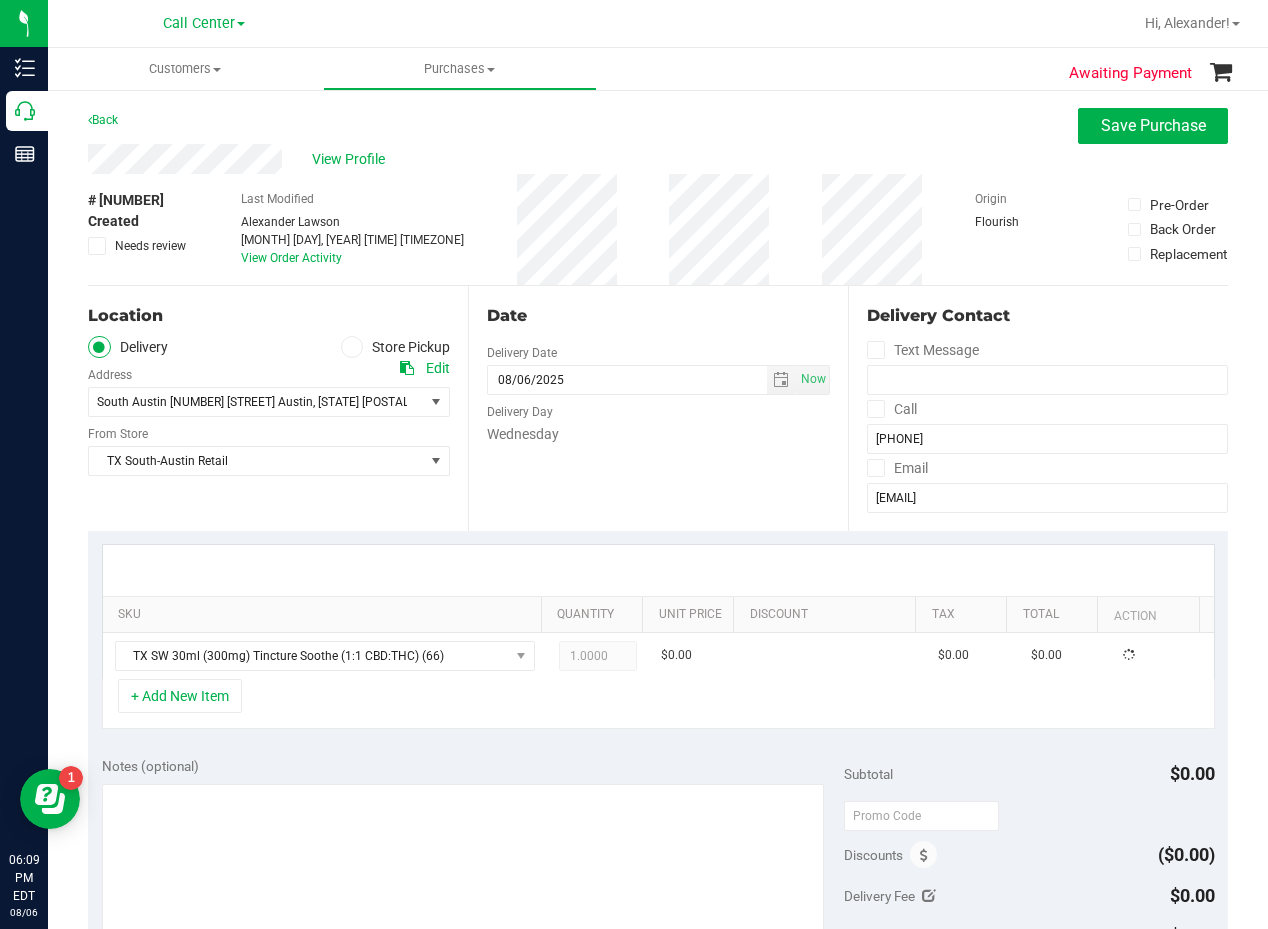 drag, startPoint x: 684, startPoint y: 482, endPoint x: 705, endPoint y: 457, distance: 32.649654 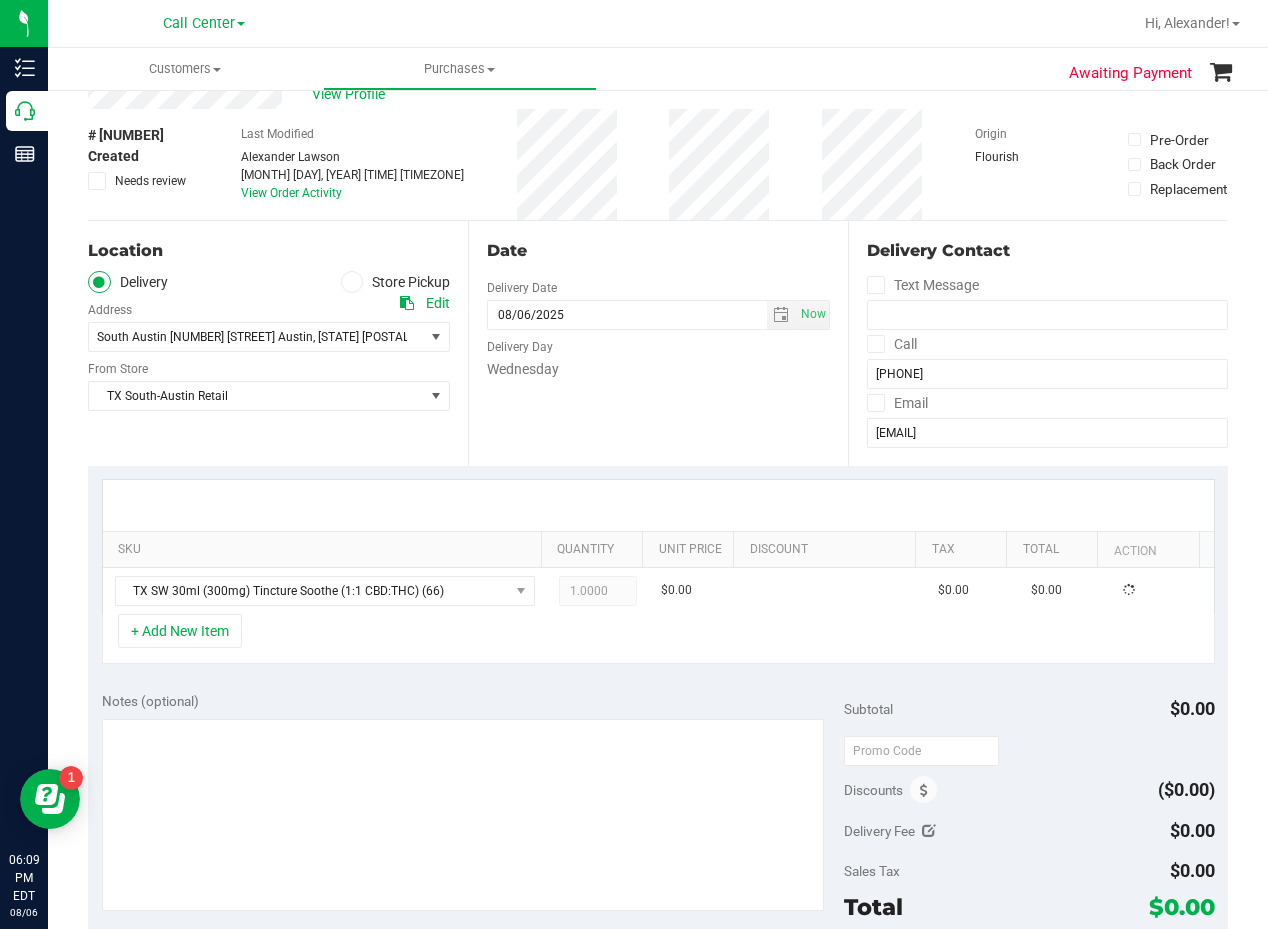 scroll, scrollTop: 100, scrollLeft: 0, axis: vertical 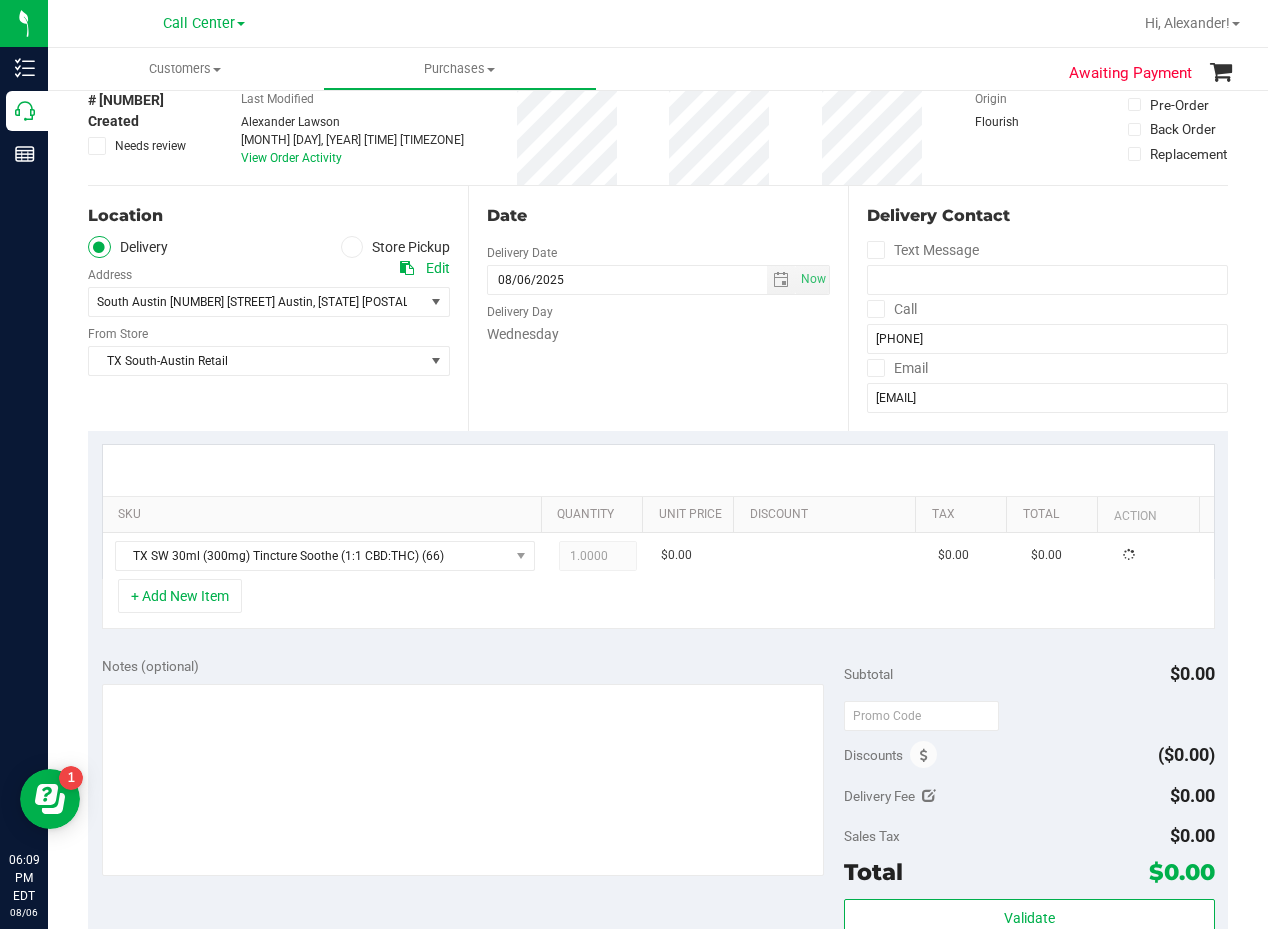 click on "+ Add New Item" at bounding box center [658, 604] 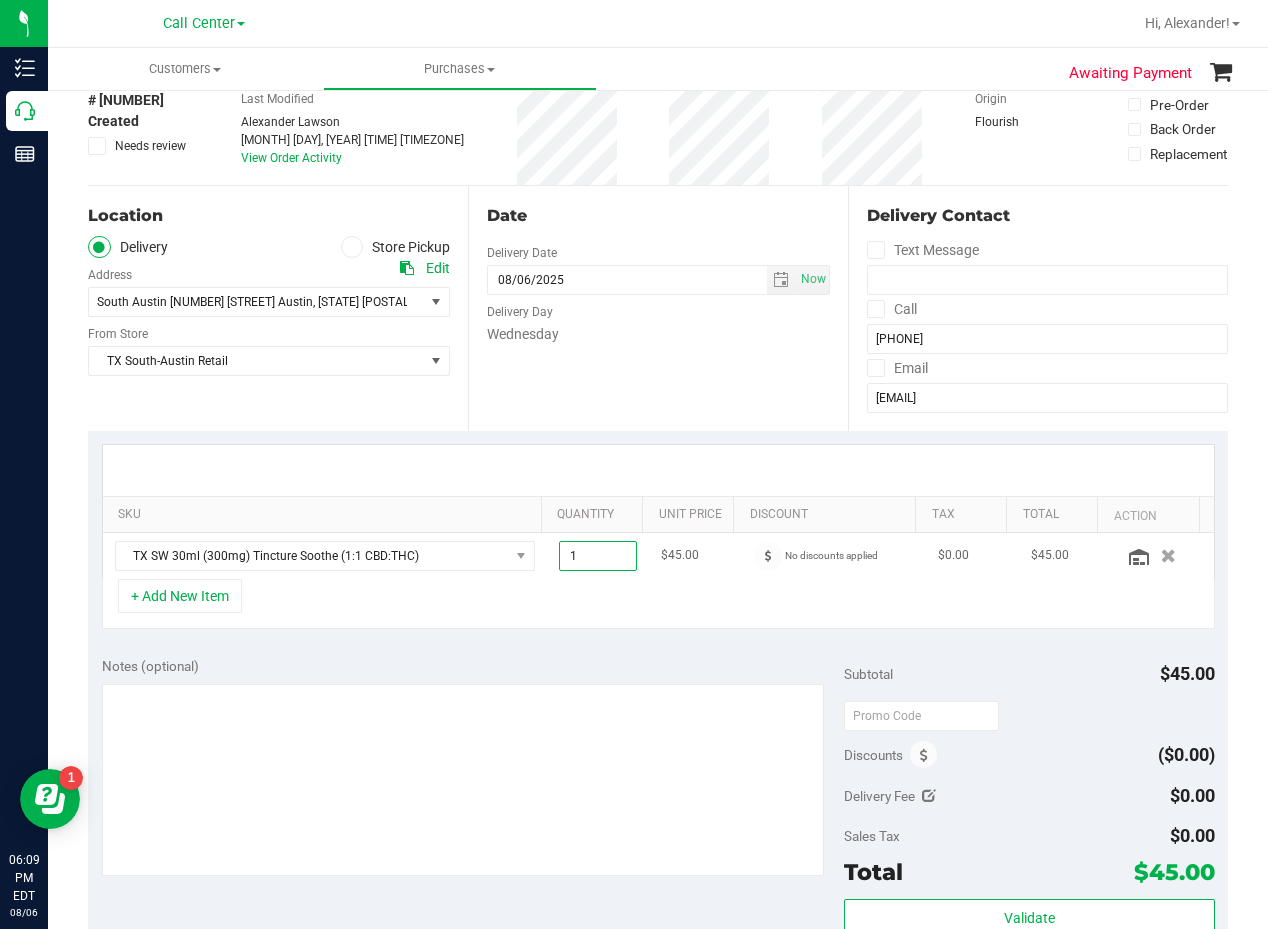 click on "1.00 1" at bounding box center (598, 556) 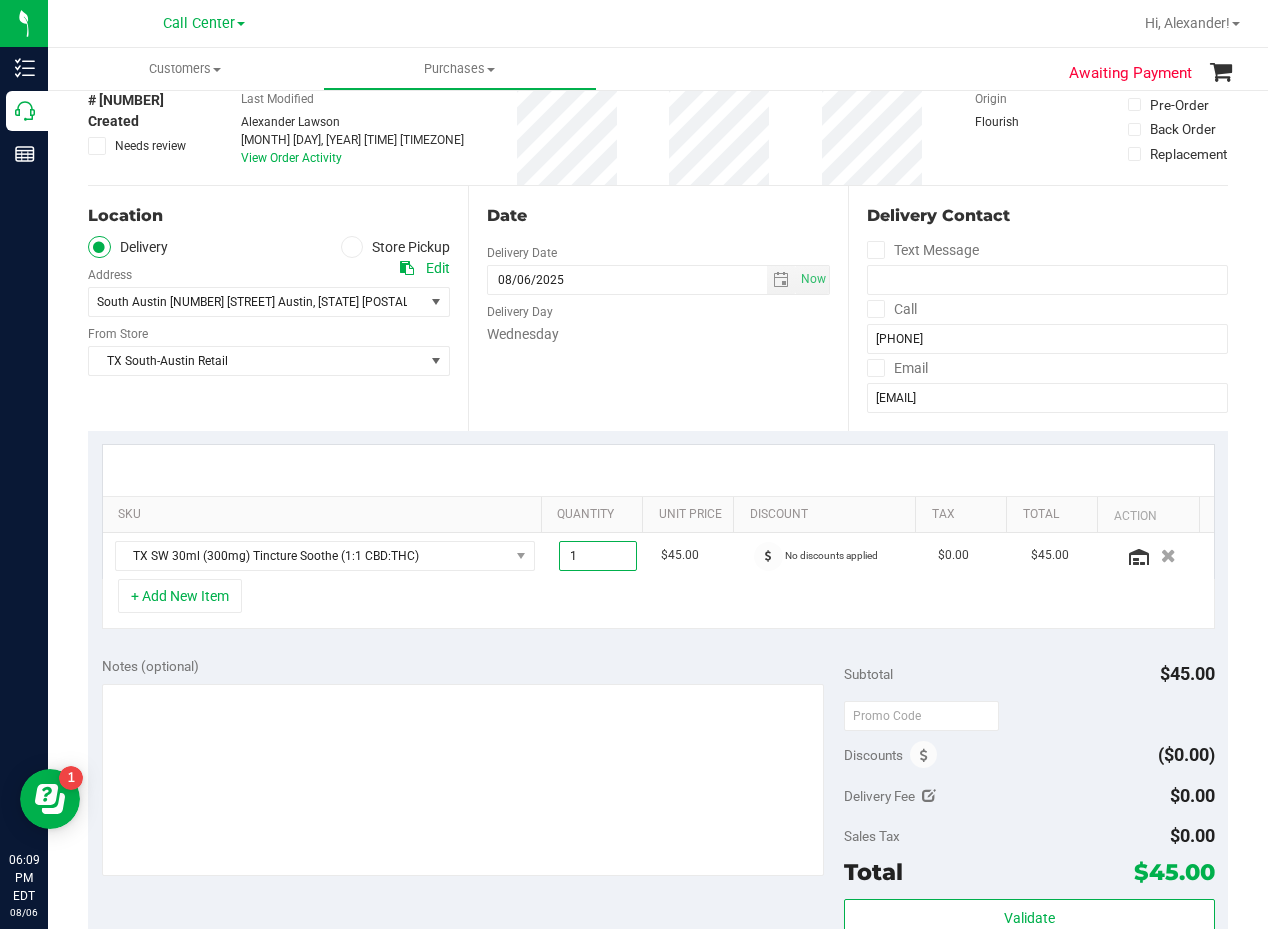 type on "2" 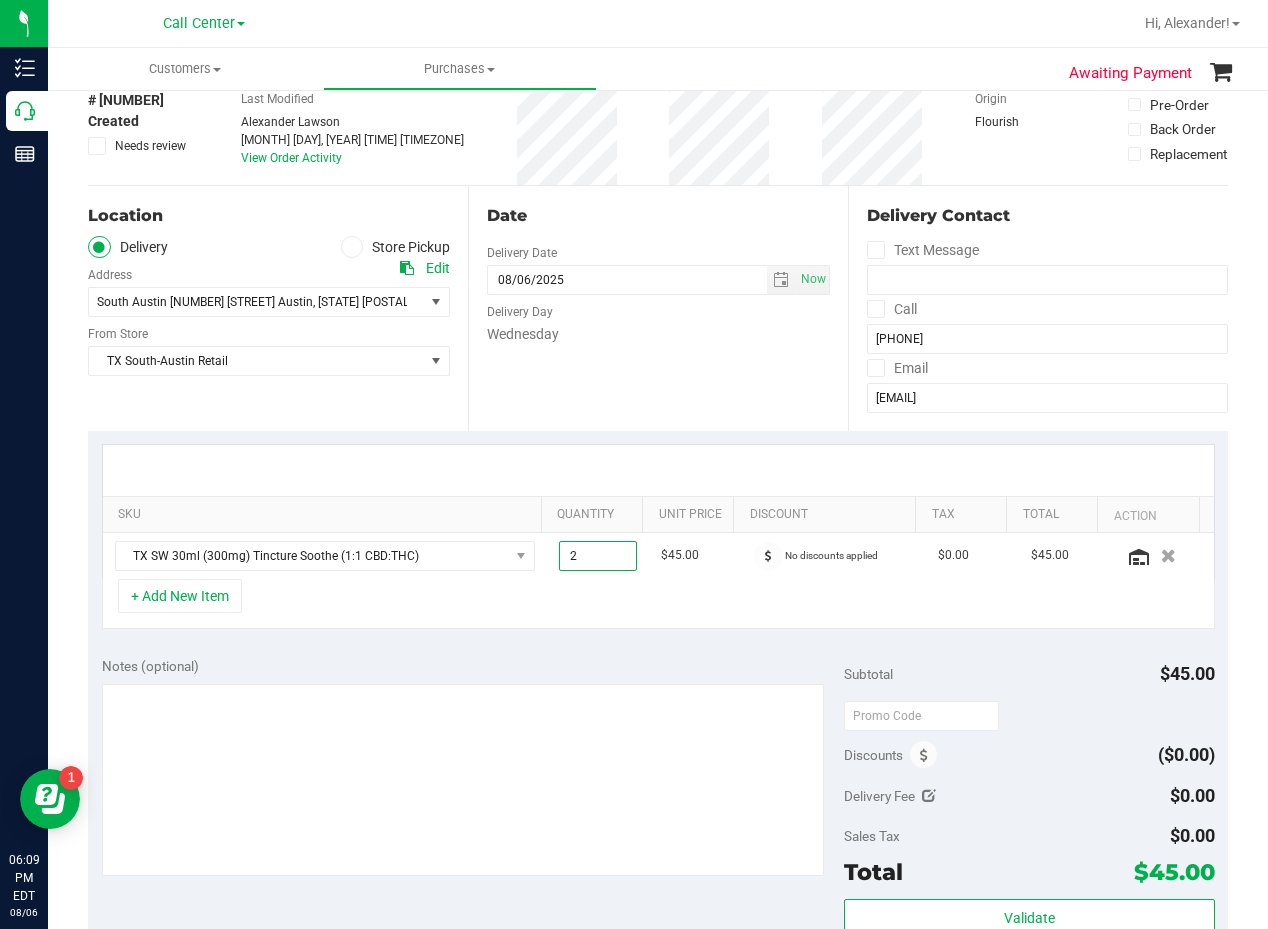 type on "2.00" 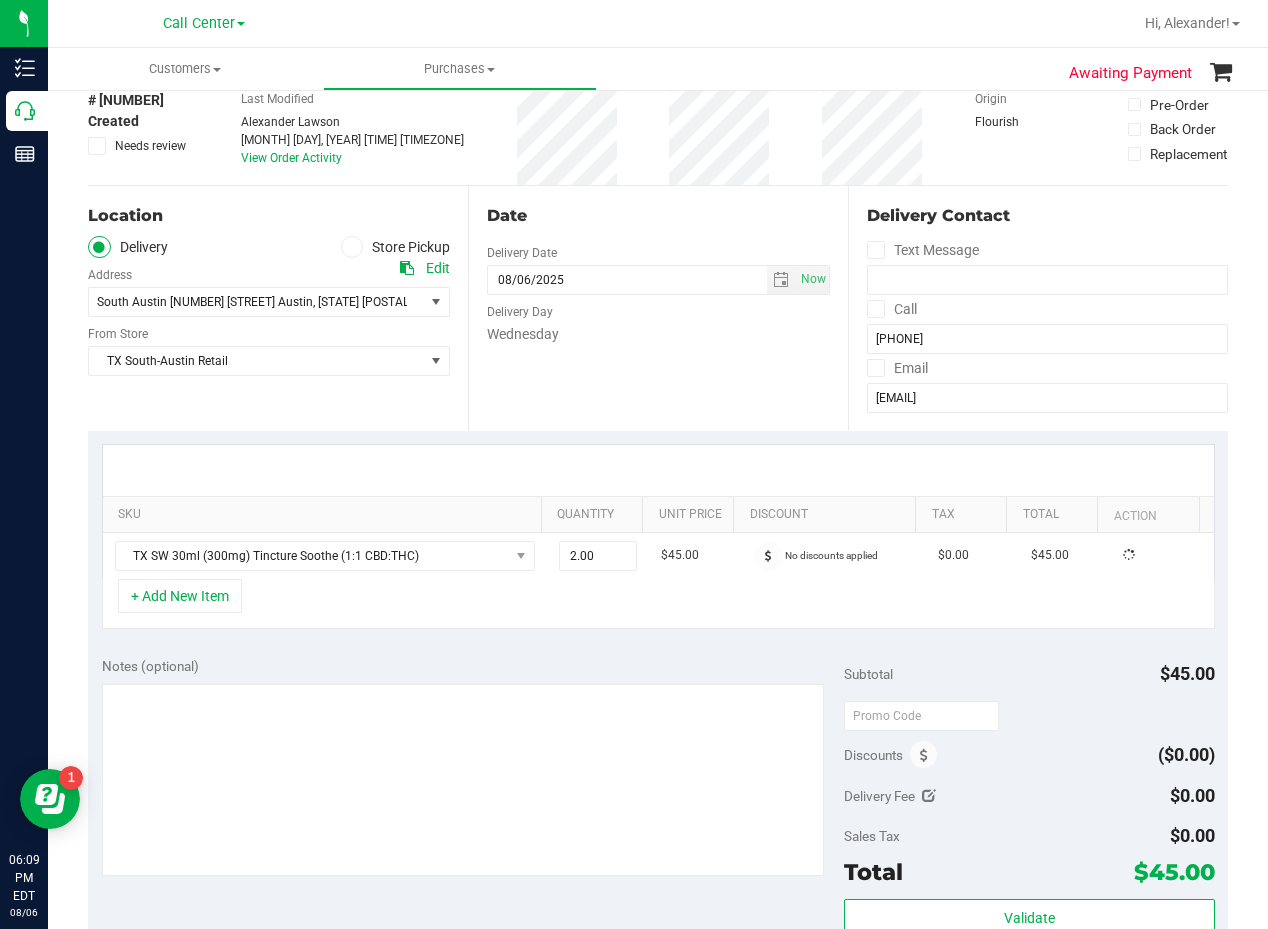 drag, startPoint x: 598, startPoint y: 421, endPoint x: 579, endPoint y: 430, distance: 21.023796 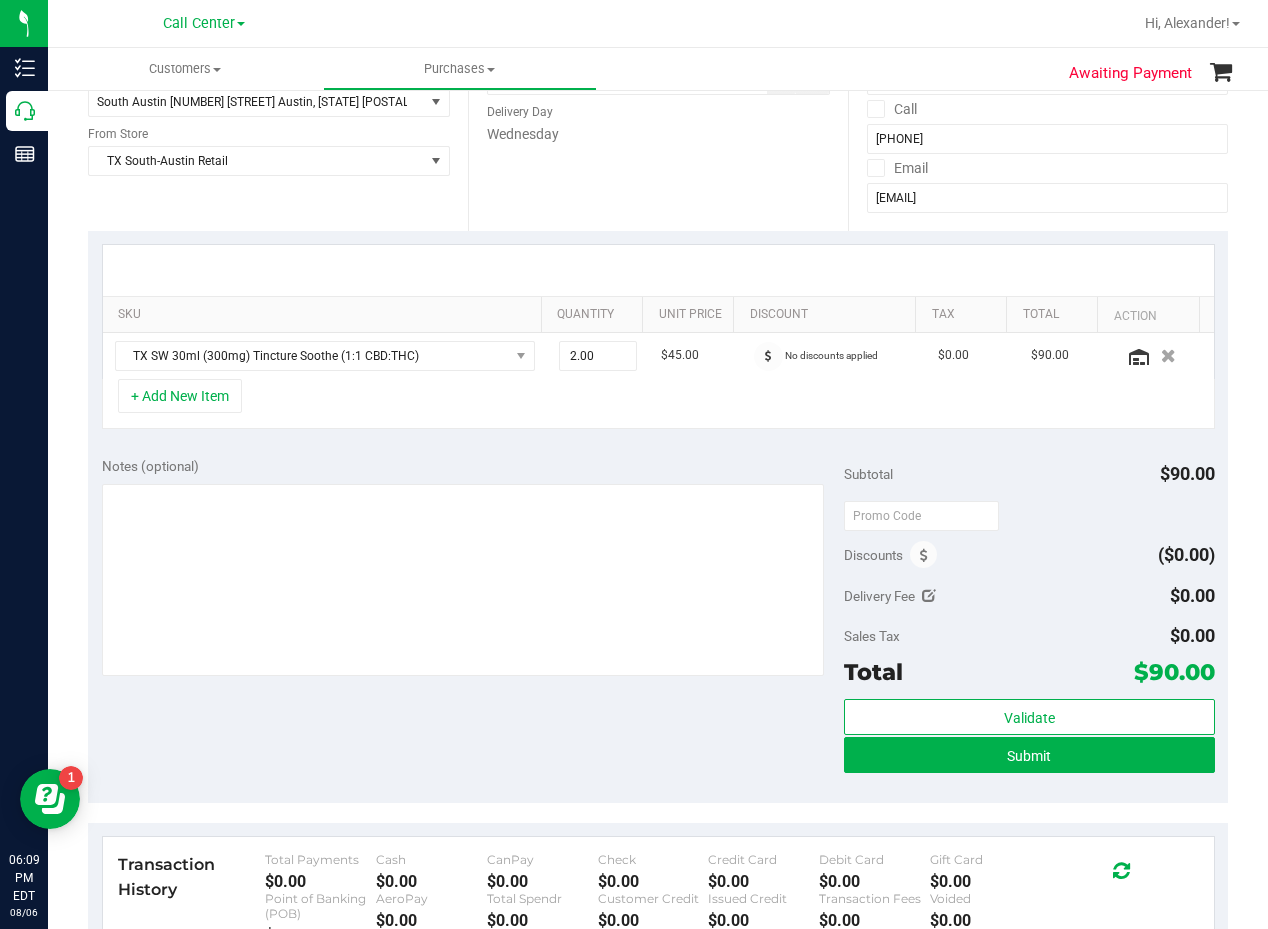 click on "+ Add New Item" at bounding box center (658, 404) 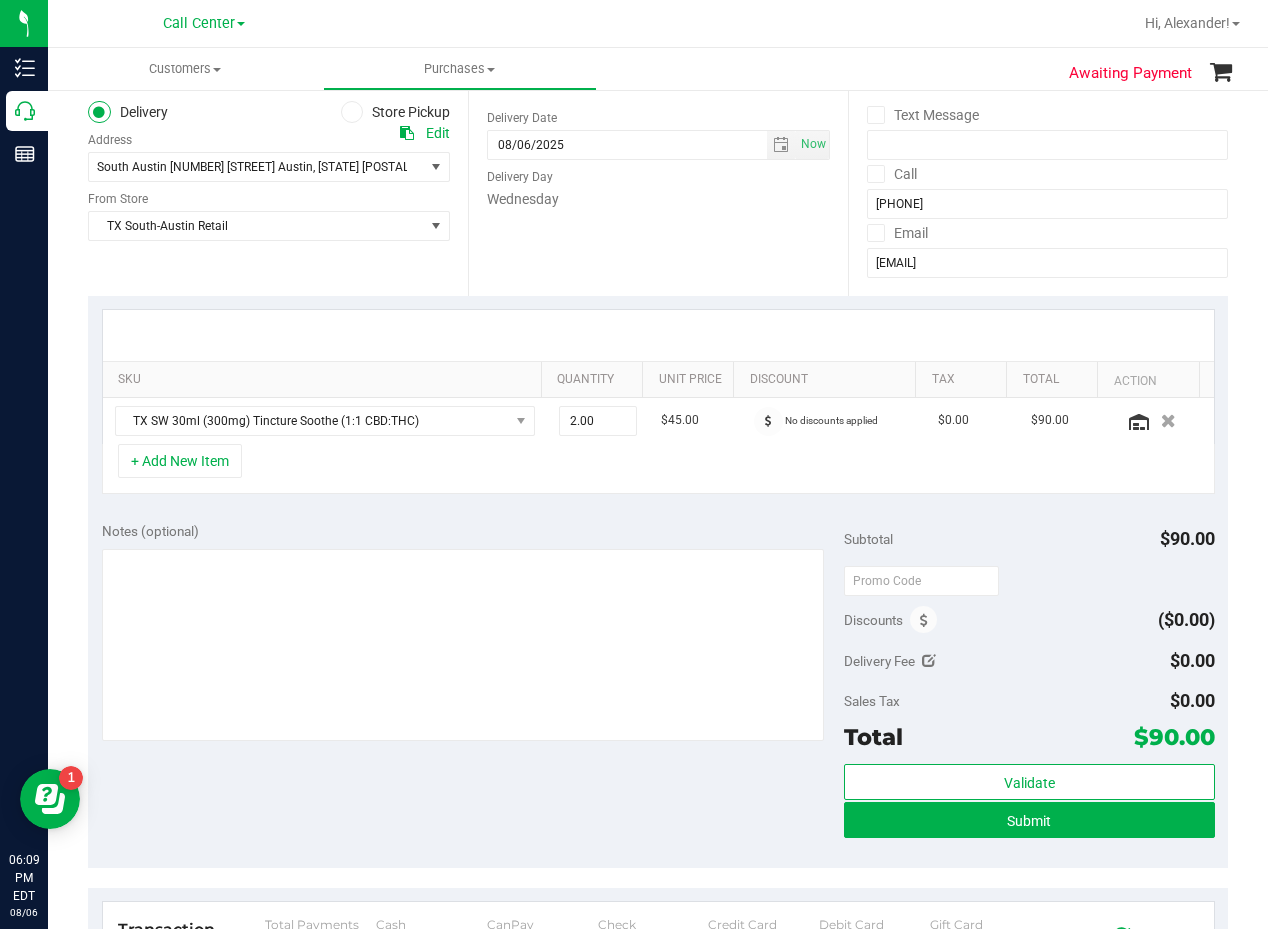 scroll, scrollTop: 200, scrollLeft: 0, axis: vertical 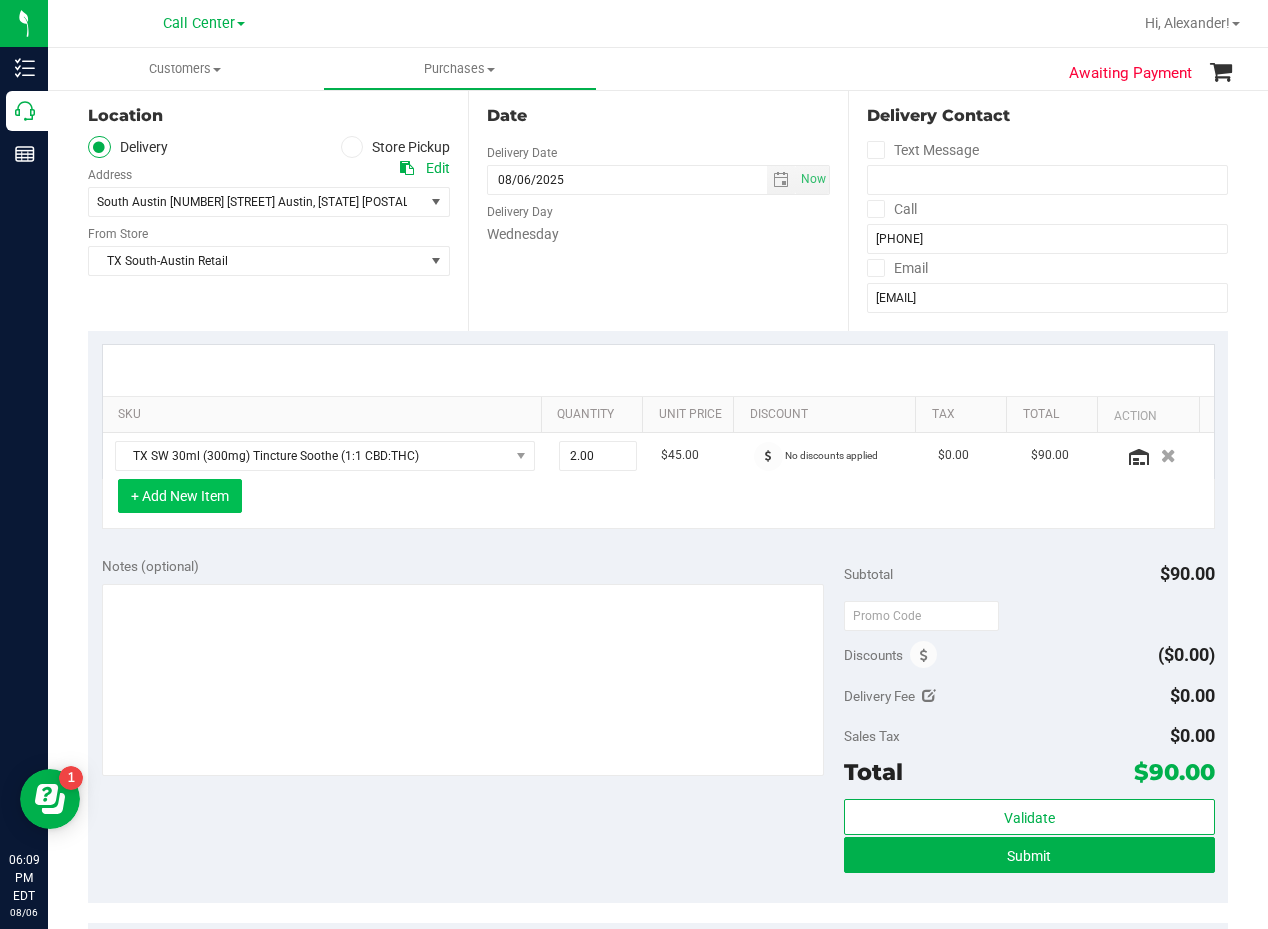 click on "+ Add New Item" at bounding box center (180, 496) 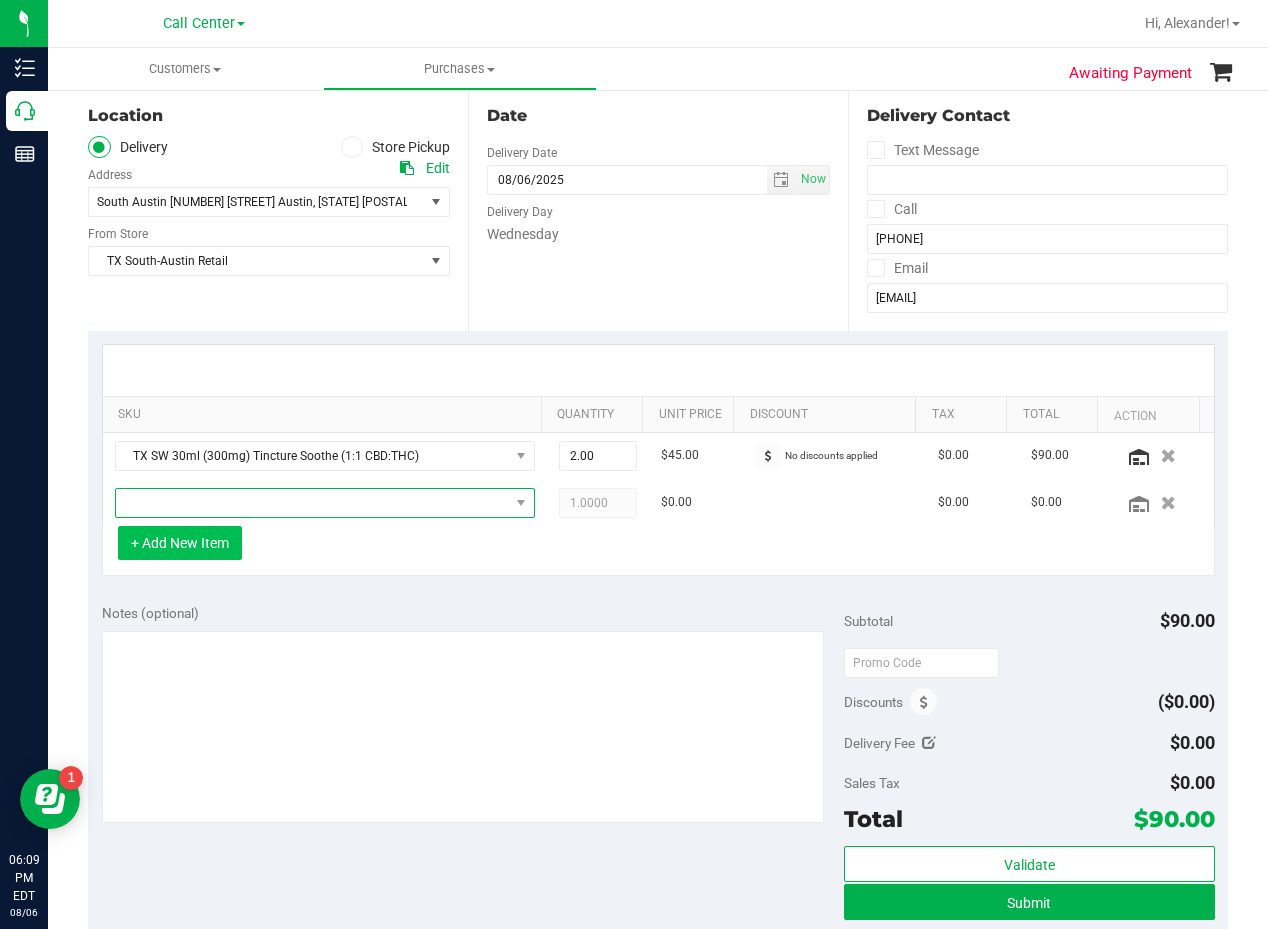 click at bounding box center (312, 503) 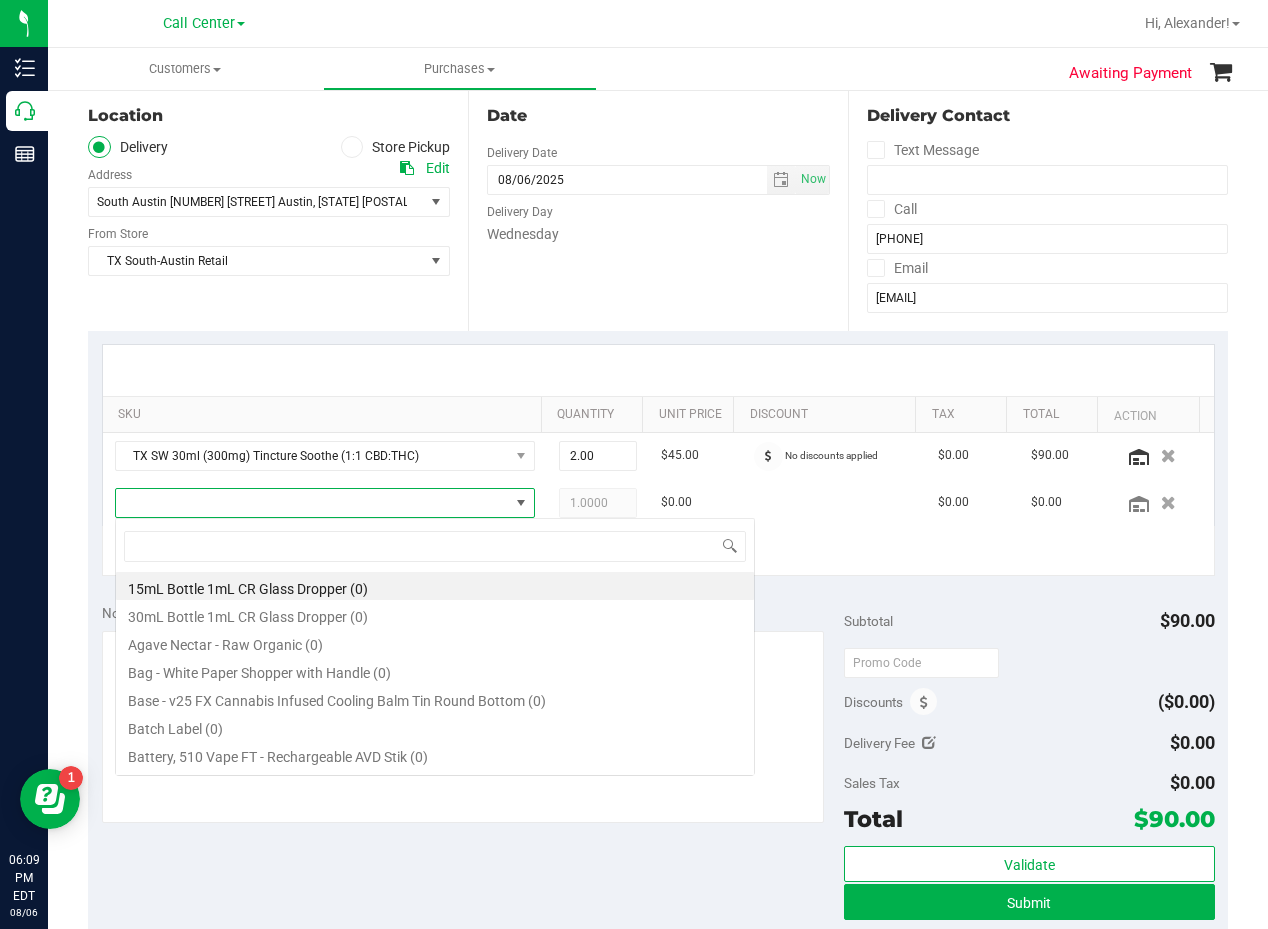 scroll, scrollTop: 99970, scrollLeft: 99593, axis: both 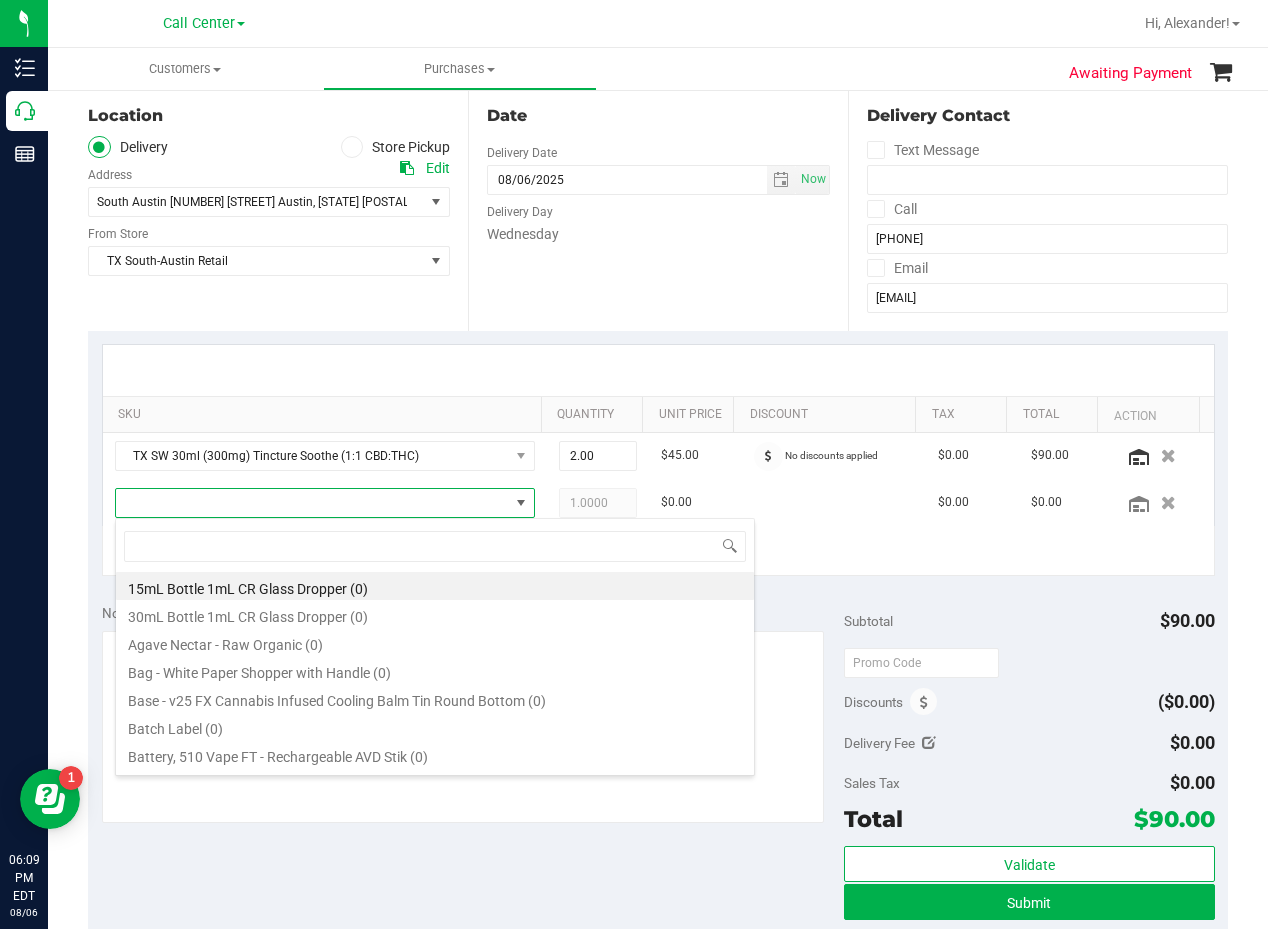 click at bounding box center [658, 370] 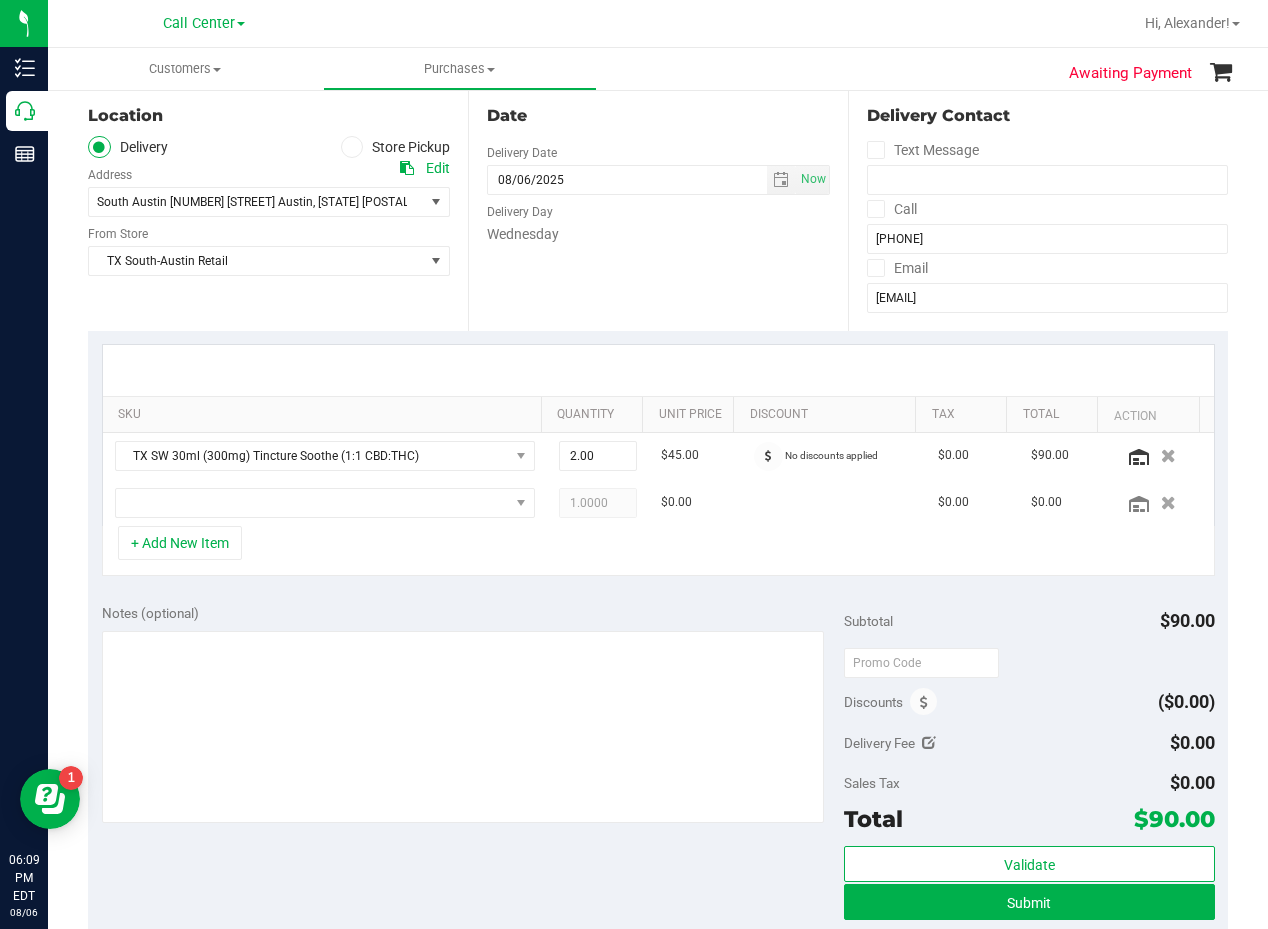 click at bounding box center (1168, 503) 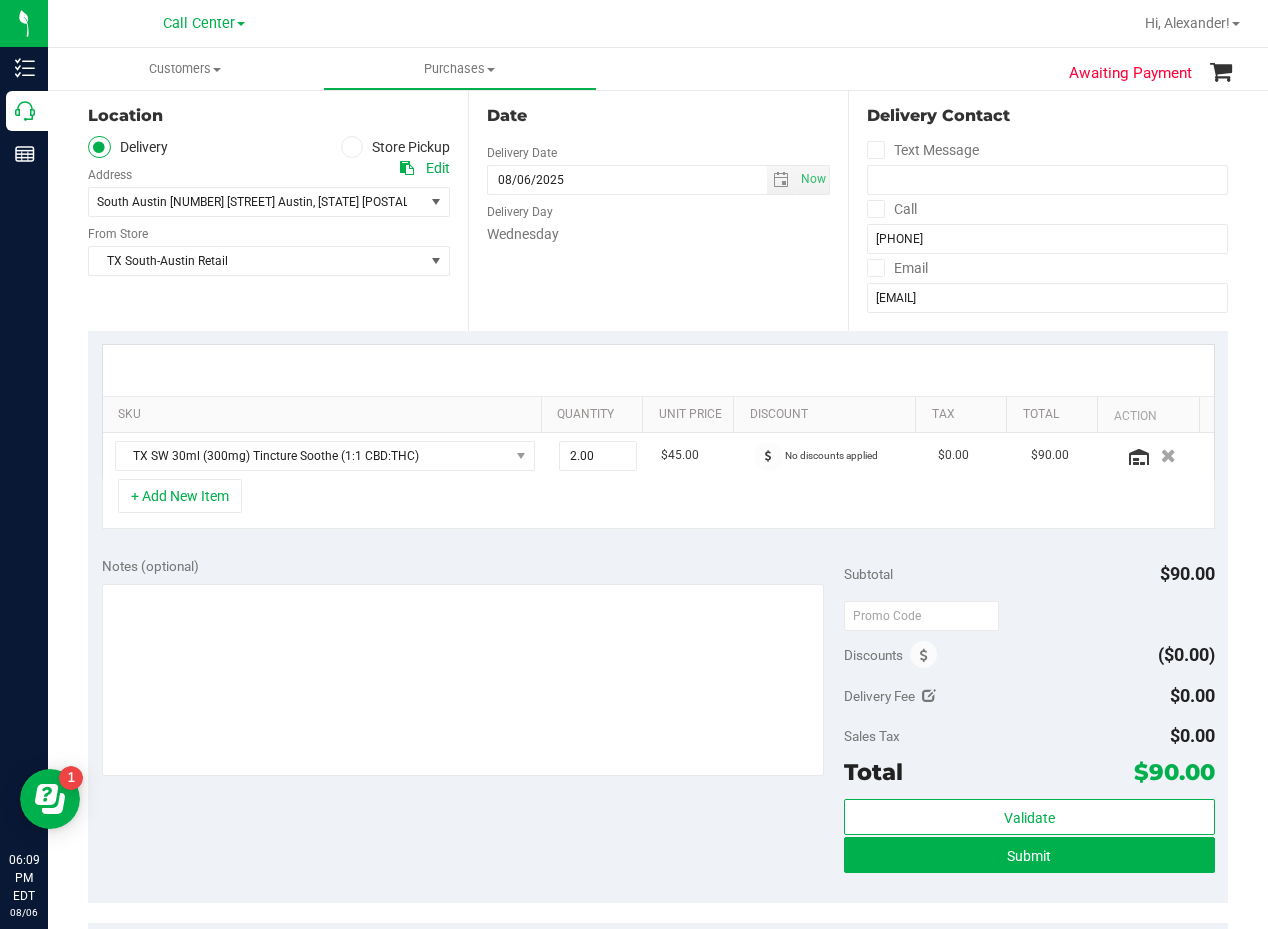 click on "Date
Delivery Date
08/06/2025
Now
08/06/2025 08:00 AM
Now
Delivery Day
Wednesday" at bounding box center (658, 208) 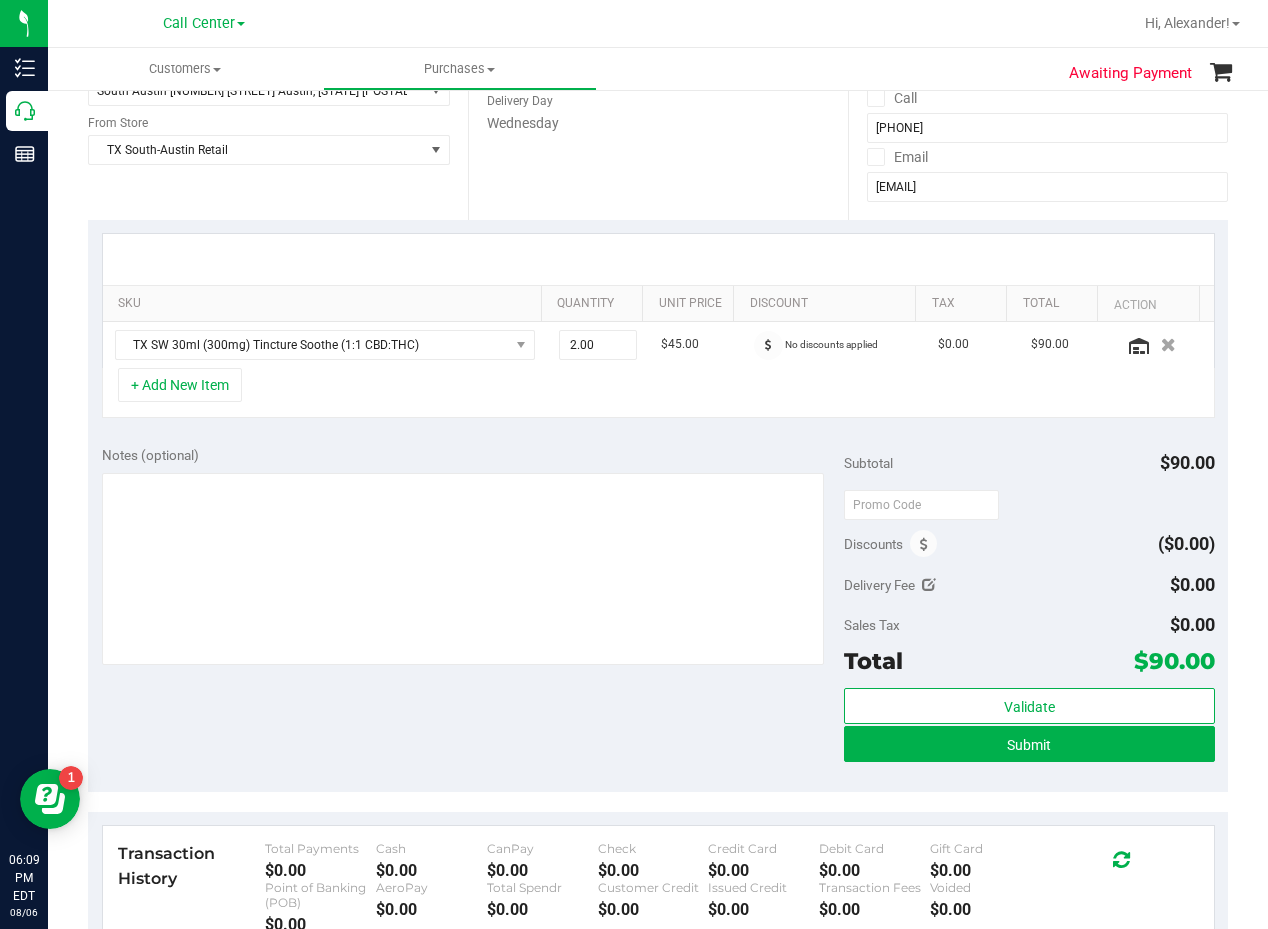 scroll, scrollTop: 400, scrollLeft: 0, axis: vertical 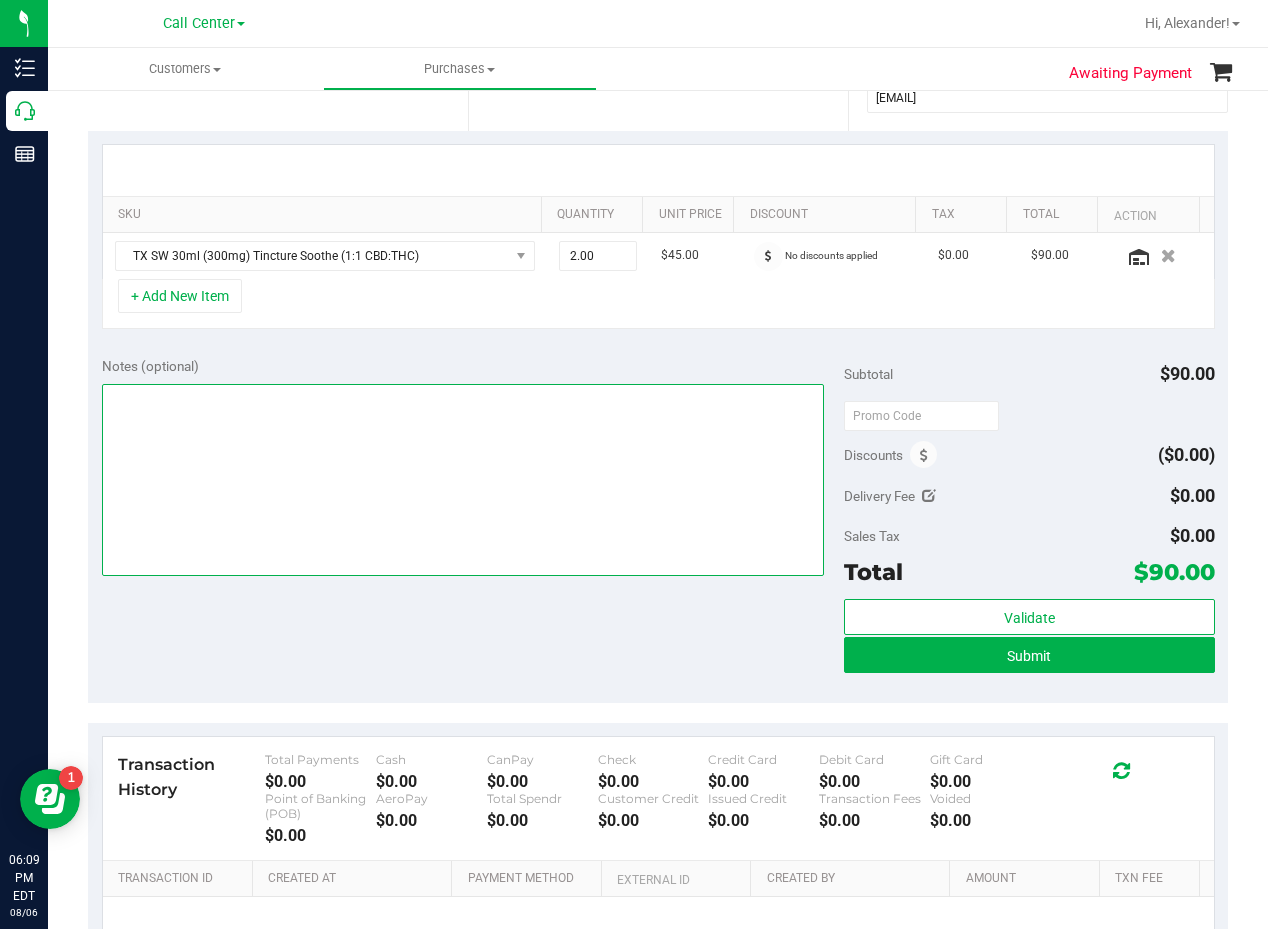 click at bounding box center [463, 480] 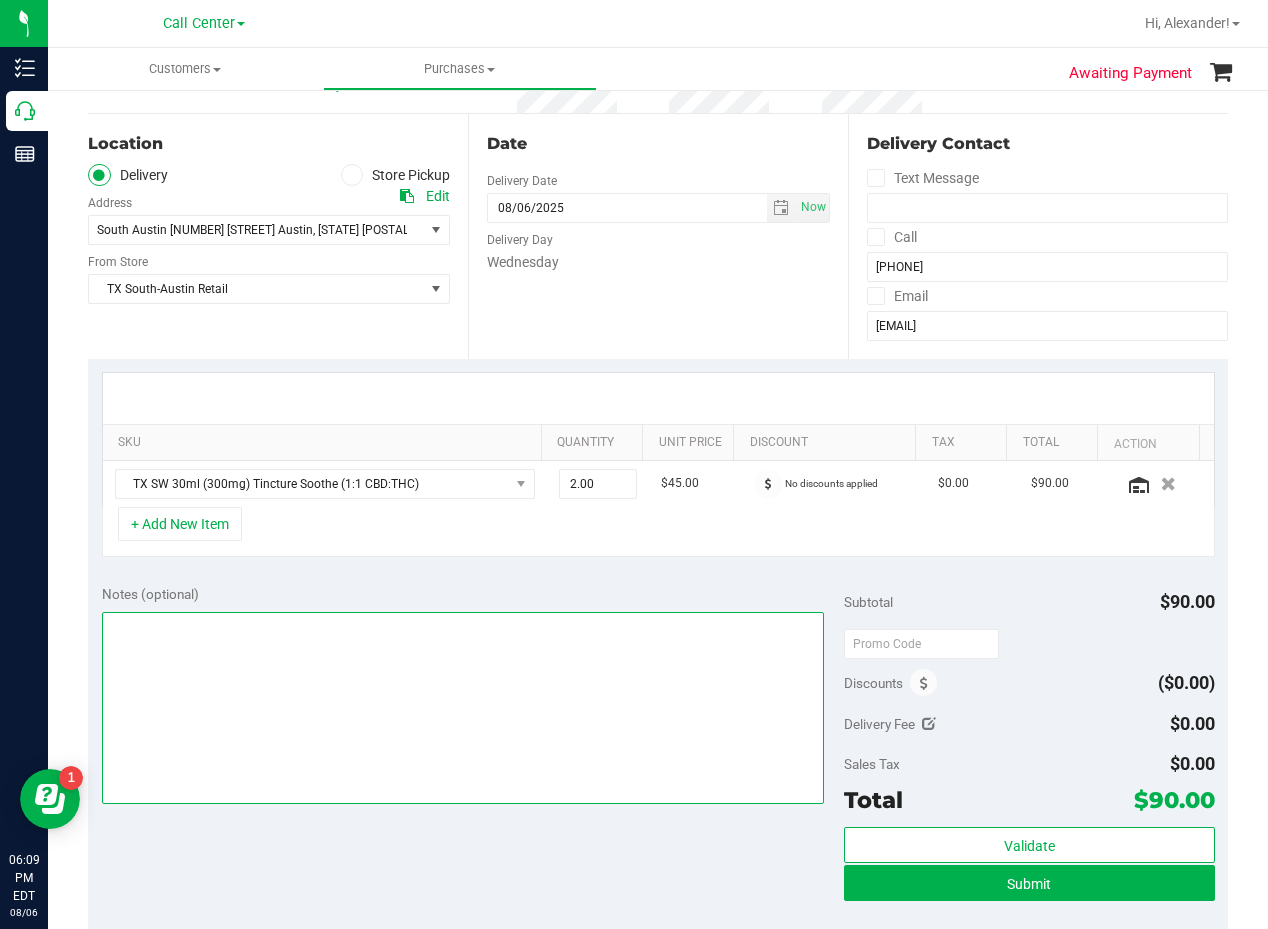 scroll, scrollTop: 0, scrollLeft: 0, axis: both 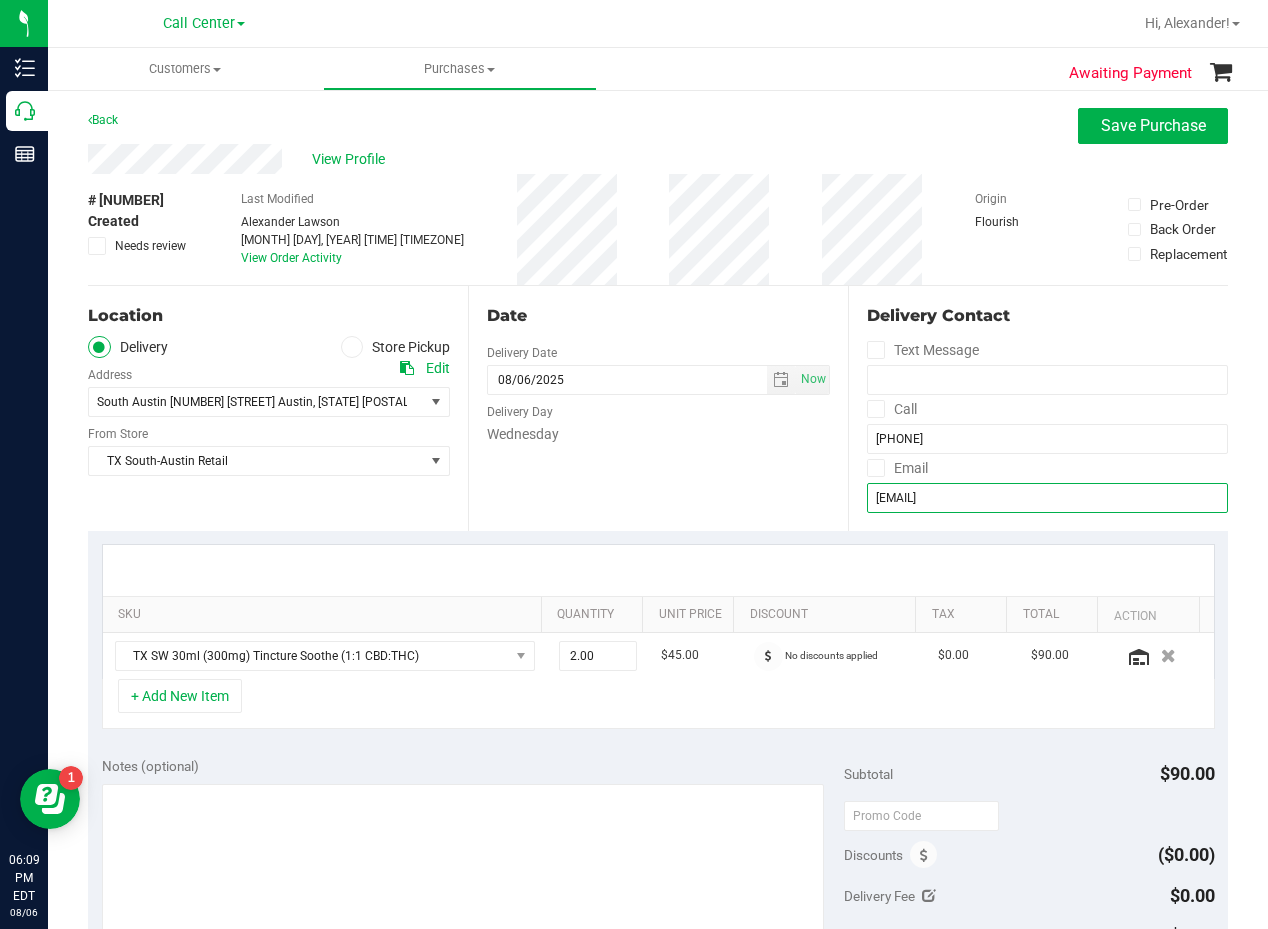 click on "cblue2072@gmail.com" at bounding box center [1047, 498] 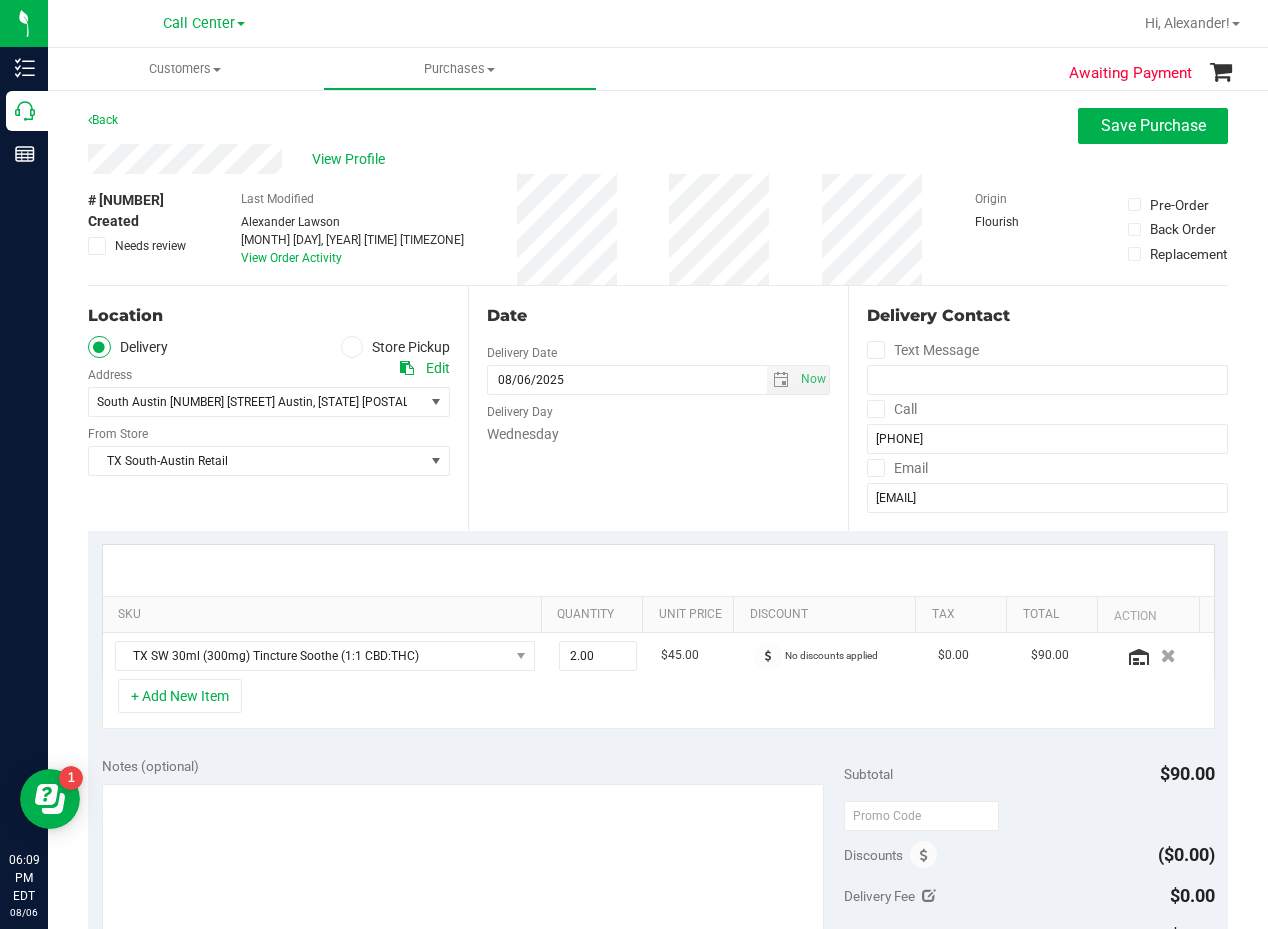 click on "# 11749455
Created
Needs review
Last Modified
Alexander Lawson
Aug 6, 2025 6:08:41 PM EDT
View Order Activity
Origin
Flourish
Pre-Order
Back Order
Replacement" at bounding box center (658, 229) 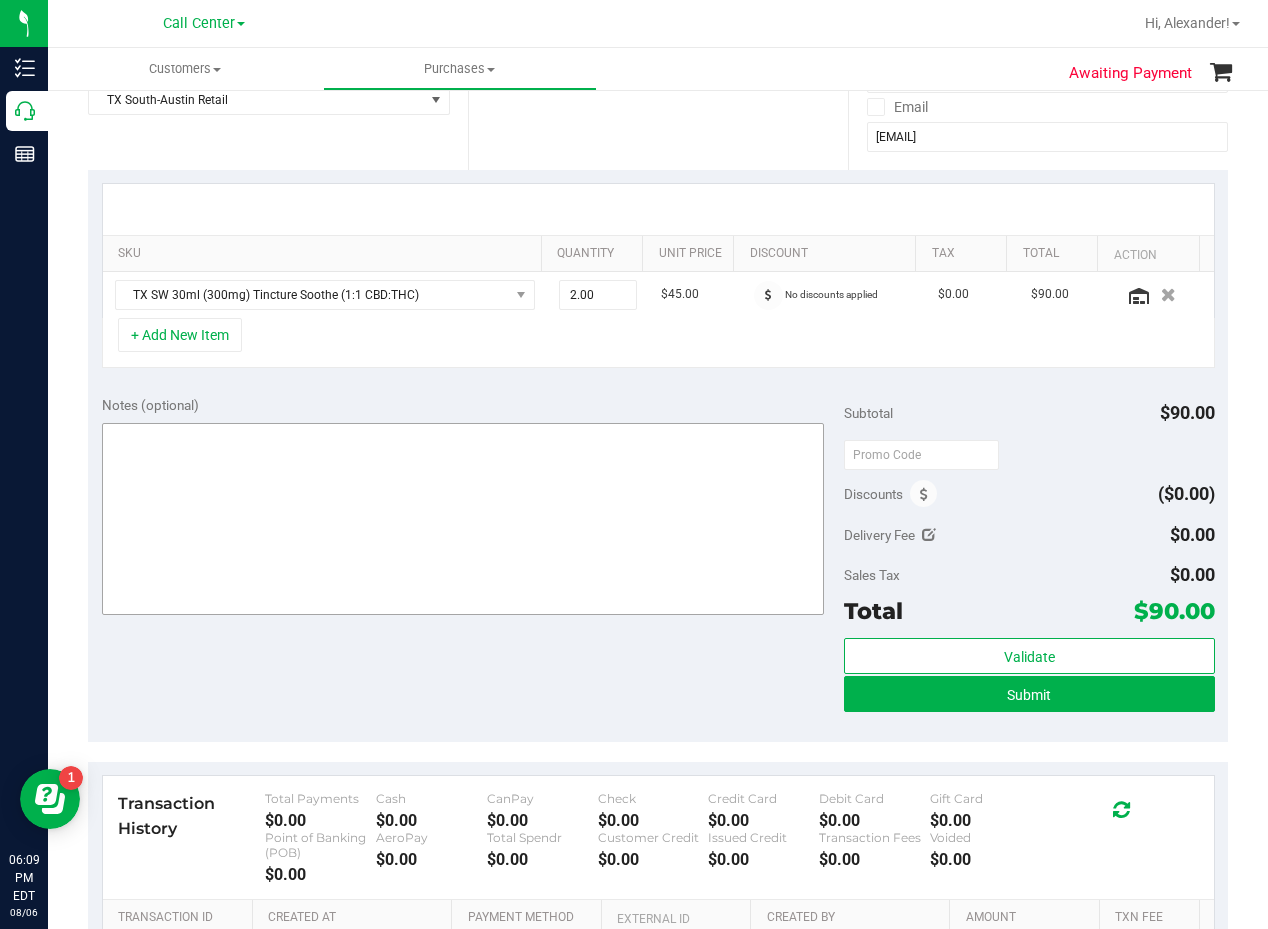 scroll, scrollTop: 400, scrollLeft: 0, axis: vertical 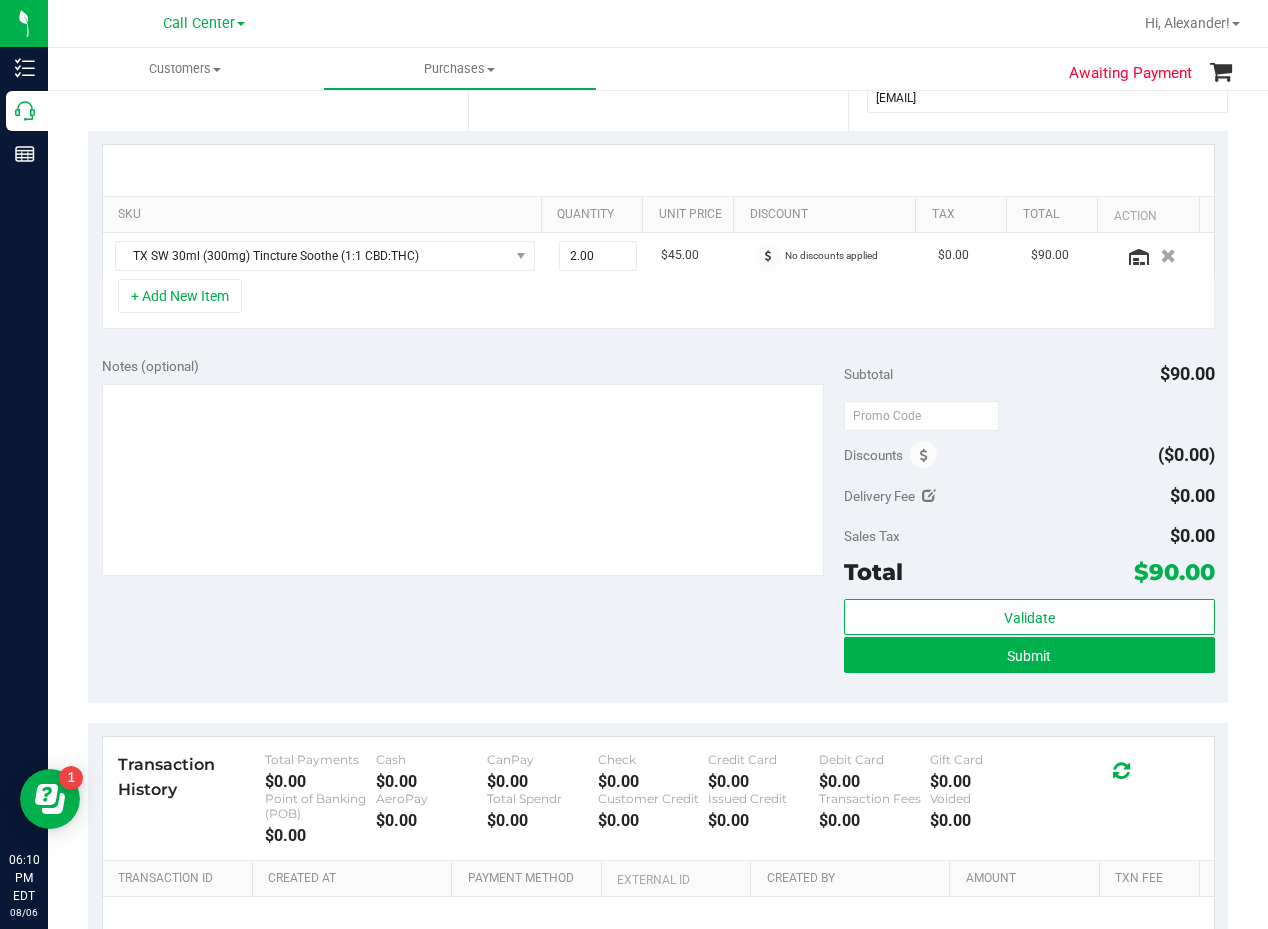 click on "SKU Quantity Unit Price Discount Tax Total Action
TX SW 30ml (300mg) Tincture Soothe (1:1 CBD:THC)
2.00 2
$45.00
No discounts applied
$0.00
$90.00
+ Add New Item" at bounding box center (658, 237) 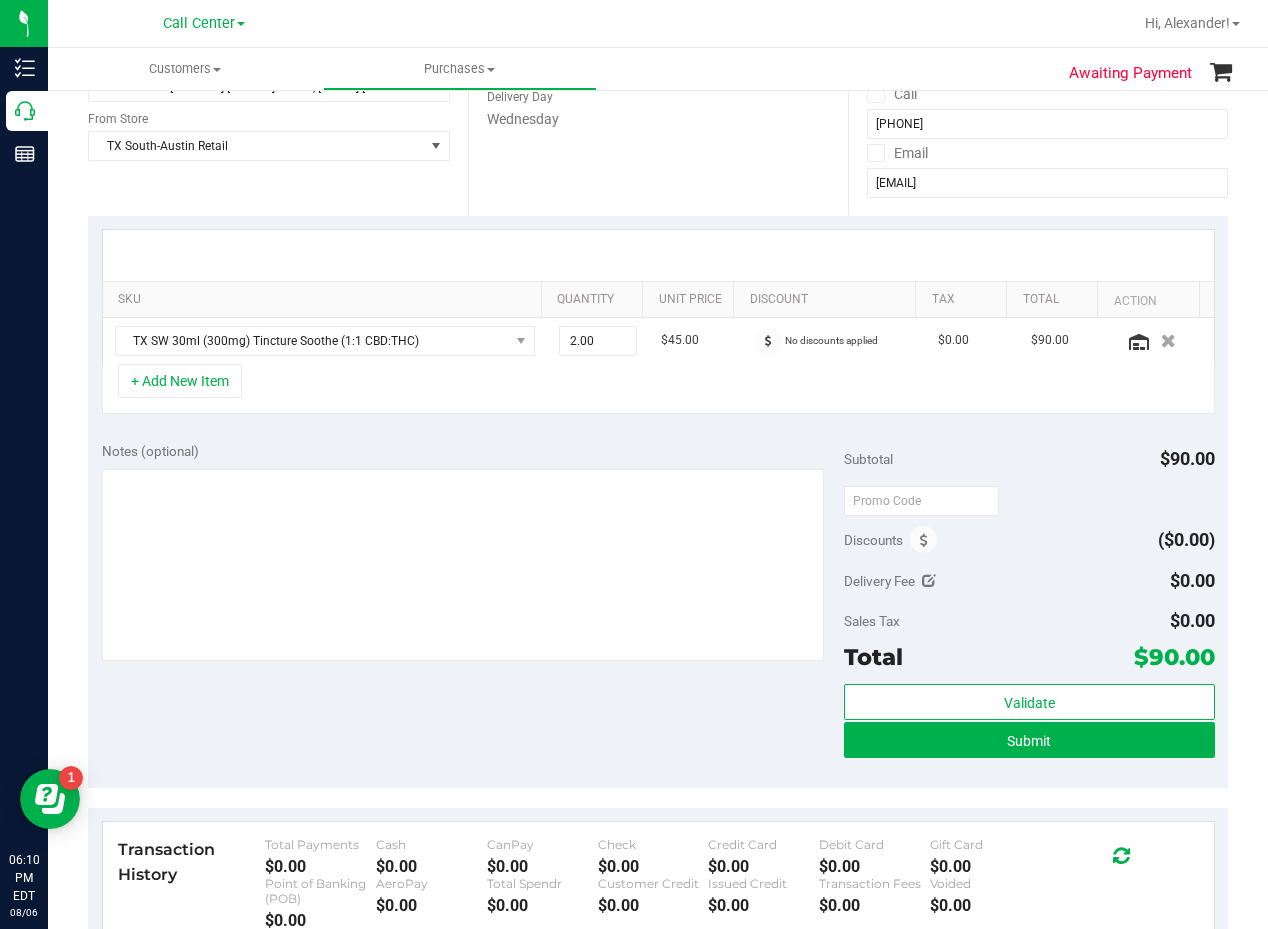 scroll, scrollTop: 200, scrollLeft: 0, axis: vertical 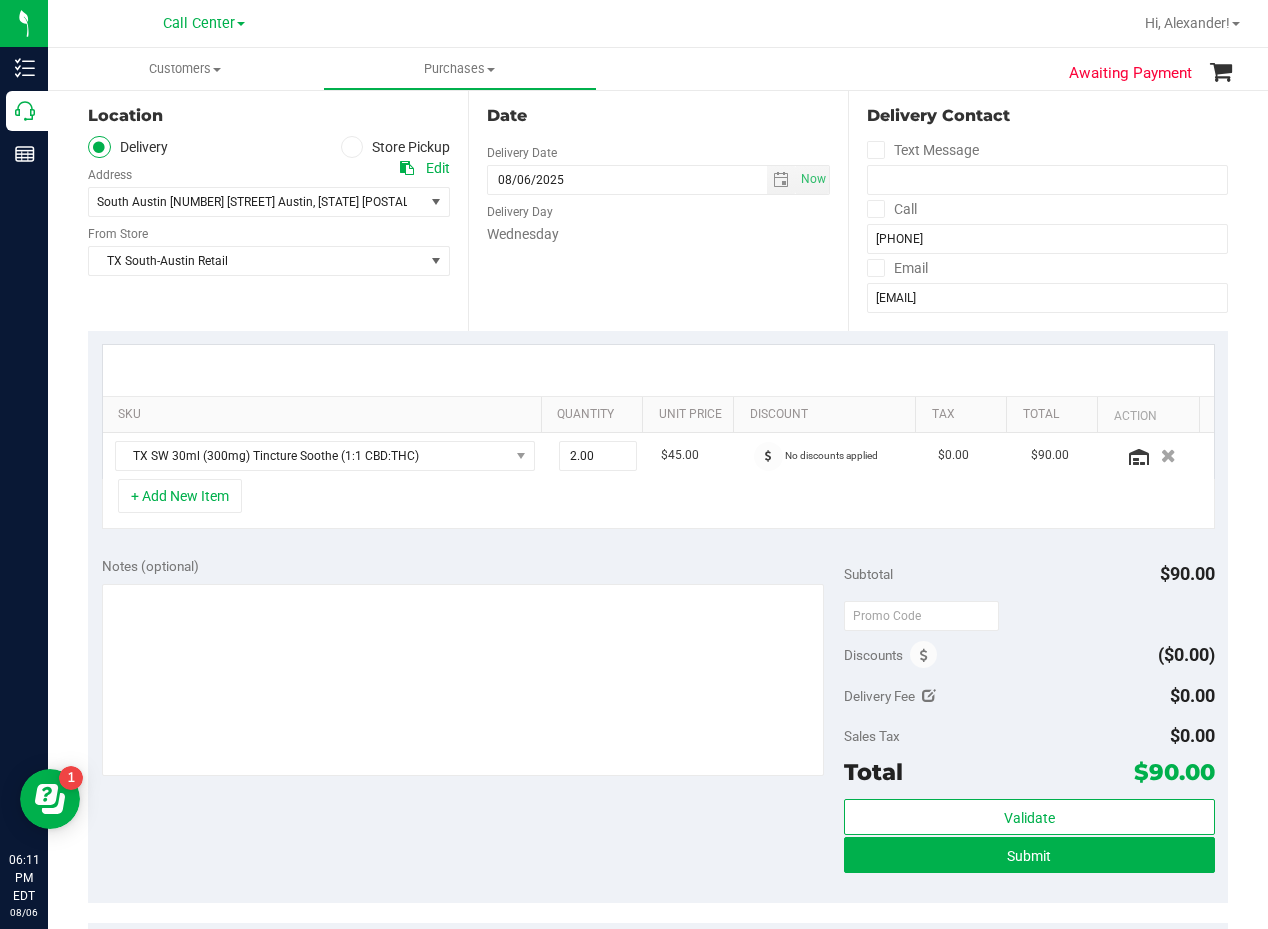 click on "Date
Delivery Date
08/06/2025
Now
08/06/2025 08:00 AM
Now
Delivery Day
Wednesday" at bounding box center (658, 208) 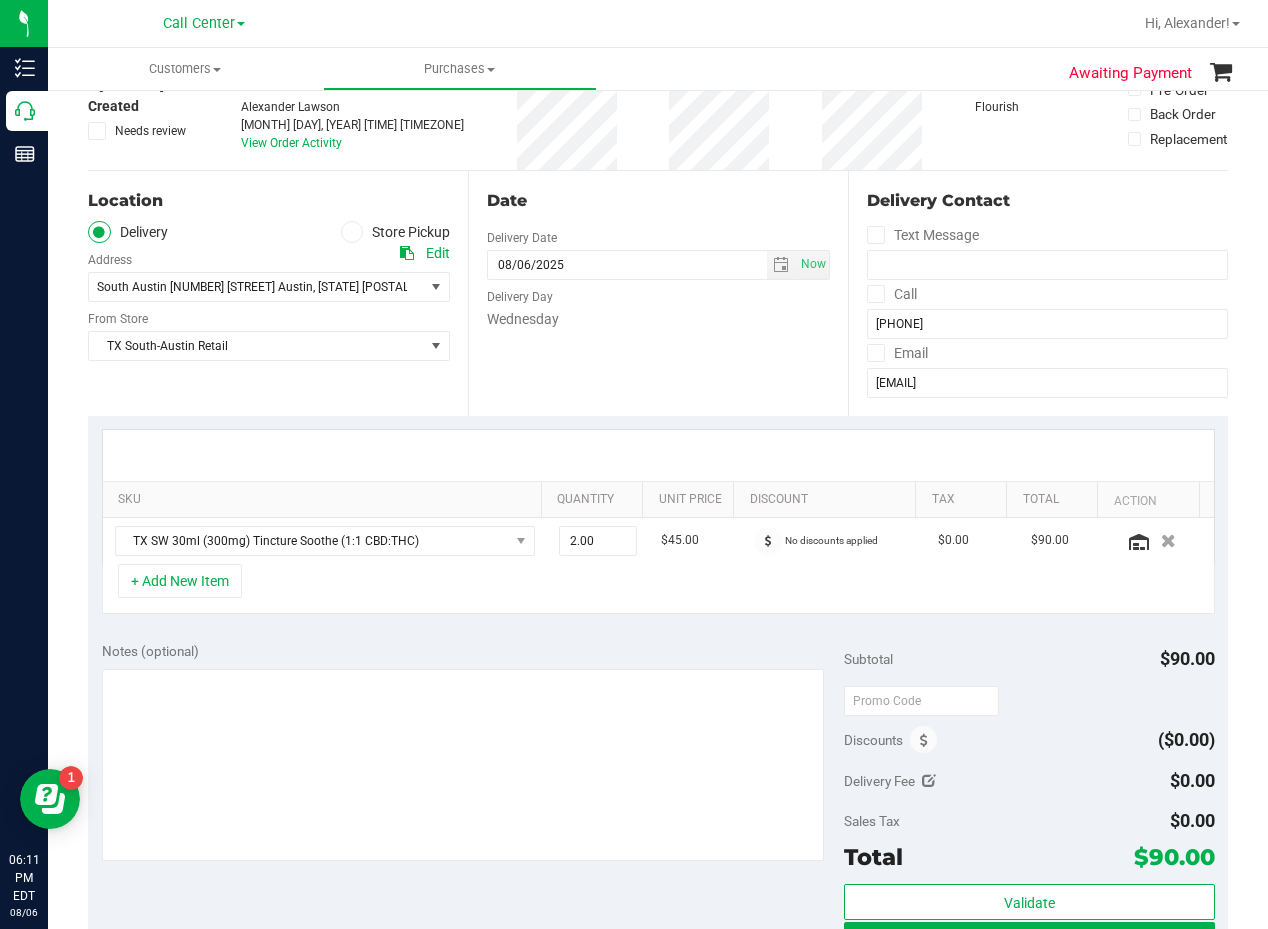 scroll, scrollTop: 0, scrollLeft: 0, axis: both 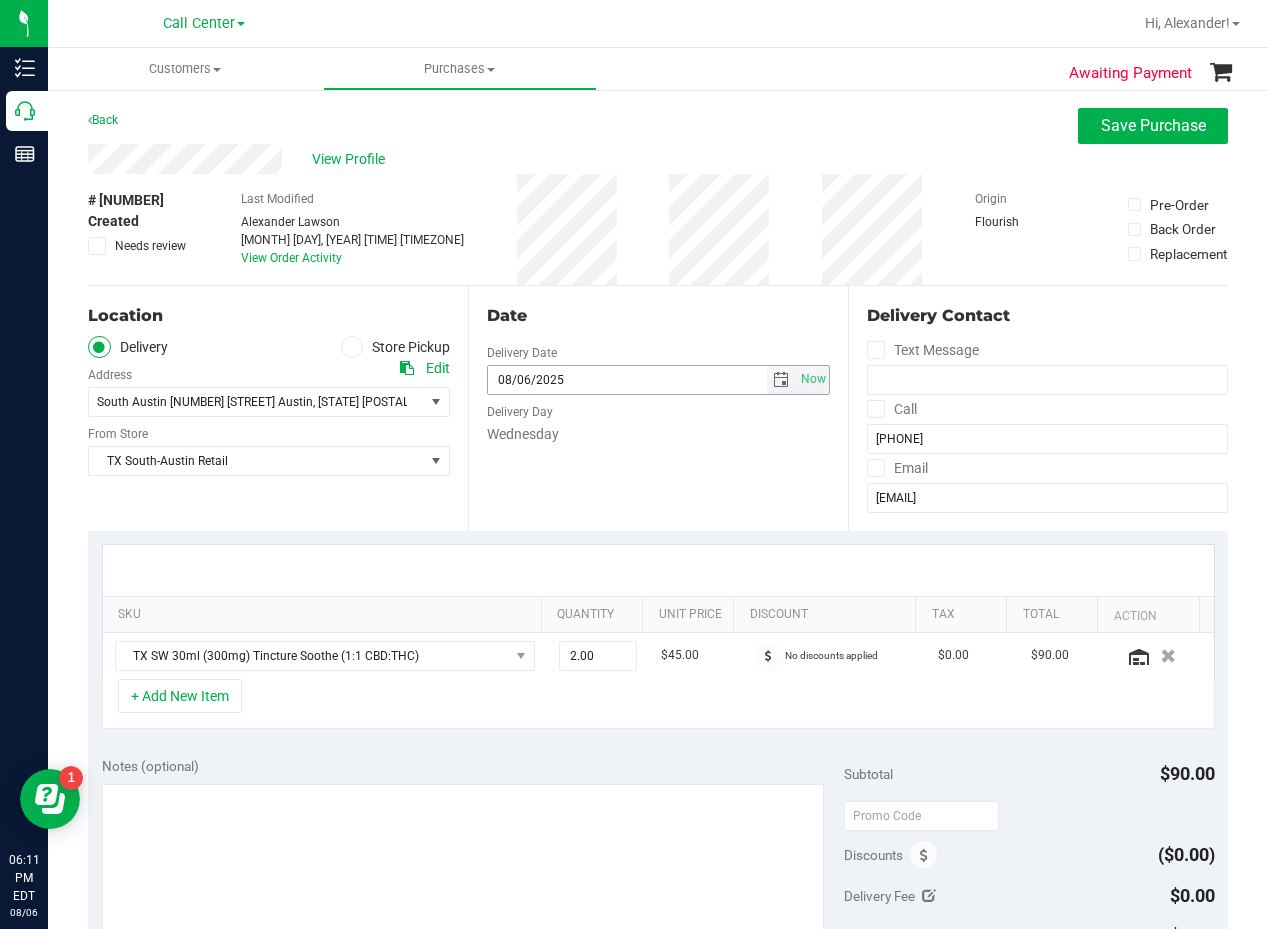 drag, startPoint x: 762, startPoint y: 370, endPoint x: 765, endPoint y: 381, distance: 11.401754 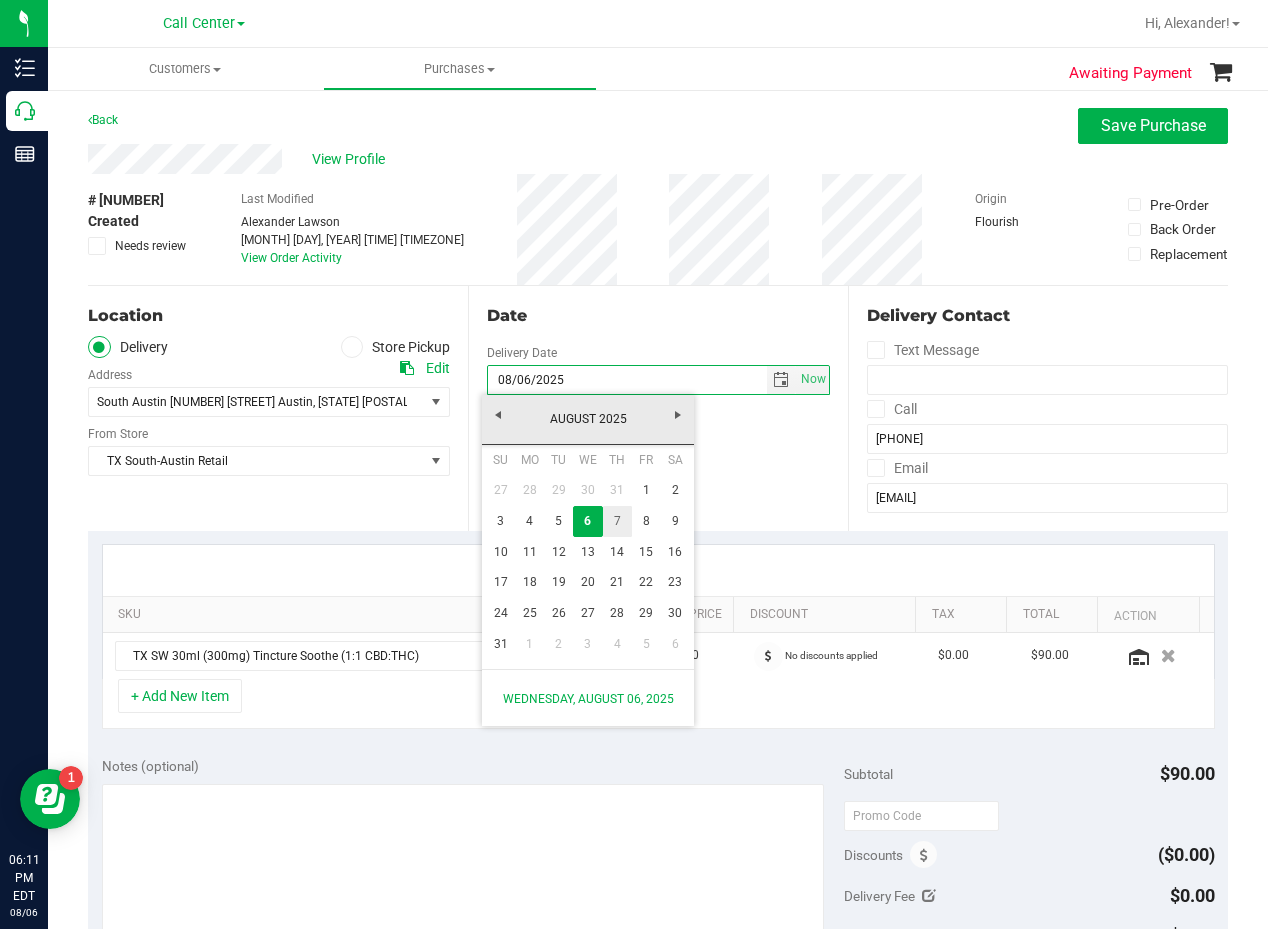 click on "7" at bounding box center (617, 521) 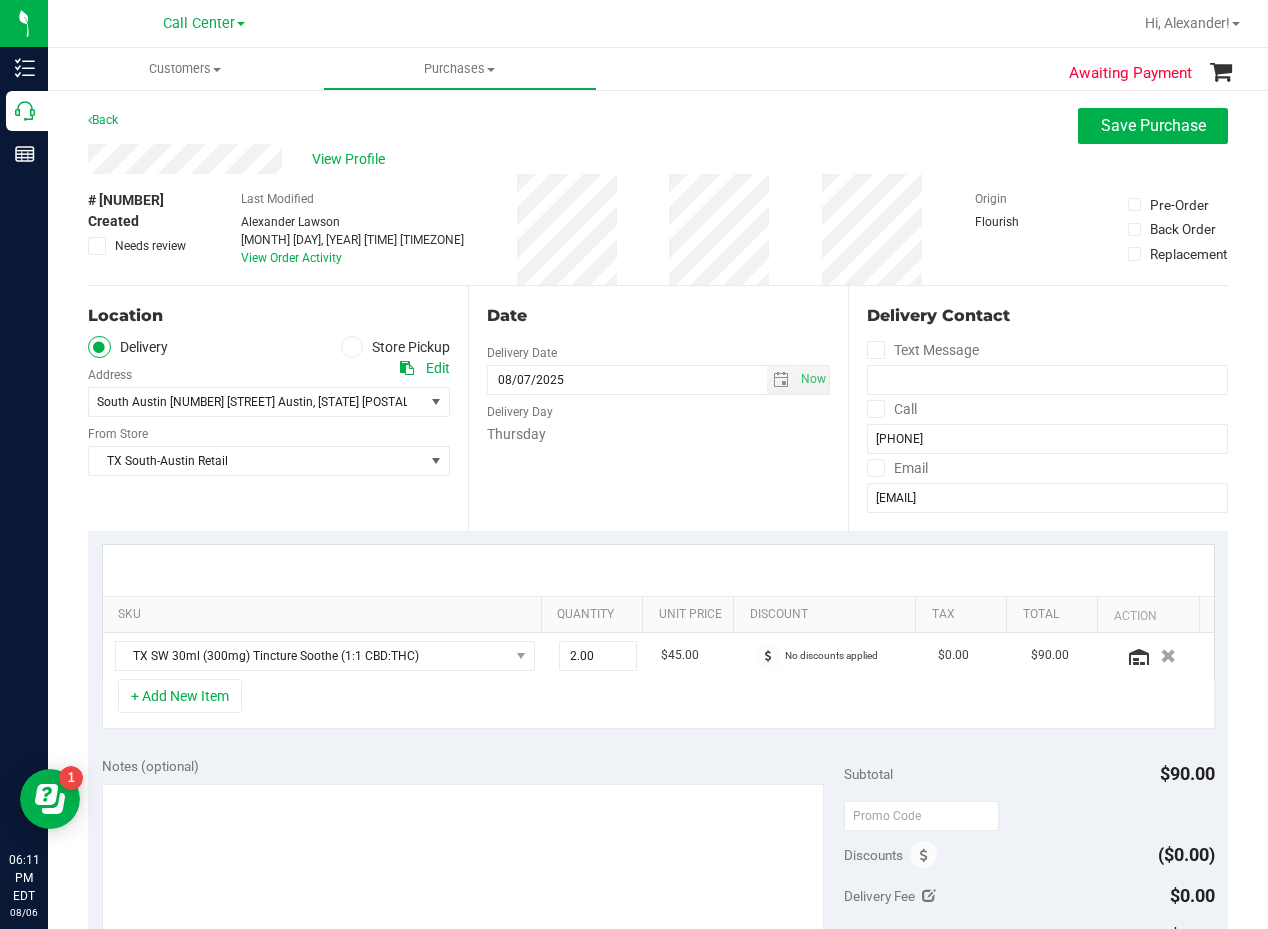 click on "Thursday" at bounding box center [658, 434] 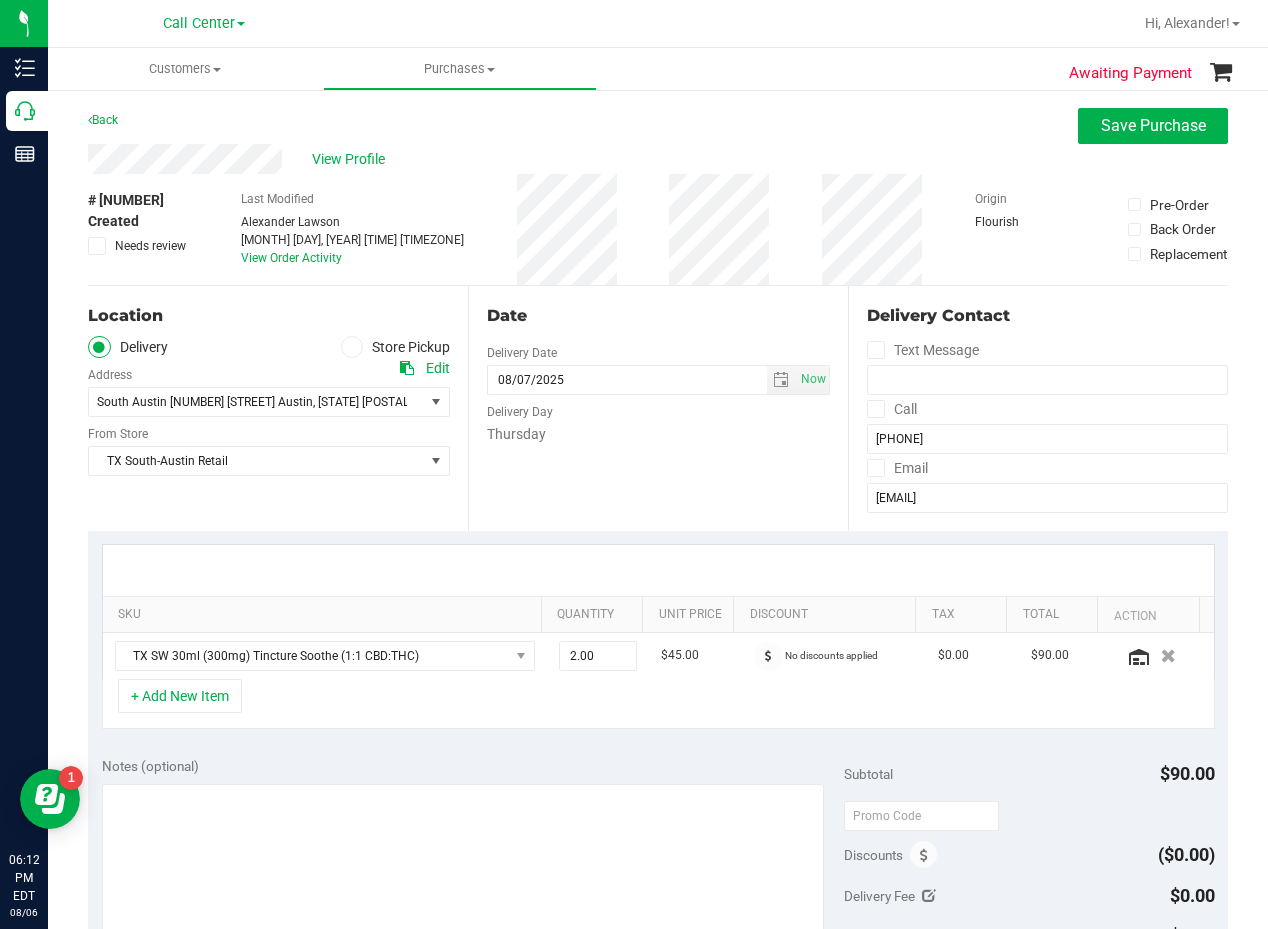 click on "View Profile" at bounding box center [658, 159] 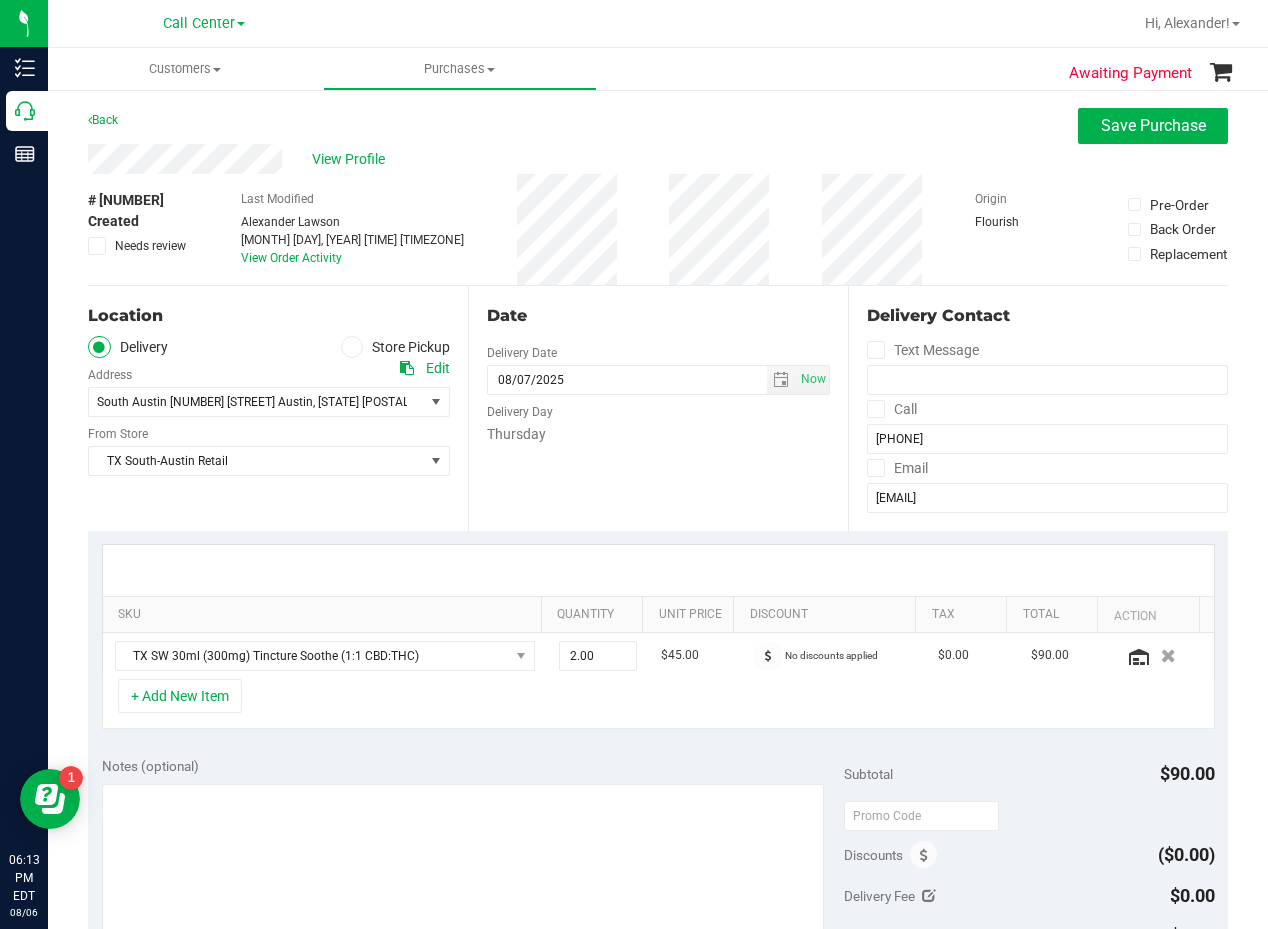 click on "View Profile" at bounding box center [658, 159] 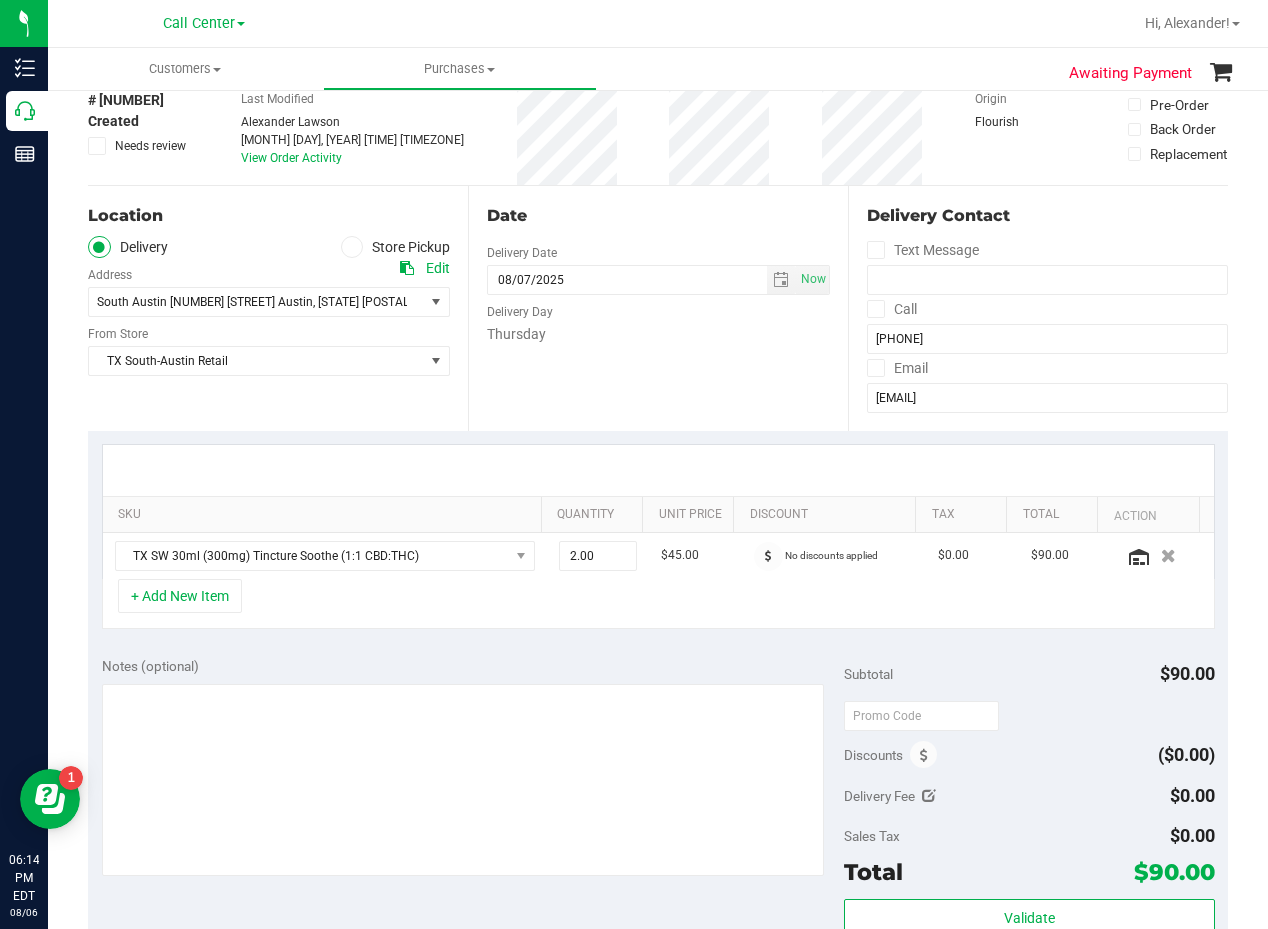 scroll, scrollTop: 0, scrollLeft: 0, axis: both 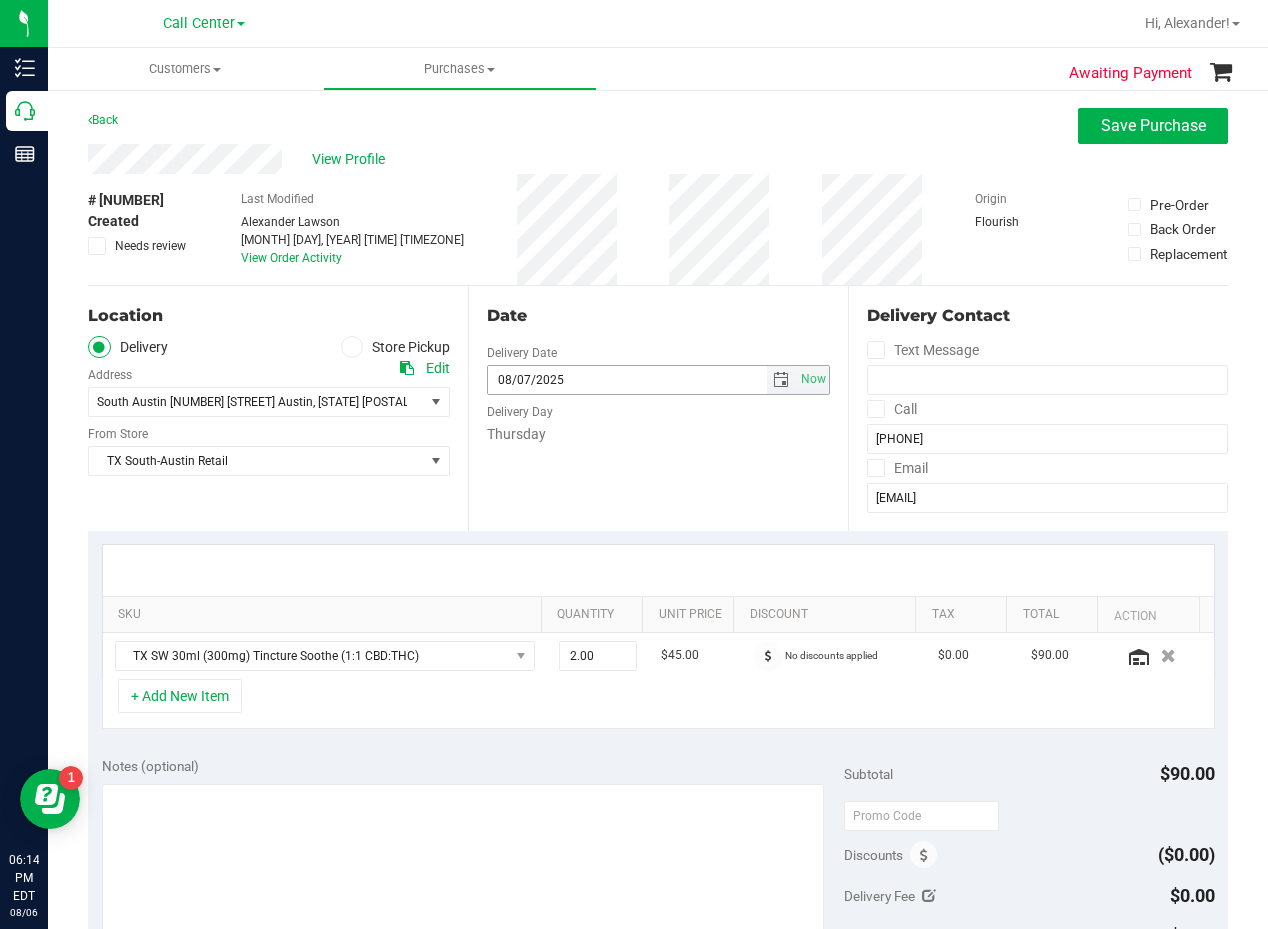 click at bounding box center [781, 380] 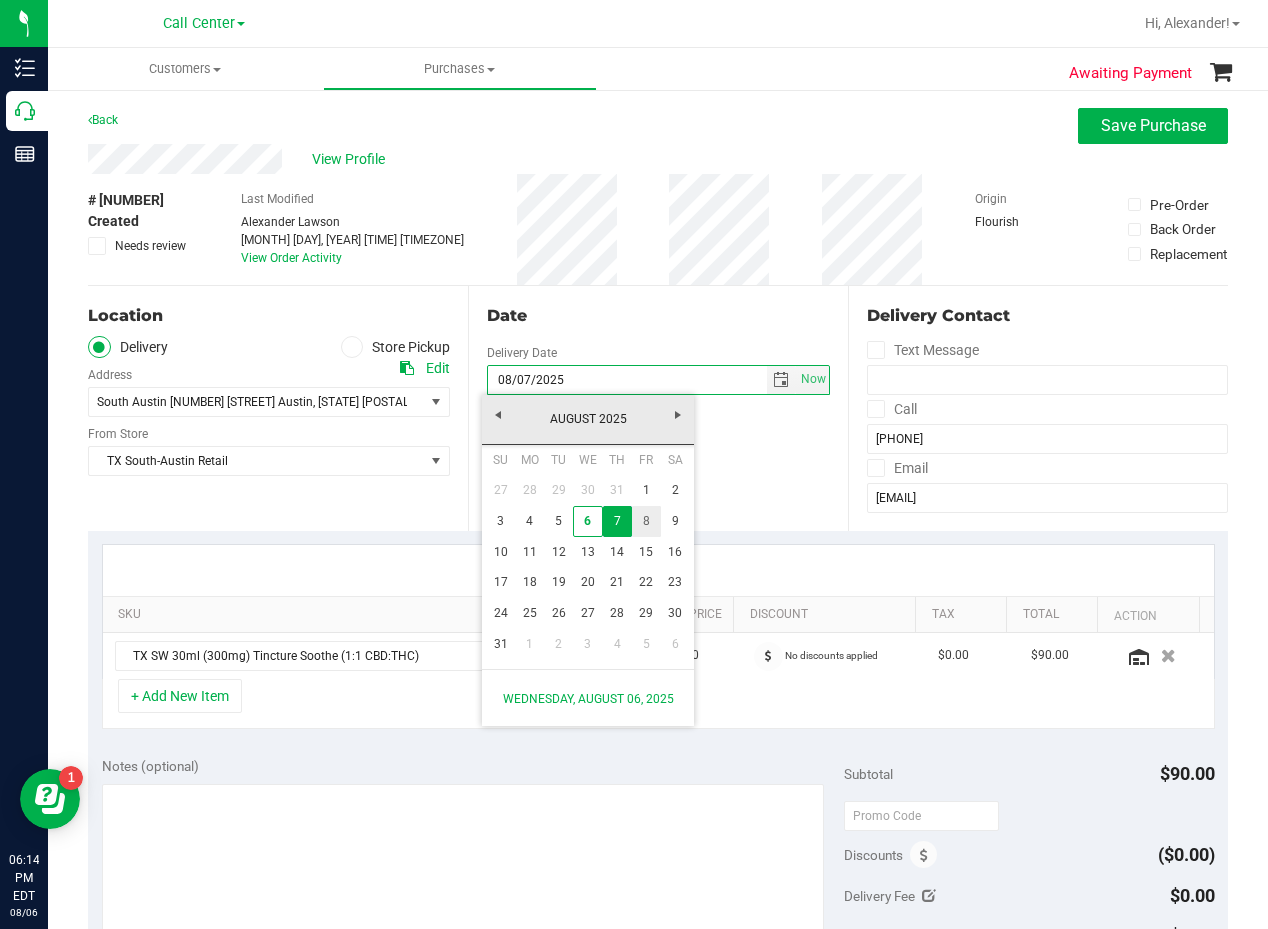 click on "8" at bounding box center (646, 521) 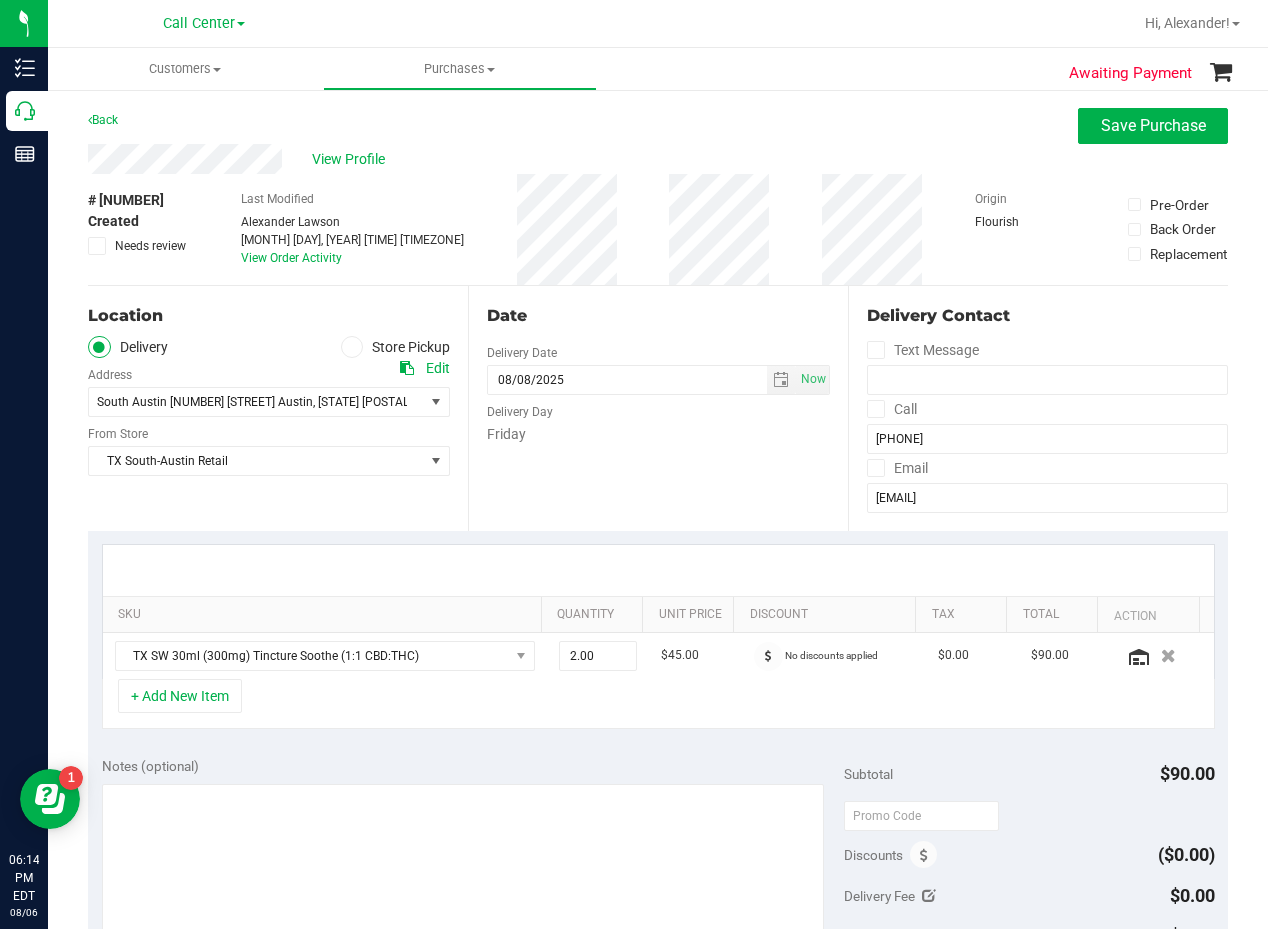 click on "Date
Delivery Date
08/08/2025
Now
08/08/2025 08:00 AM
Now
Delivery Day
Friday" at bounding box center [658, 408] 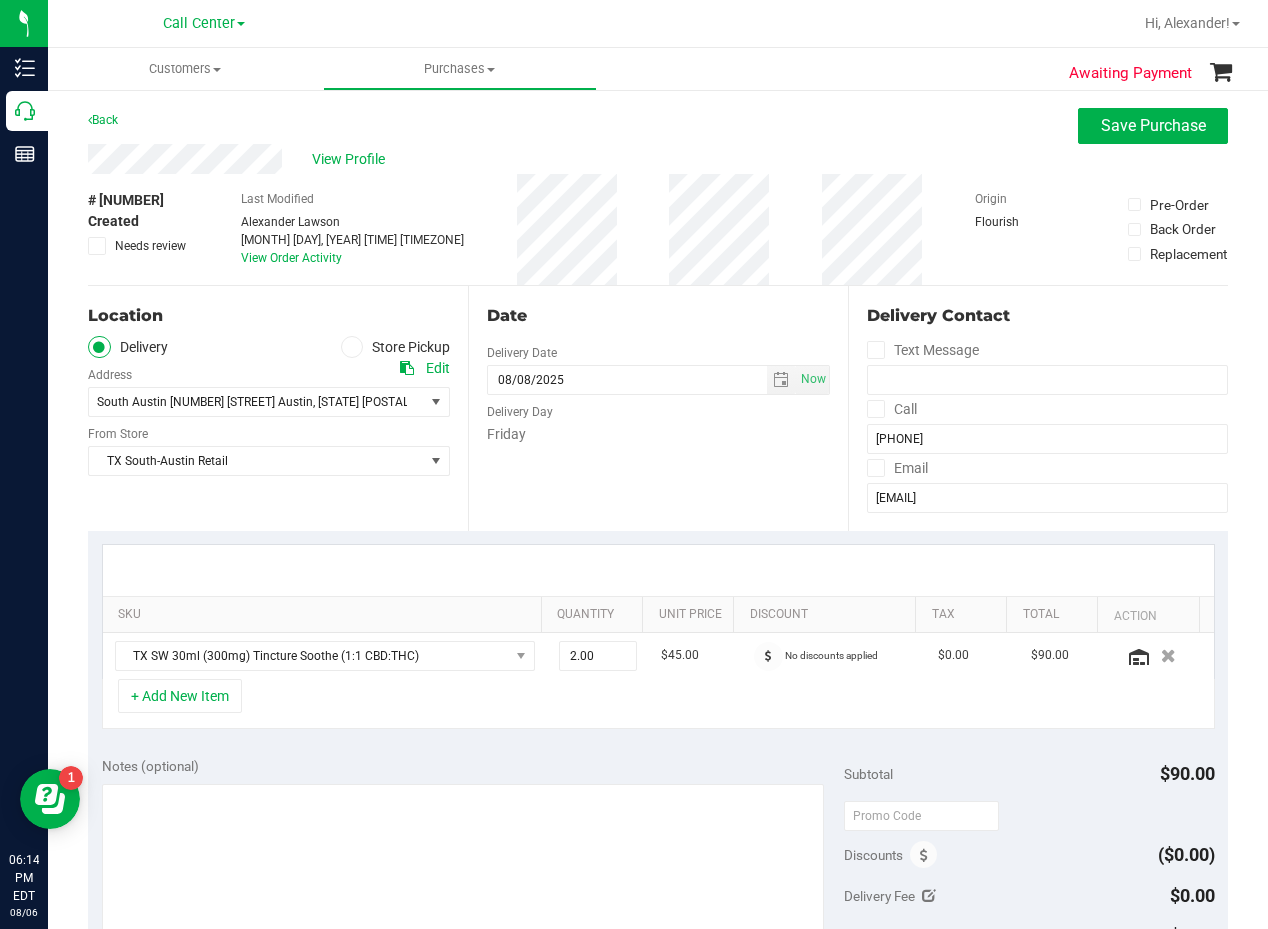 scroll, scrollTop: 100, scrollLeft: 0, axis: vertical 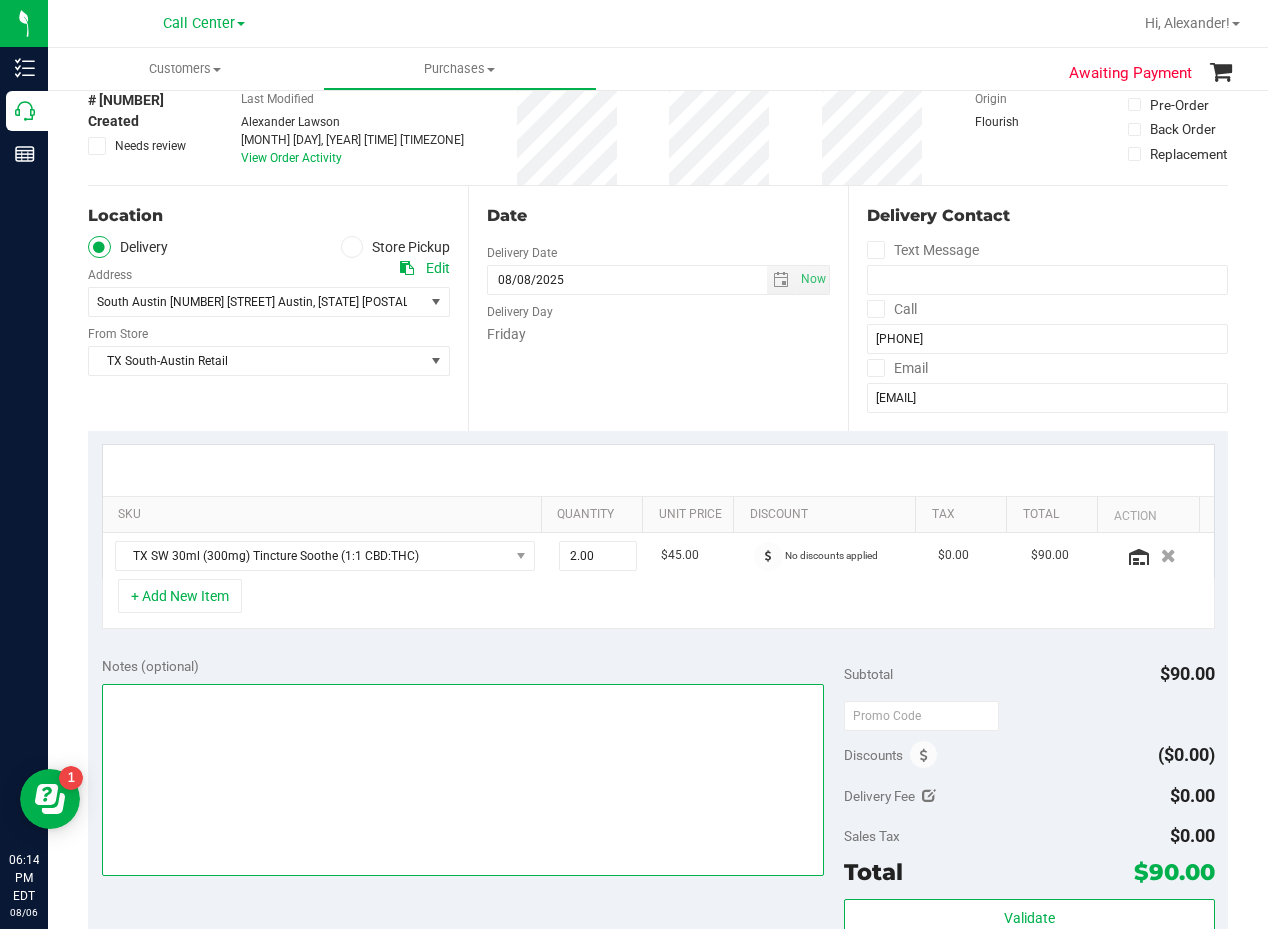 click at bounding box center (463, 780) 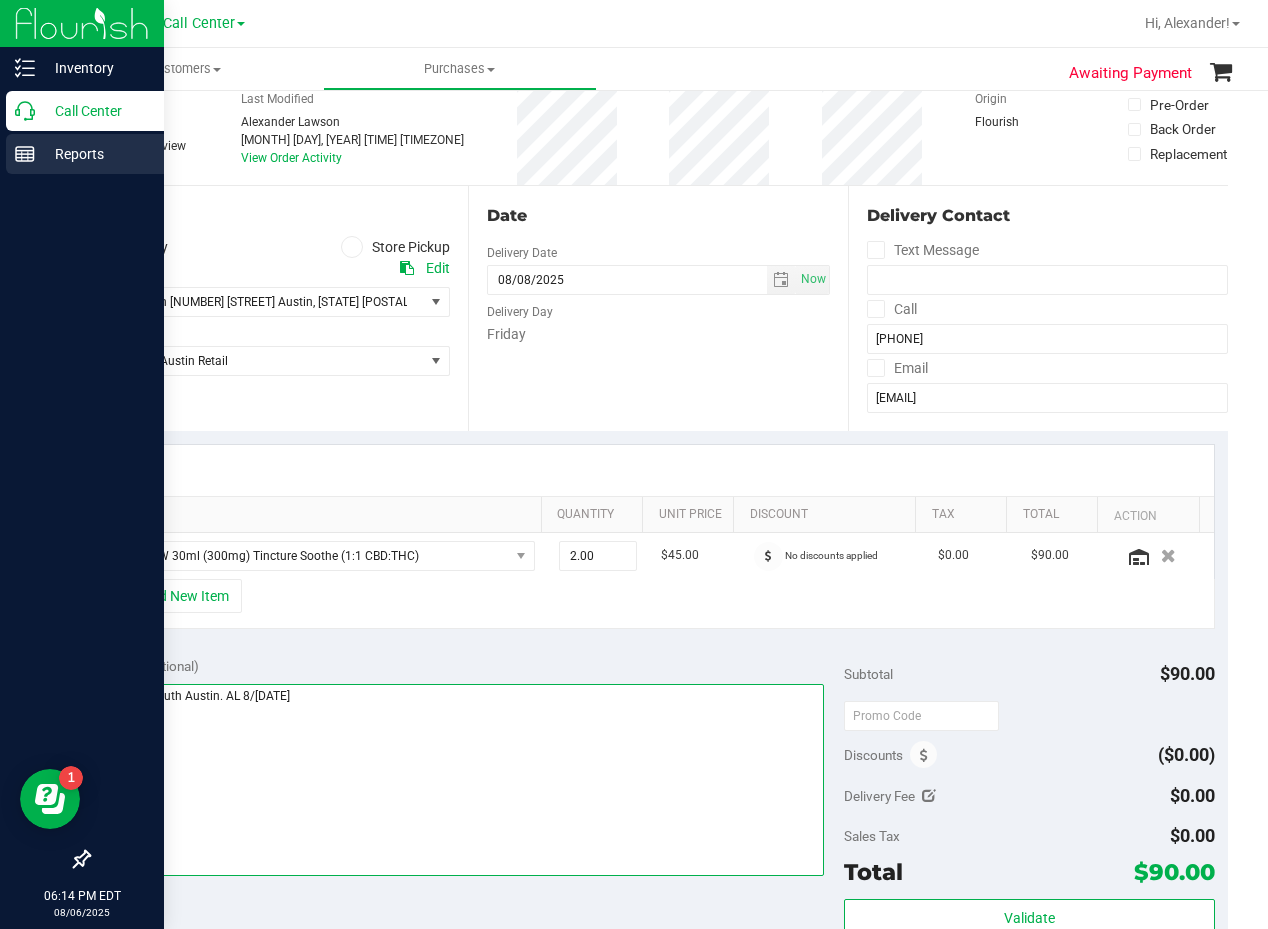 type on "pu 8/8 South Austin. AL 8/6" 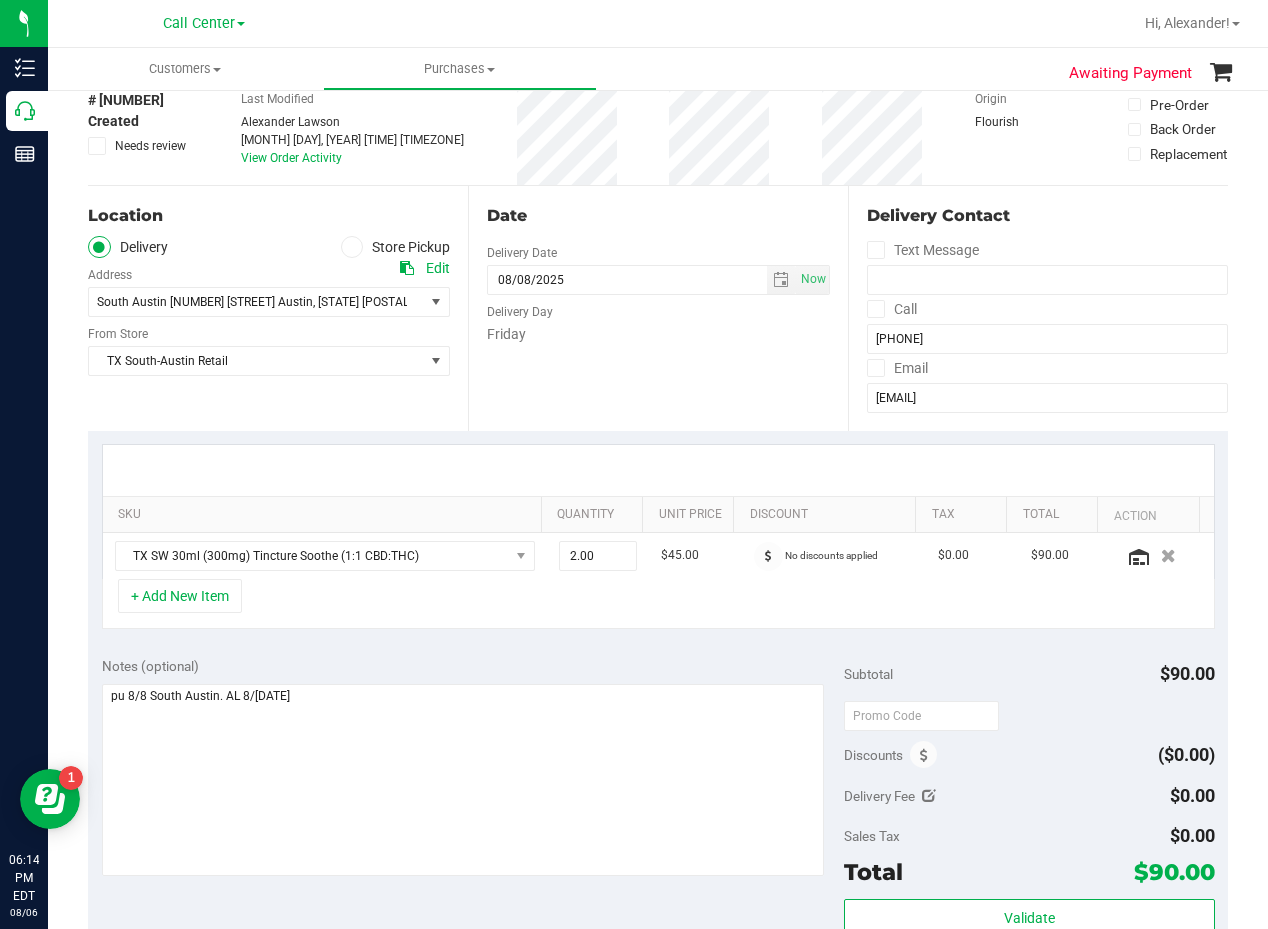 click on "Friday" at bounding box center [658, 334] 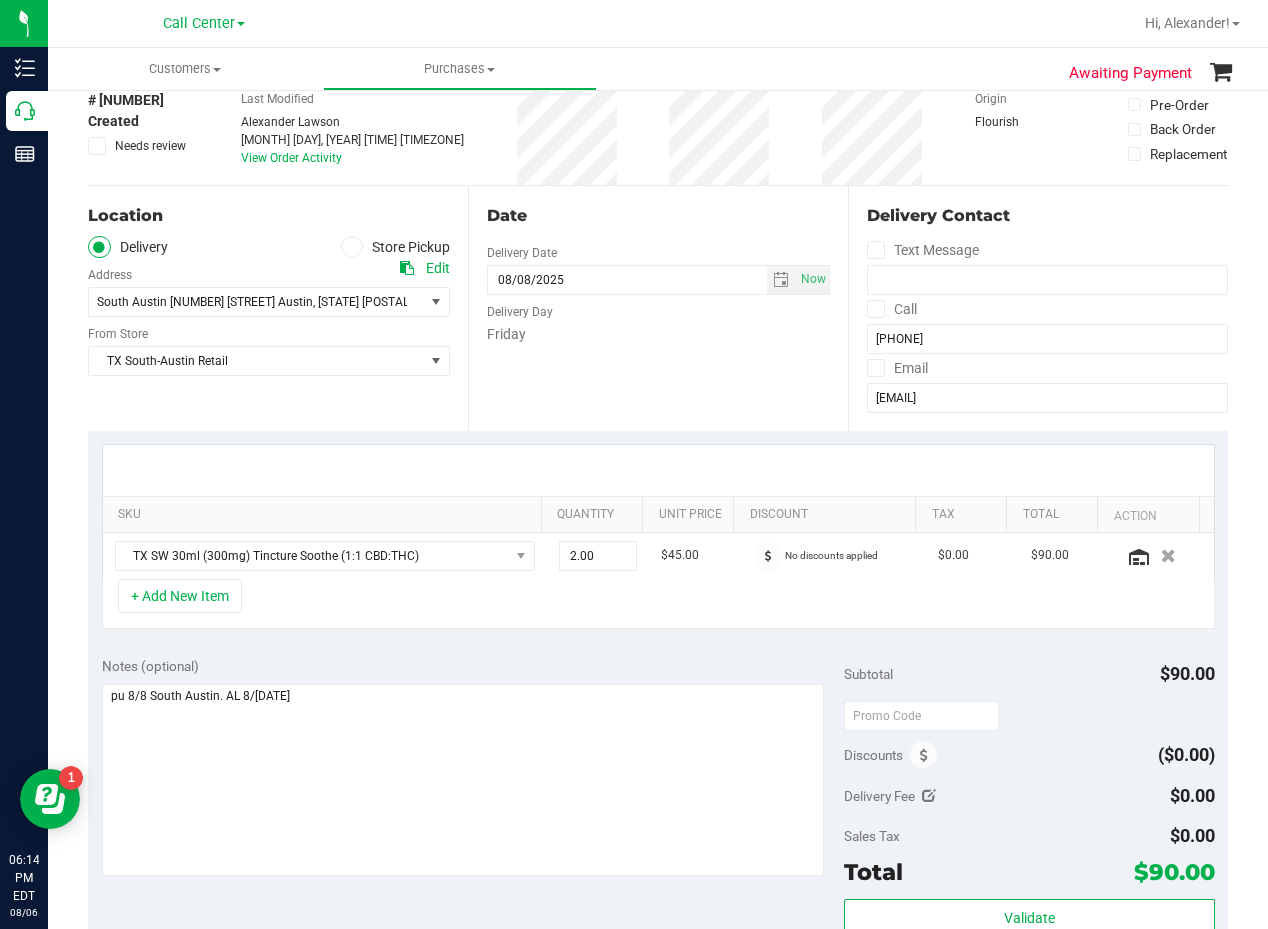 click on "Friday" at bounding box center [658, 334] 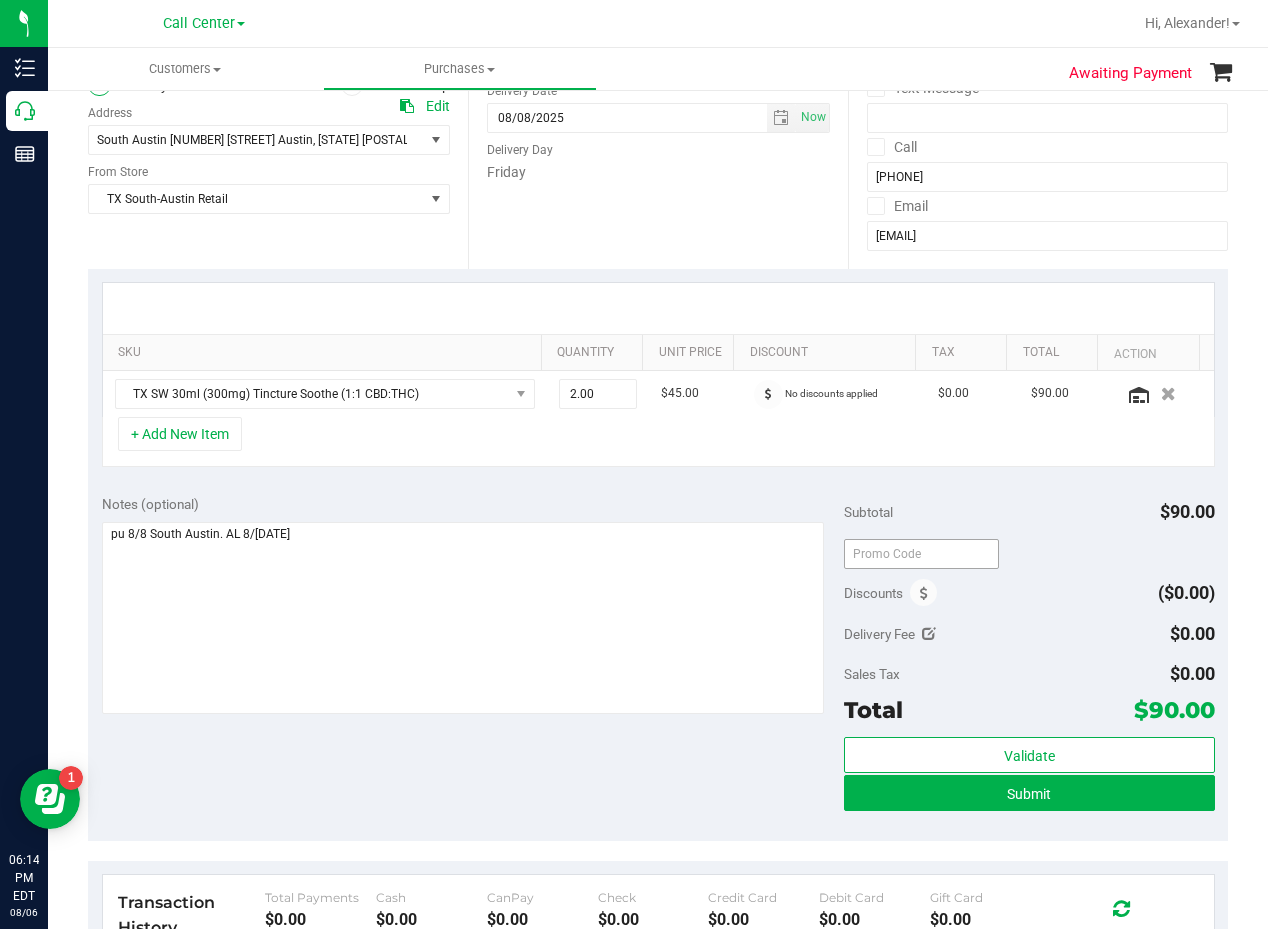 scroll, scrollTop: 300, scrollLeft: 0, axis: vertical 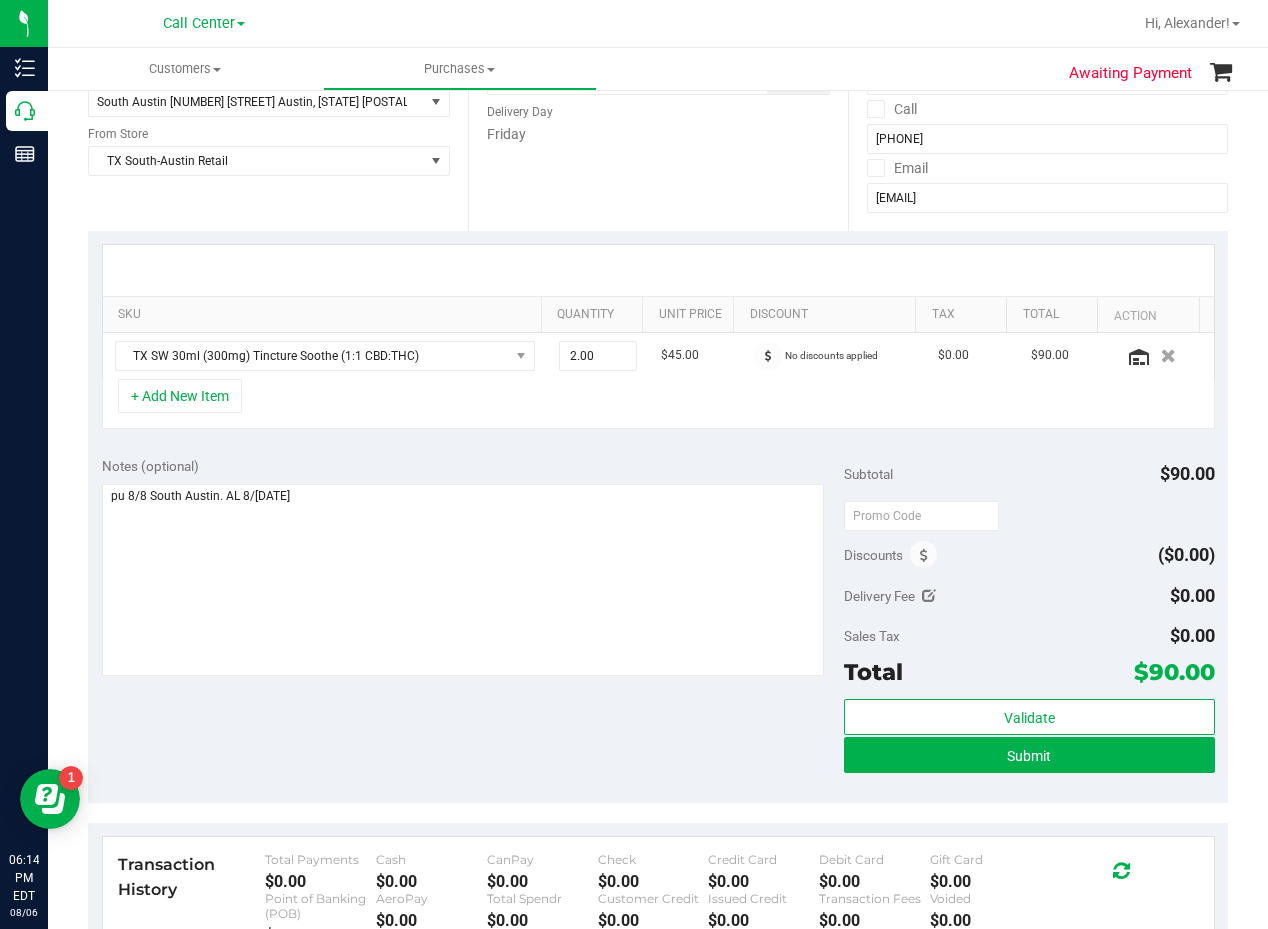 click on "Subtotal
$90.00
Discounts
($0.00)
Delivery Fee
$0.00
Sales Tax
$0.00
Total
$90.00
Validate
Submit" at bounding box center (1029, 622) 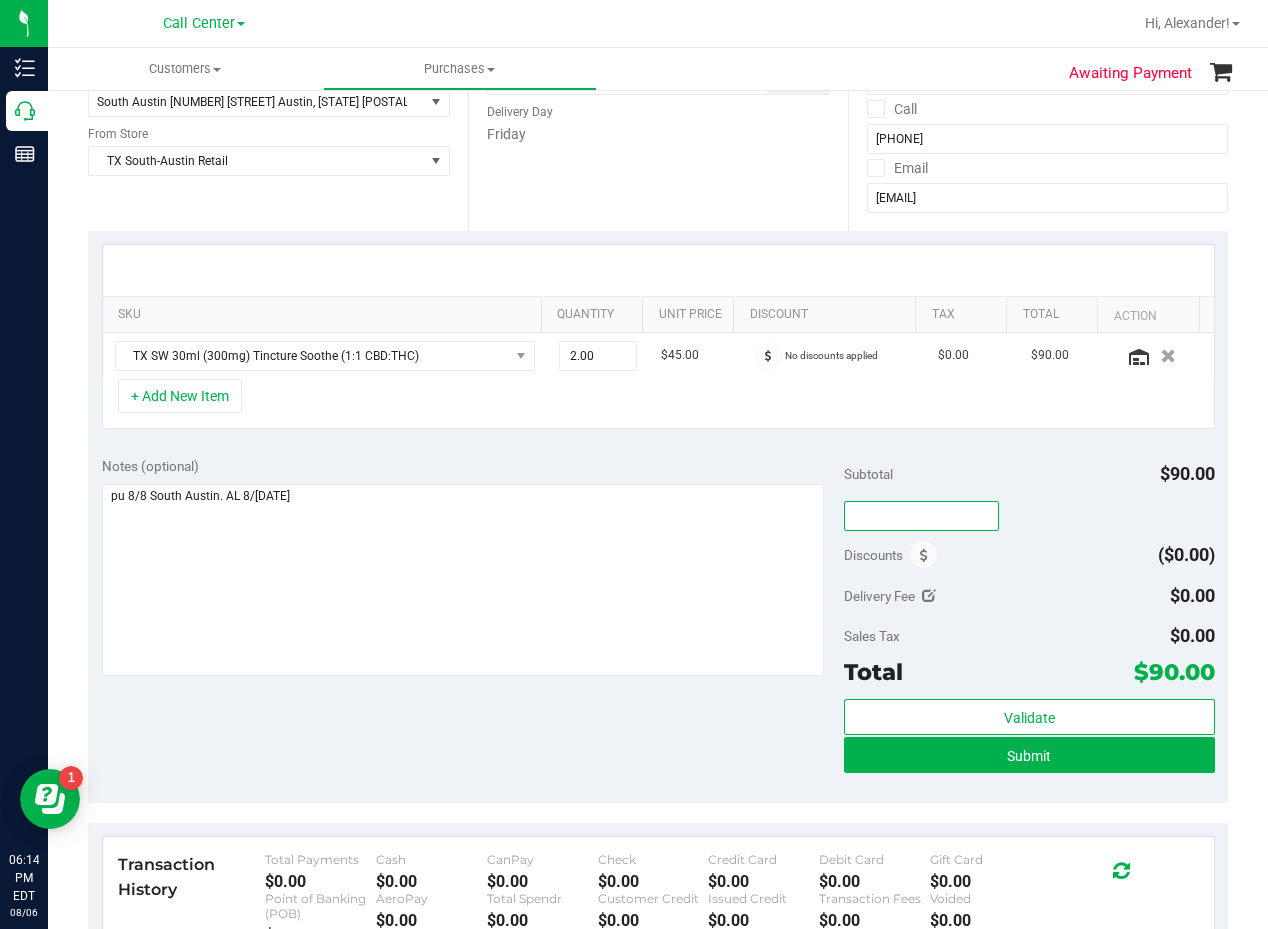 drag, startPoint x: 948, startPoint y: 521, endPoint x: 1036, endPoint y: 501, distance: 90.24411 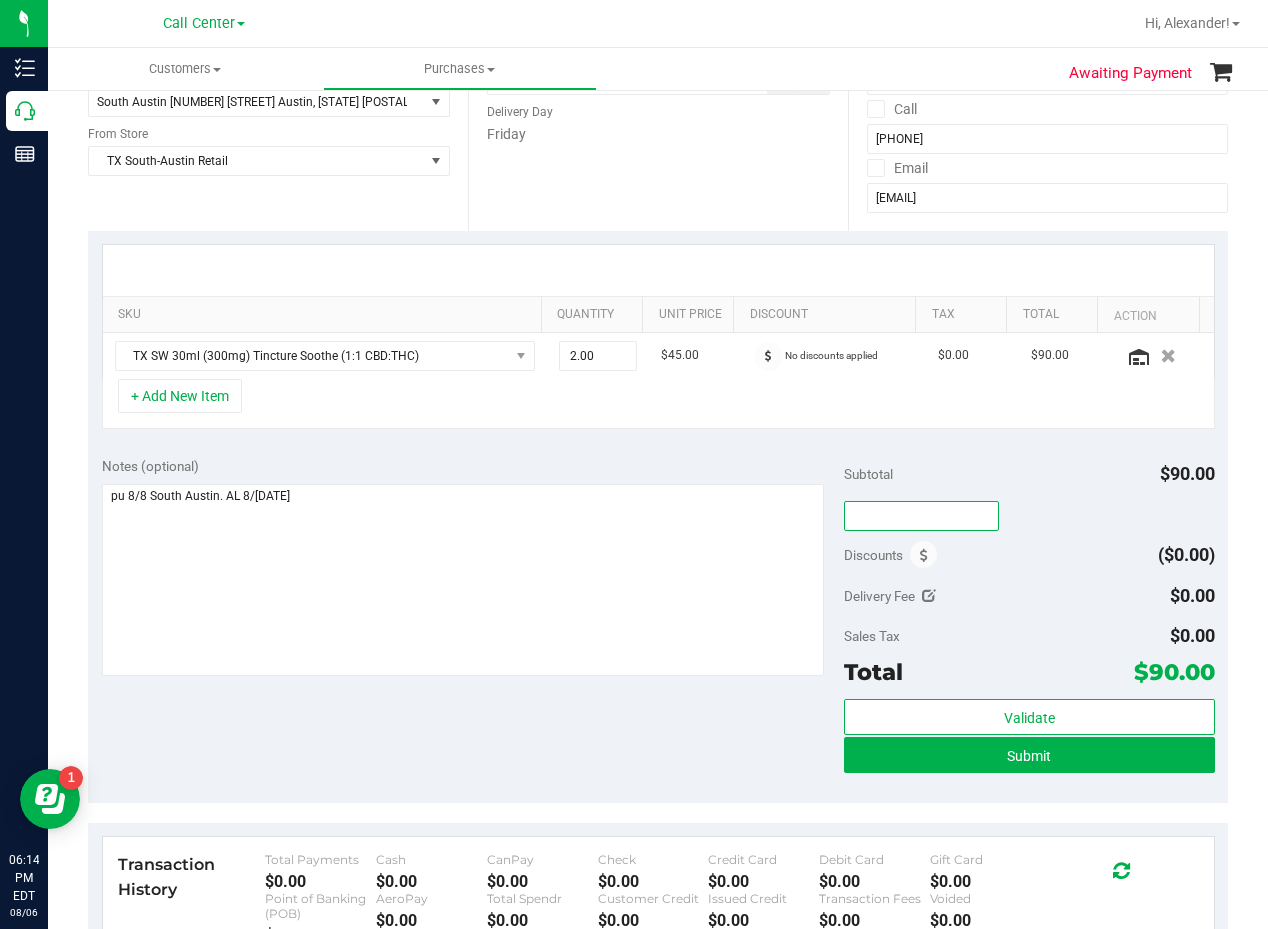 type on "TXAIQ10" 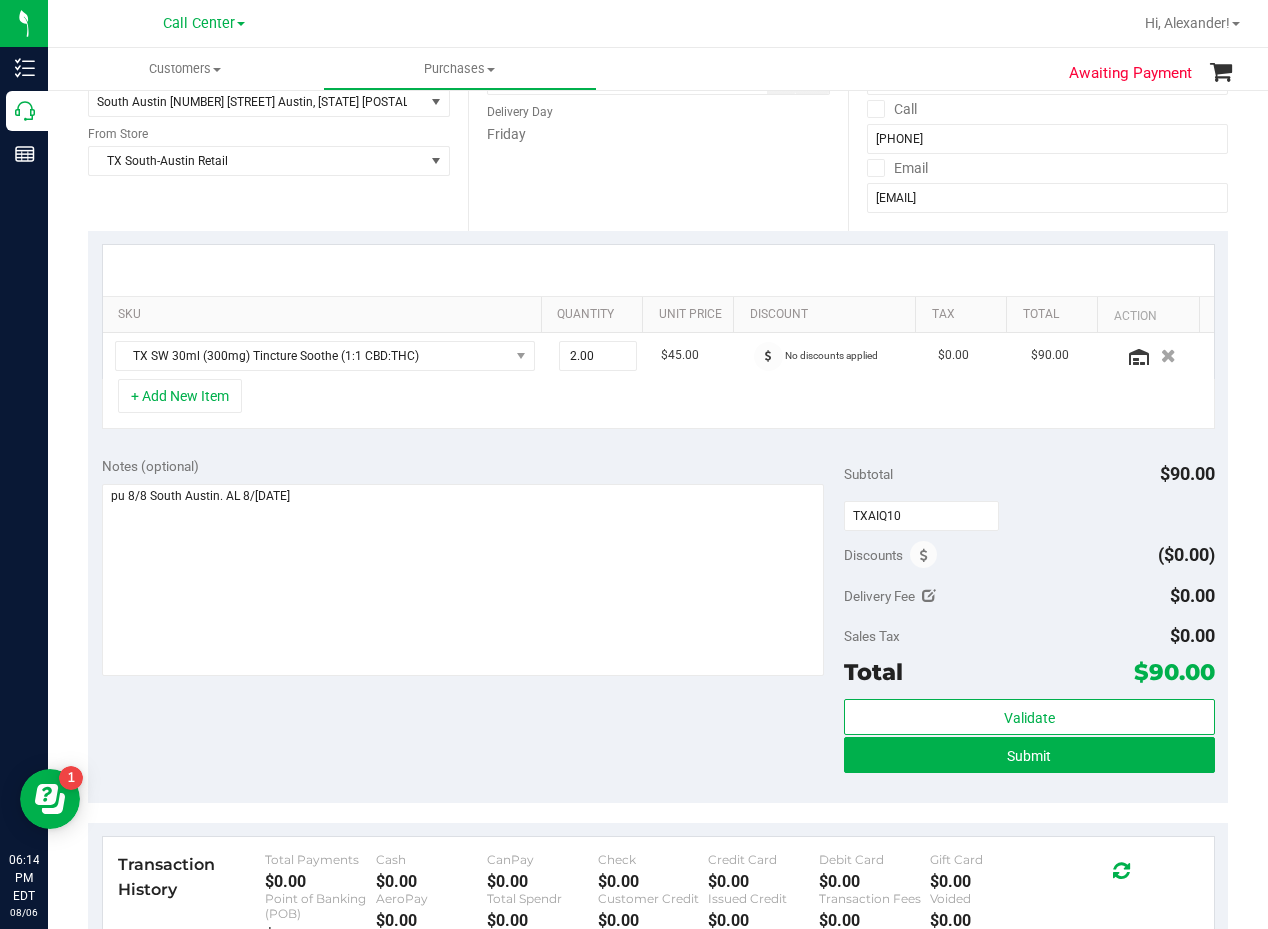 click on "Subtotal
$90.00" at bounding box center [1029, 474] 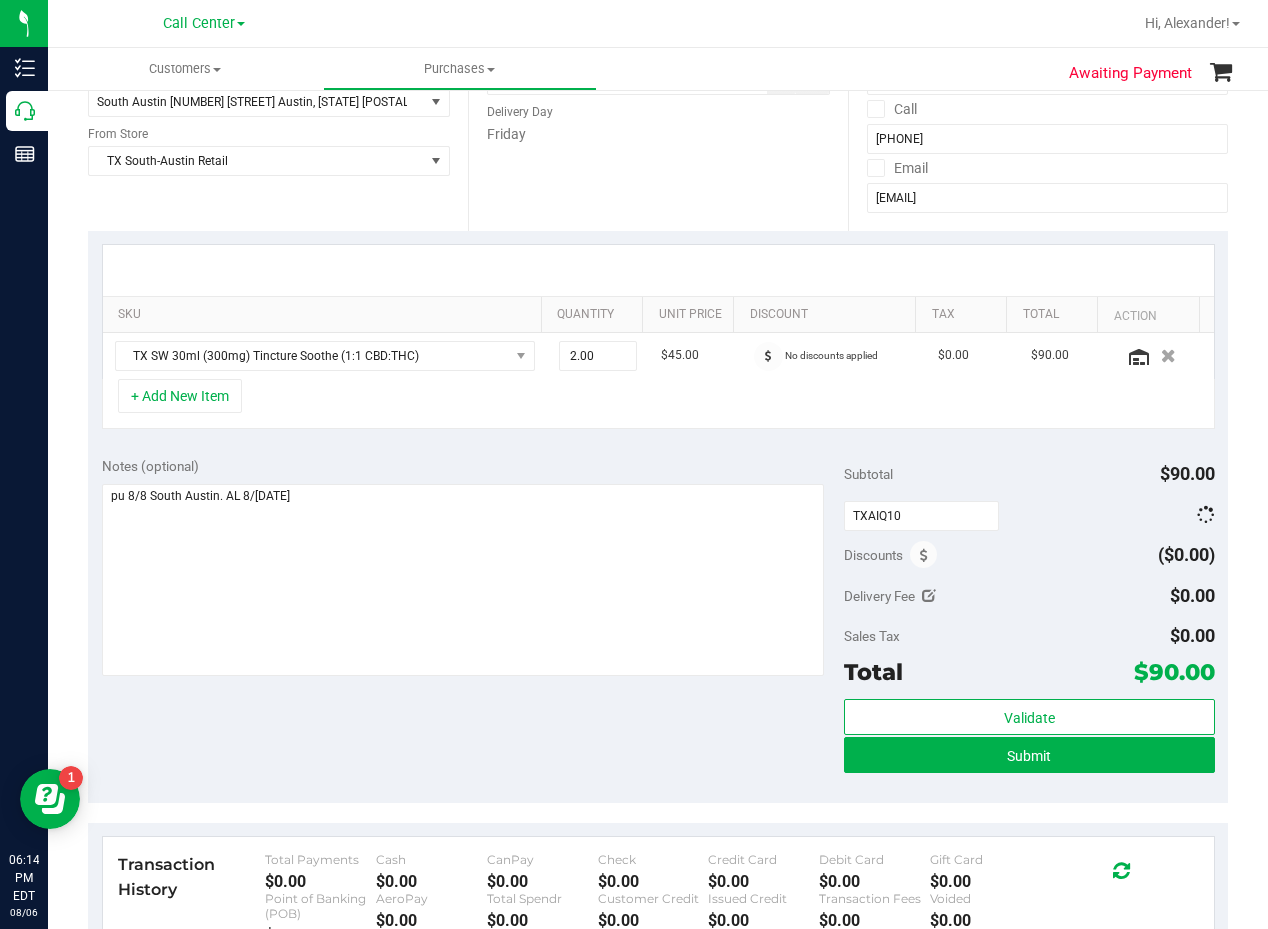 click on "Notes (optional)" at bounding box center [473, 466] 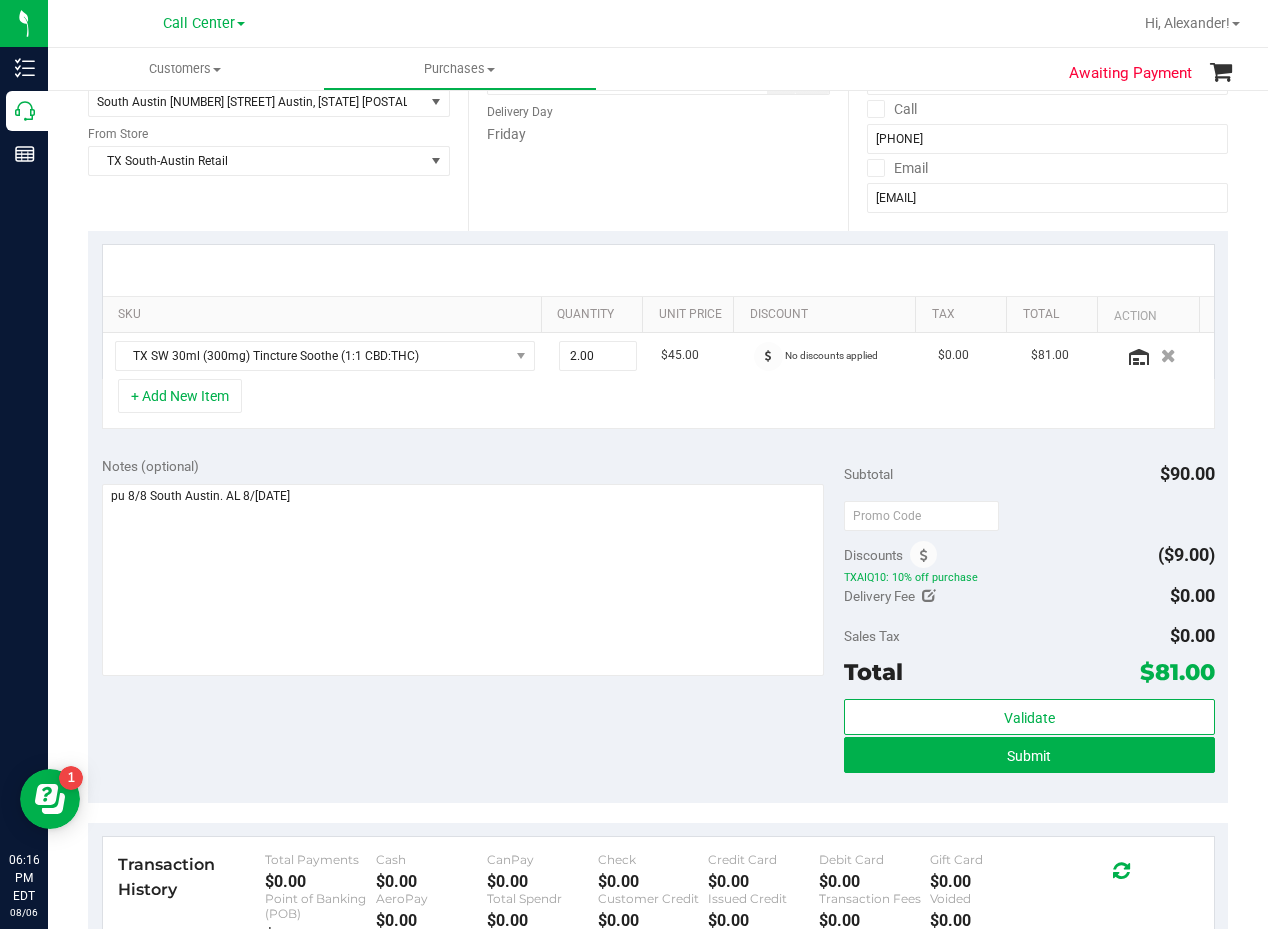 click on "Notes (optional)" at bounding box center (473, 466) 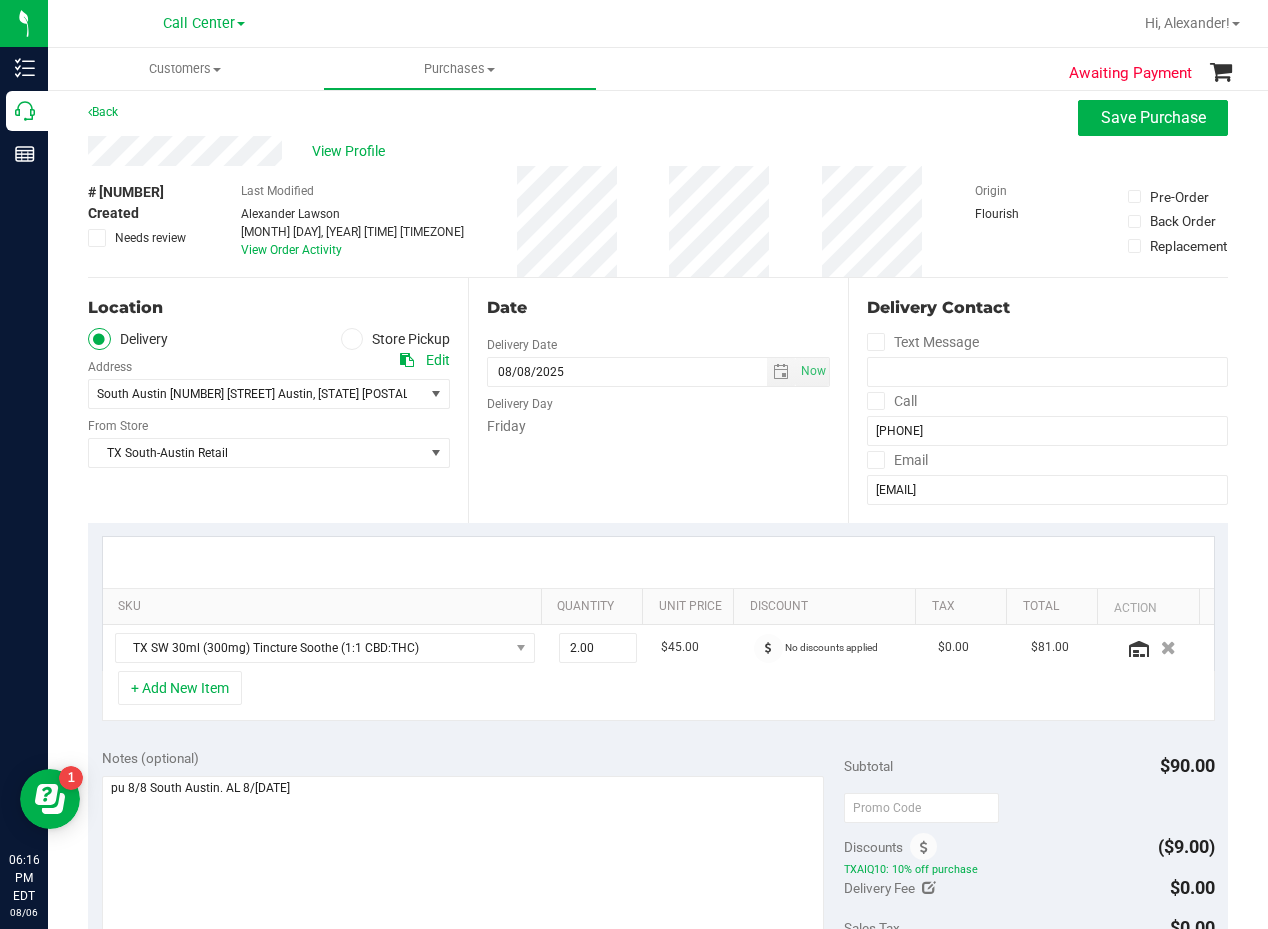 scroll, scrollTop: 0, scrollLeft: 0, axis: both 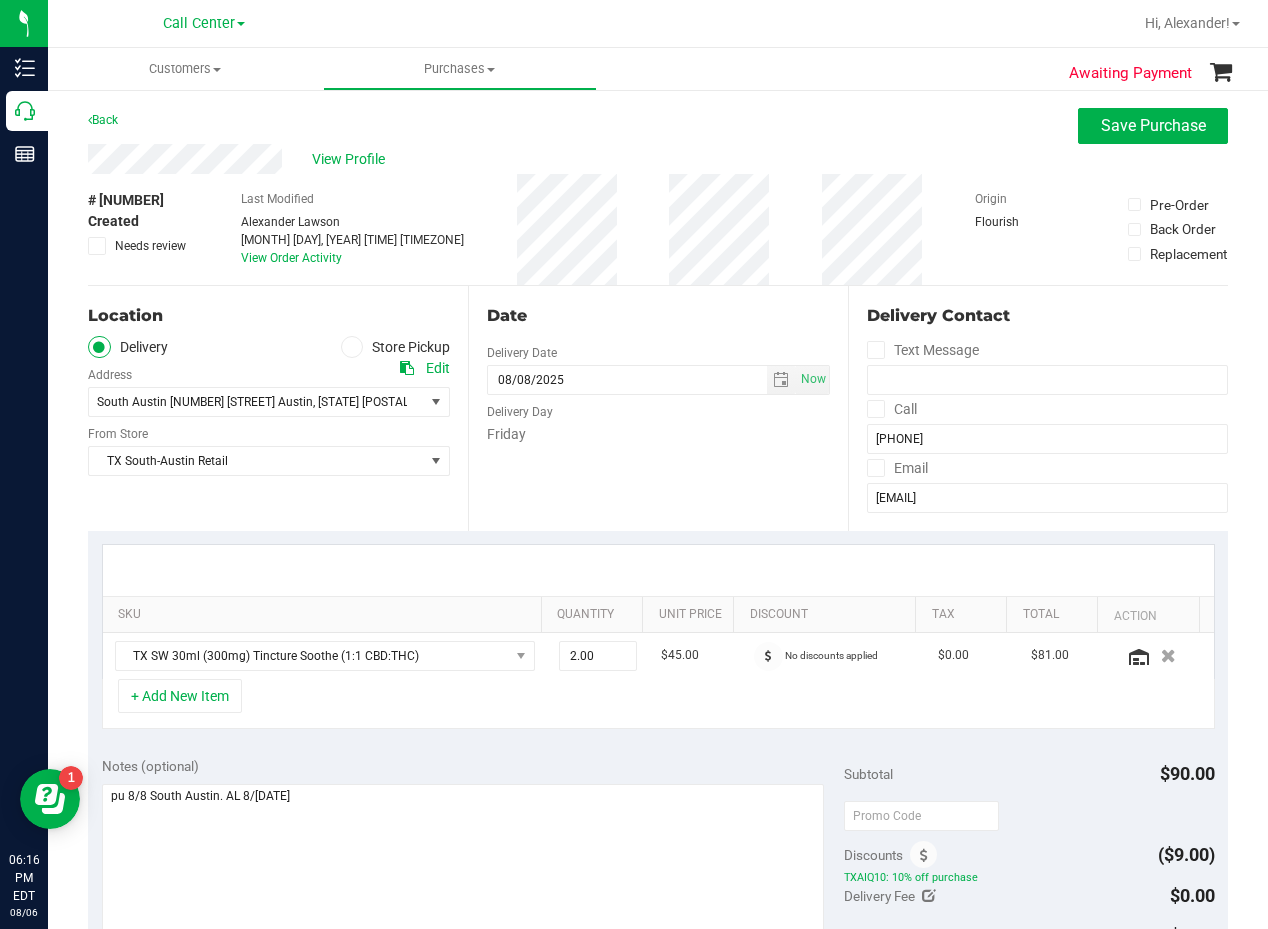 click on "Date
Delivery Date
08/08/2025
Now
08/08/2025 08:00 AM
Now
Delivery Day
Friday" at bounding box center (658, 408) 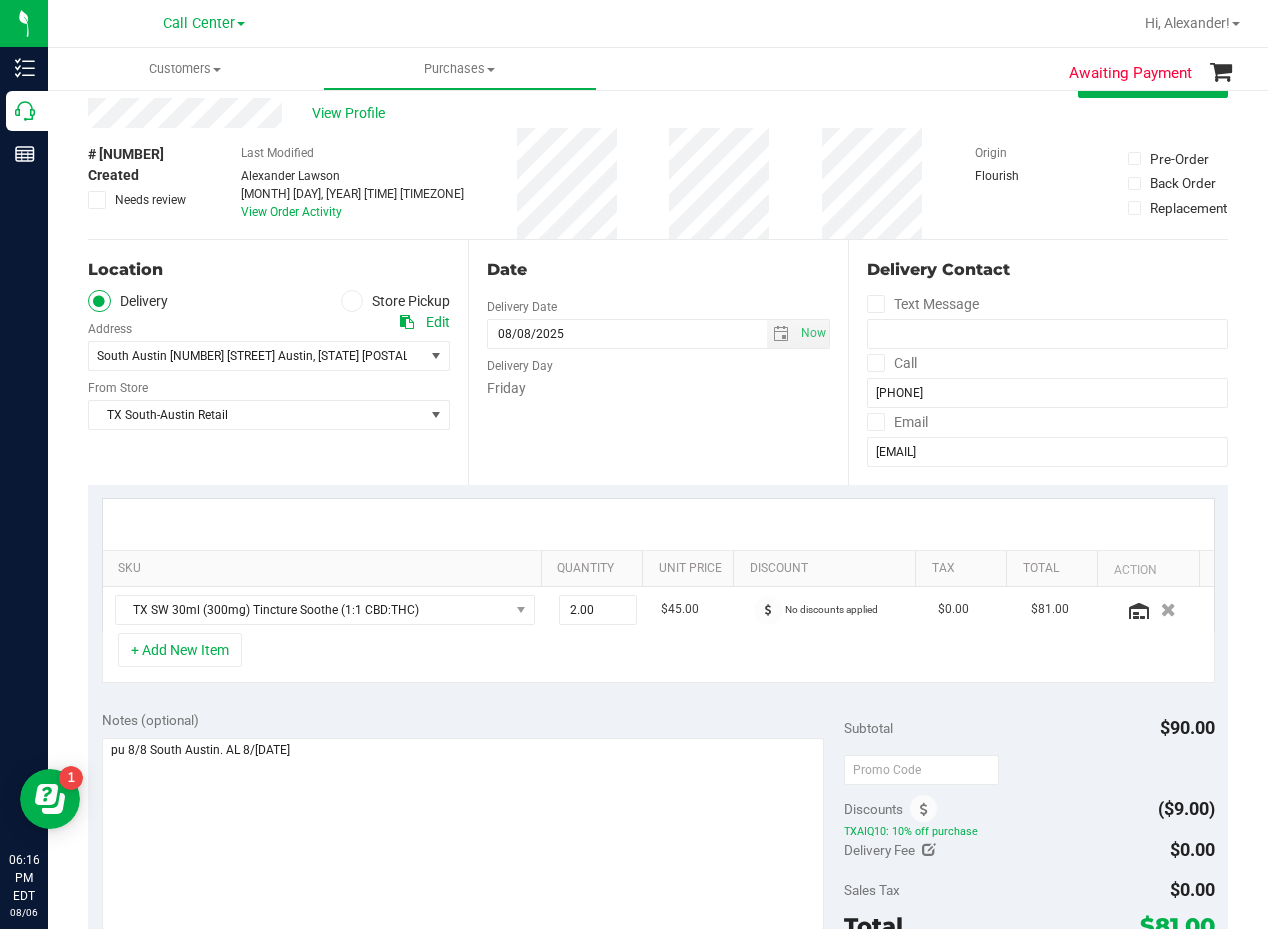 scroll, scrollTop: 0, scrollLeft: 0, axis: both 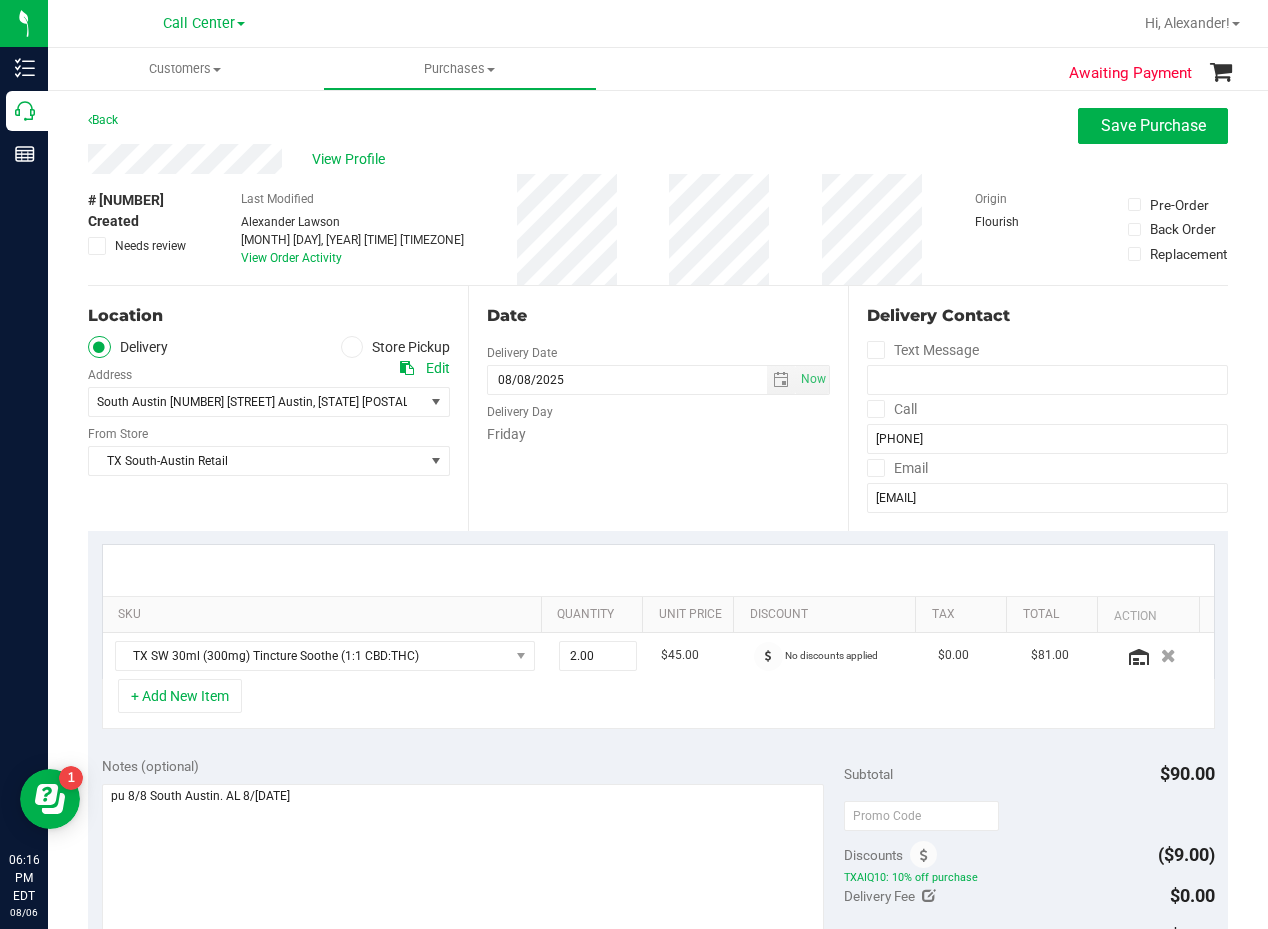 click on "Date" at bounding box center (658, 316) 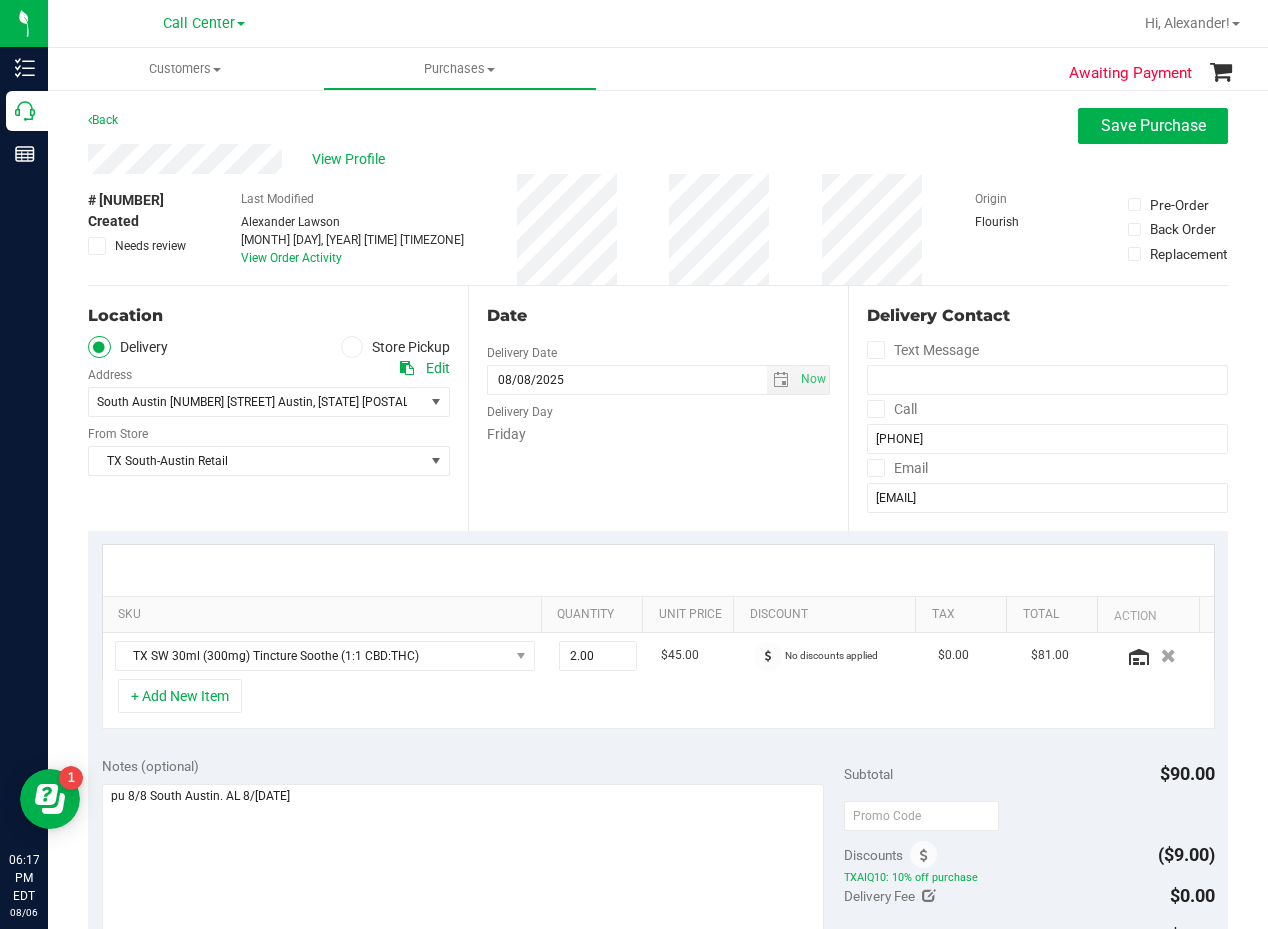 scroll, scrollTop: 100, scrollLeft: 0, axis: vertical 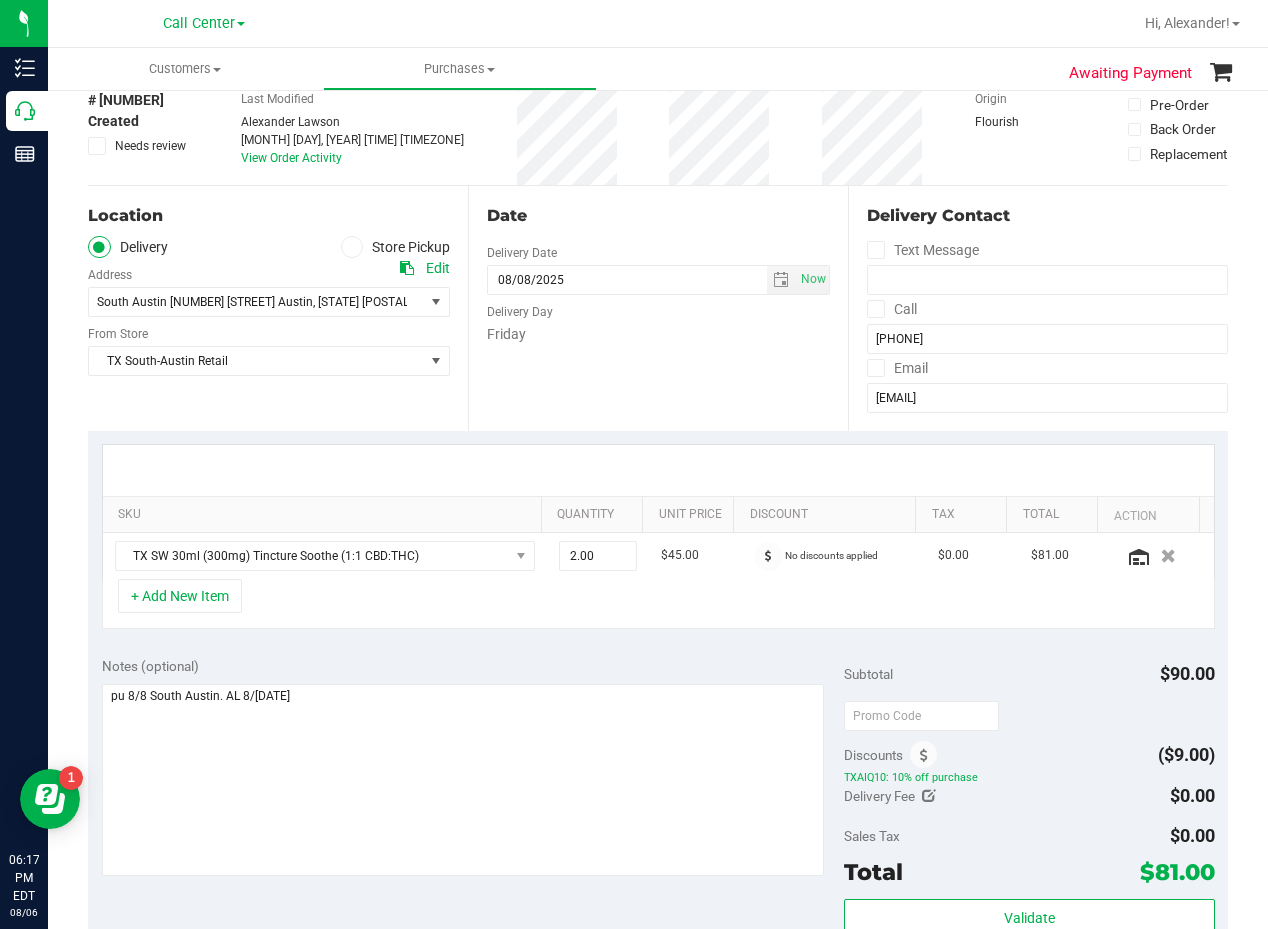click at bounding box center [658, 470] 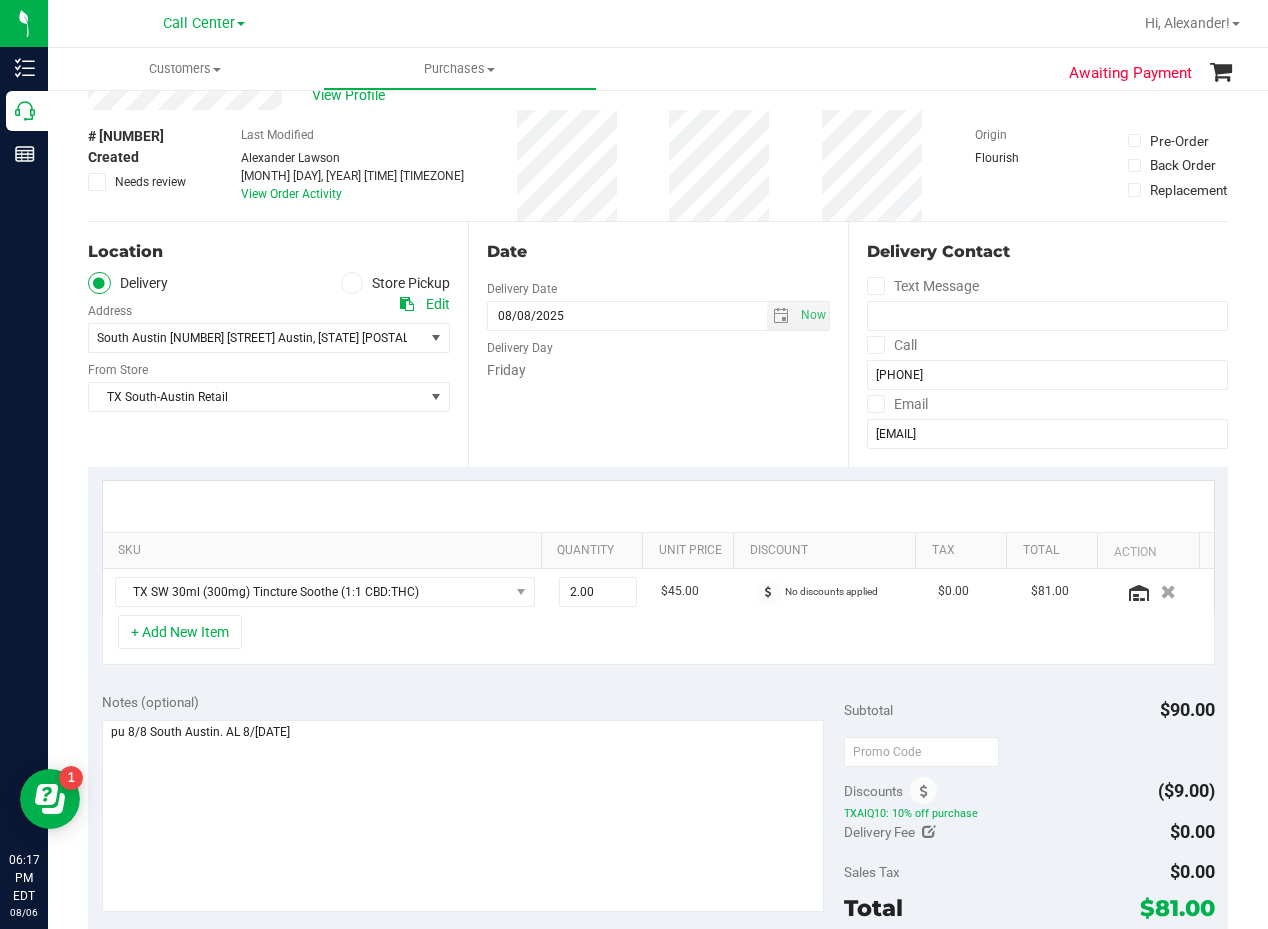 scroll, scrollTop: 100, scrollLeft: 0, axis: vertical 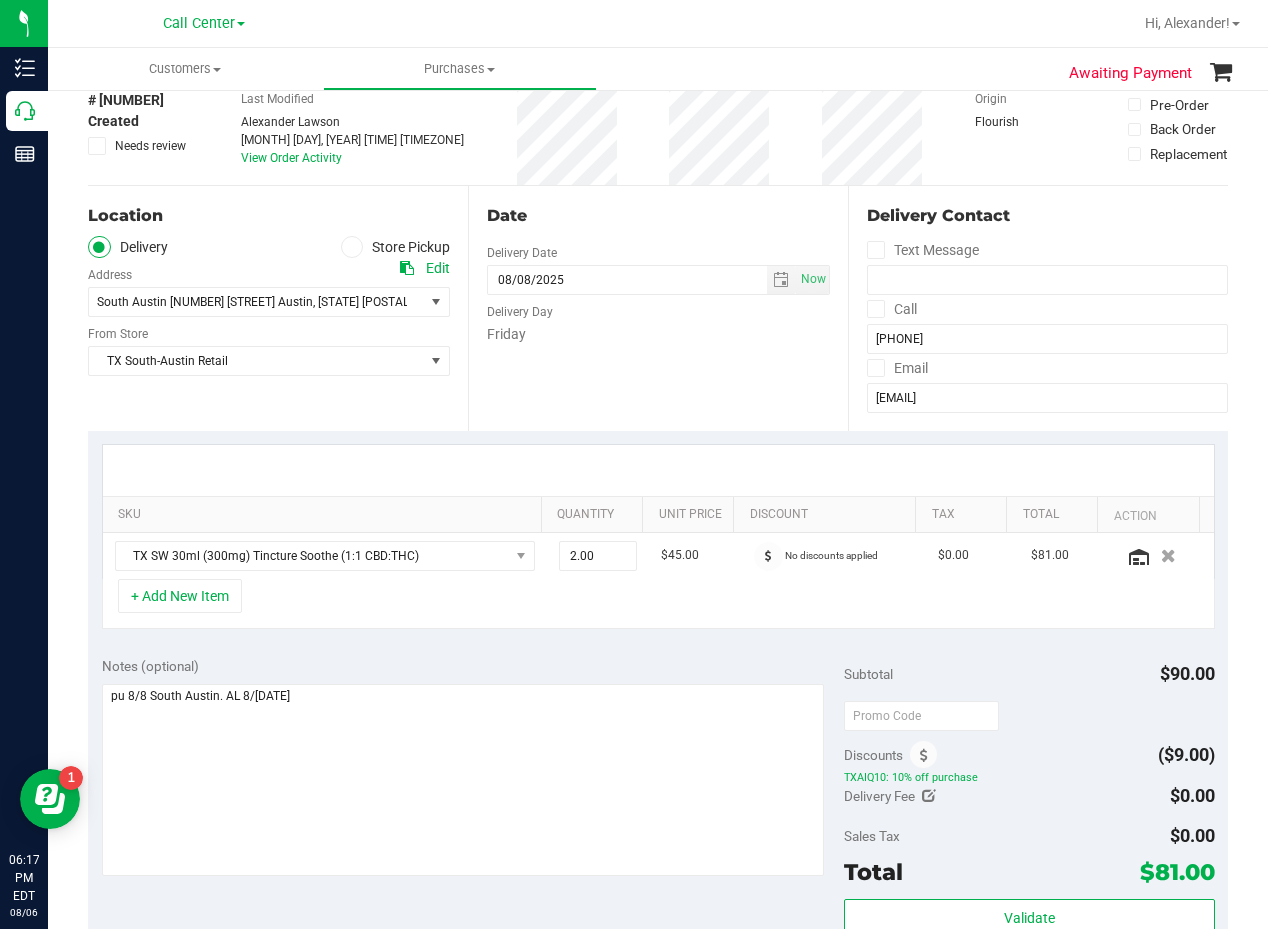 click at bounding box center (658, 470) 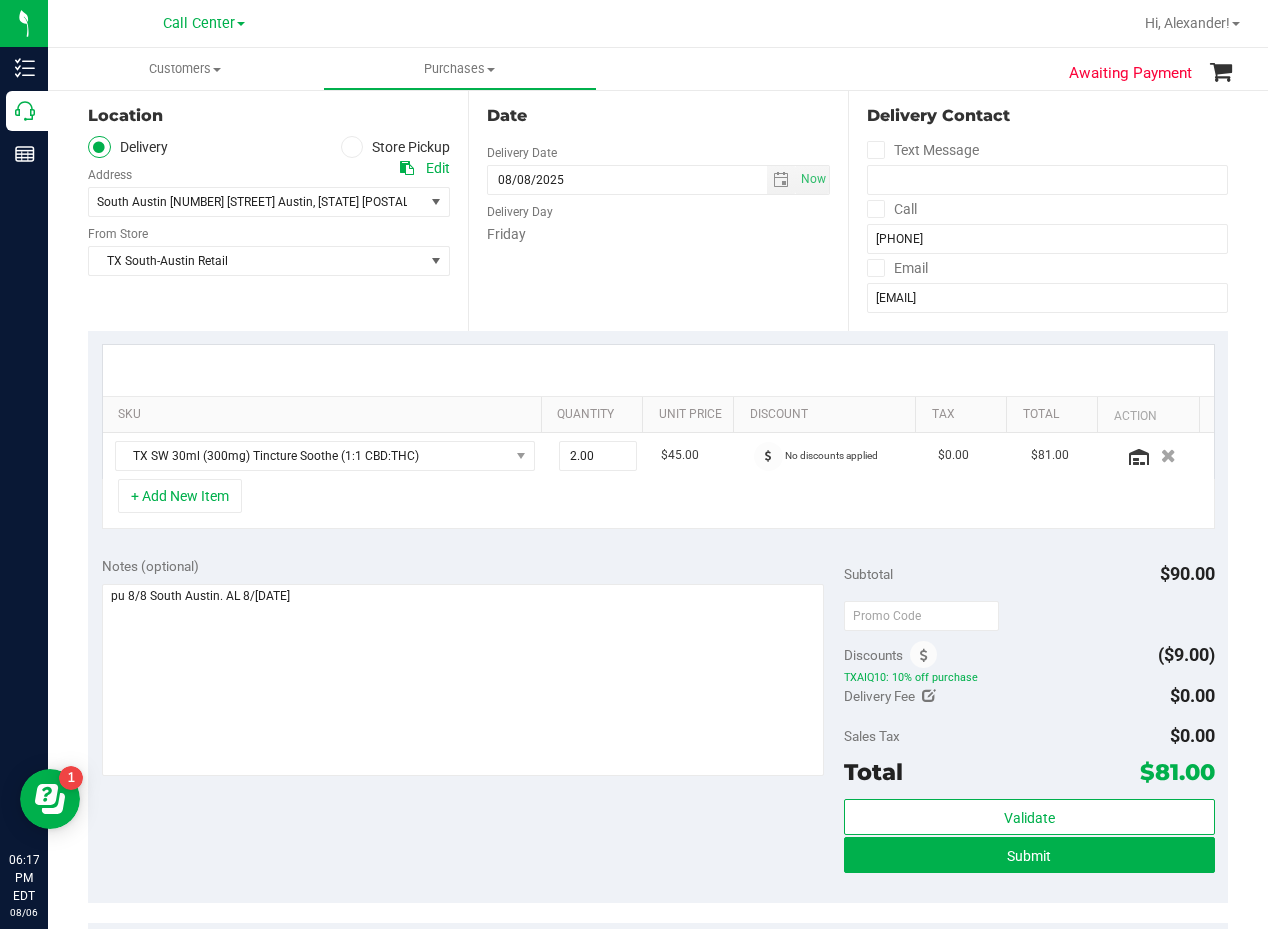 scroll, scrollTop: 400, scrollLeft: 0, axis: vertical 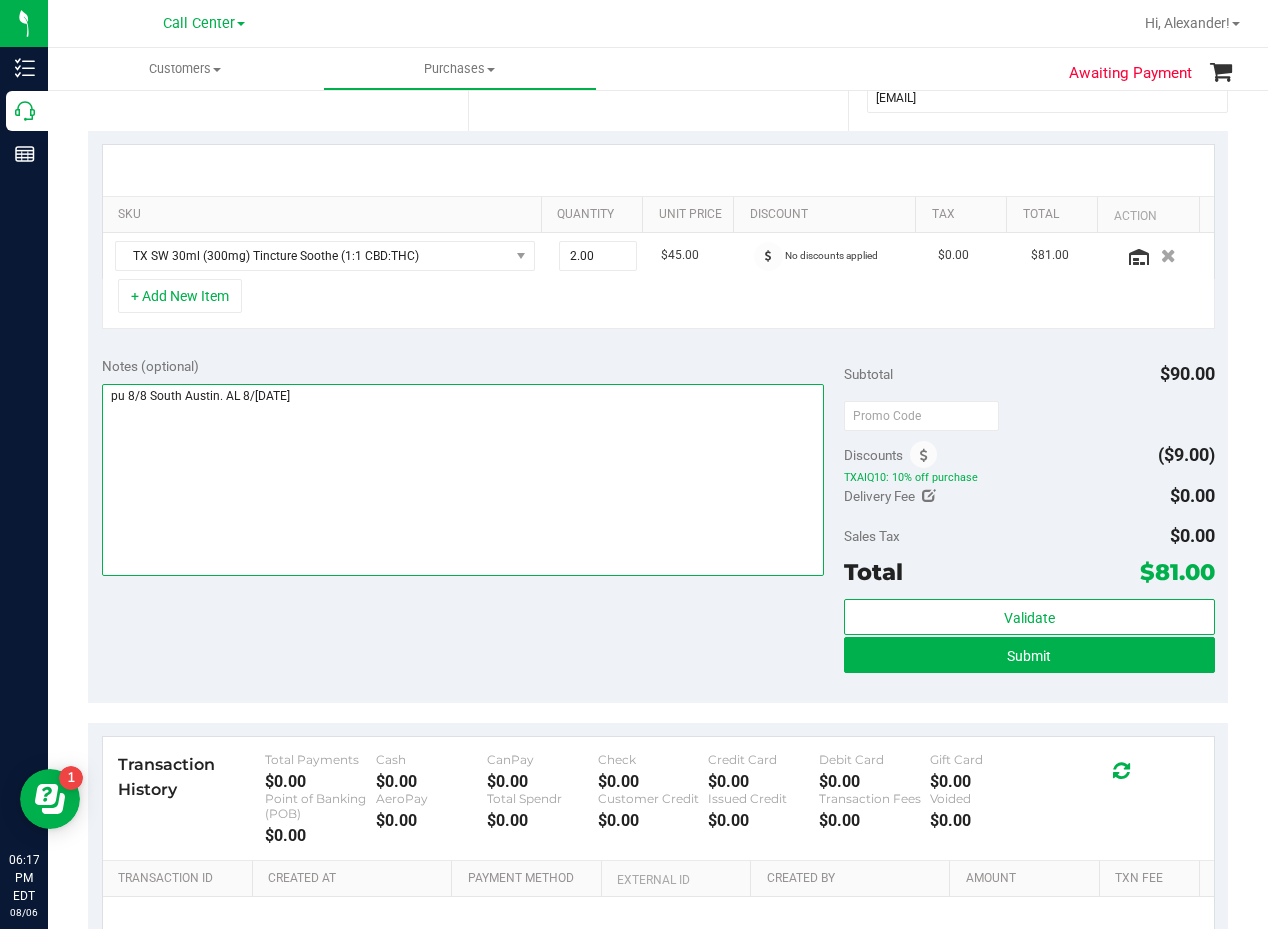 click at bounding box center [463, 480] 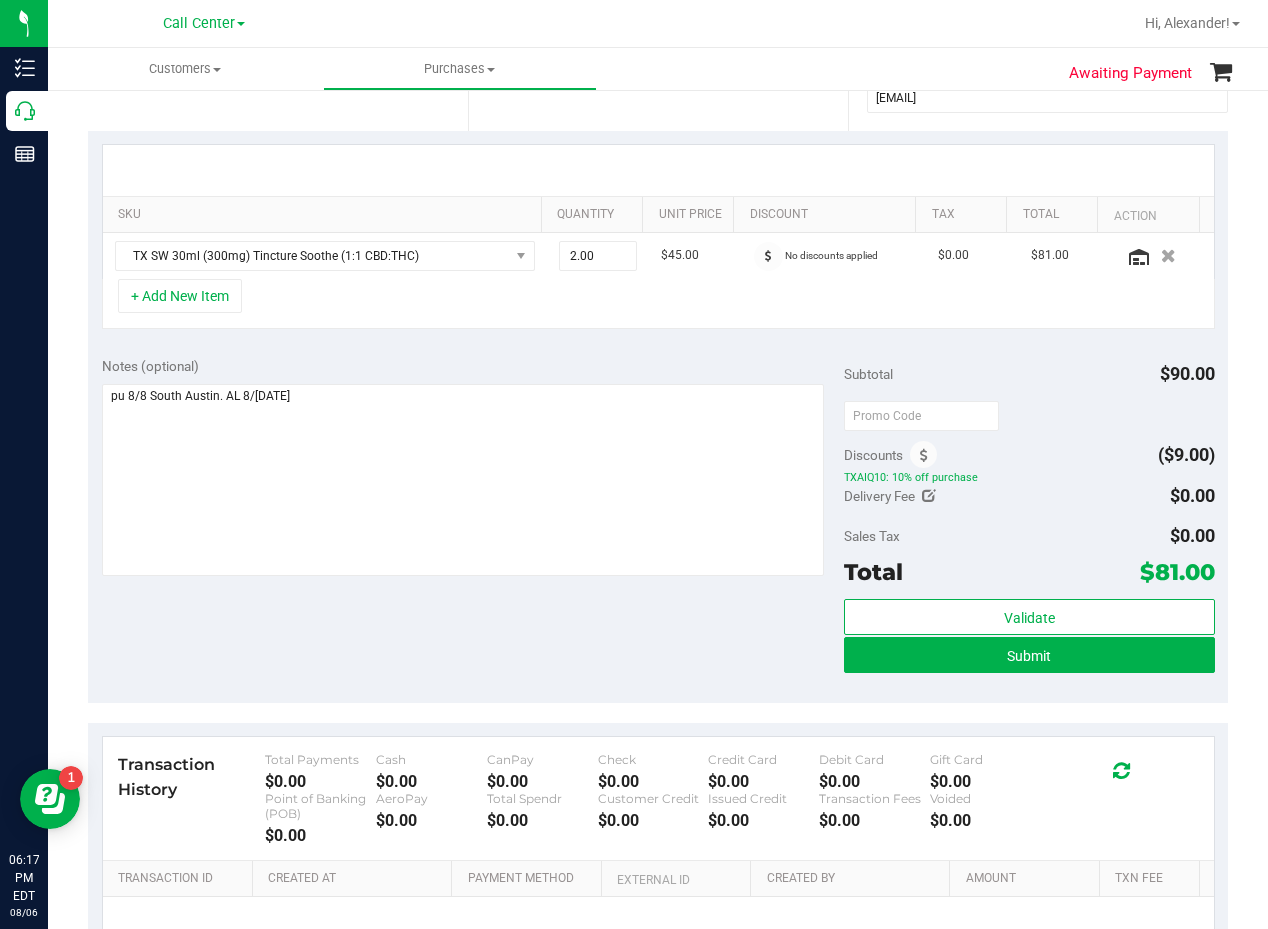 click on "SKU Quantity Unit Price Discount Tax Total Action
TX SW 30ml (300mg) Tincture Soothe (1:1 CBD:THC)
2.00 2
$45.00
No discounts applied
$0.00
$81.00
+ Add New Item" at bounding box center [658, 237] 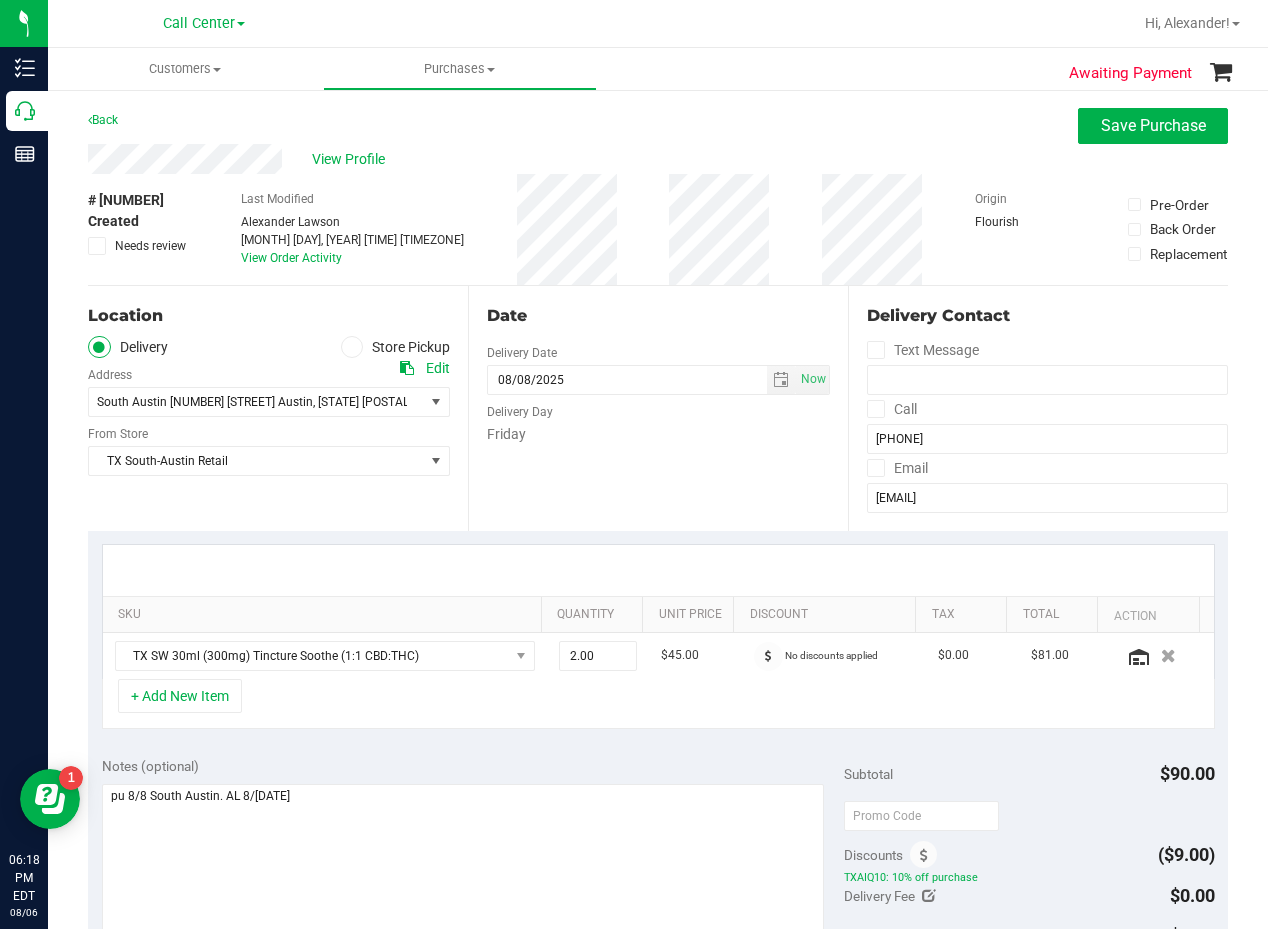 scroll, scrollTop: 300, scrollLeft: 0, axis: vertical 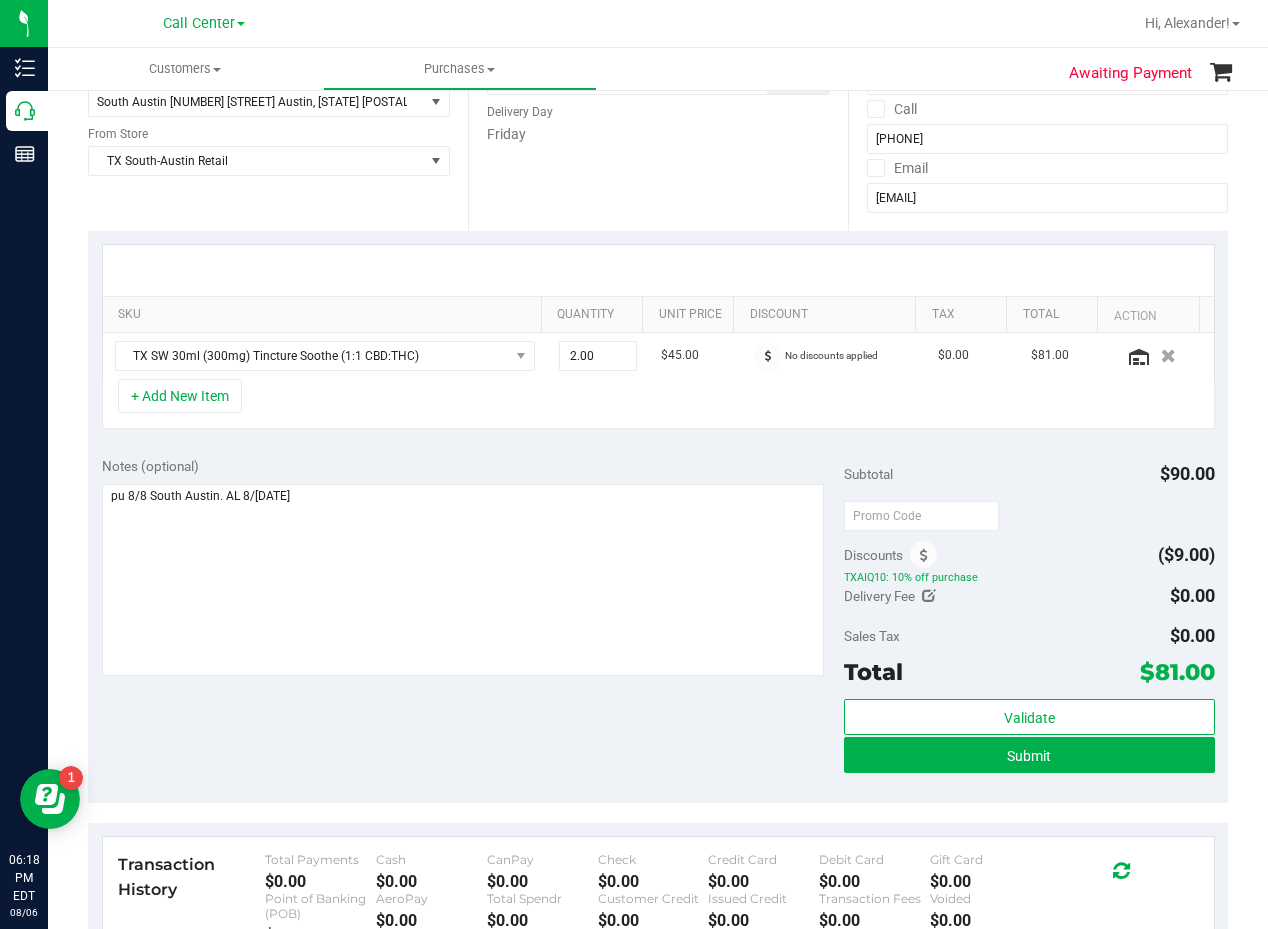 click on "SKU Quantity Unit Price Discount Tax Total Action
TX SW 30ml (300mg) Tincture Soothe (1:1 CBD:THC)
2.00 2
$45.00
No discounts applied
$0.00
$81.00
+ Add New Item" at bounding box center [658, 337] 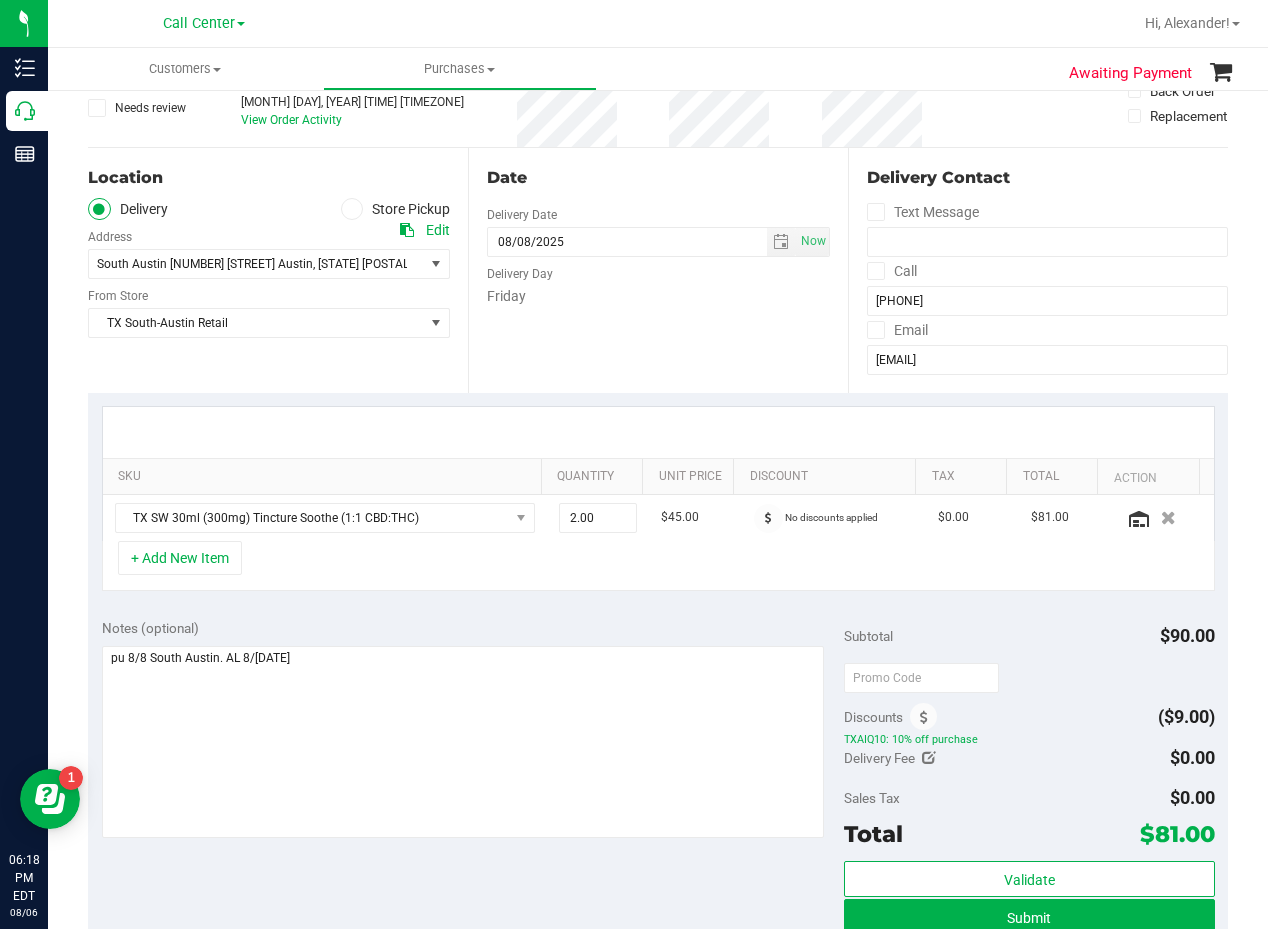 scroll, scrollTop: 0, scrollLeft: 0, axis: both 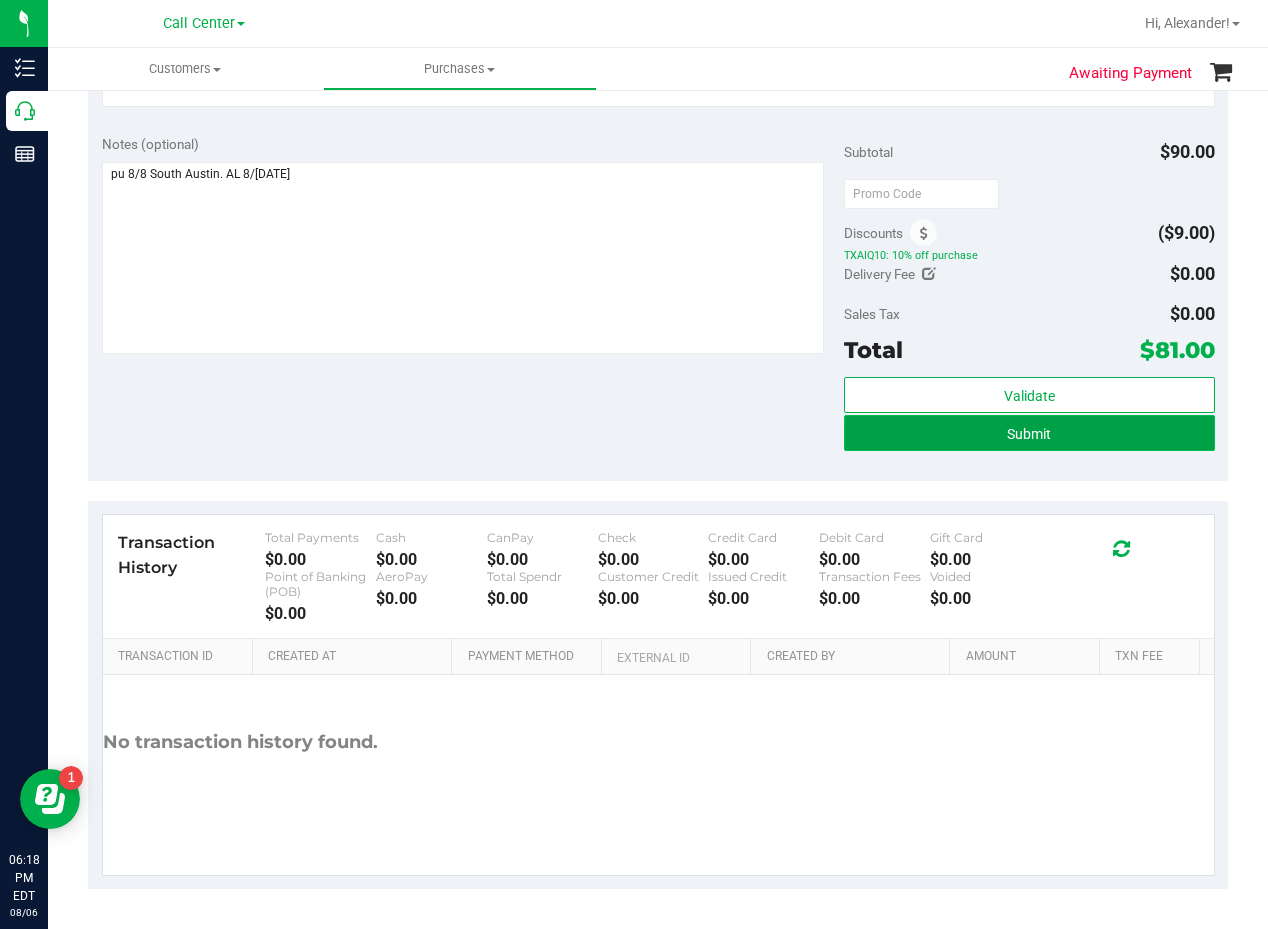 click on "Submit" at bounding box center [1029, 433] 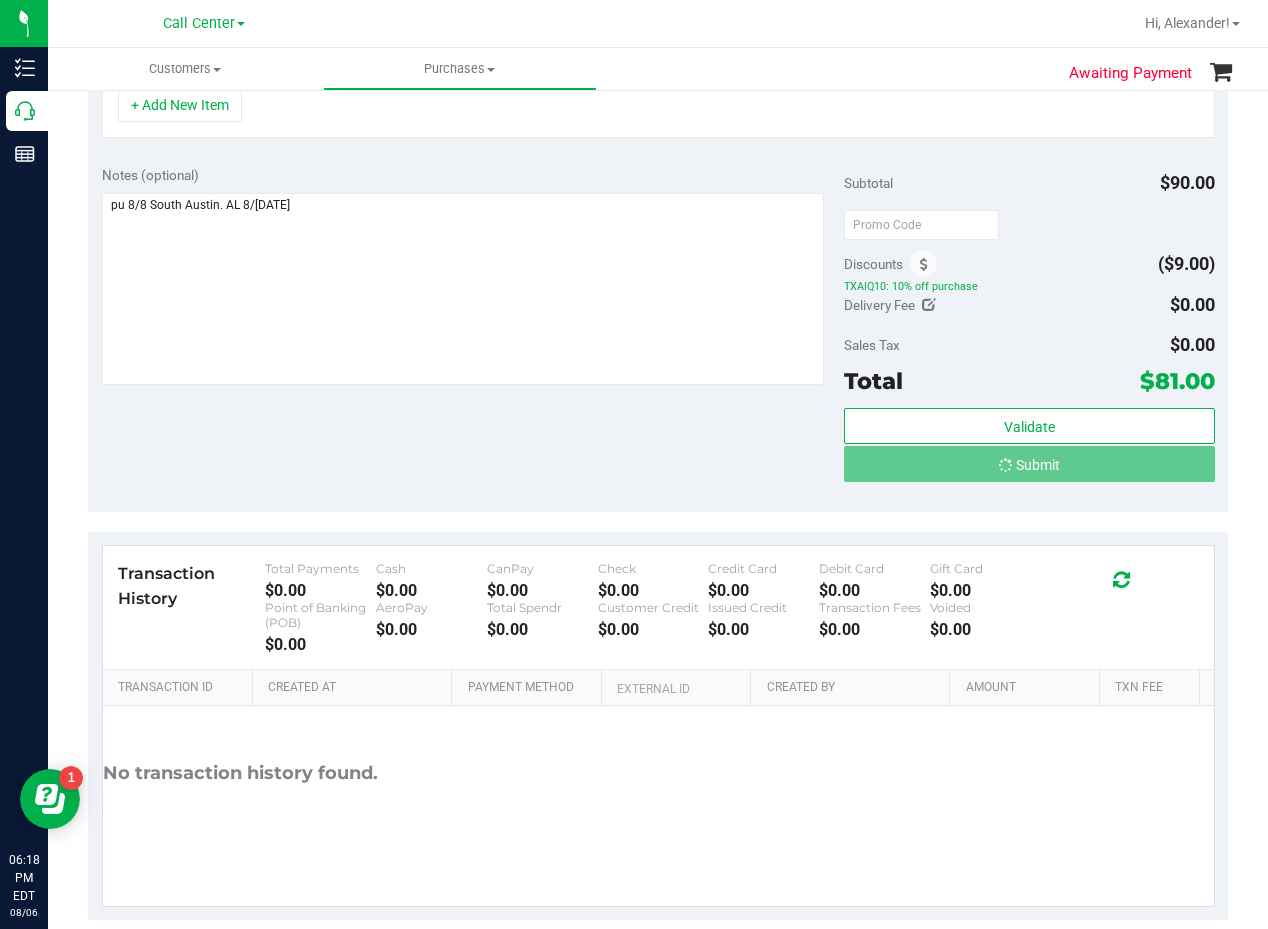 scroll, scrollTop: 560, scrollLeft: 0, axis: vertical 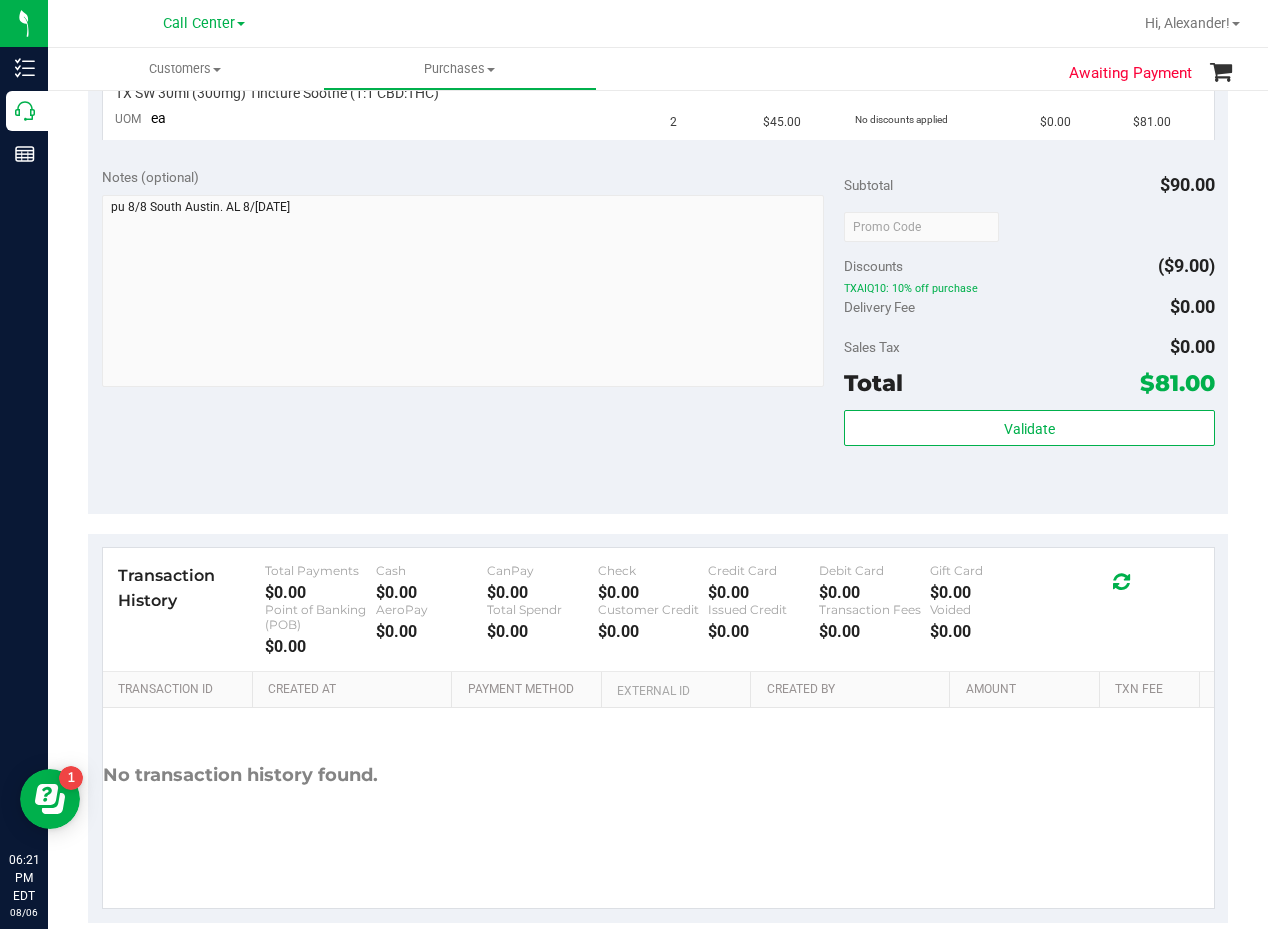 click on "Notes (optional)
Subtotal
$90.00
Discounts
($9.00)
TXAIQ10:
10%
off
purchase
Delivery Fee
$0.00
Sales Tax
$0.00" at bounding box center (658, 334) 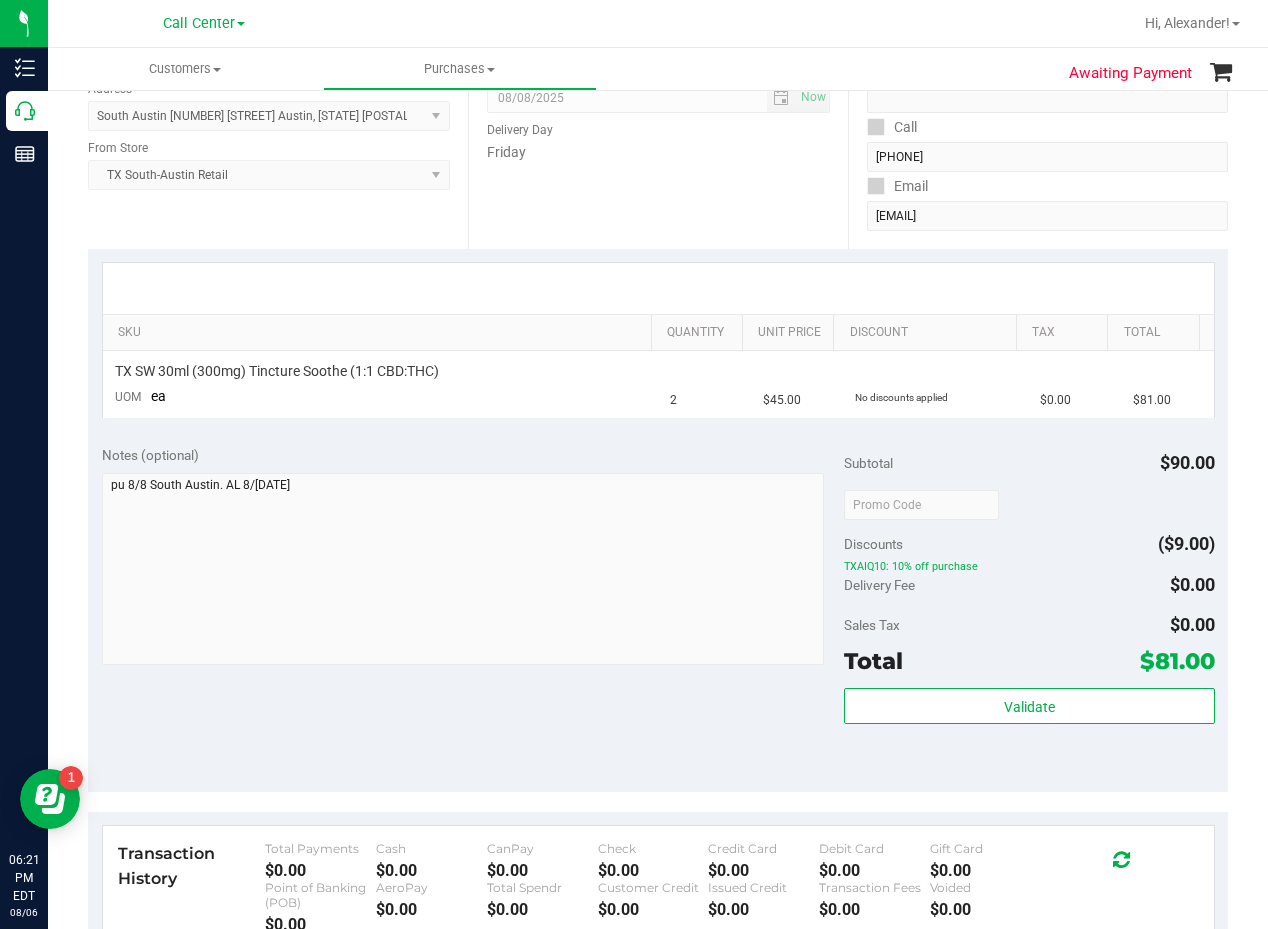 scroll, scrollTop: 0, scrollLeft: 0, axis: both 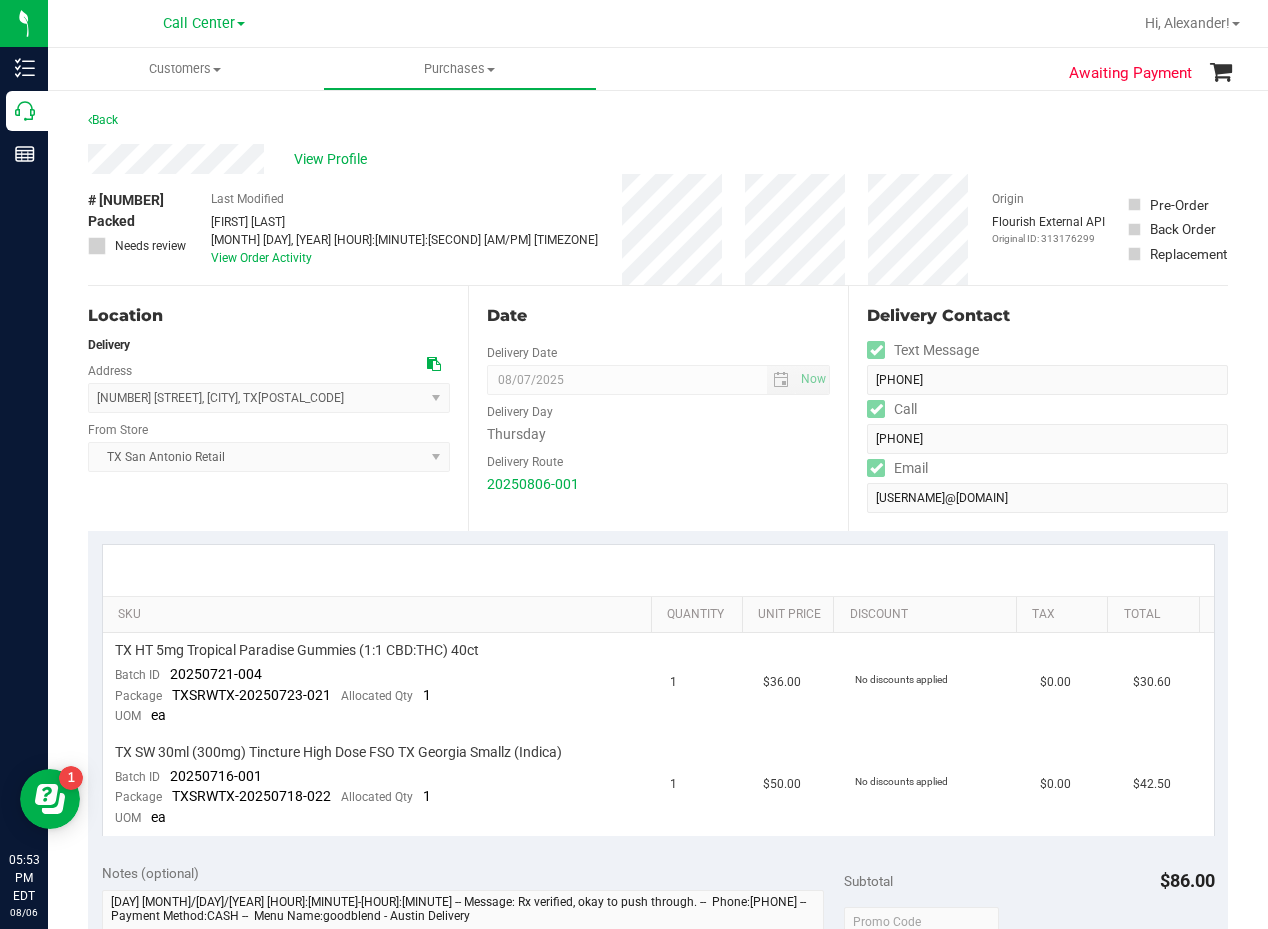 click on "View Profile" at bounding box center (658, 159) 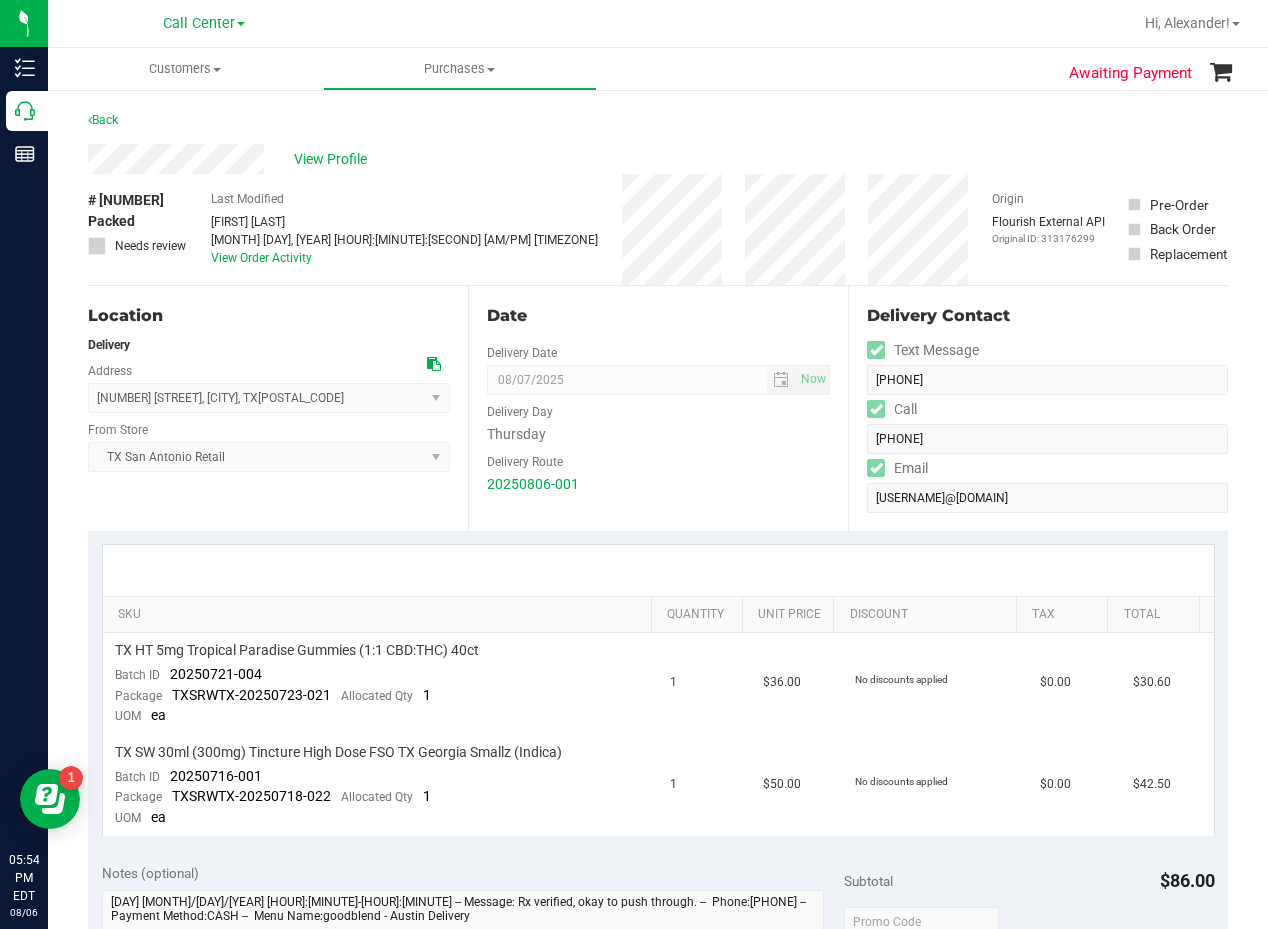 drag, startPoint x: 706, startPoint y: 142, endPoint x: 690, endPoint y: 142, distance: 16 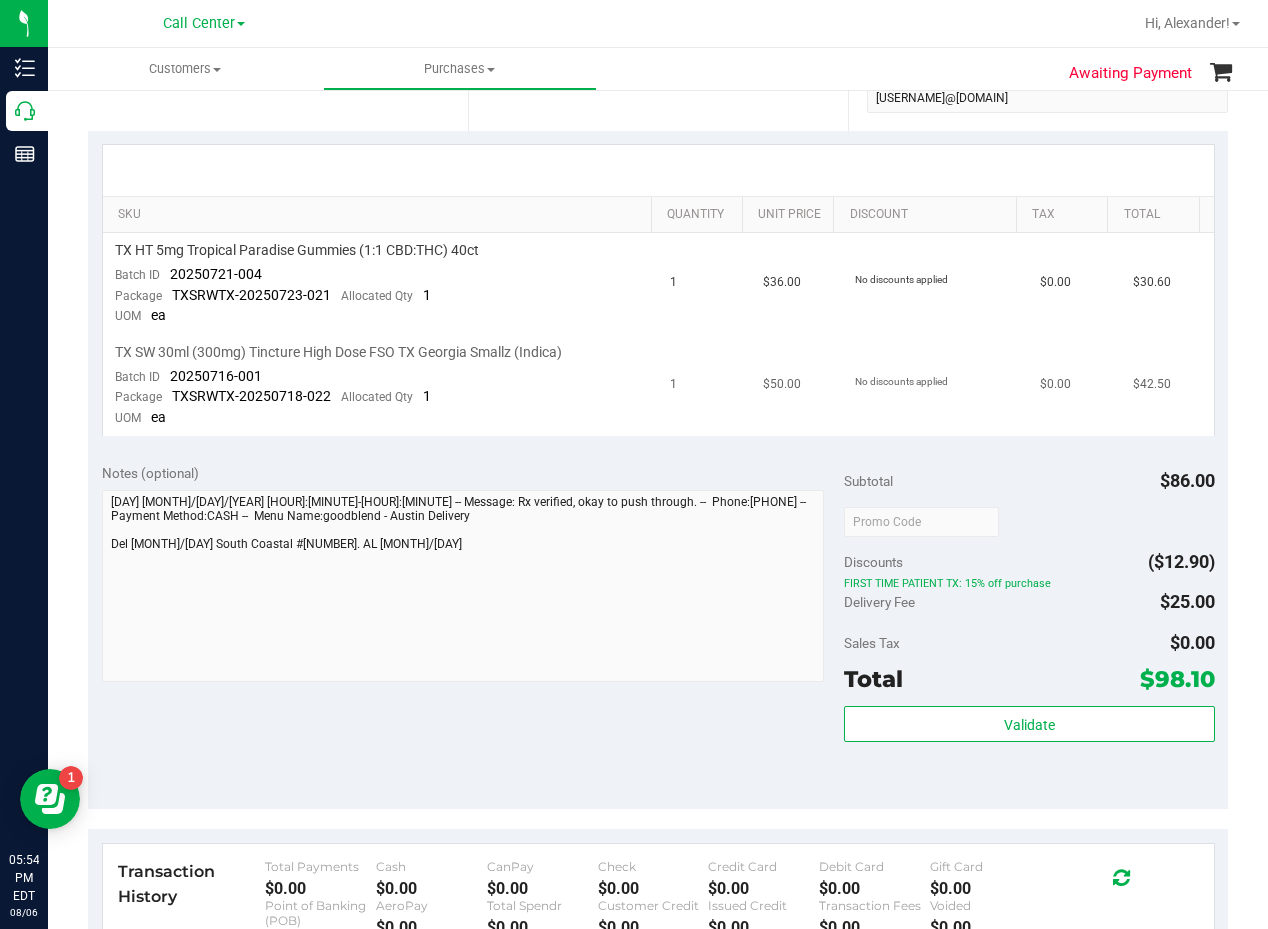 drag, startPoint x: 658, startPoint y: 337, endPoint x: 697, endPoint y: 342, distance: 39.319206 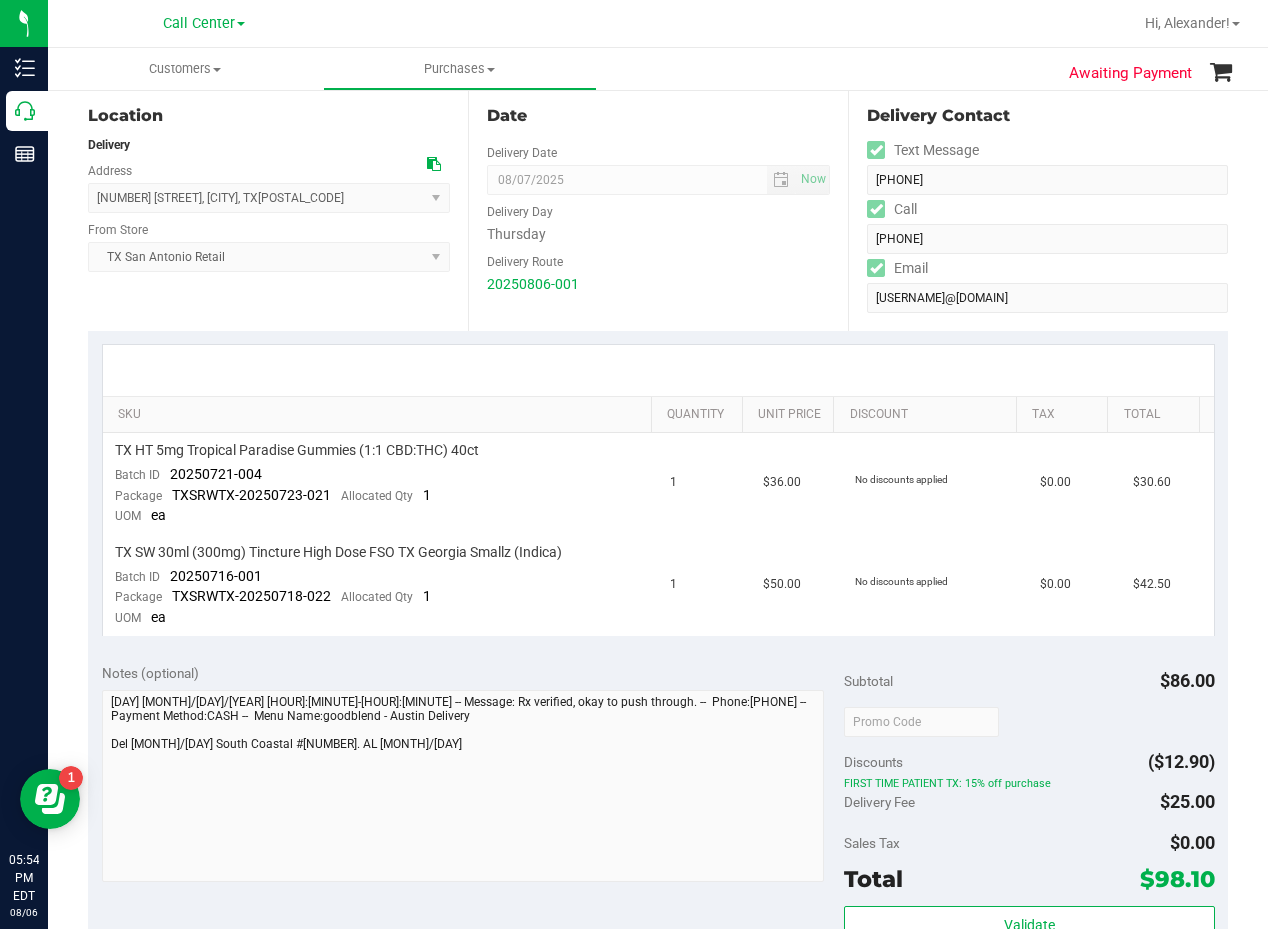 click on "Delivery Route" at bounding box center (658, 259) 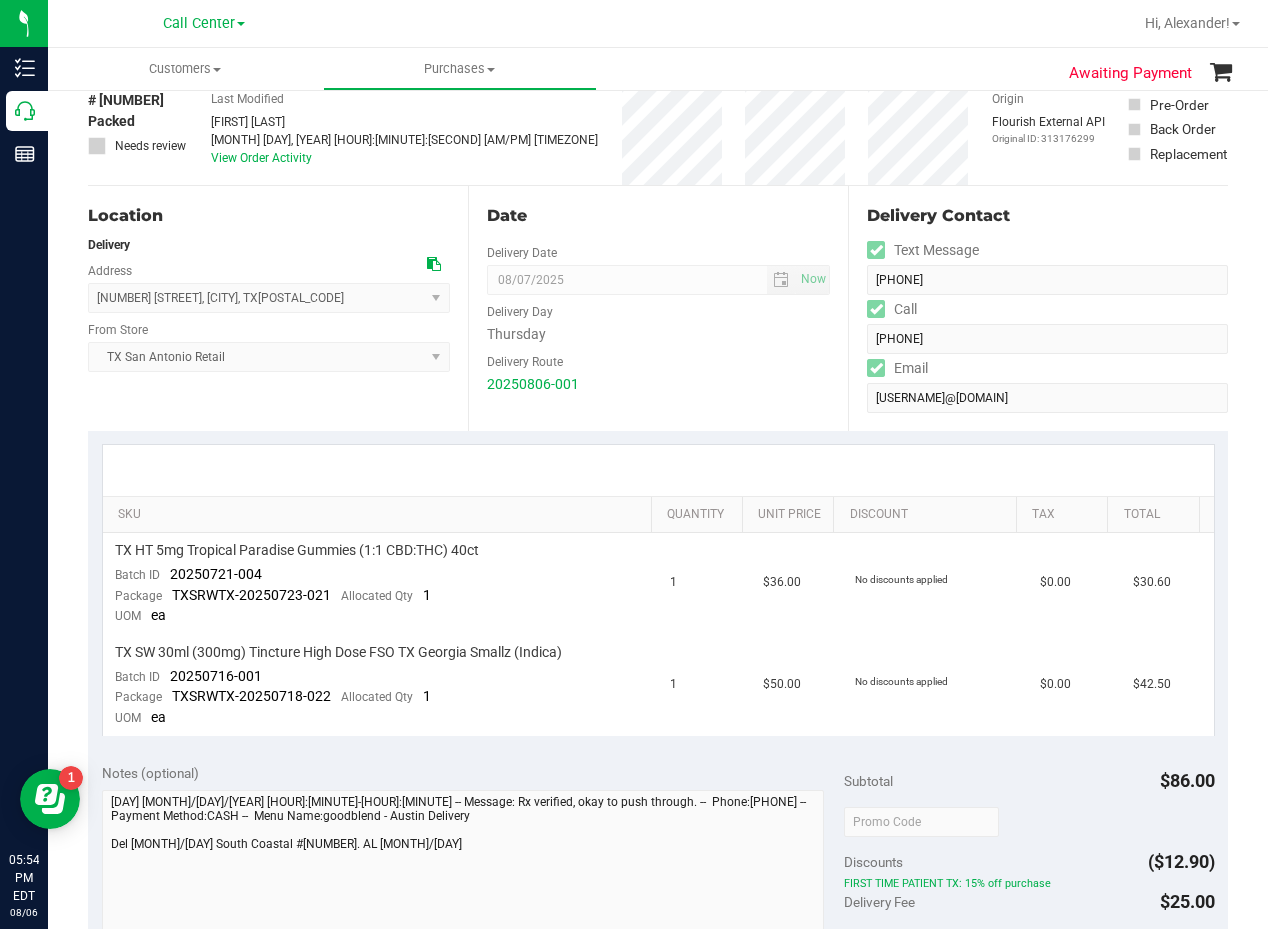 click on "Date" at bounding box center [658, 216] 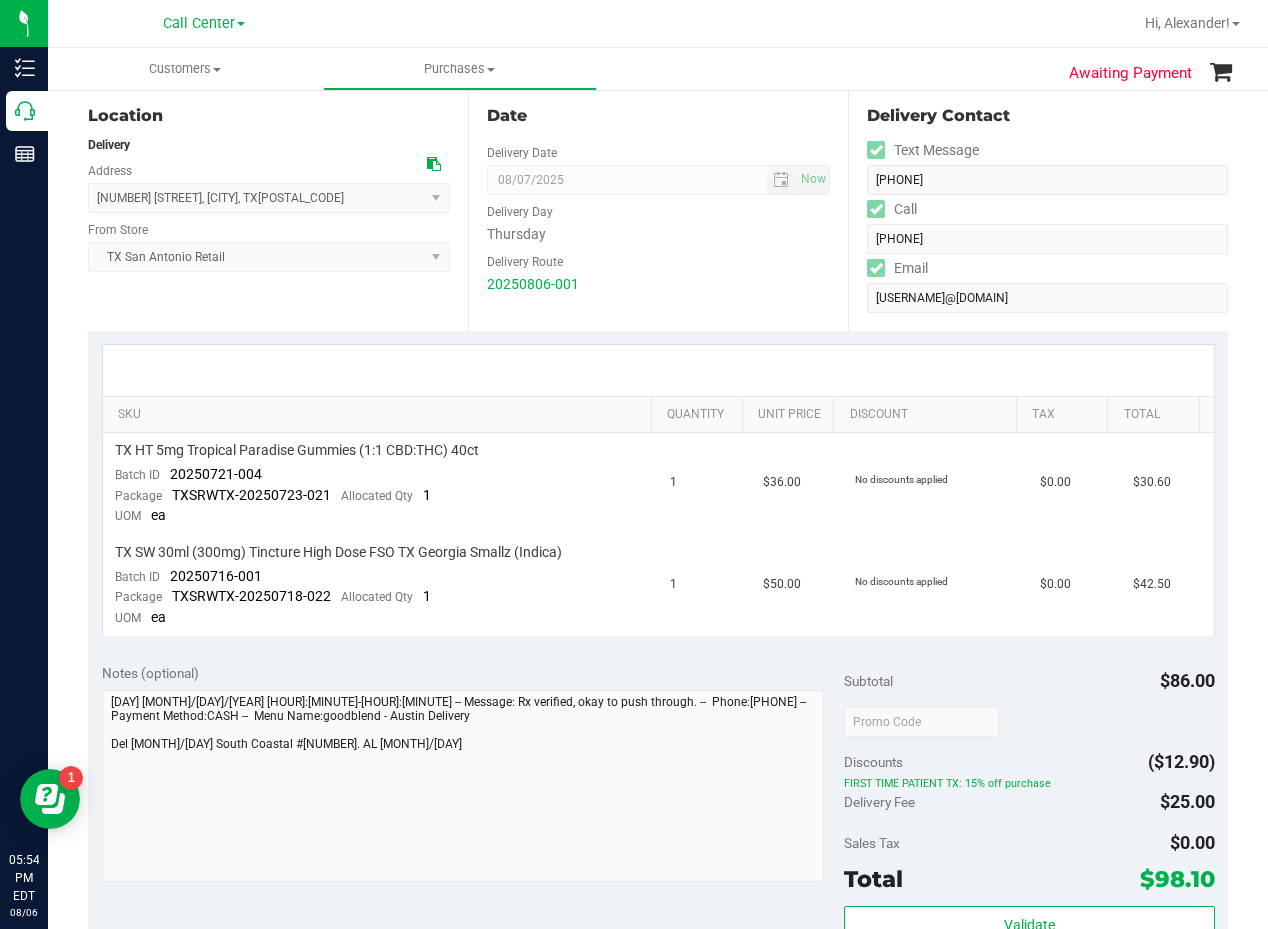 scroll, scrollTop: 100, scrollLeft: 0, axis: vertical 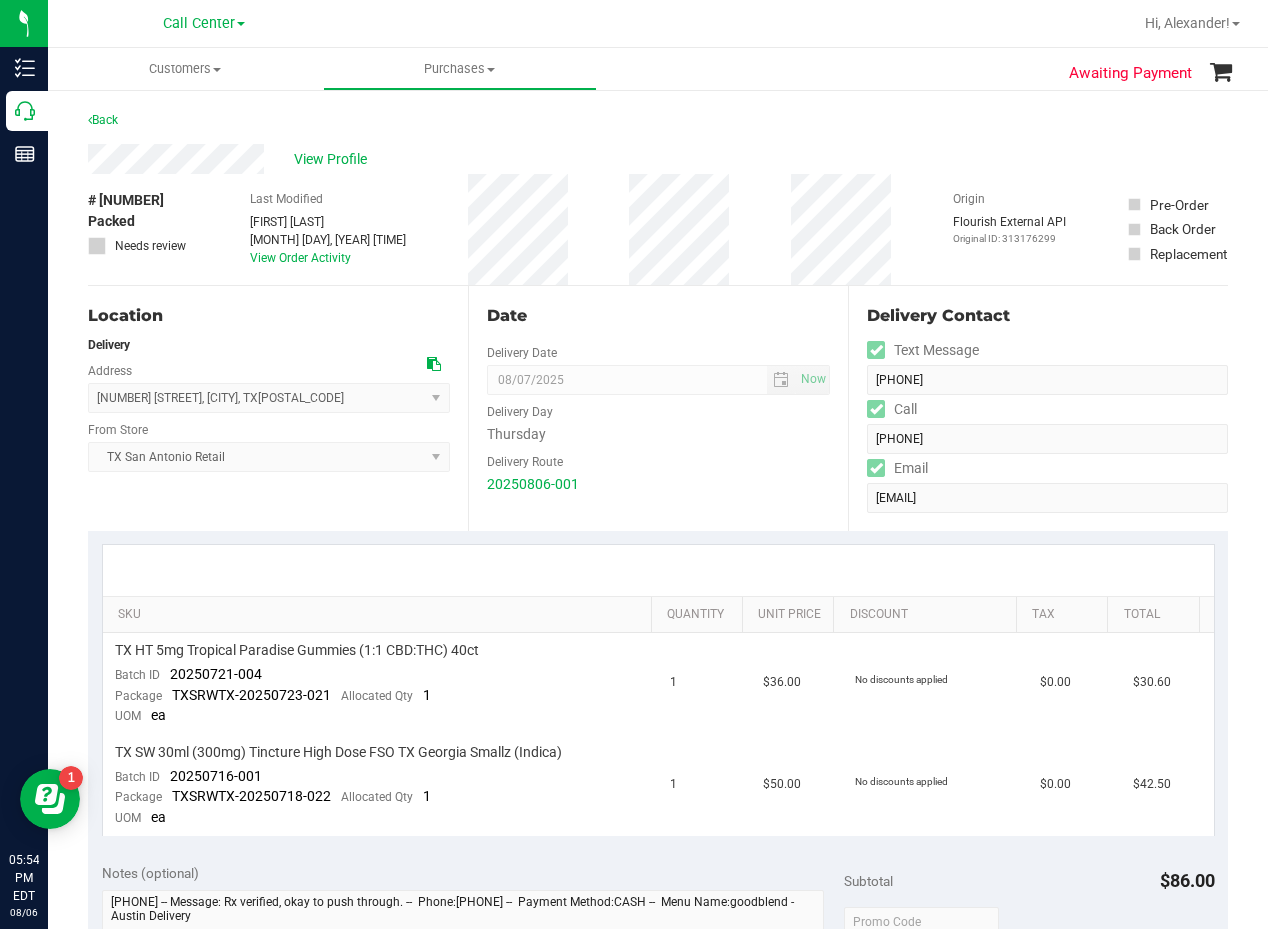 click on "Delivery Route" at bounding box center (658, 459) 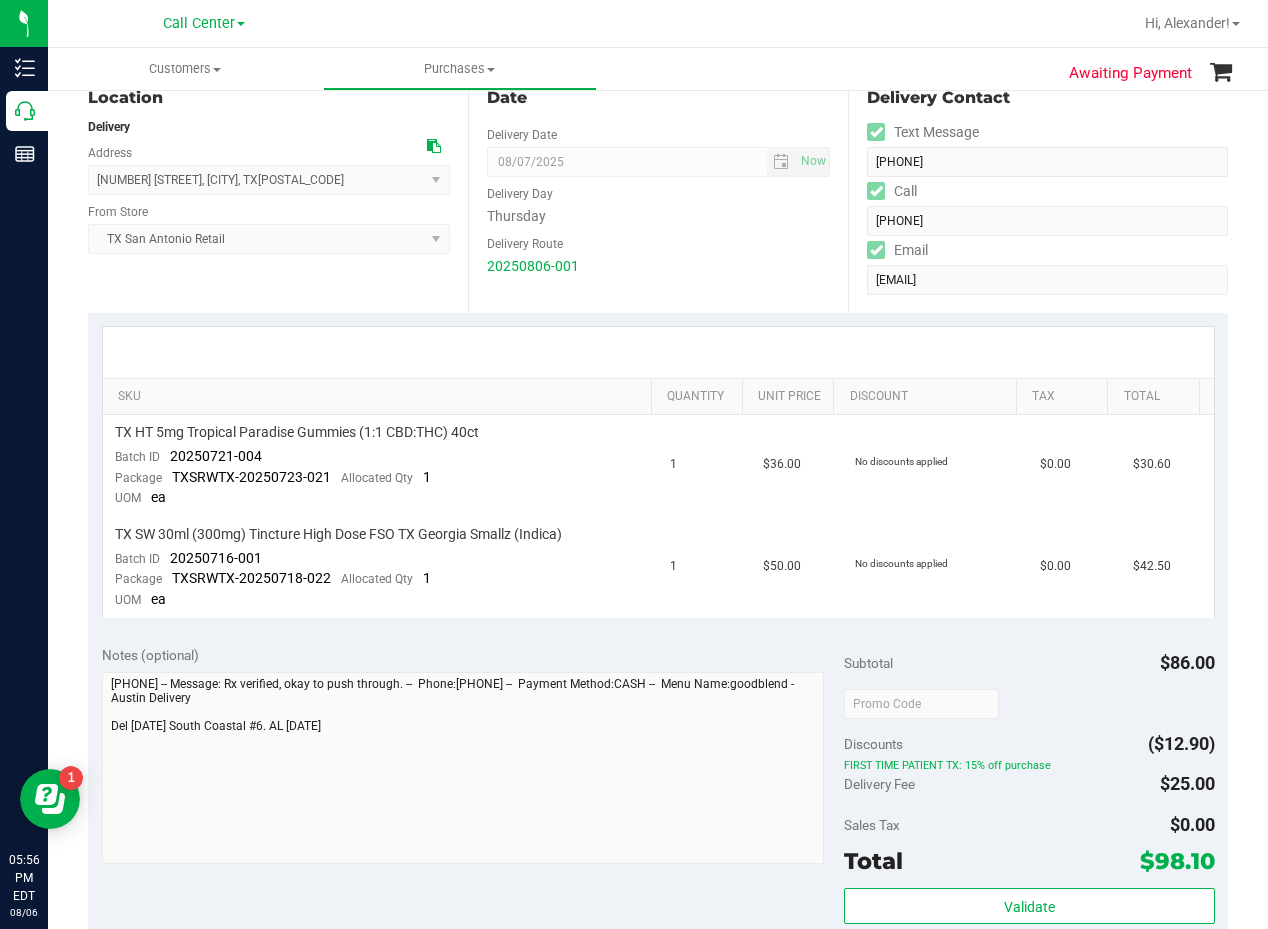 scroll, scrollTop: 400, scrollLeft: 0, axis: vertical 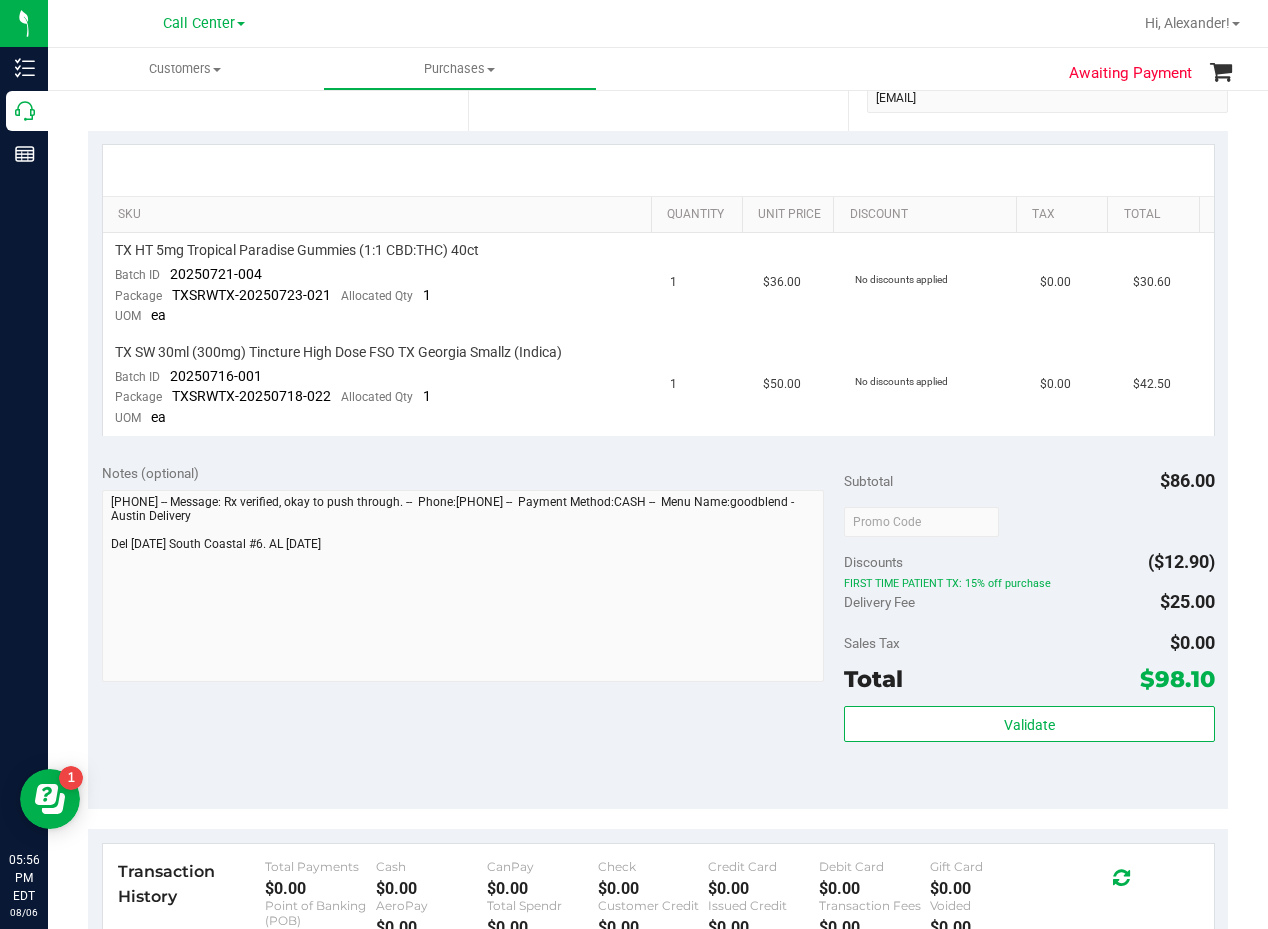 click on "SKU Quantity Unit Price Discount Tax Total
TX HT 5mg Tropical Paradise Gummies (1:1 CBD:THC) 40ct
Batch ID
20250721-004
Package
TXSRWTX-20250723-021
Allocated Qty
1
UOM
ea
1
$36.00
No discounts applied
$0.00
$30.60
TX SW 30ml (300mg) Tincture High Dose FSO TX Georgia Smallz (Indica)
Batch ID
20250716-001
Package 1 UOM ea 1" at bounding box center [658, 290] 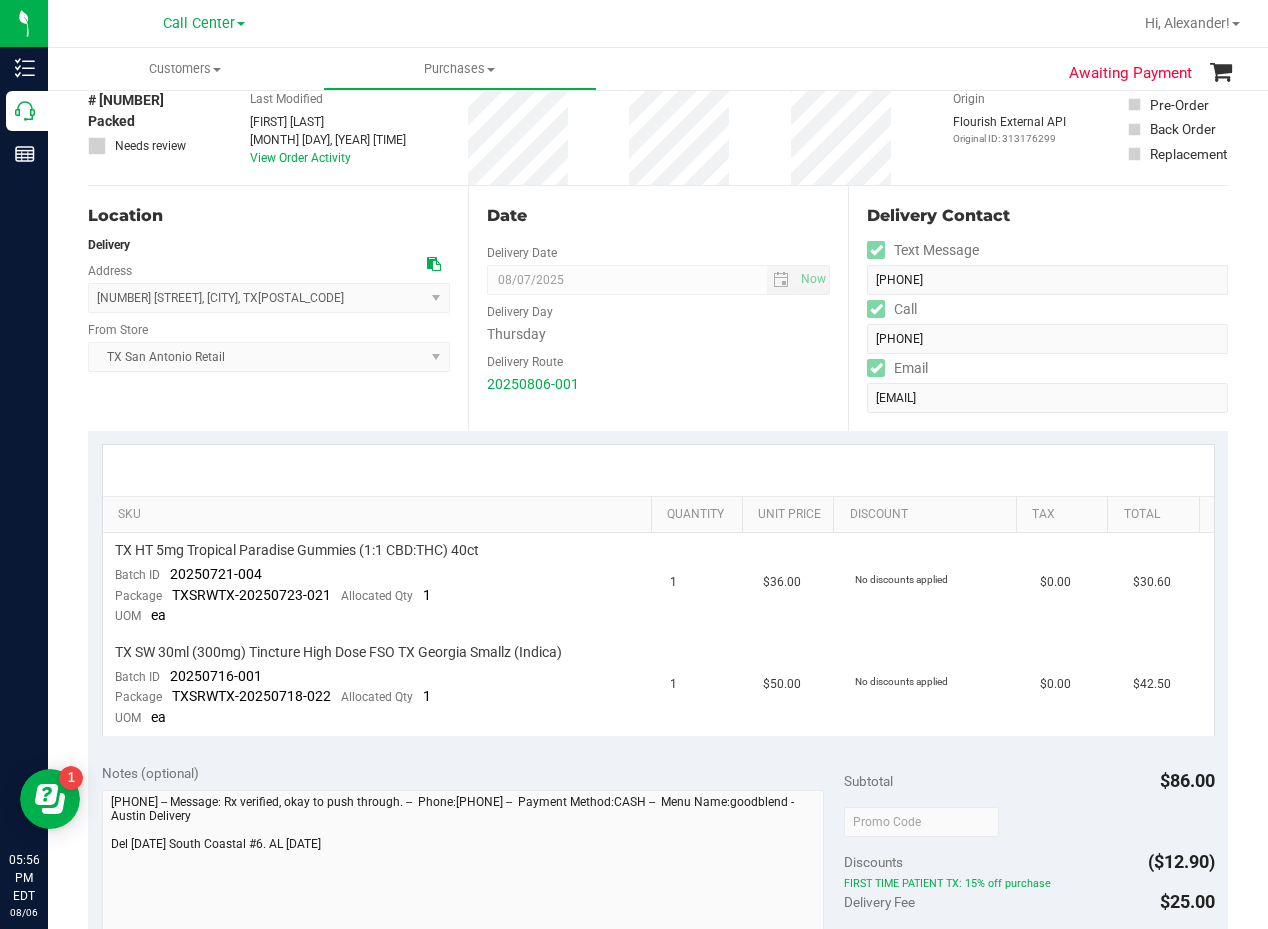 click on "20250806-001" at bounding box center (658, 384) 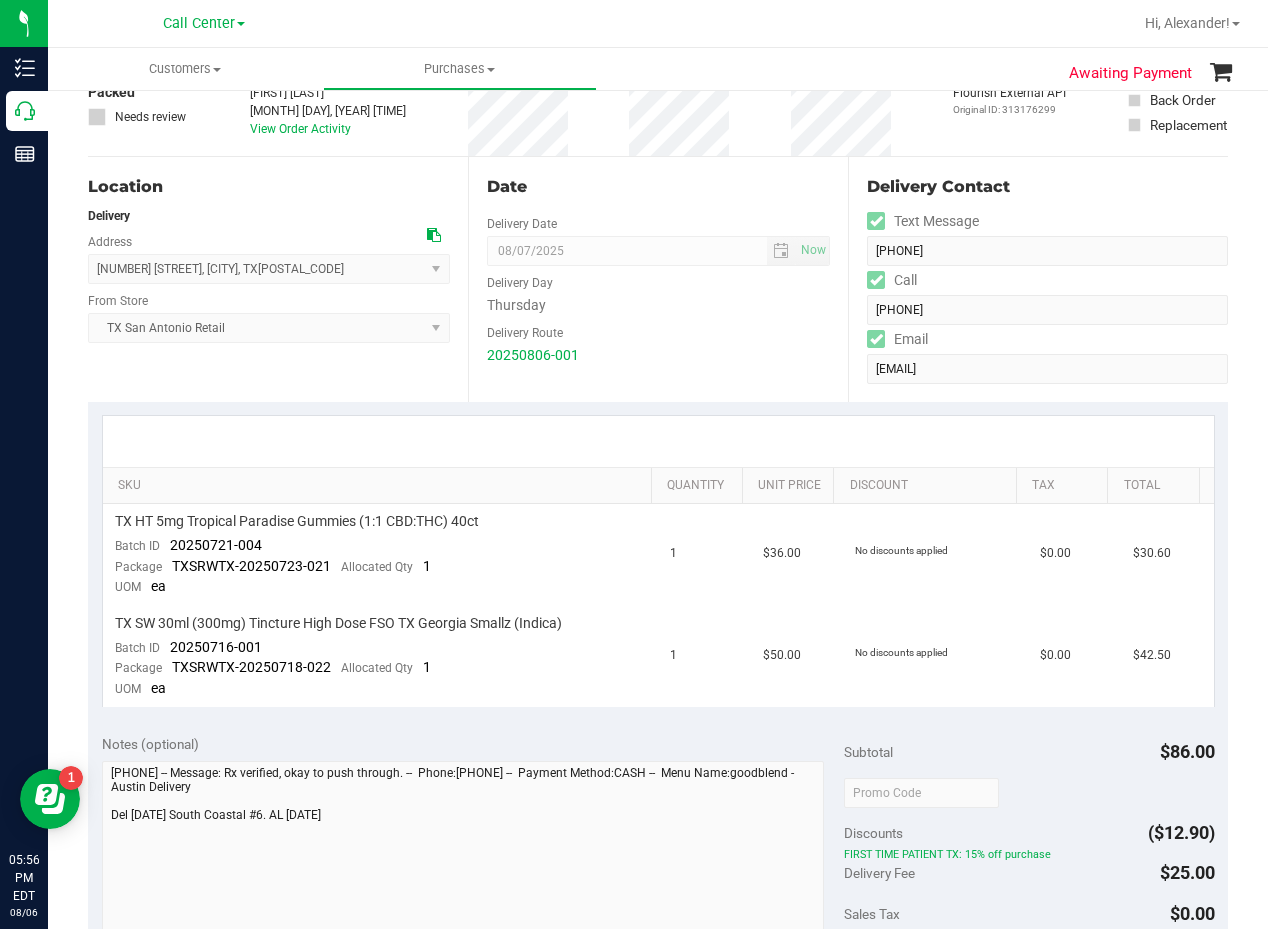 scroll, scrollTop: 0, scrollLeft: 0, axis: both 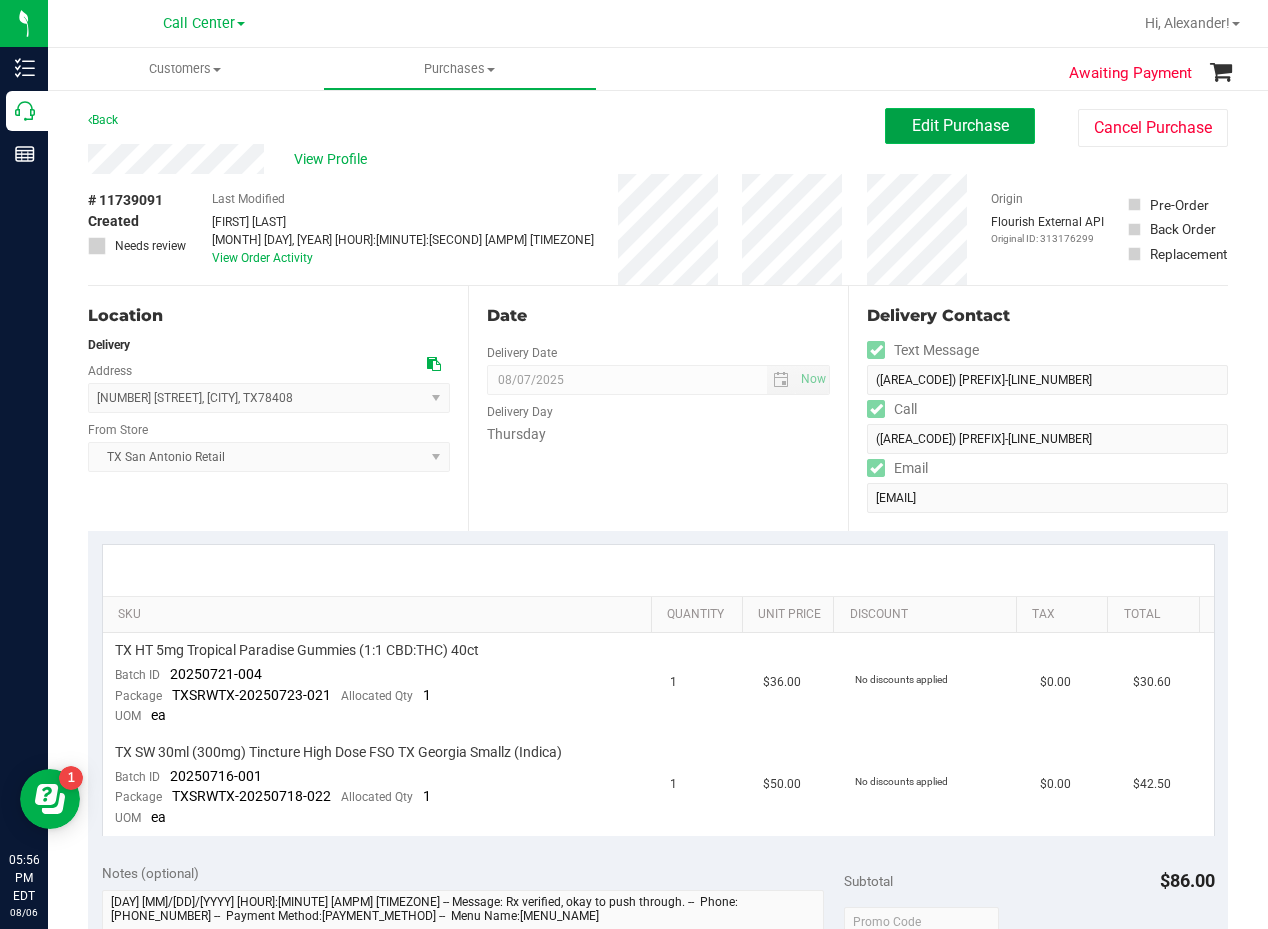 click on "Edit Purchase" at bounding box center [960, 125] 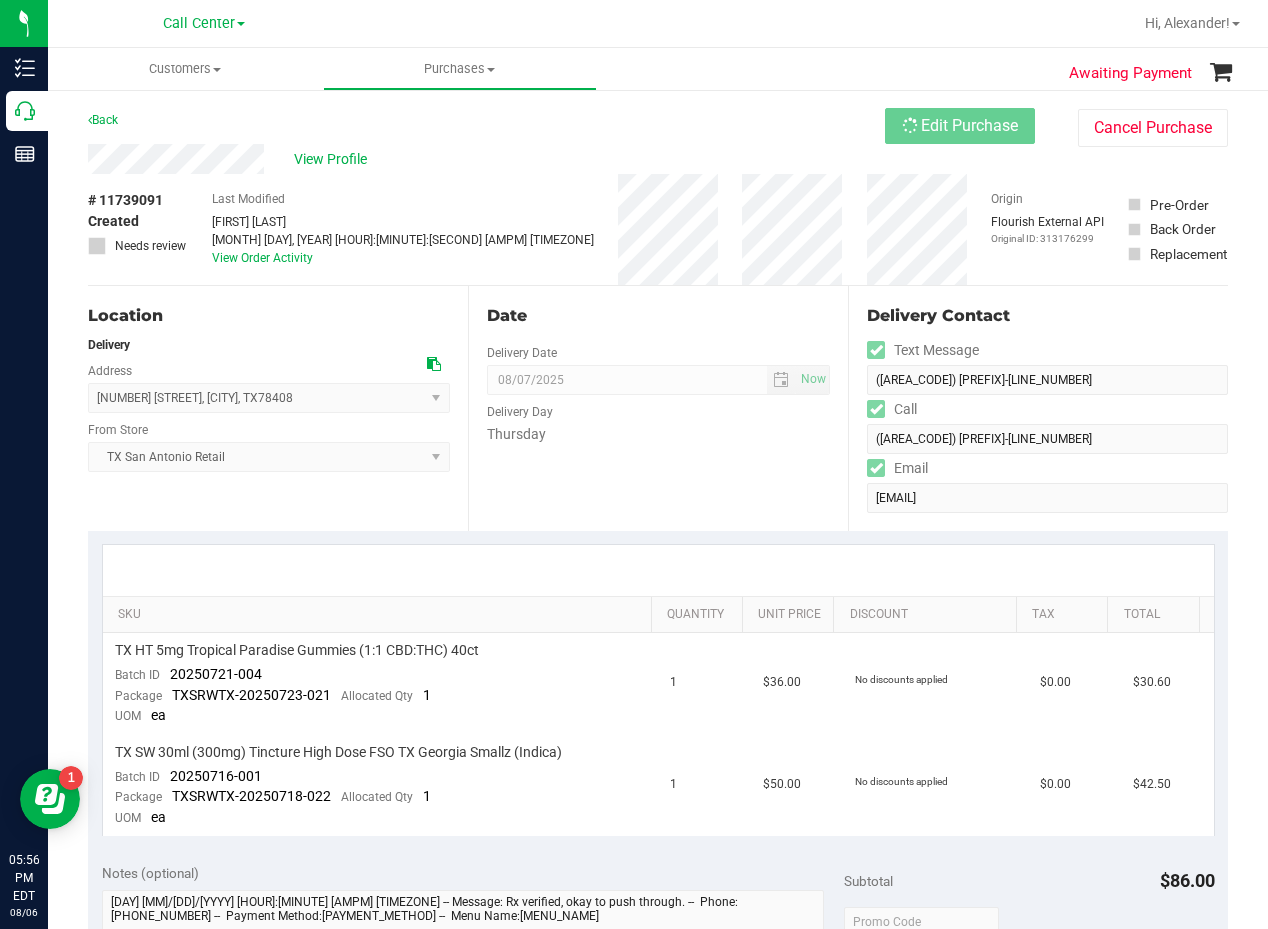 click on "Back
Edit Purchase
Cancel Purchase" at bounding box center [658, 126] 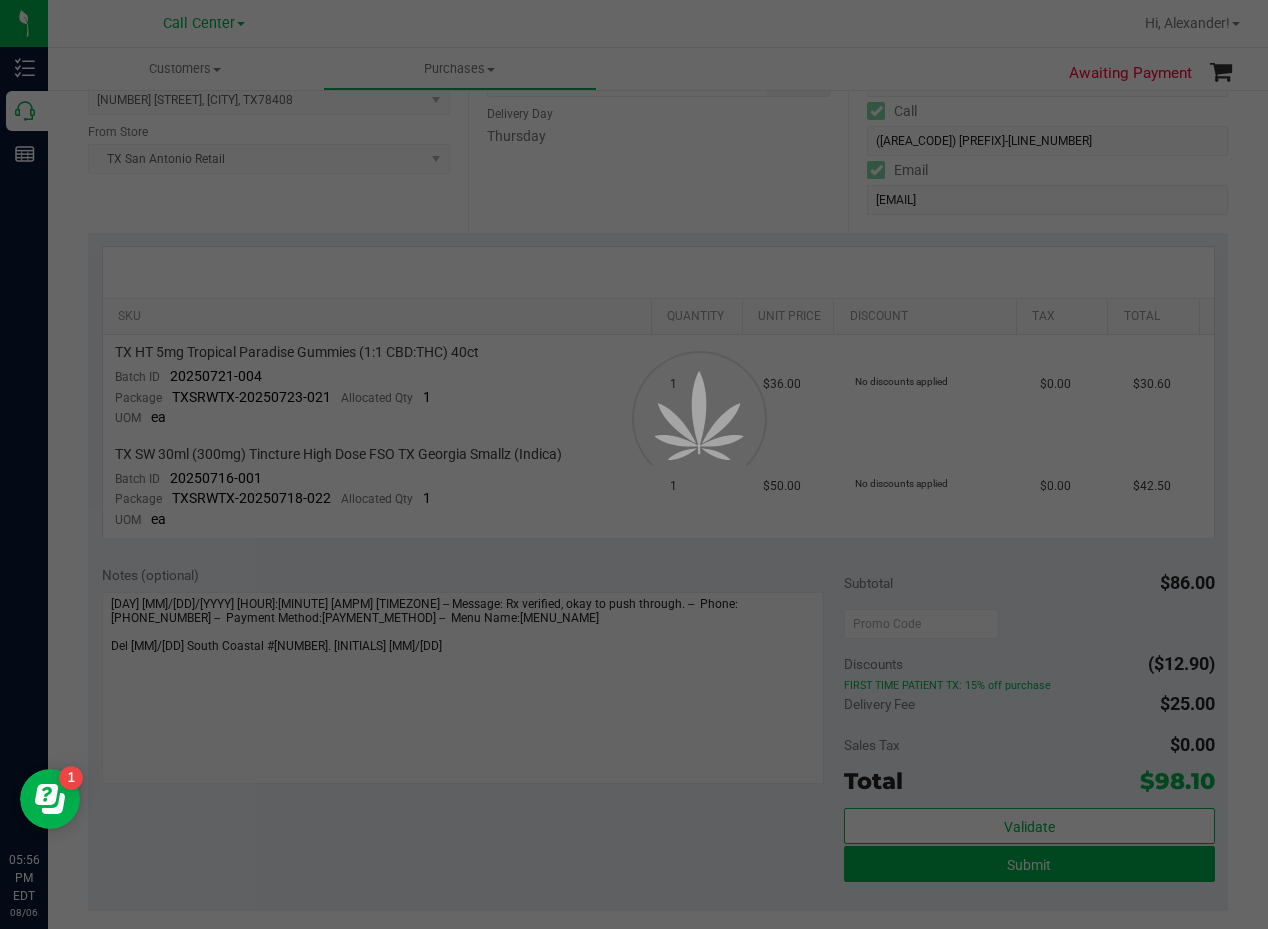 scroll, scrollTop: 300, scrollLeft: 0, axis: vertical 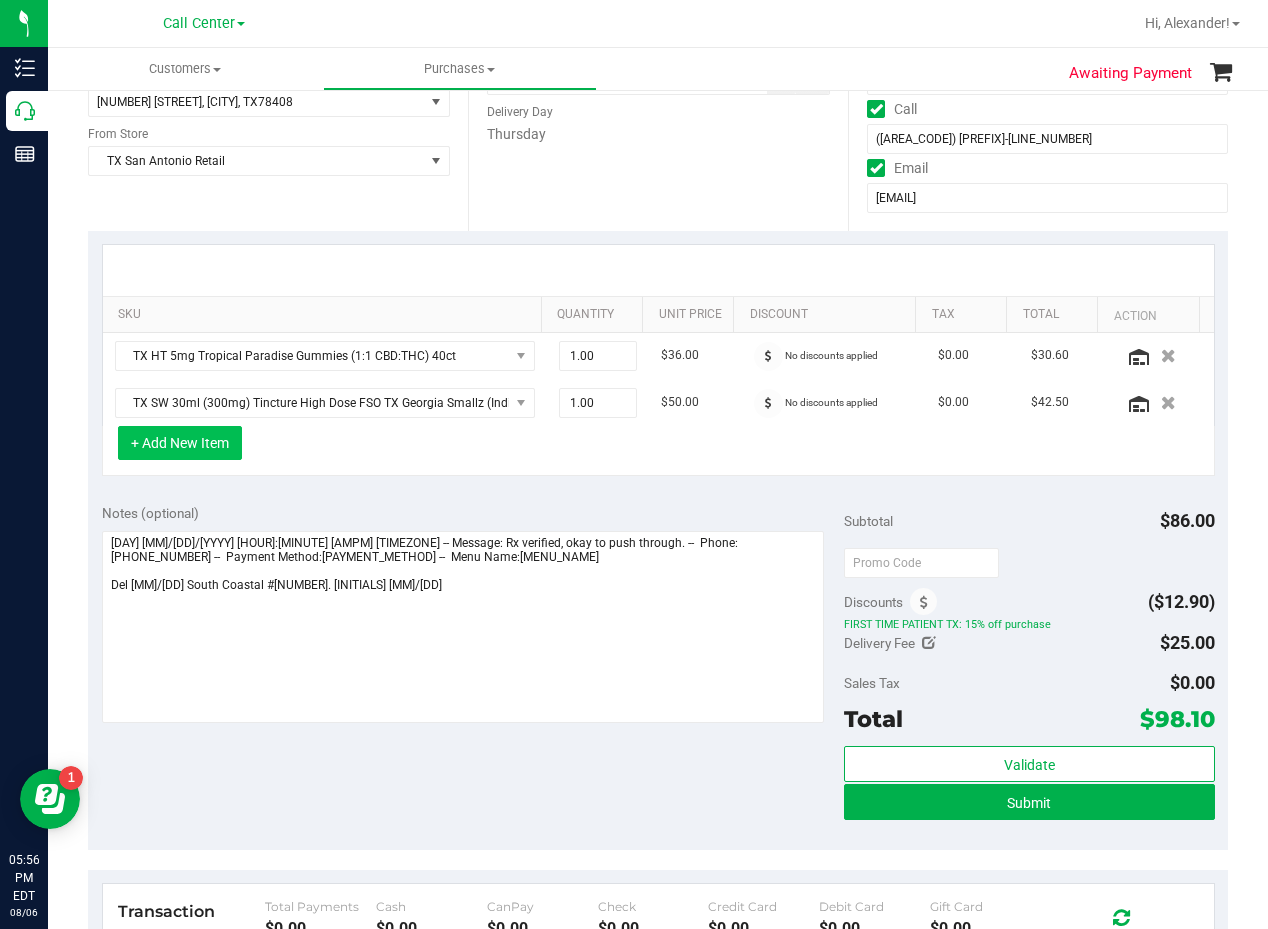 click on "+ Add New Item" at bounding box center (180, 443) 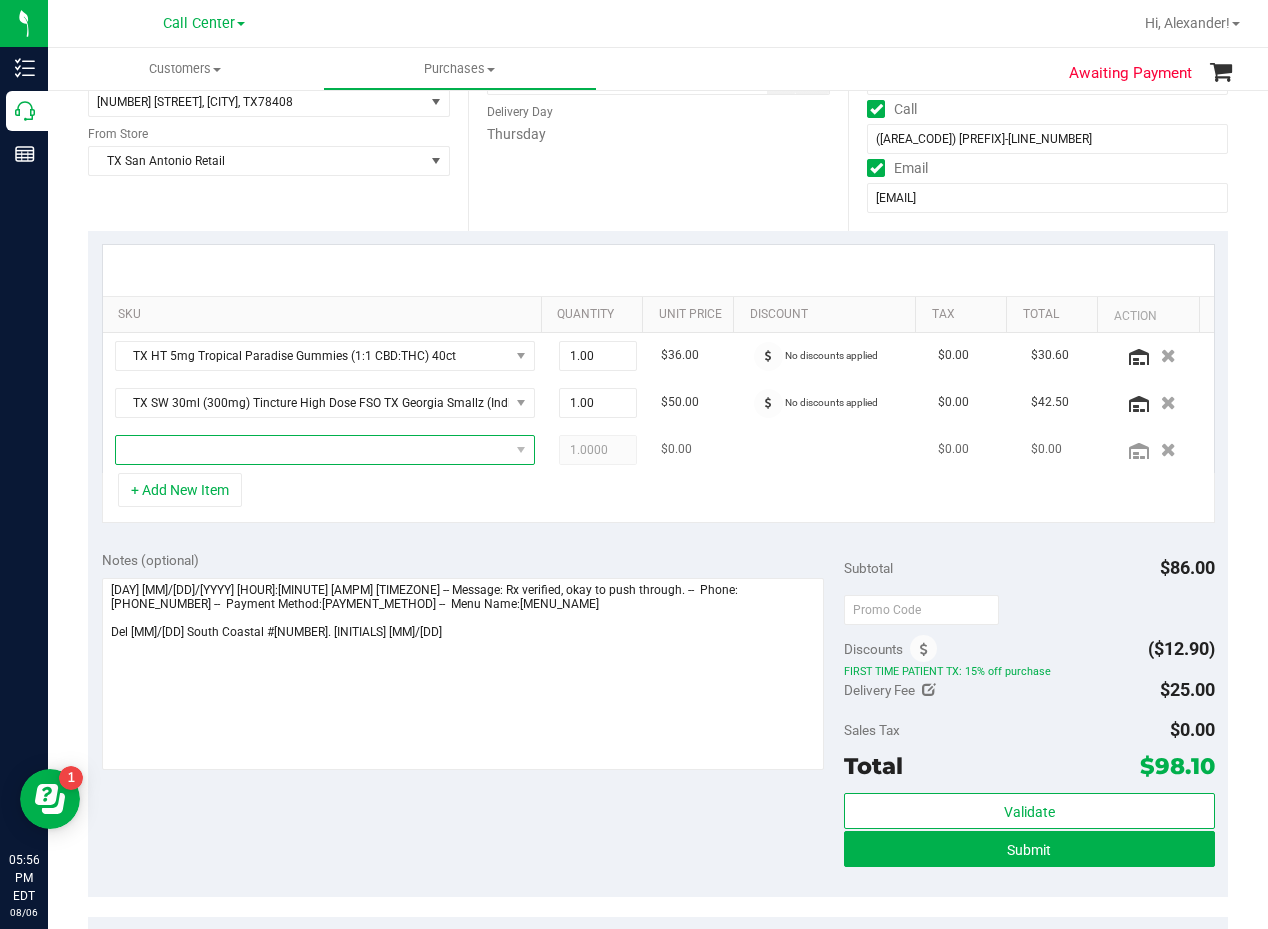 click at bounding box center [312, 450] 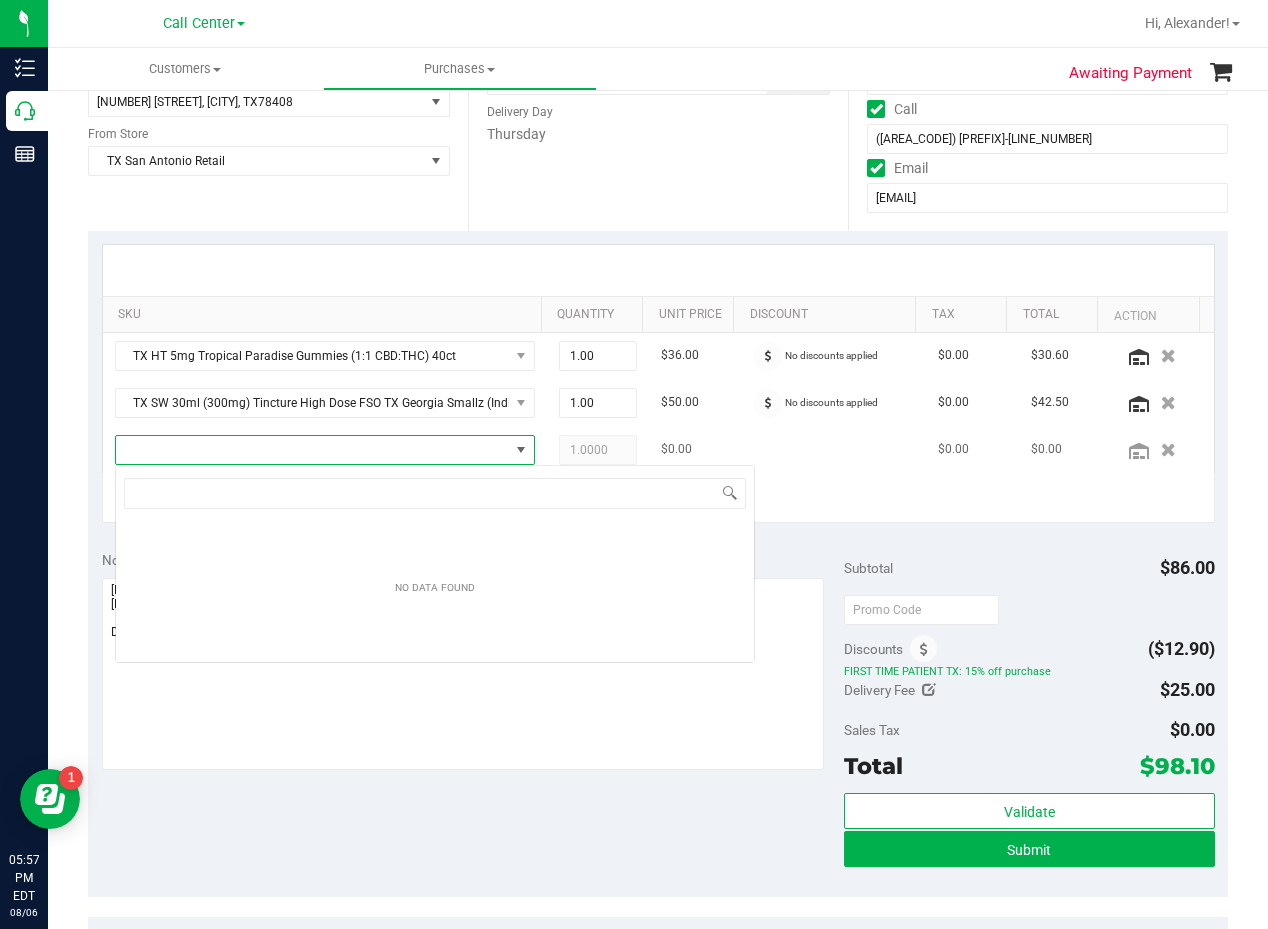 scroll, scrollTop: 99970, scrollLeft: 99593, axis: both 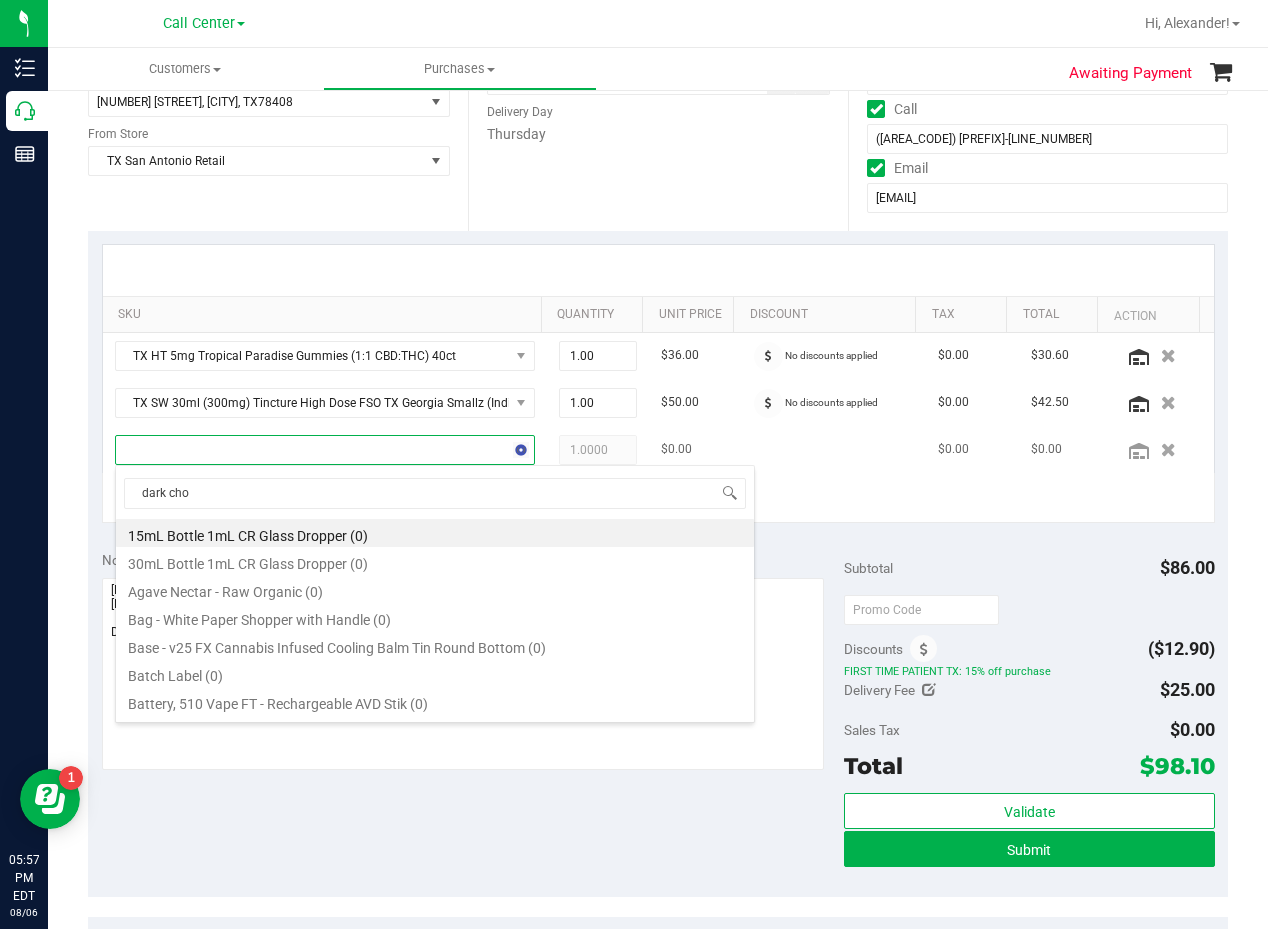 type on "dark choc" 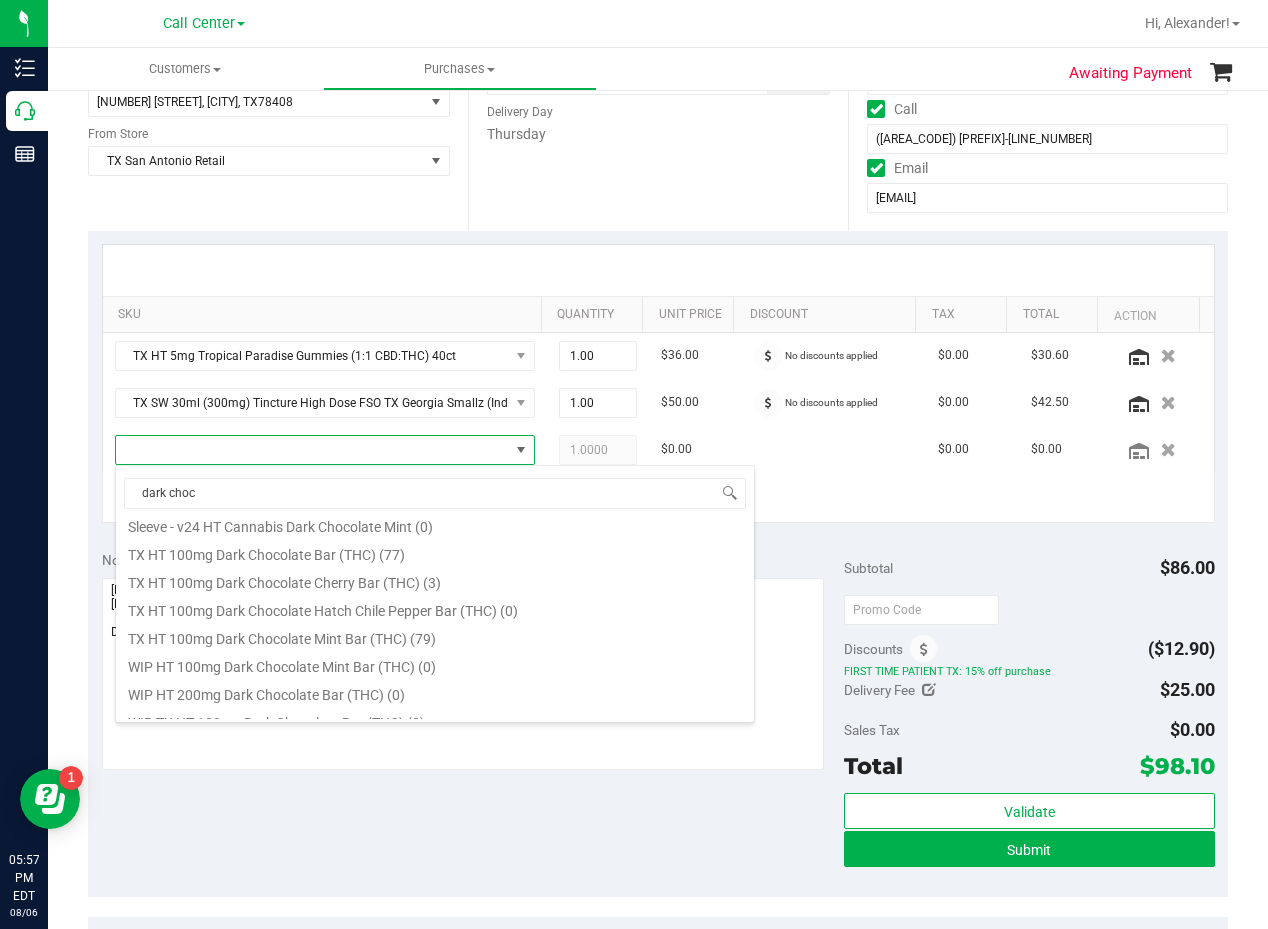 scroll, scrollTop: 960, scrollLeft: 0, axis: vertical 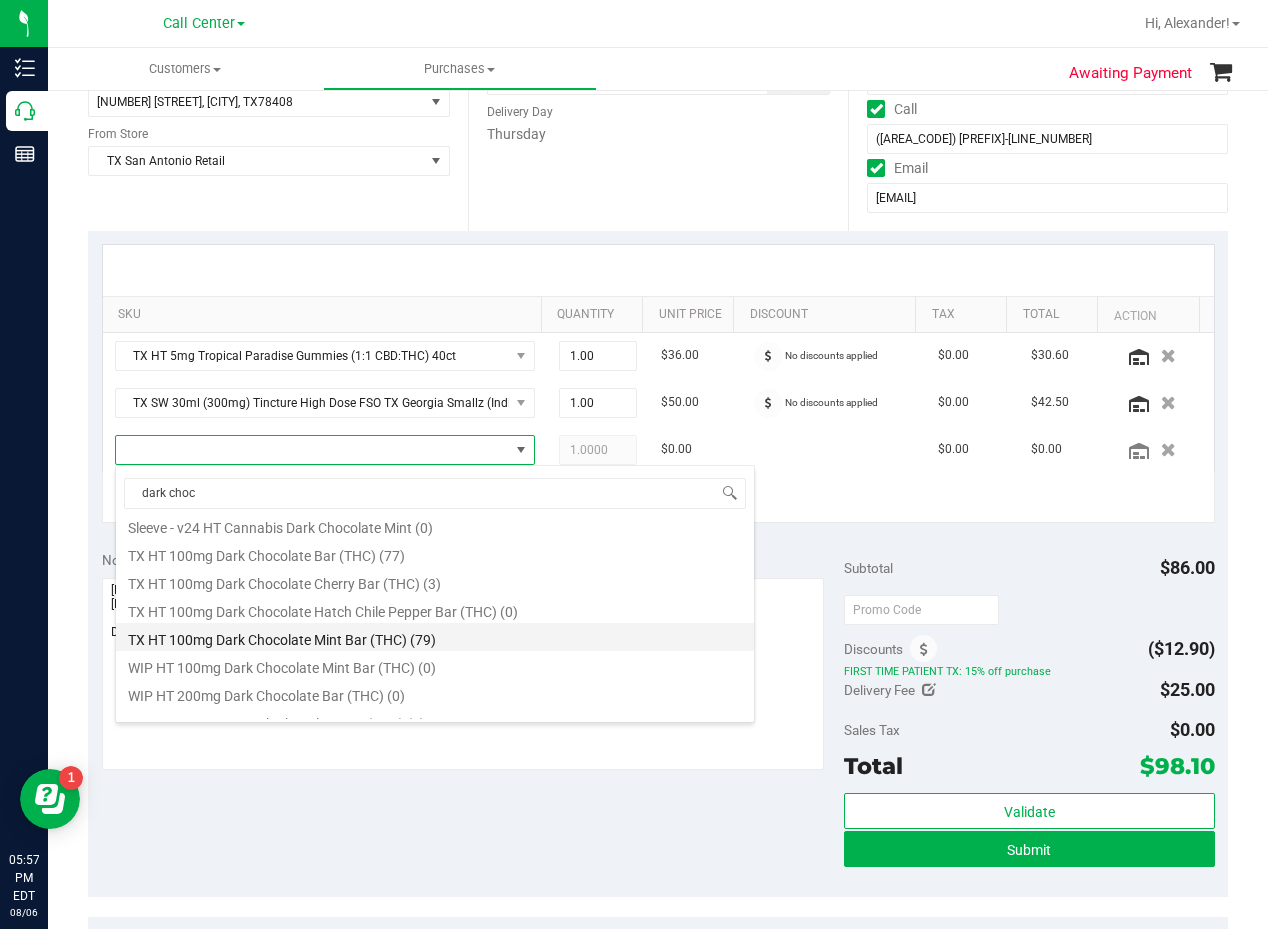 click on "TX HT 100mg Dark Chocolate Mint Bar (THC) (79)" at bounding box center (435, 637) 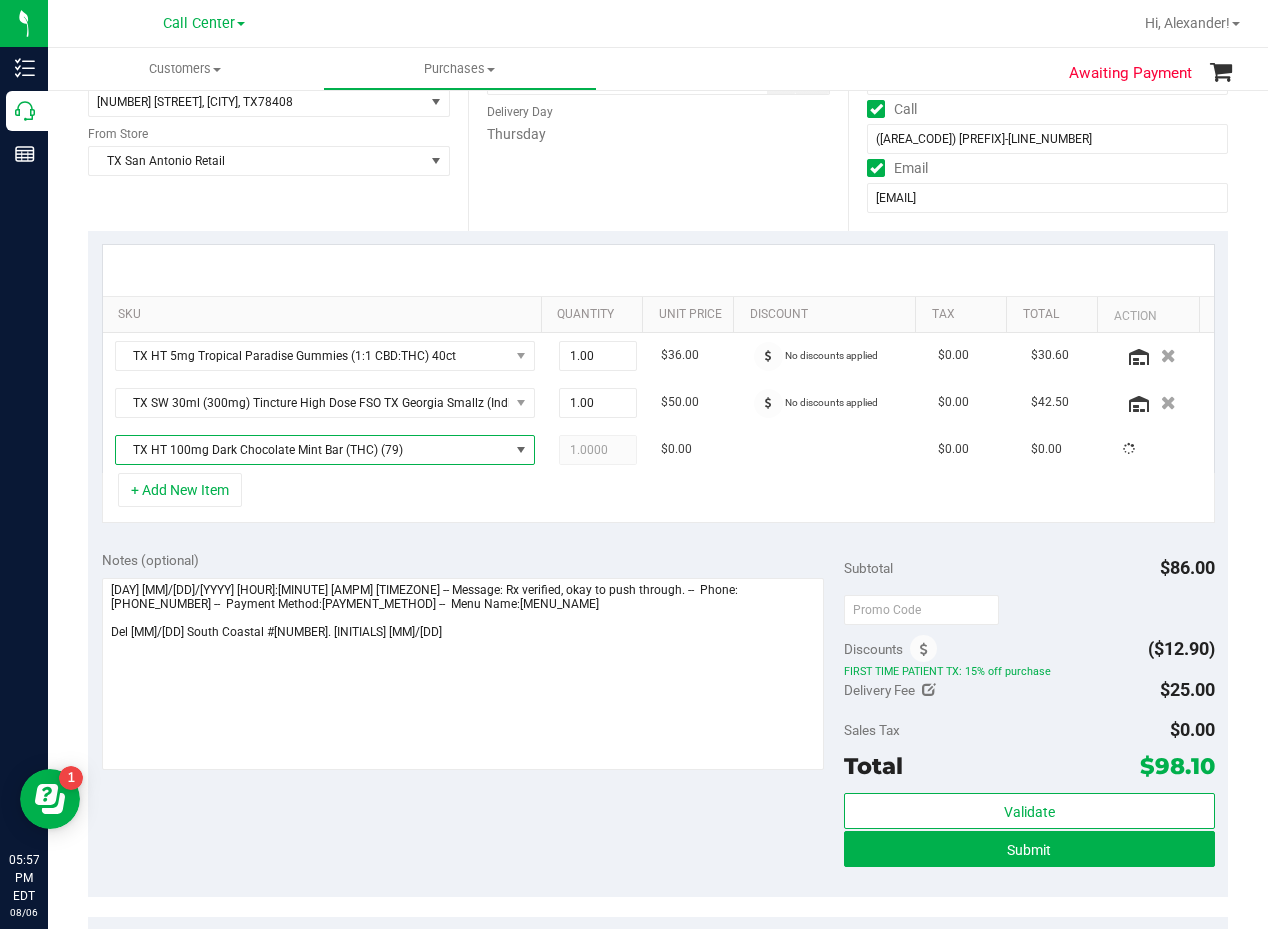click on "Notes (optional)
Subtotal
$86.00
Discounts
($12.90)
FIRST TIME PATIENT TX:
15%
off
purchase
Delivery Fee
$25.00
Sales Tax
$0.00" at bounding box center [658, 717] 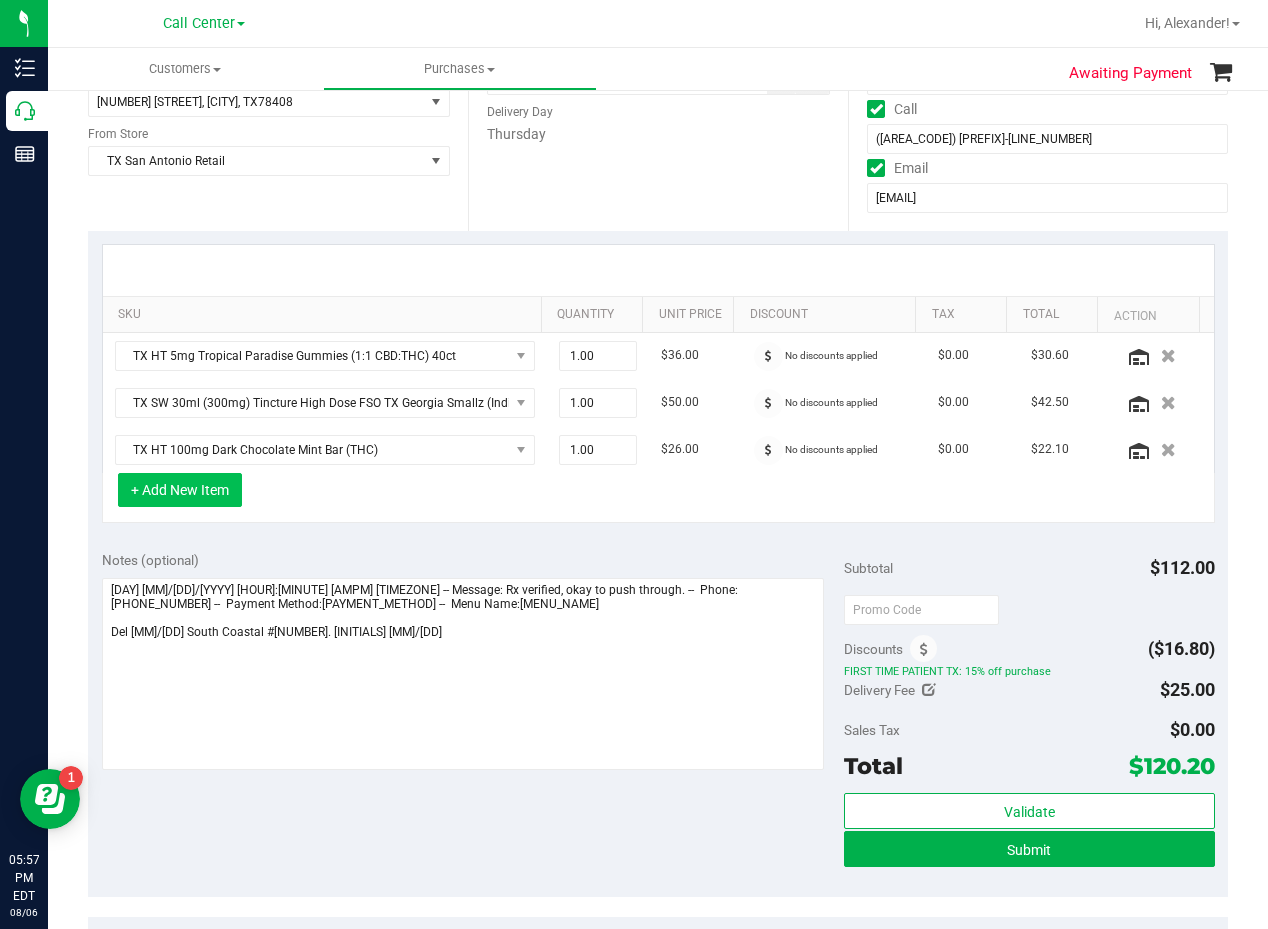 click on "+ Add New Item" at bounding box center [180, 490] 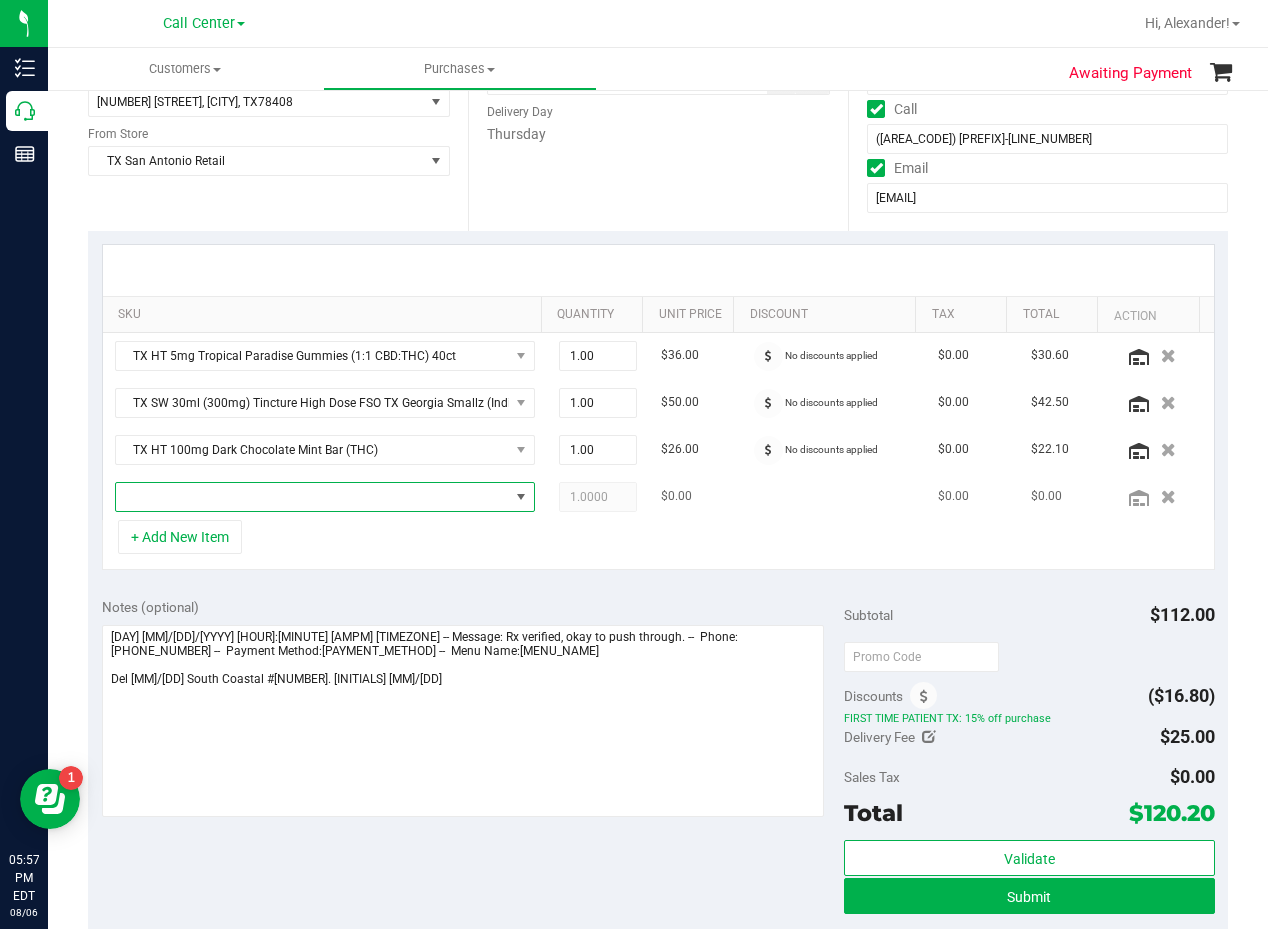 click at bounding box center [312, 497] 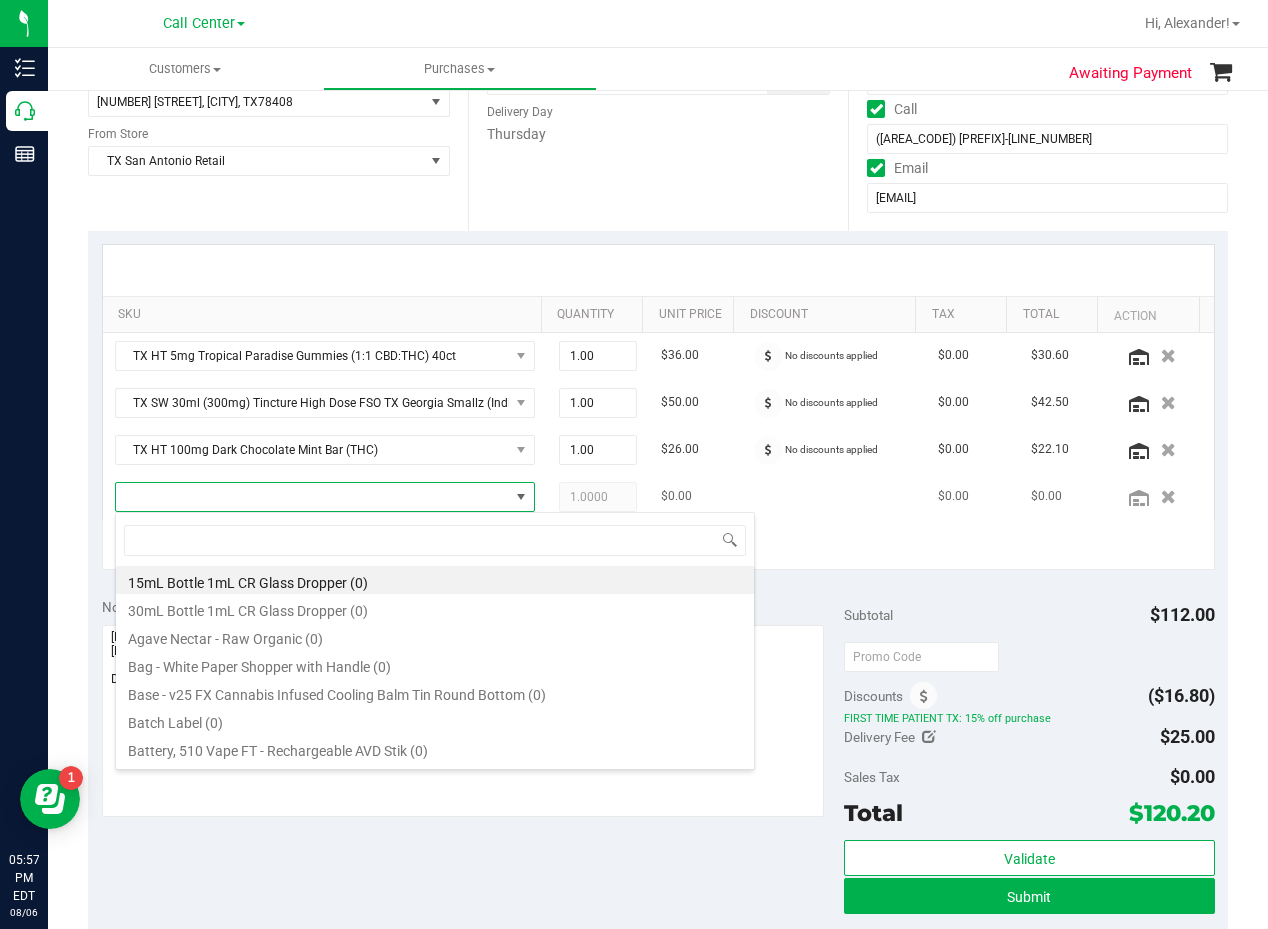scroll, scrollTop: 99970, scrollLeft: 99593, axis: both 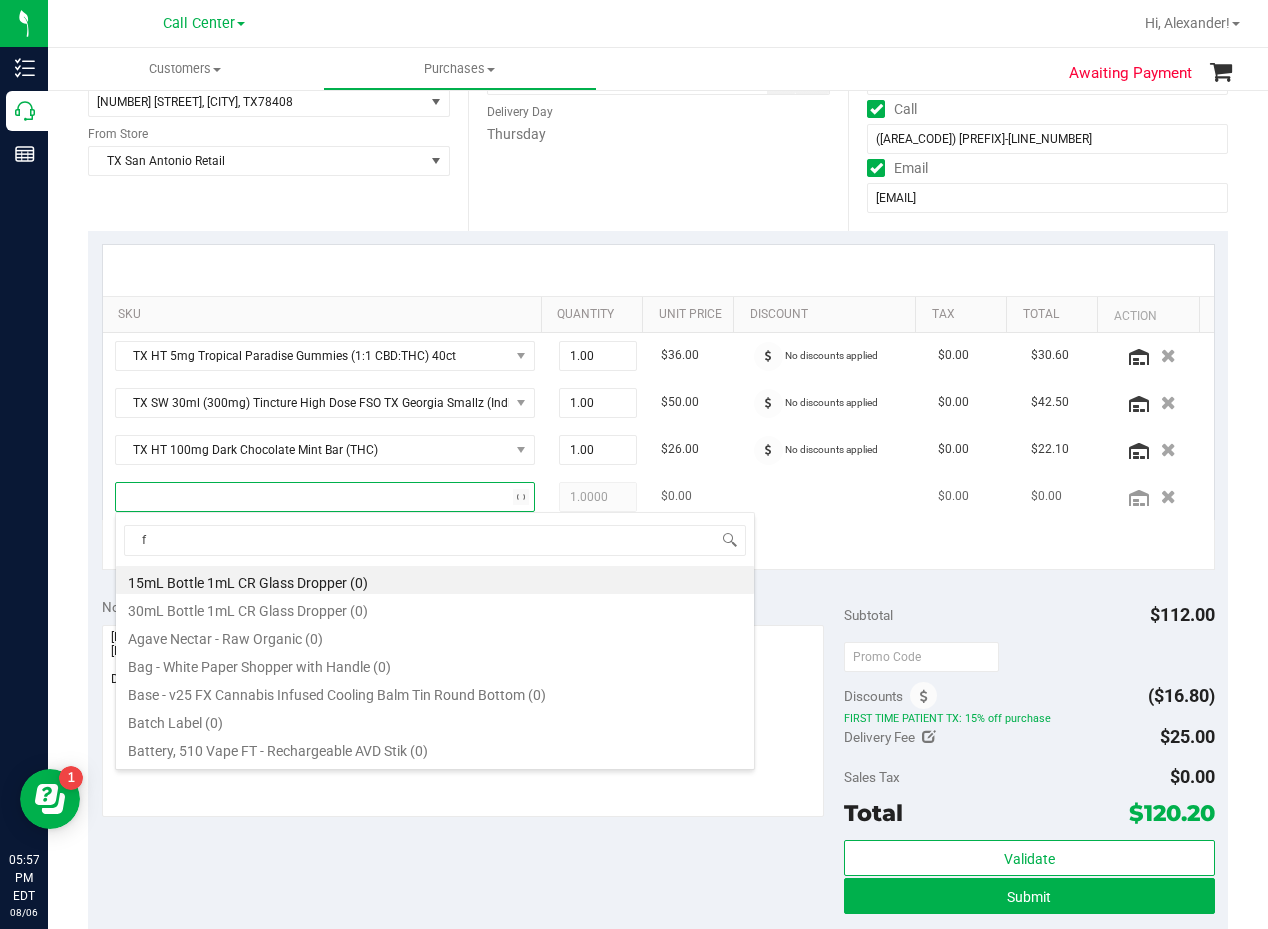 type on "fx" 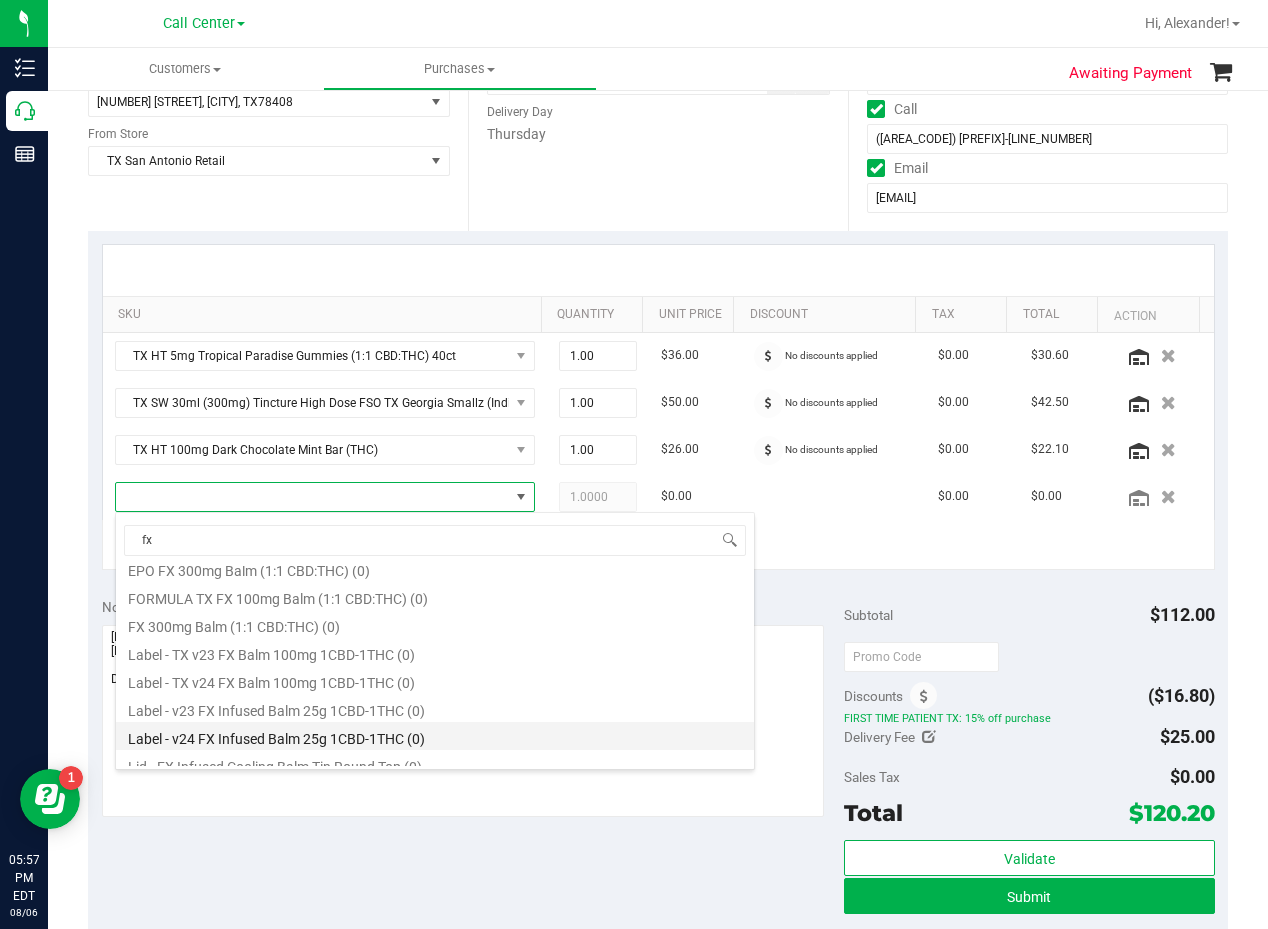 scroll, scrollTop: 136, scrollLeft: 0, axis: vertical 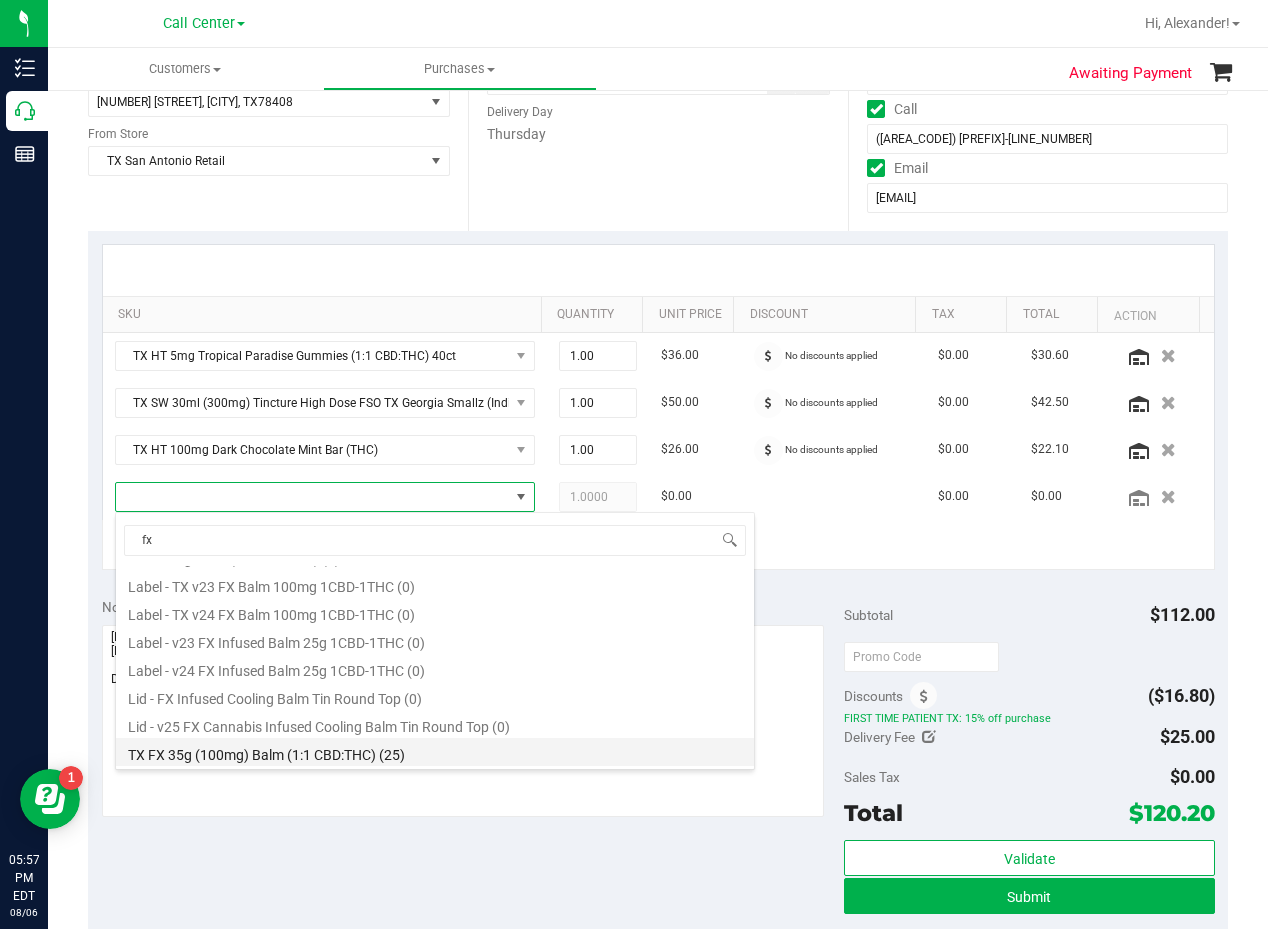 click on "TX FX 35g (100mg) Balm (1:1 CBD:THC) (25)" at bounding box center [435, 752] 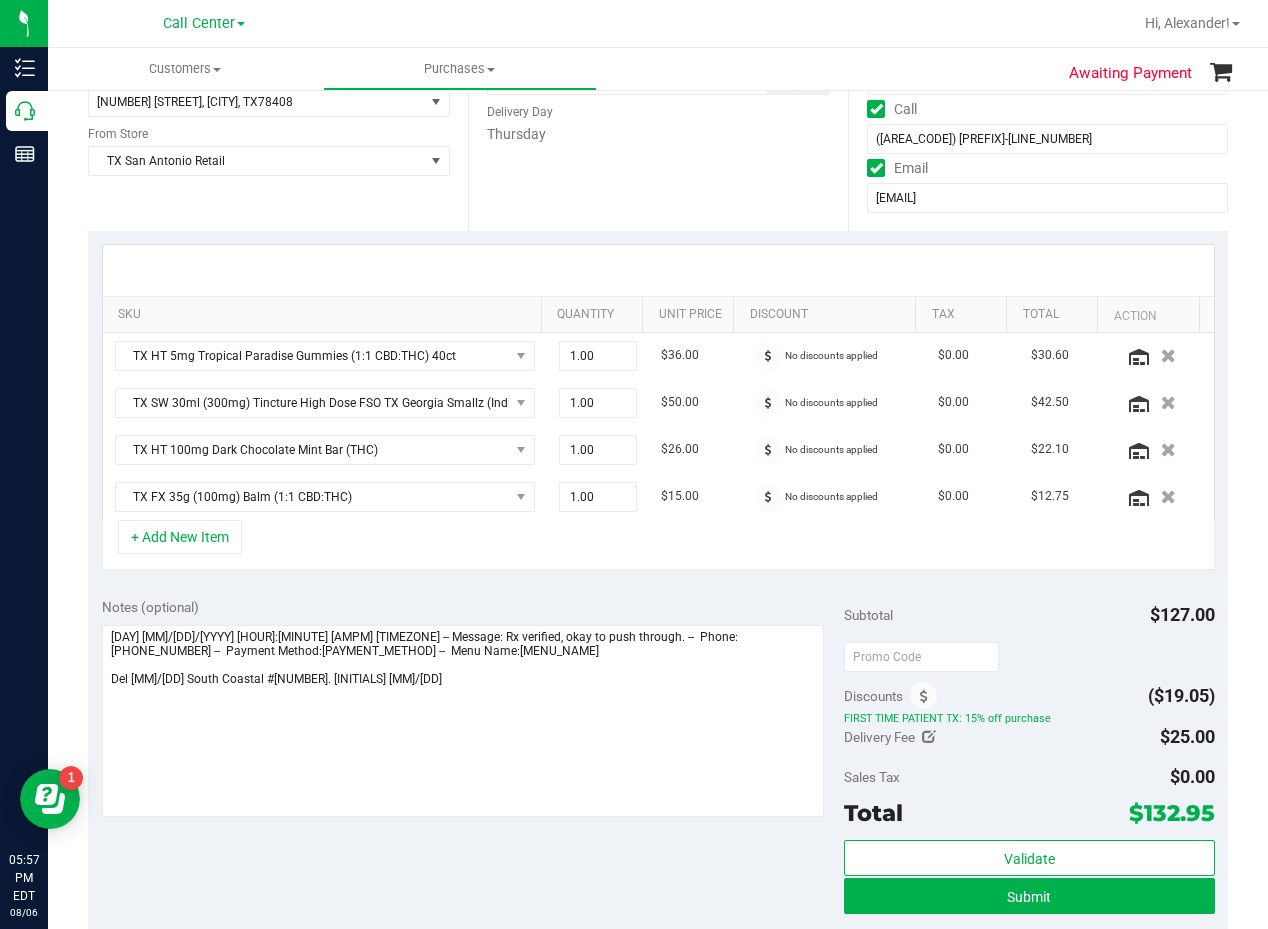 click on "Notes (optional)
Subtotal
[PRICE]
Discounts
([PRICE])
FIRST TIME PATIENT TX:
15%
off
purchase
Delivery Fee
[PRICE]
Sales Tax
[PRICE]" at bounding box center (658, 764) 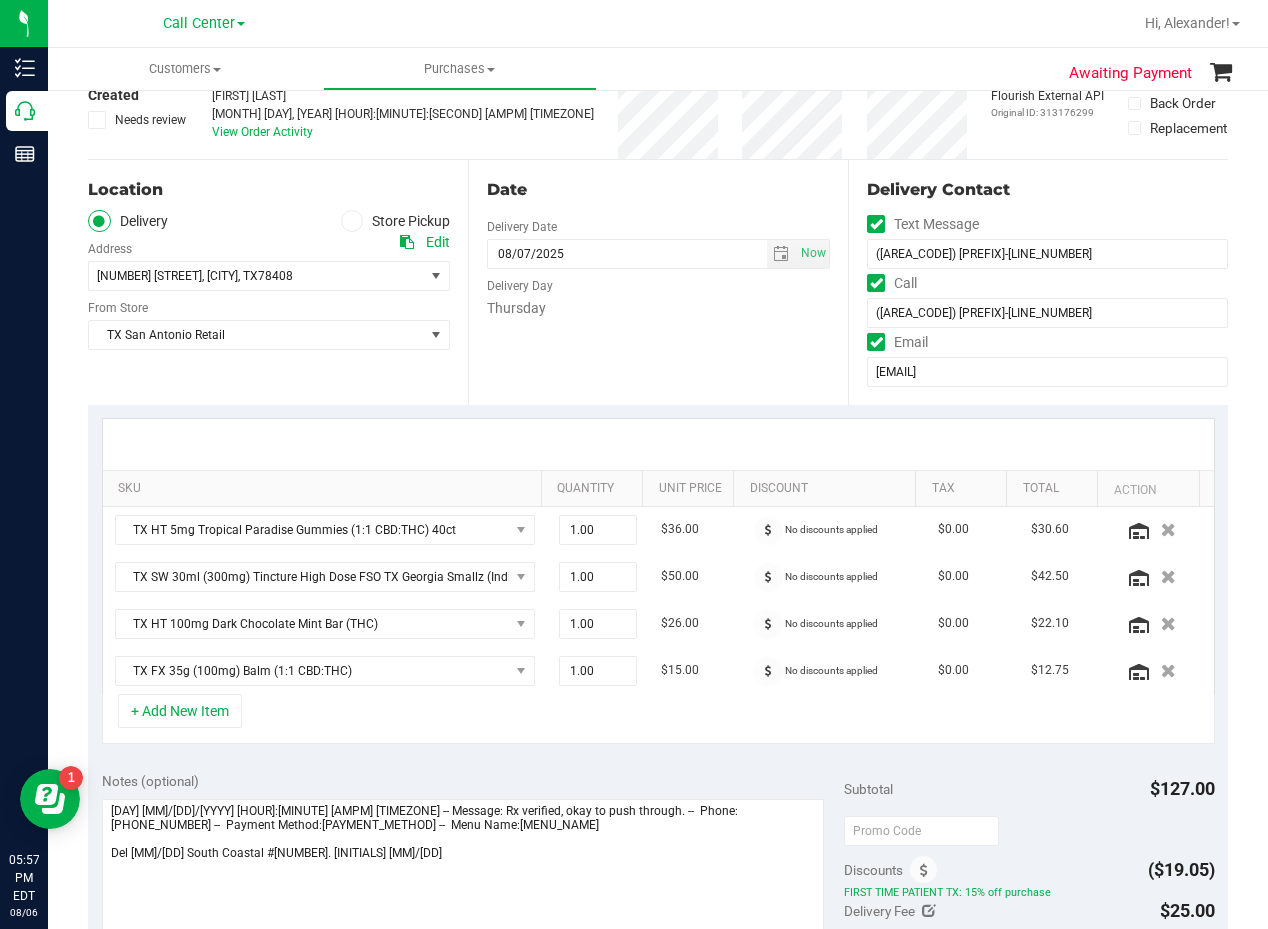 scroll, scrollTop: 0, scrollLeft: 0, axis: both 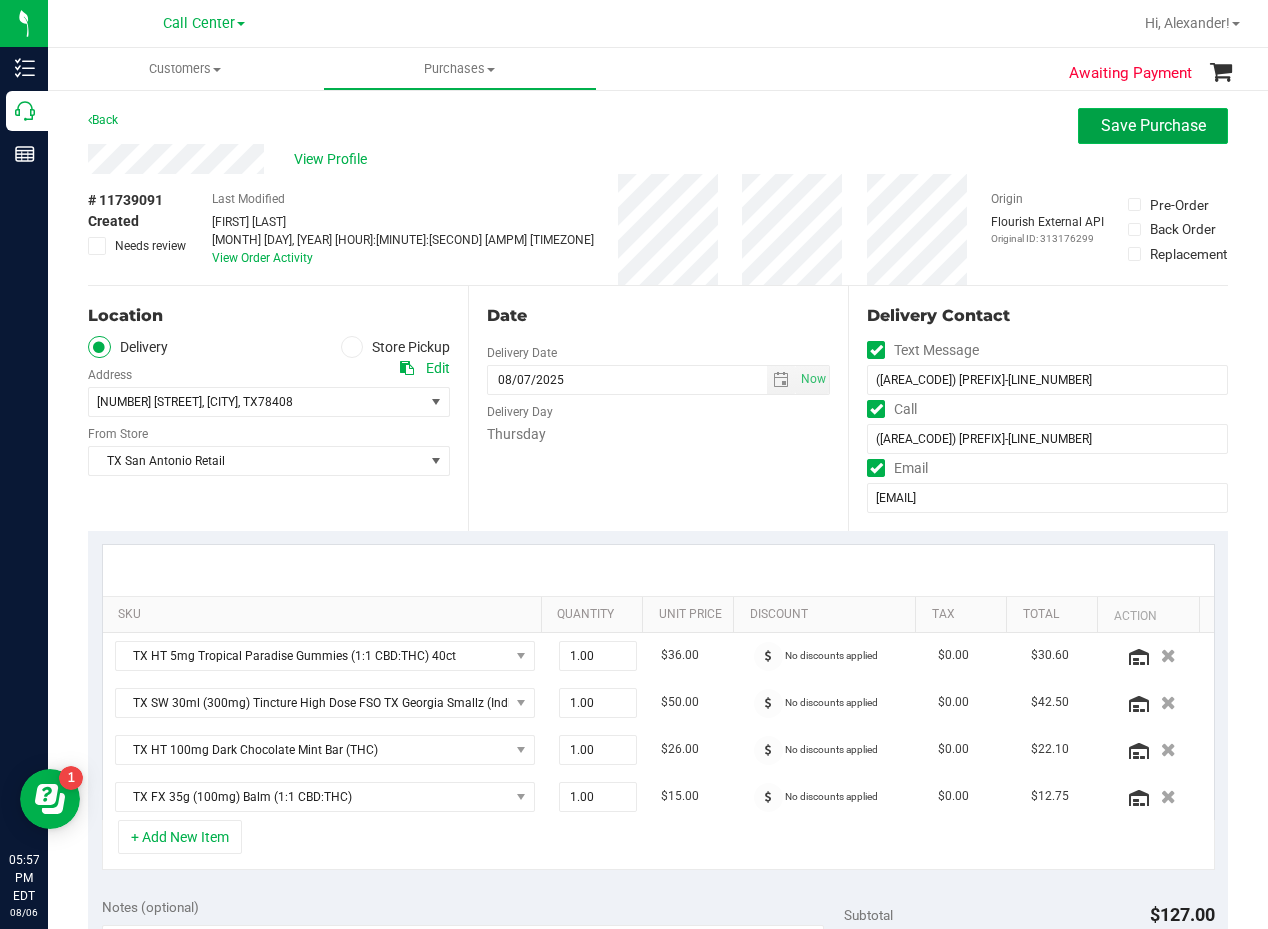 click on "Save Purchase" at bounding box center (1153, 126) 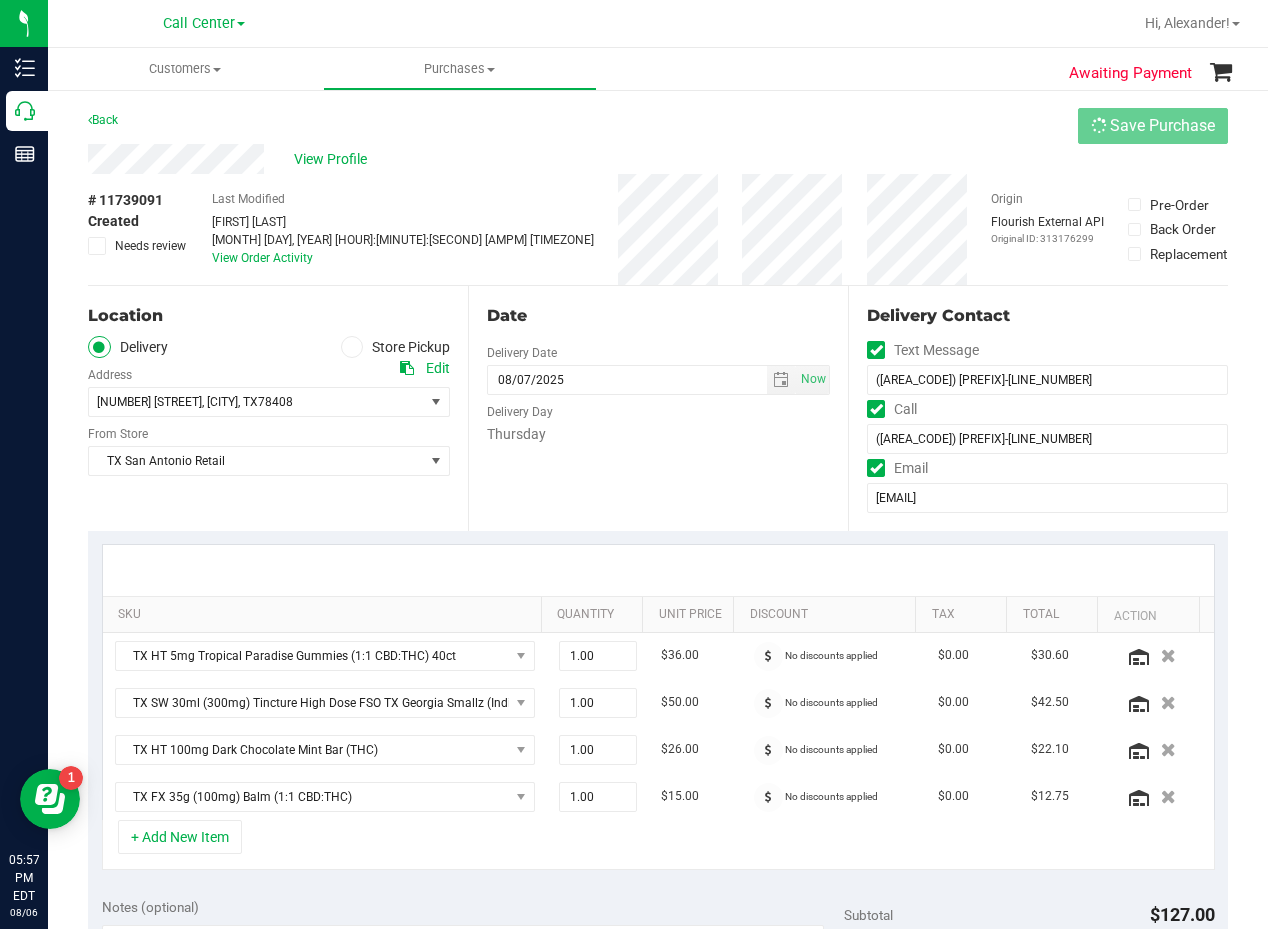 click on "Back
Save Purchase" at bounding box center [658, 126] 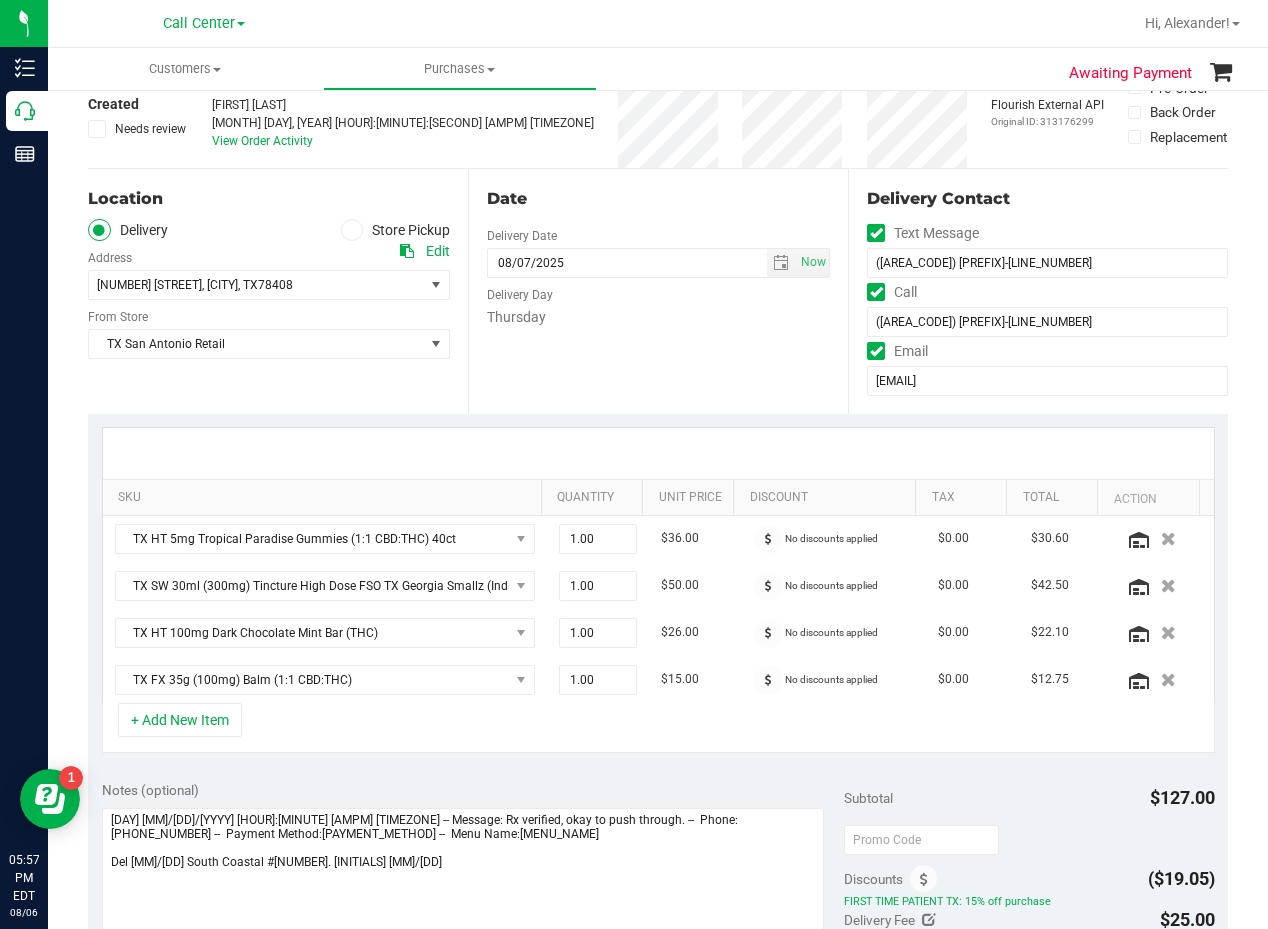 scroll, scrollTop: 200, scrollLeft: 0, axis: vertical 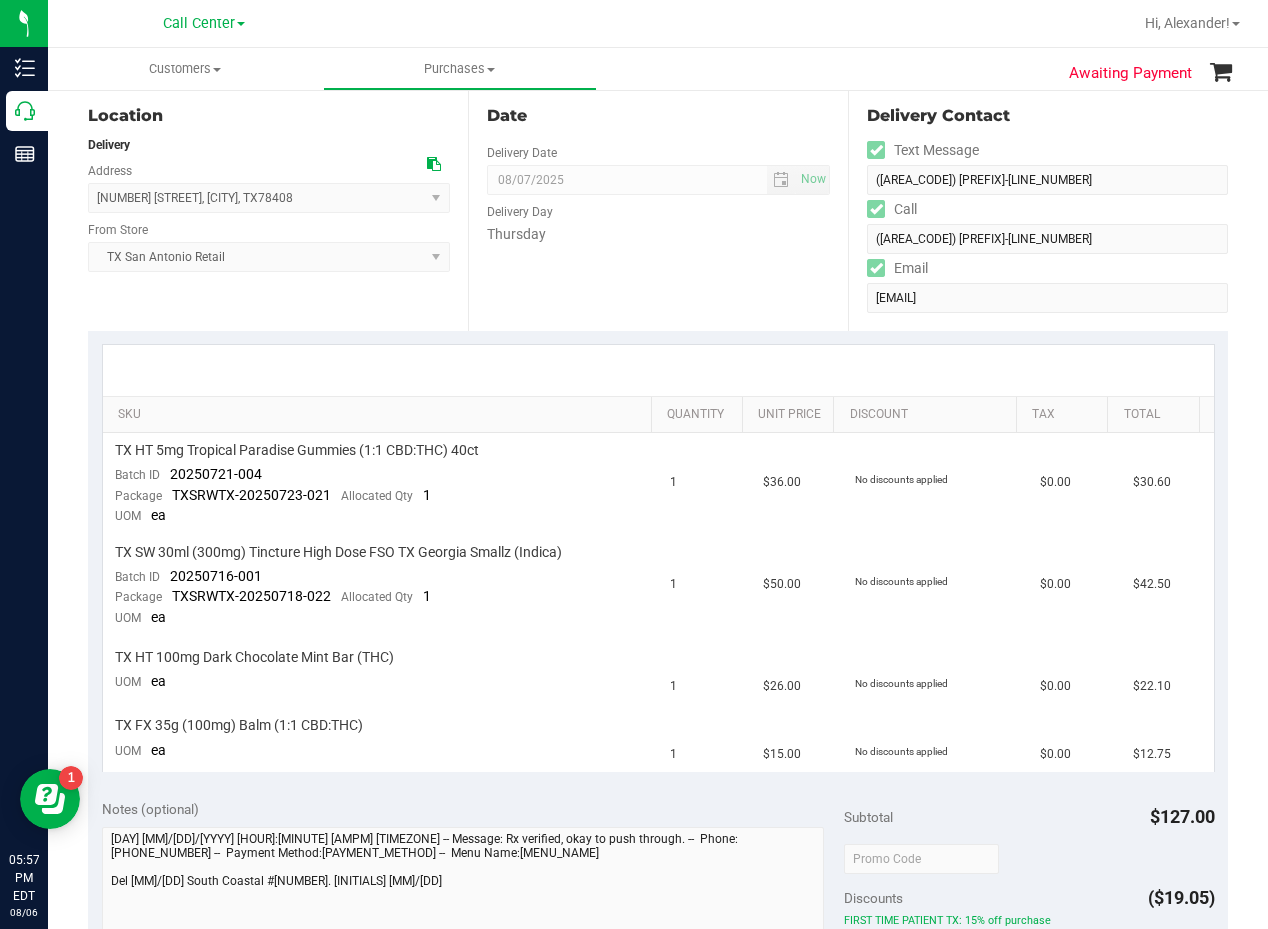 click on "Date
Delivery Date
08/07/2025
Now
08/07/2025 08:00 AM
Now
Delivery Day
Thursday" at bounding box center (658, 208) 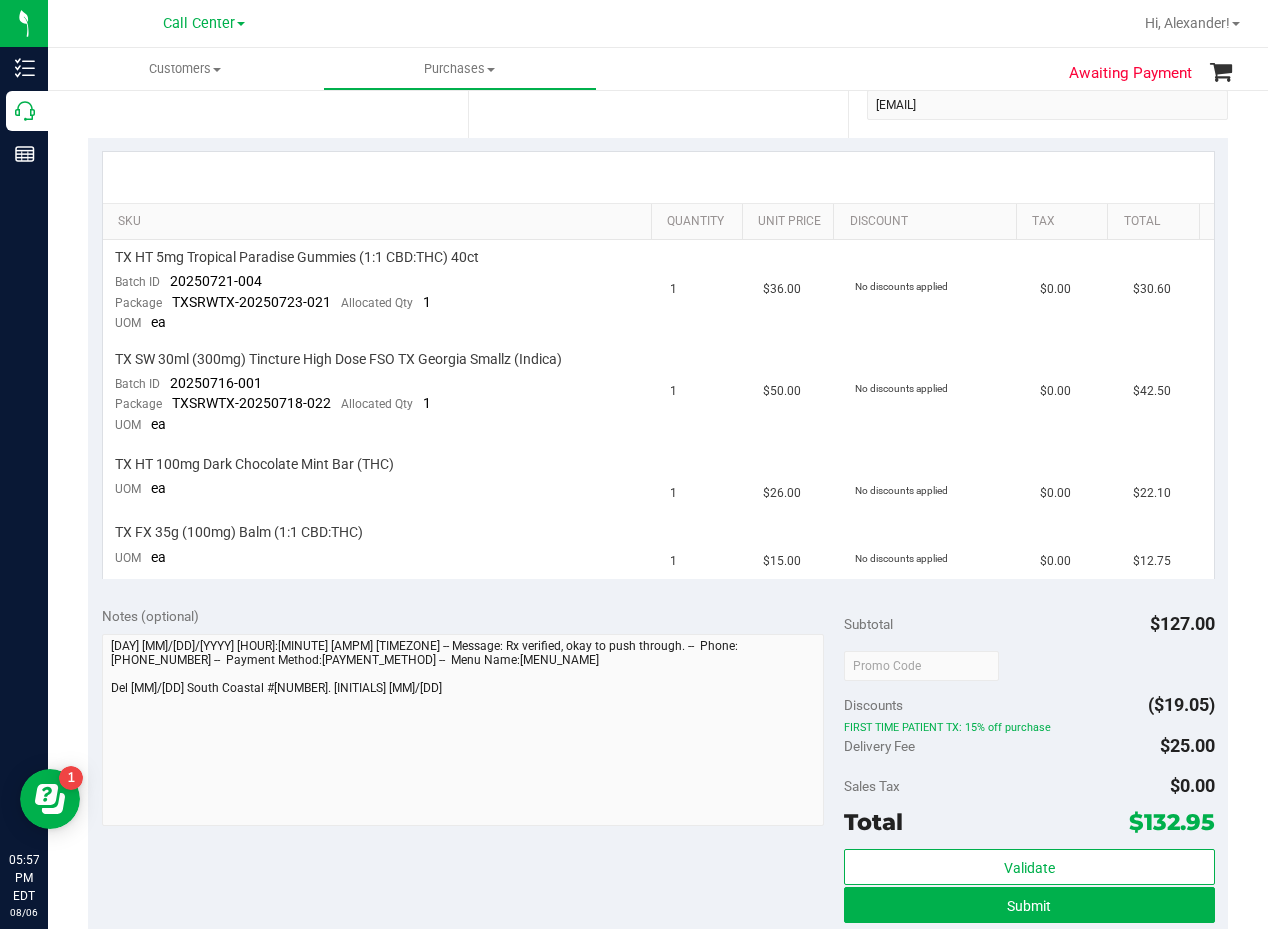 scroll, scrollTop: 400, scrollLeft: 0, axis: vertical 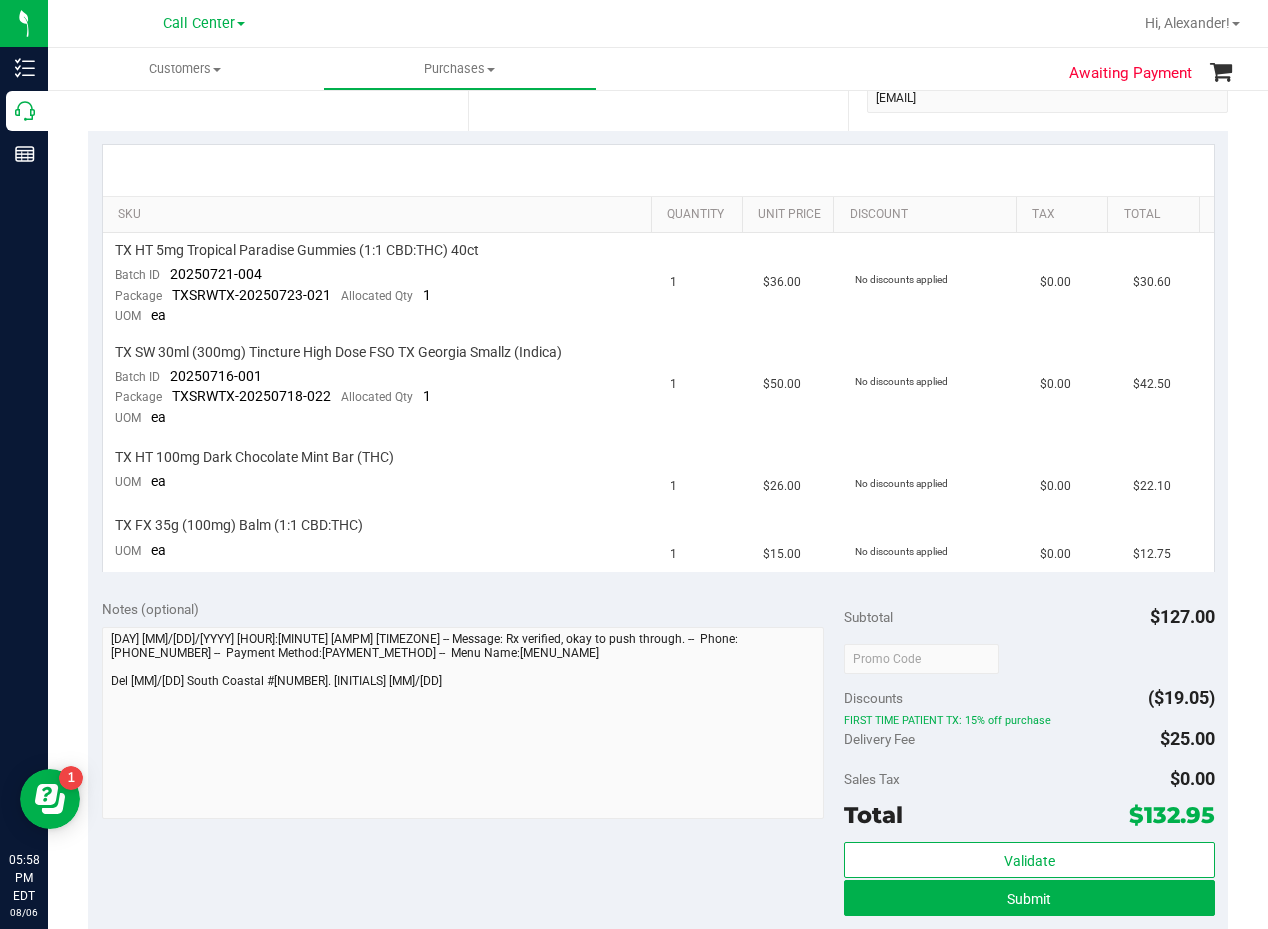 click at bounding box center (658, 170) 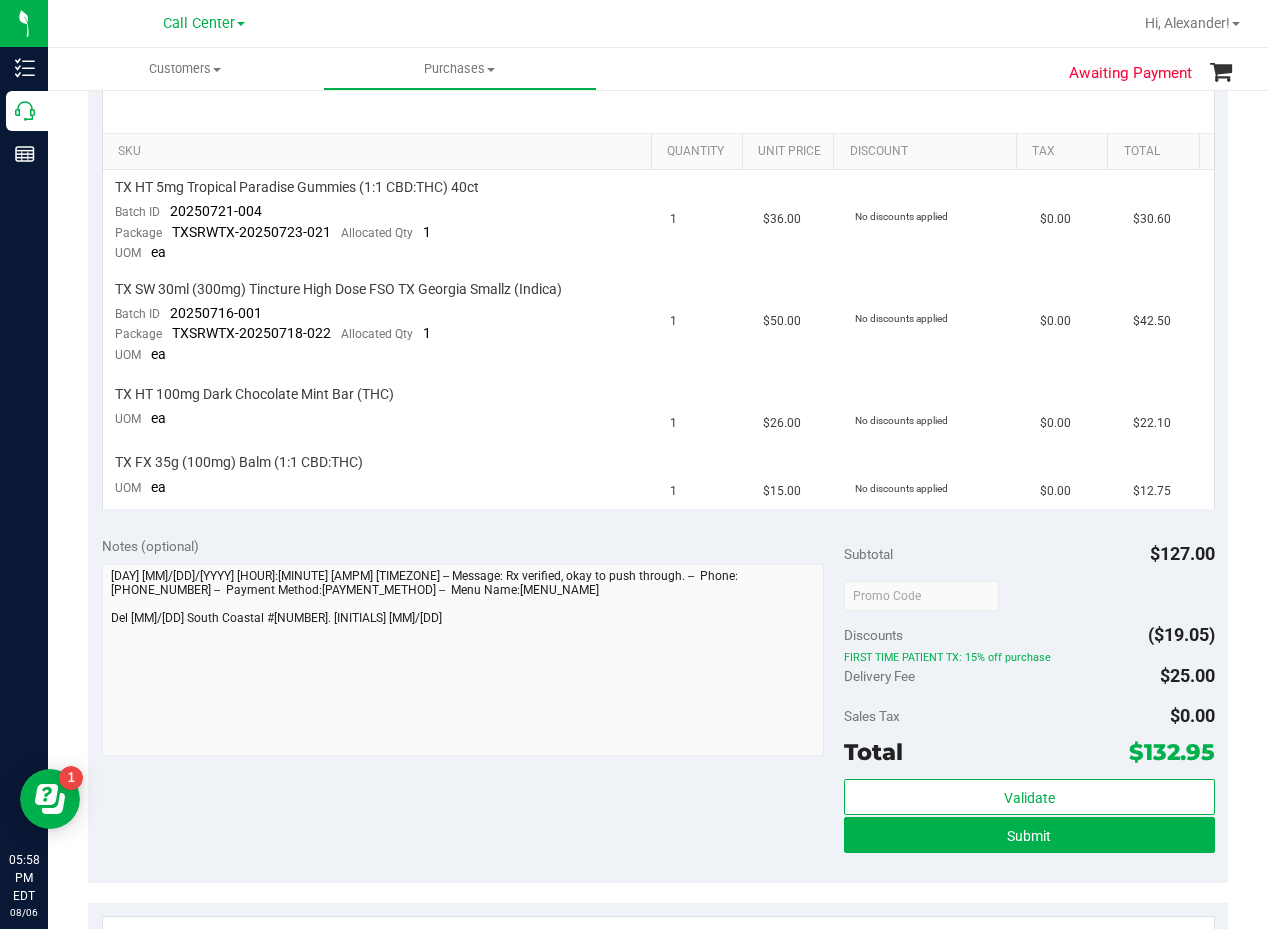 scroll, scrollTop: 500, scrollLeft: 0, axis: vertical 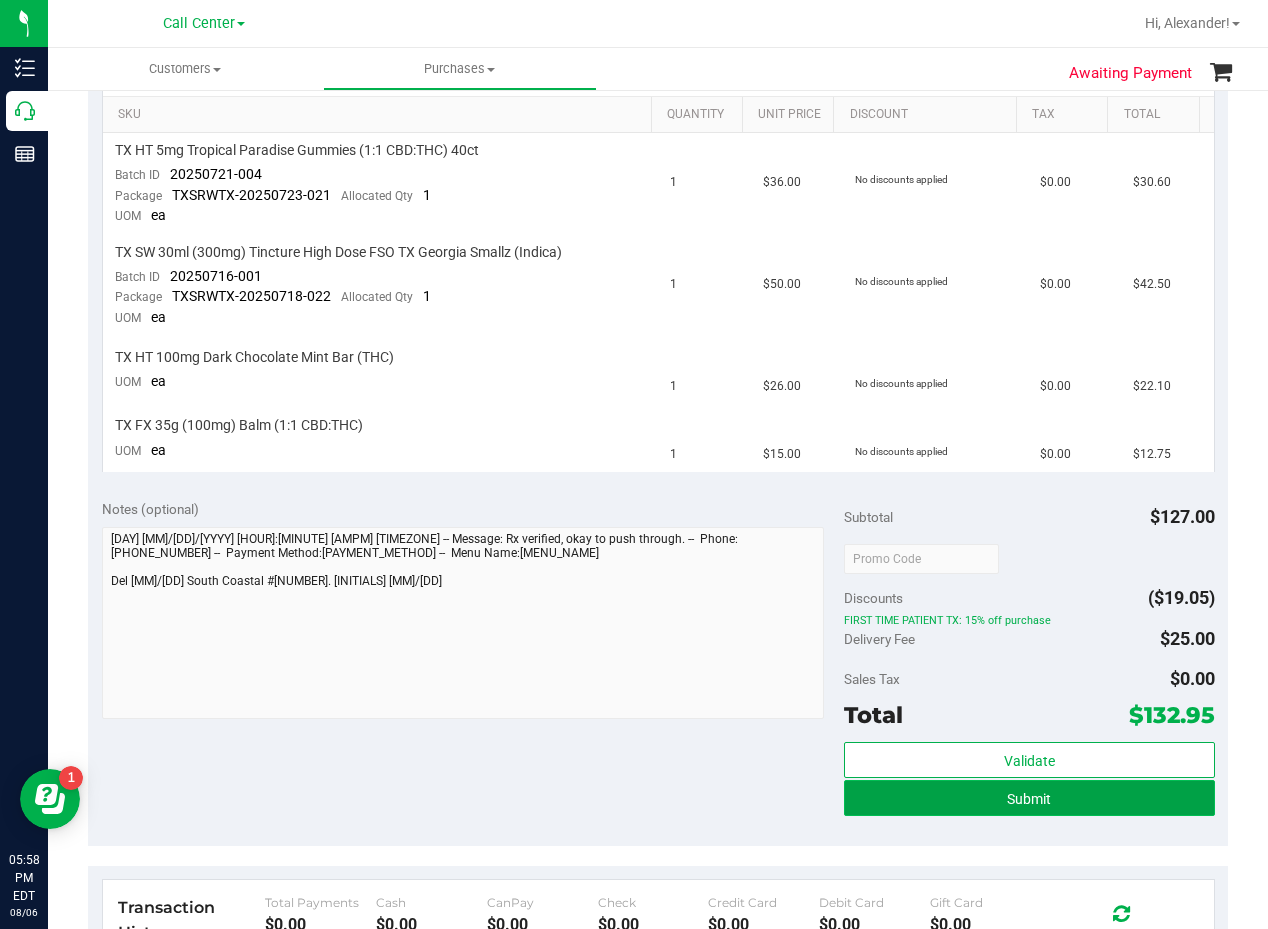 click on "Submit" at bounding box center (1029, 798) 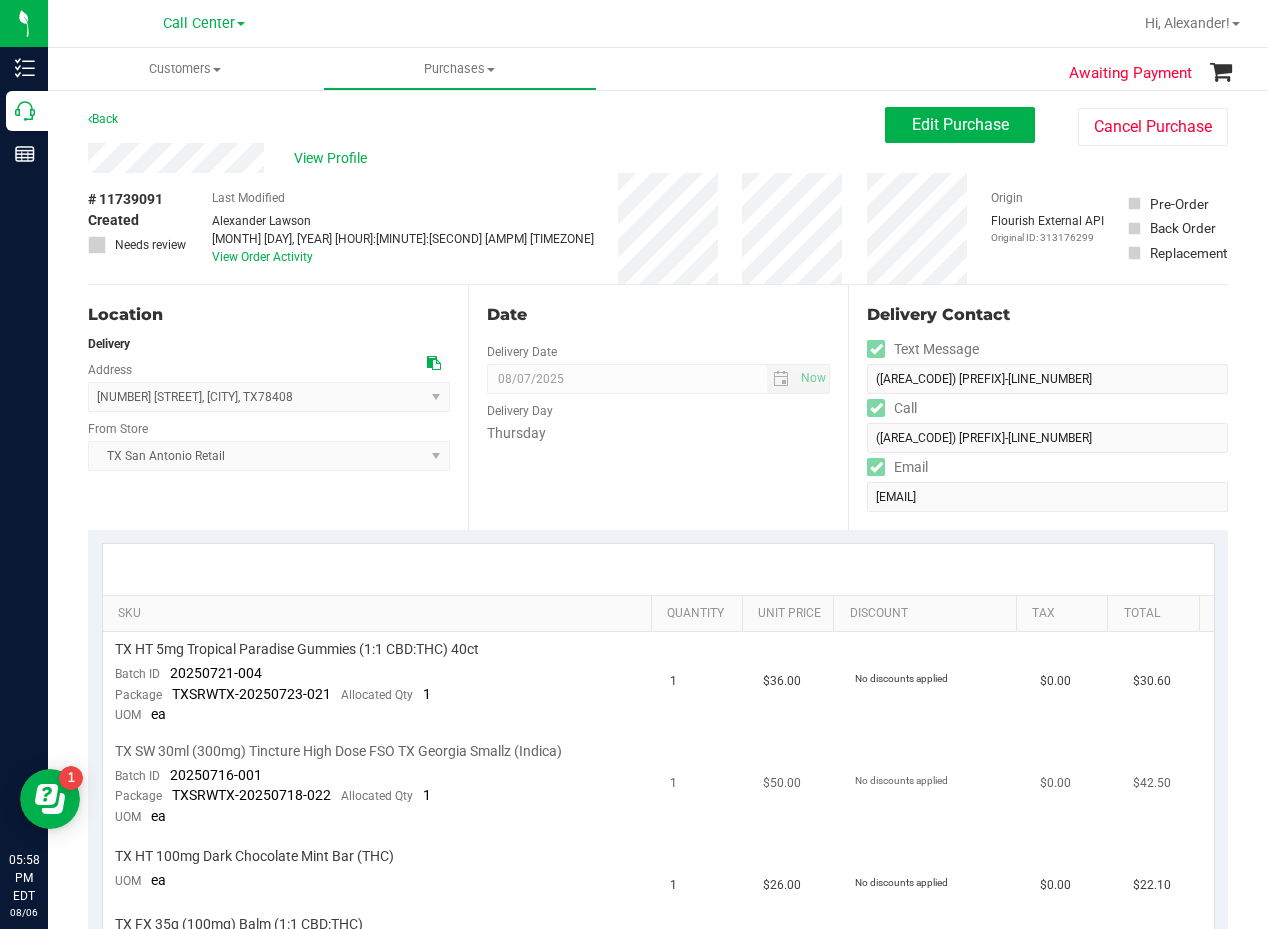 scroll, scrollTop: 0, scrollLeft: 0, axis: both 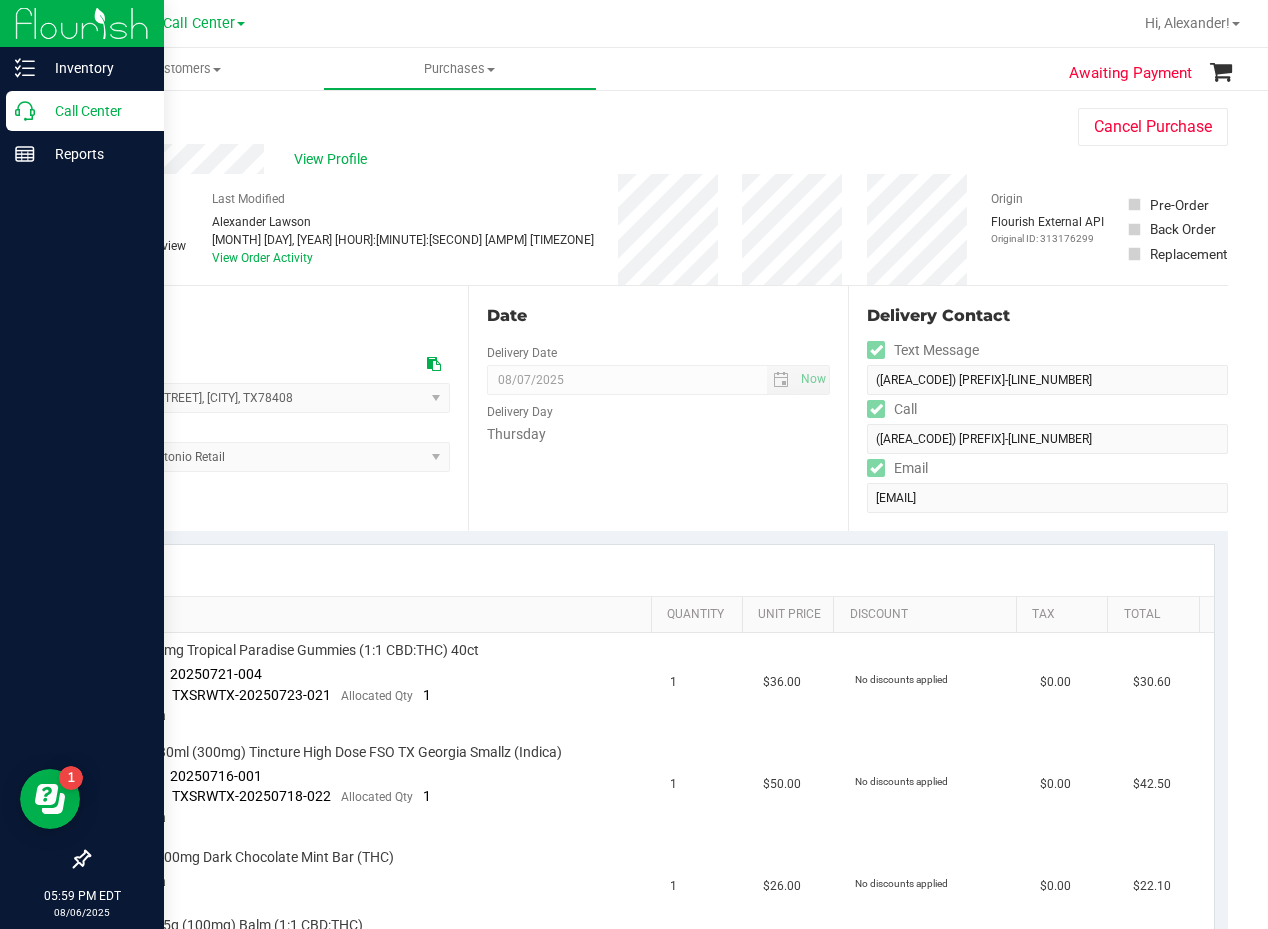 click on "Call Center" at bounding box center (85, 111) 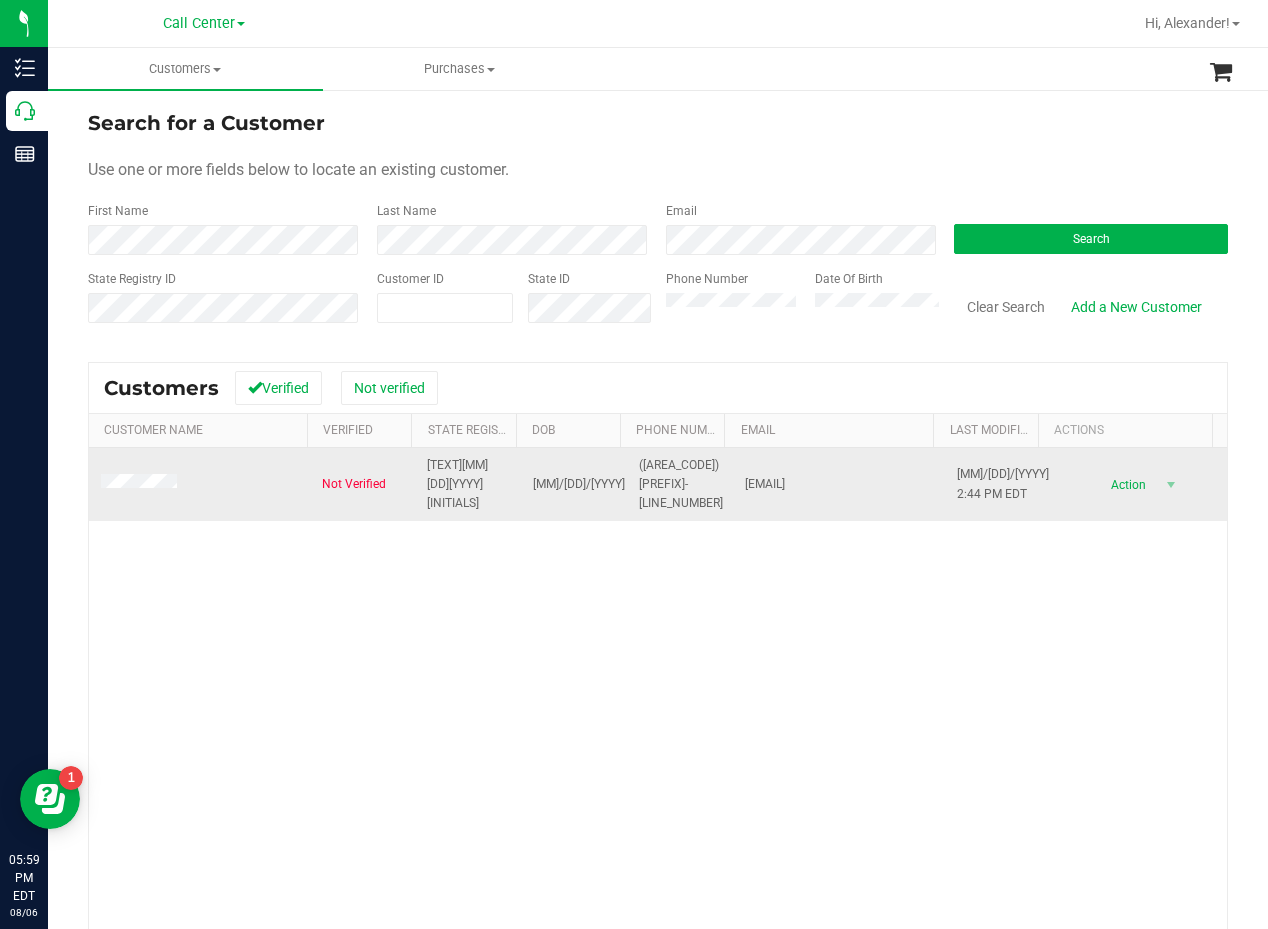 click at bounding box center (199, 485) 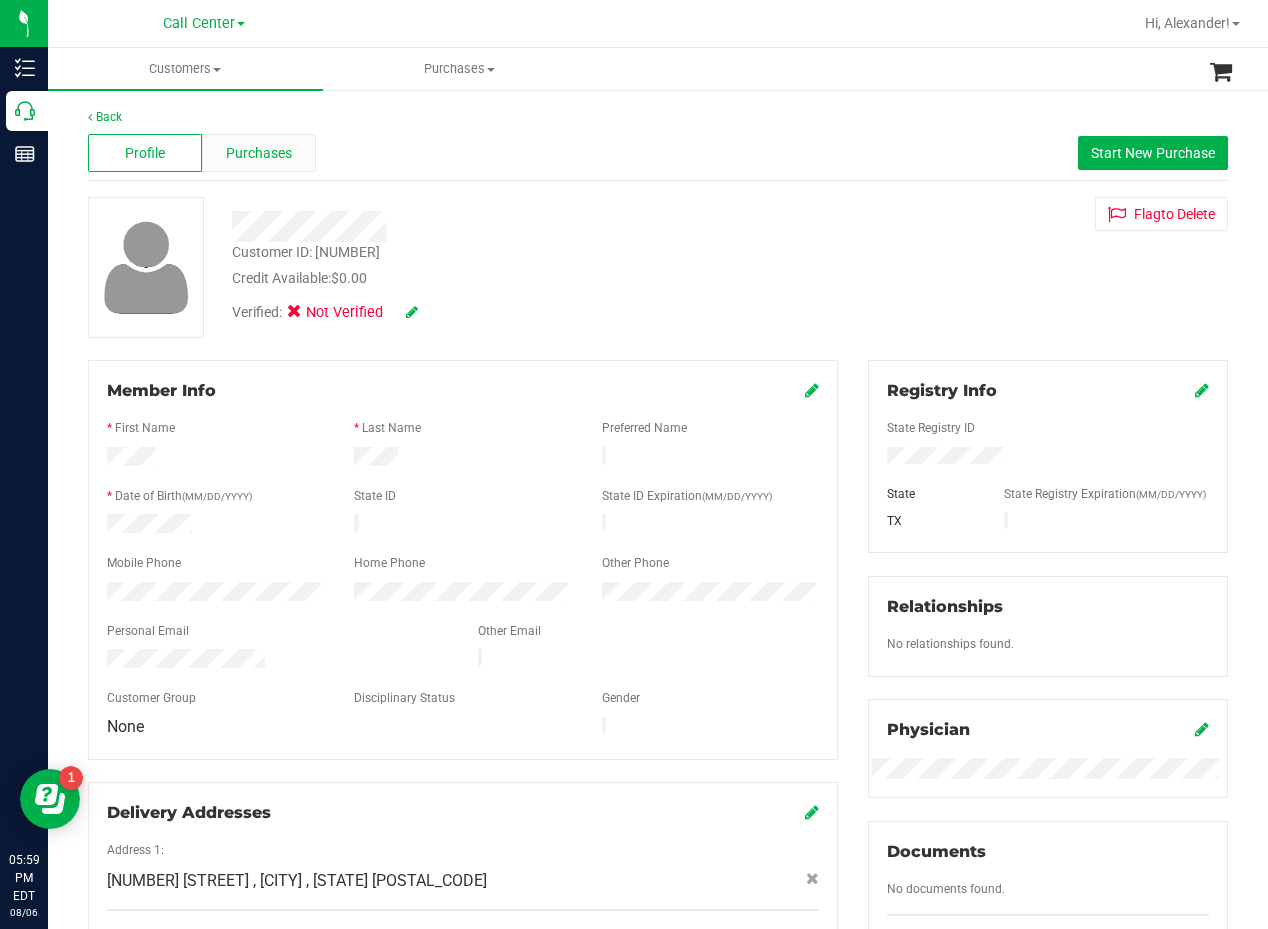 click on "Purchases" at bounding box center (259, 153) 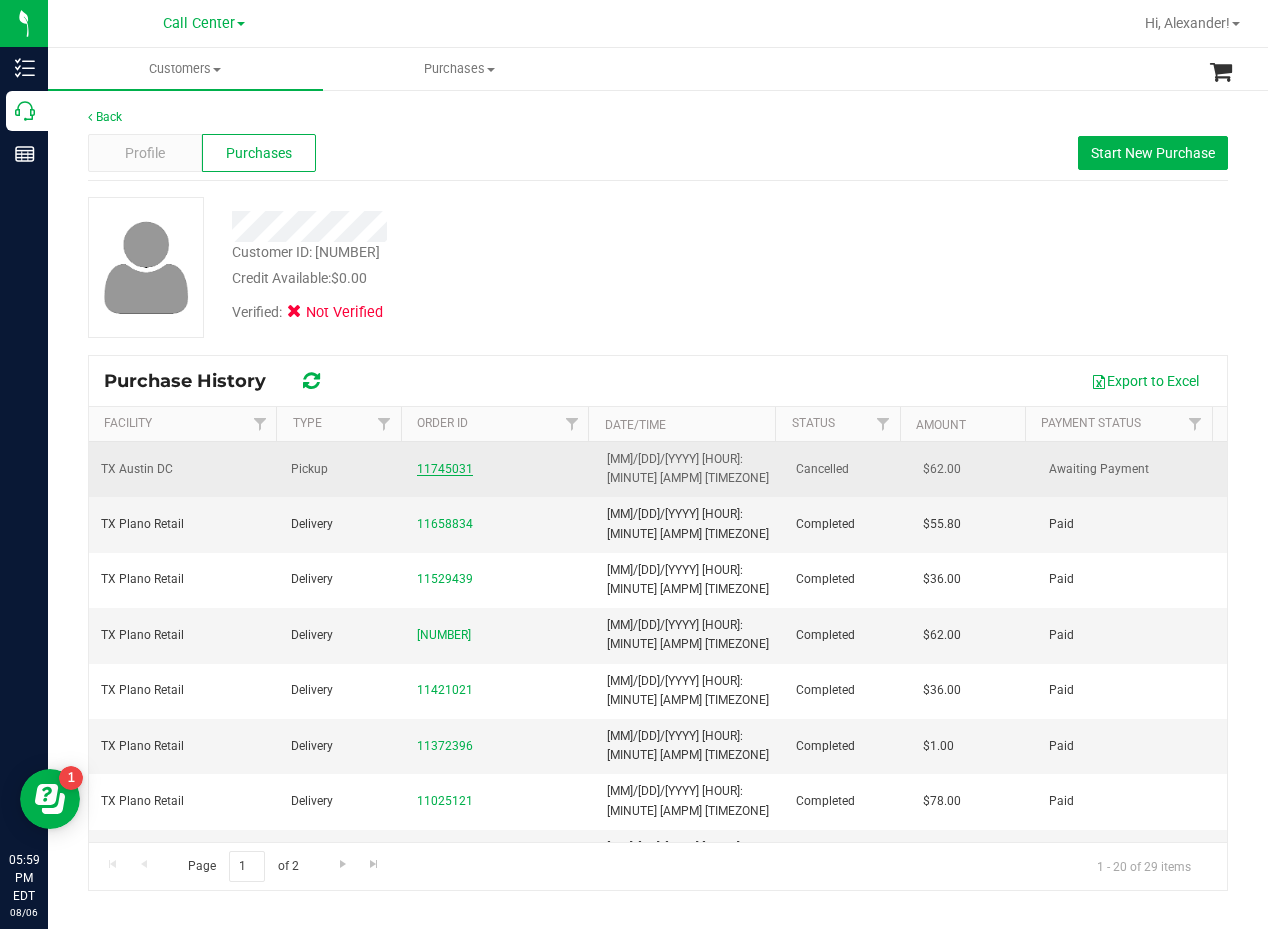 click on "11745031" at bounding box center [445, 469] 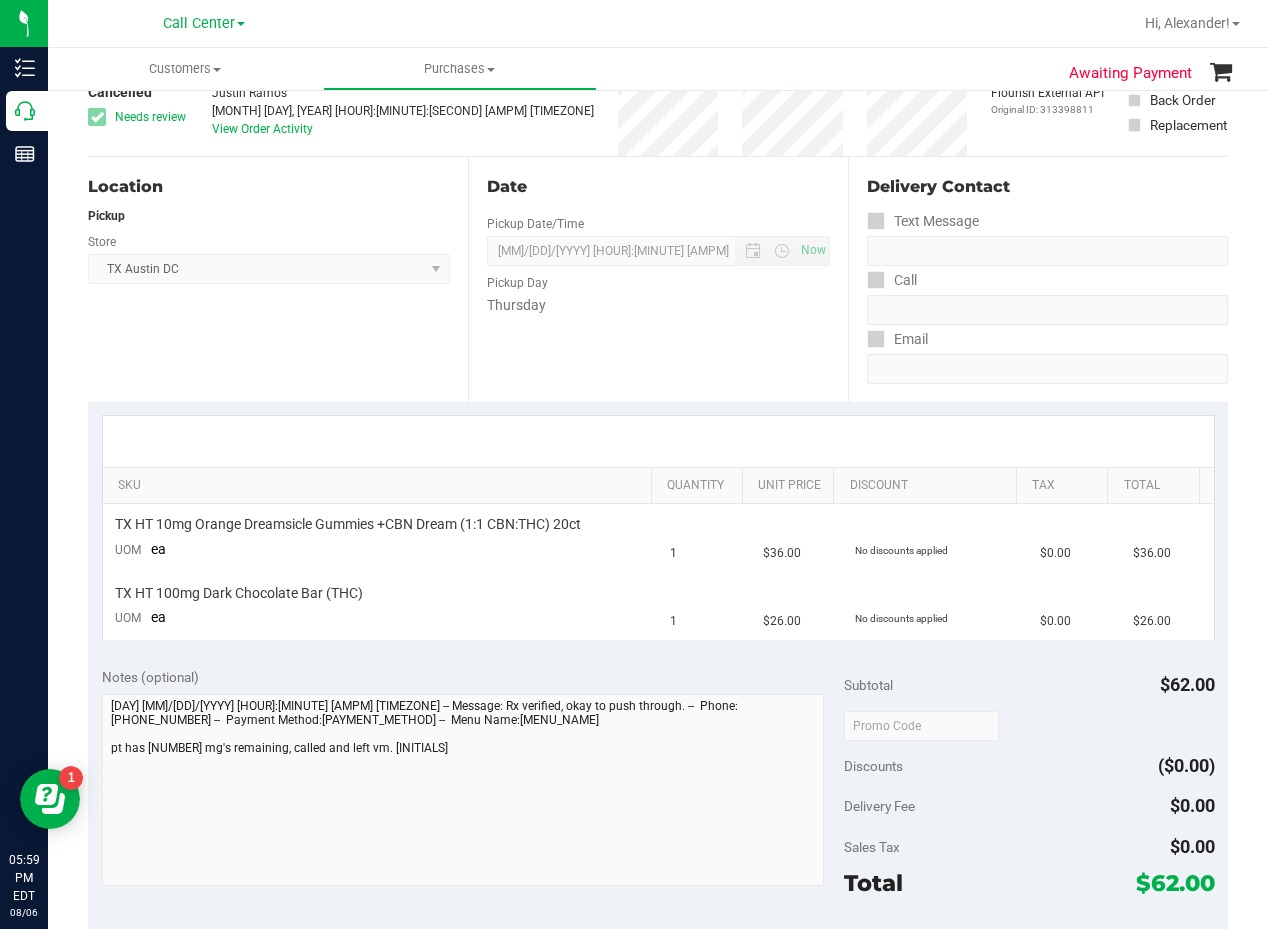 scroll, scrollTop: 300, scrollLeft: 0, axis: vertical 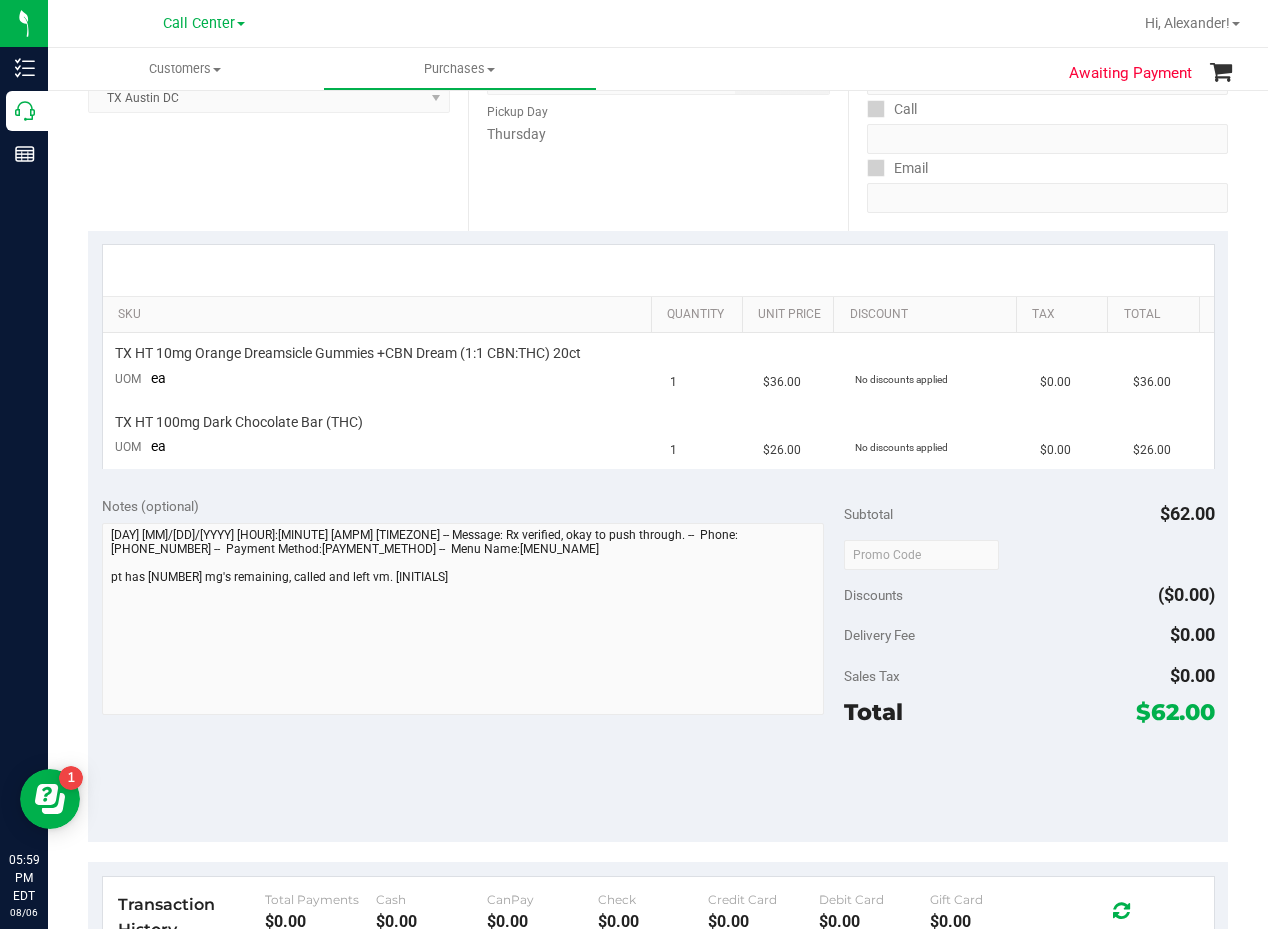 click on "Date
Pickup Date/Time
08/07/2025
Now
08/07/2025 07:00 PM
Now
Pickup Day
Thursday" at bounding box center [658, 108] 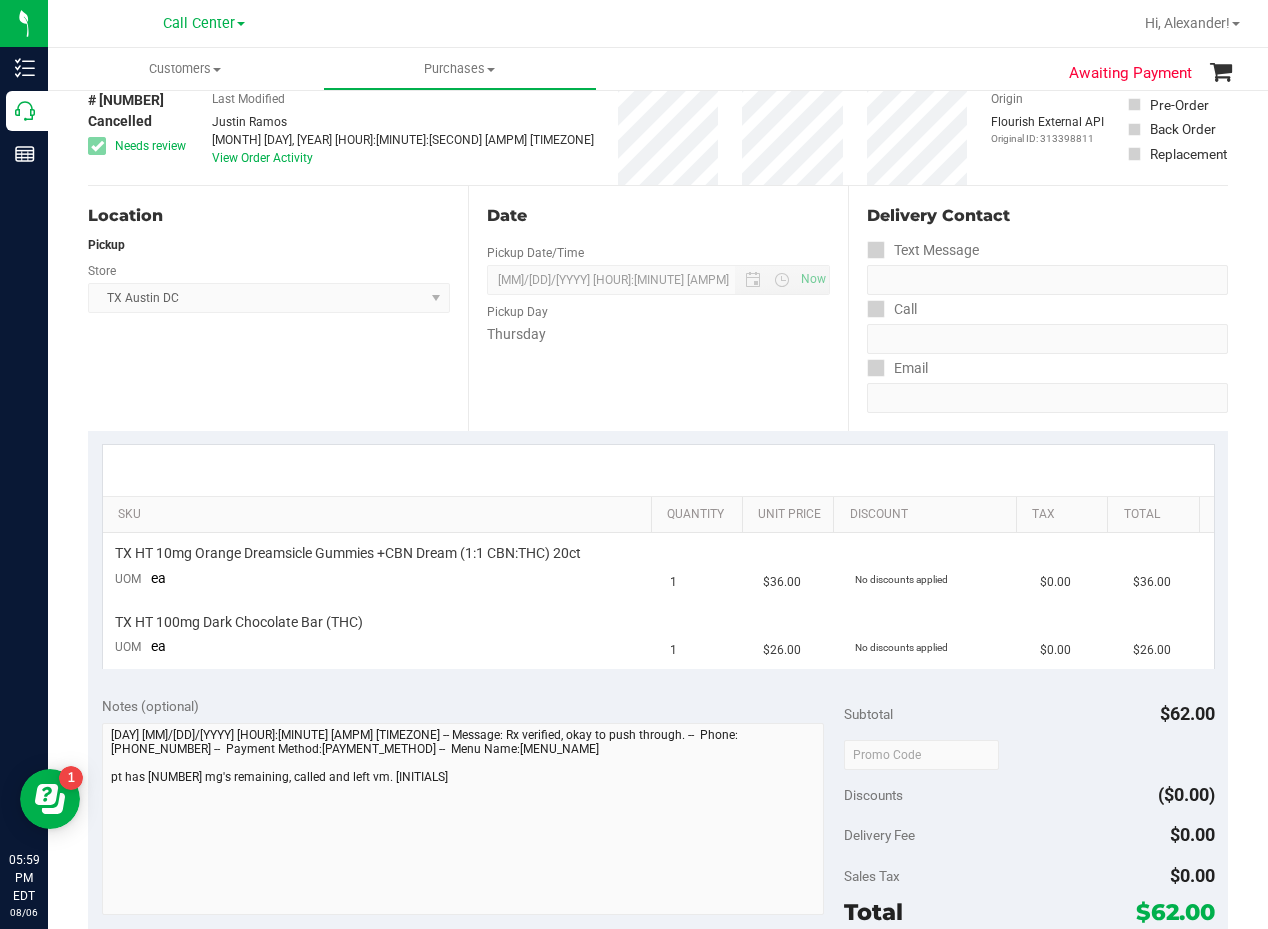 scroll, scrollTop: 200, scrollLeft: 0, axis: vertical 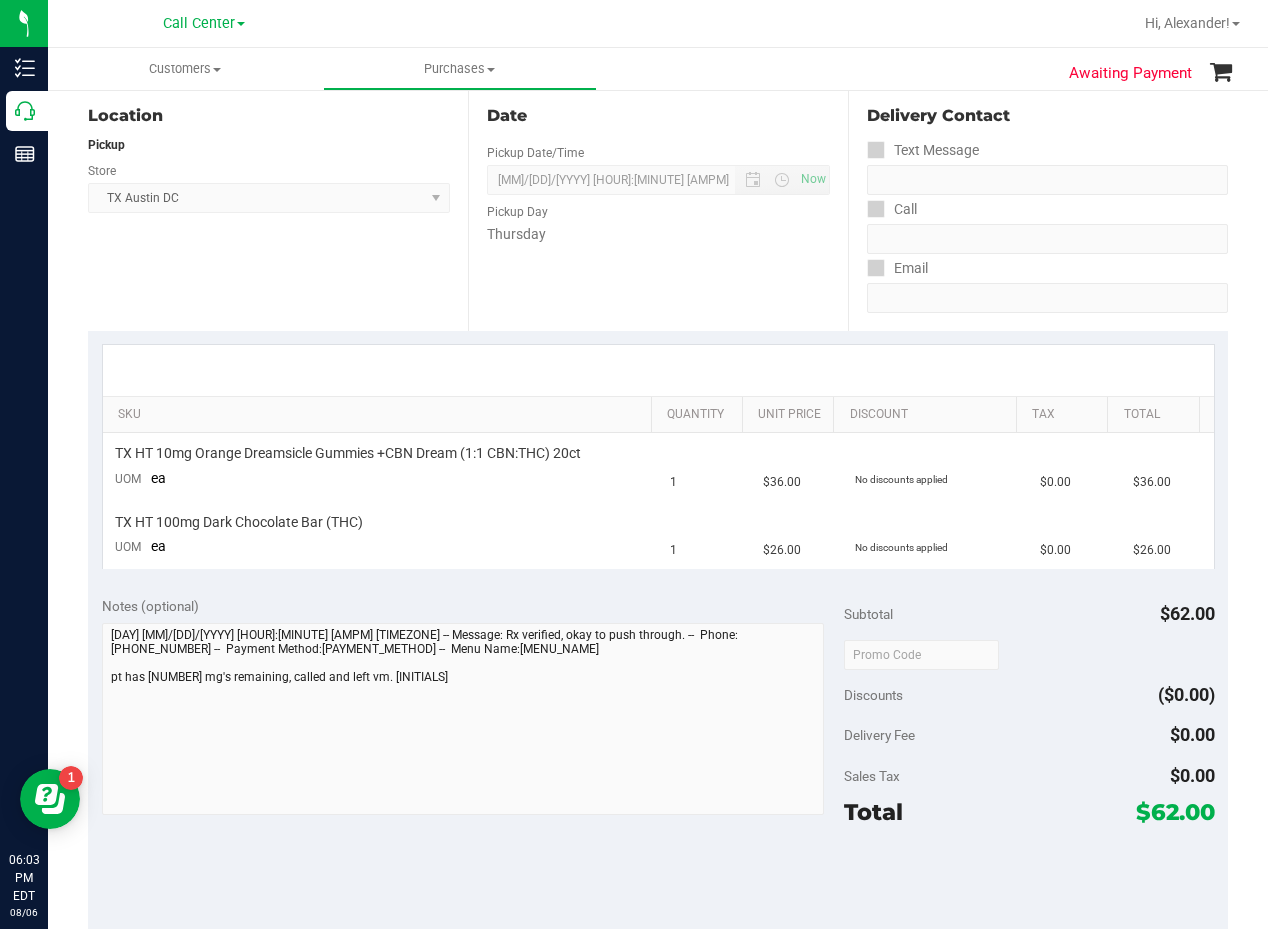 click on "Date
Pickup Date/Time
08/07/2025
Now
08/07/2025 07:00 PM
Now
Pickup Day
Thursday" at bounding box center (658, 208) 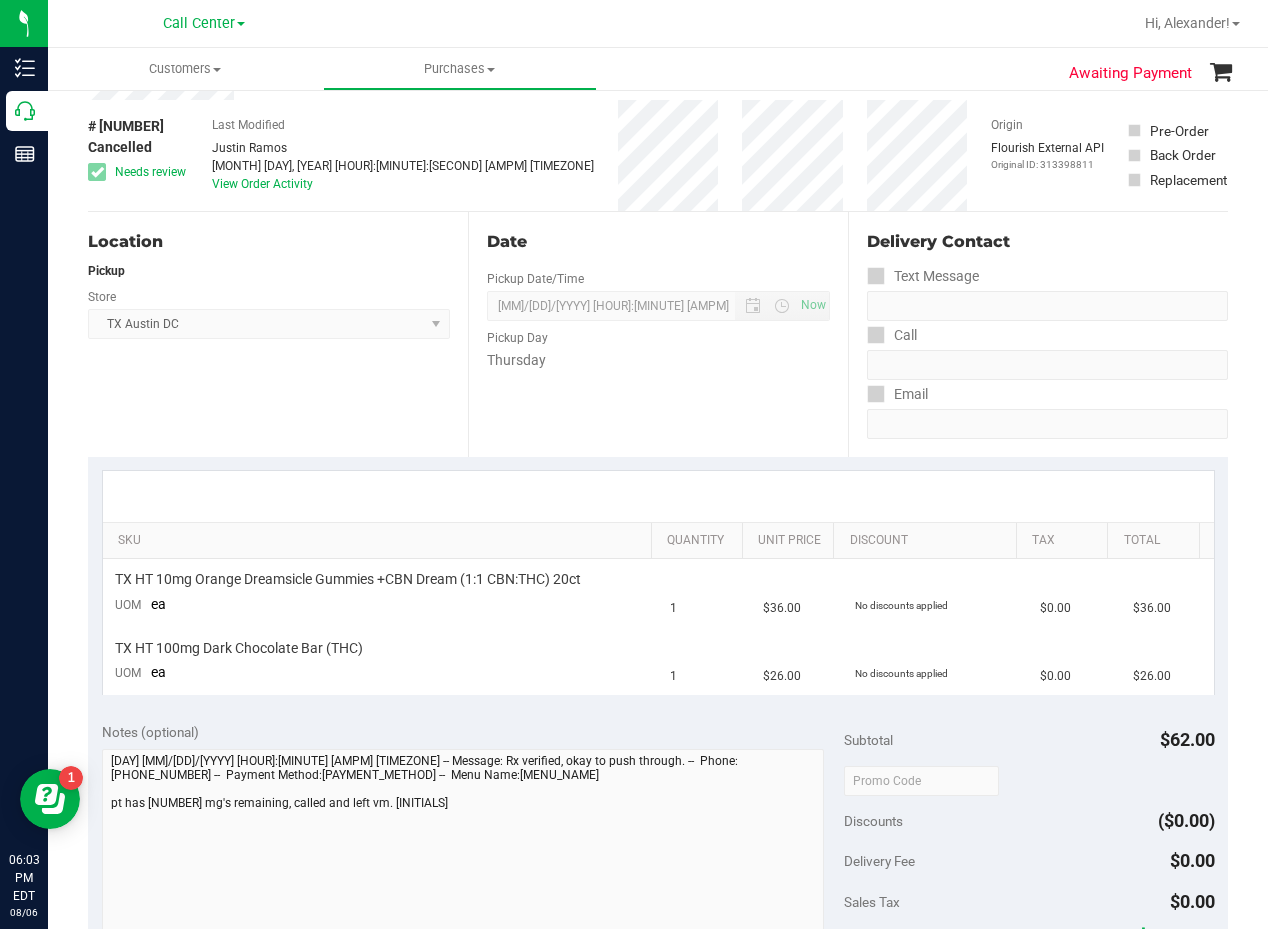 scroll, scrollTop: 0, scrollLeft: 0, axis: both 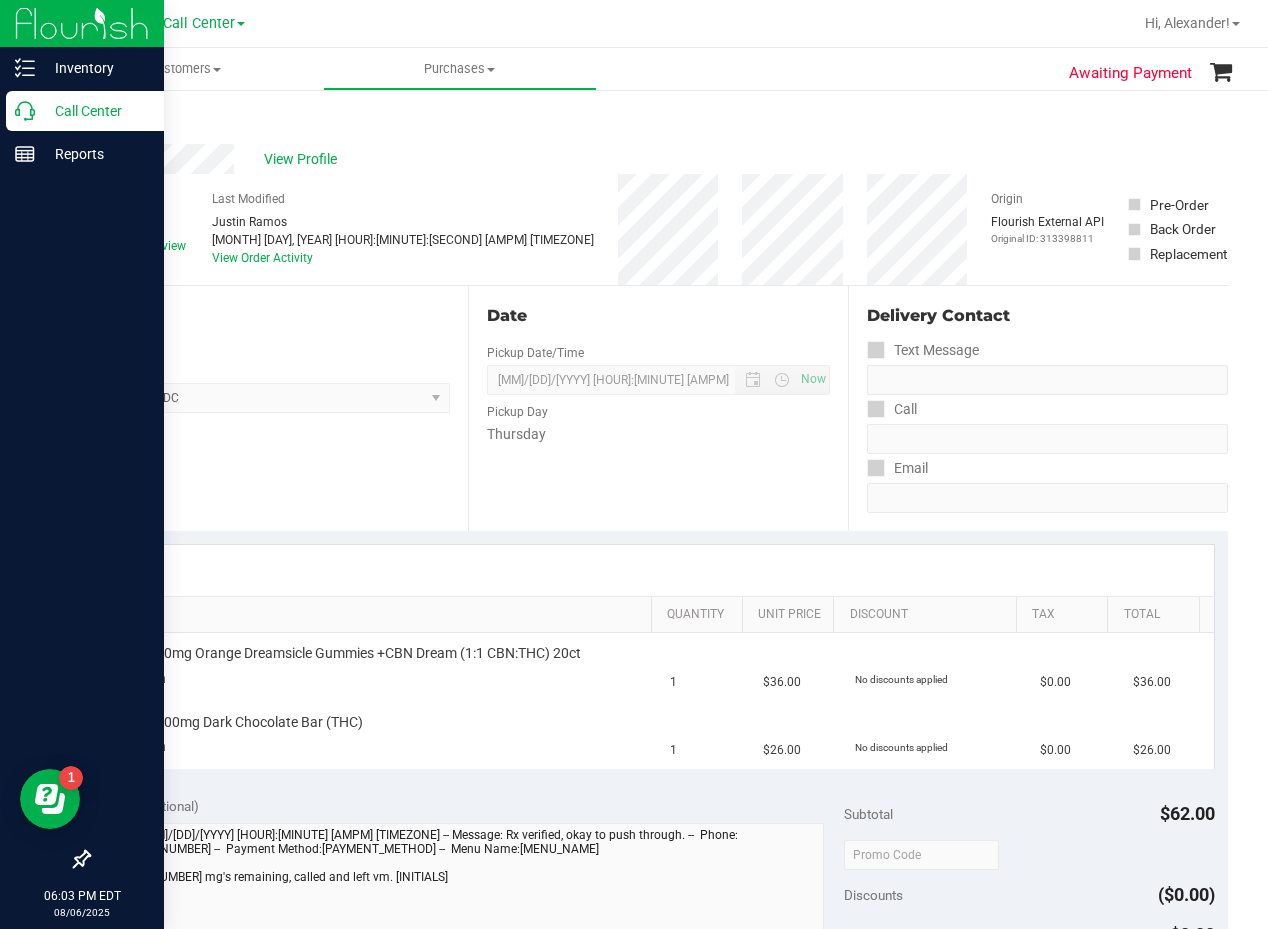 click on "Call Center" at bounding box center [95, 111] 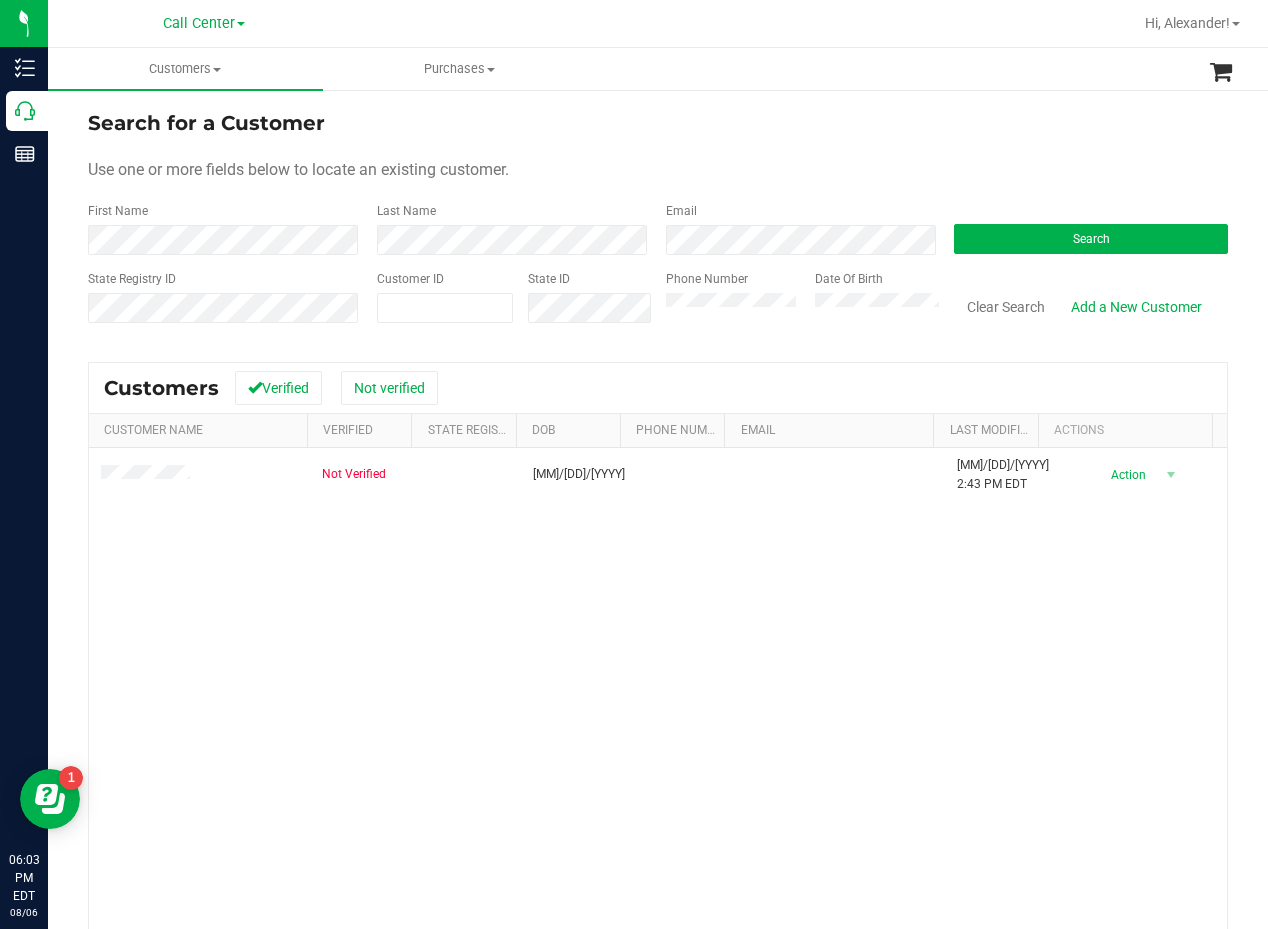 click on "Search for a Customer
Use one or more fields below to locate an existing customer.
First Name
Last Name
Email
Search
State Registry ID
Customer ID
State ID
Phone Number
Date Of Birth" at bounding box center (658, 224) 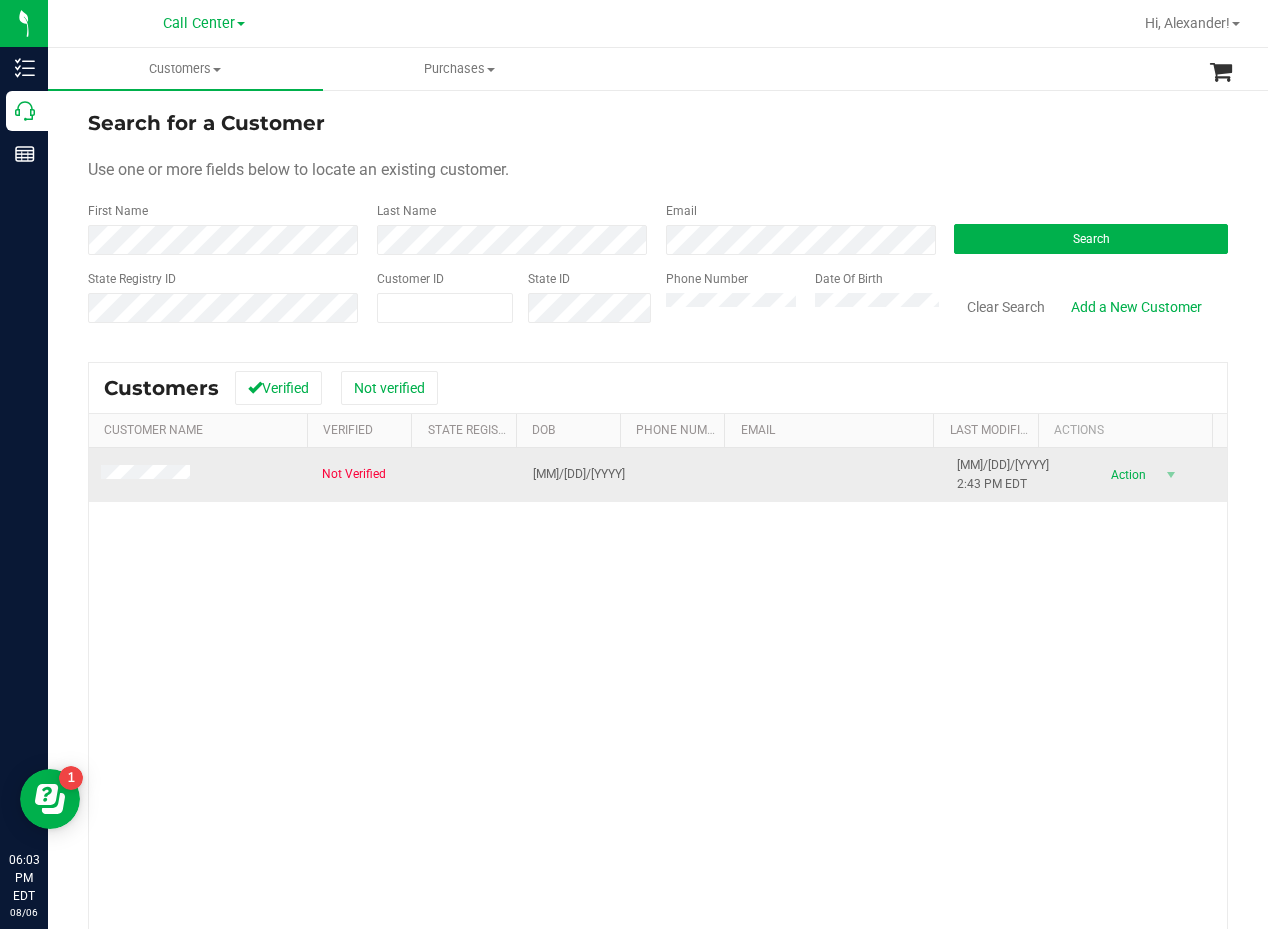 click at bounding box center (148, 475) 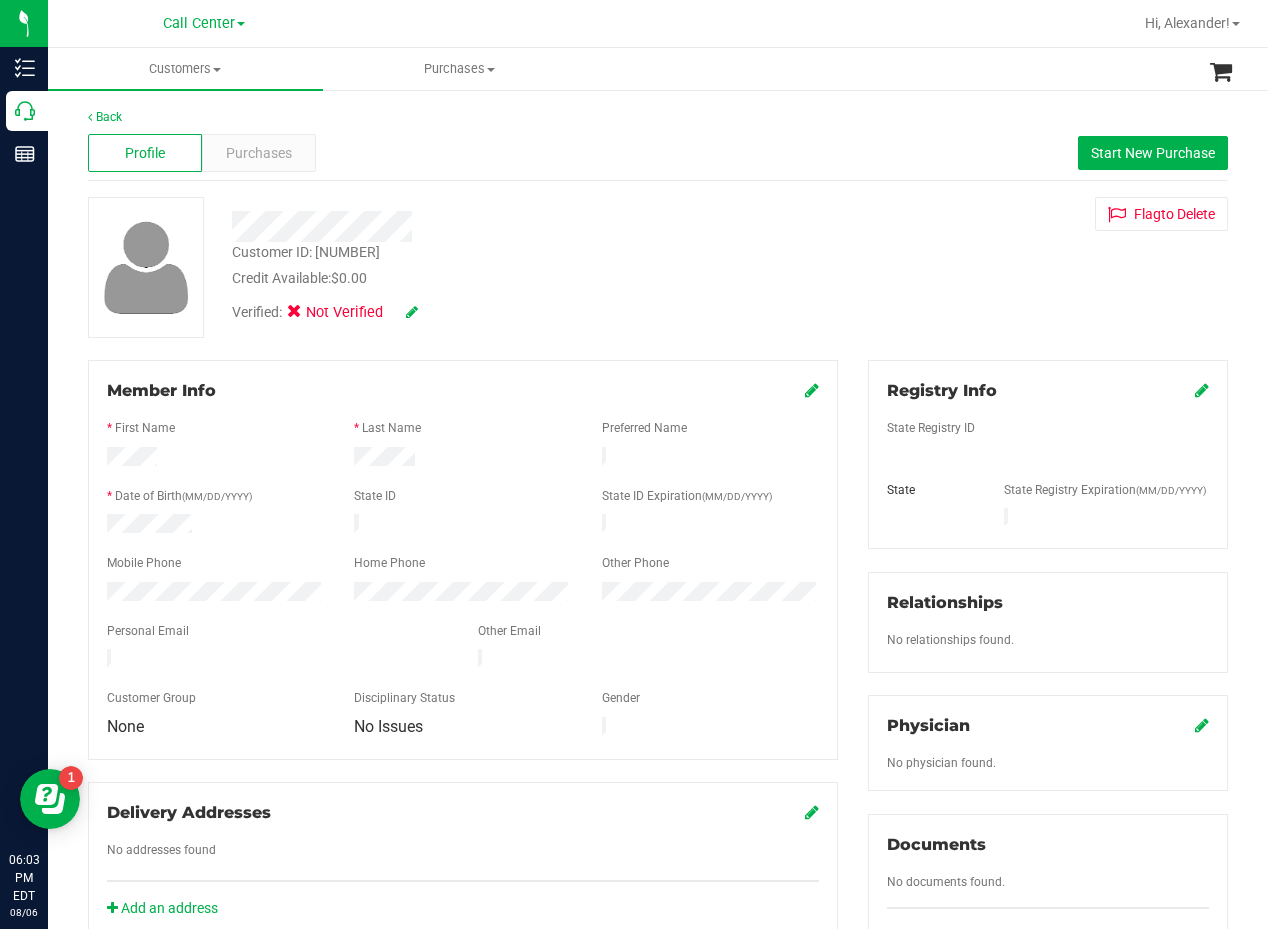 drag, startPoint x: 330, startPoint y: 154, endPoint x: 318, endPoint y: 154, distance: 12 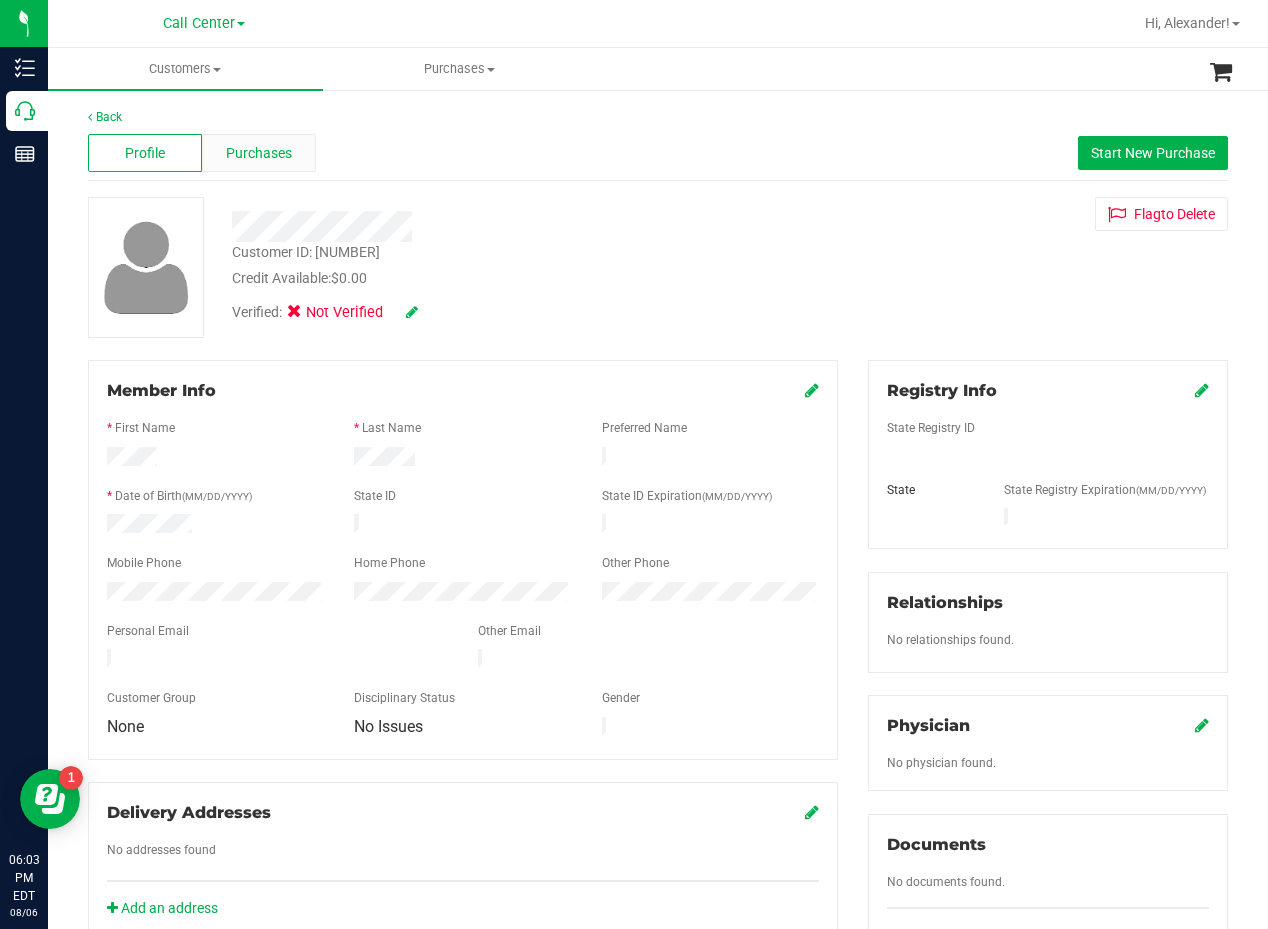 click on "Purchases" at bounding box center (259, 153) 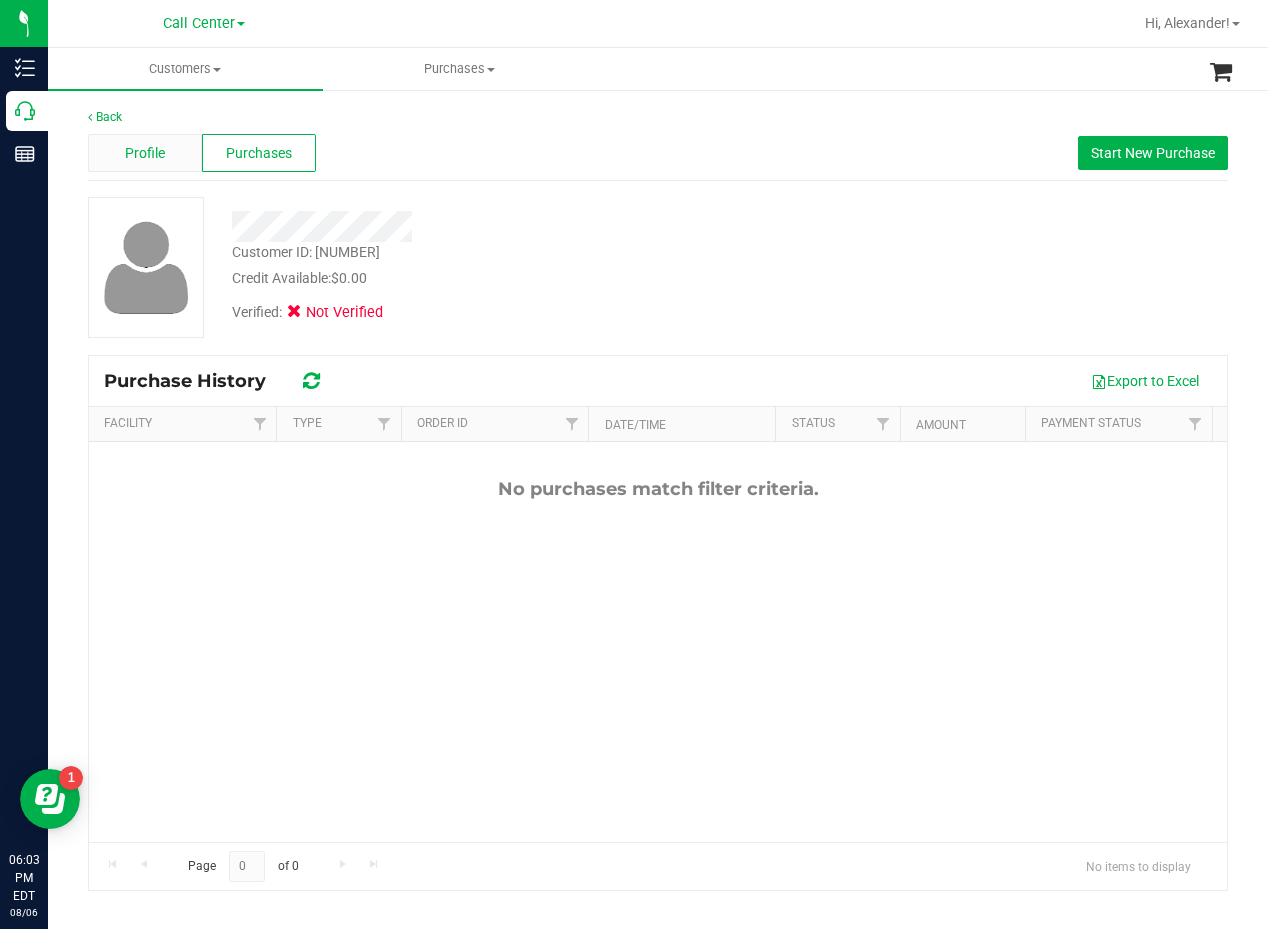 click on "Profile" at bounding box center (145, 153) 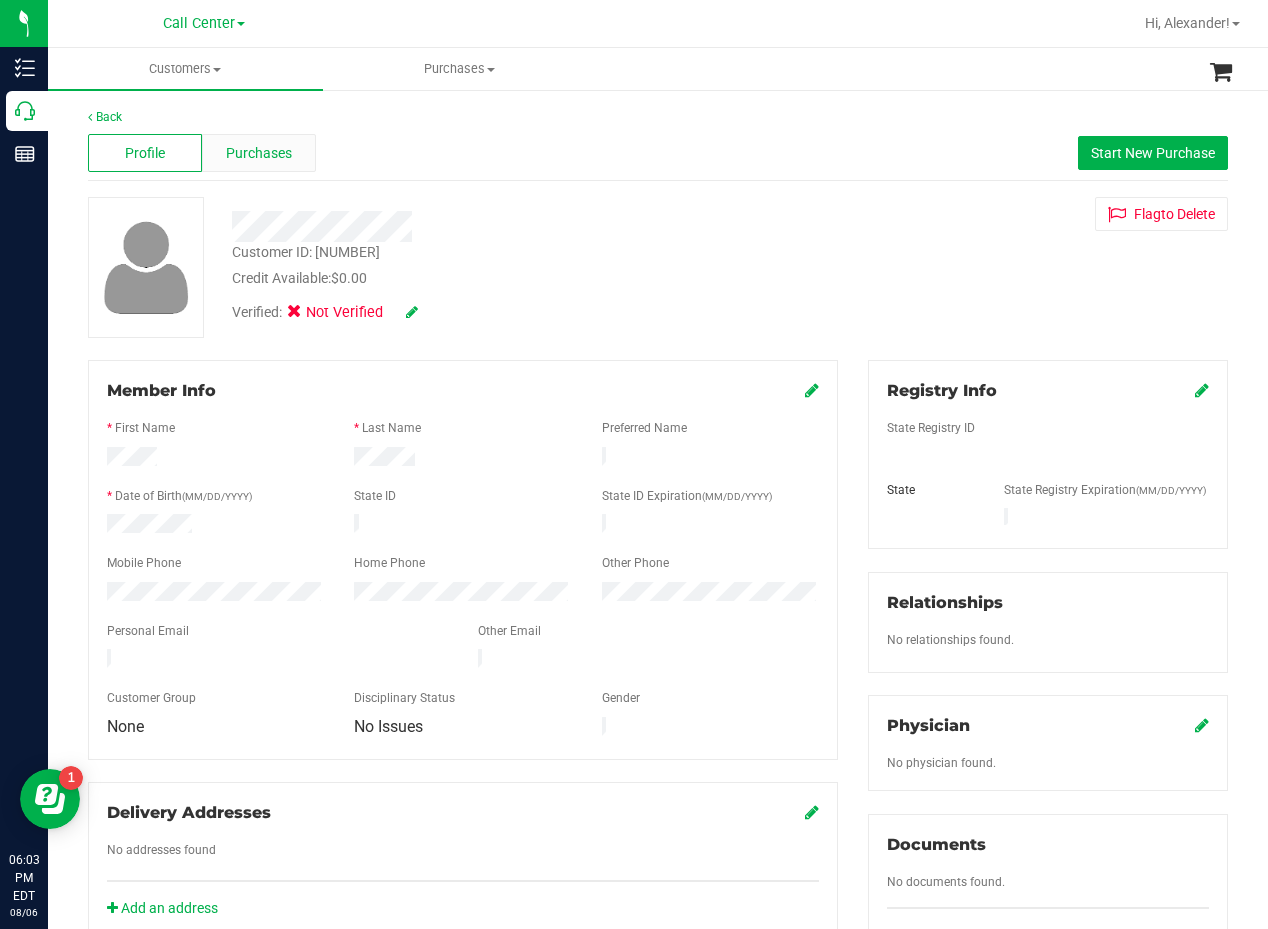 click on "Purchases" at bounding box center (259, 153) 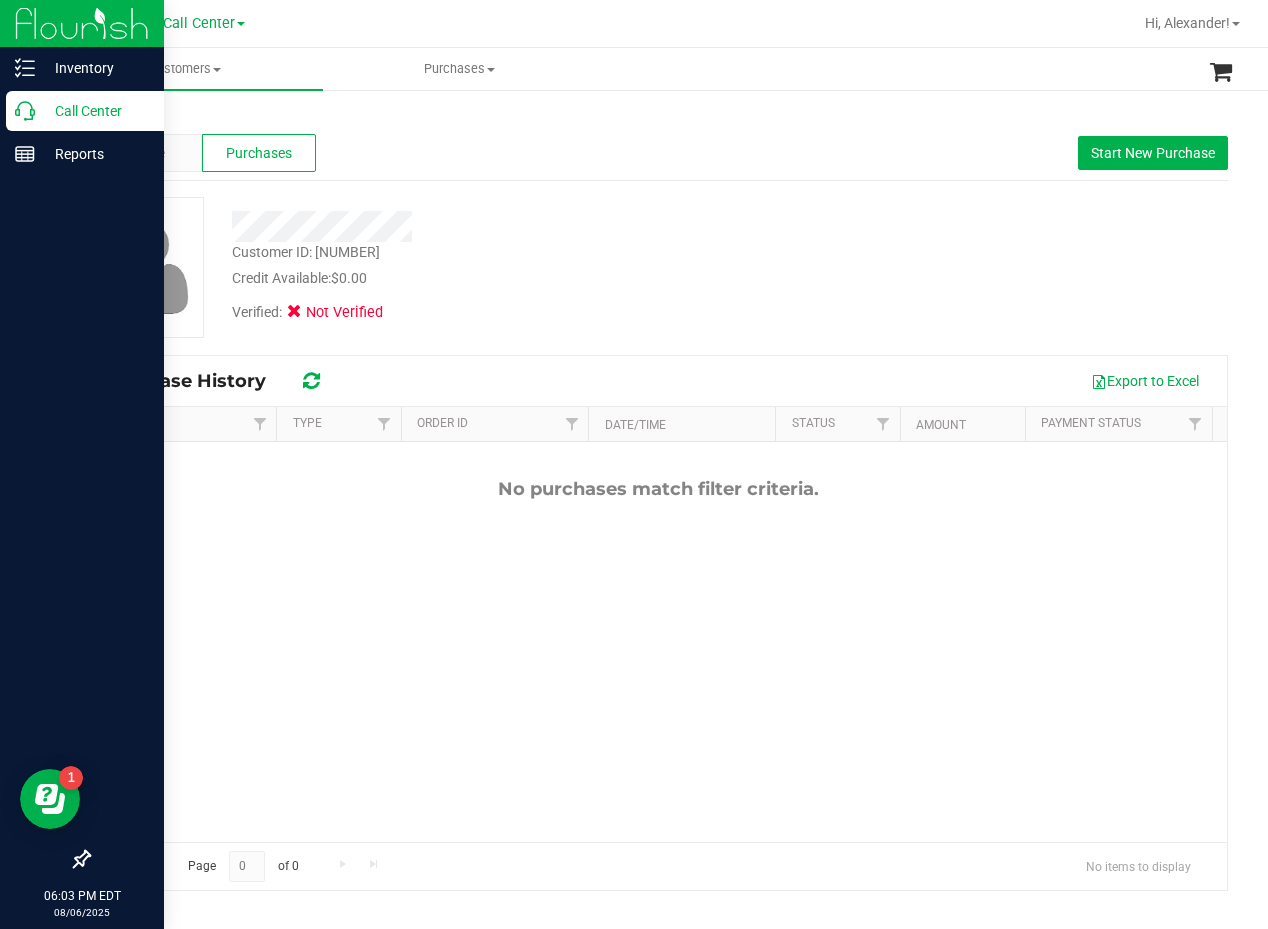 click 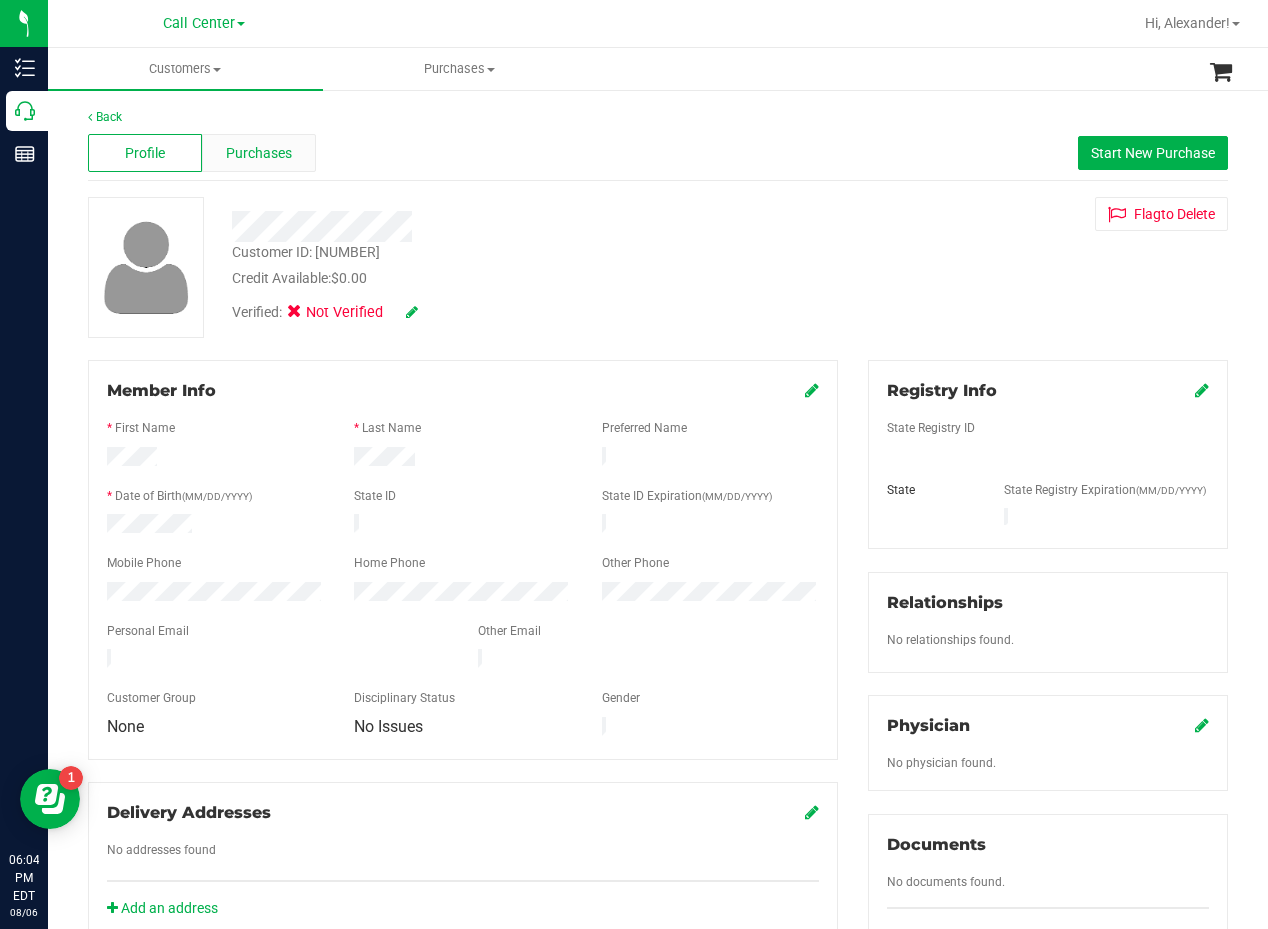 click on "Purchases" at bounding box center [259, 153] 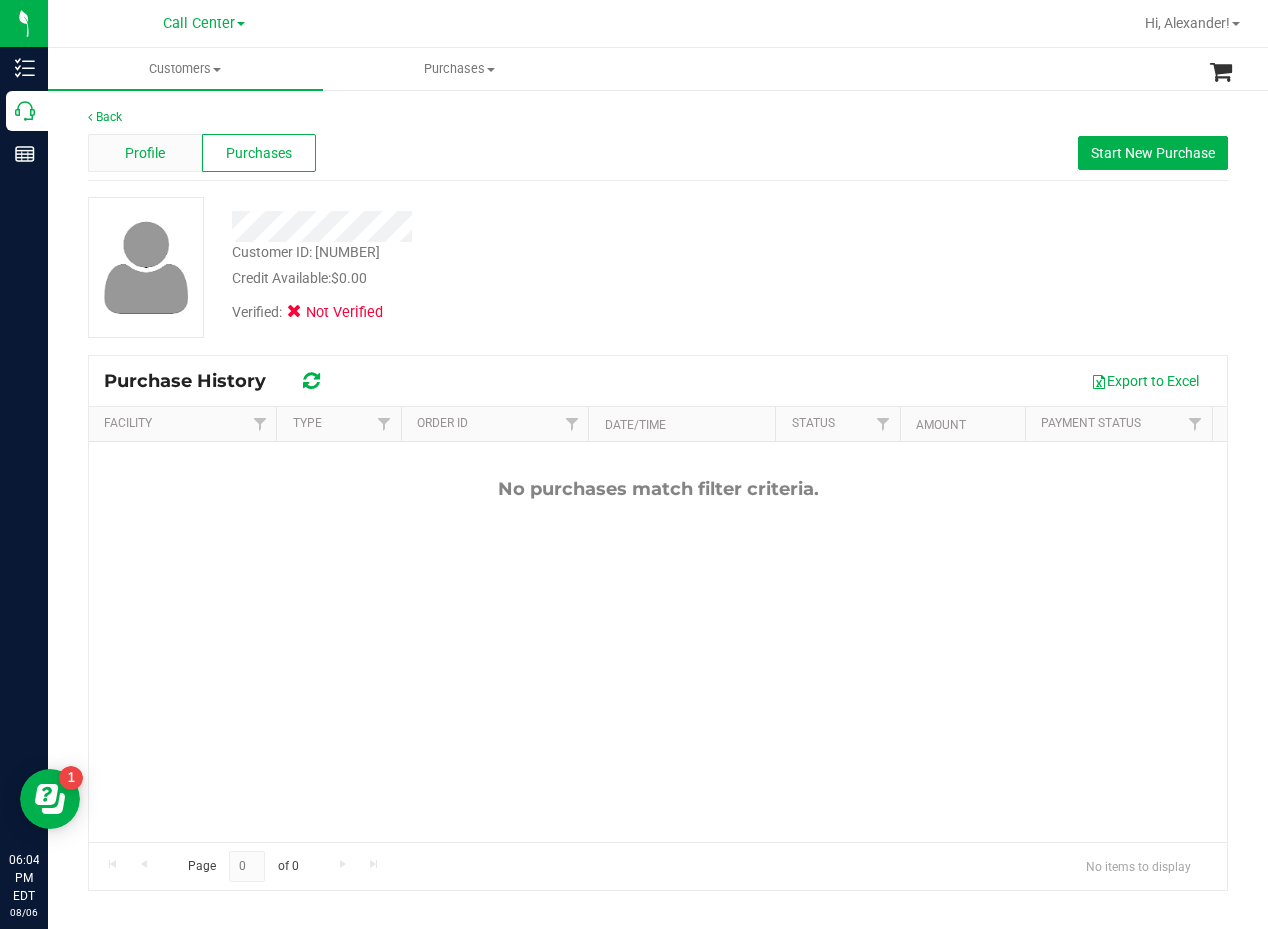click on "Profile" at bounding box center (145, 153) 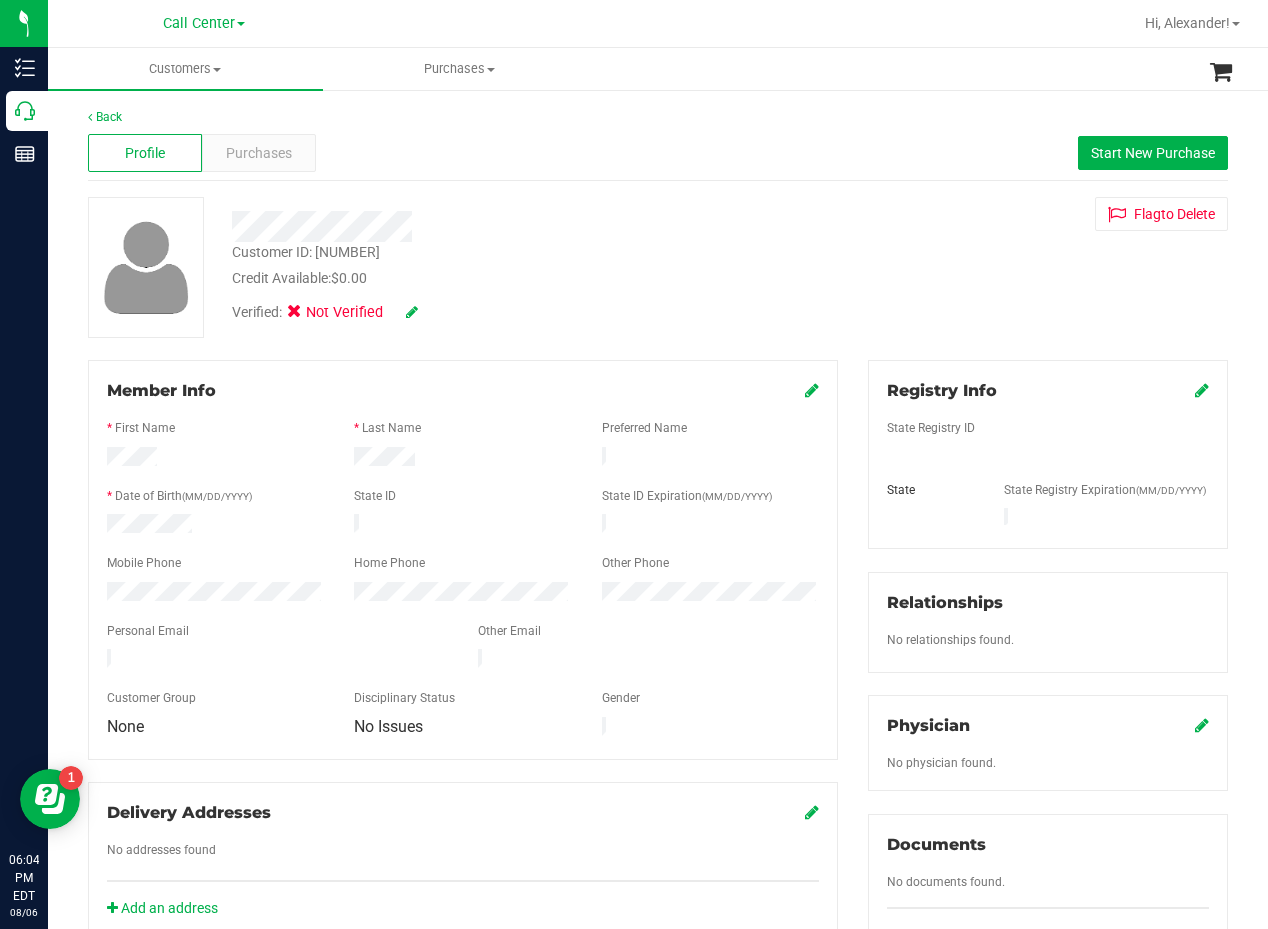 click on "Profile
Purchases
Start New Purchase" at bounding box center (658, 153) 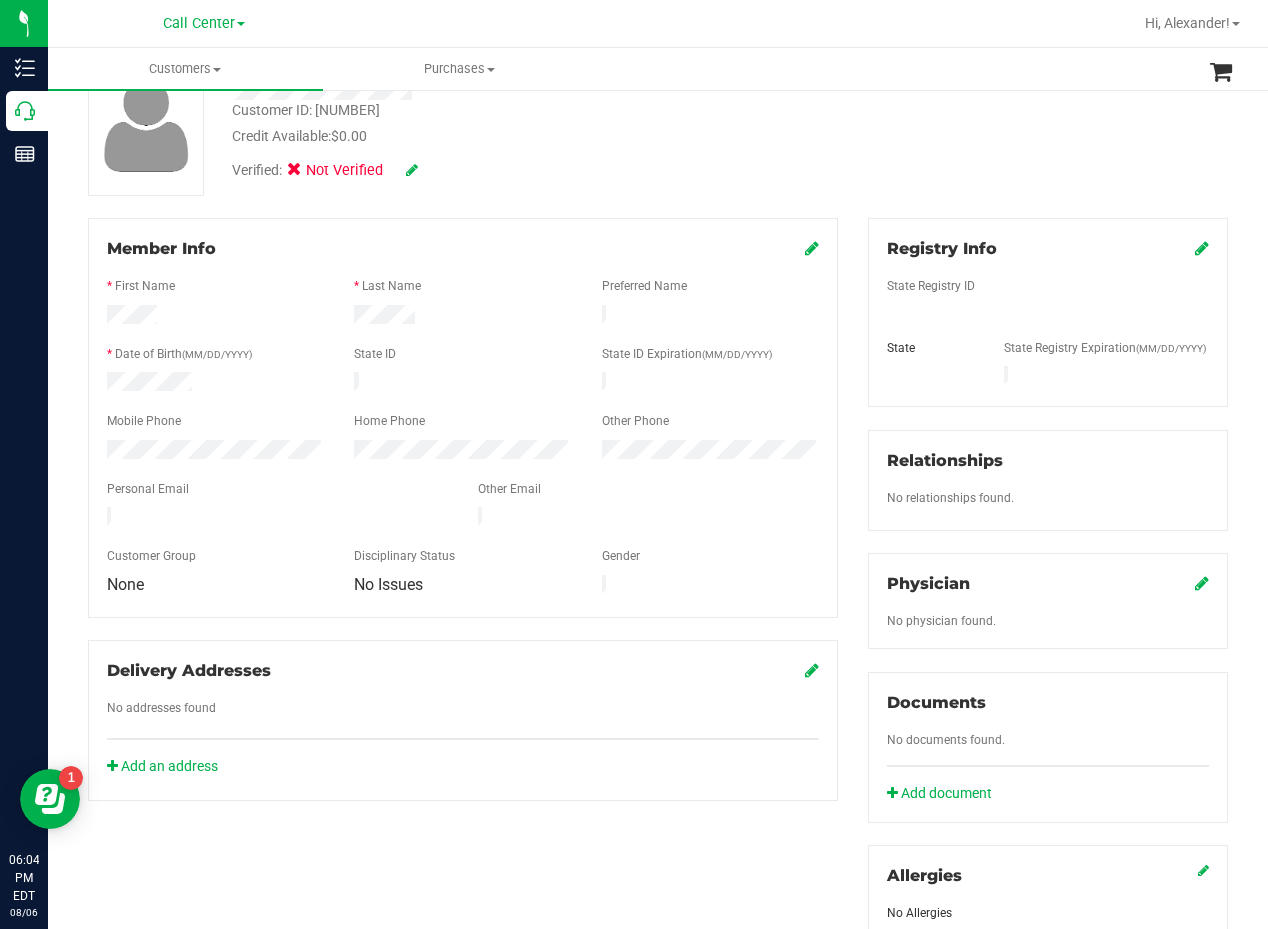 scroll, scrollTop: 0, scrollLeft: 0, axis: both 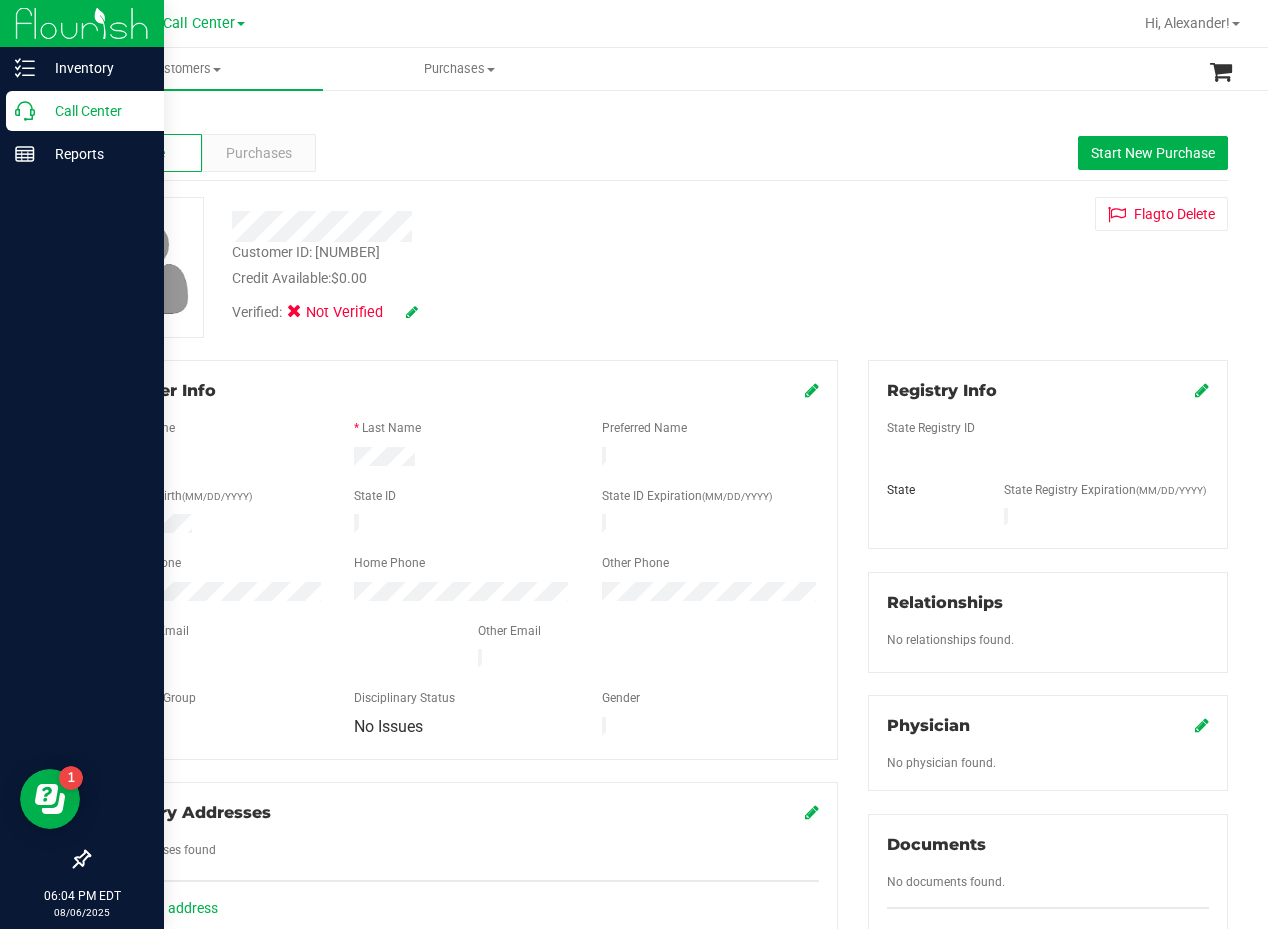 click 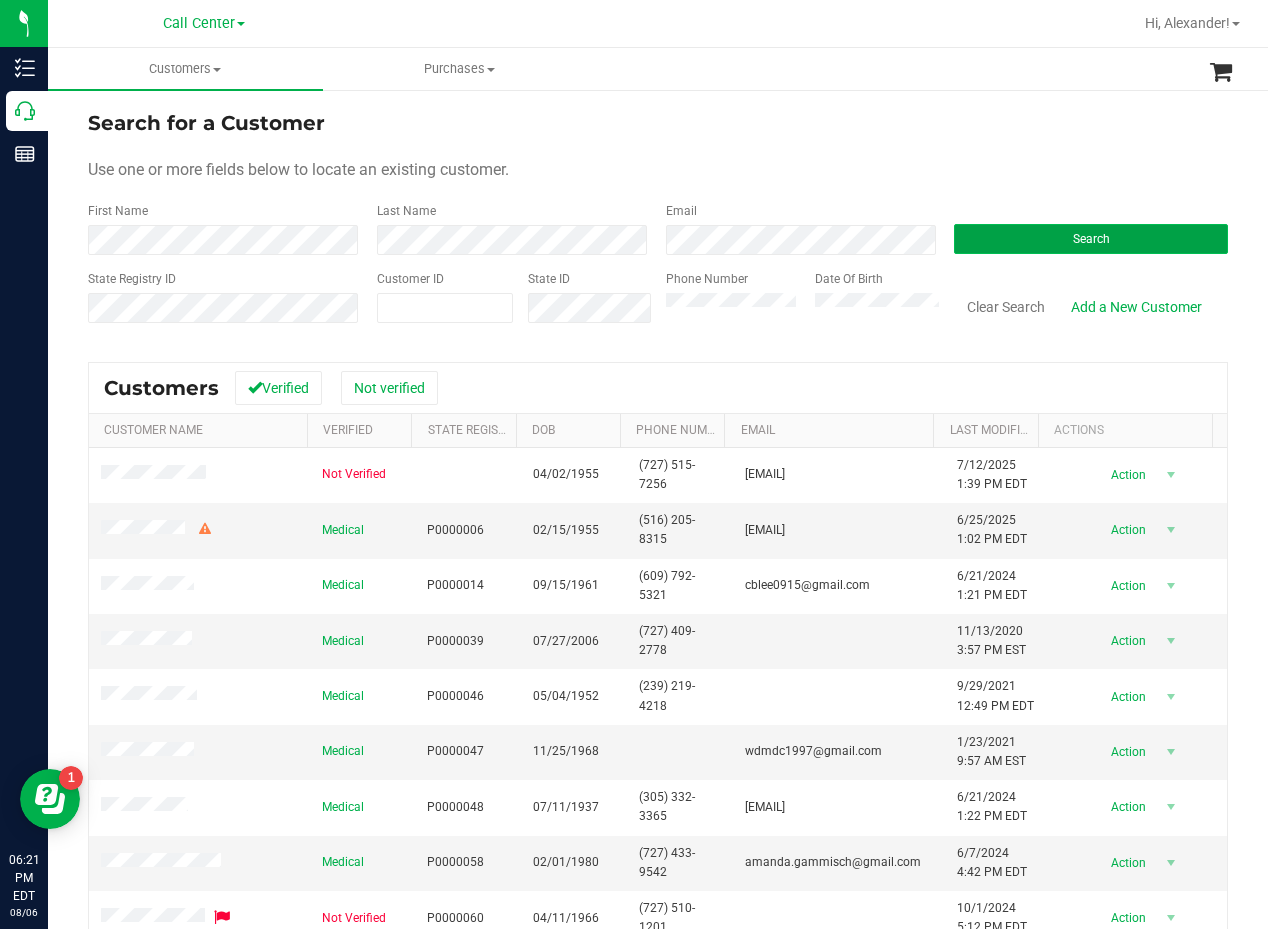 click on "Search" at bounding box center (1091, 239) 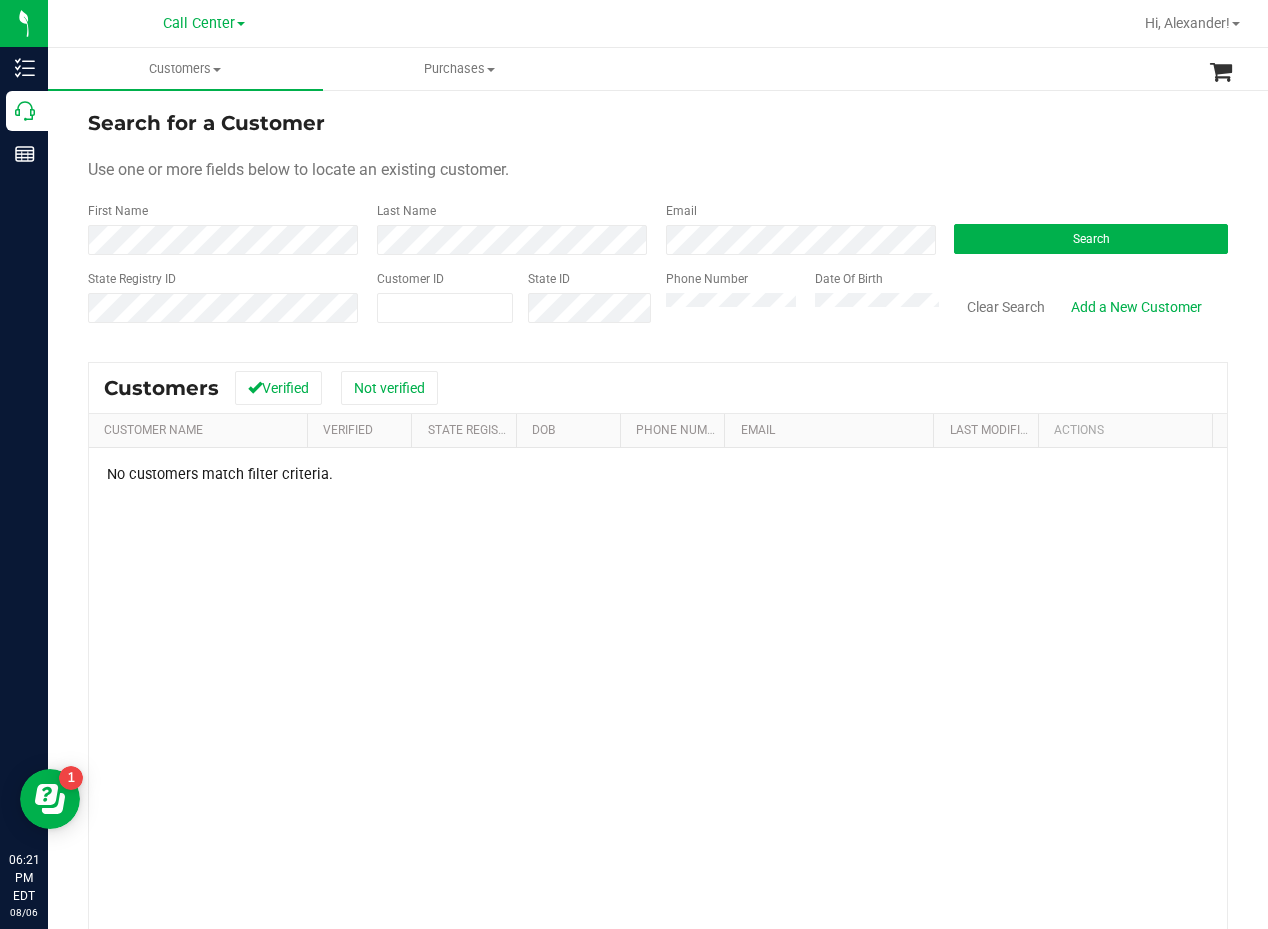 click on "Phone Number" at bounding box center (733, 305) 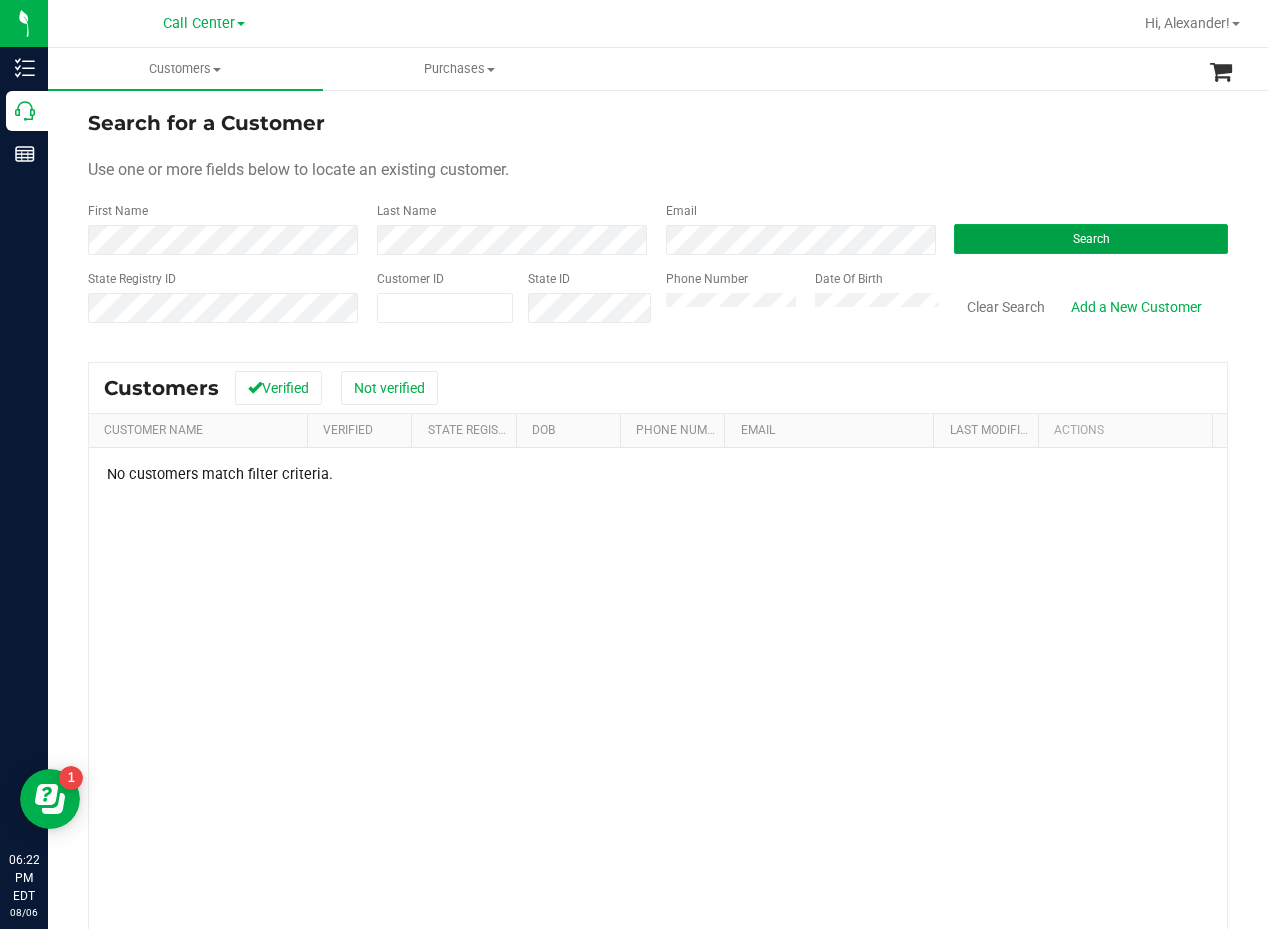 type 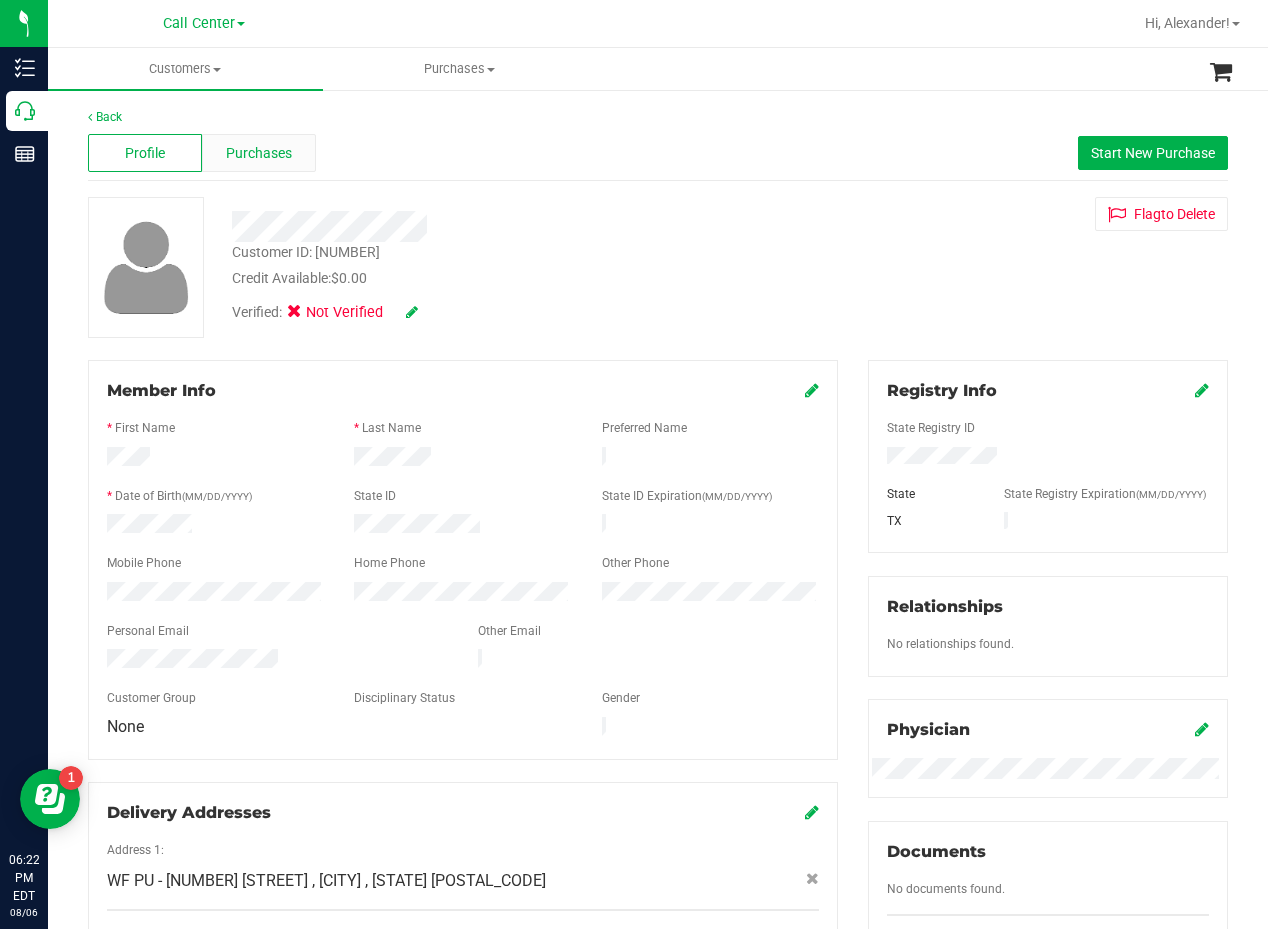 click on "Purchases" at bounding box center [259, 153] 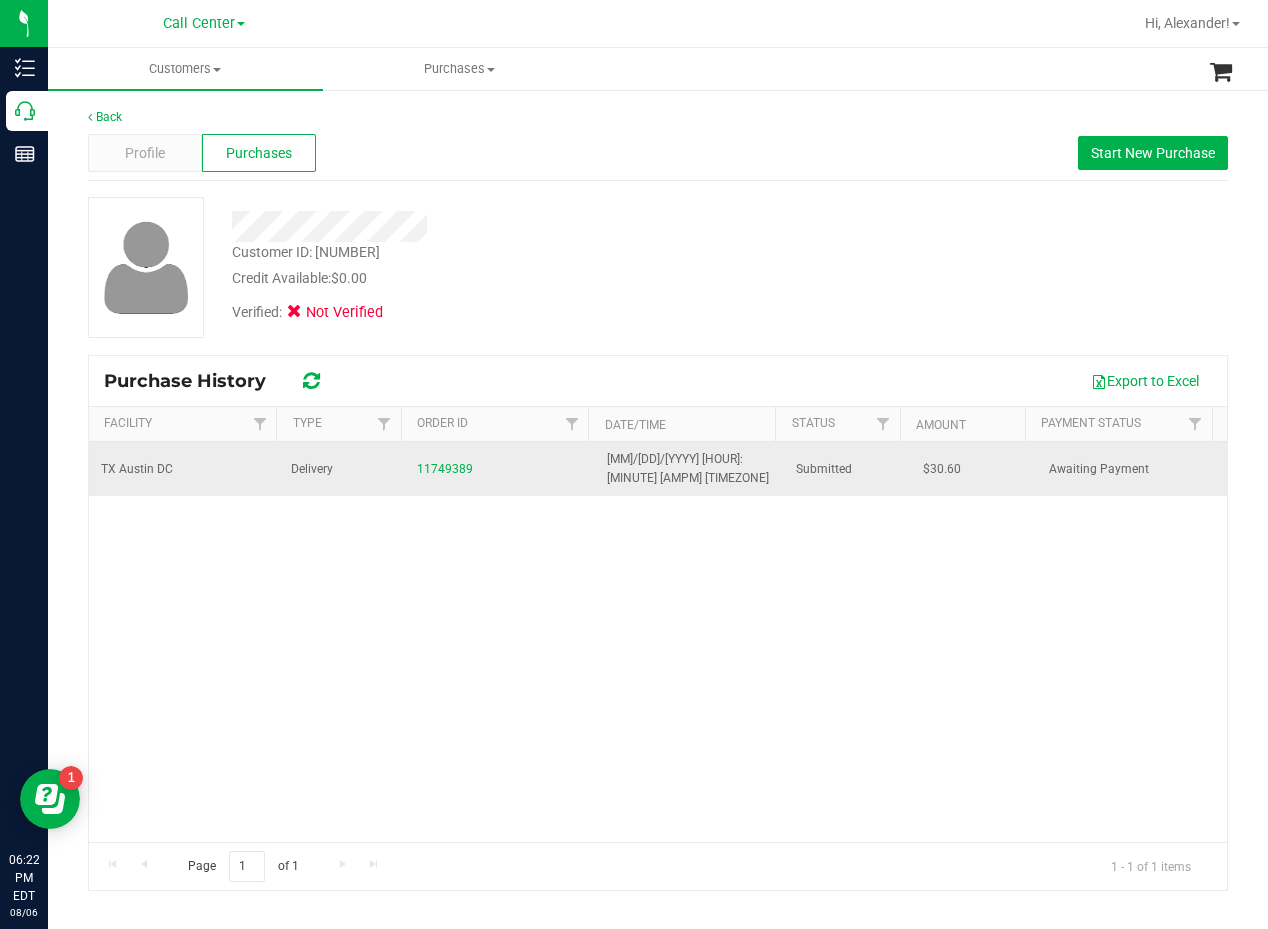 click on "11749389" at bounding box center (500, 469) 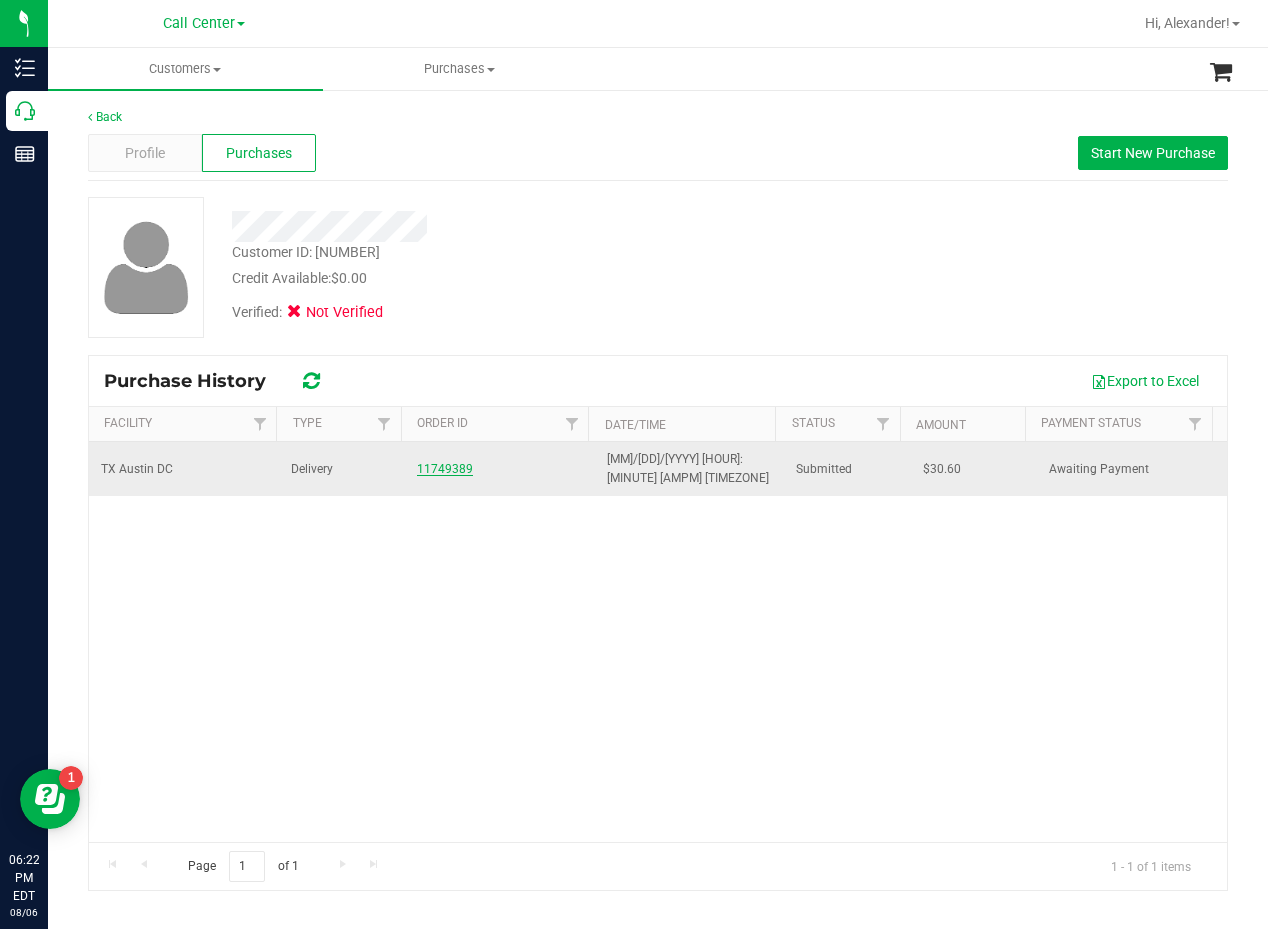 click on "11749389" at bounding box center [445, 469] 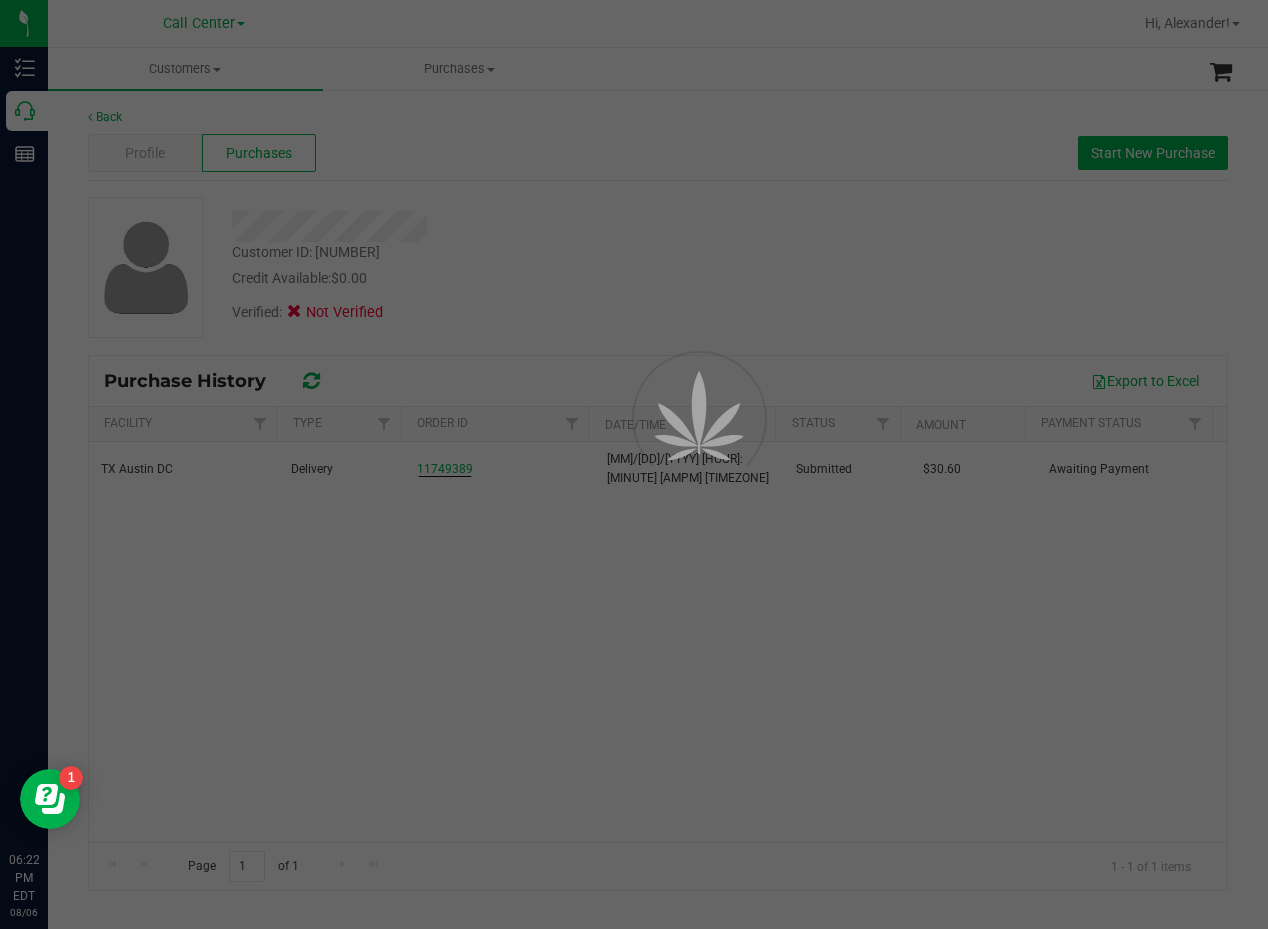 click at bounding box center (634, 464) 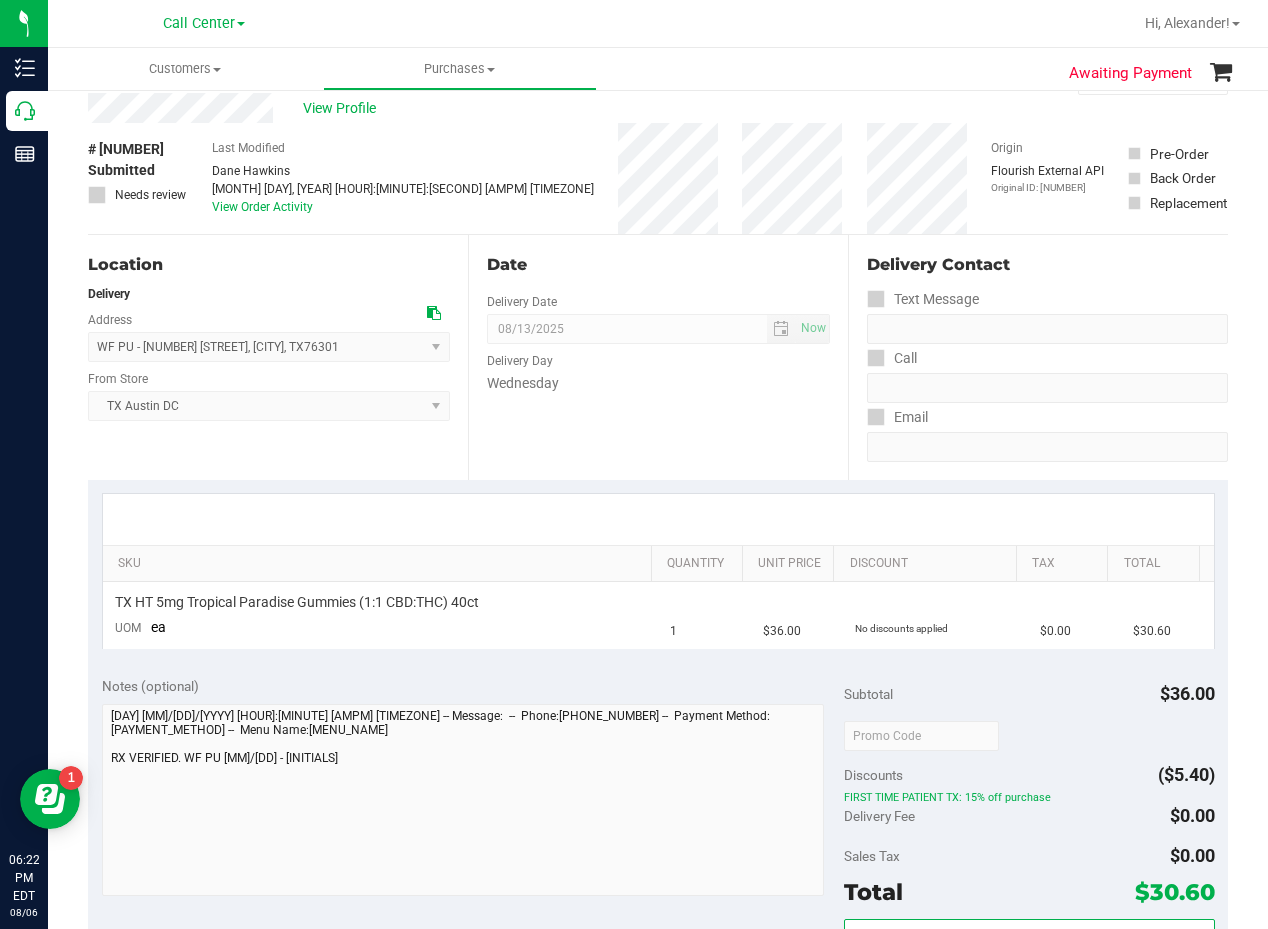 scroll, scrollTop: 100, scrollLeft: 0, axis: vertical 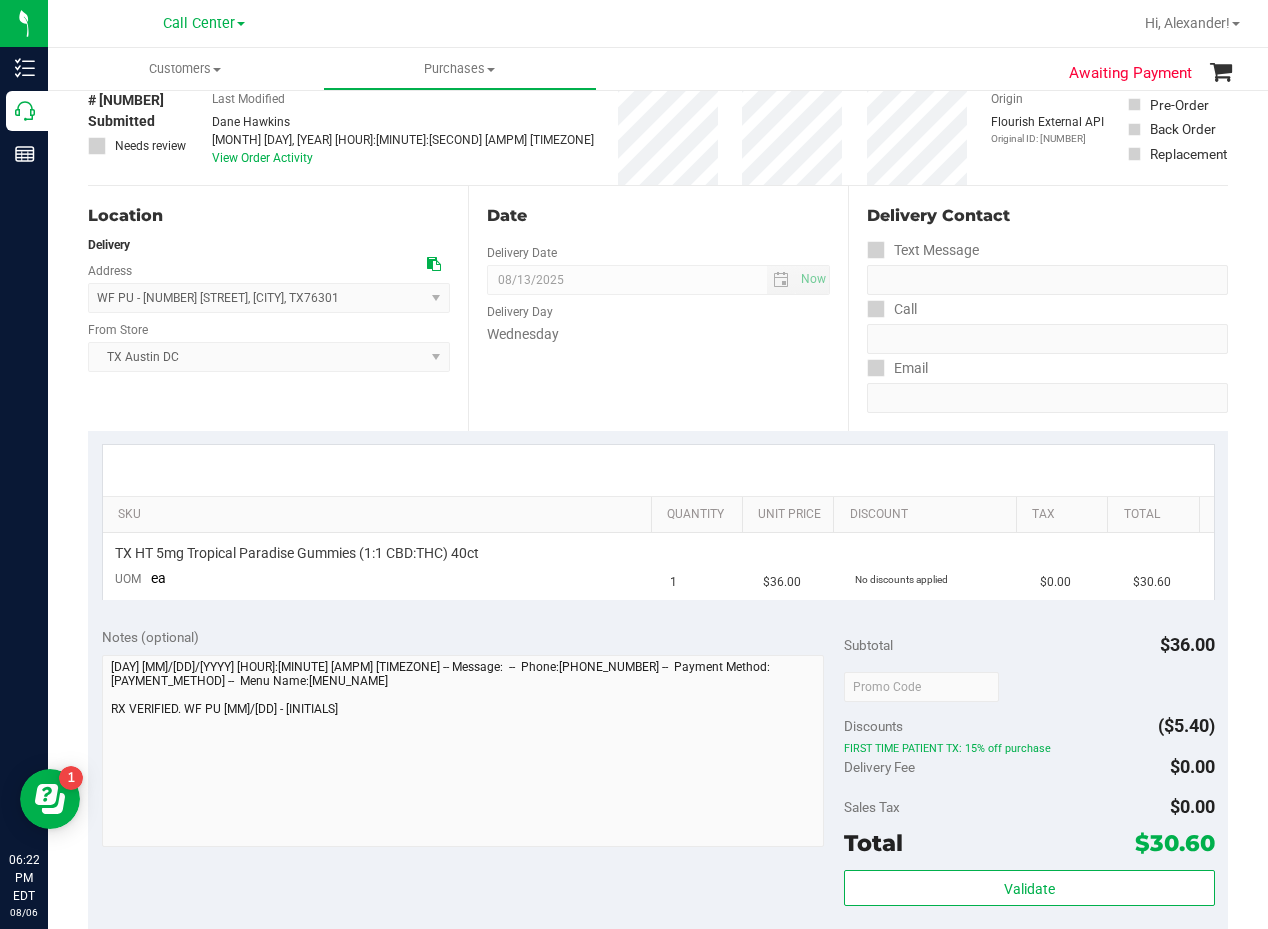 drag, startPoint x: 750, startPoint y: 288, endPoint x: 745, endPoint y: 299, distance: 12.083046 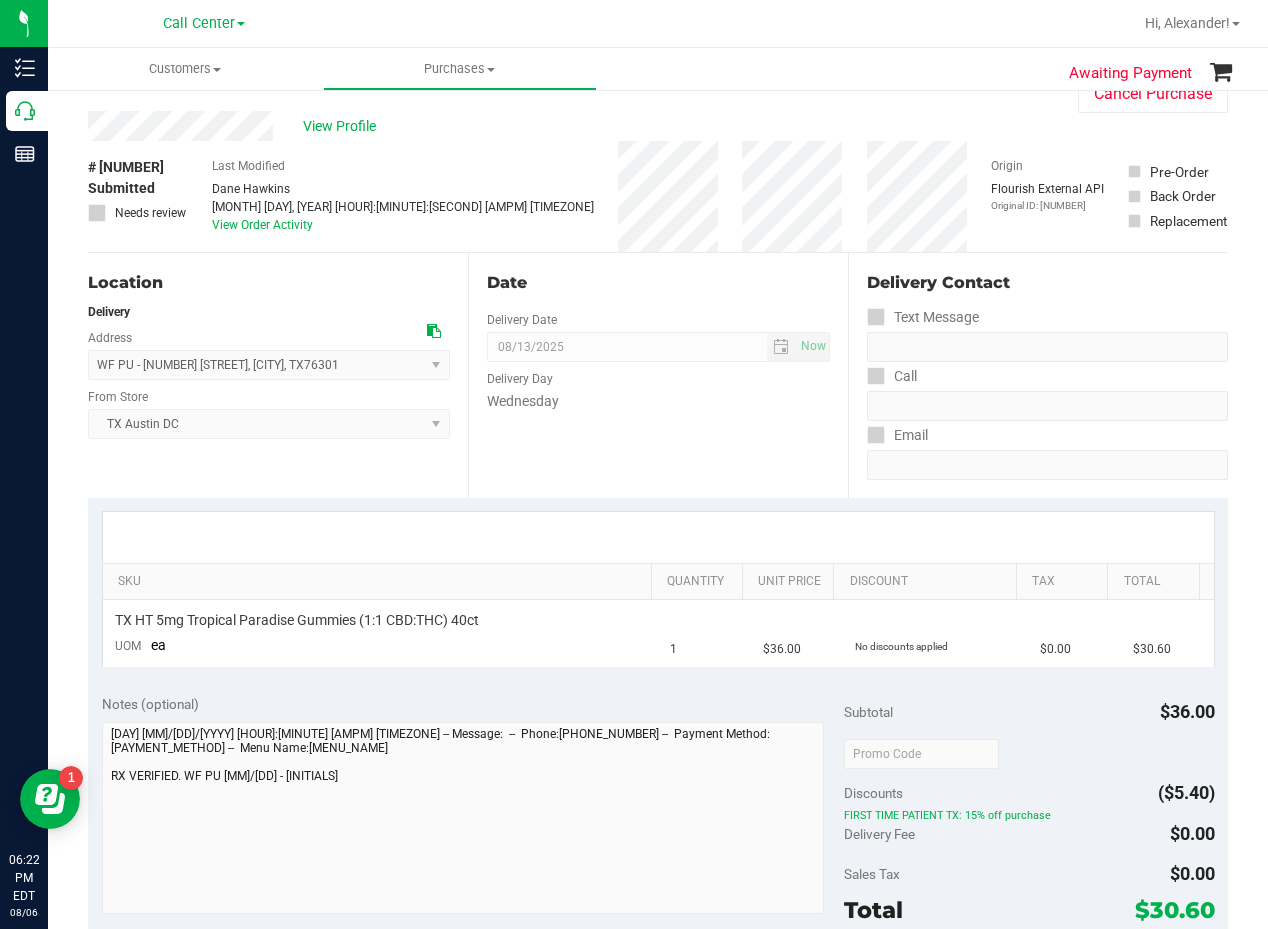 scroll, scrollTop: 0, scrollLeft: 0, axis: both 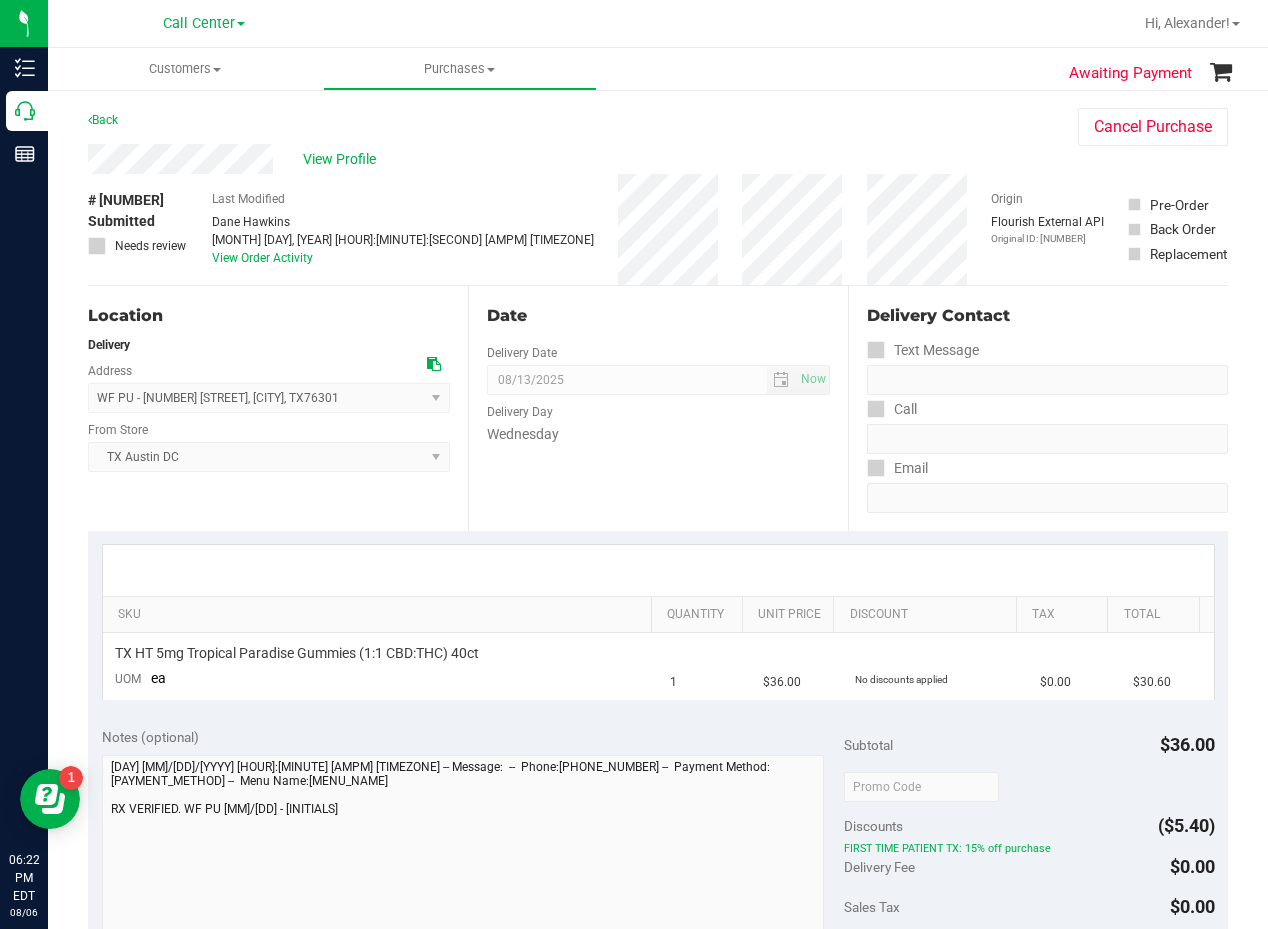 click on "View Profile" at bounding box center (563, 159) 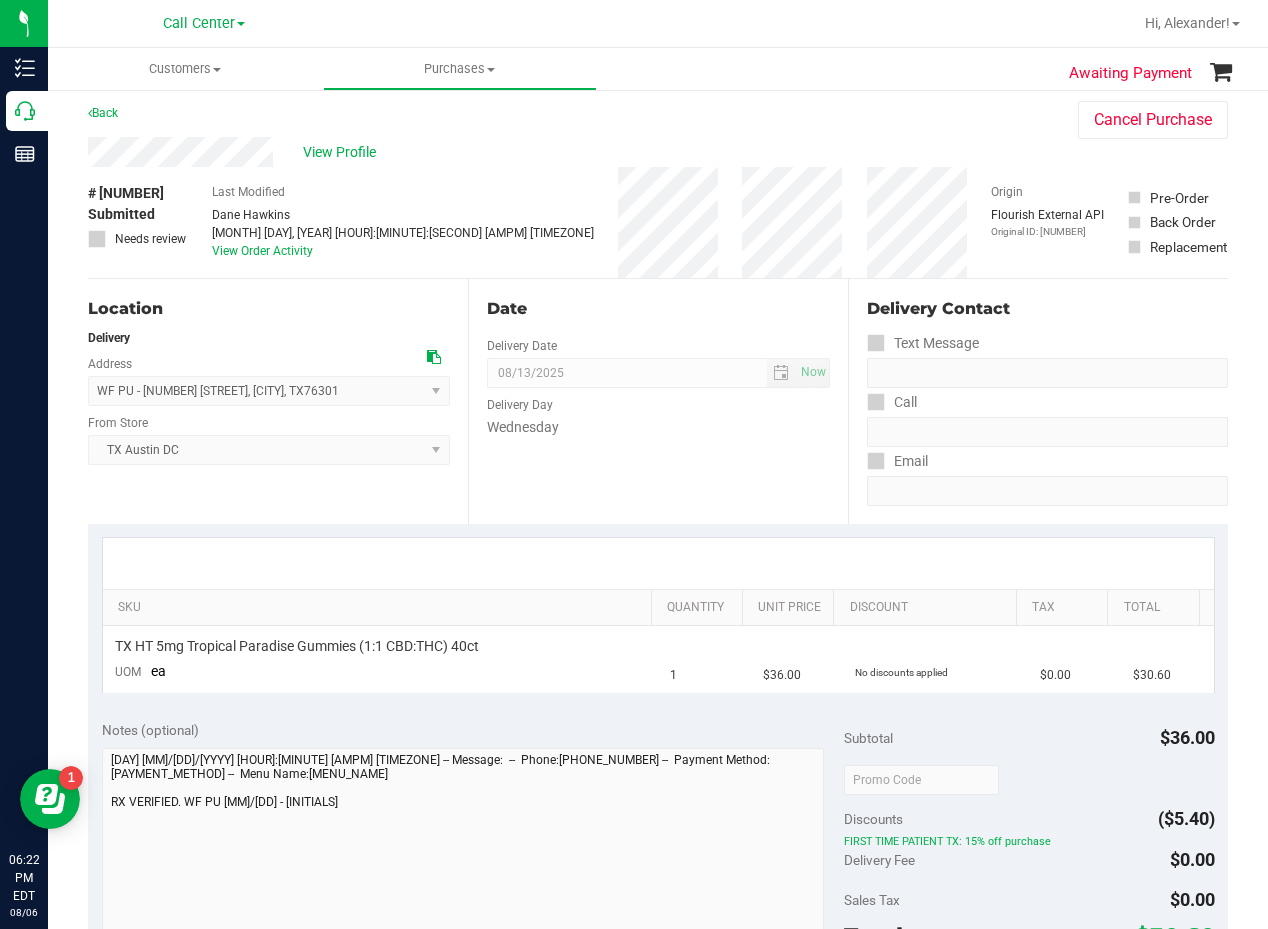 scroll, scrollTop: 0, scrollLeft: 0, axis: both 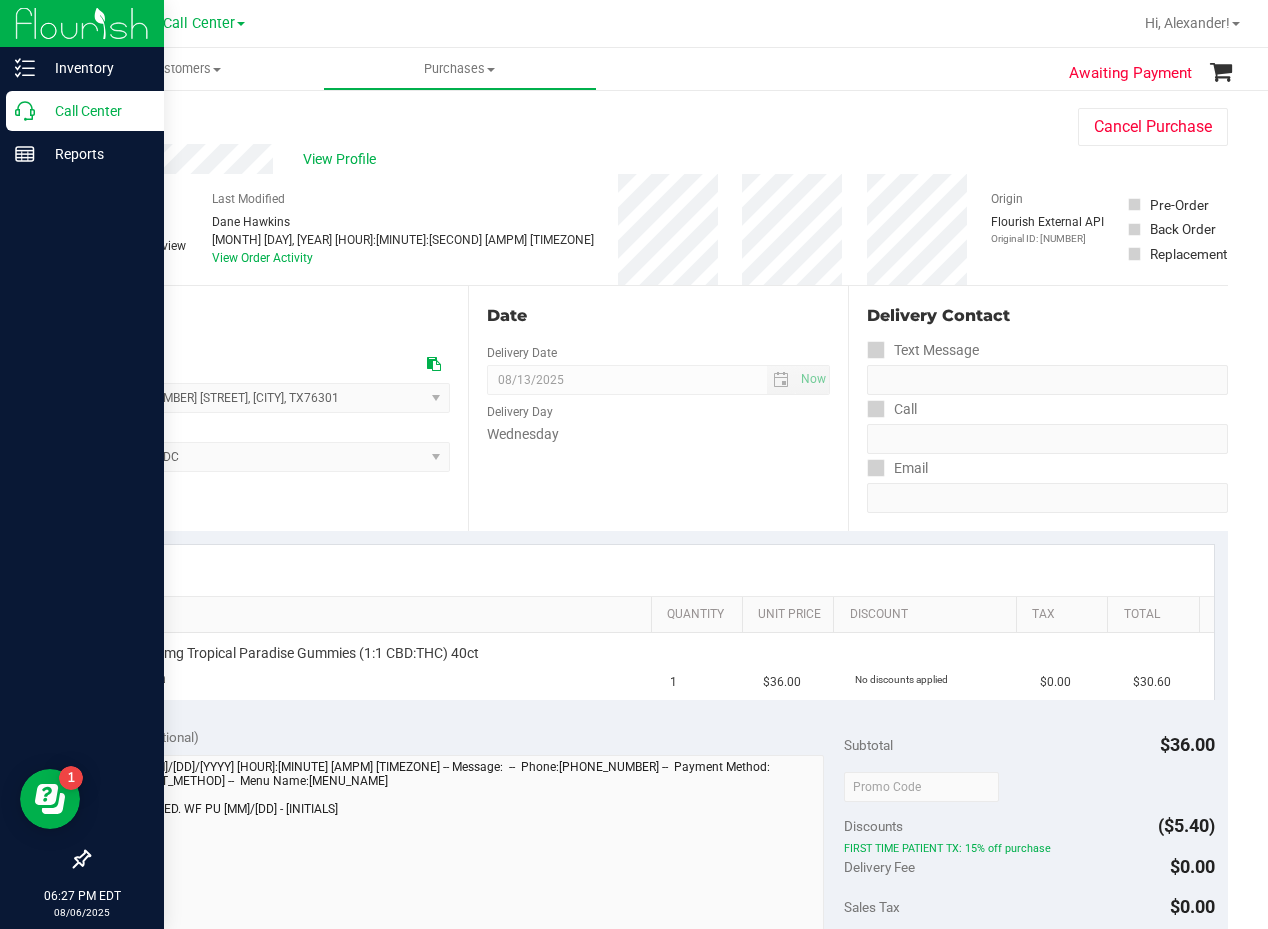 click on "Call Center" at bounding box center [95, 111] 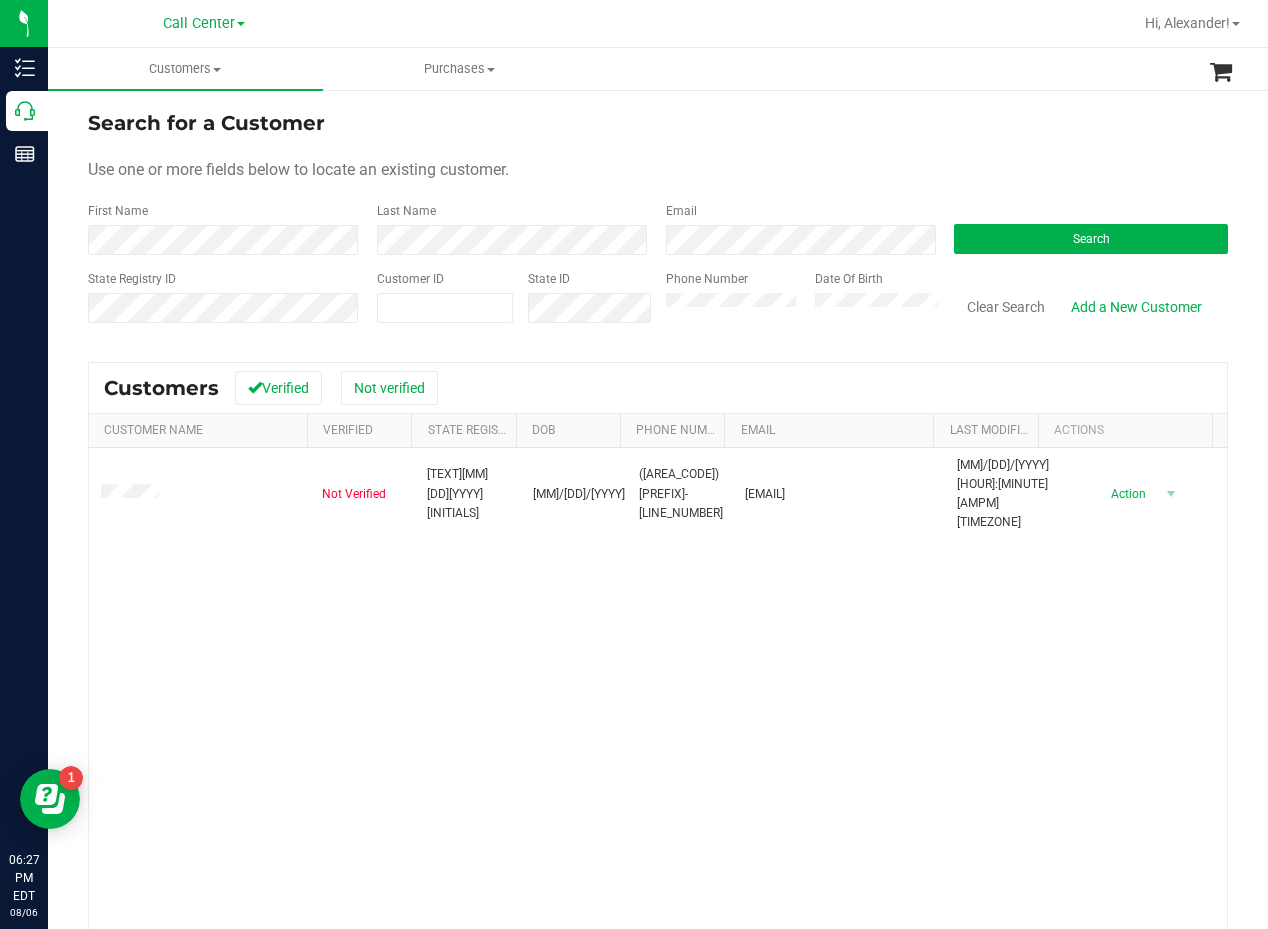 click on "Use one or more fields below to locate an existing customer." at bounding box center [658, 170] 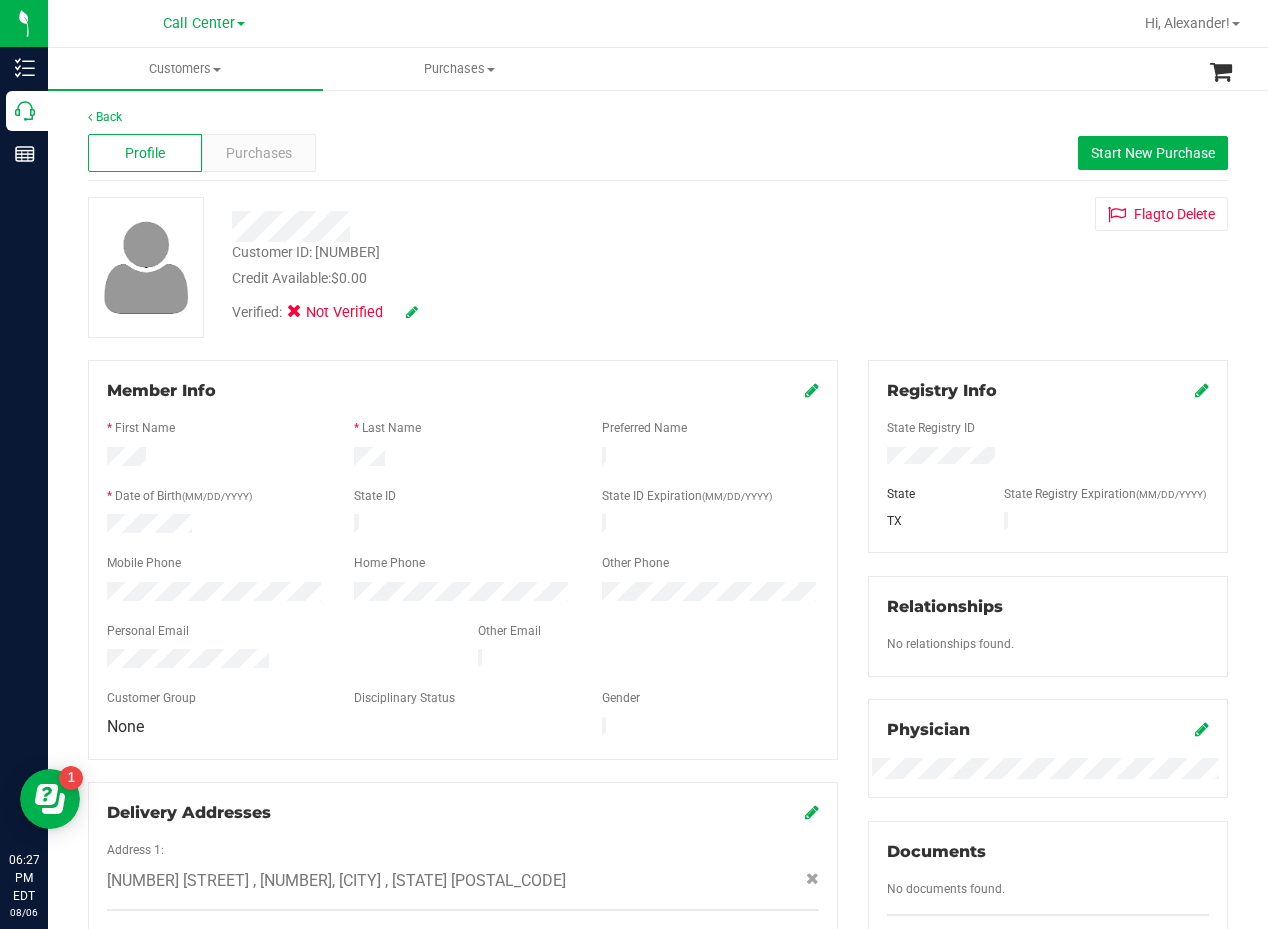 click on "Flag  to Delete" at bounding box center (1048, 214) 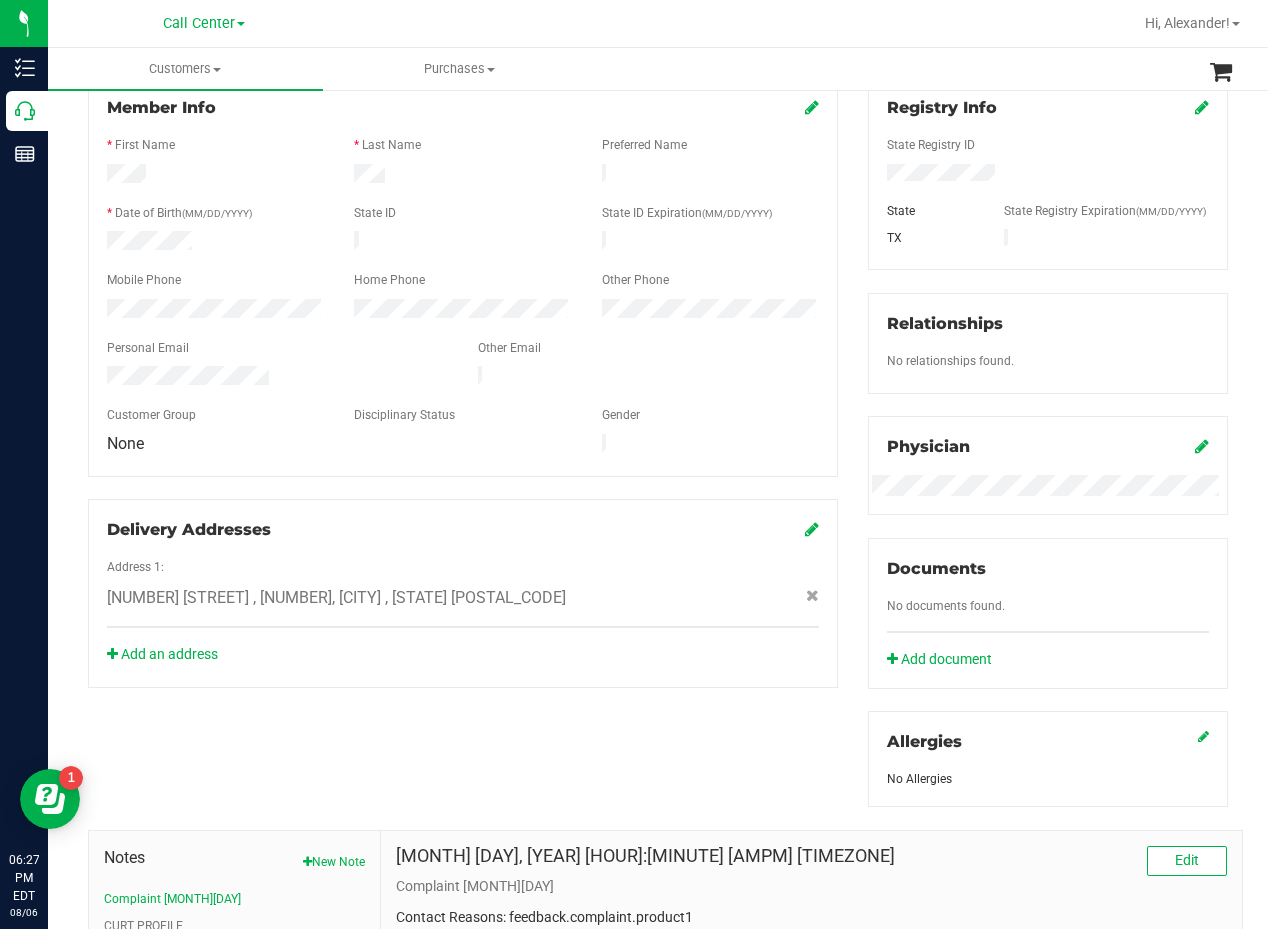 scroll, scrollTop: 0, scrollLeft: 0, axis: both 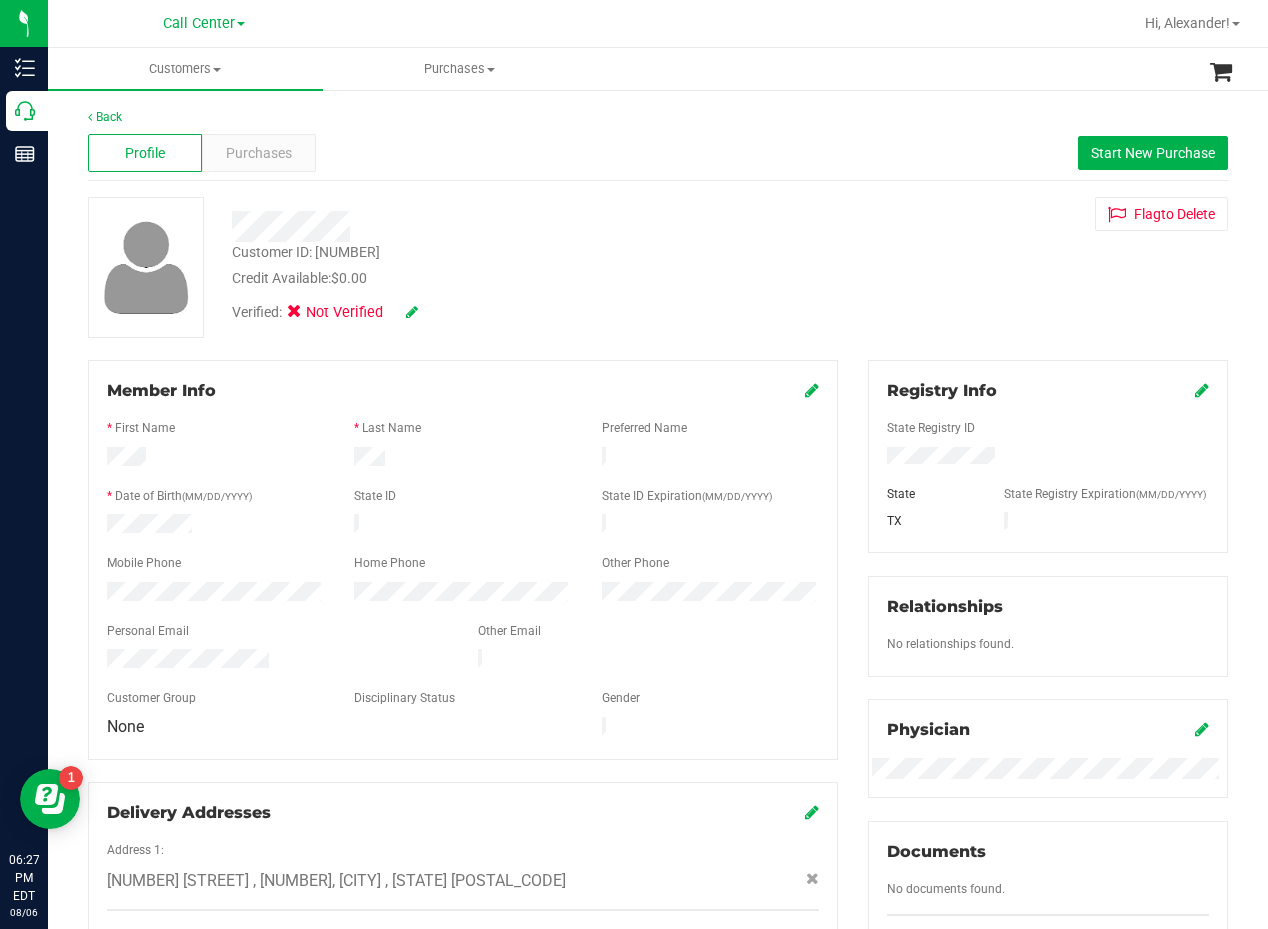 click on "Verified:
Not Verified" at bounding box center [509, 311] 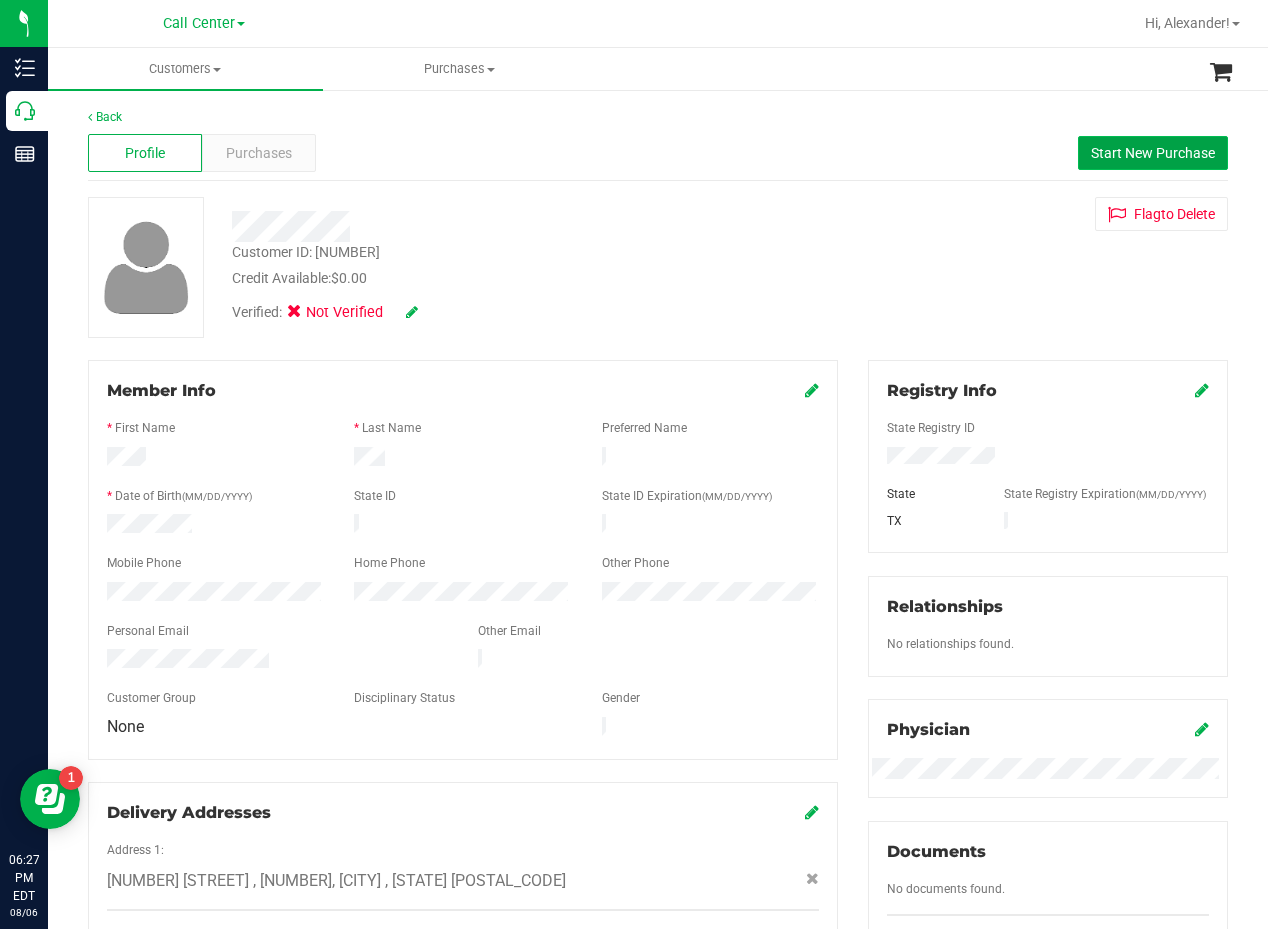 click on "Start New Purchase" at bounding box center [1153, 153] 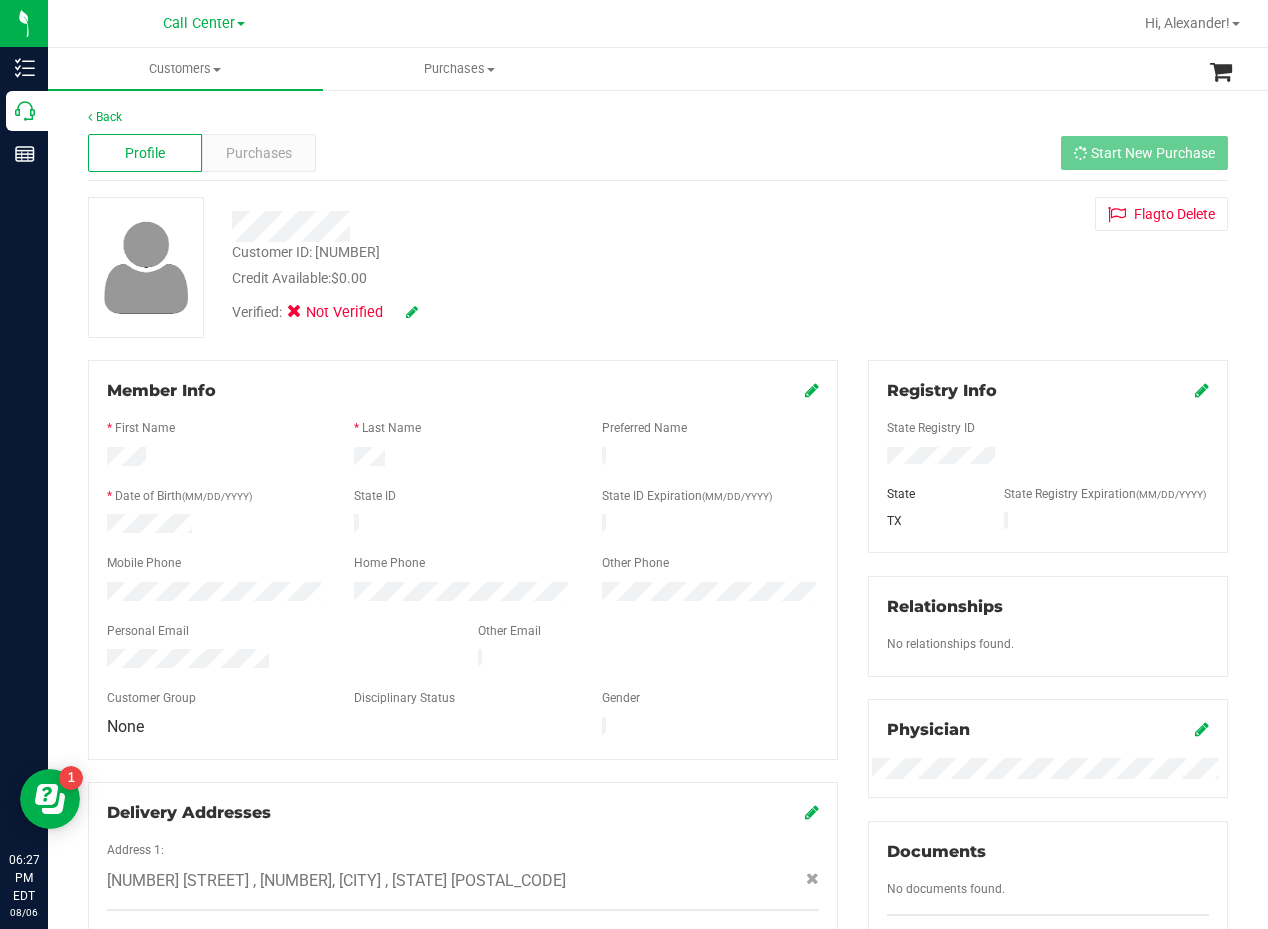 click at bounding box center (509, 219) 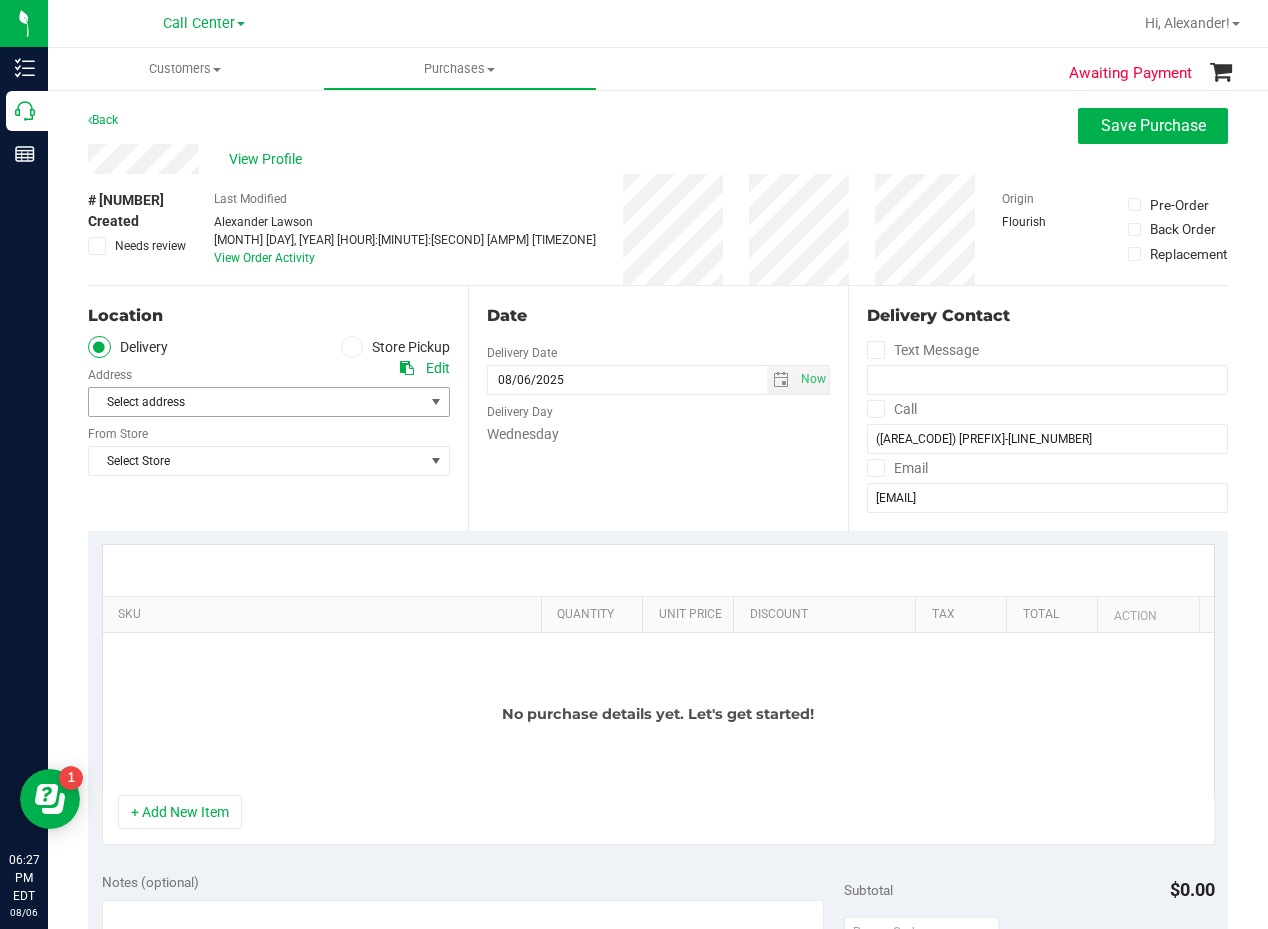 click on "Select address" at bounding box center [248, 402] 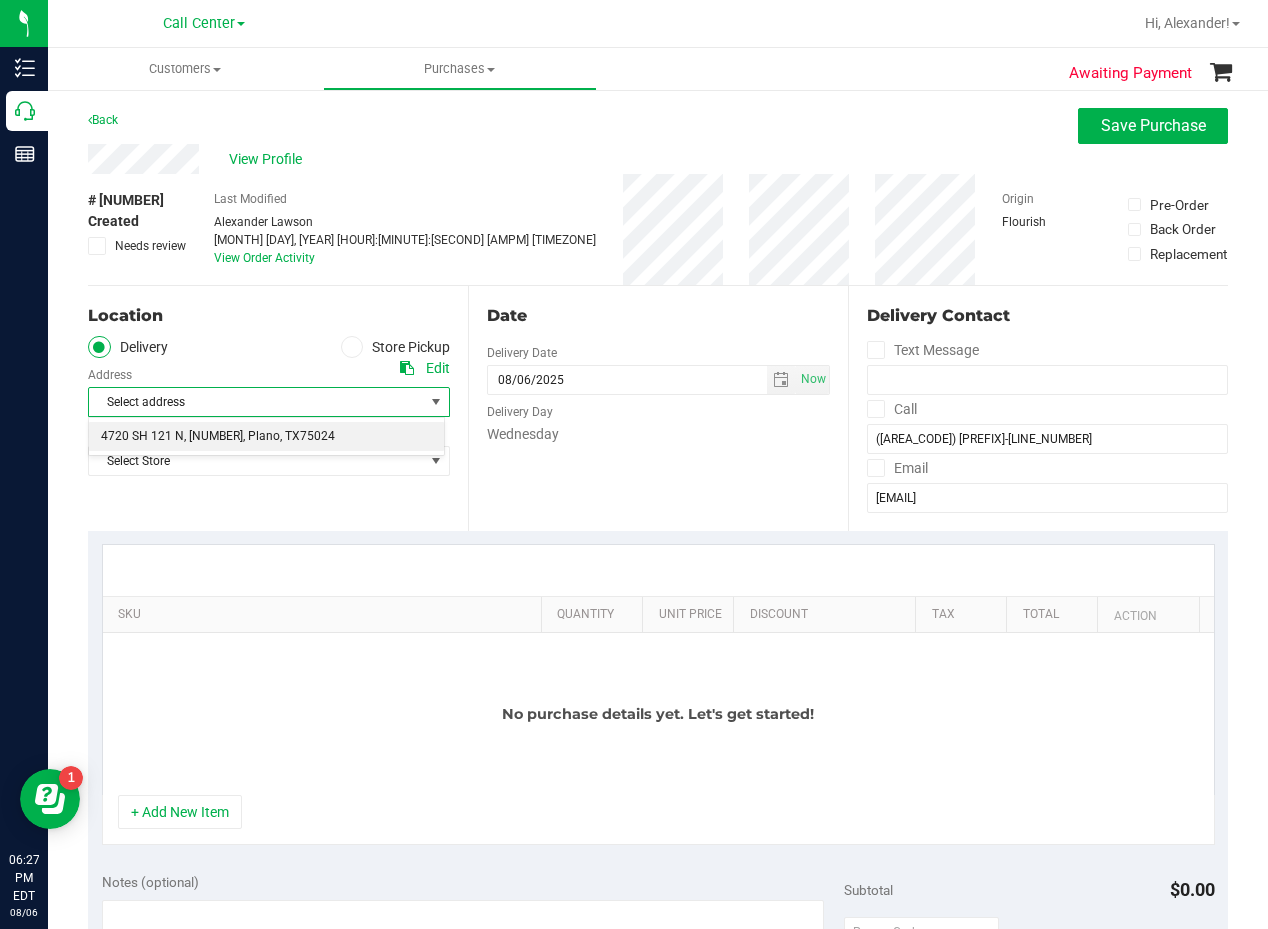 click on "4720 SH 121 N
, #180
, Plano
, TX
75024" at bounding box center (266, 437) 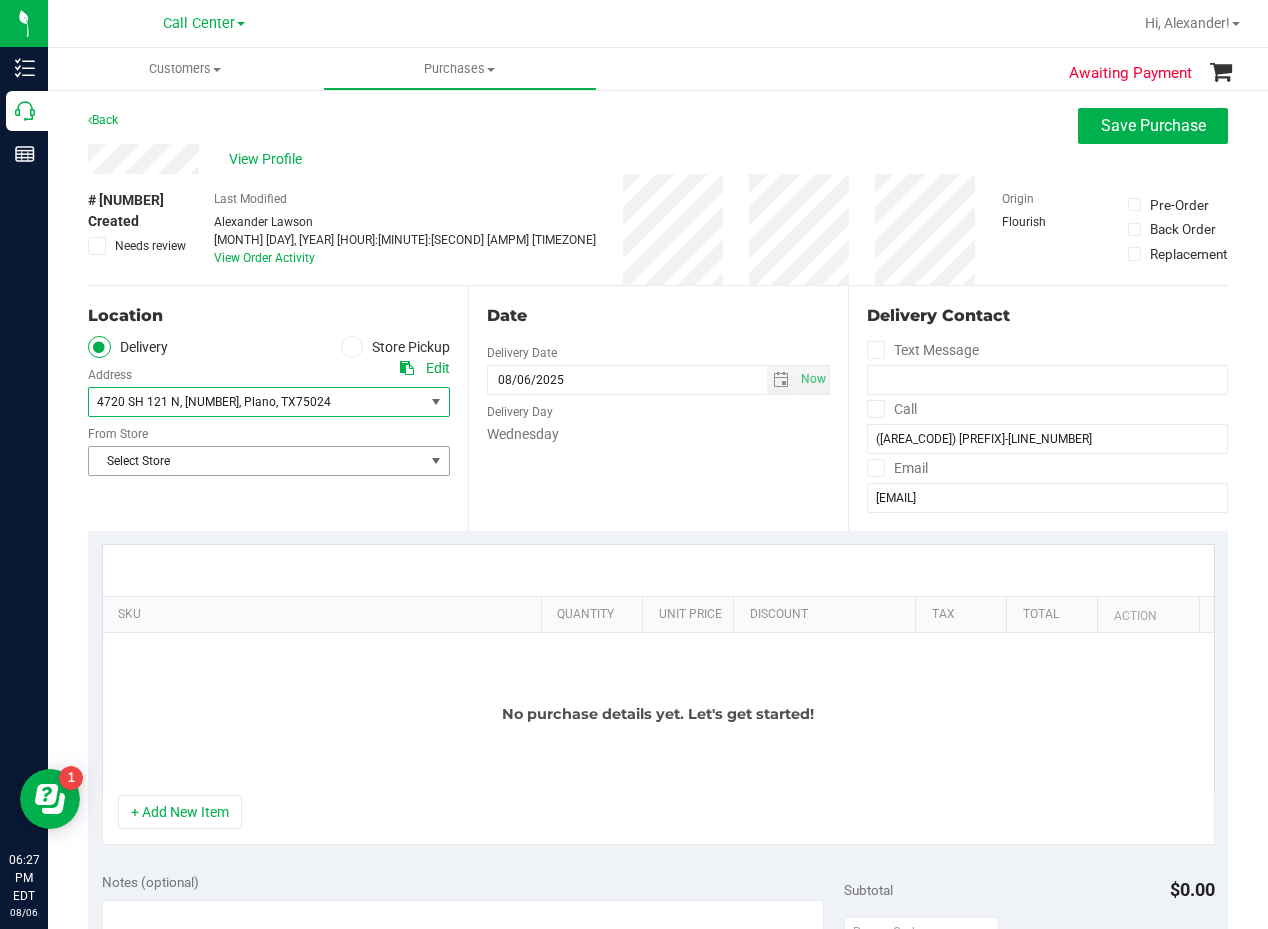 click on "Select Store" at bounding box center [256, 461] 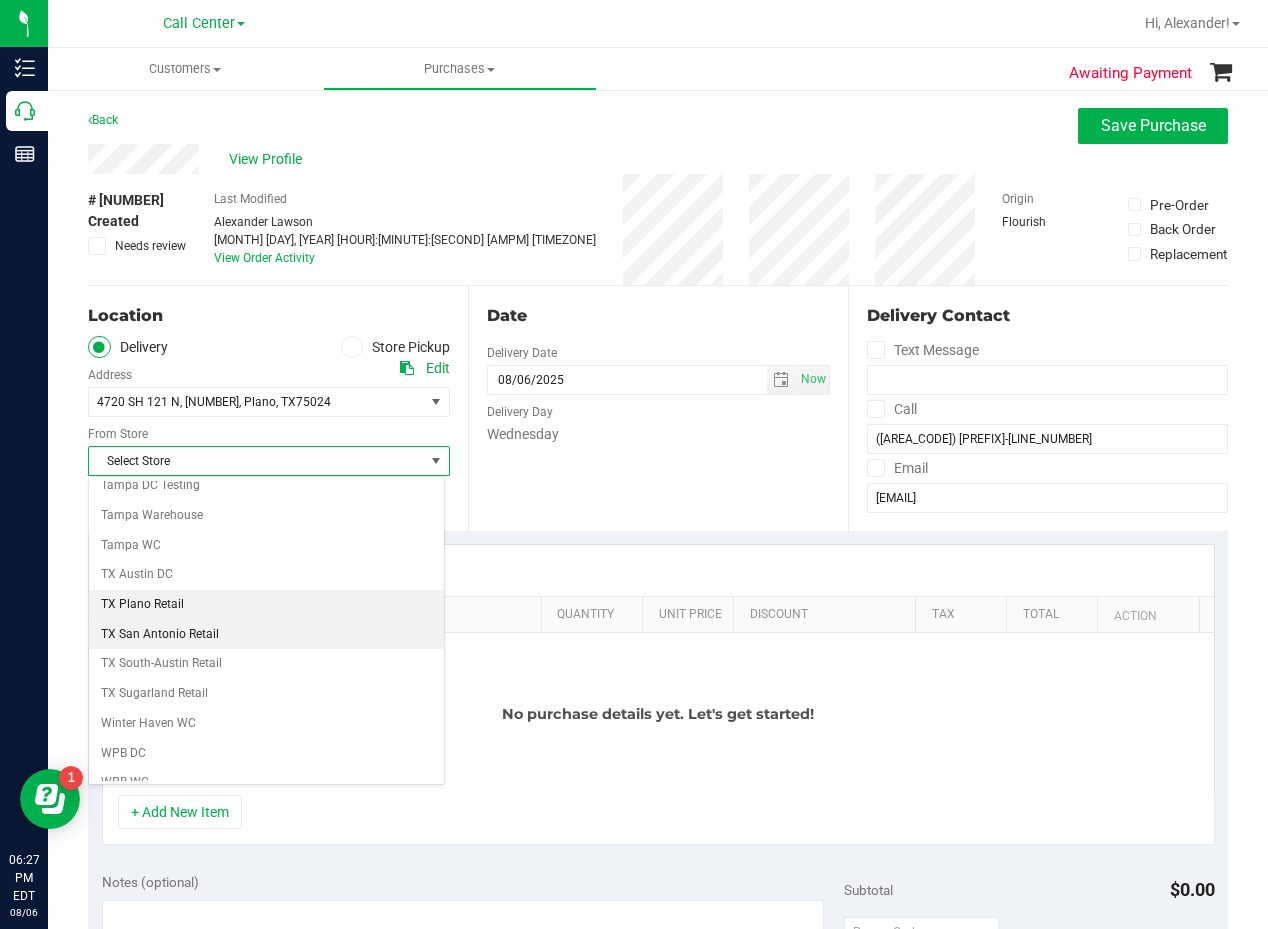 scroll, scrollTop: 1453, scrollLeft: 0, axis: vertical 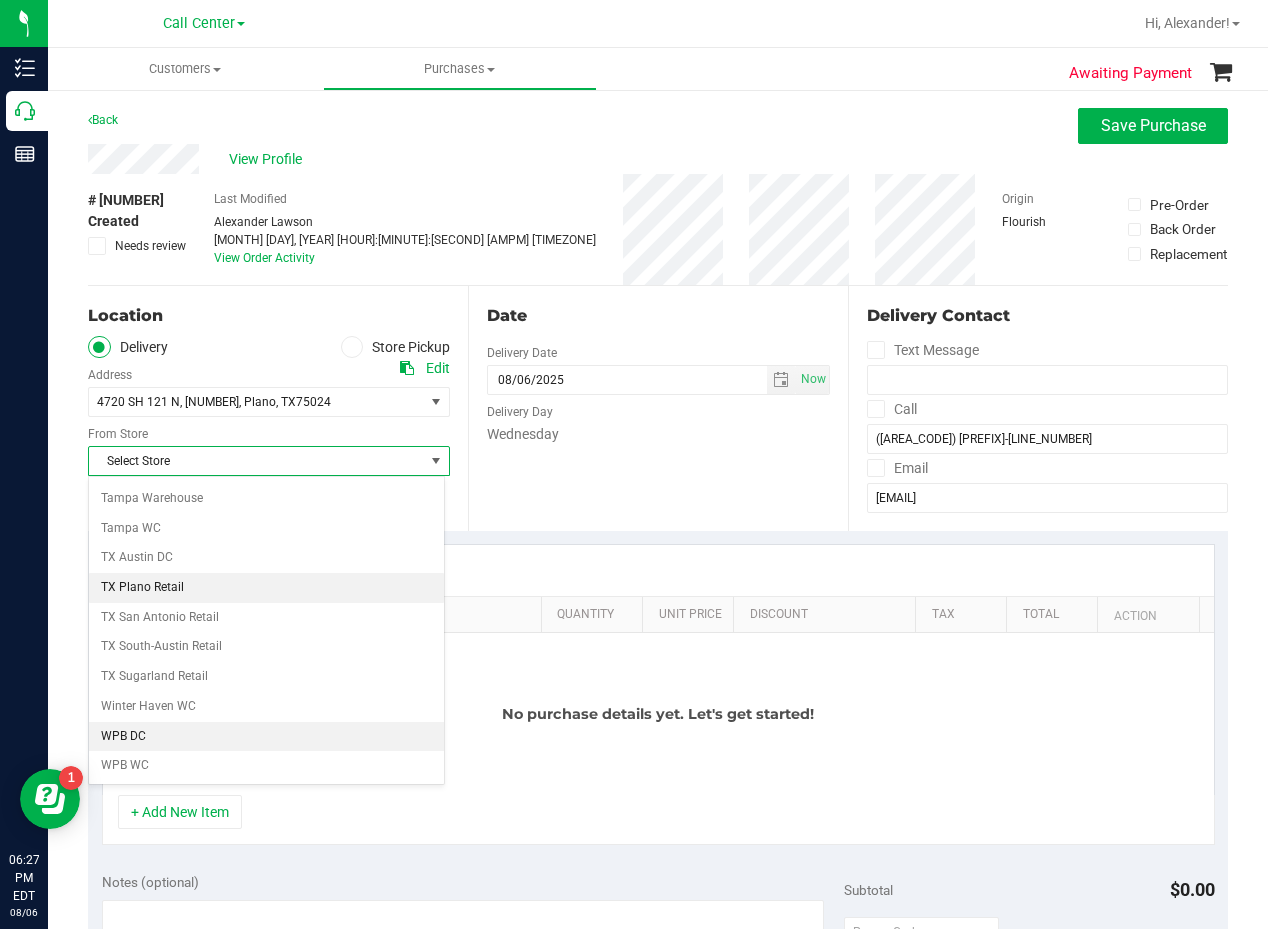 click on "TX Plano Retail" at bounding box center [266, 588] 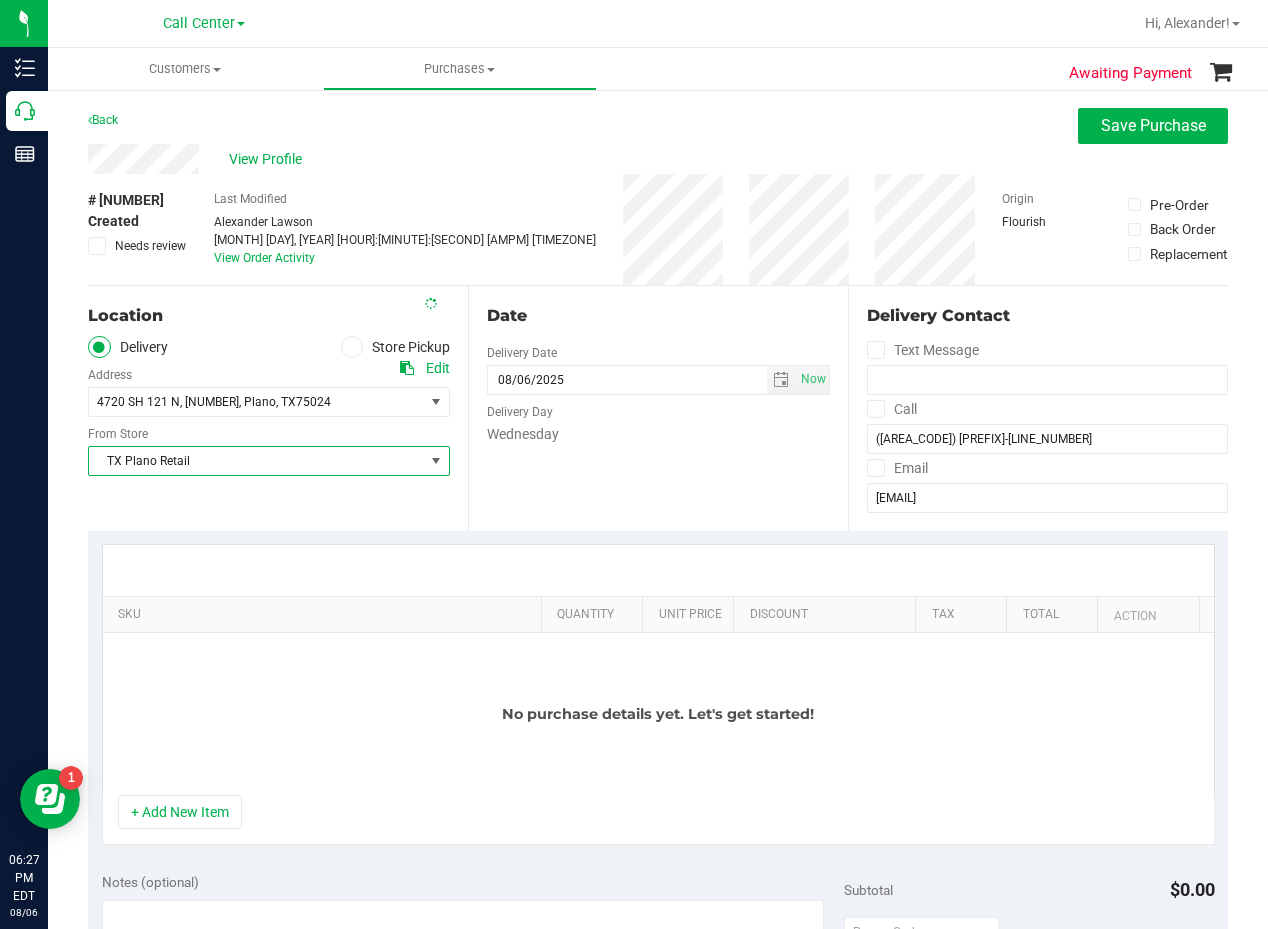 click on "Date
Delivery Date
08/06/2025
Now
08/06/2025 06:27 PM
Now
Delivery Day
Wednesday" at bounding box center [658, 408] 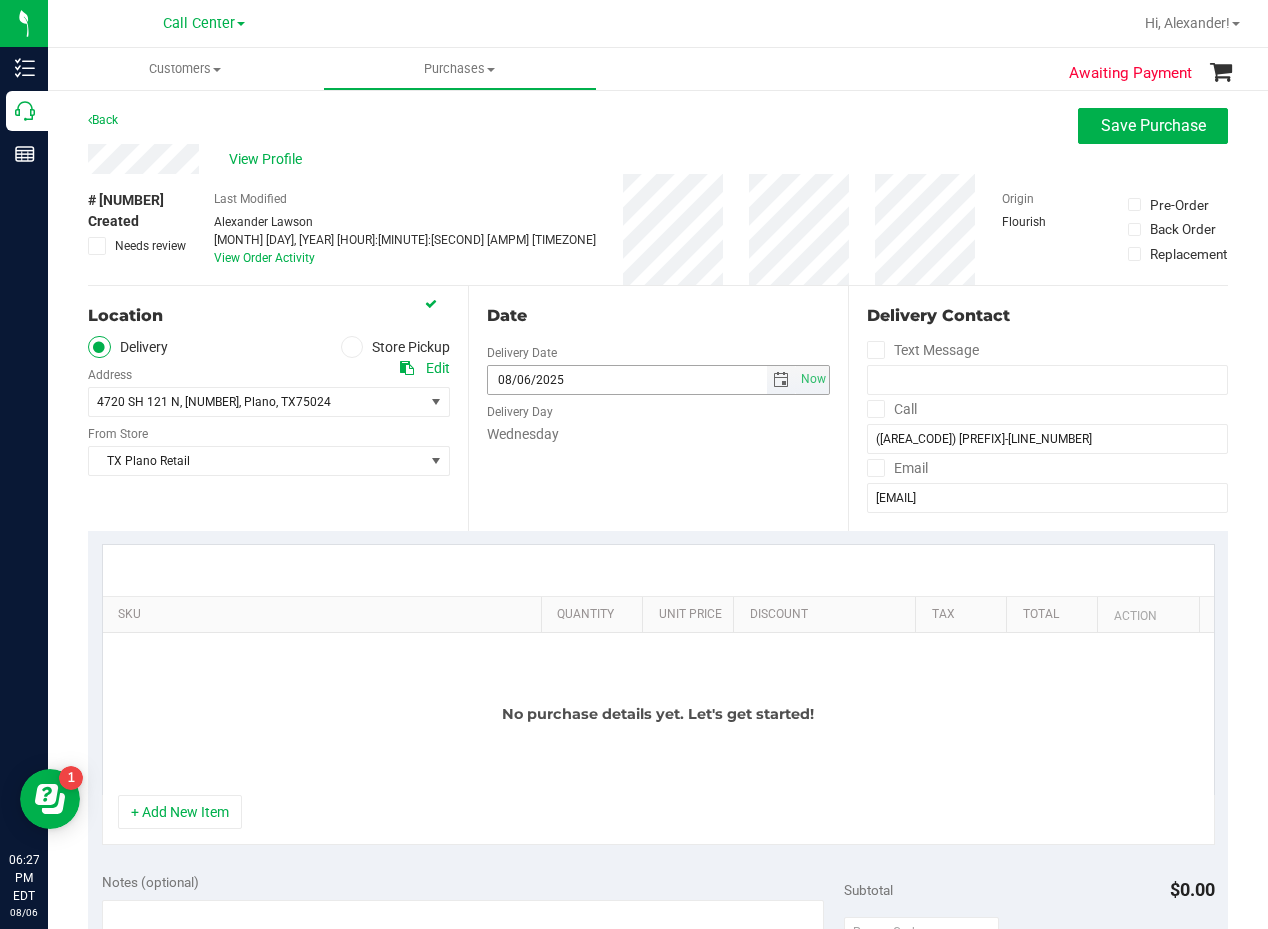 click at bounding box center (781, 380) 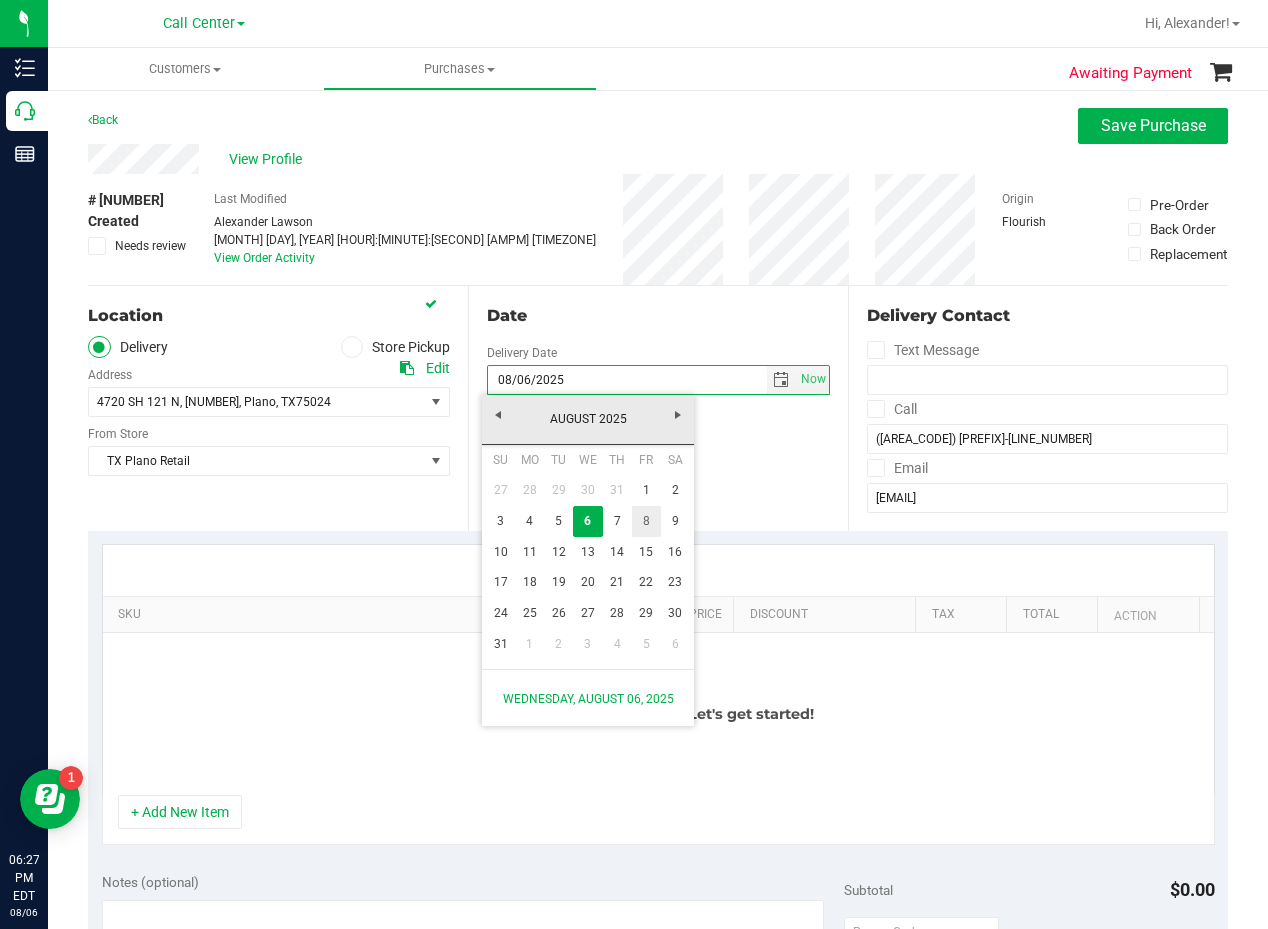 click on "8" at bounding box center (646, 521) 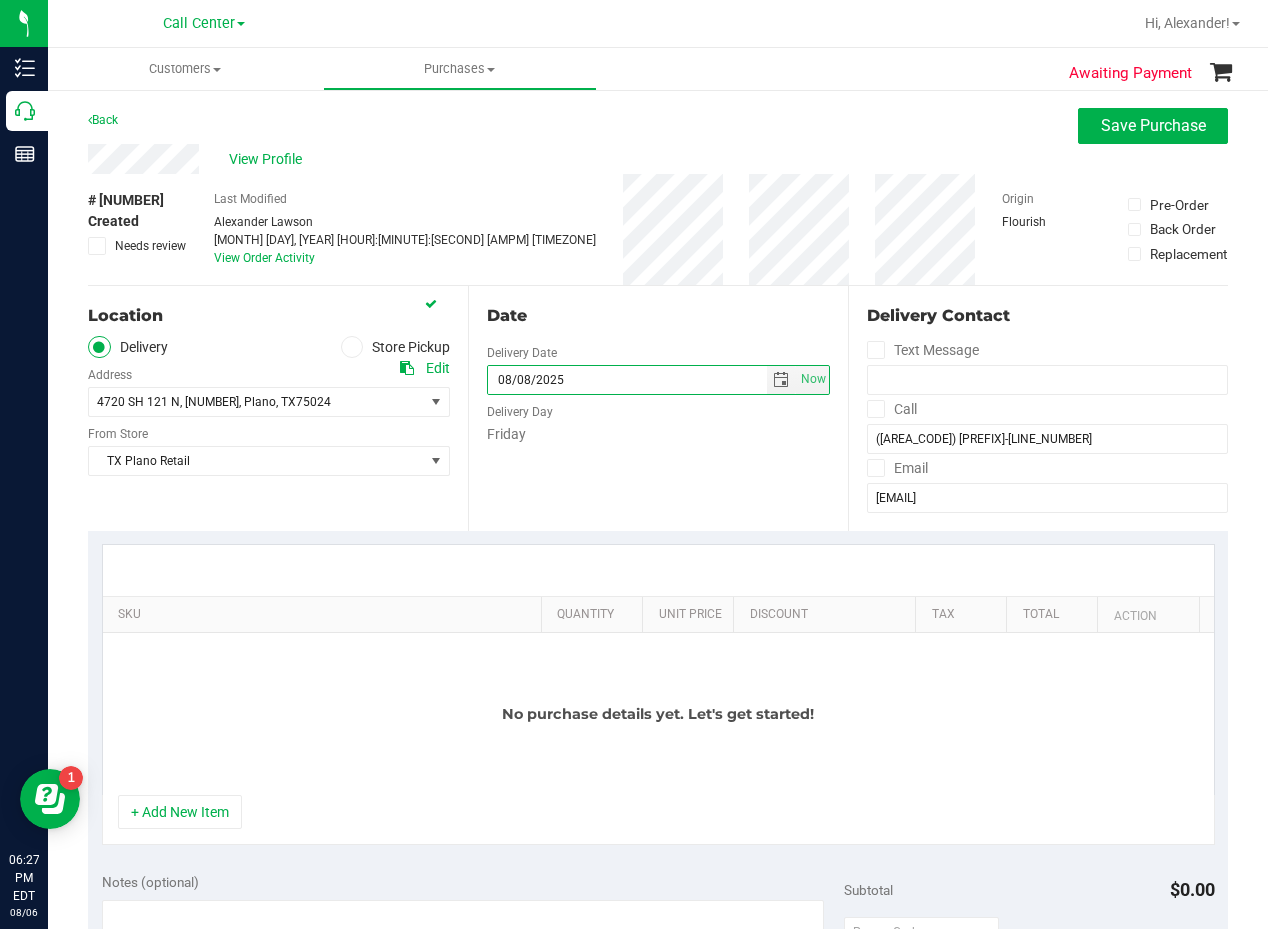click on "Friday" at bounding box center (658, 434) 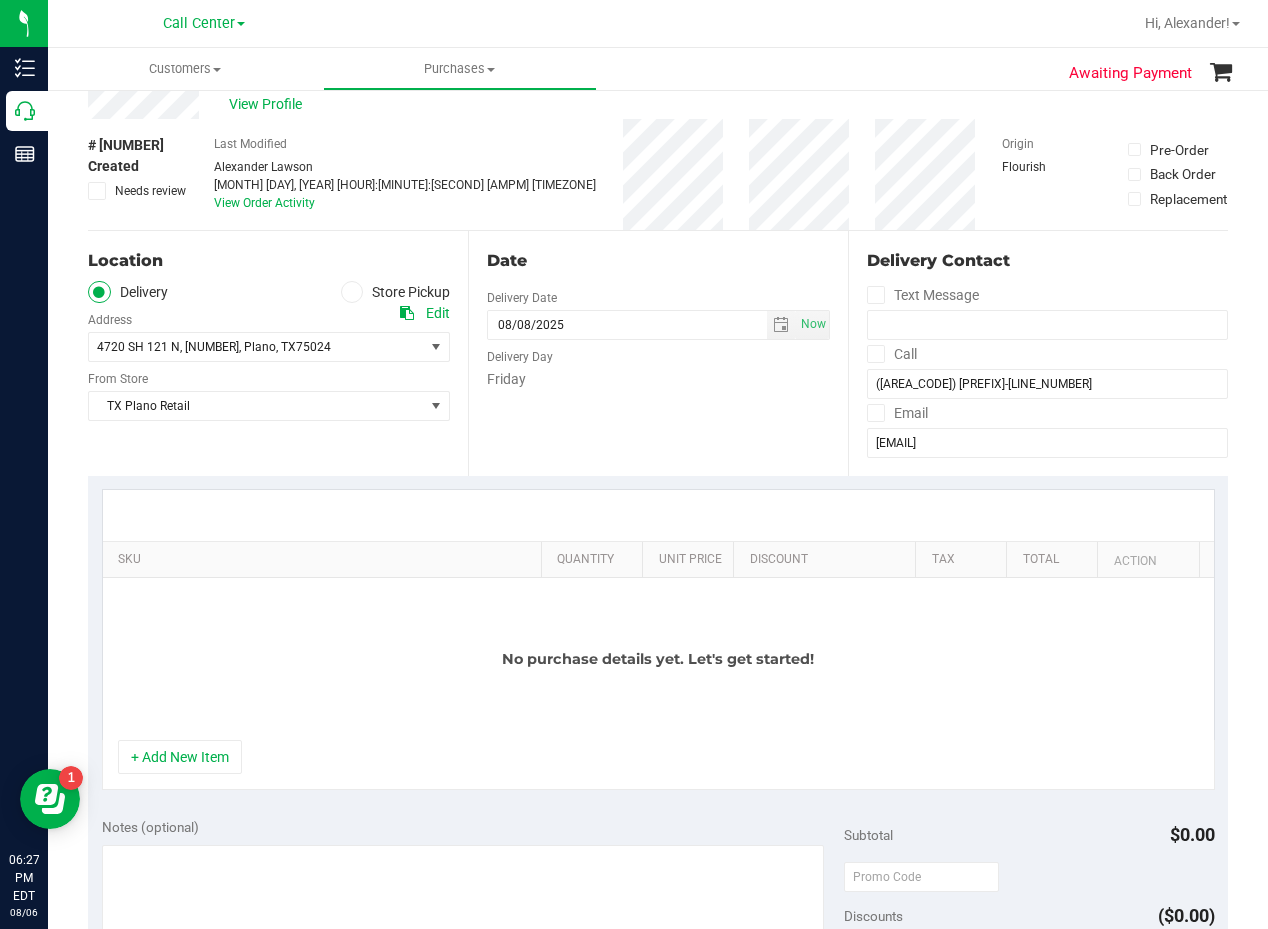 scroll, scrollTop: 100, scrollLeft: 0, axis: vertical 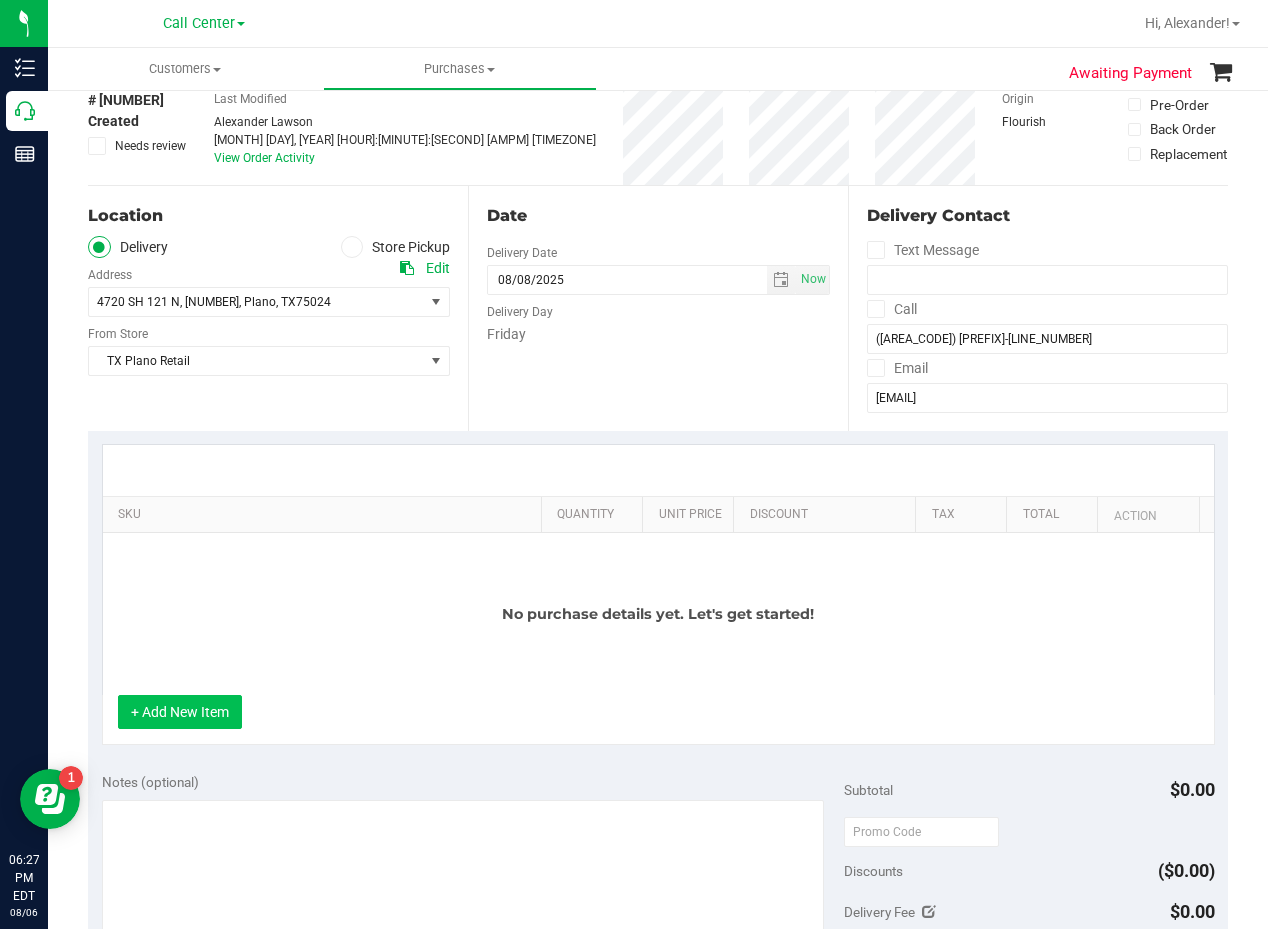 click on "+ Add New Item" at bounding box center [180, 712] 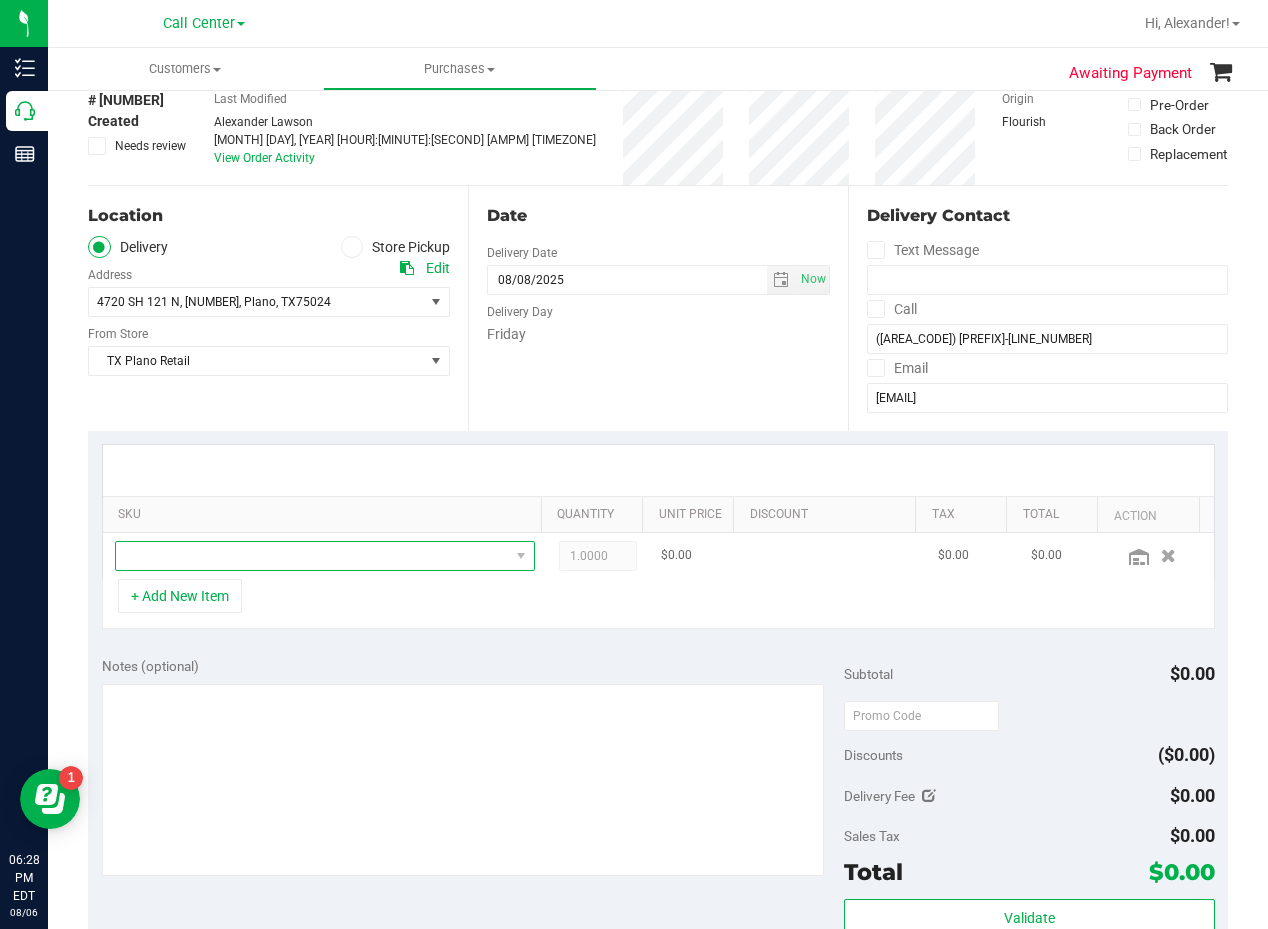 click at bounding box center (312, 556) 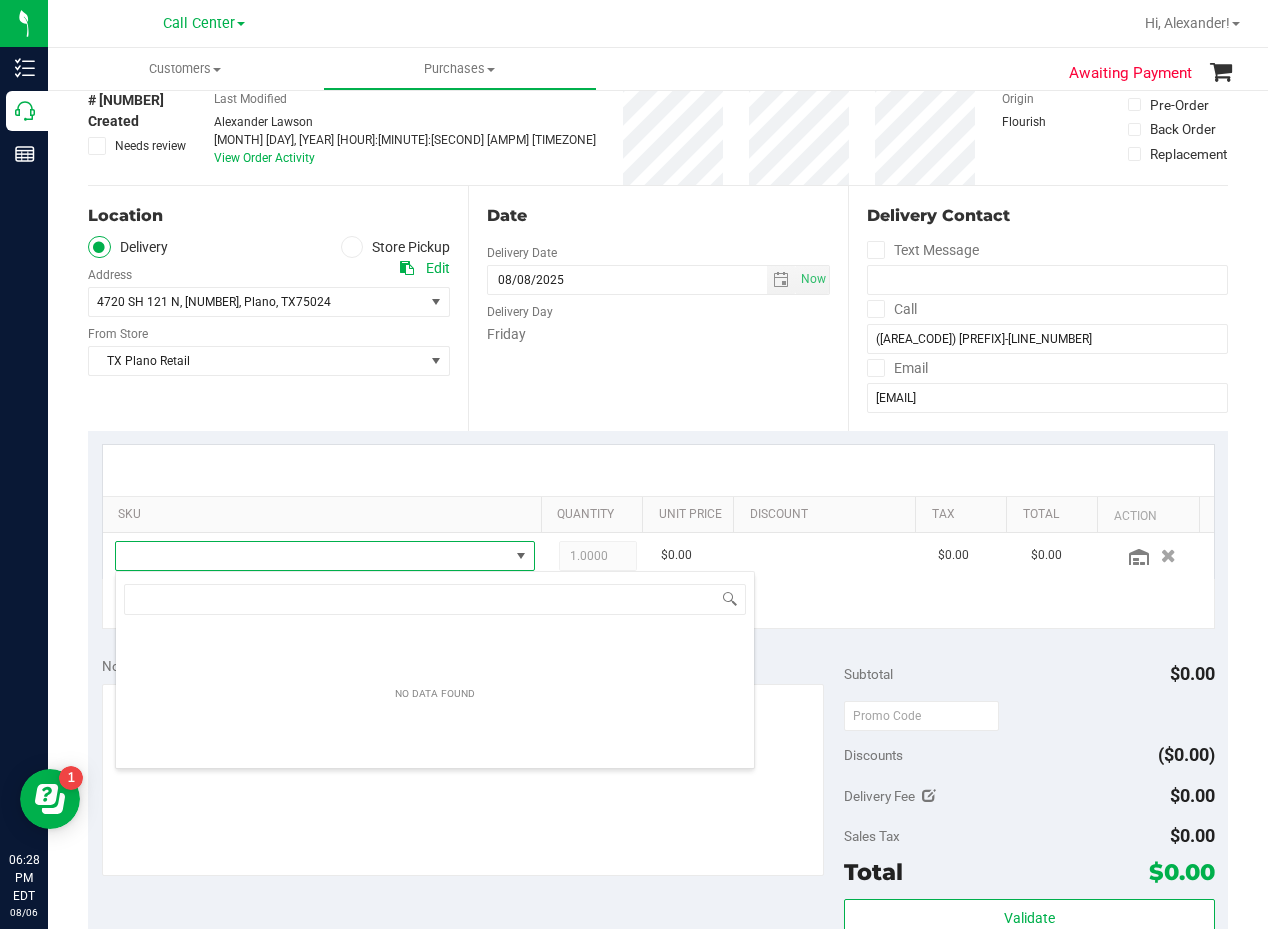 scroll, scrollTop: 99970, scrollLeft: 99593, axis: both 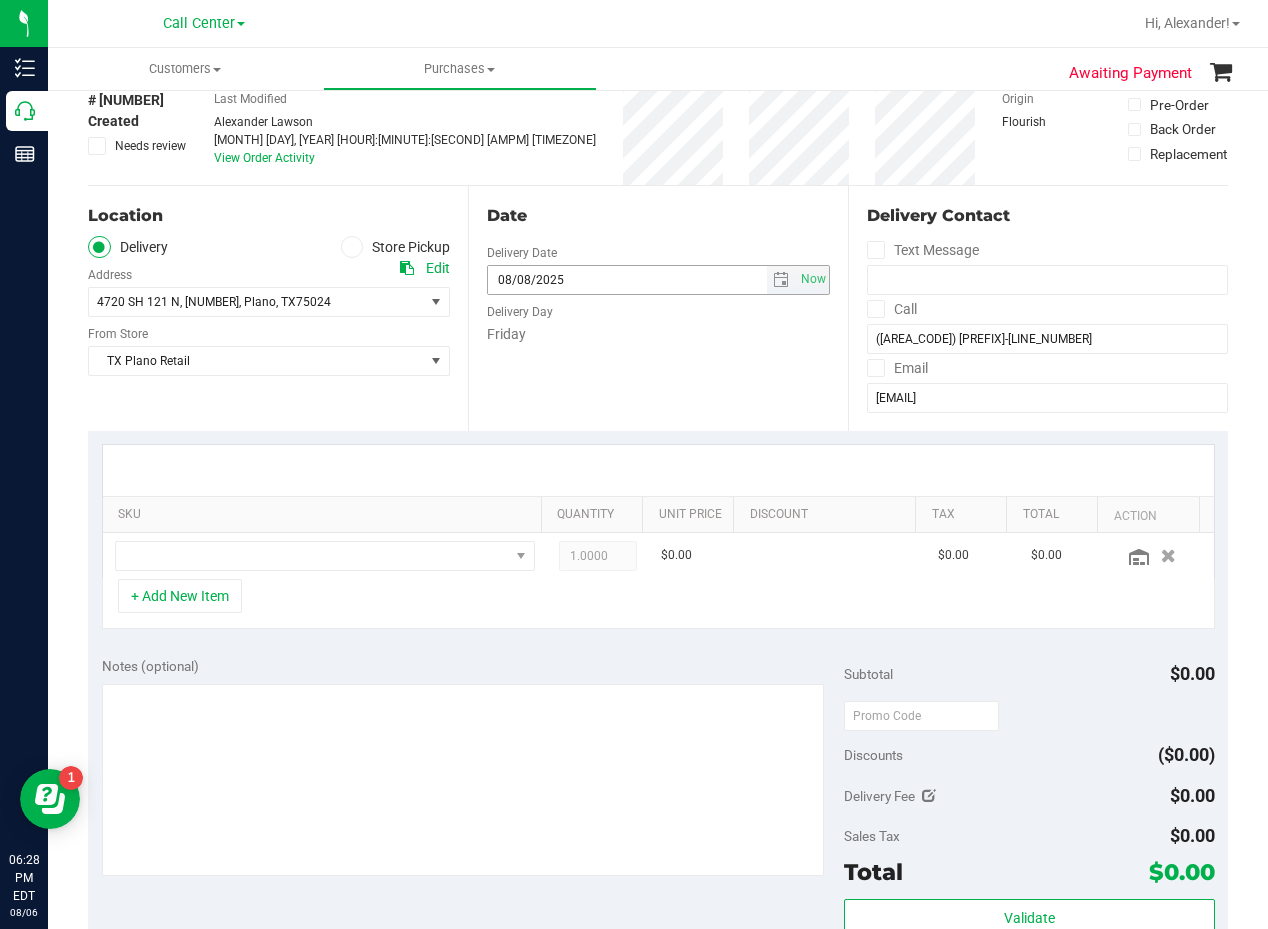 drag, startPoint x: 739, startPoint y: 359, endPoint x: 696, endPoint y: 290, distance: 81.3019 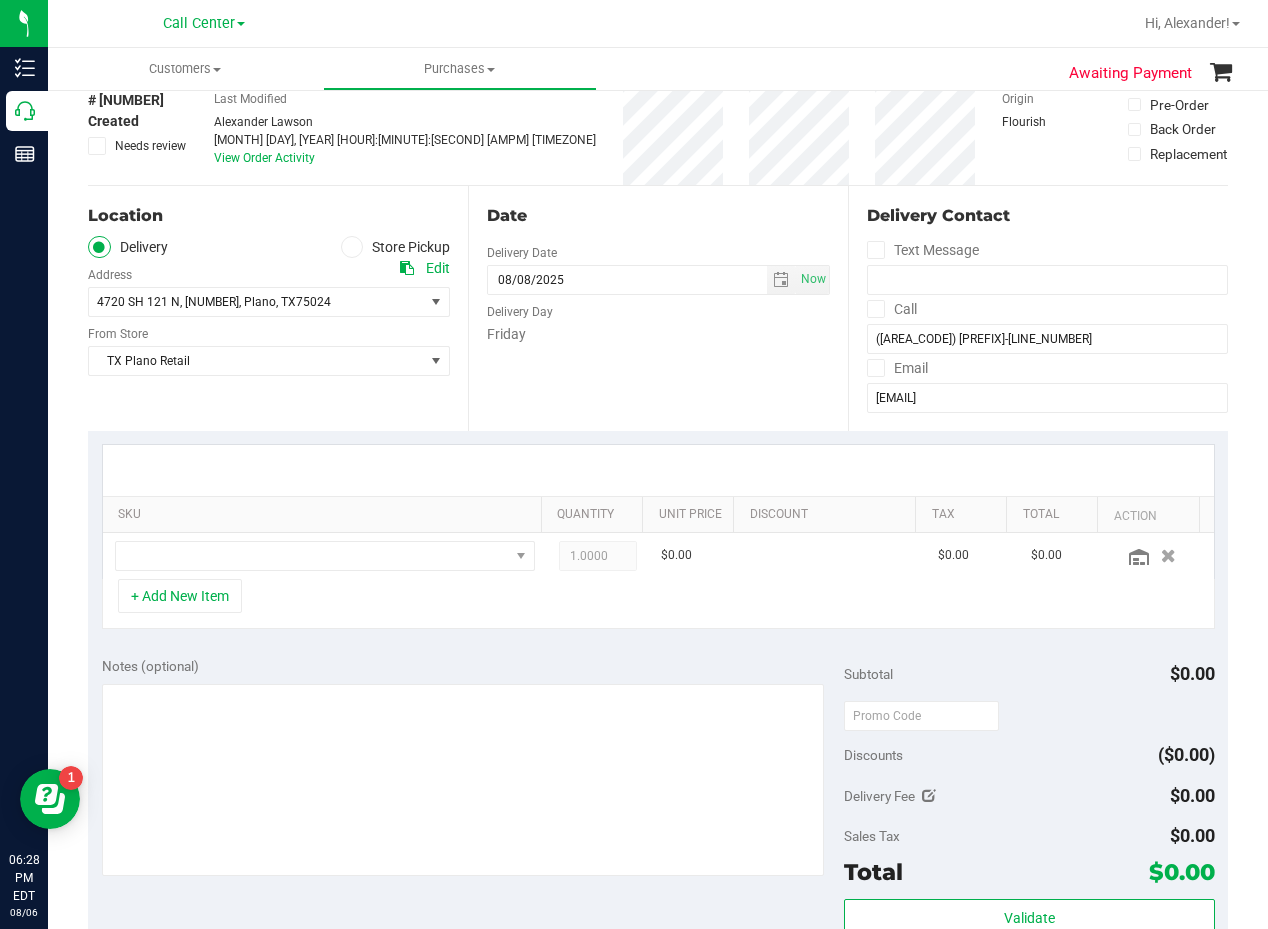 click on "Date" at bounding box center [658, 216] 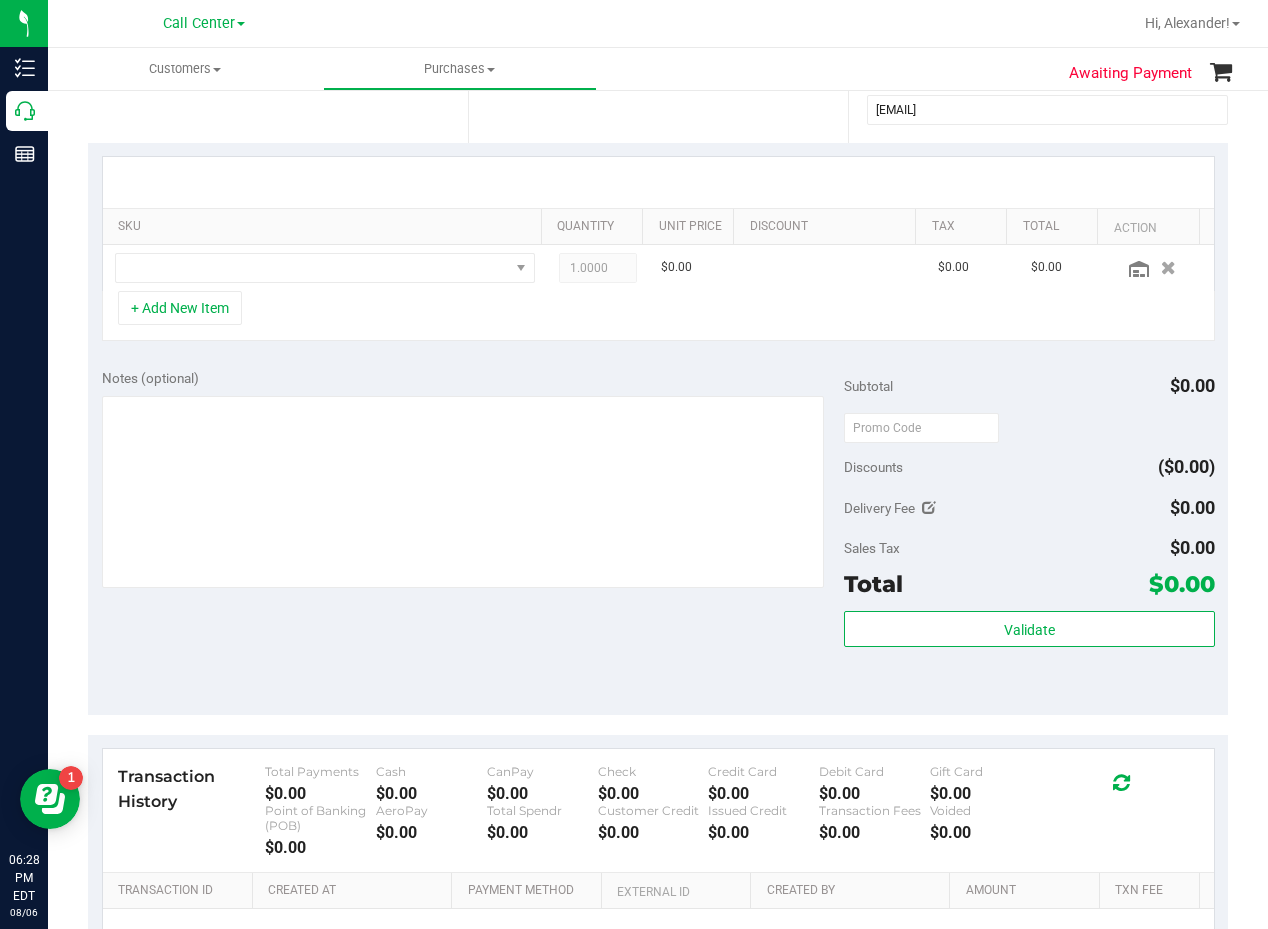 scroll, scrollTop: 300, scrollLeft: 0, axis: vertical 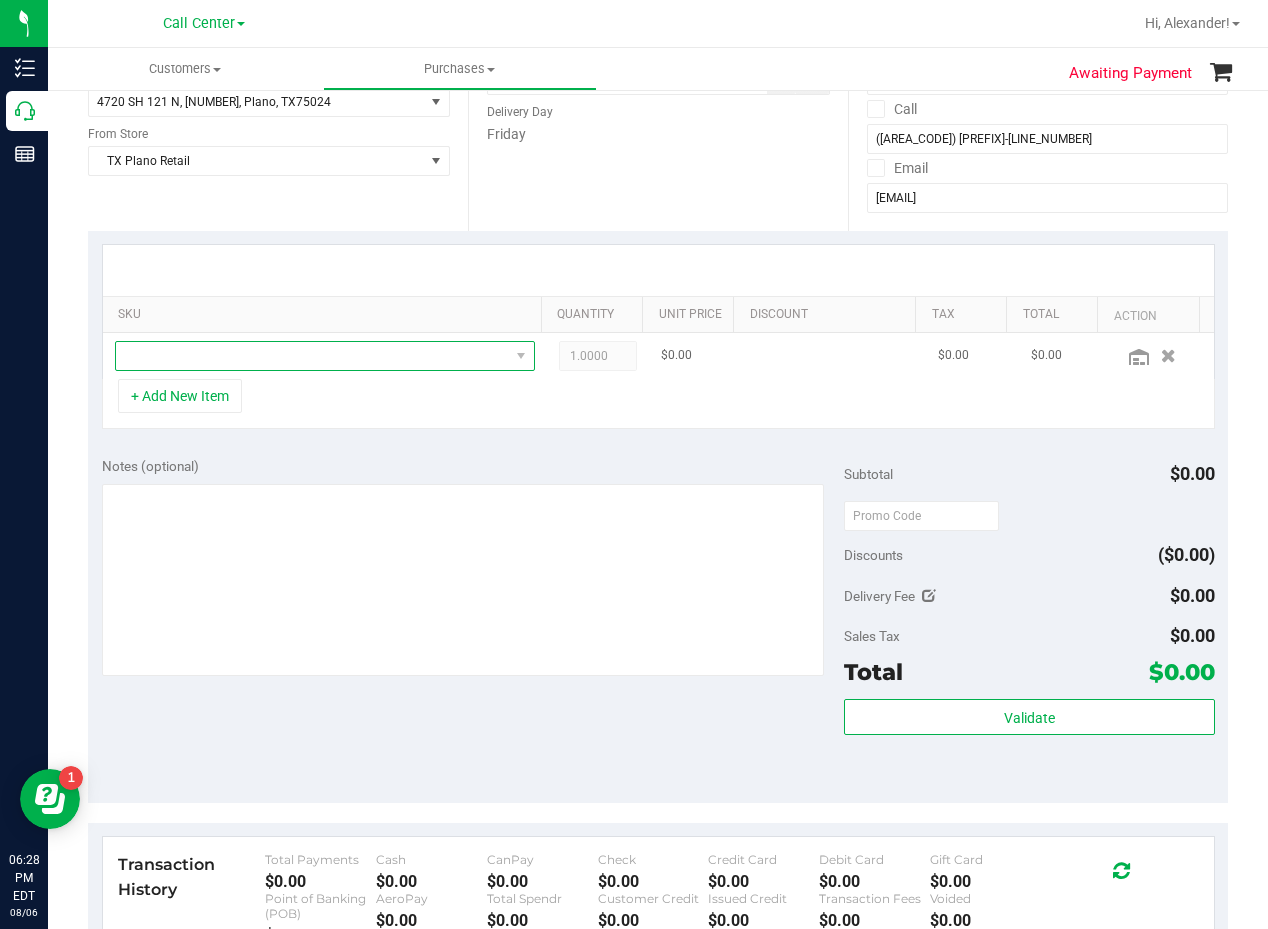 click at bounding box center [312, 356] 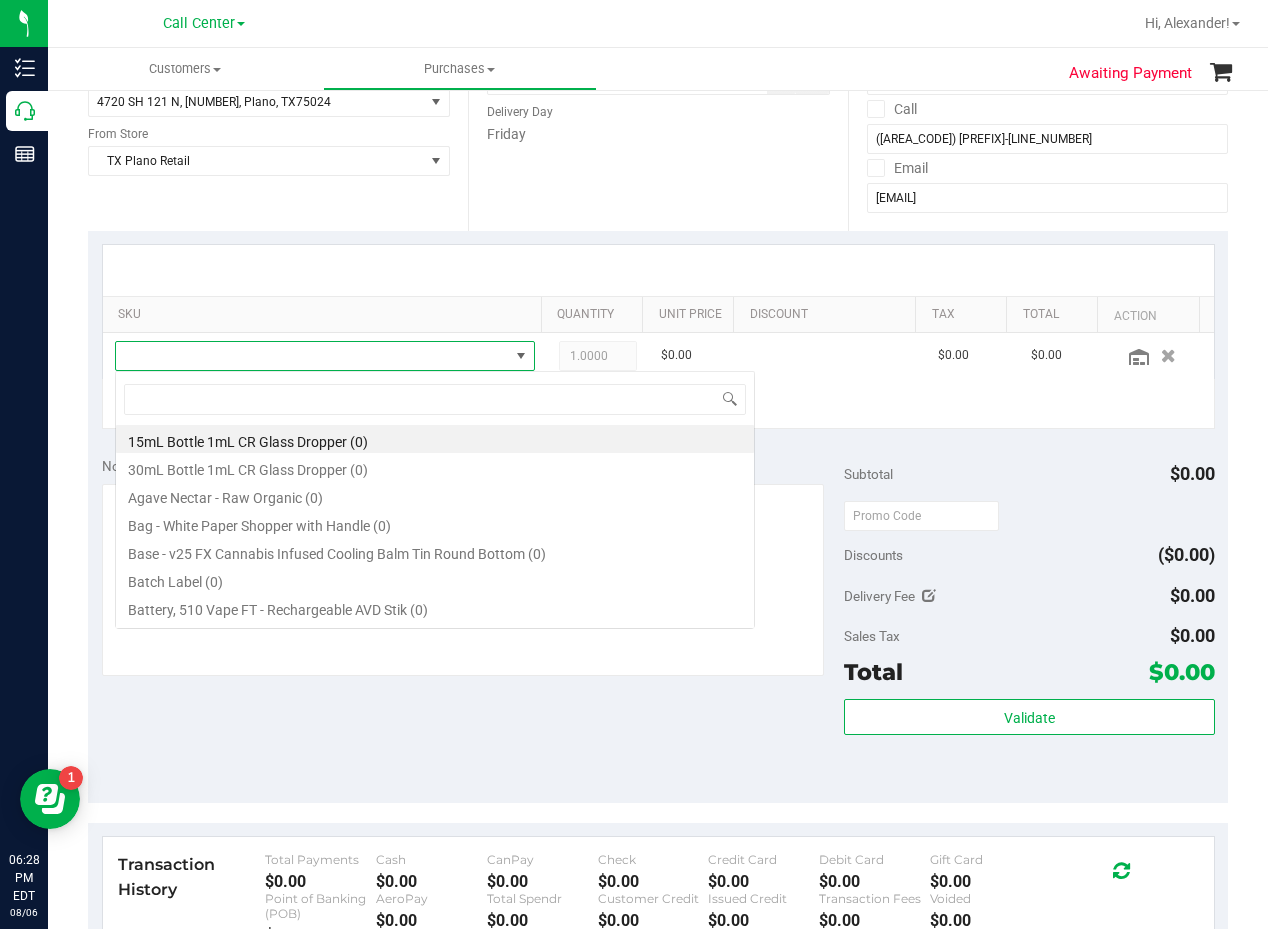 scroll, scrollTop: 99970, scrollLeft: 99593, axis: both 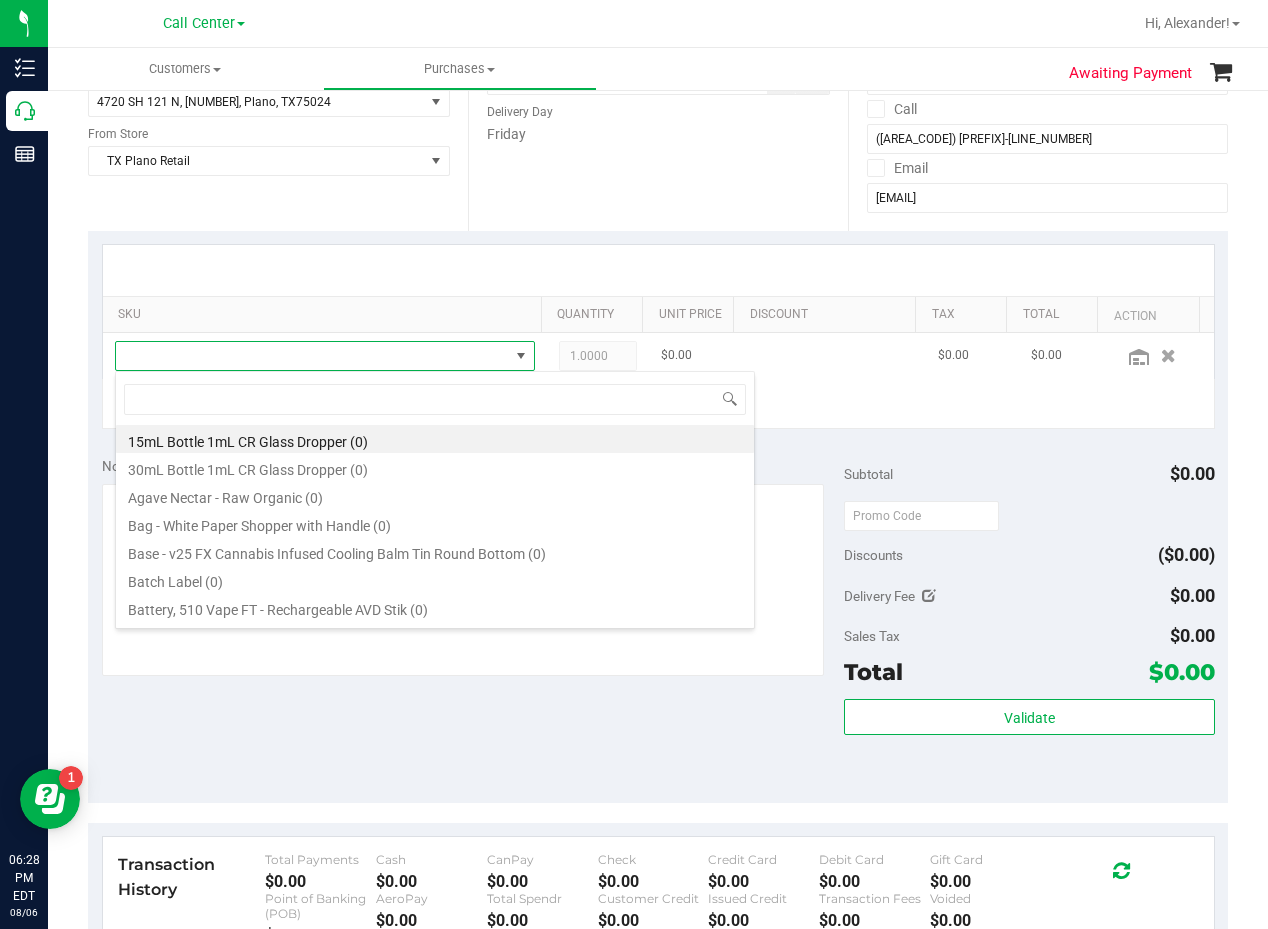 click at bounding box center (312, 356) 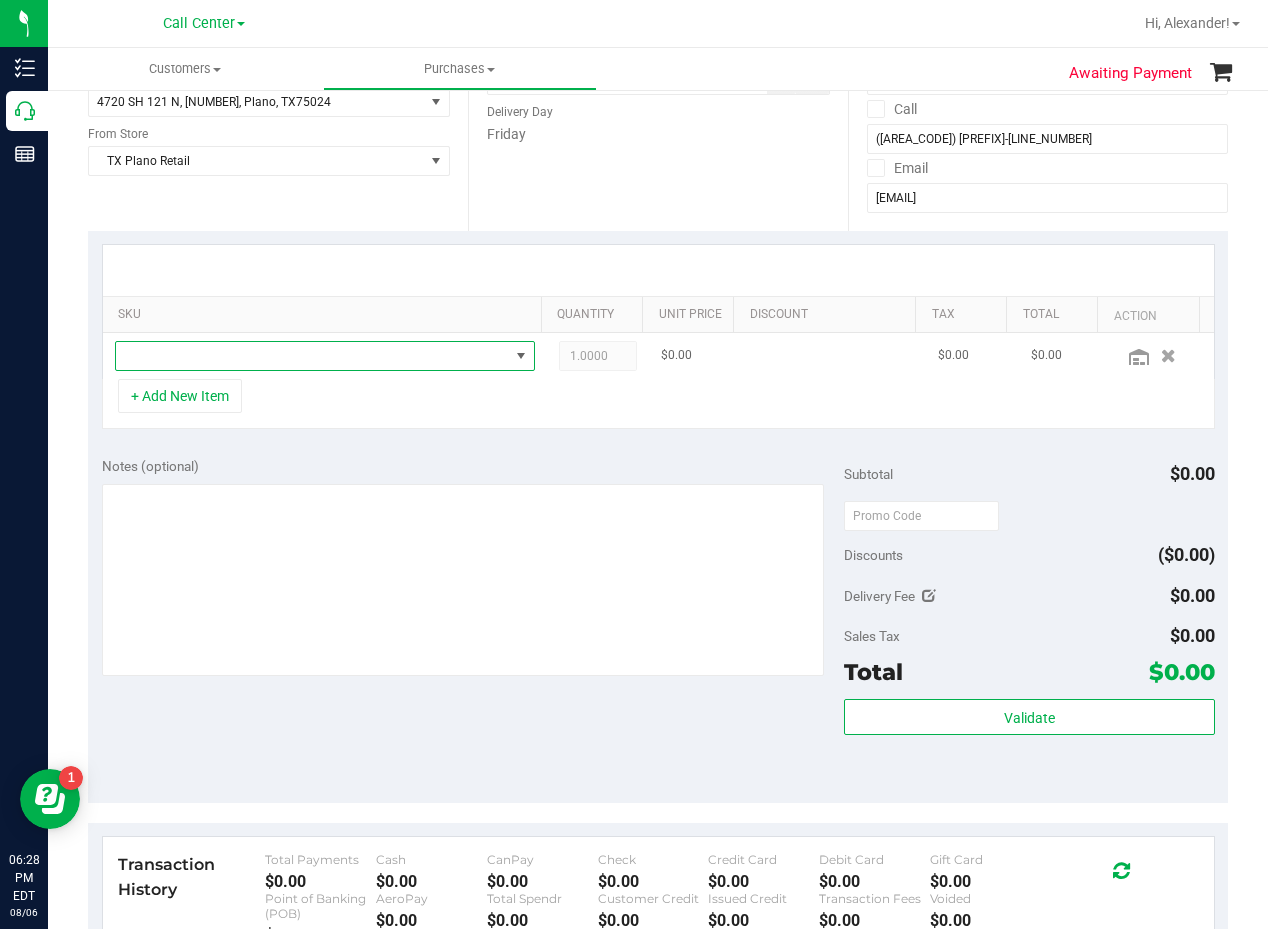 click at bounding box center [312, 356] 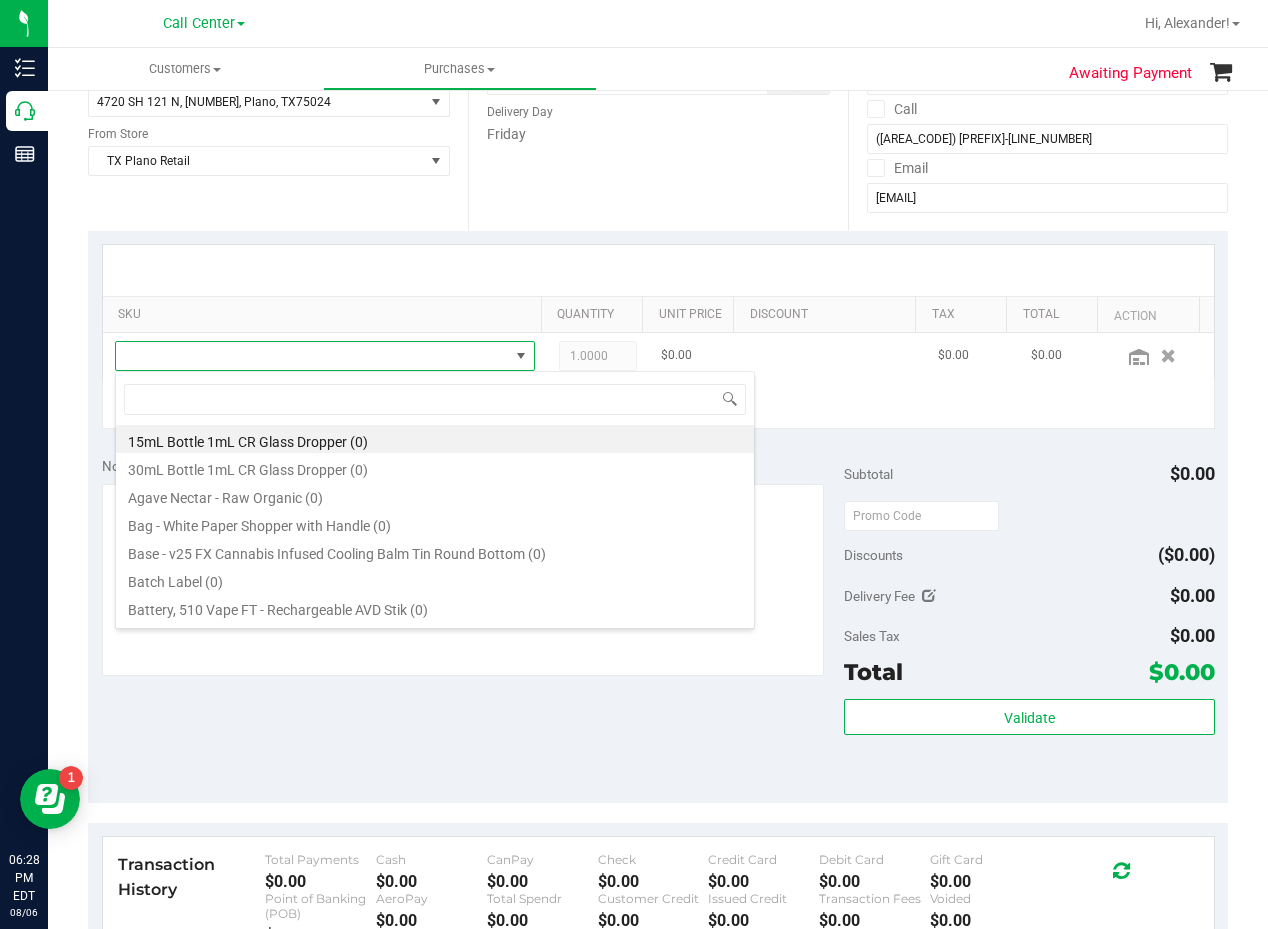 scroll, scrollTop: 99970, scrollLeft: 99593, axis: both 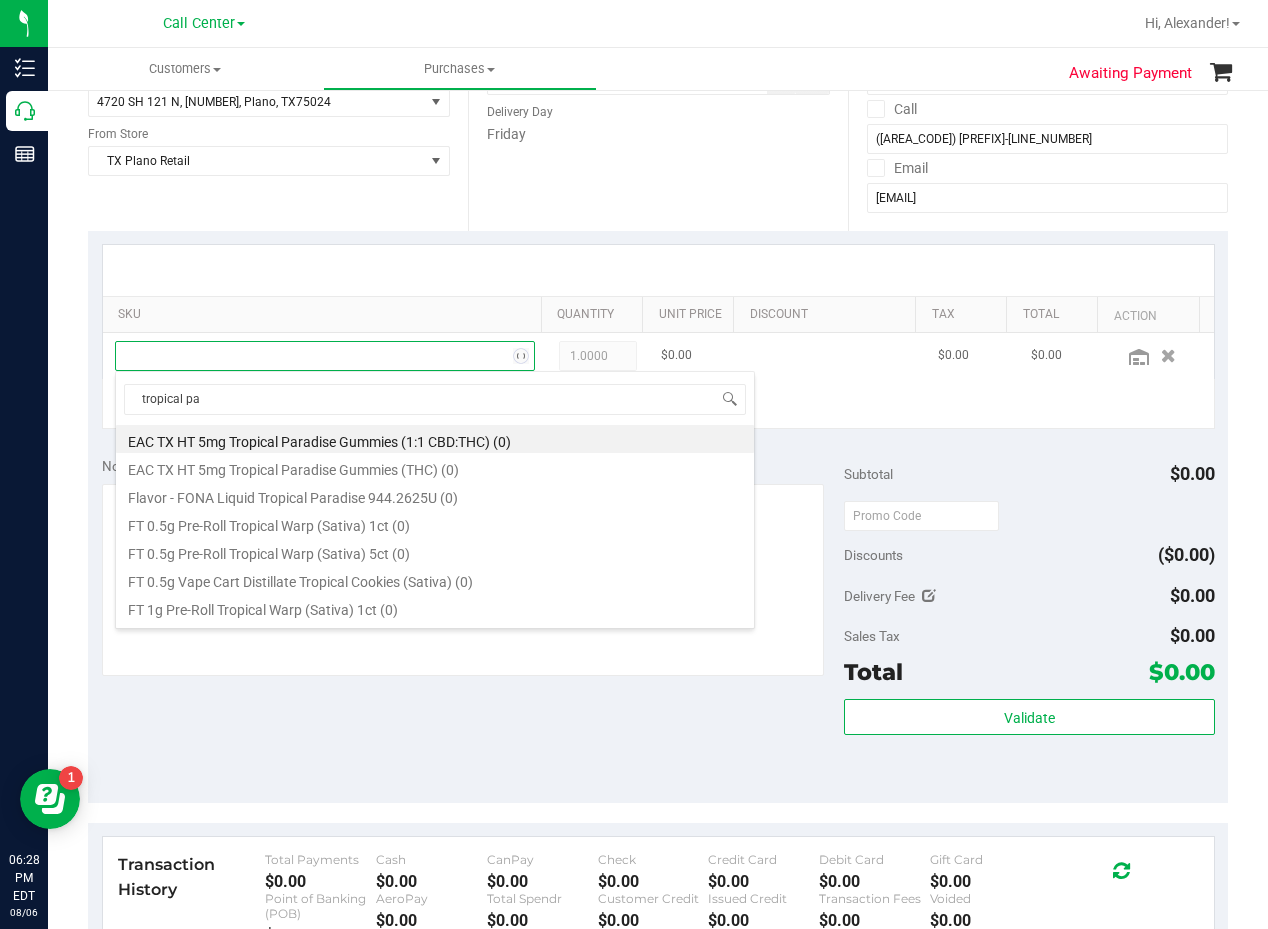 type on "tropical par" 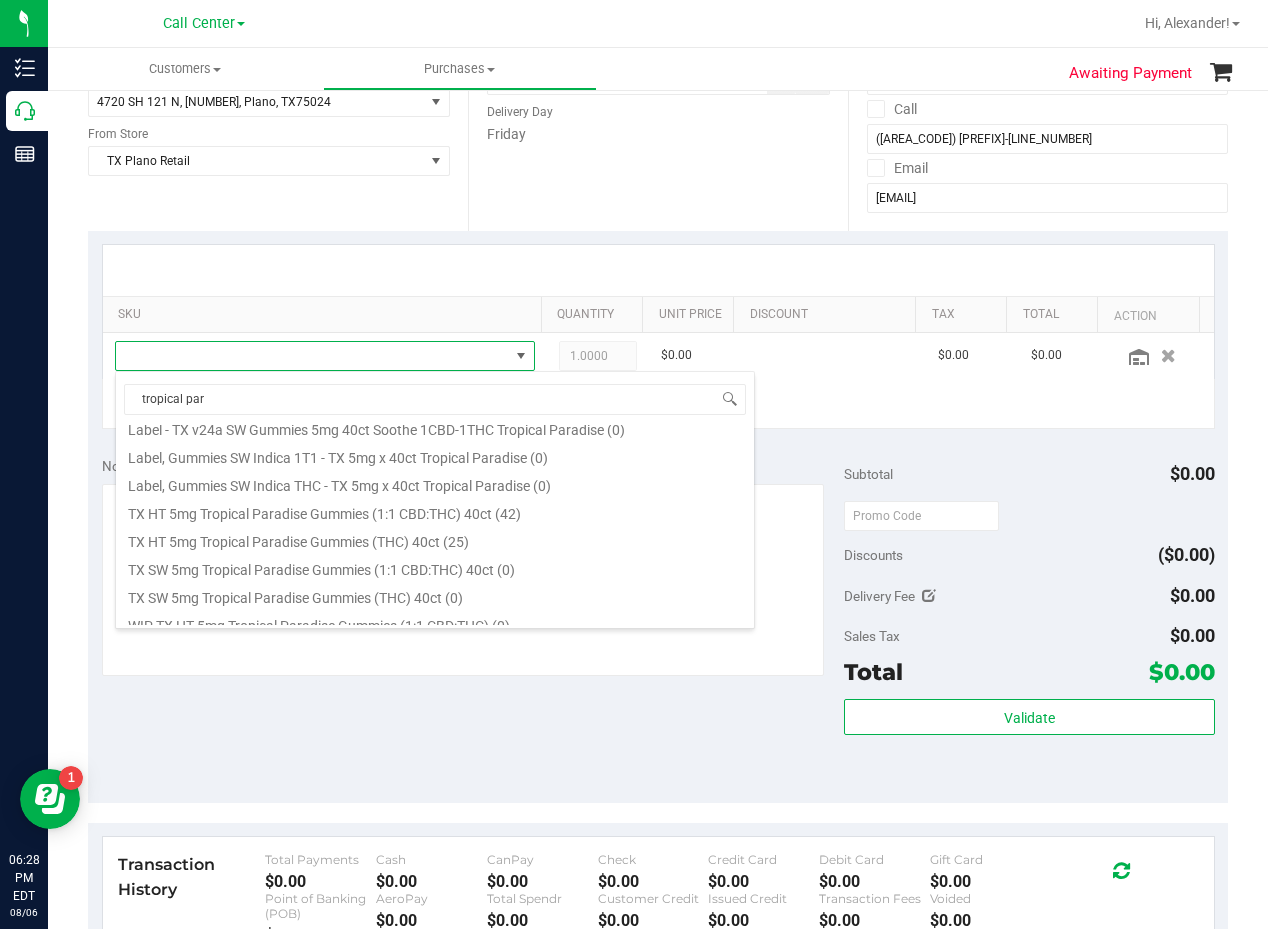scroll, scrollTop: 360, scrollLeft: 0, axis: vertical 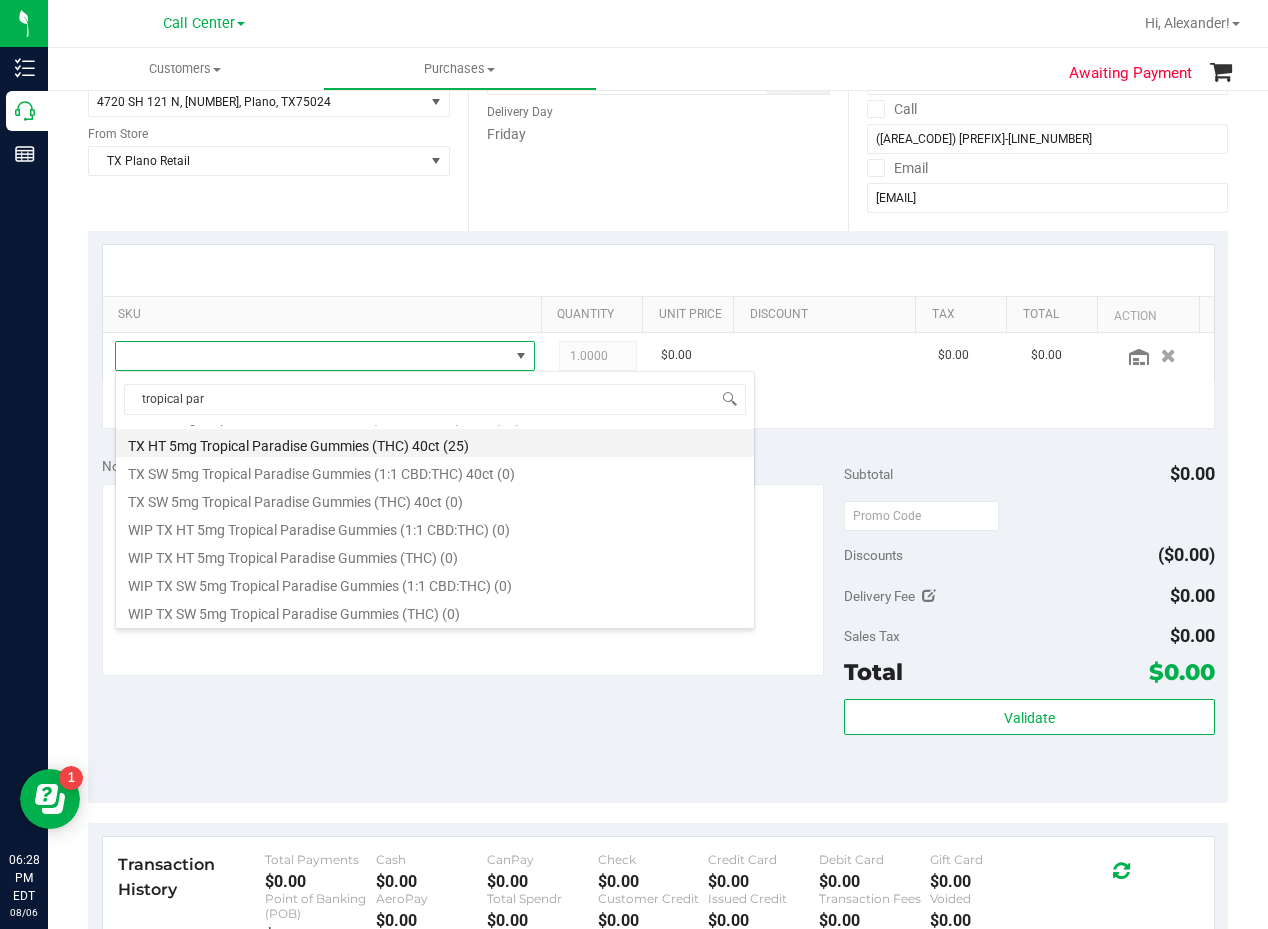 click on "TX HT 5mg Tropical Paradise Gummies (THC) 40ct (25)" at bounding box center (435, 443) 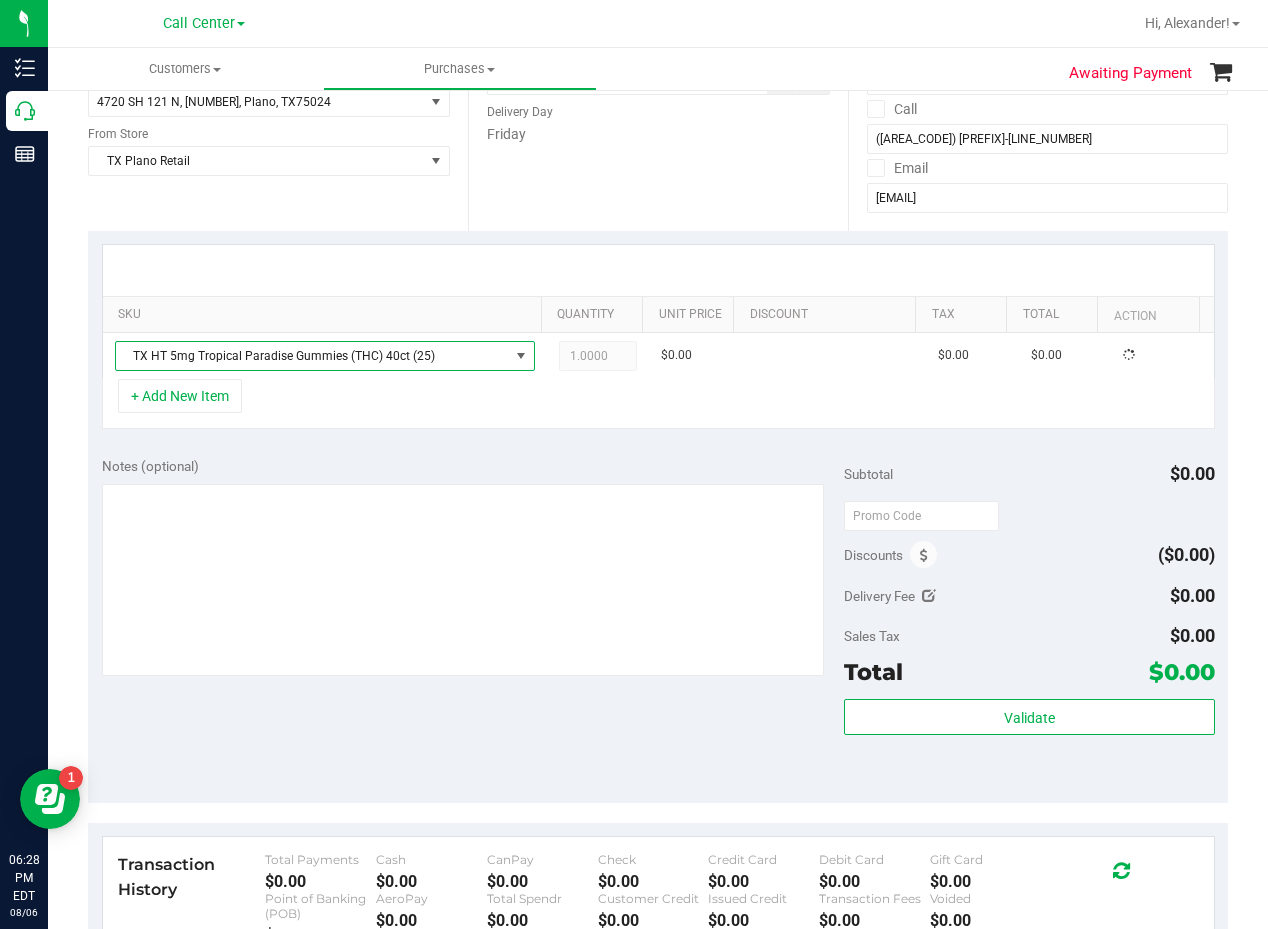 click on "Notes (optional)" at bounding box center (473, 466) 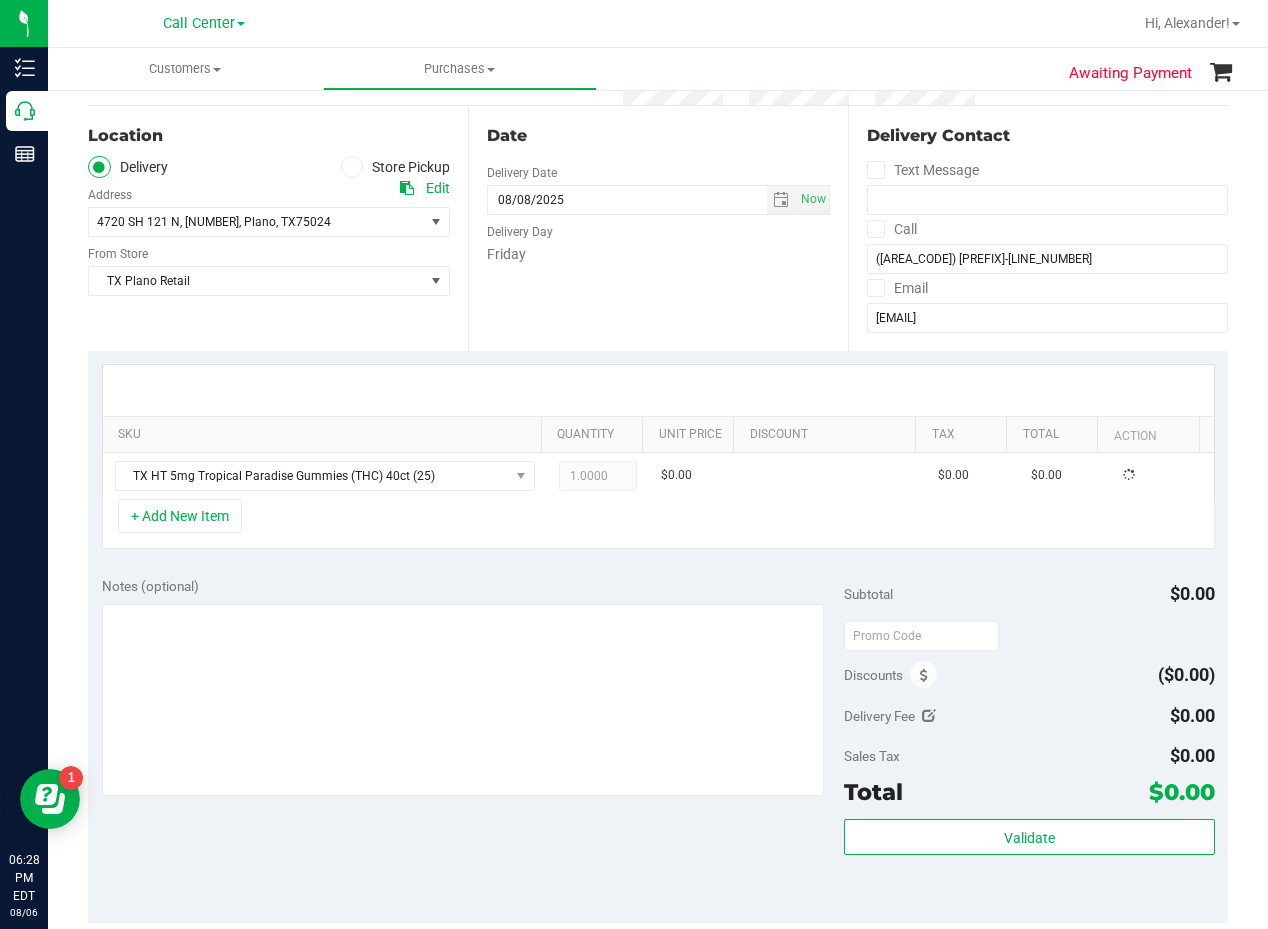 scroll, scrollTop: 0, scrollLeft: 0, axis: both 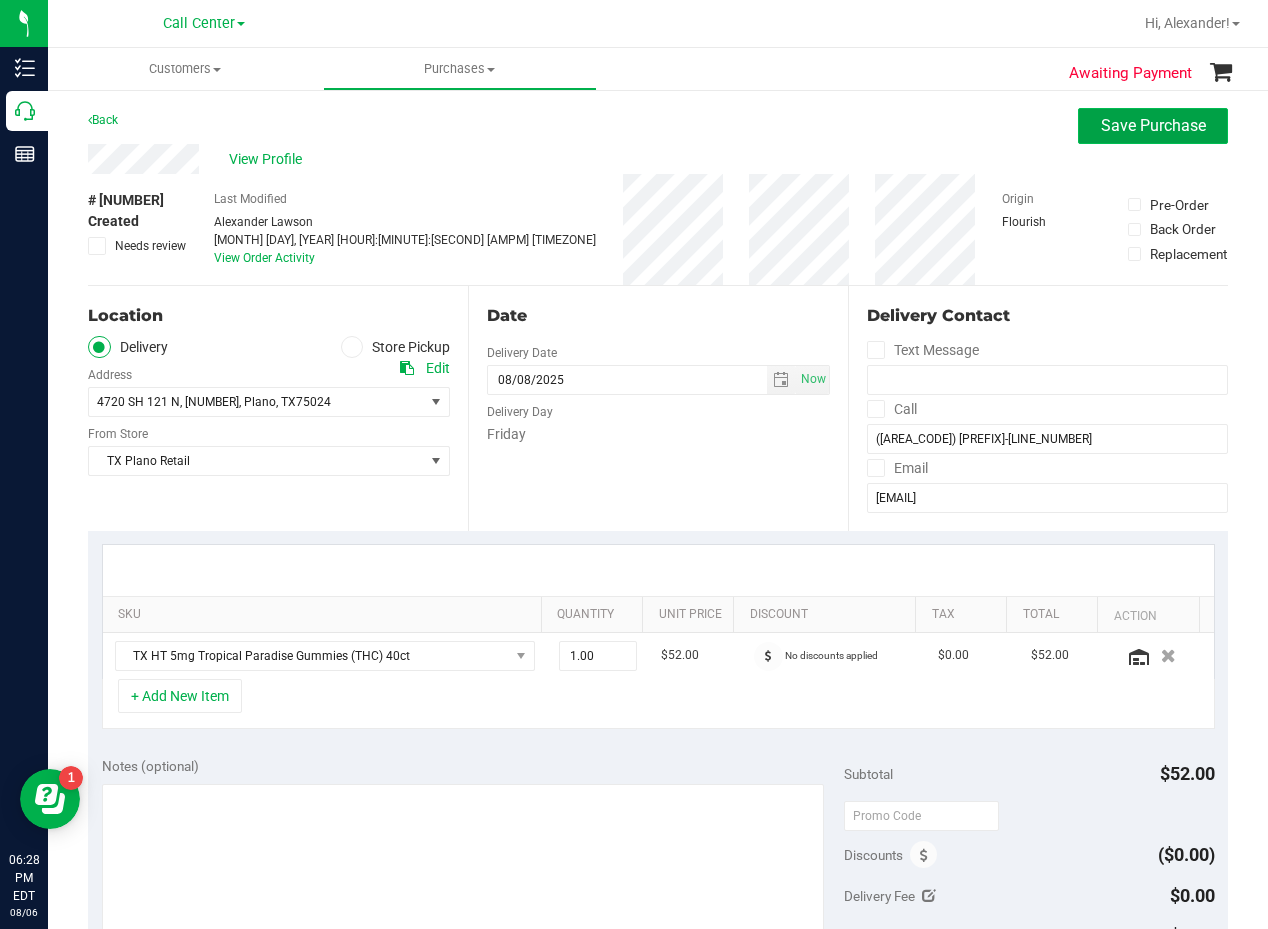 click on "Save Purchase" at bounding box center [1153, 126] 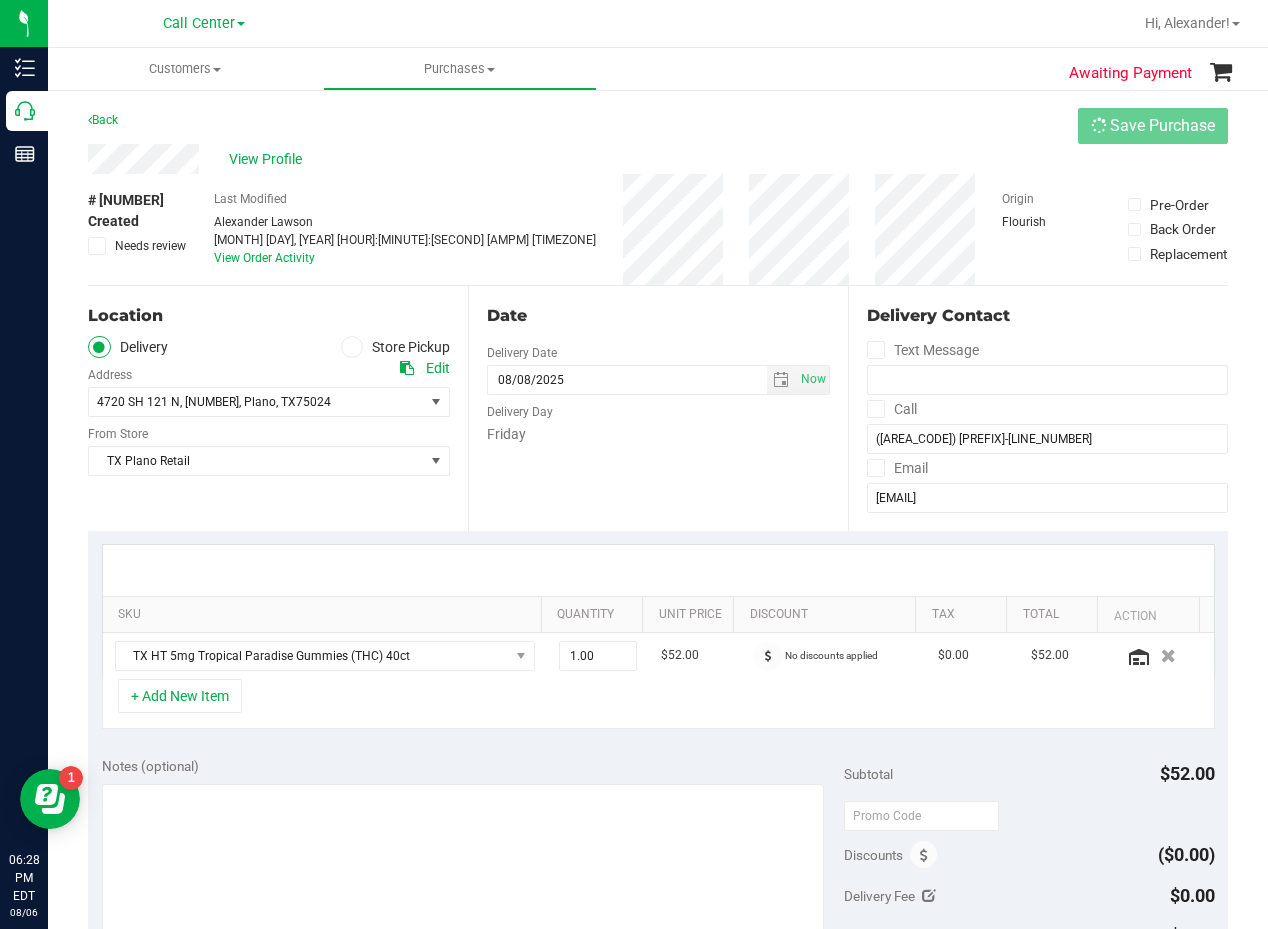 click on "# 11749610
Created
Needs review
Last Modified
Alexander Lawson
Aug 6, 2025 6:27:42 PM EDT
View Order Activity
Origin
Flourish
Pre-Order
Back Order
Replacement" at bounding box center (658, 229) 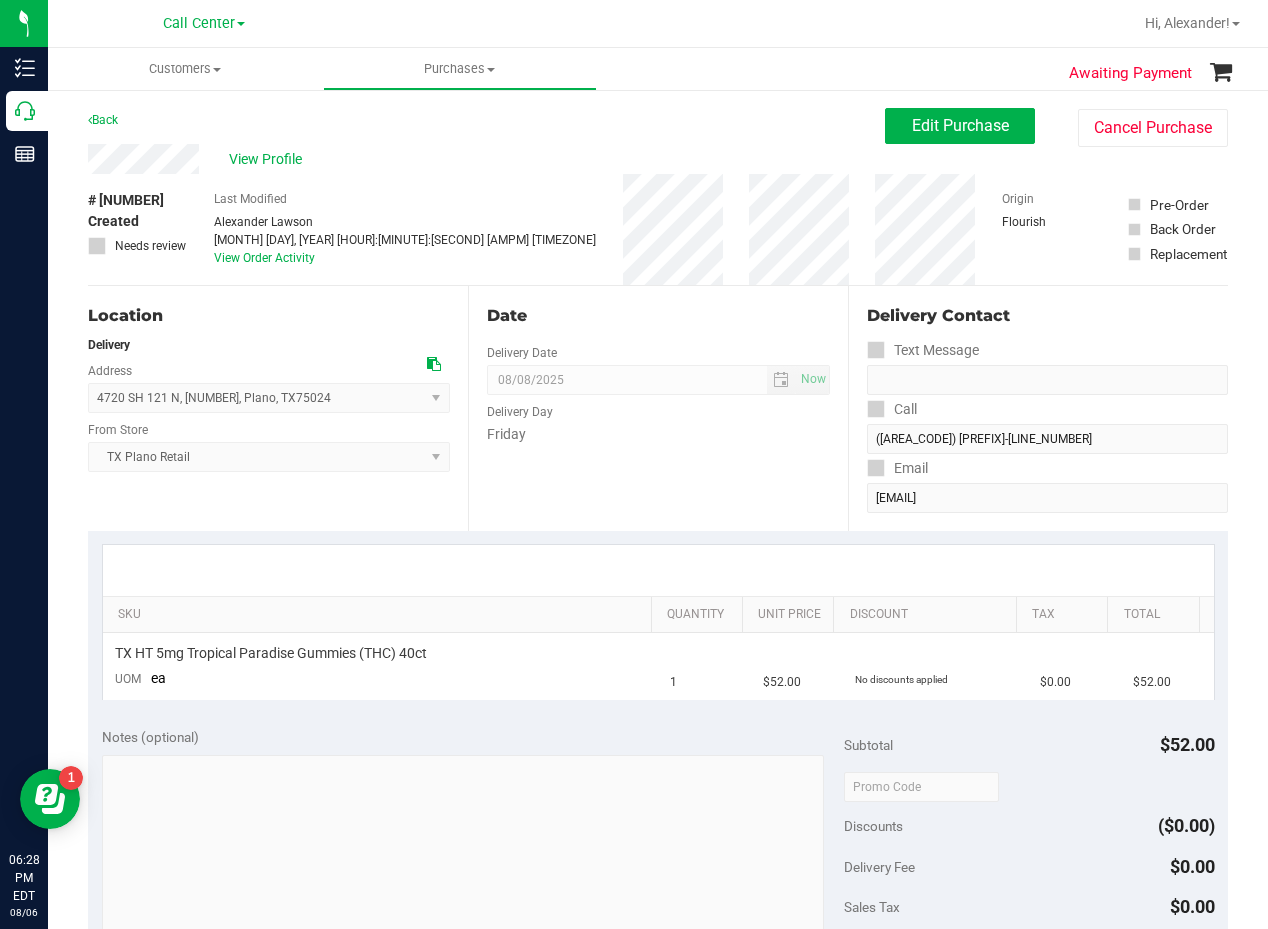 click on "View Profile" at bounding box center (486, 159) 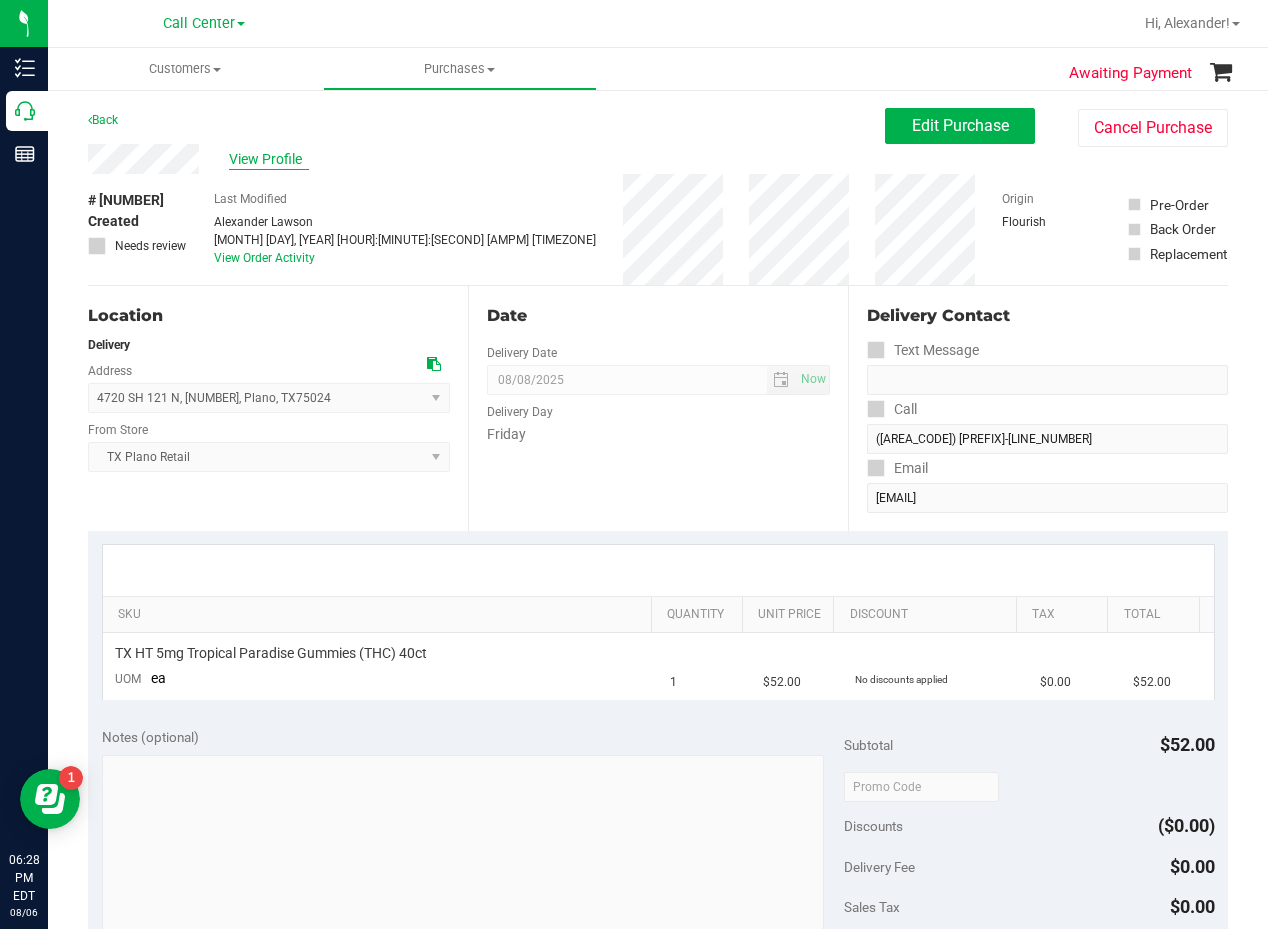 click on "View Profile" at bounding box center [269, 159] 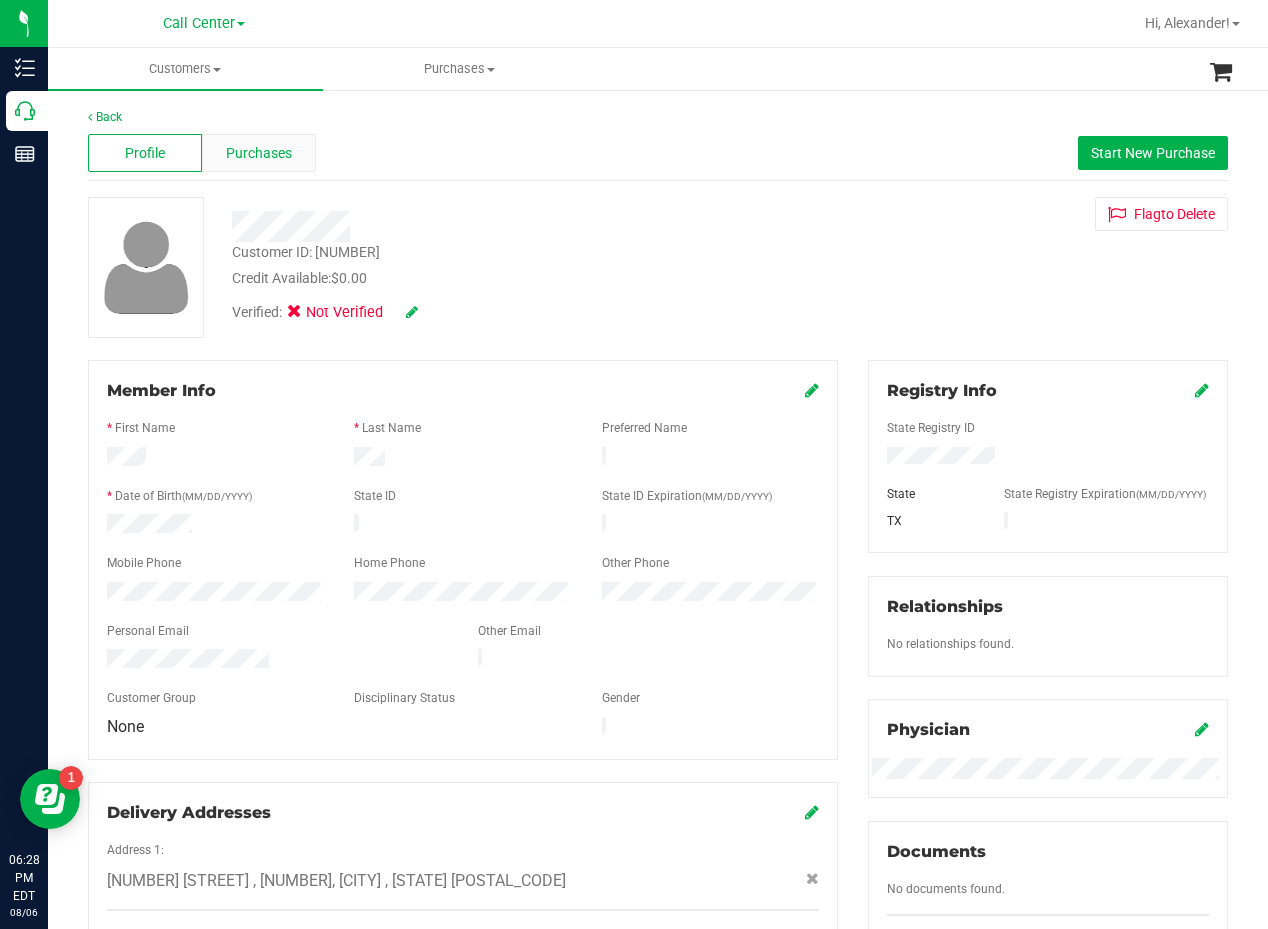 click on "Purchases" at bounding box center (259, 153) 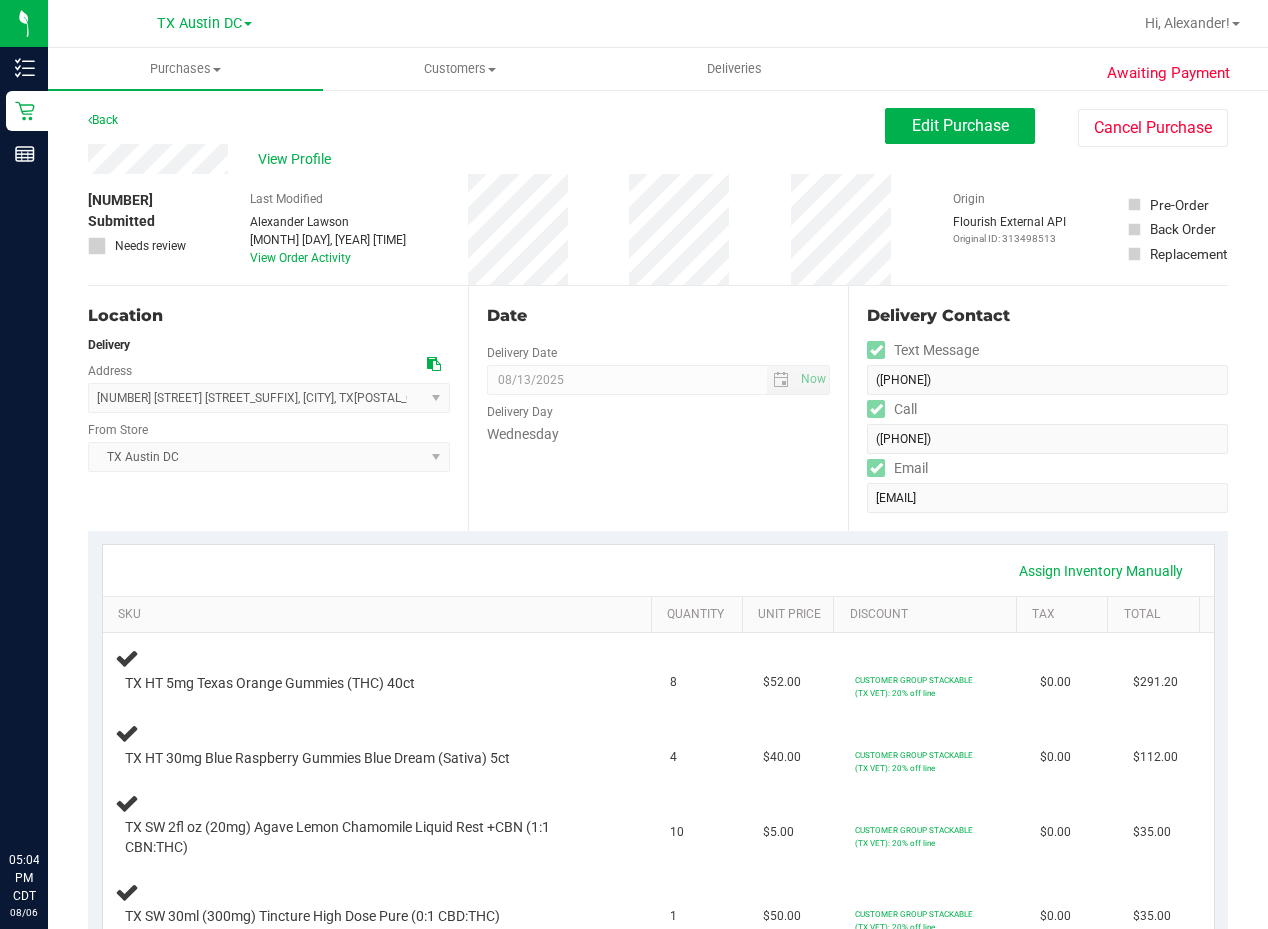 scroll, scrollTop: 0, scrollLeft: 0, axis: both 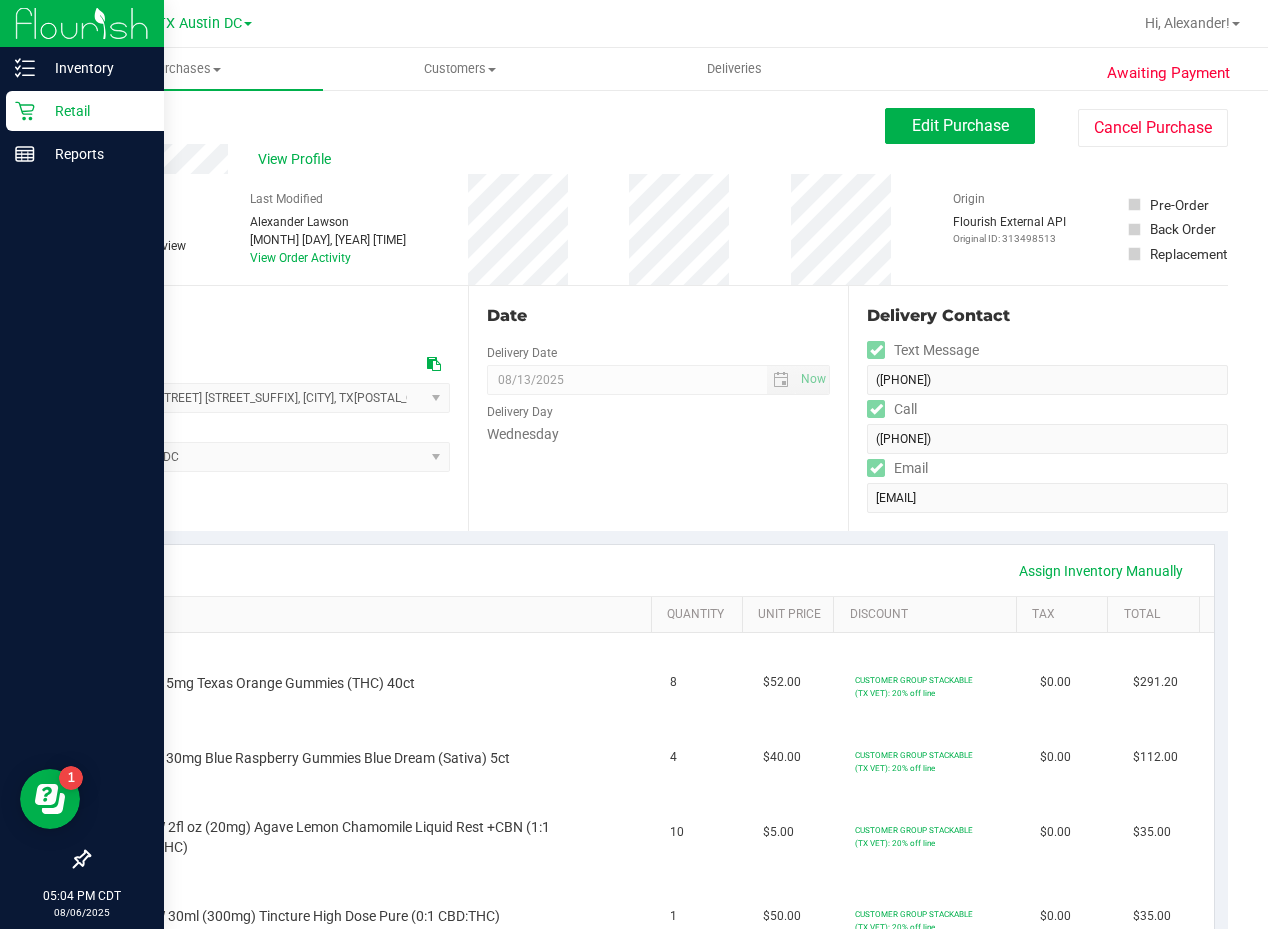 click 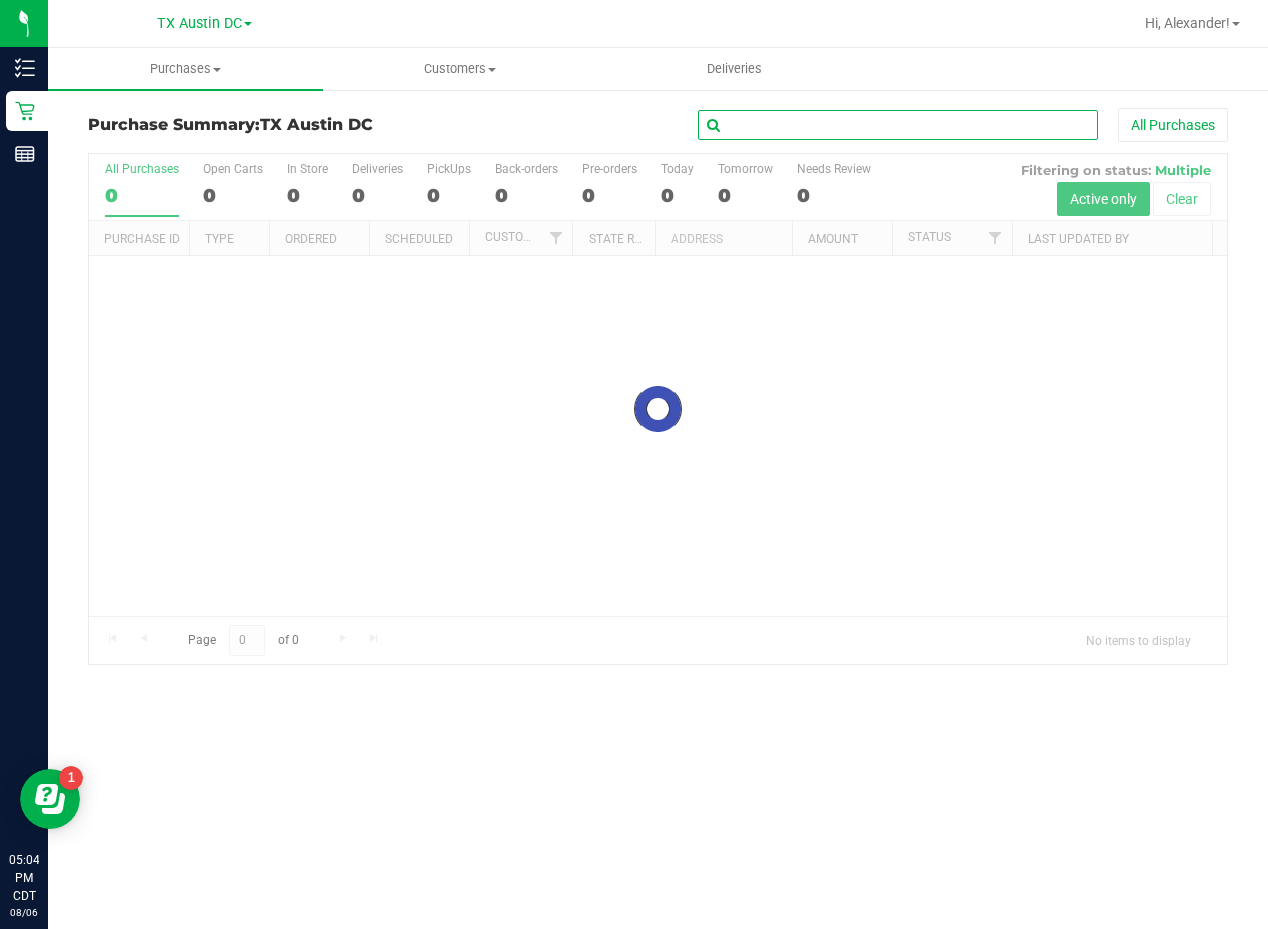 click at bounding box center (898, 125) 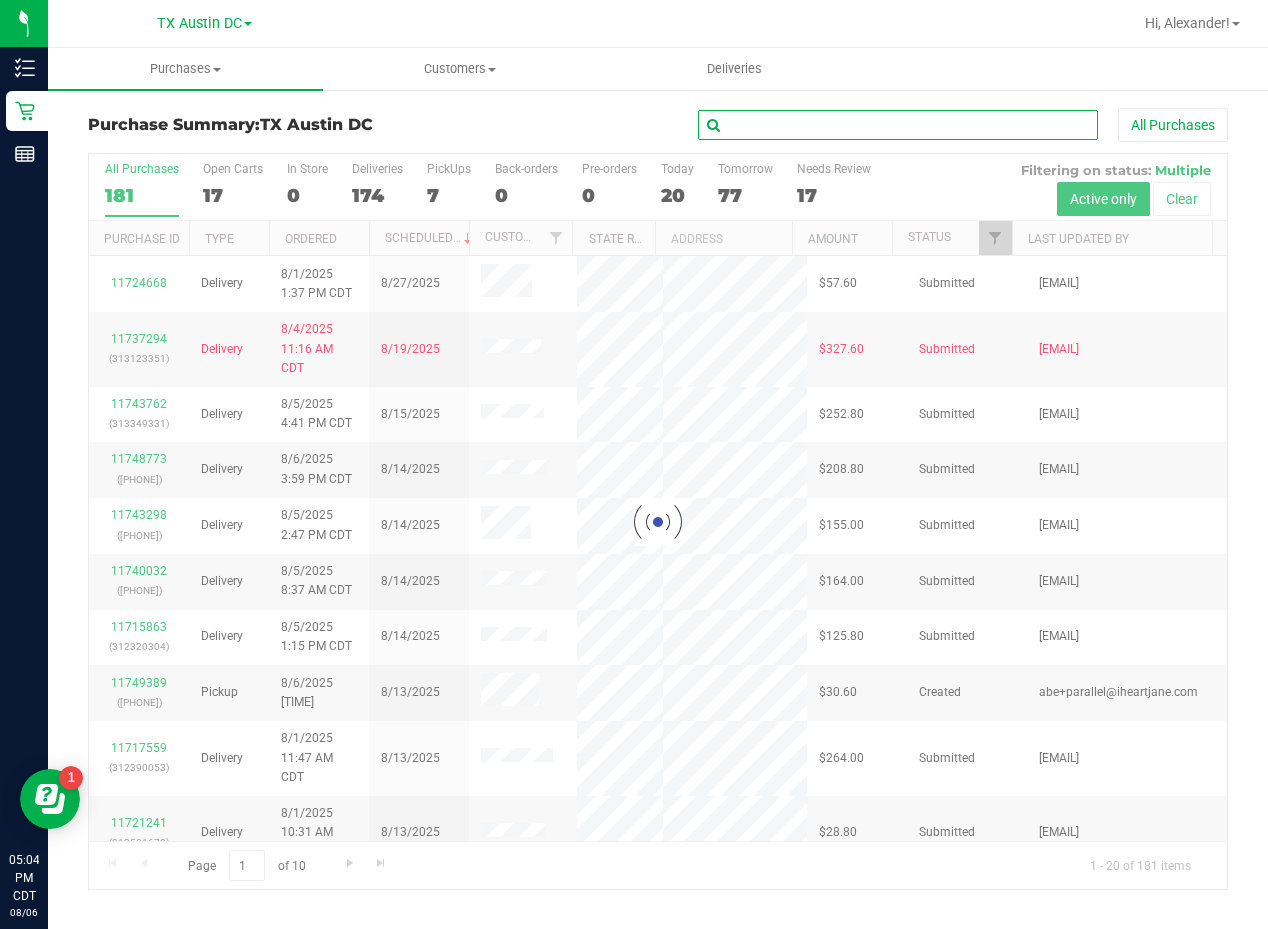 paste on "Sandra Valencia" 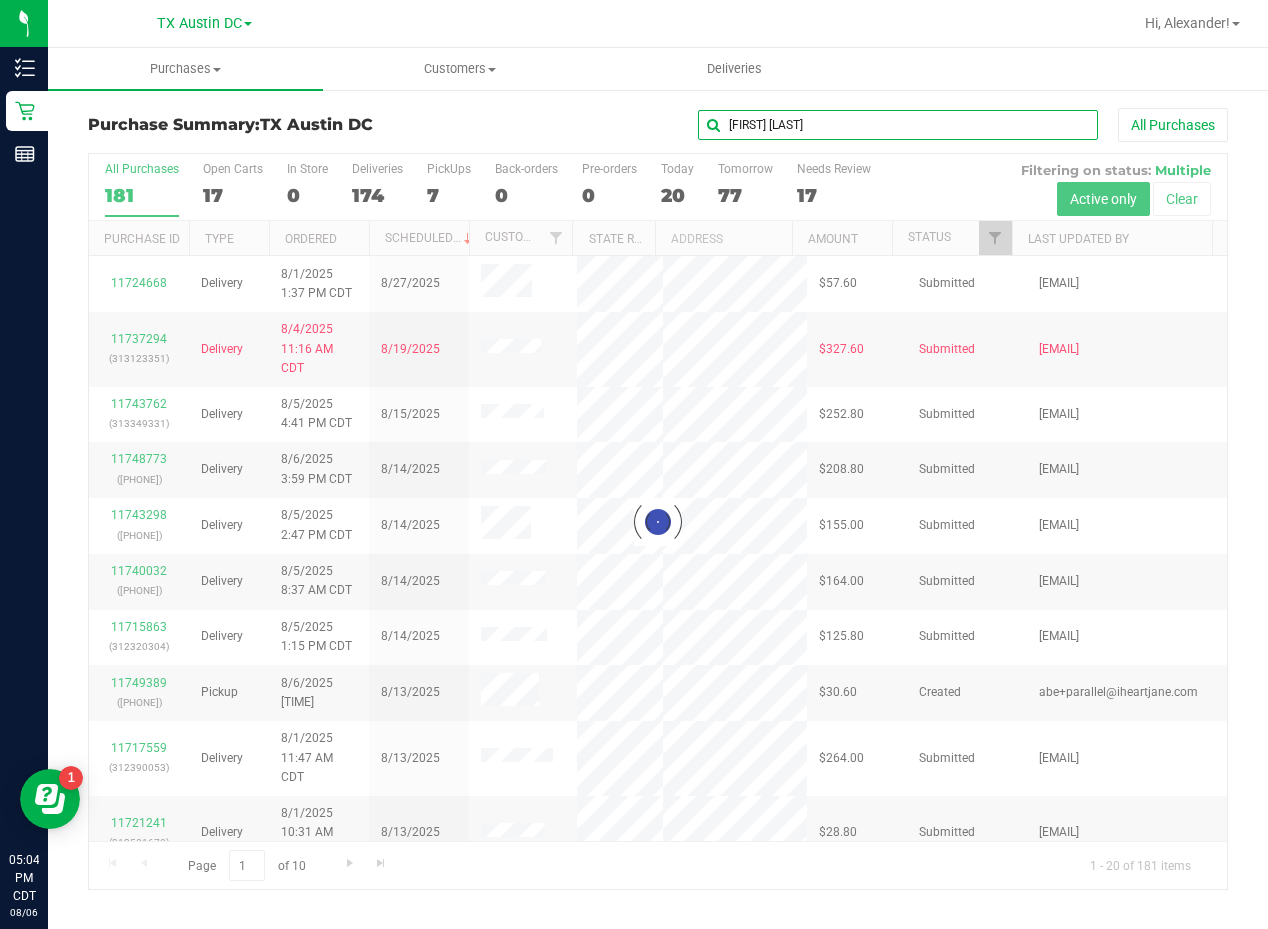 type on "Sandra Valencia" 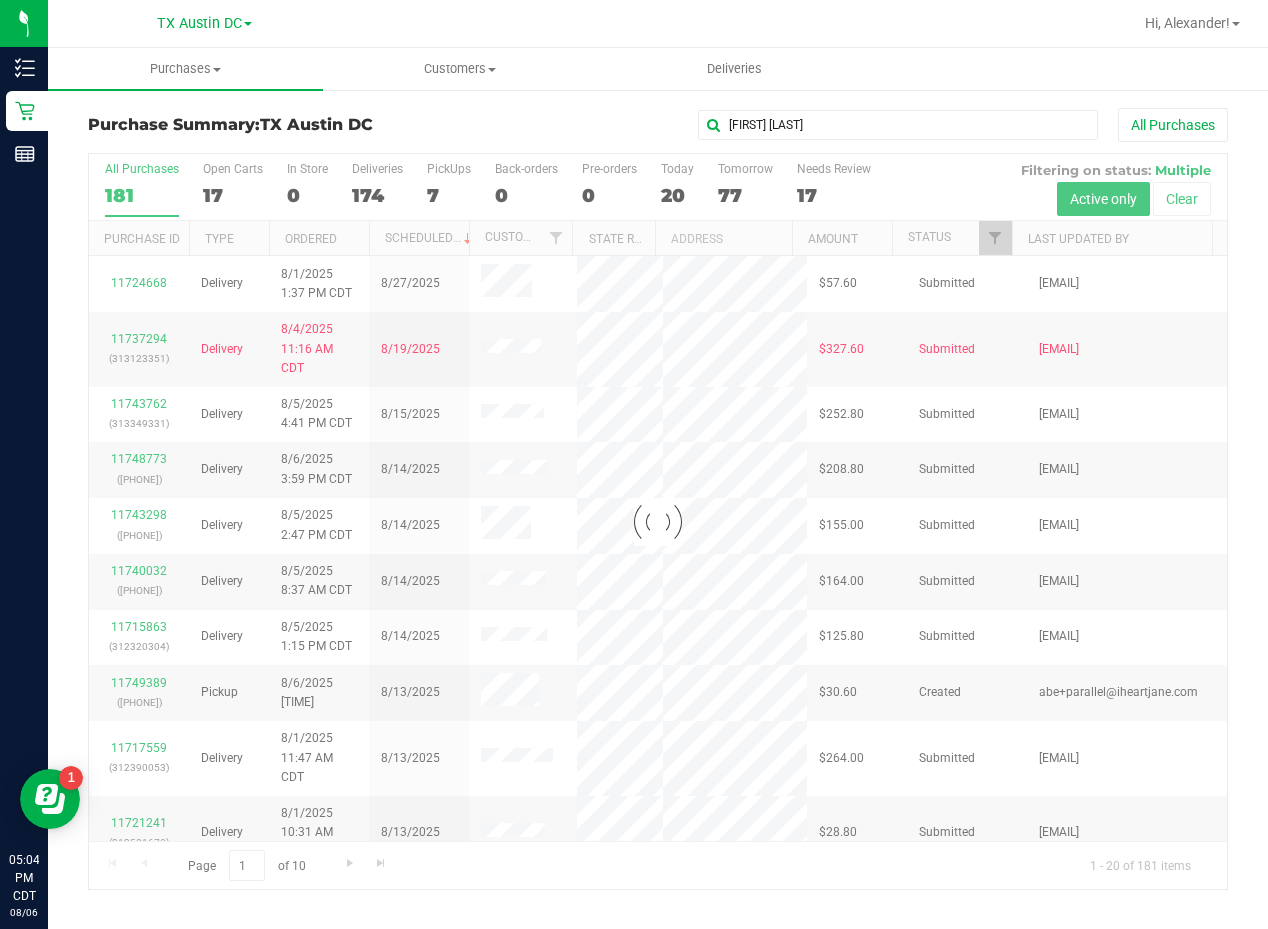 click on "Sandra Valencia
All Purchases" at bounding box center [848, 125] 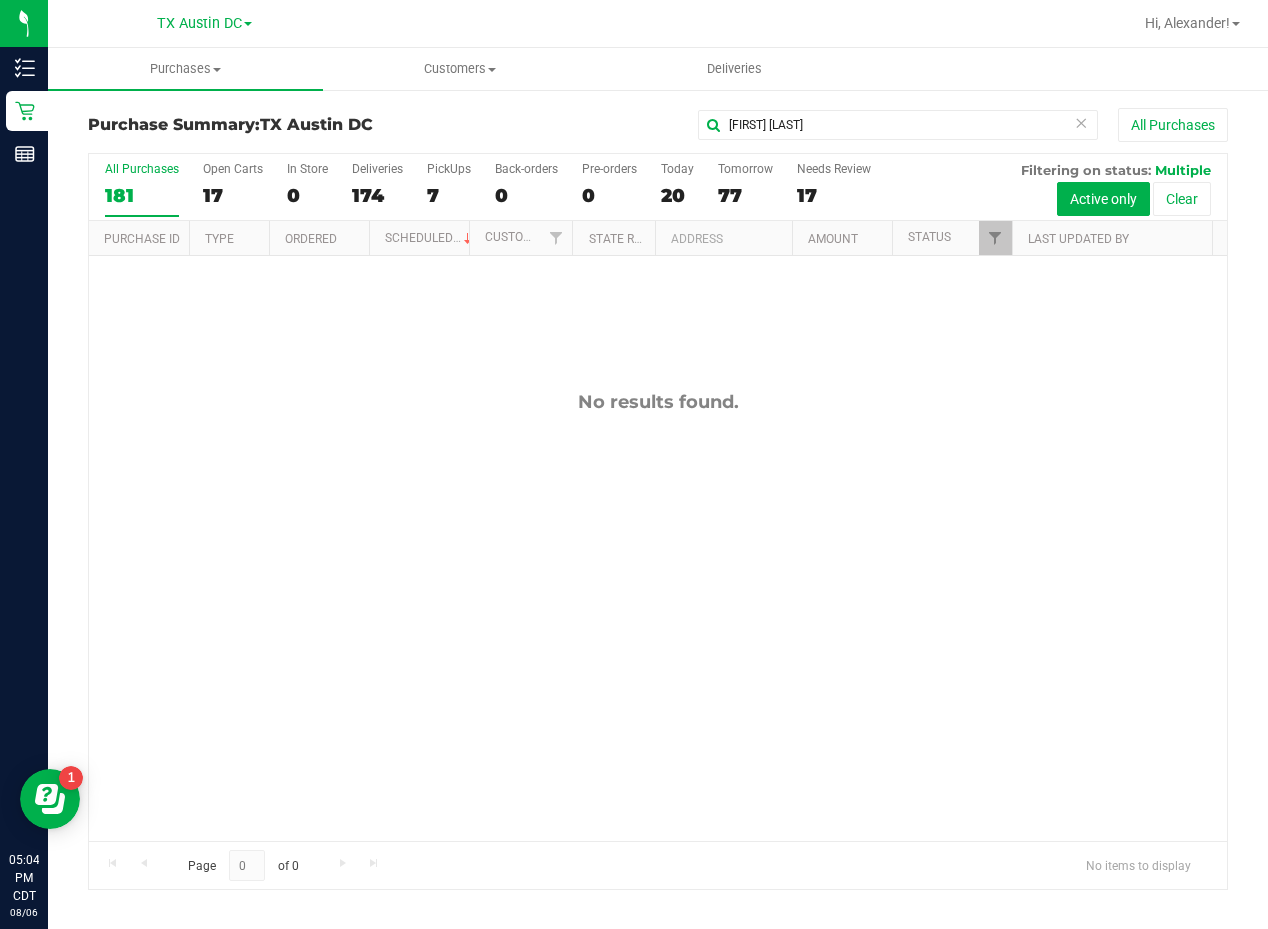 click on "TX Austin DC" at bounding box center [204, 23] 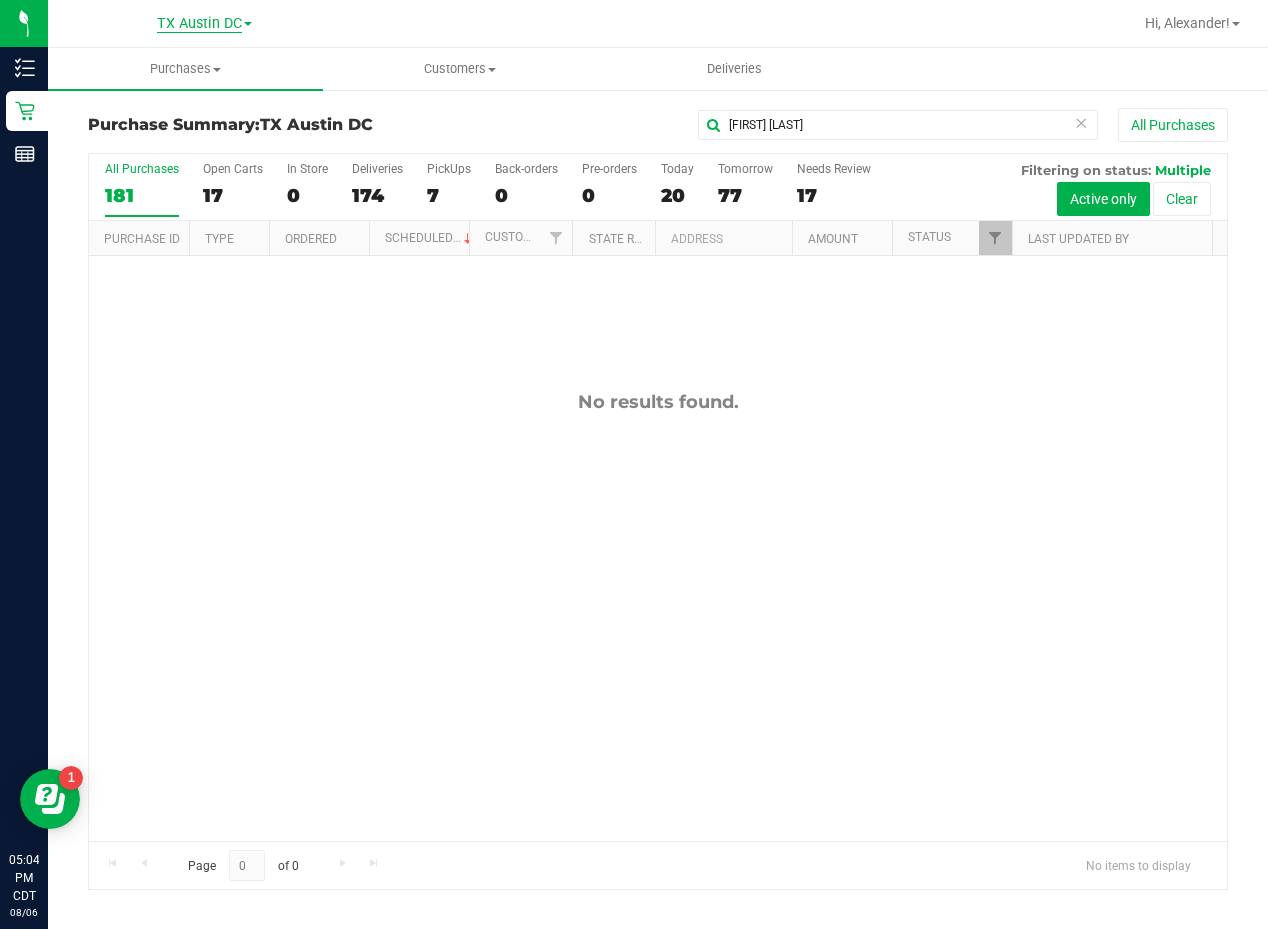 click on "TX Austin DC" at bounding box center (199, 24) 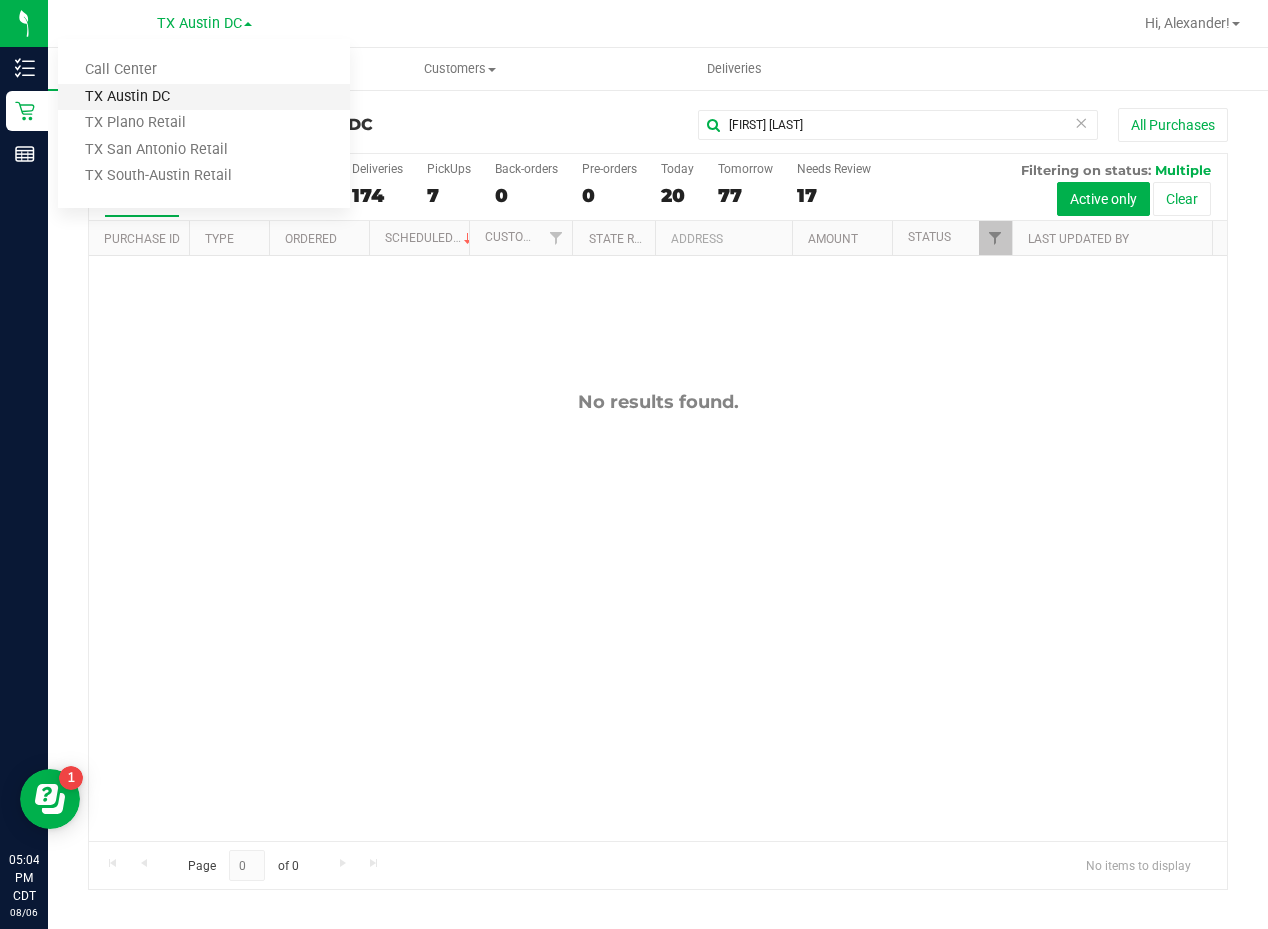 click on "TX Austin DC" at bounding box center [204, 97] 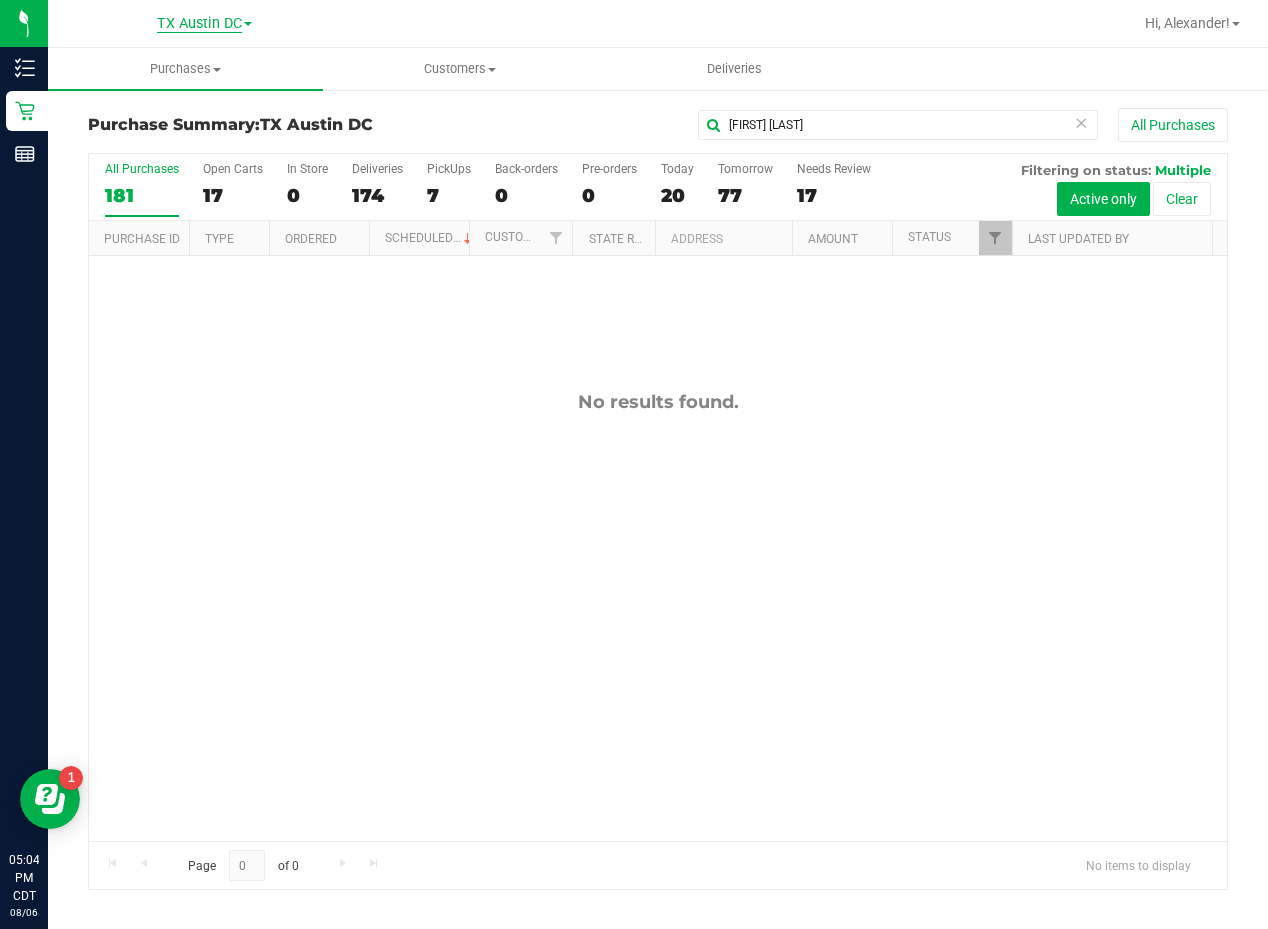 click on "TX Austin DC" at bounding box center (199, 24) 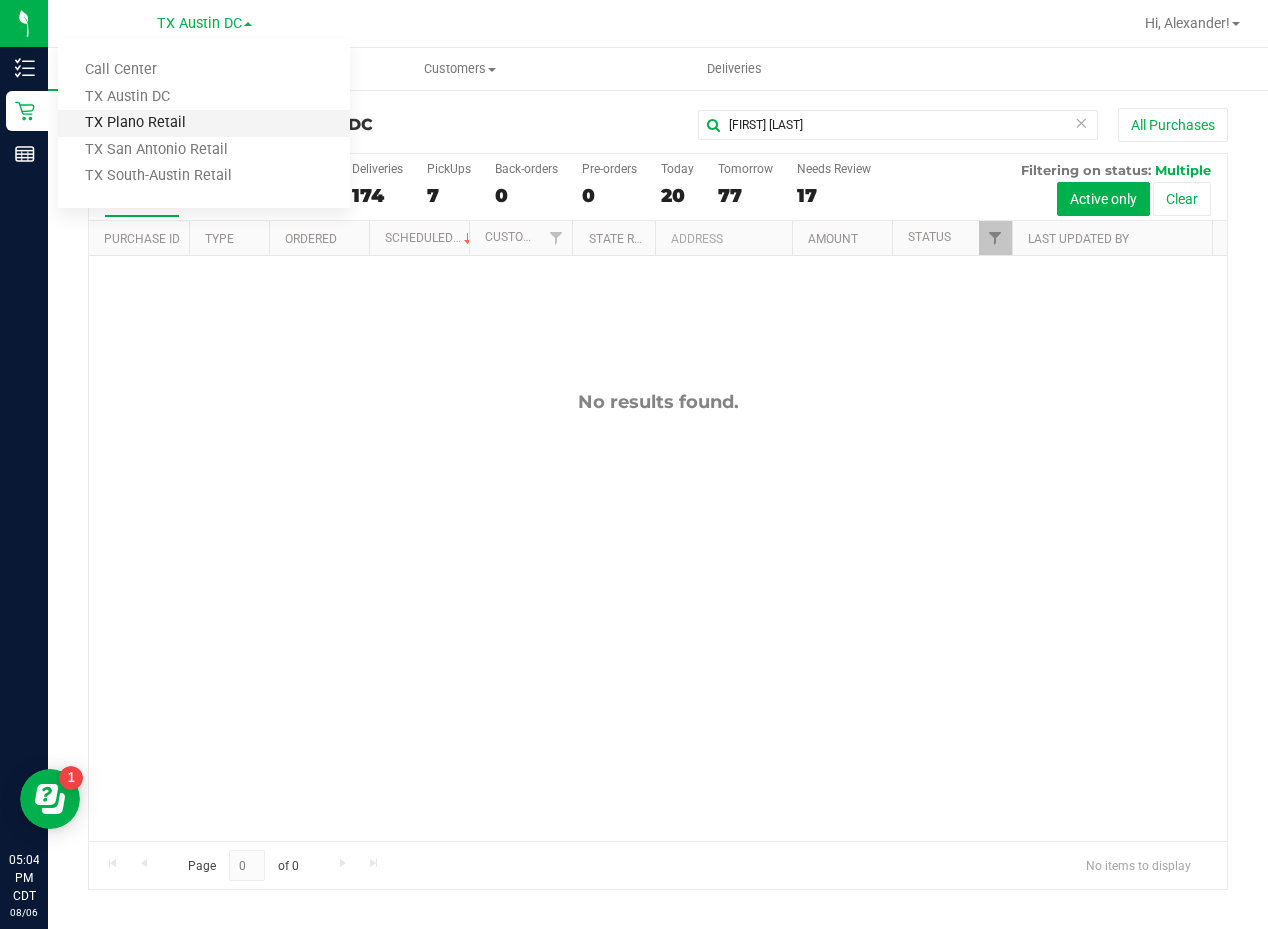 click on "TX Plano Retail" at bounding box center [204, 123] 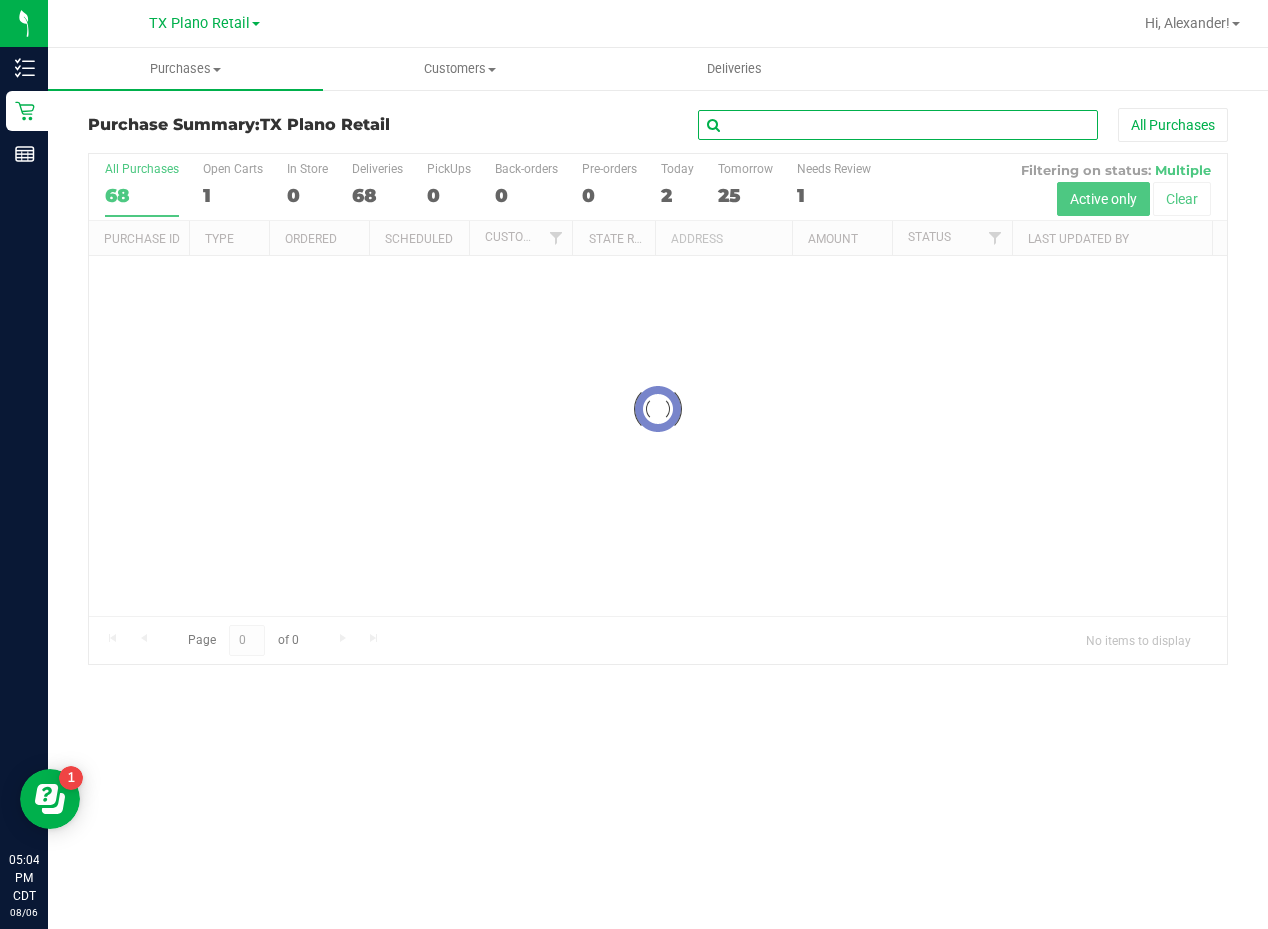 click at bounding box center (898, 125) 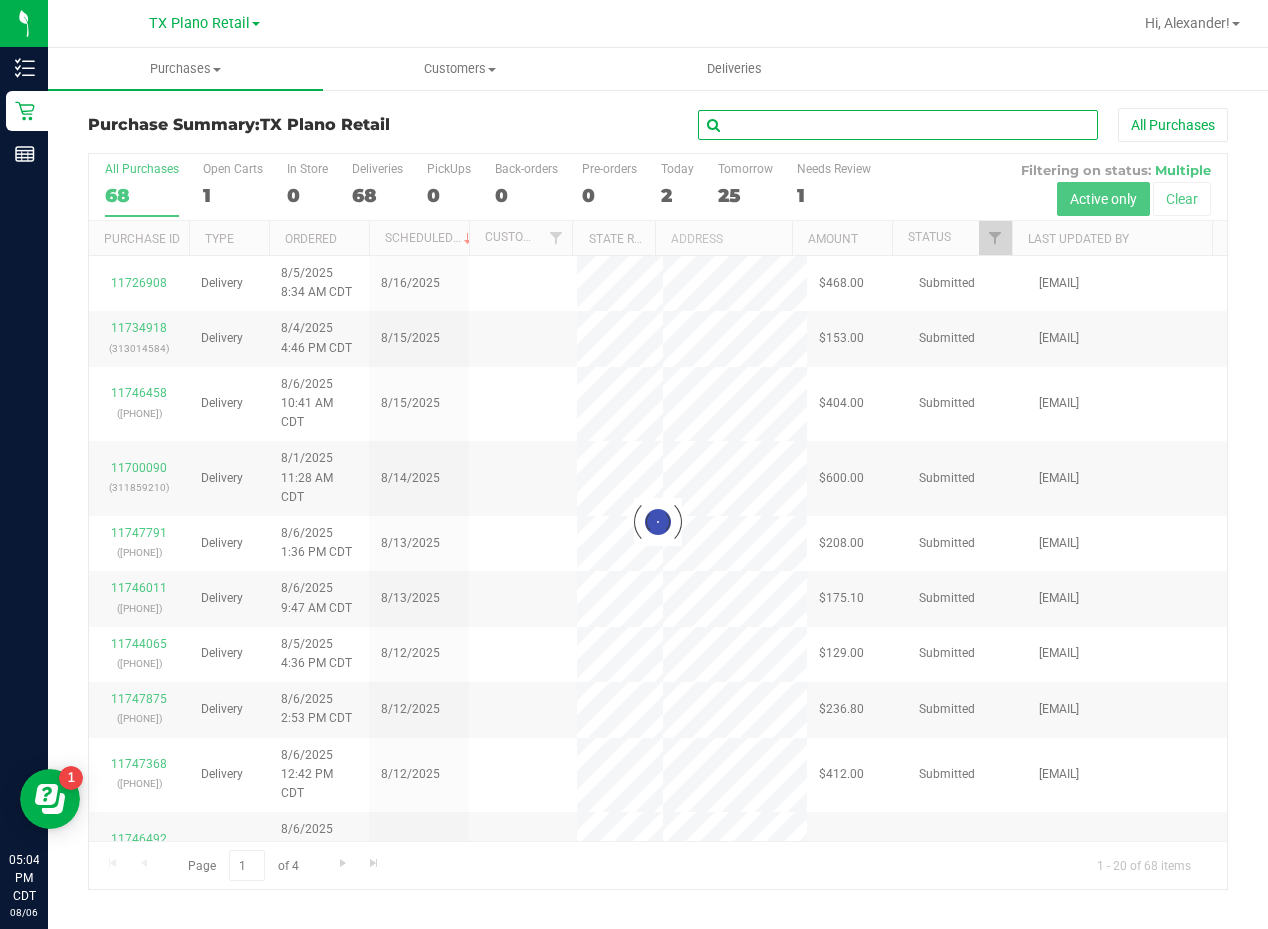 paste on "Sandra Valencia" 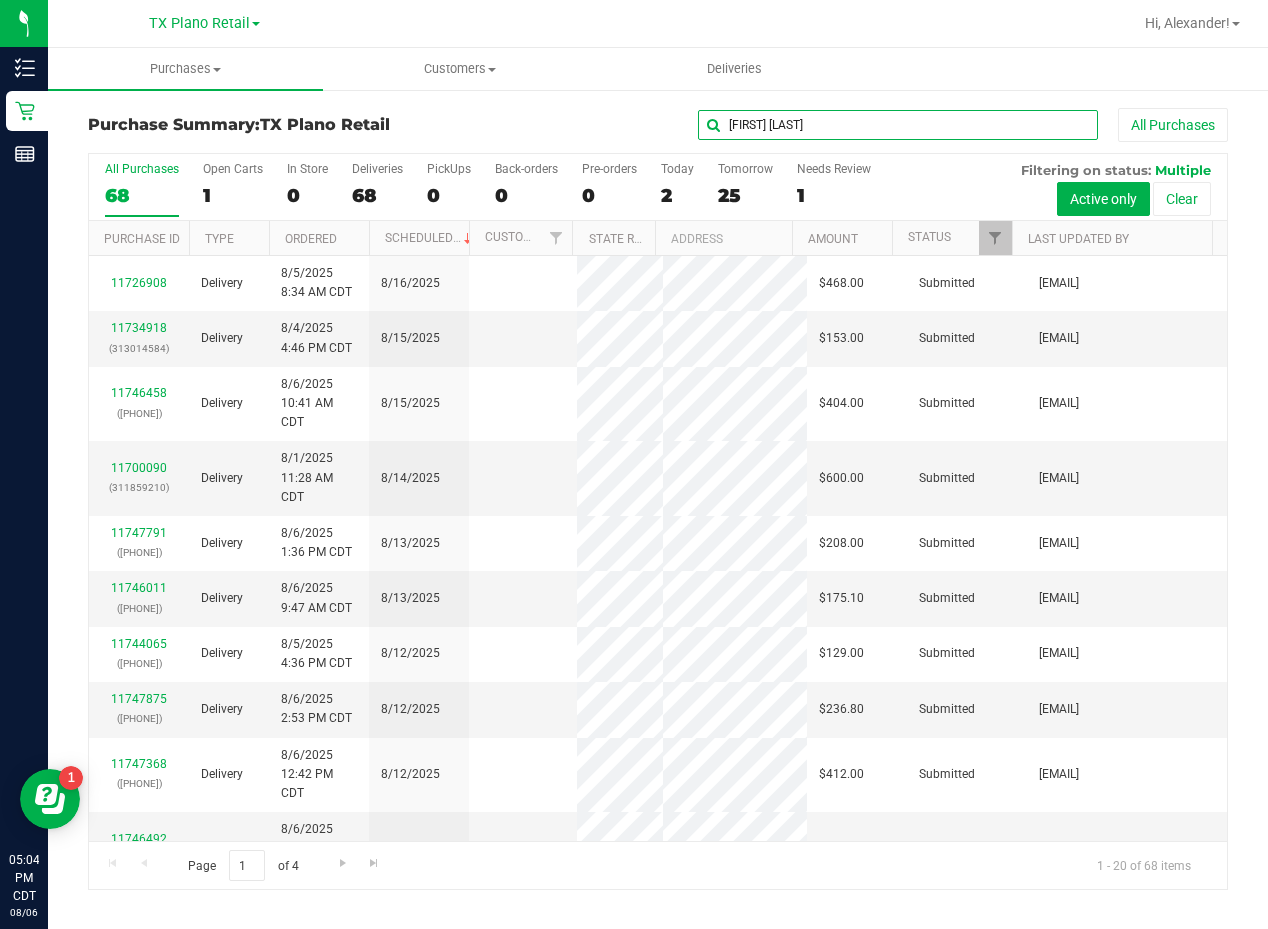type on "Sandra Valencia" 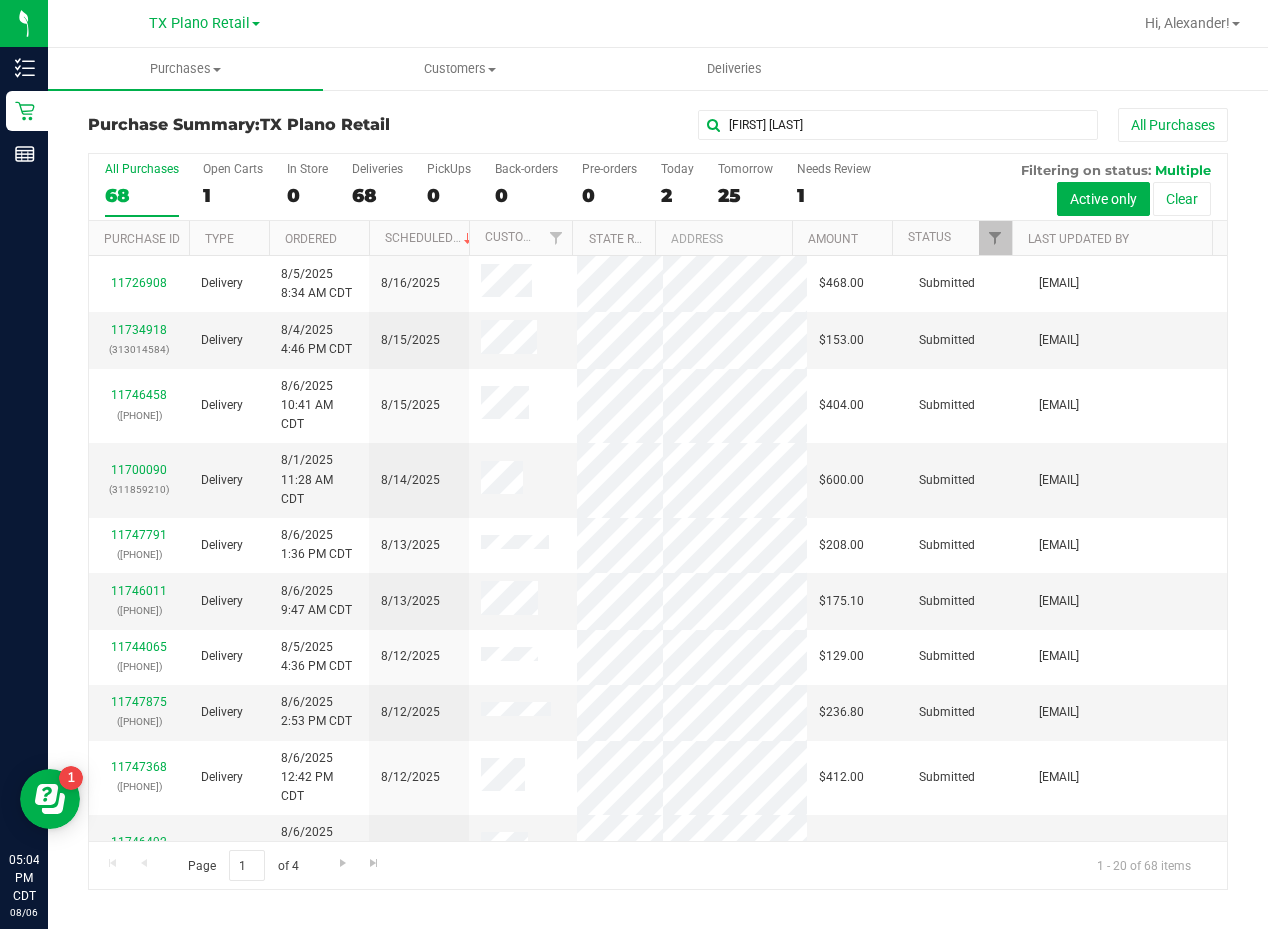 click on "Sandra Valencia
All Purchases" at bounding box center (848, 125) 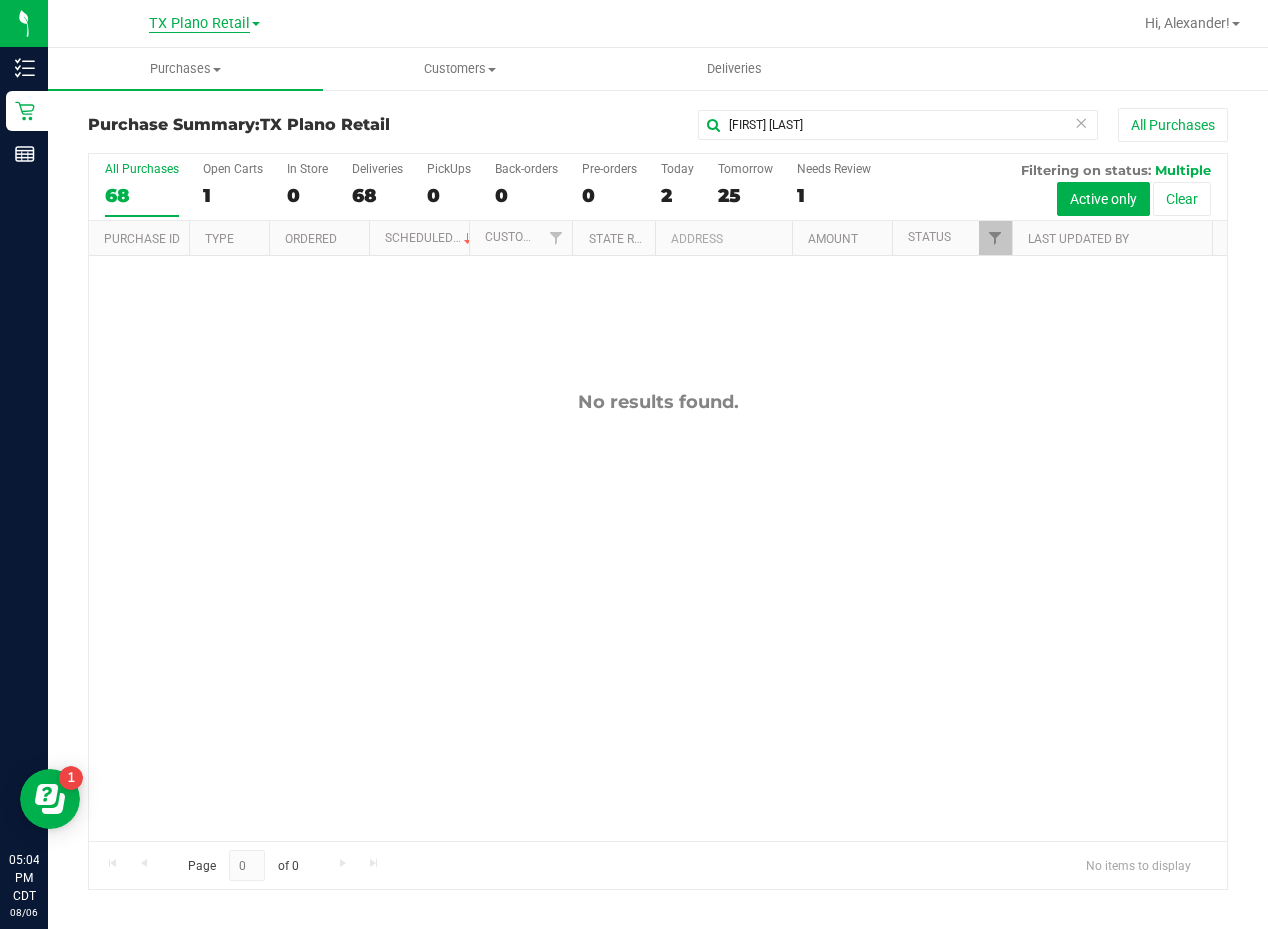 click on "TX Plano Retail" at bounding box center [199, 24] 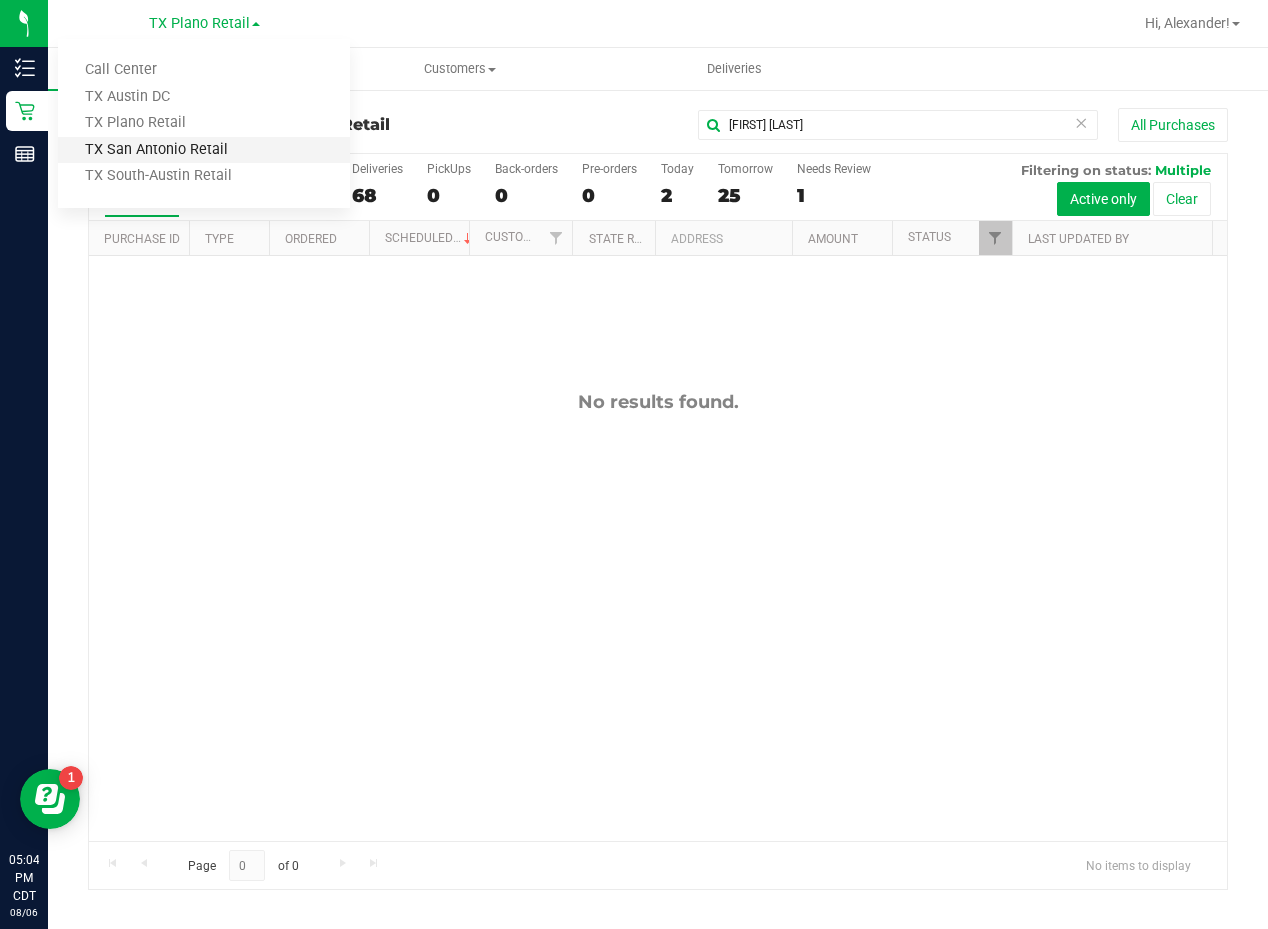 click on "TX San Antonio Retail" at bounding box center (204, 150) 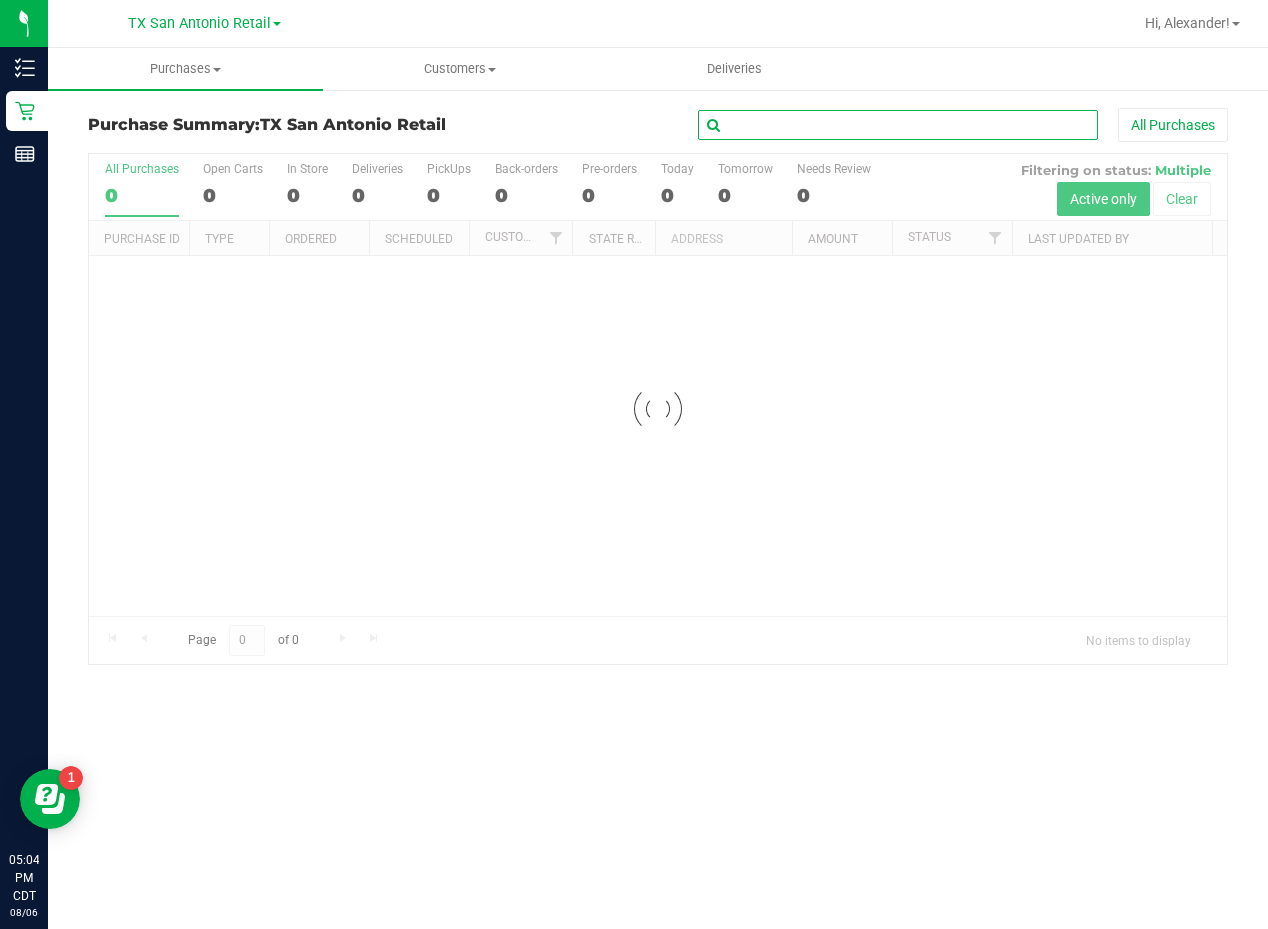 click at bounding box center [898, 125] 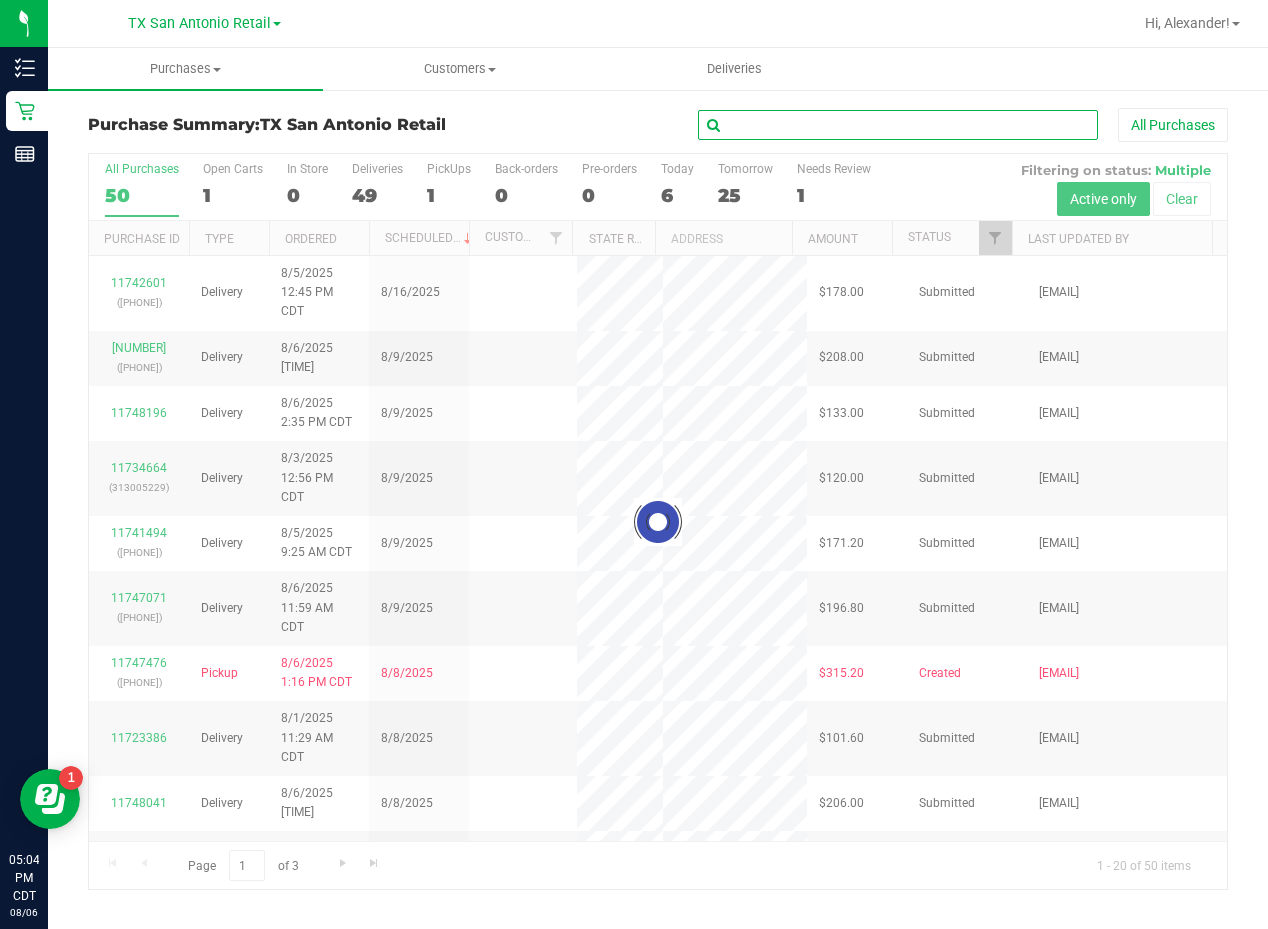 paste on "Sandra Valencia" 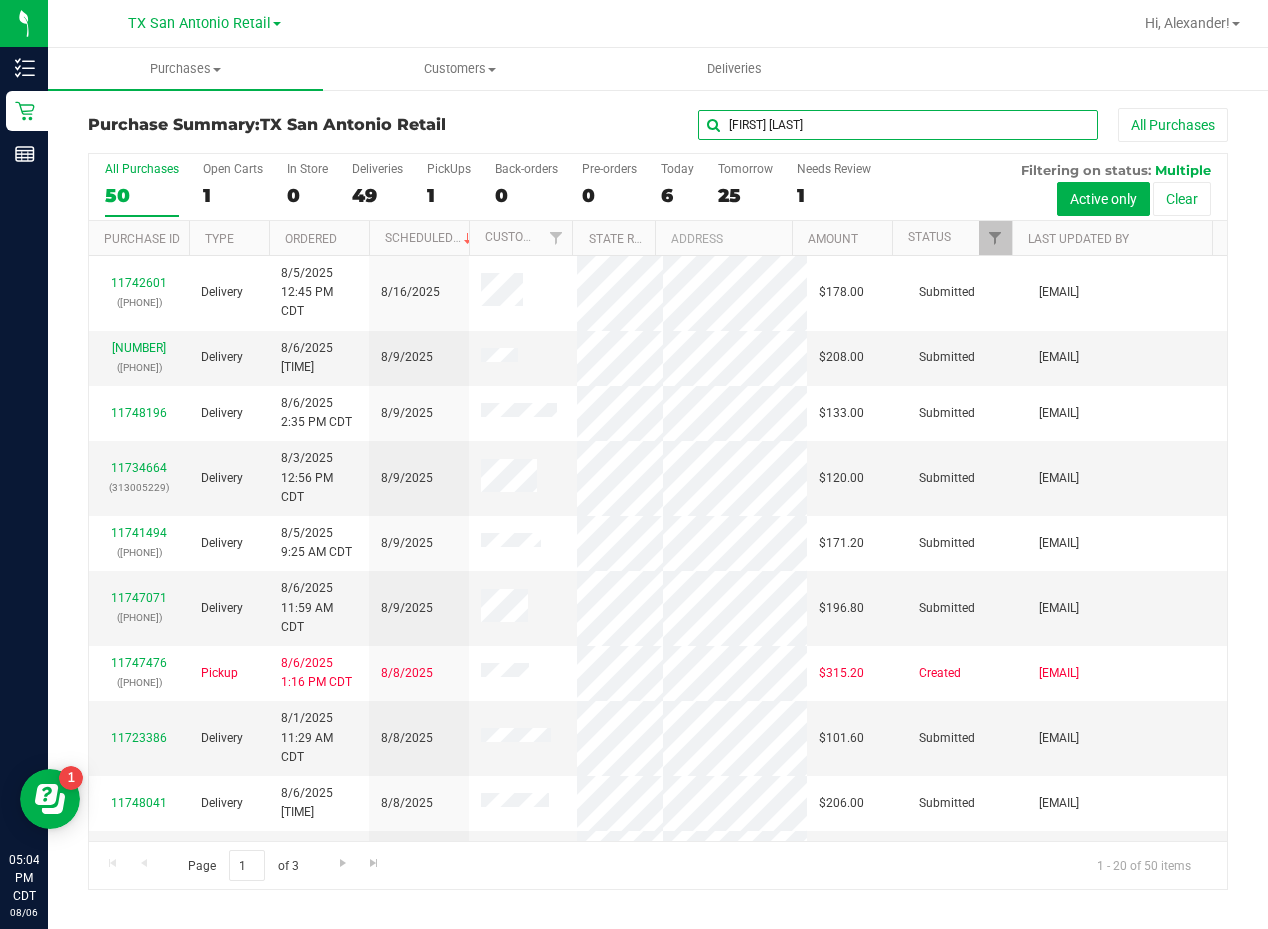 type on "Sandra Valencia" 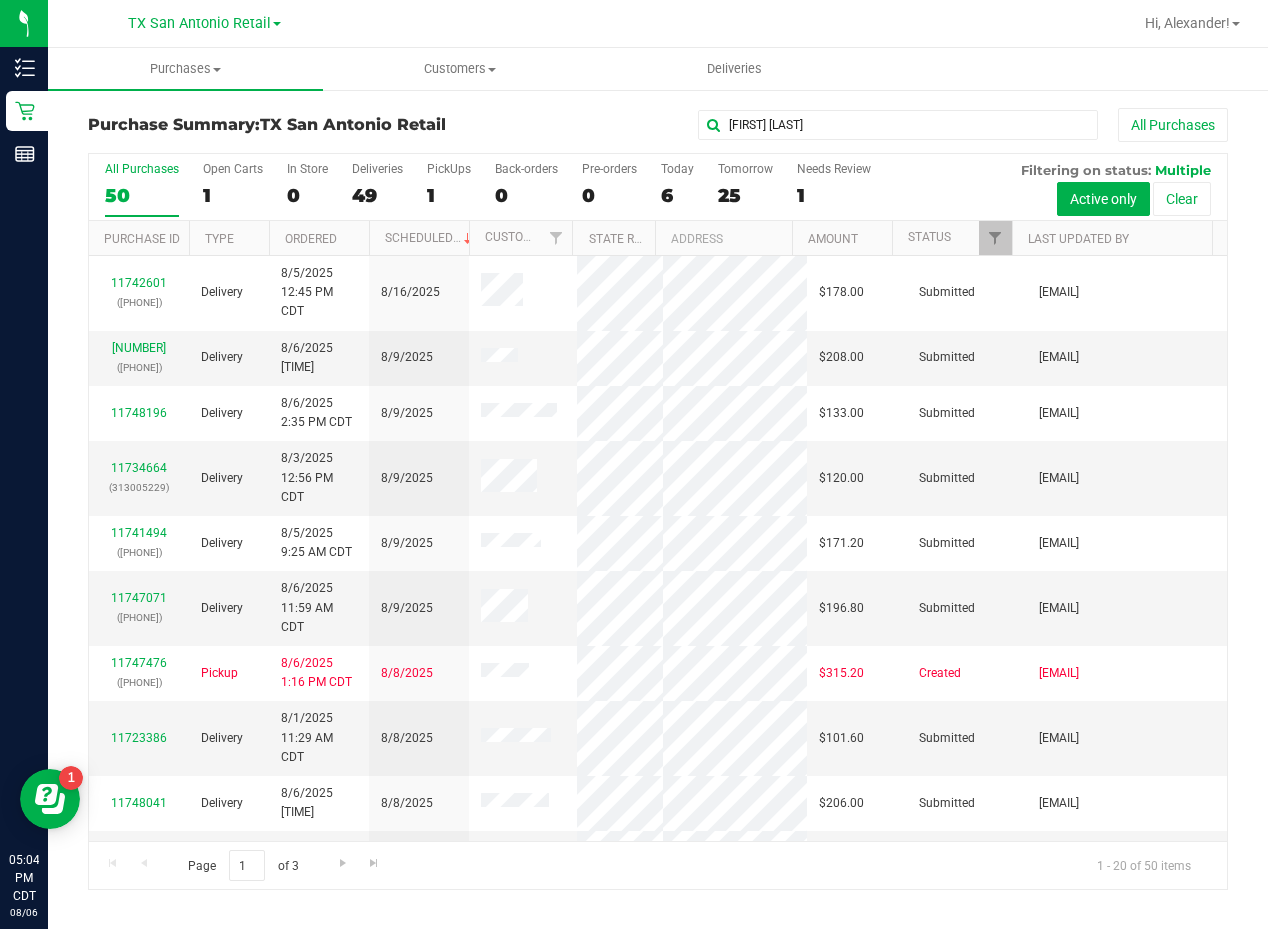 click on "Purchase Summary:
TX San Antonio Retail" at bounding box center (278, 125) 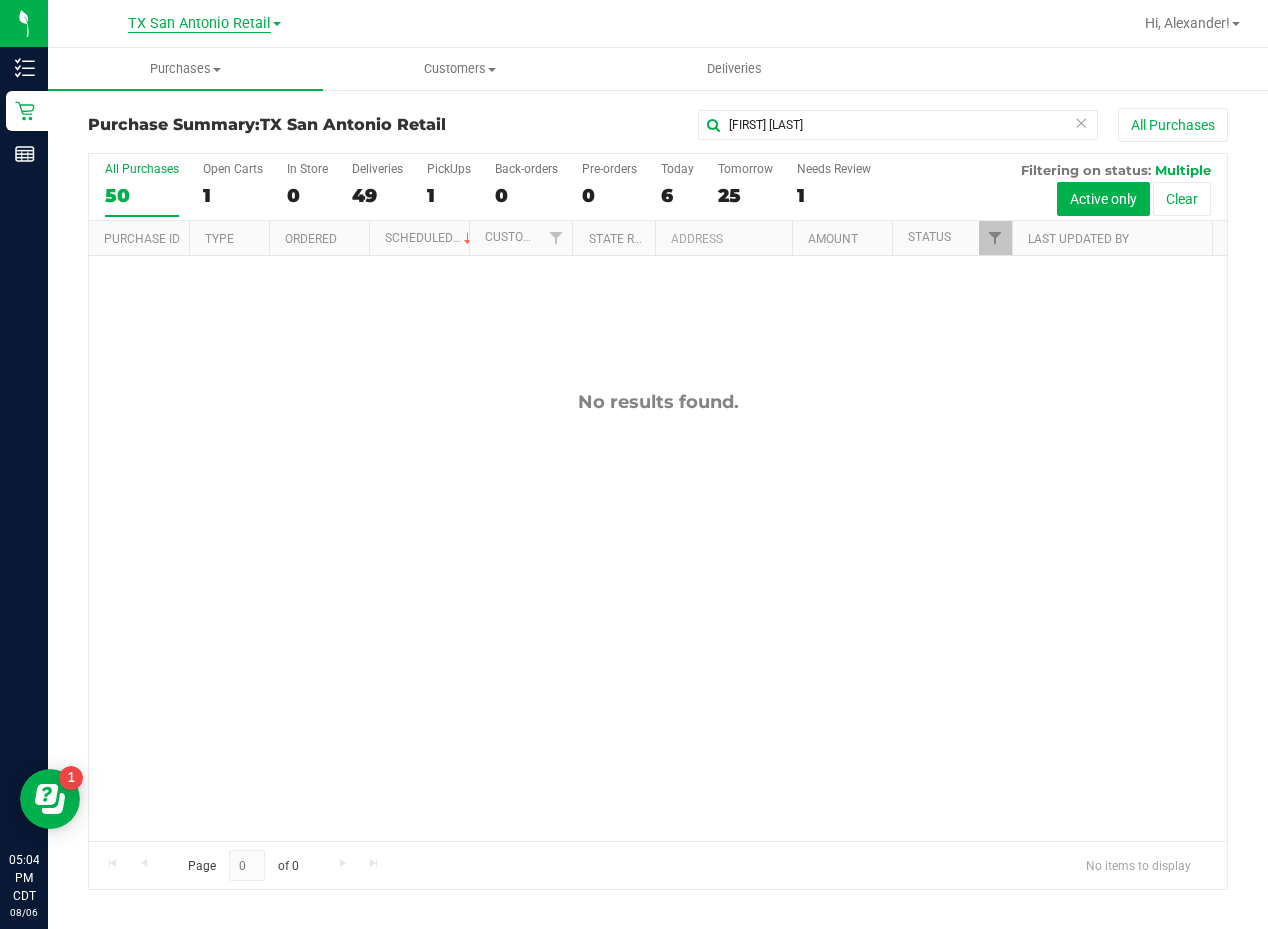 click on "TX San Antonio Retail" at bounding box center [199, 24] 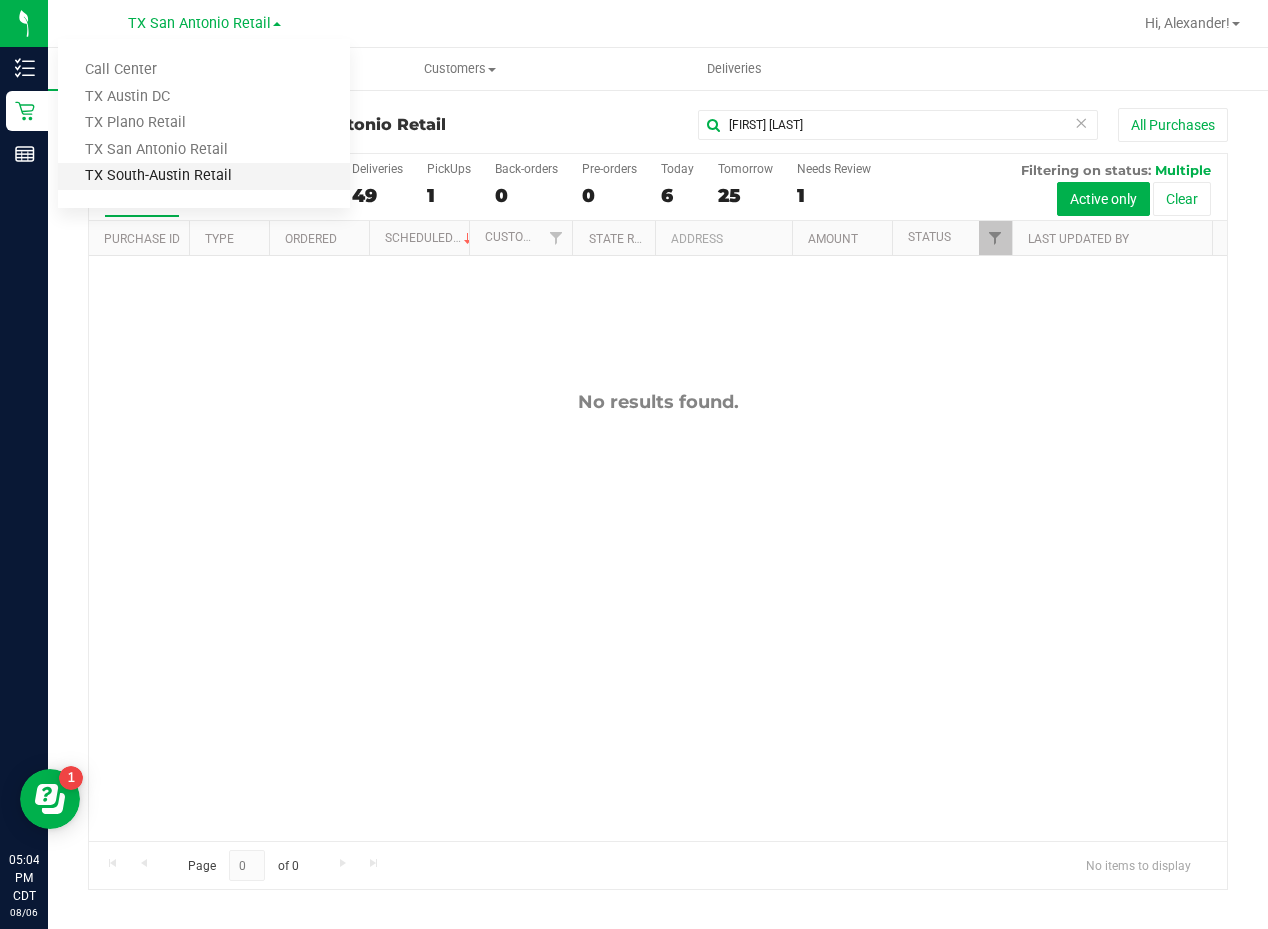 click on "TX South-Austin Retail" at bounding box center [204, 176] 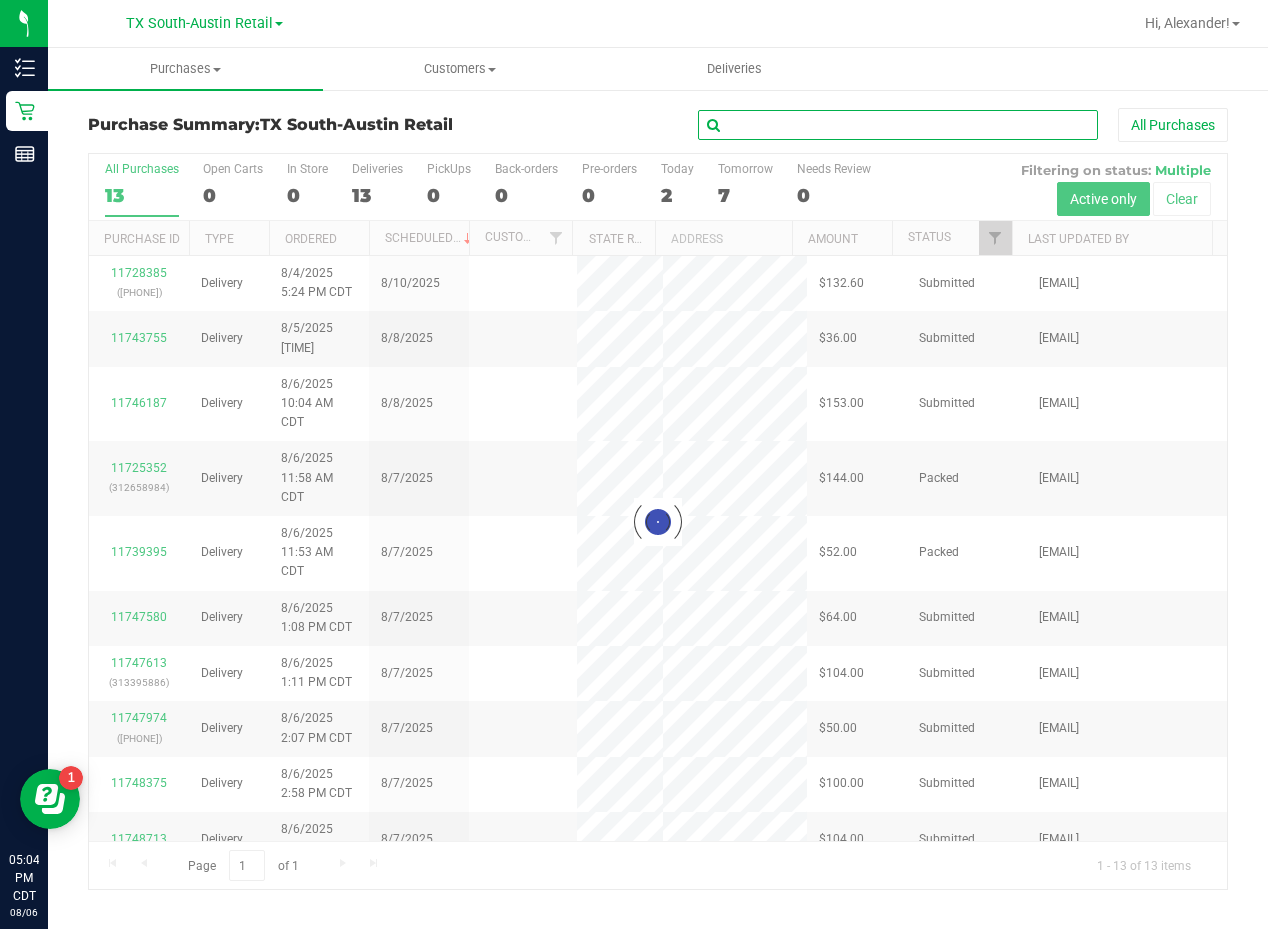 click at bounding box center (898, 125) 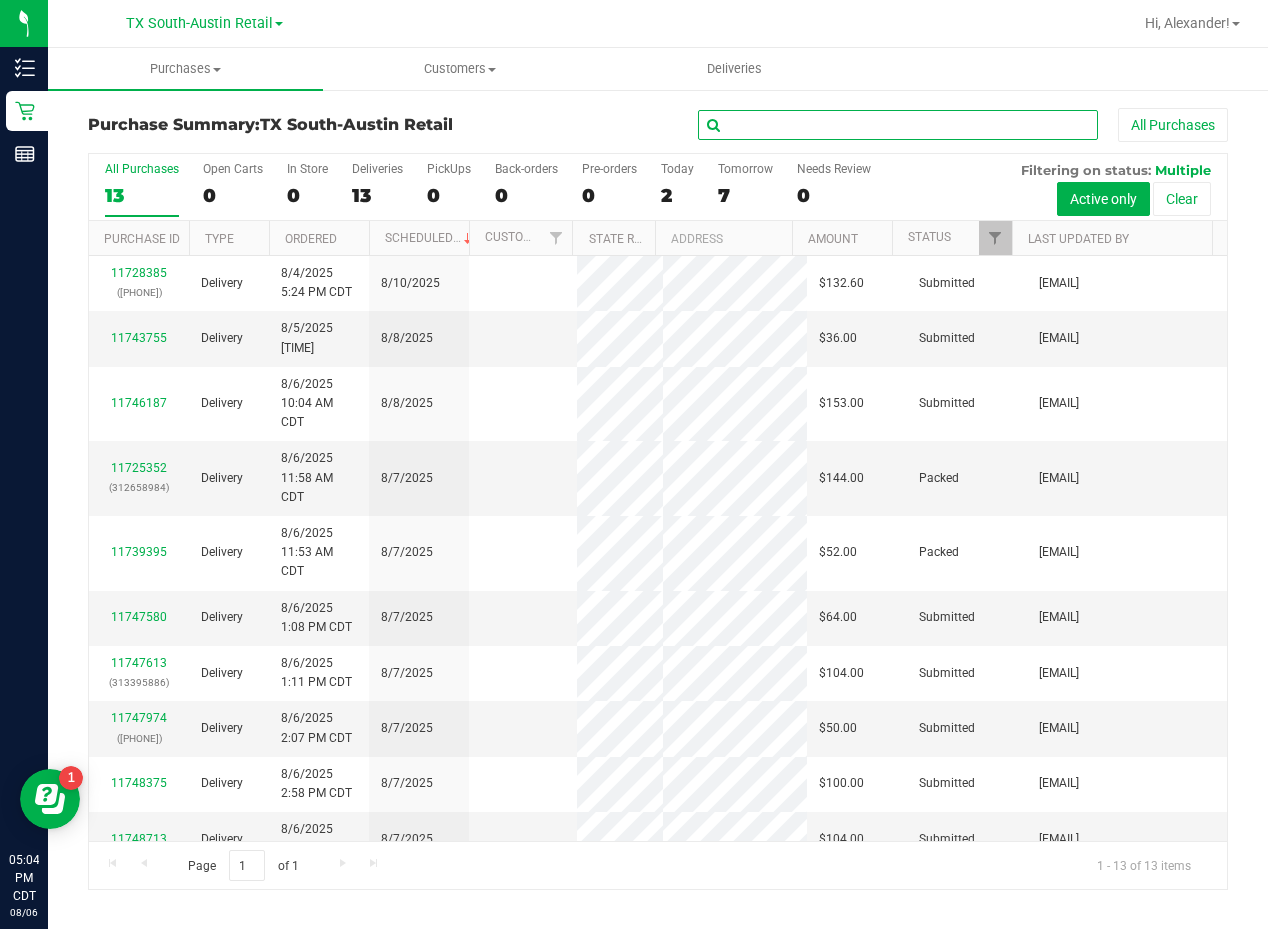 paste on "Sandra Valencia" 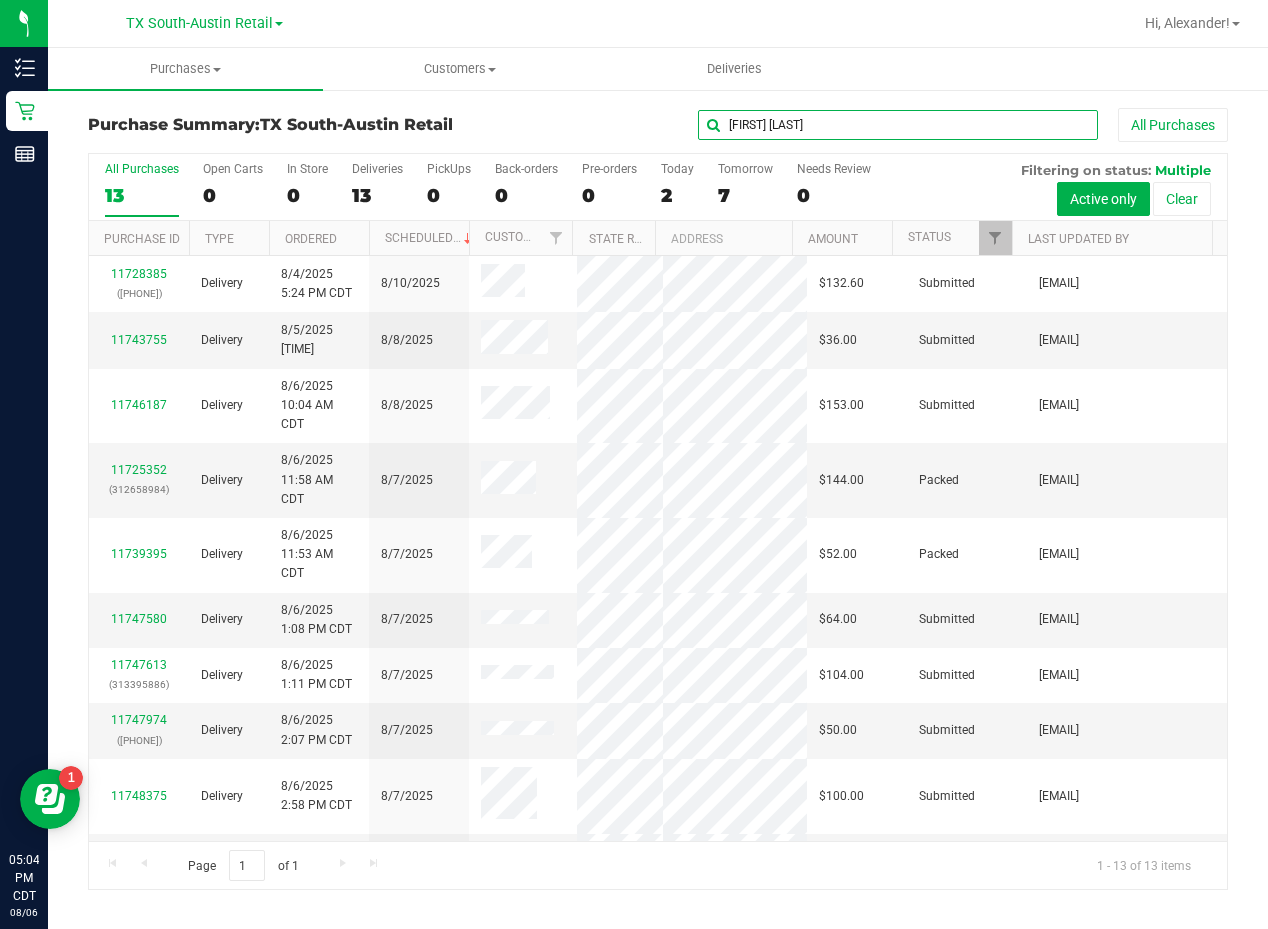 type on "Sandra Valencia" 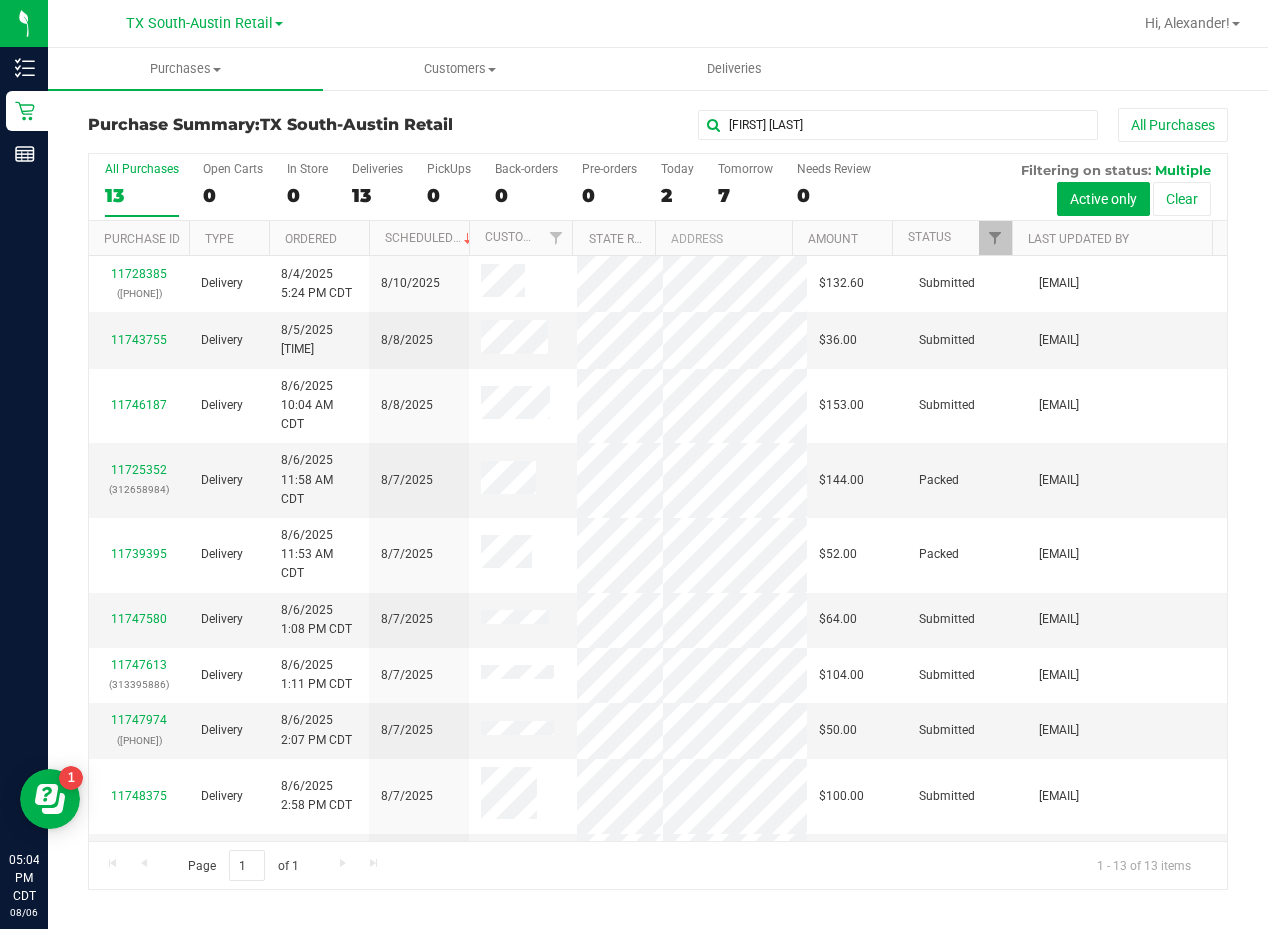 click on "Sandra Valencia
All Purchases" at bounding box center (848, 125) 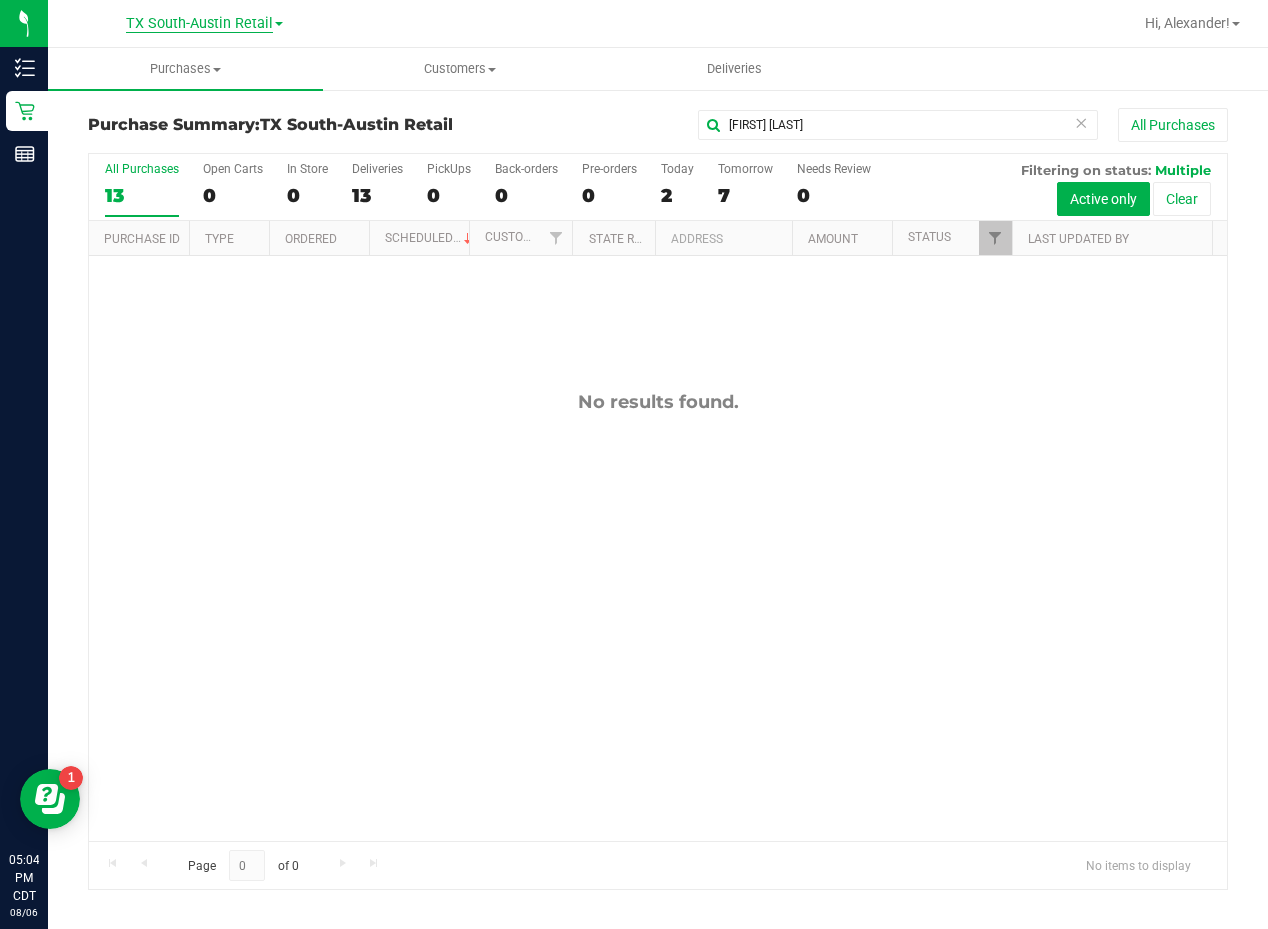 click on "TX South-Austin Retail" at bounding box center (199, 24) 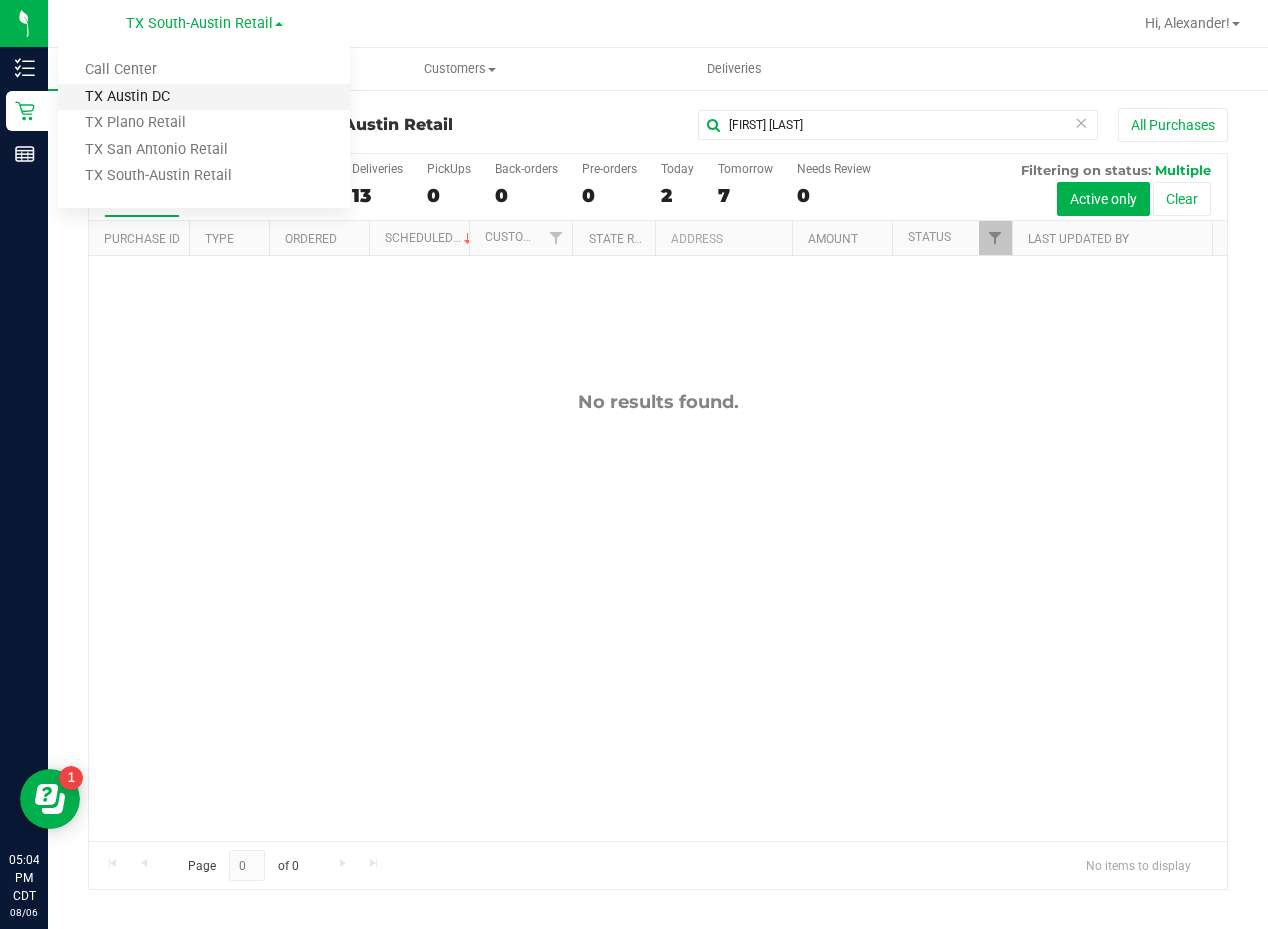 click on "TX Austin DC" at bounding box center (204, 97) 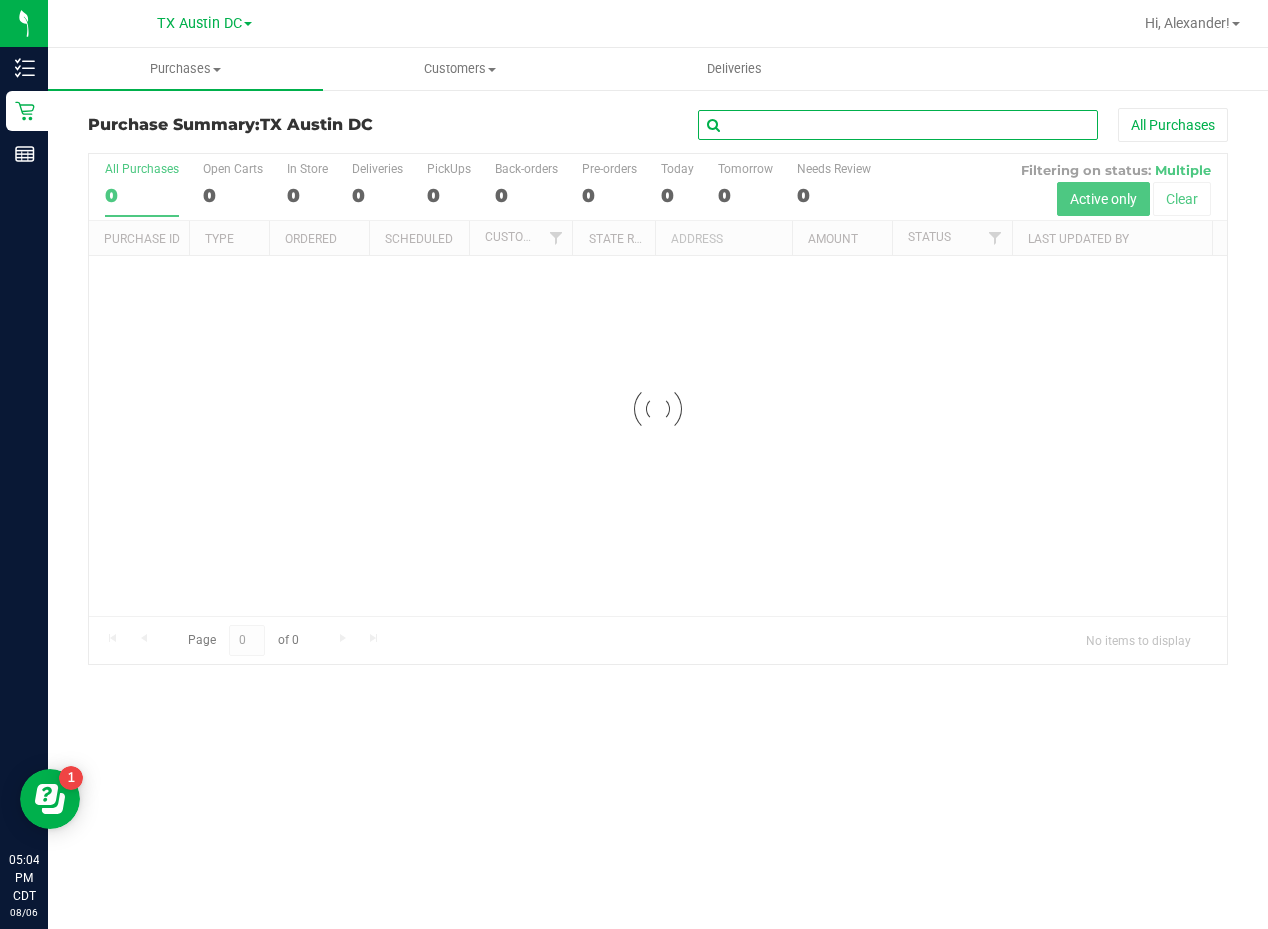 click at bounding box center (898, 125) 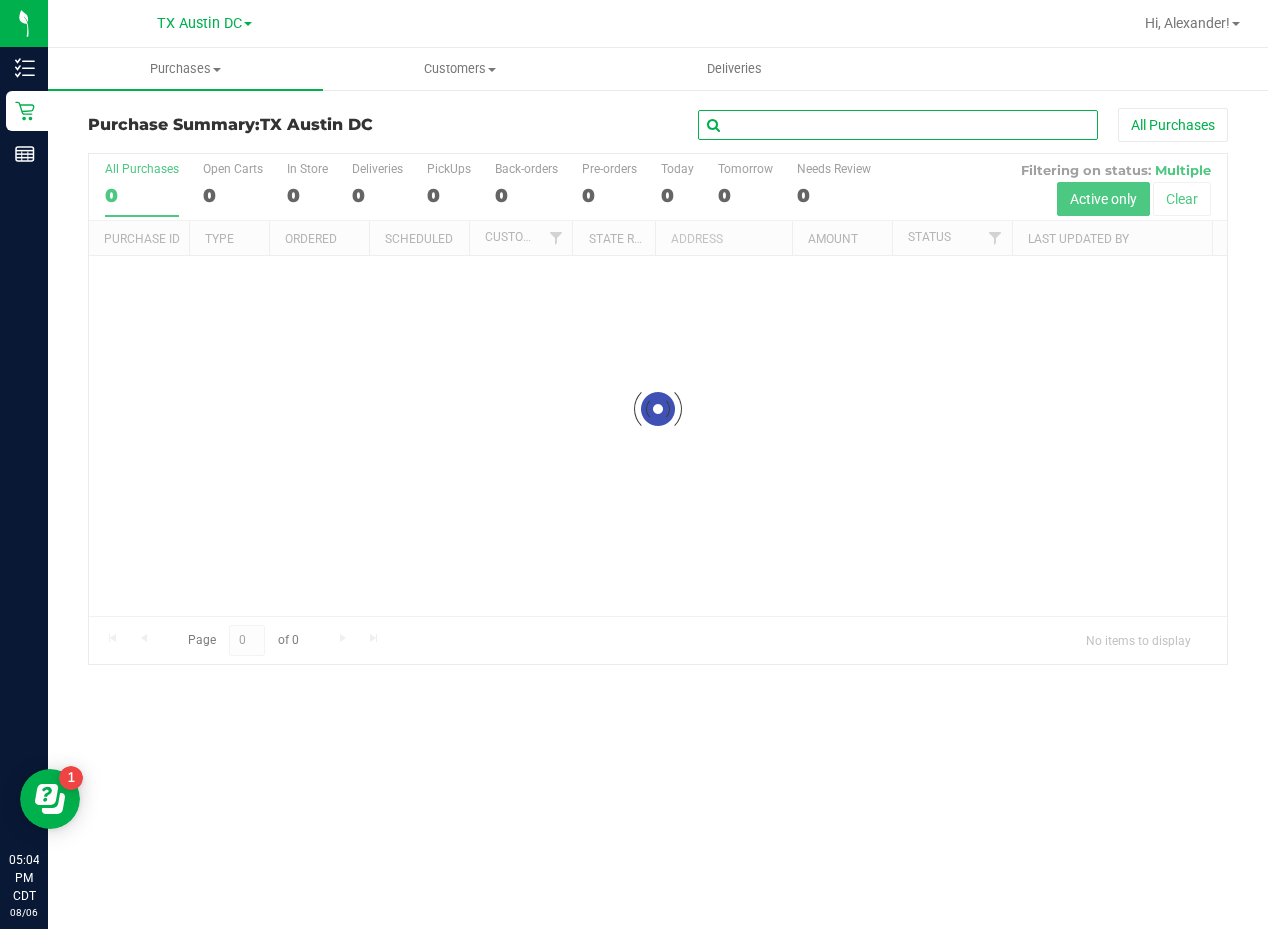 paste on "Sandra Valencia" 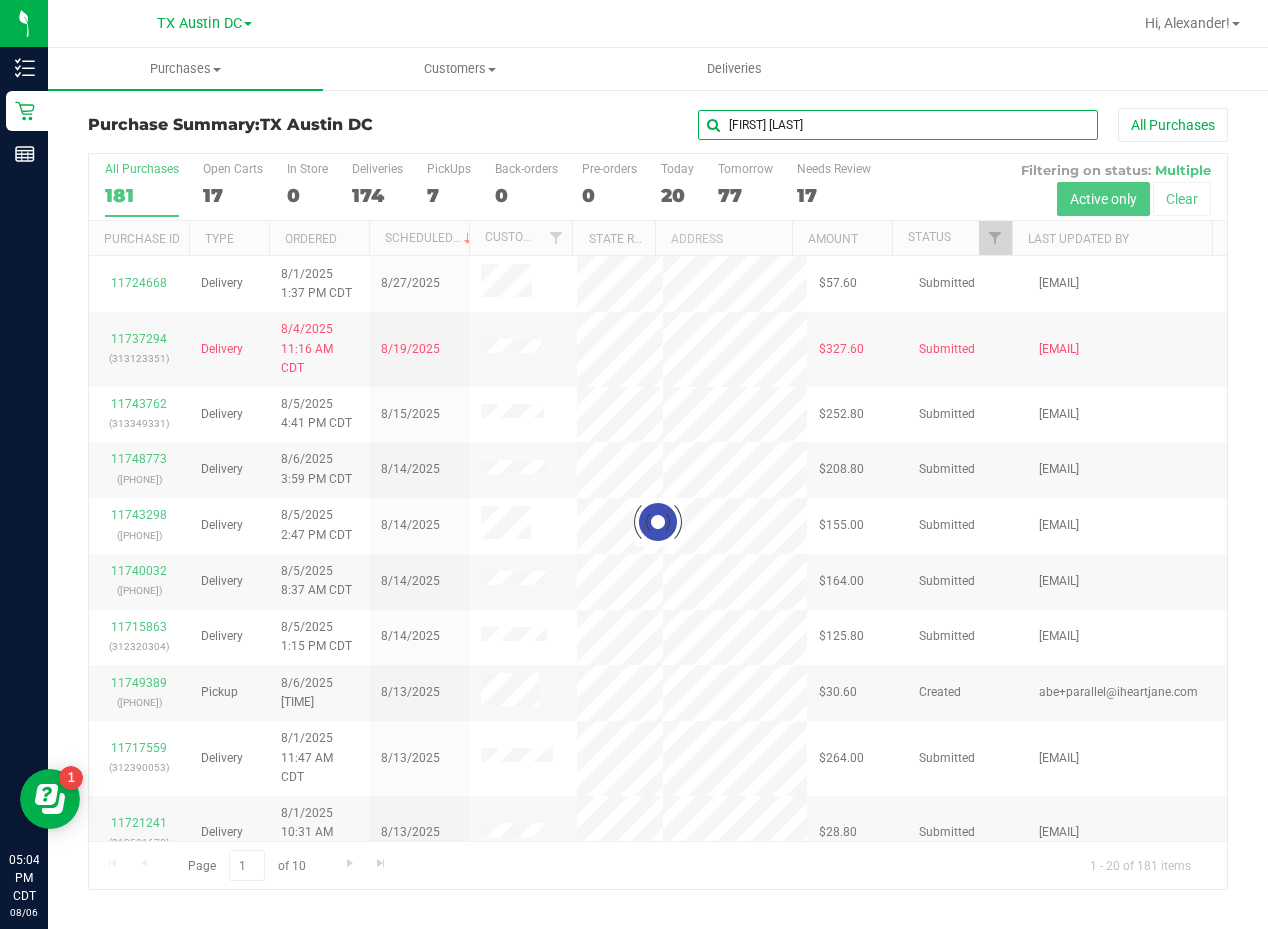 type on "Sandra Valencia" 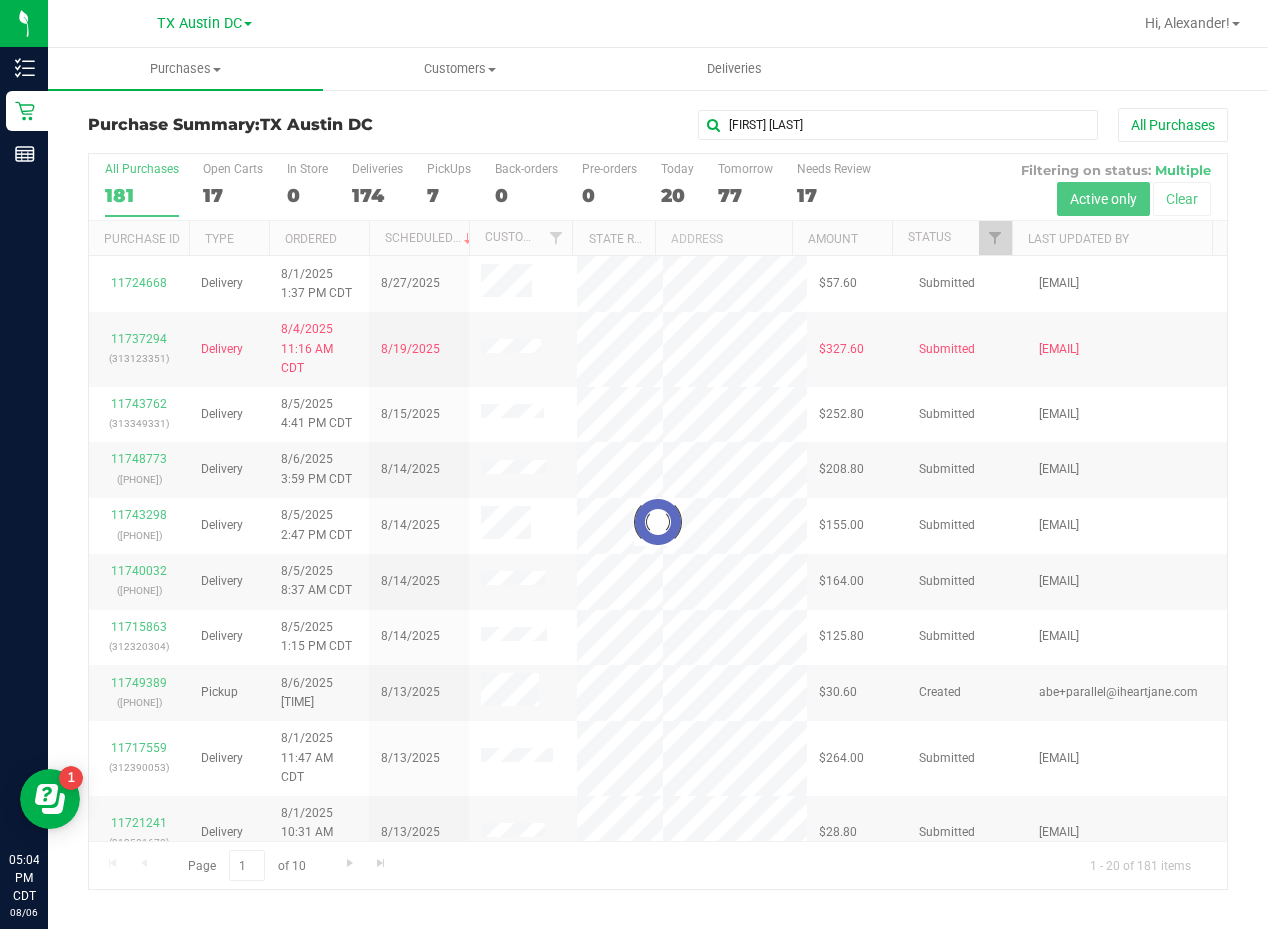 click on "Sandra Valencia
All Purchases" at bounding box center [848, 125] 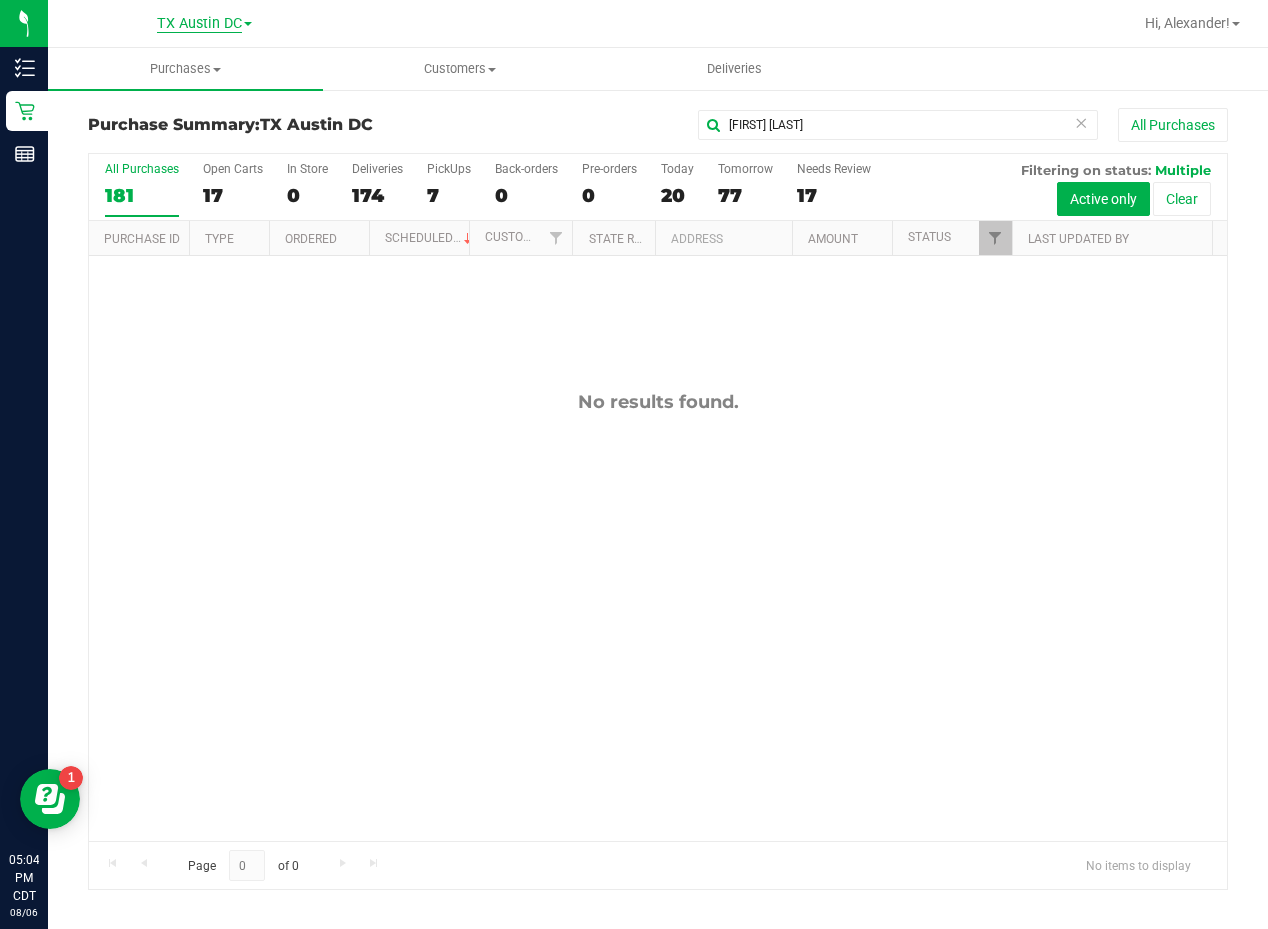 click on "TX Austin DC" at bounding box center [199, 24] 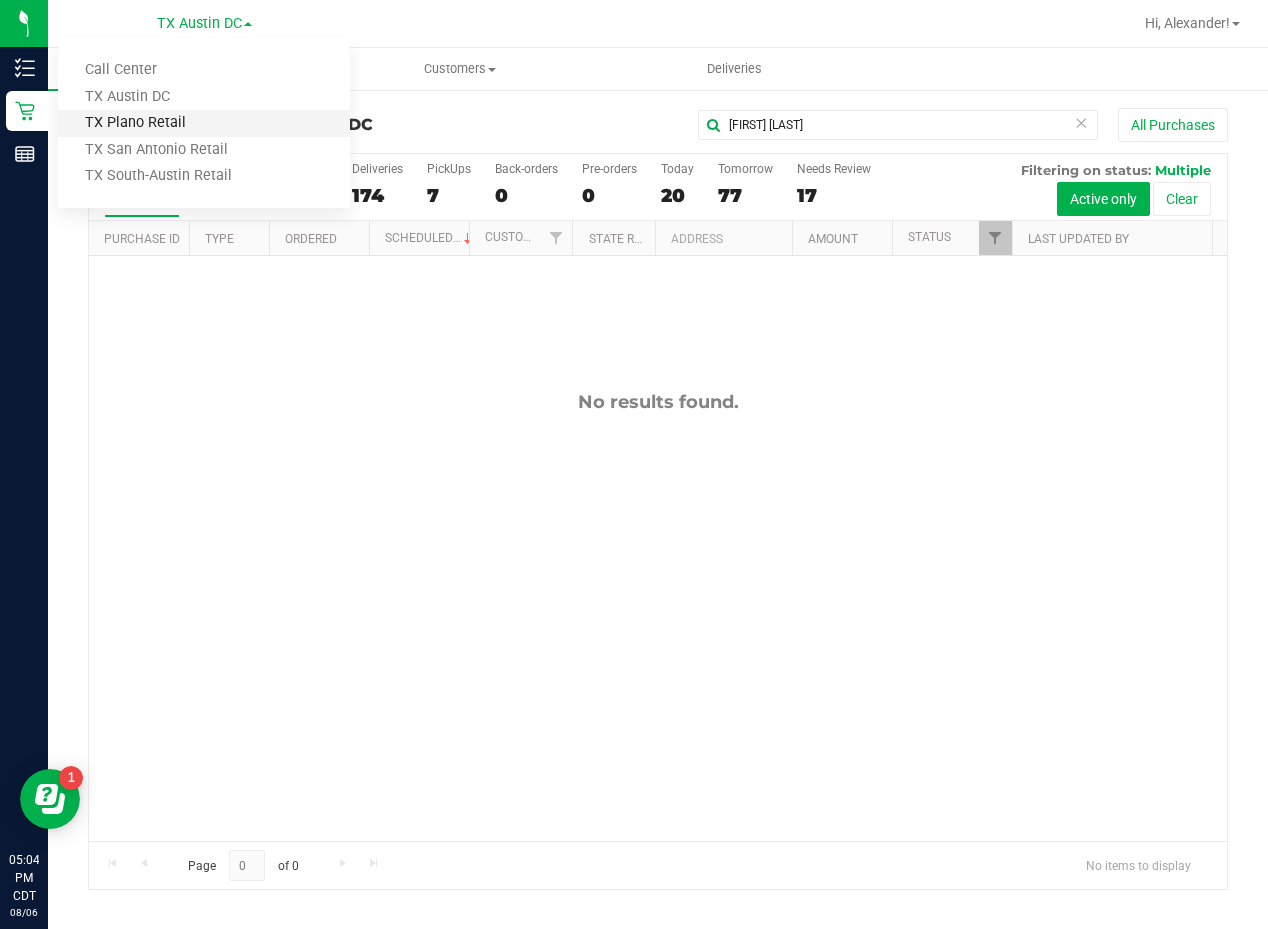 click on "TX Plano Retail" at bounding box center [204, 123] 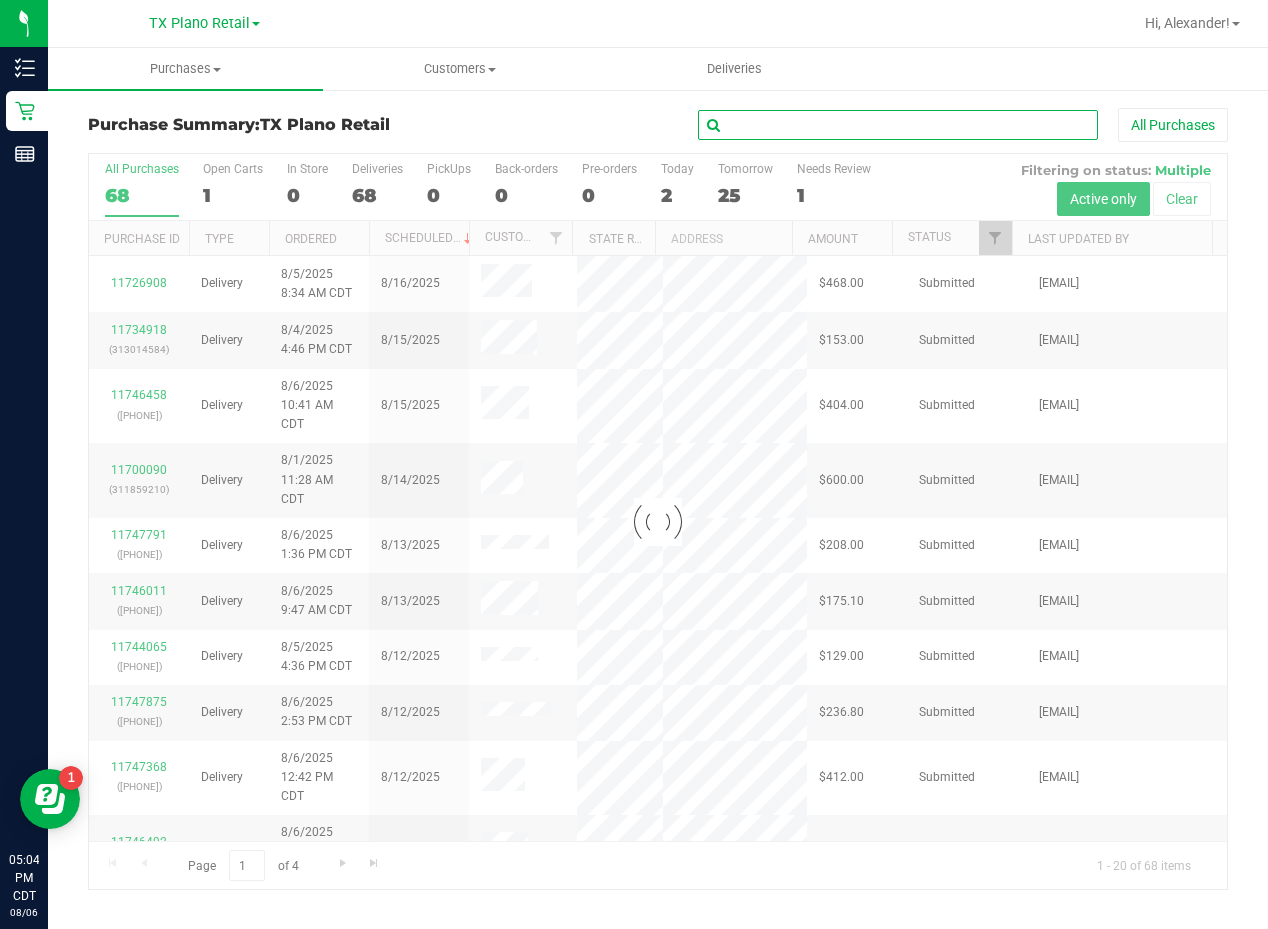 click at bounding box center (898, 125) 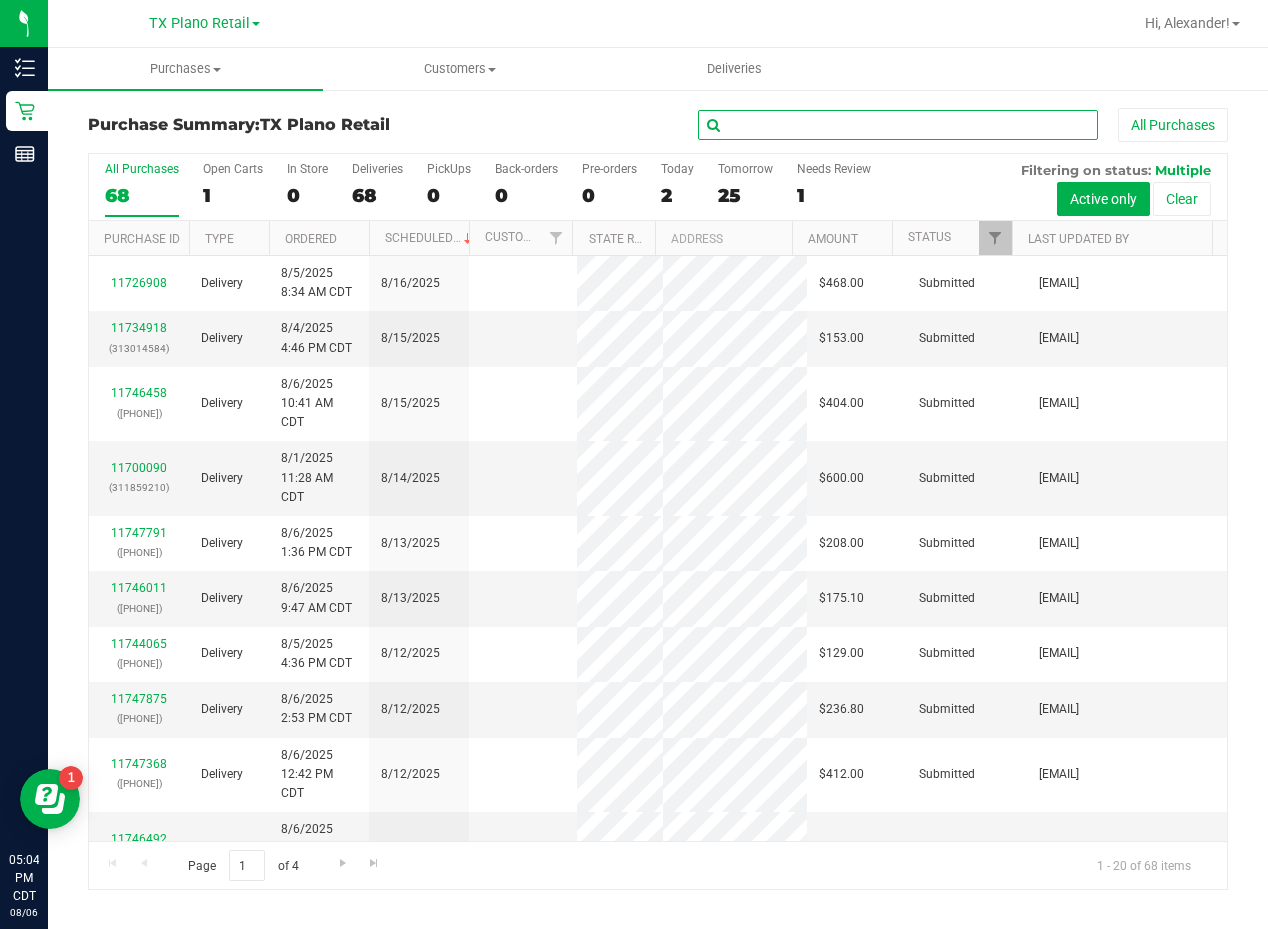 paste on "Sandra Valencia" 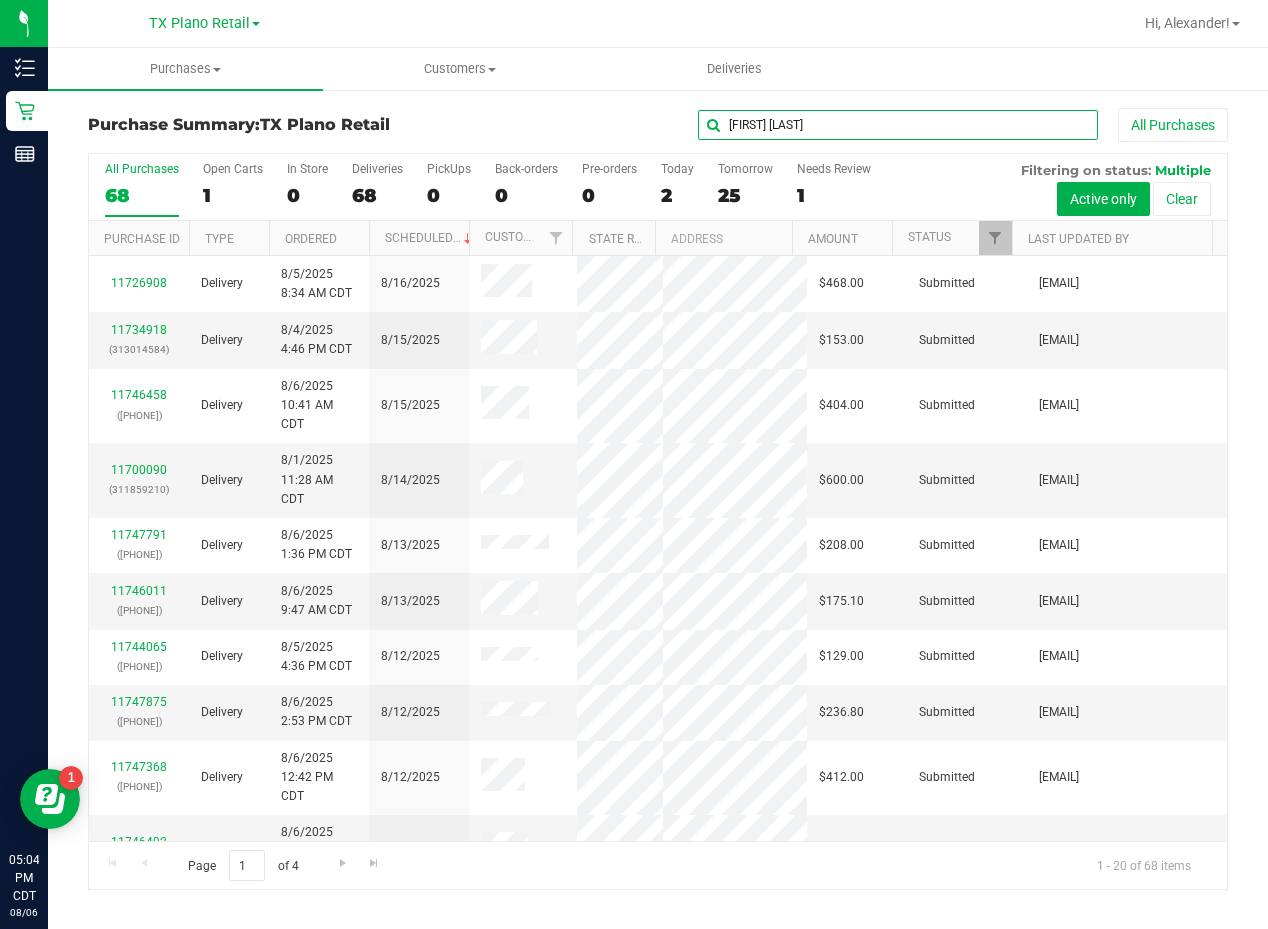 type on "Sandra Valencia" 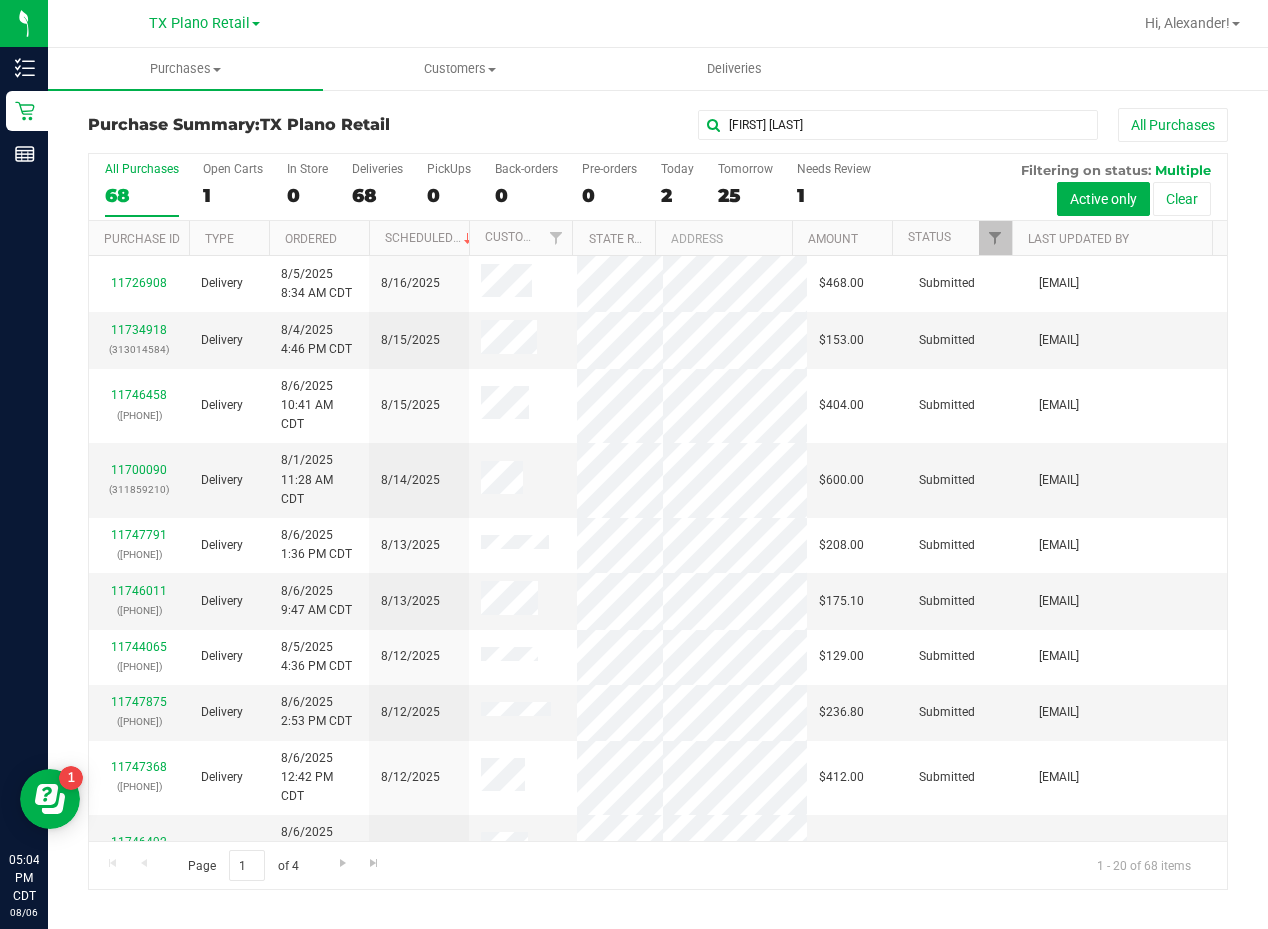 drag, startPoint x: 572, startPoint y: 129, endPoint x: 530, endPoint y: 126, distance: 42.107006 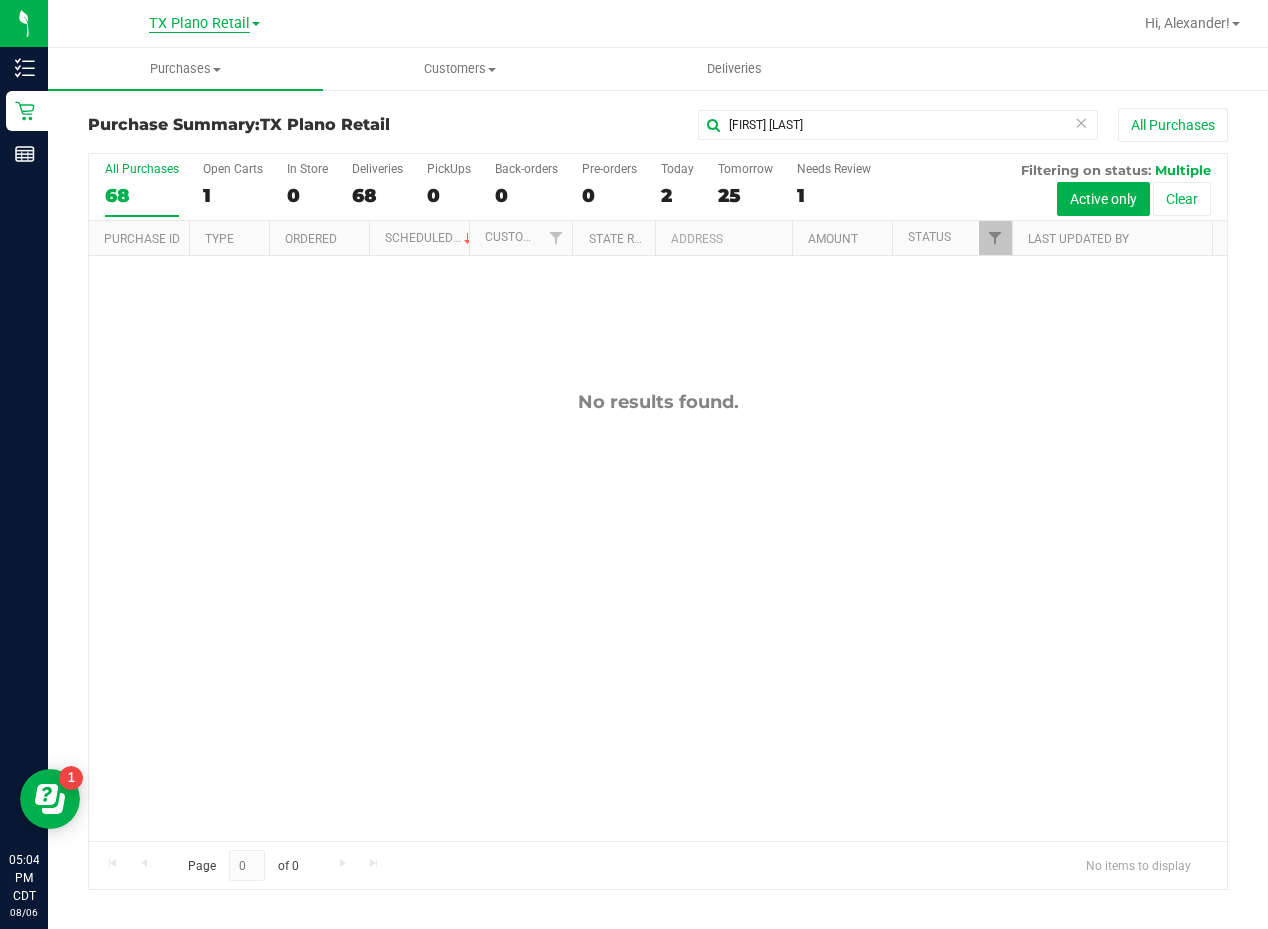 click on "TX Plano Retail" at bounding box center [199, 24] 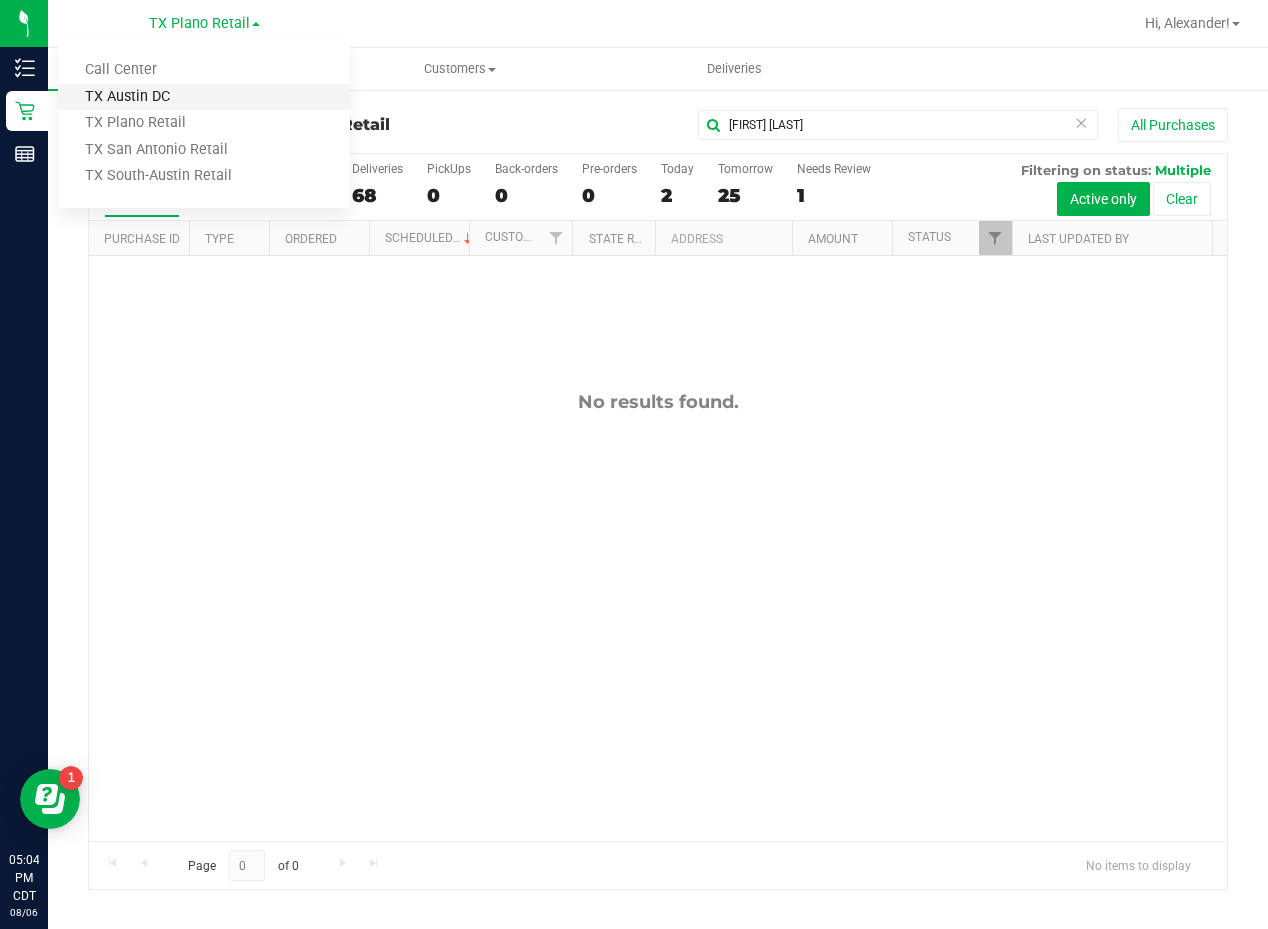 click on "TX Austin DC" at bounding box center (204, 97) 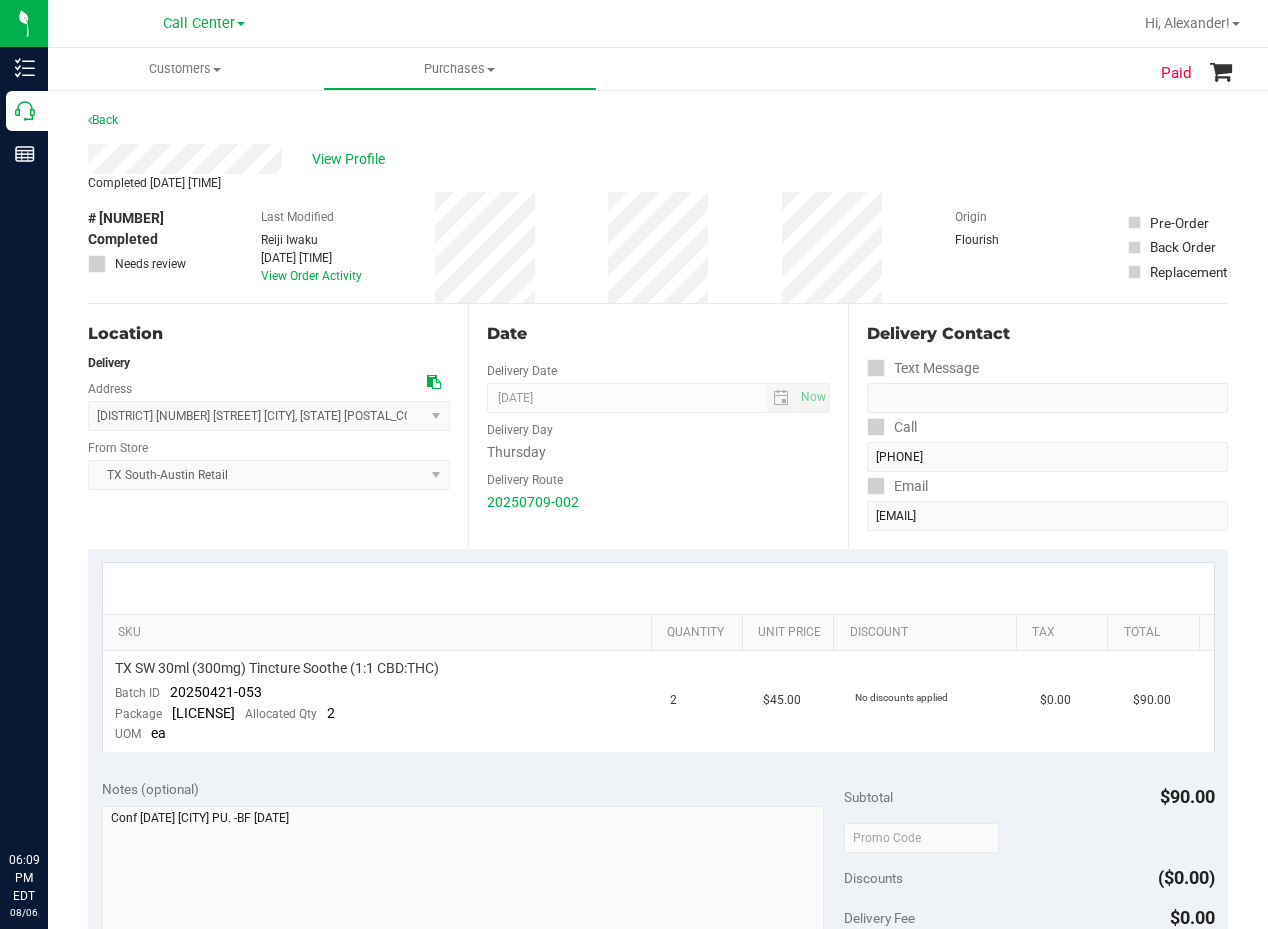 scroll, scrollTop: 0, scrollLeft: 0, axis: both 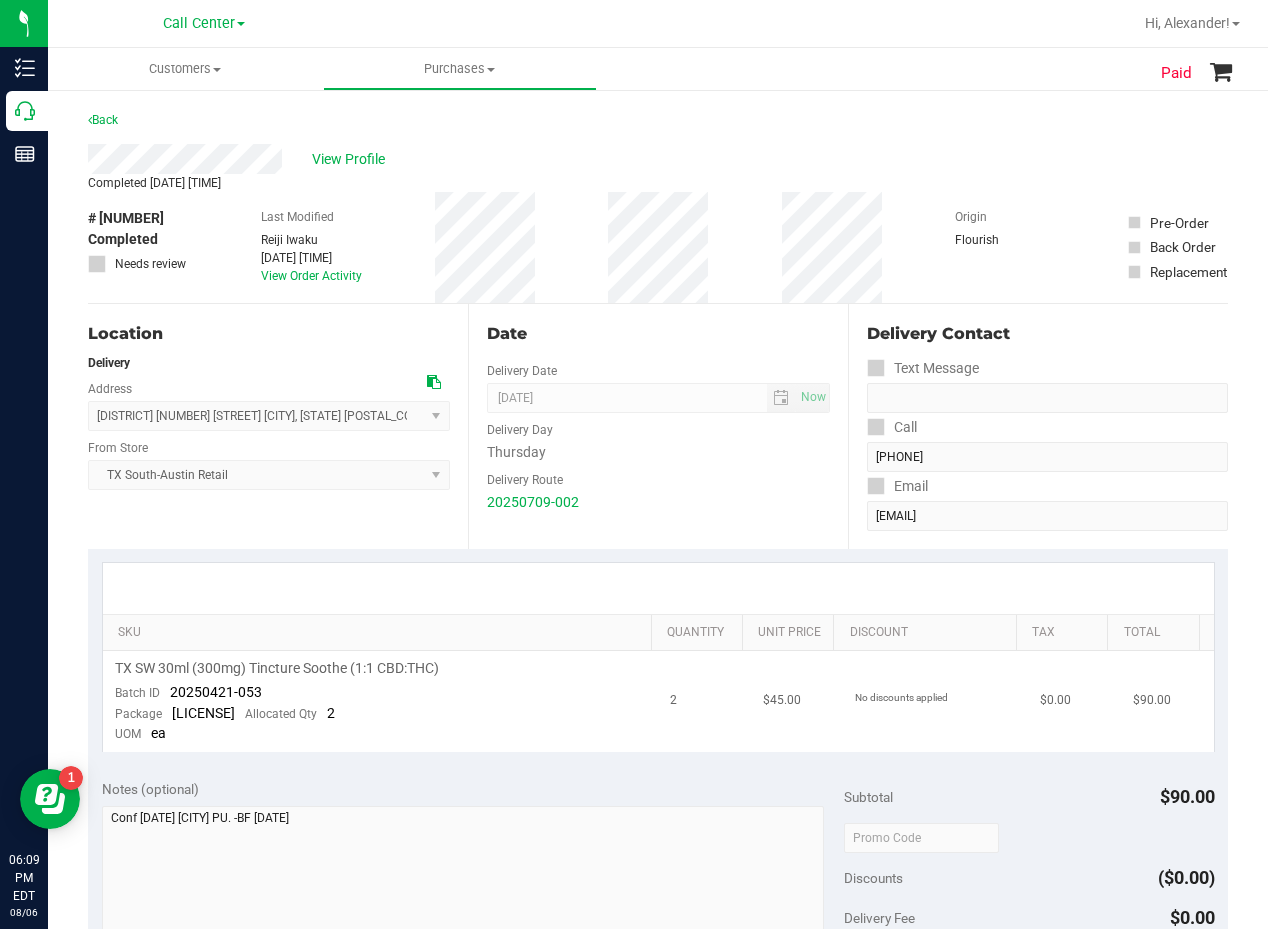 click on "TX SW 30ml (300mg) Tincture Soothe (1:1 CBD:THC)" at bounding box center (277, 668) 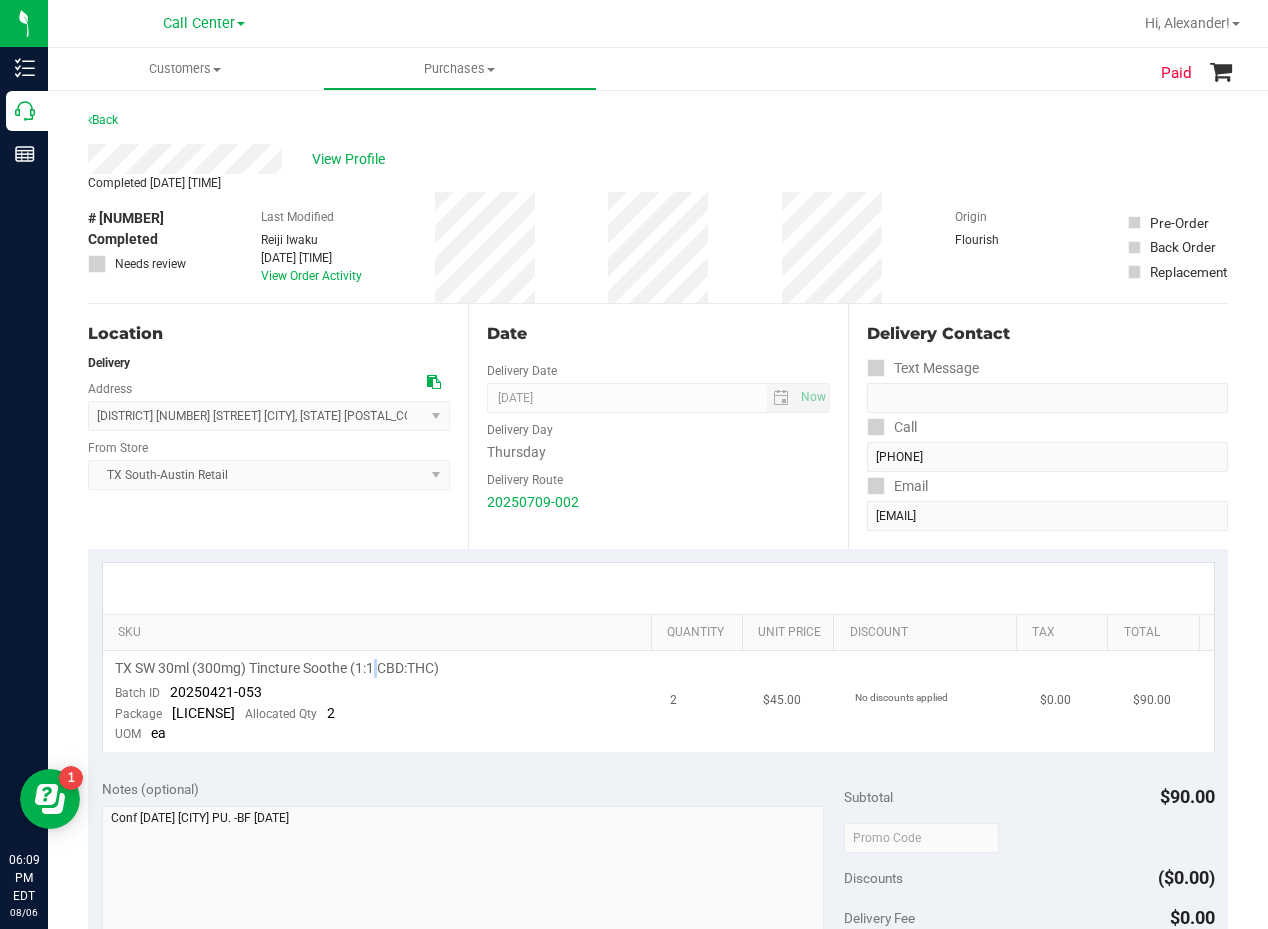 click on "TX SW 30ml (300mg) Tincture Soothe (1:1 CBD:THC)" at bounding box center (277, 668) 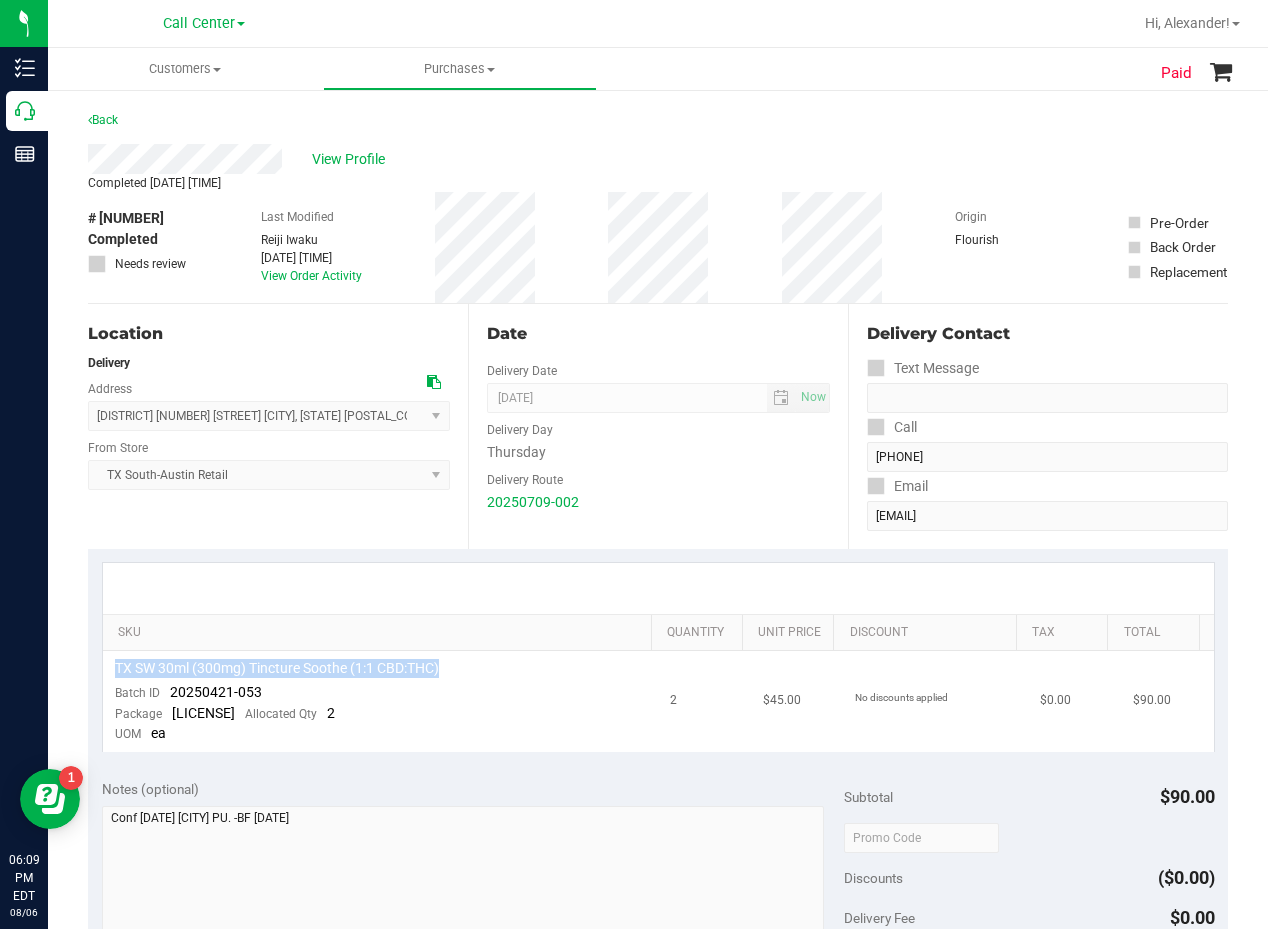 click on "TX SW 30ml (300mg) Tincture Soothe (1:1 CBD:THC)" at bounding box center (277, 668) 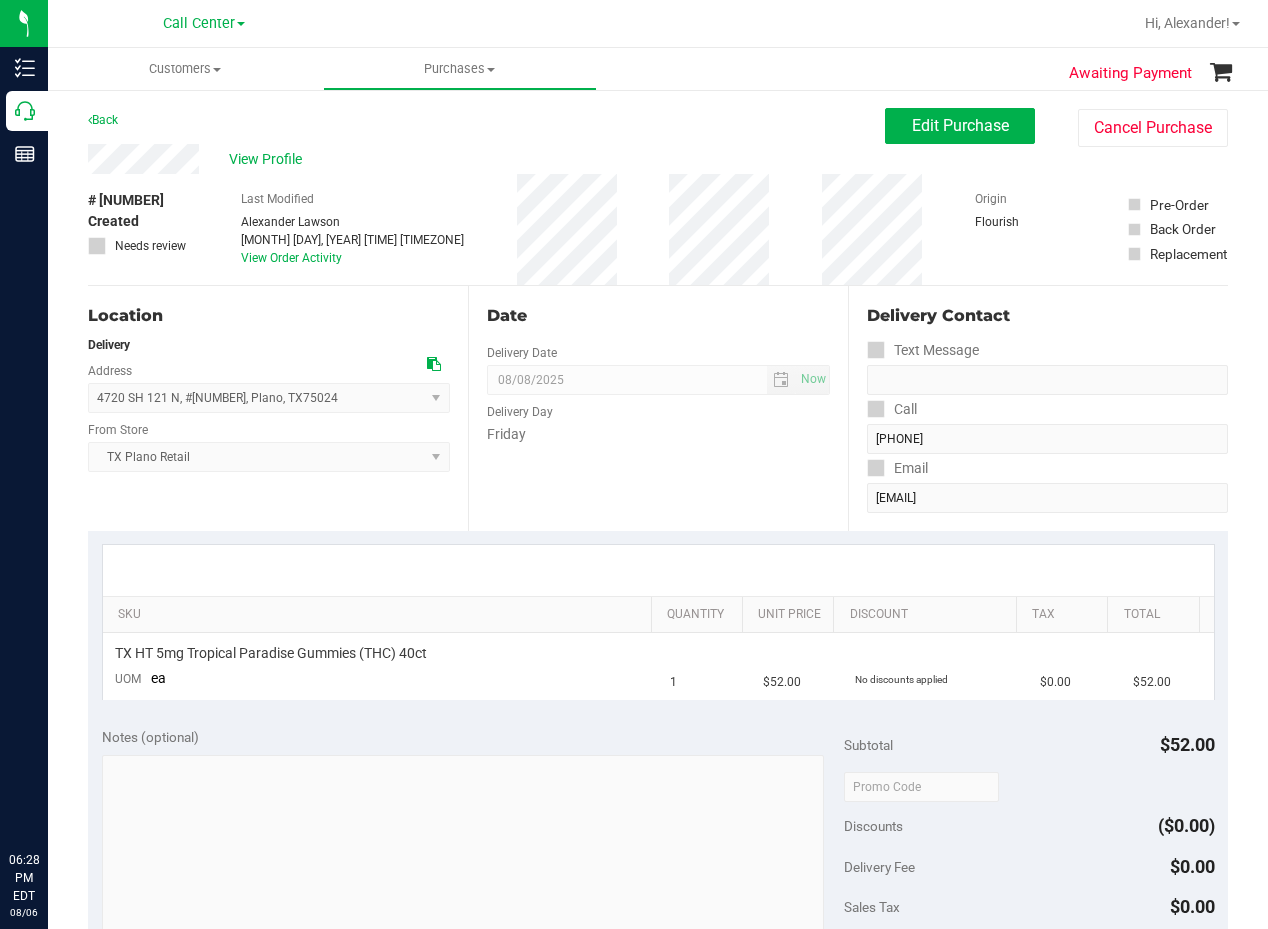 scroll, scrollTop: 0, scrollLeft: 0, axis: both 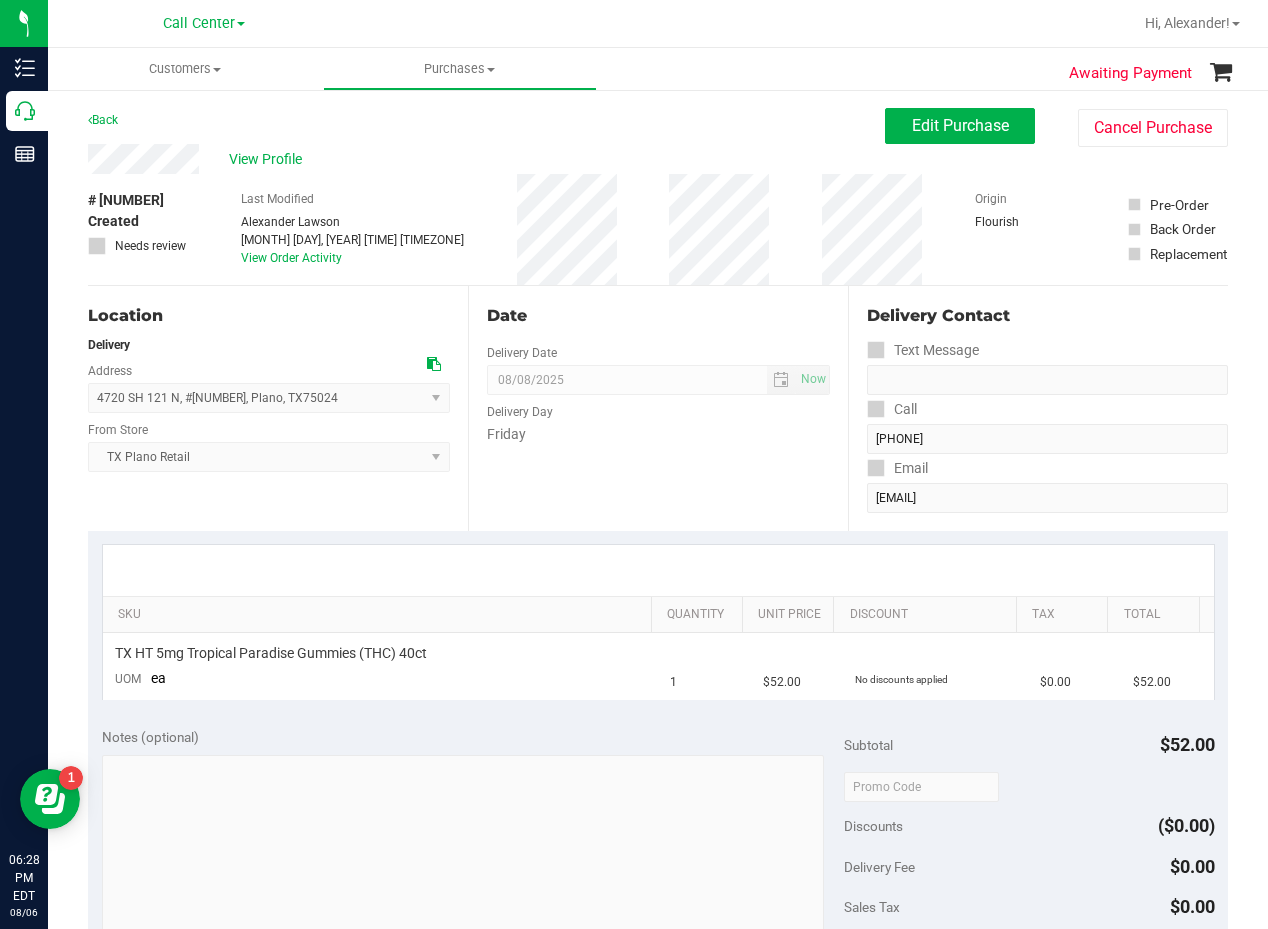 click on "Date" at bounding box center (658, 316) 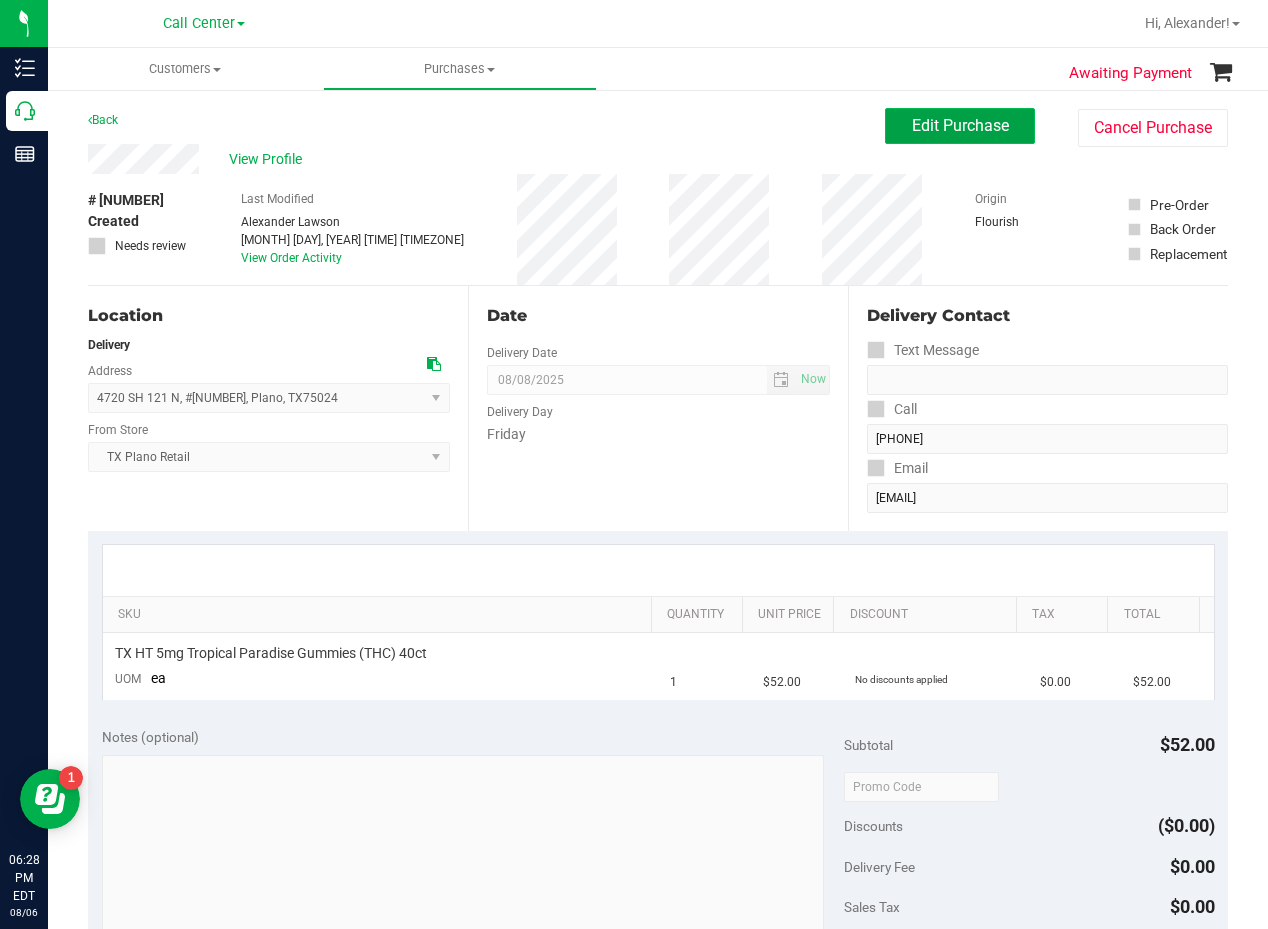 click on "Edit Purchase" at bounding box center [960, 125] 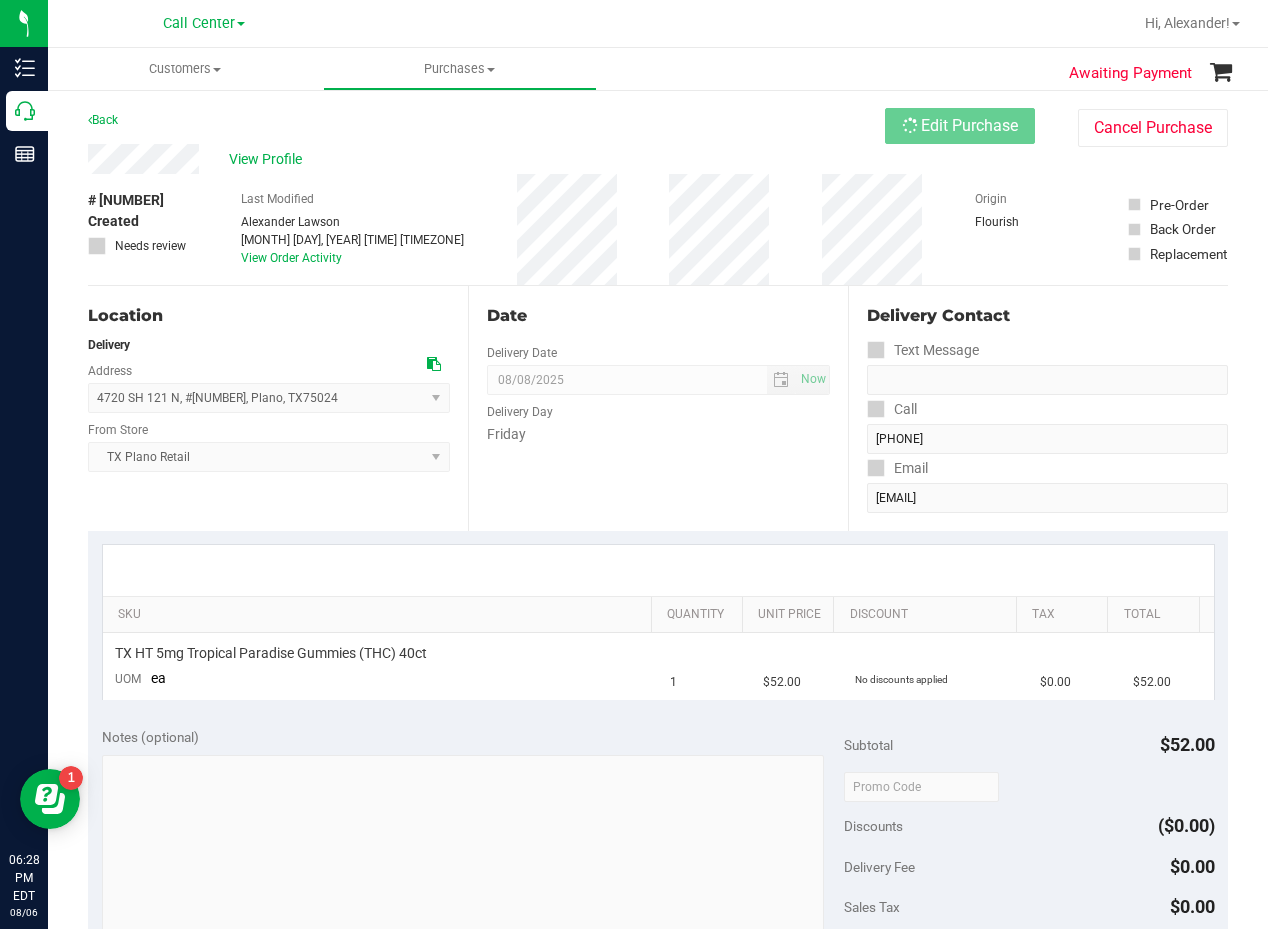 click on "View Profile" at bounding box center [486, 159] 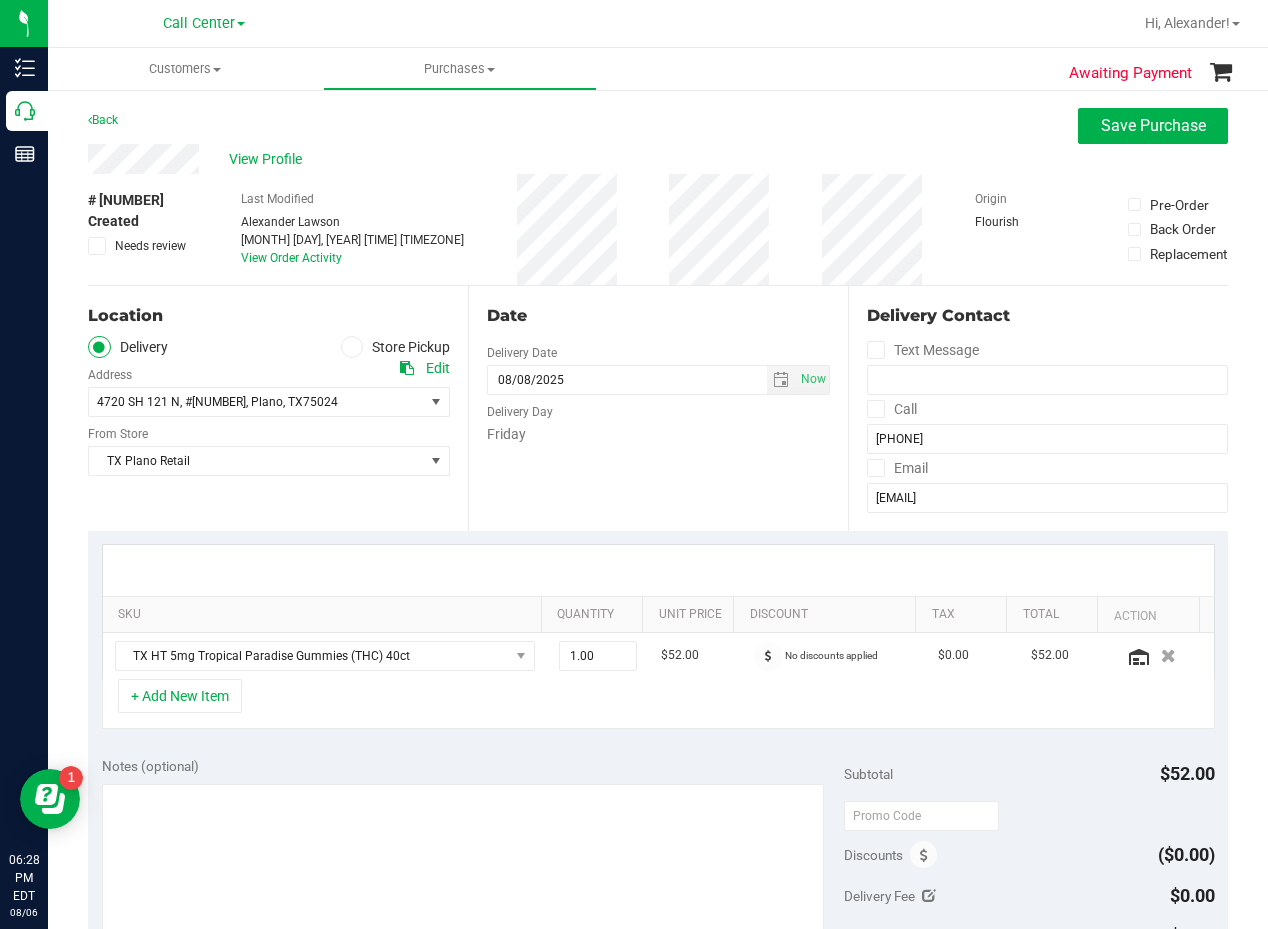 click at bounding box center [463, 880] 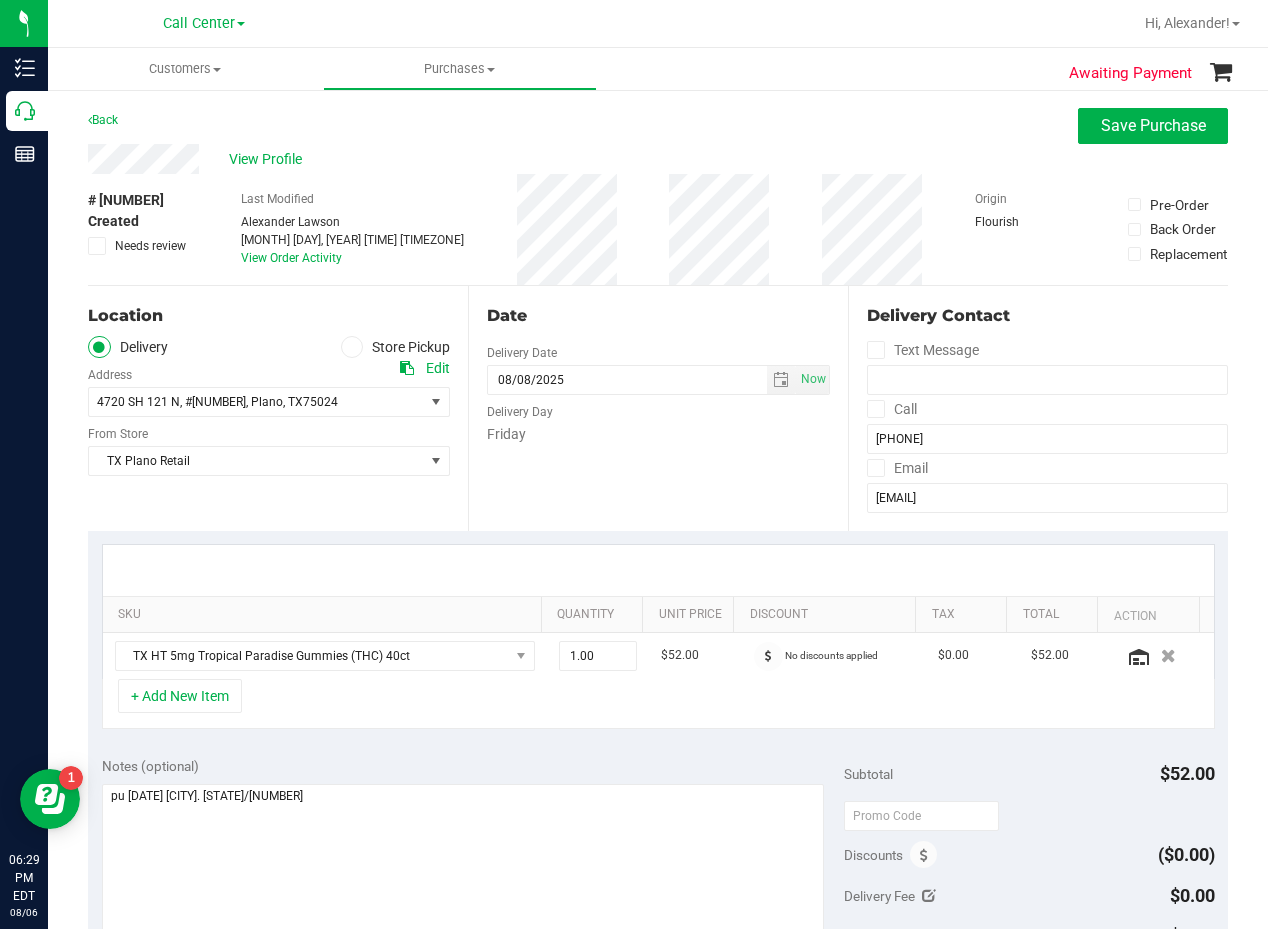 type on "pu [DATE] [CITY]. [STATE]/[NUMBER]" 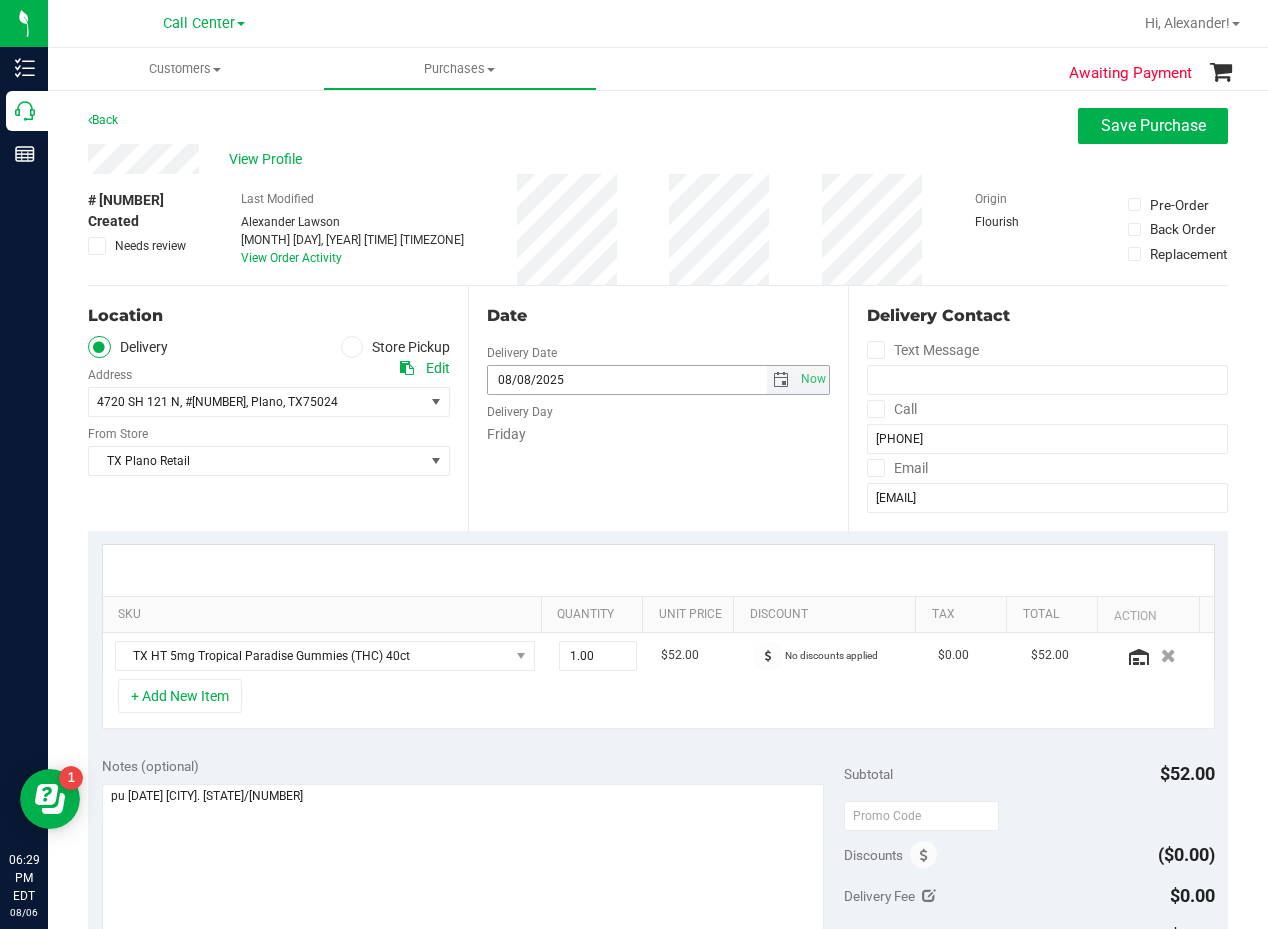 click on "Date" at bounding box center (658, 316) 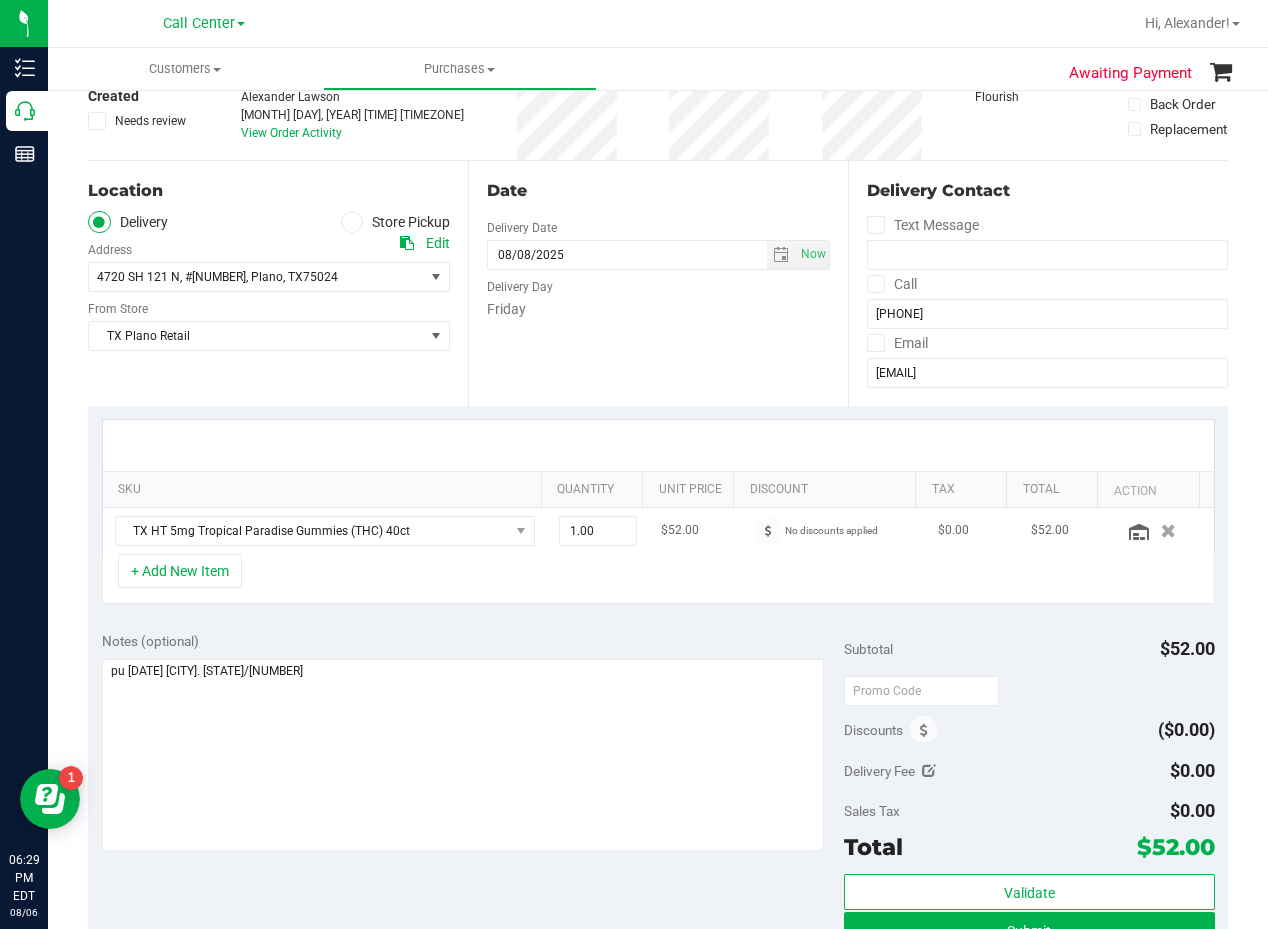 scroll, scrollTop: 300, scrollLeft: 0, axis: vertical 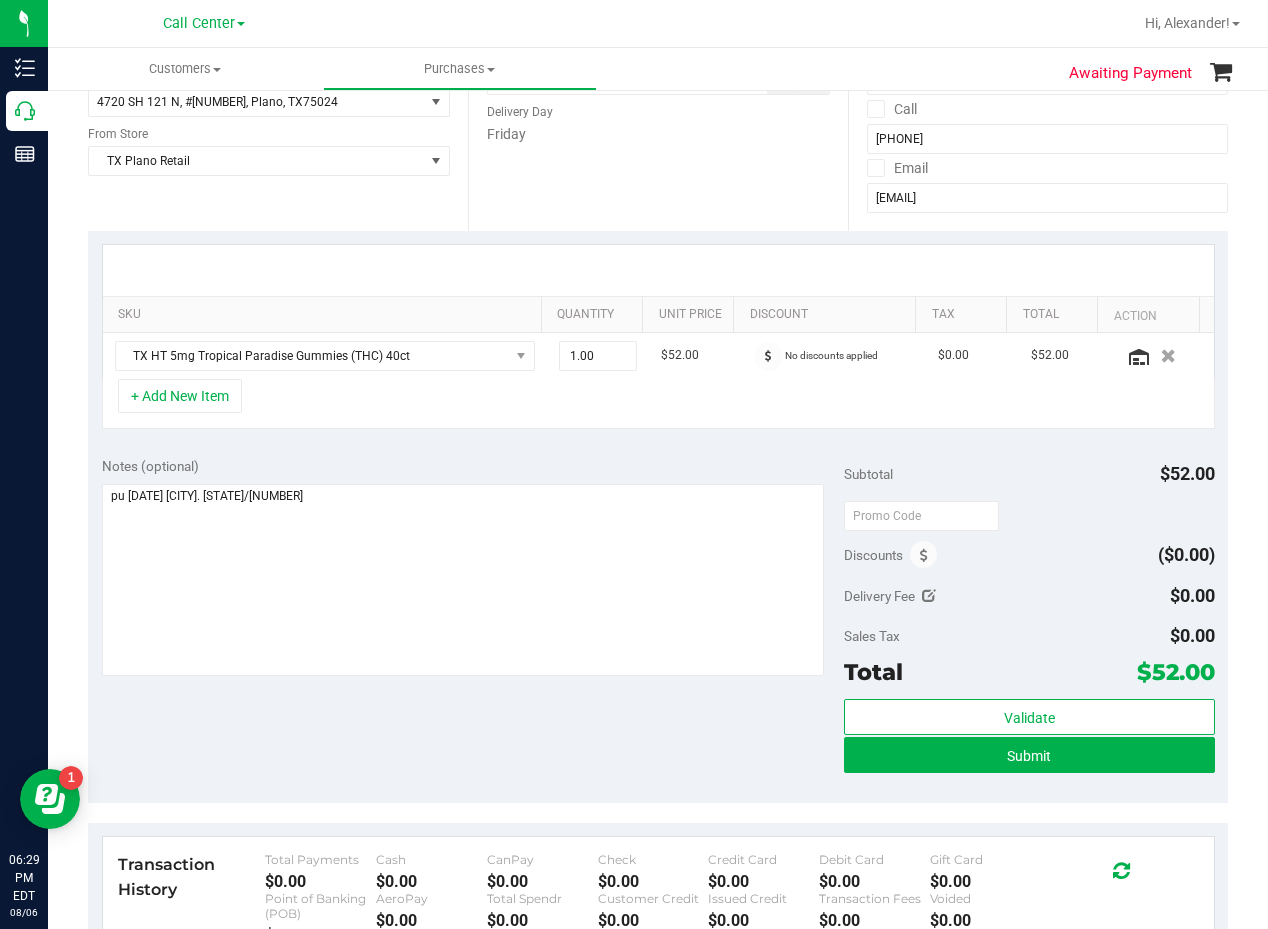 click on "Notes (optional)" at bounding box center [473, 466] 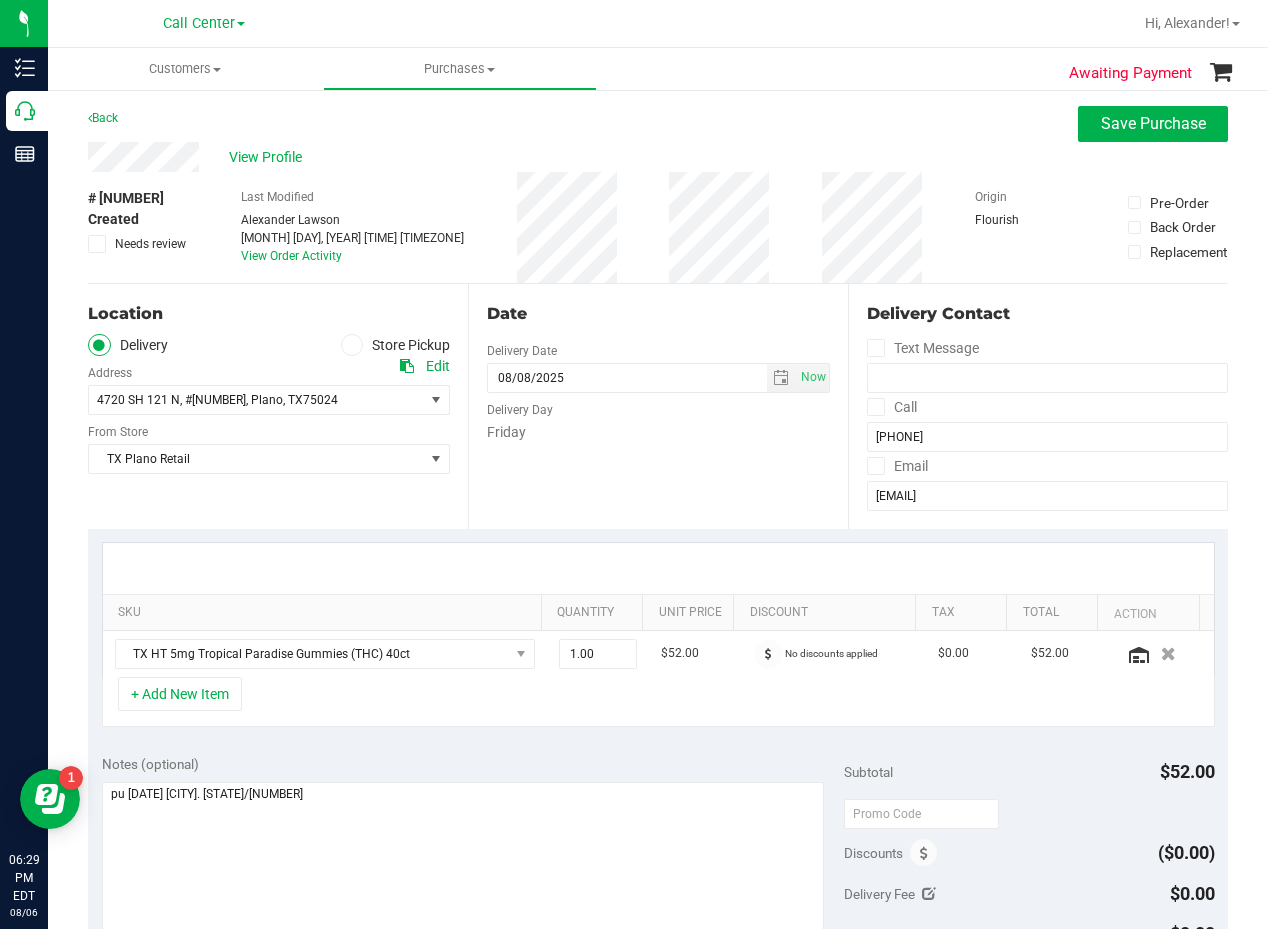 scroll, scrollTop: 0, scrollLeft: 0, axis: both 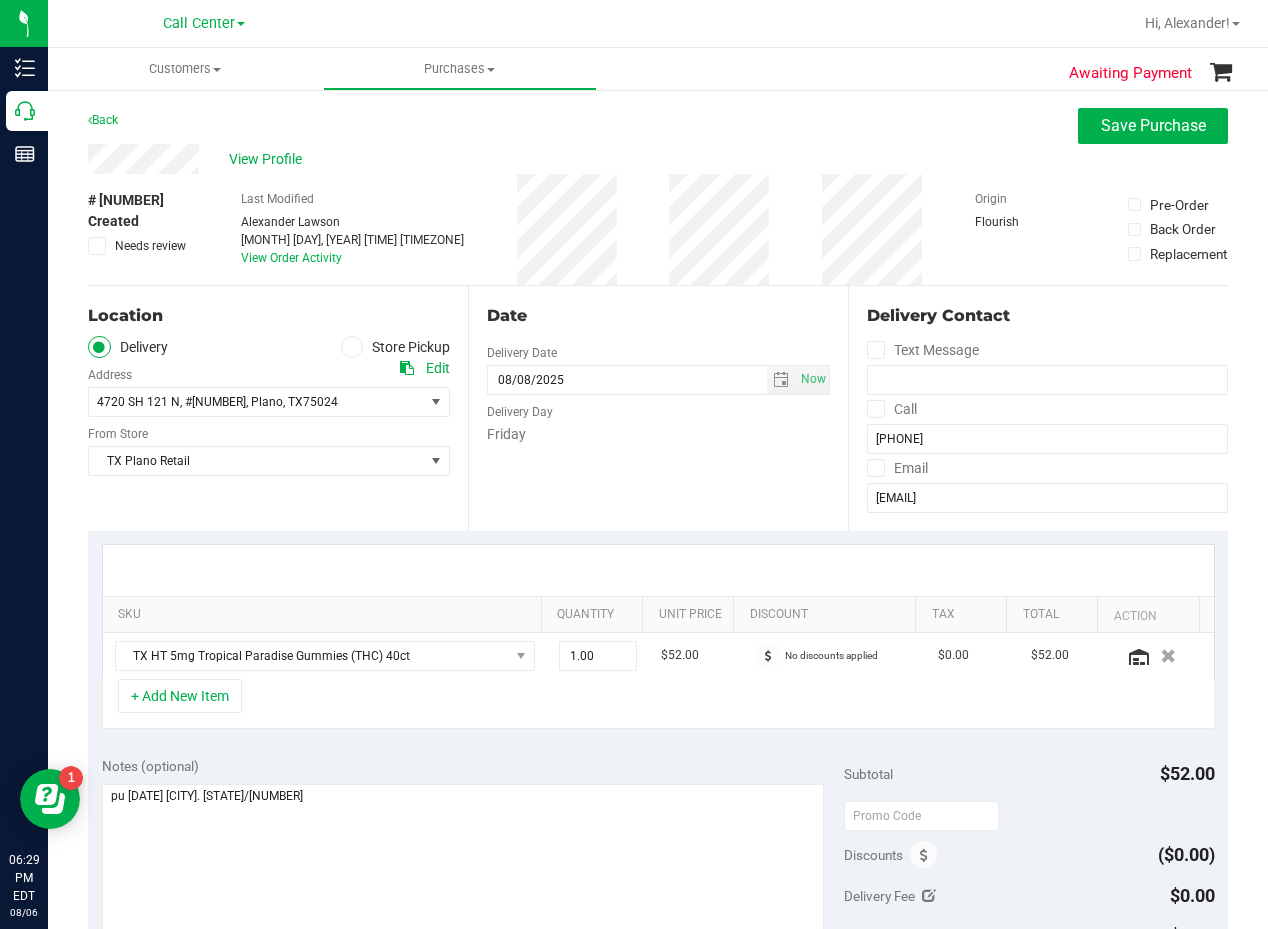 click on "Friday" at bounding box center [658, 434] 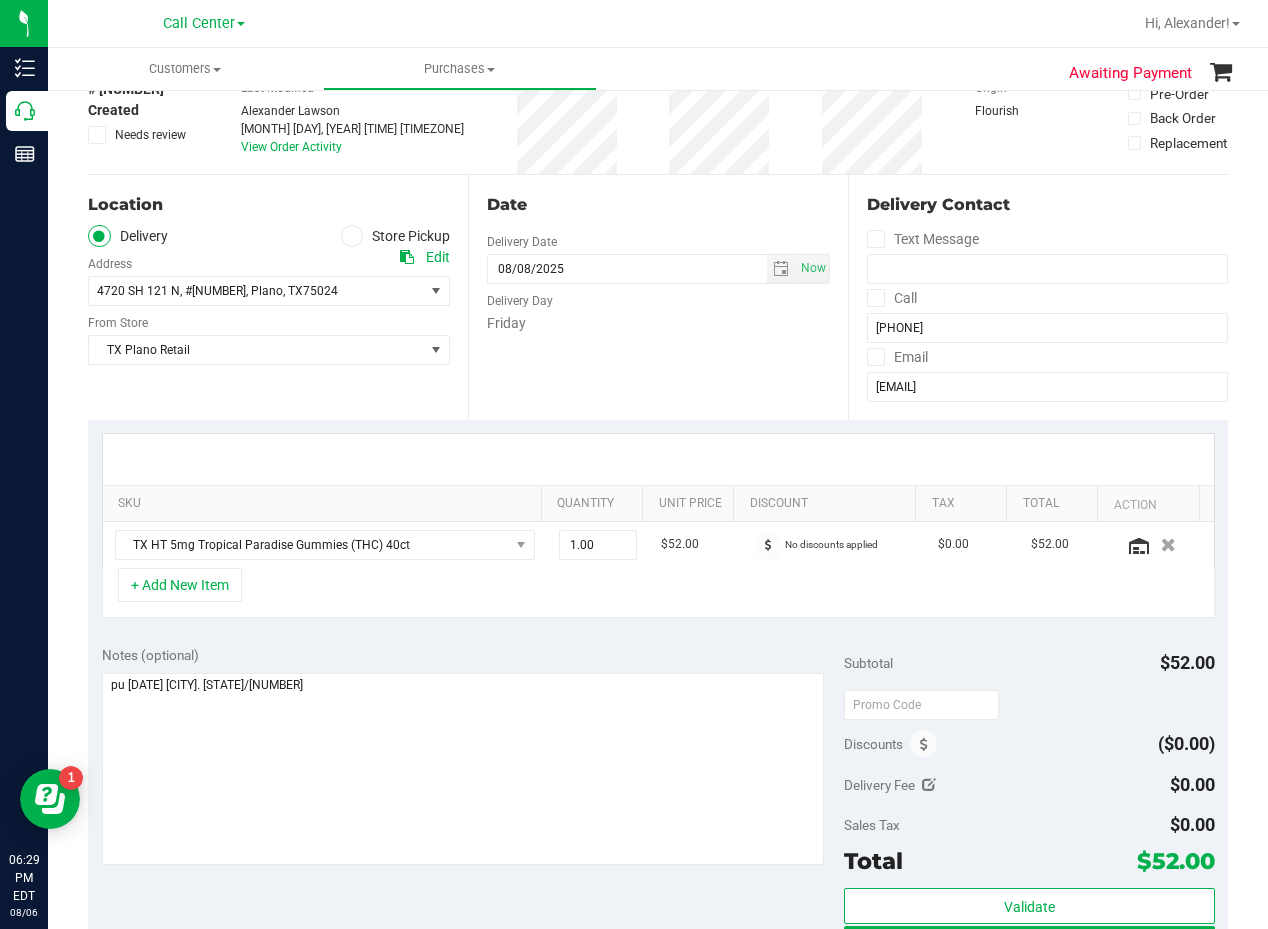 scroll, scrollTop: 300, scrollLeft: 0, axis: vertical 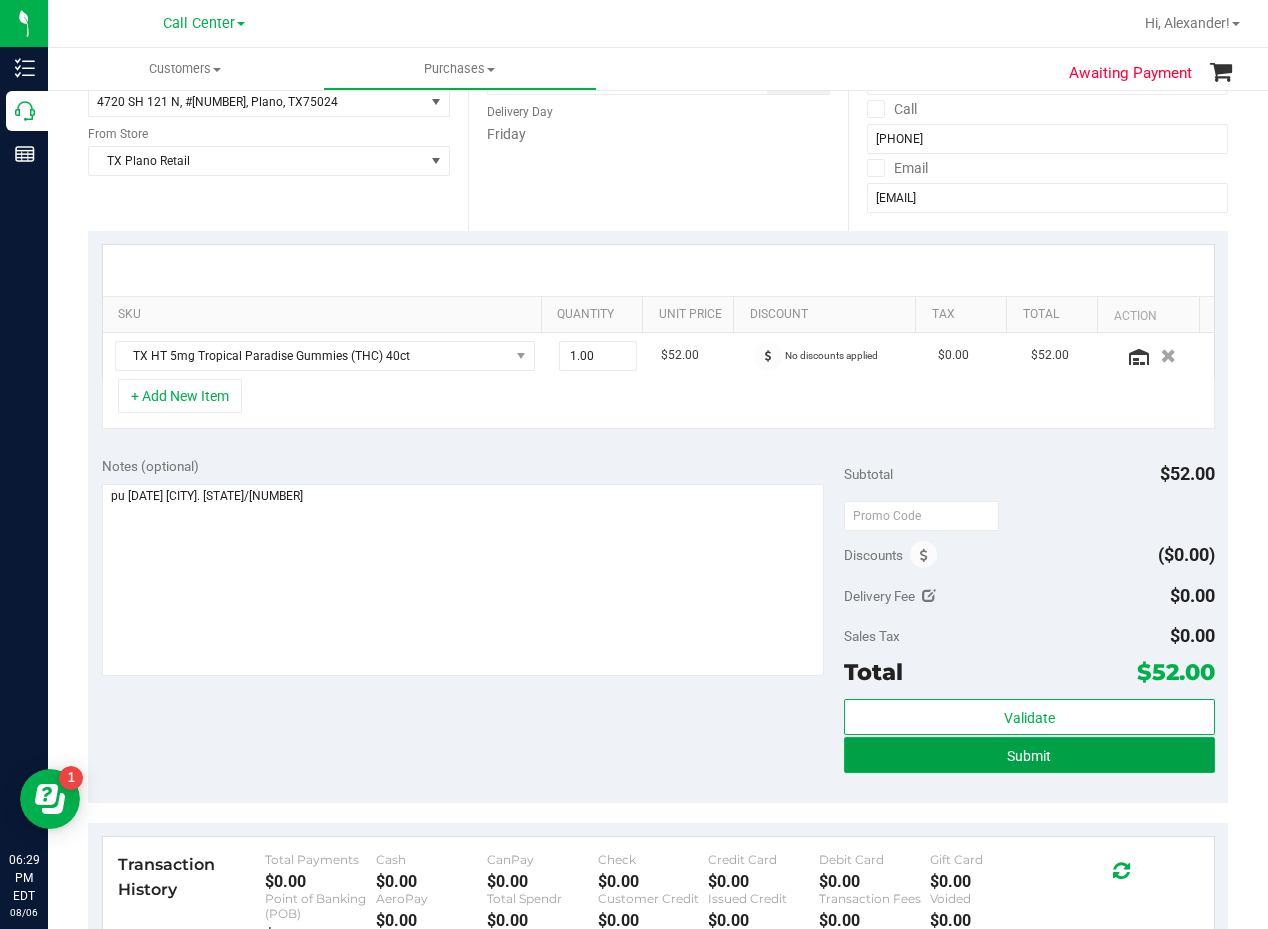 click on "Submit" at bounding box center [1029, 755] 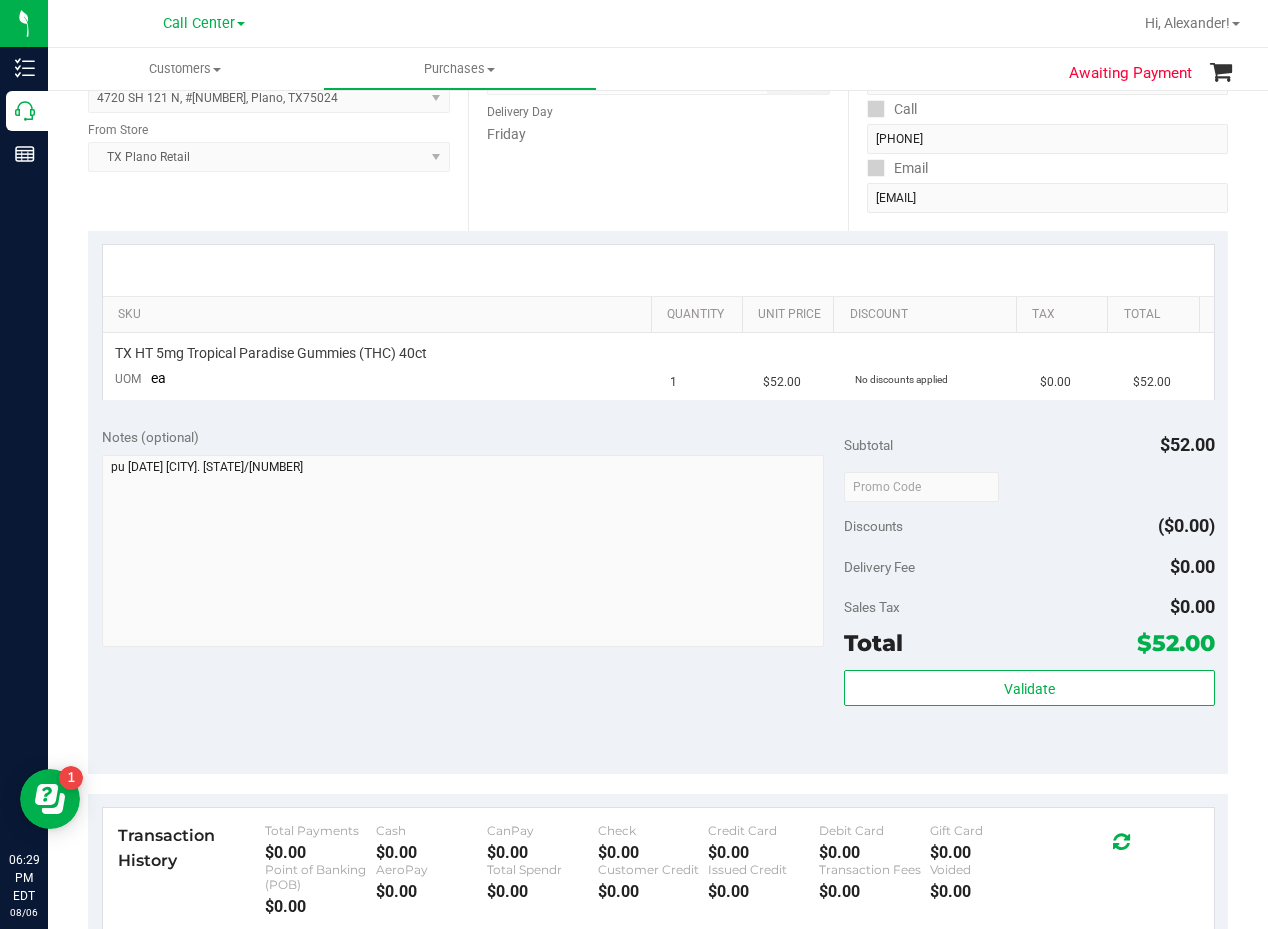 click on "Date
Delivery Date
[DATE]
Now
[DATE] [TIME]
Now
Delivery Day
Friday" at bounding box center (658, 108) 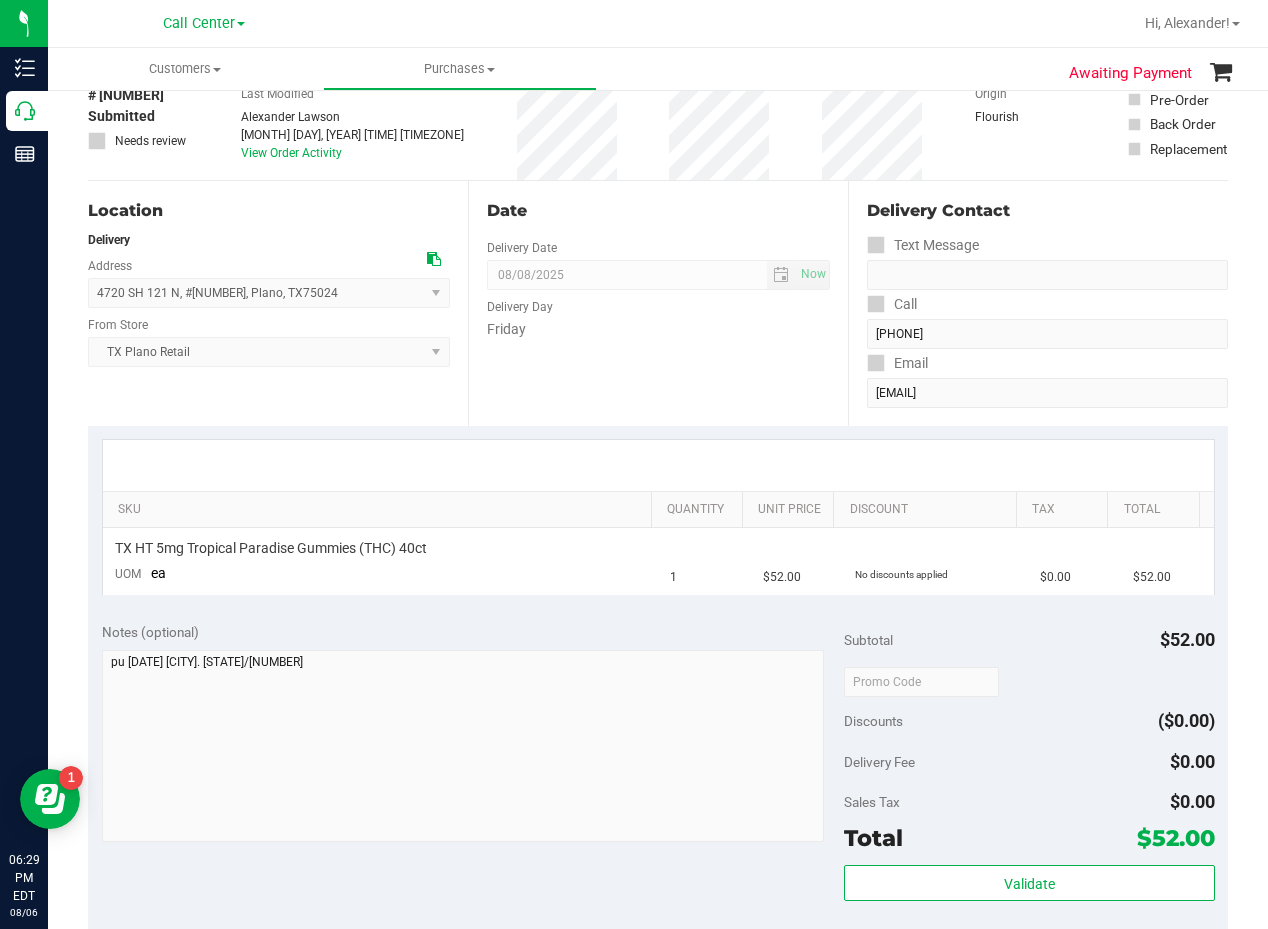 scroll, scrollTop: 0, scrollLeft: 0, axis: both 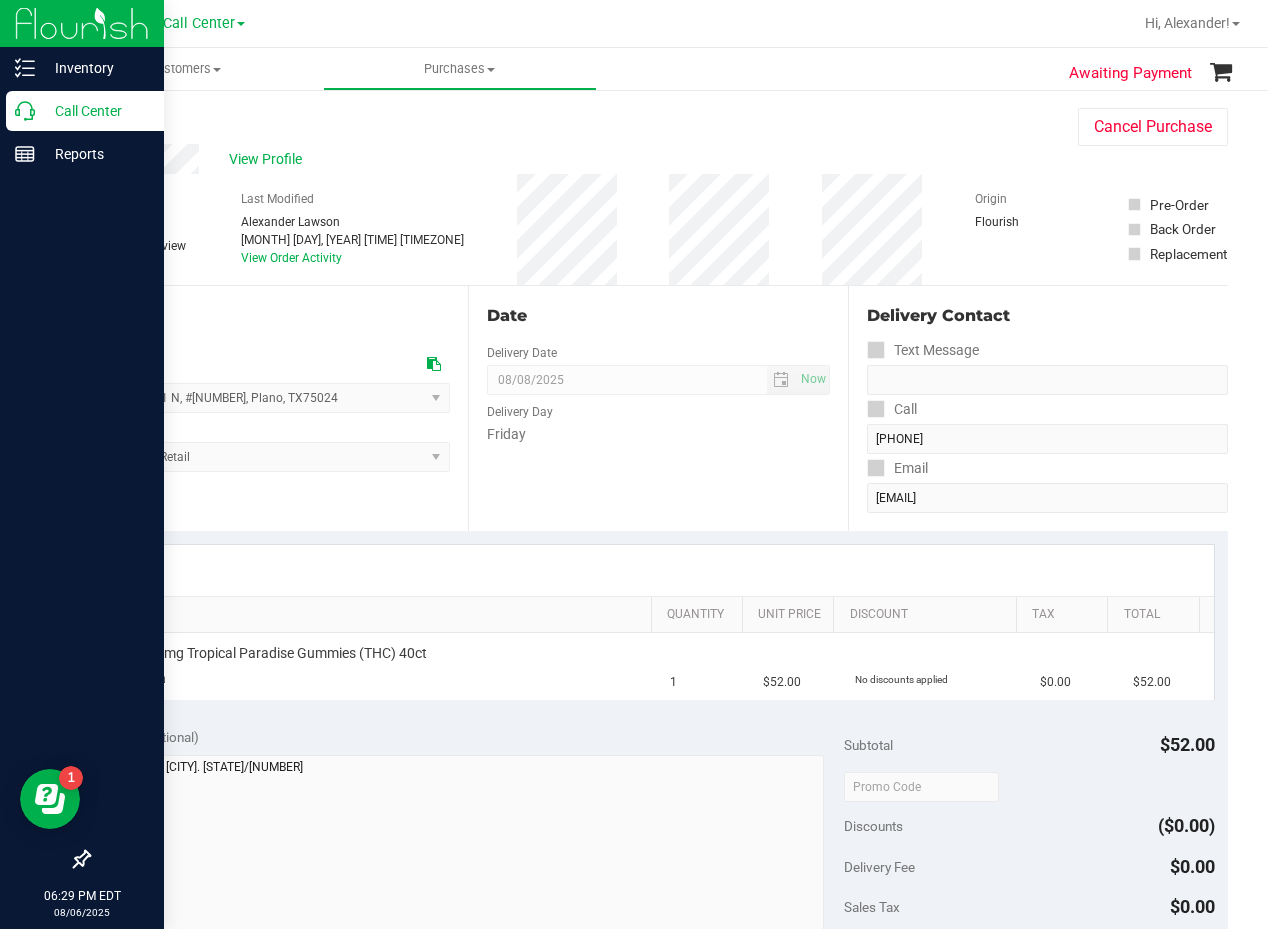 click on "Call Center" at bounding box center [95, 111] 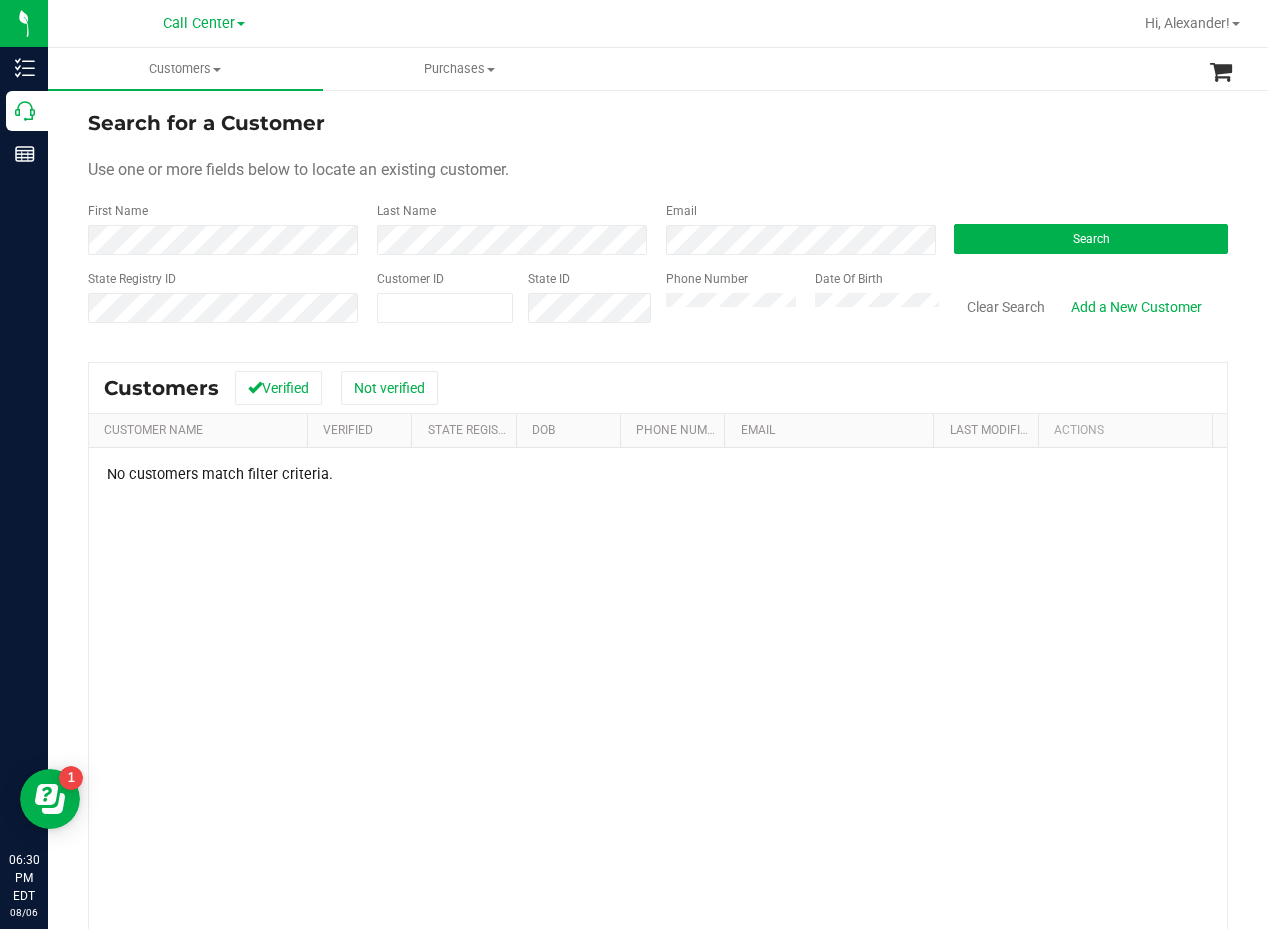 click on "Use one or more fields below to locate an existing customer." at bounding box center [658, 170] 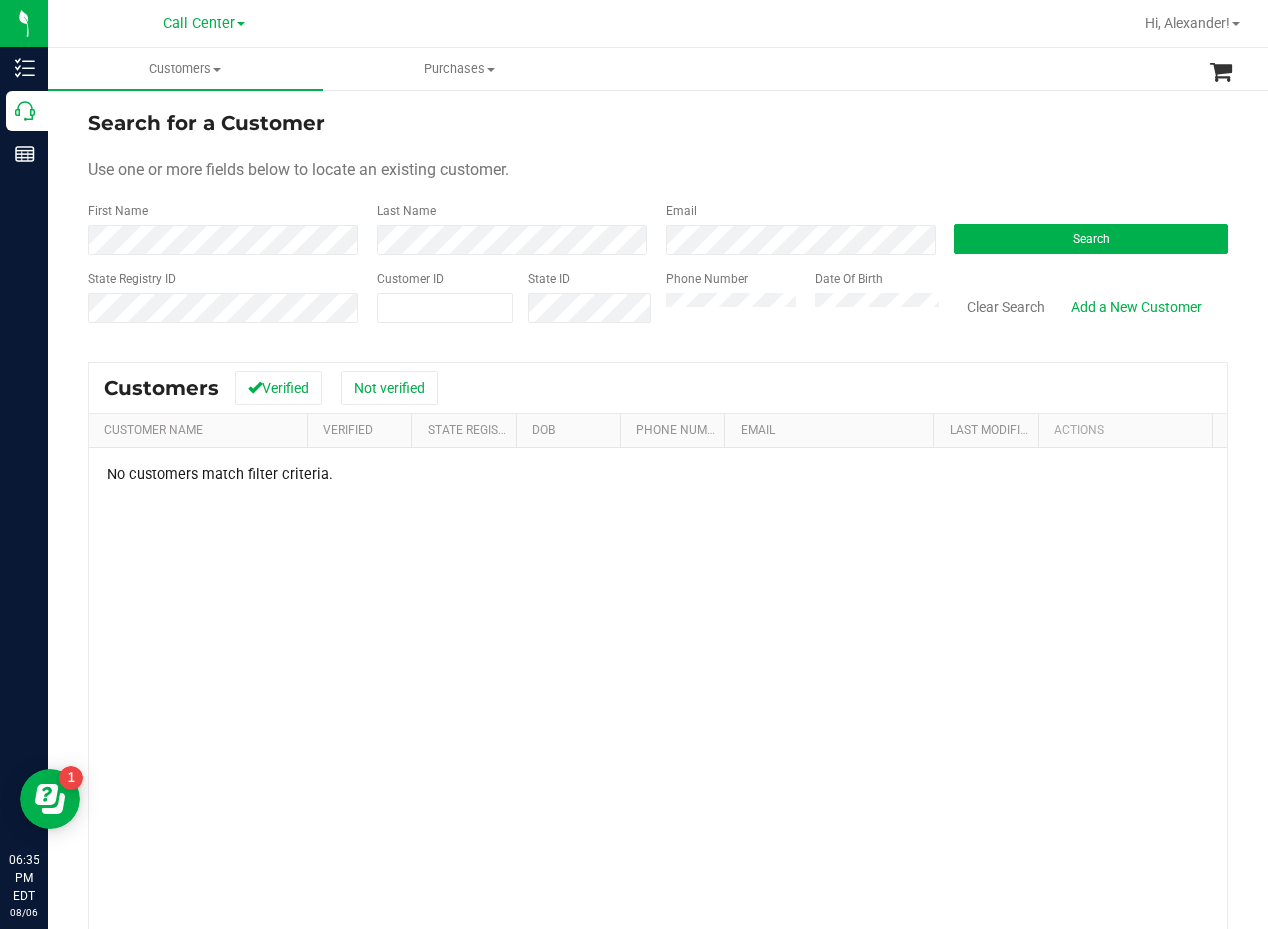 click on "No customers match filter criteria." at bounding box center [658, 749] 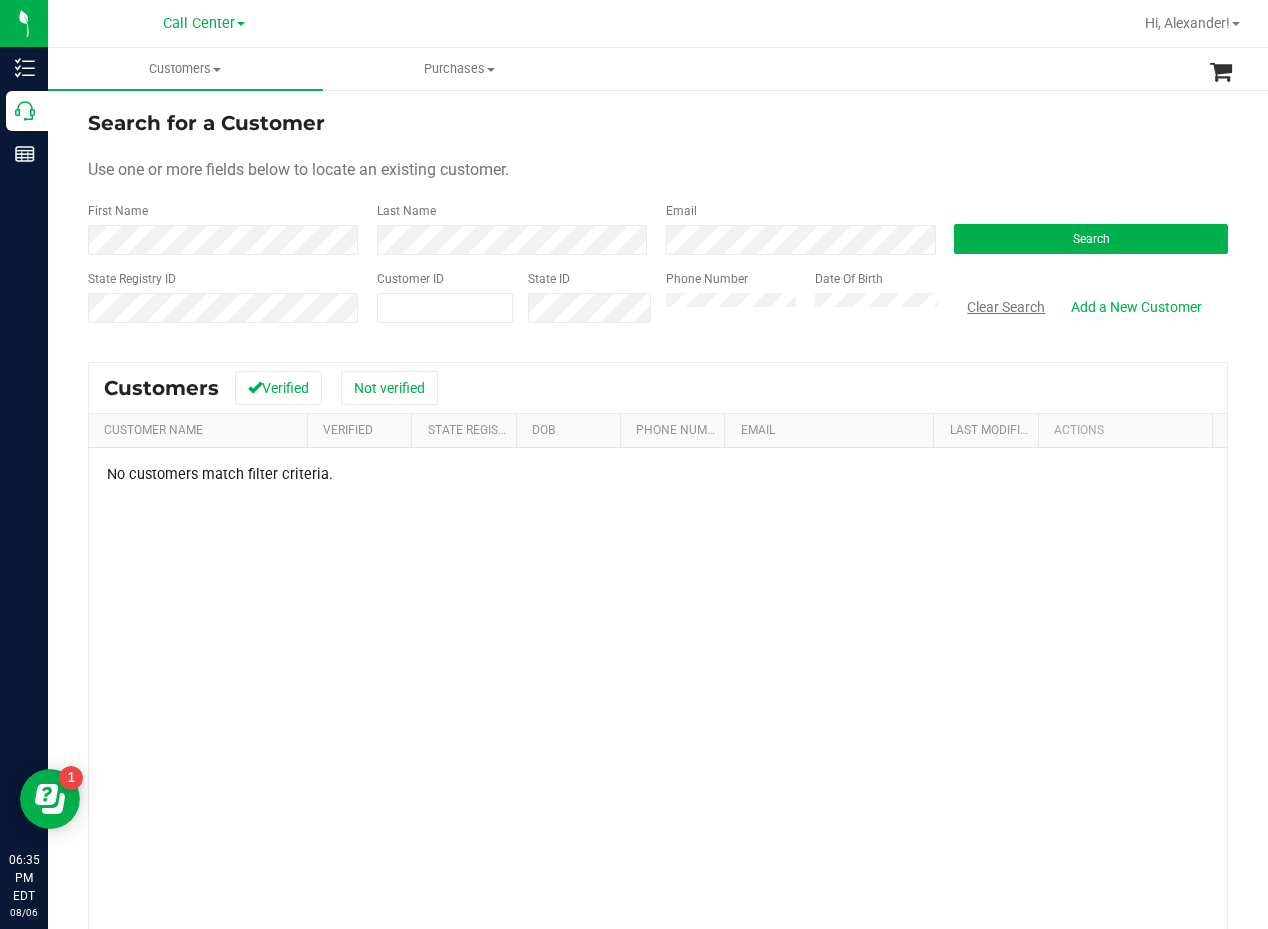 click on "Clear Search" at bounding box center [1006, 307] 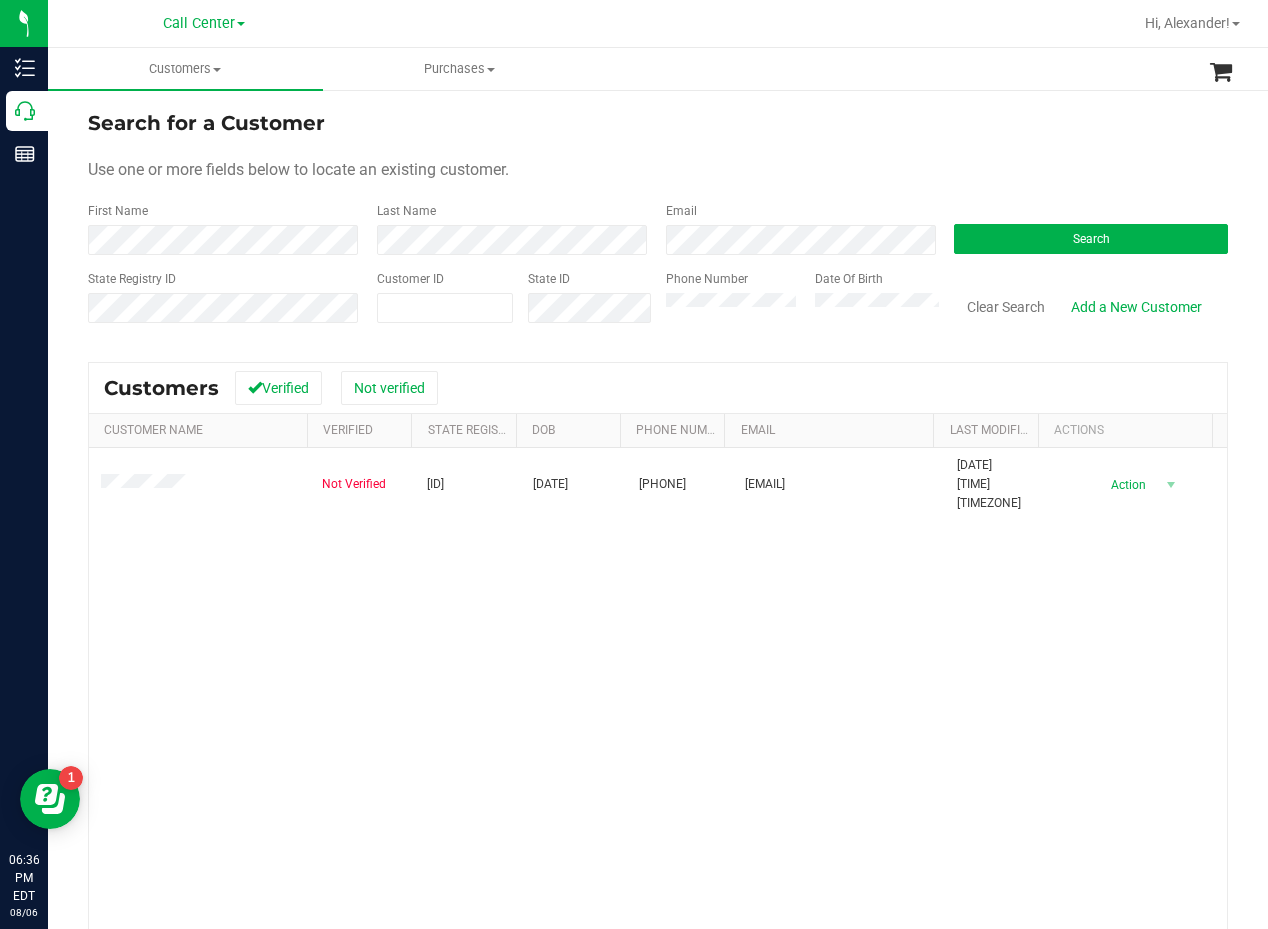 click on "Search for a Customer
Use one or more fields below to locate an existing customer.
First Name
Last Name
Email
Search
State Registry ID
Customer ID
State ID
Phone Number
Date Of Birth" at bounding box center [658, 224] 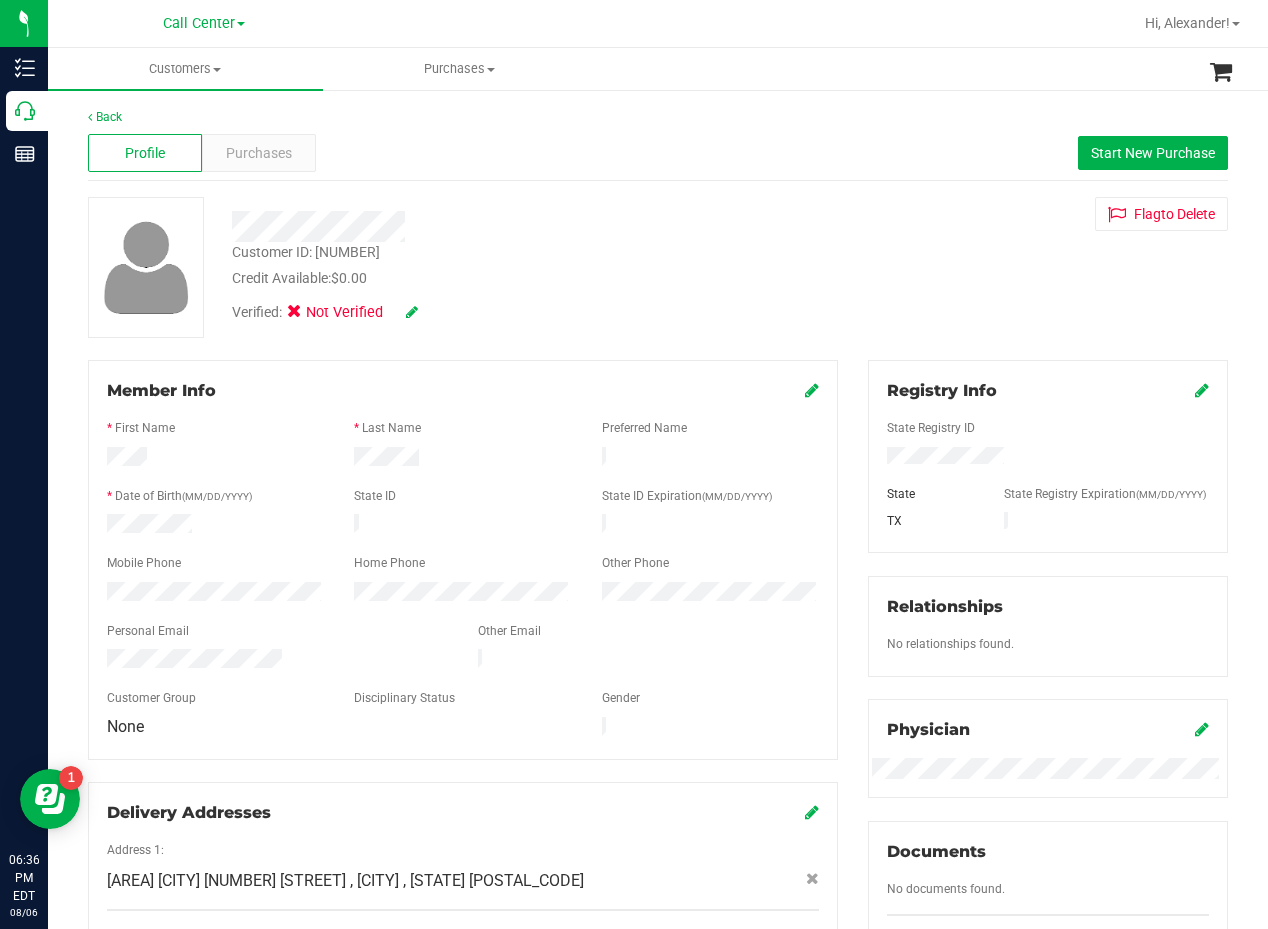 click on "Customer ID: [NUMBER]
Credit Available:
$0.00
Verified:
Not Verified
Flag  to Delete" at bounding box center (658, 267) 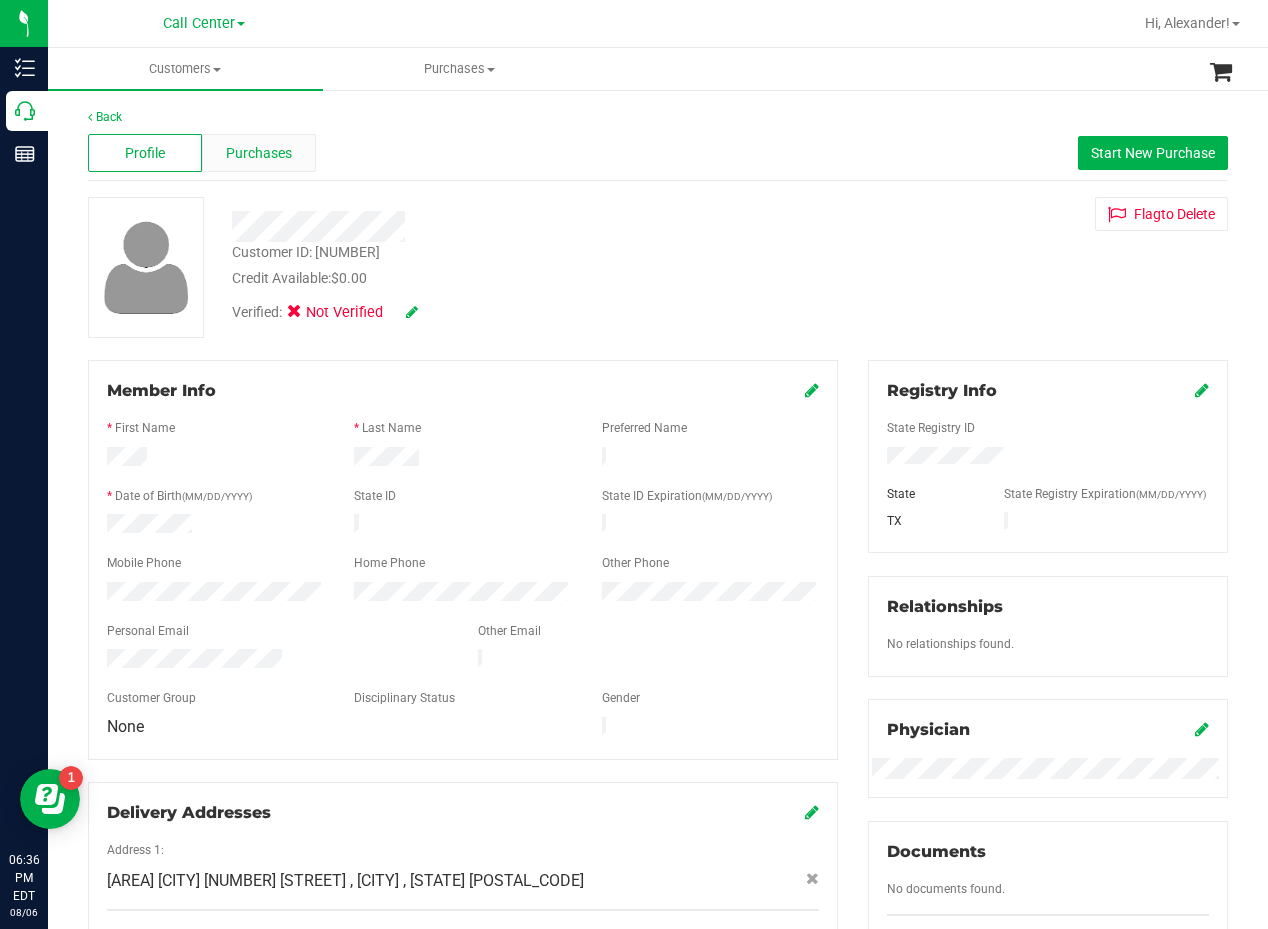 click on "Purchases" at bounding box center (259, 153) 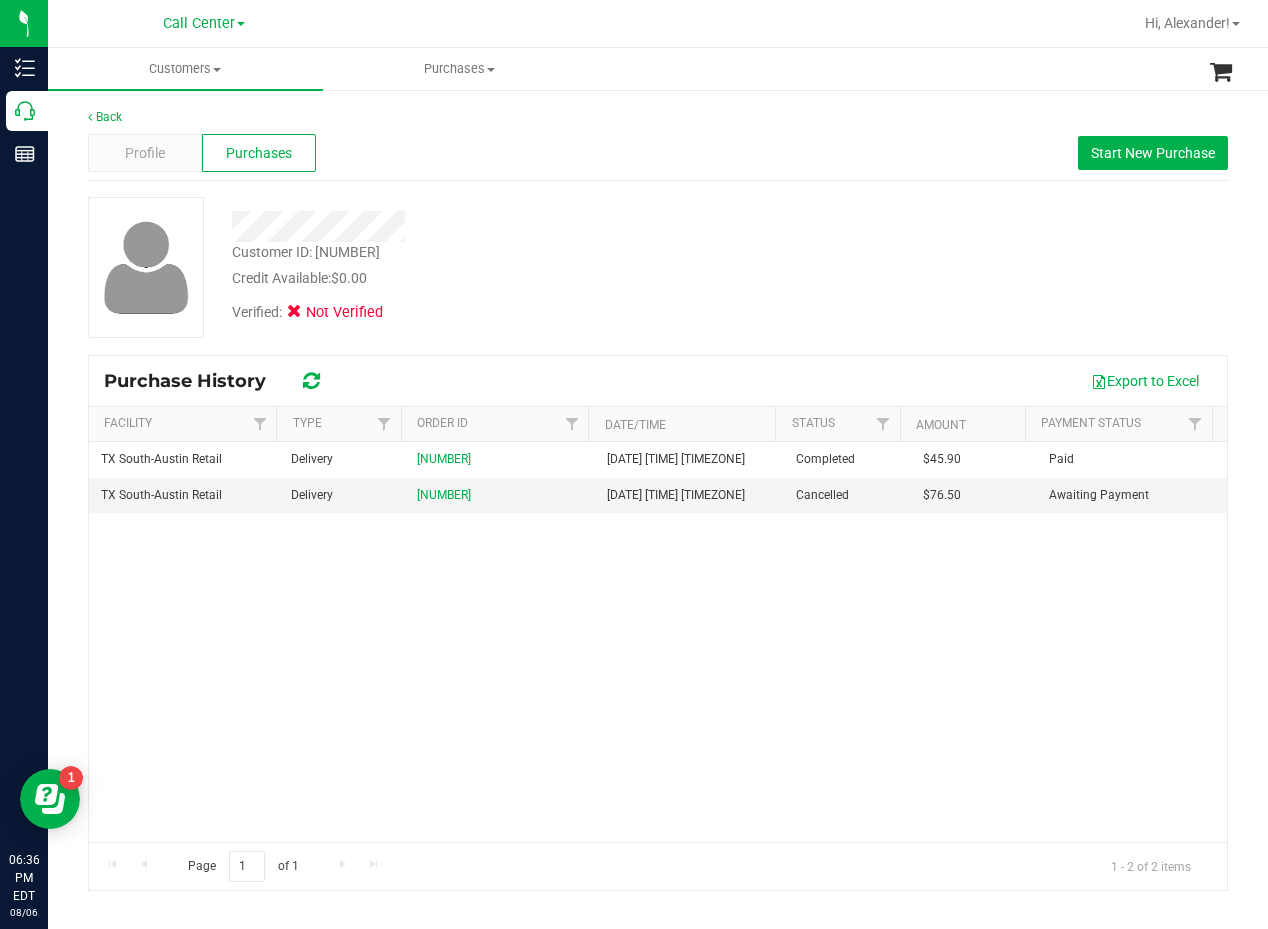 click on "Verified:
Not Verified" at bounding box center (509, 311) 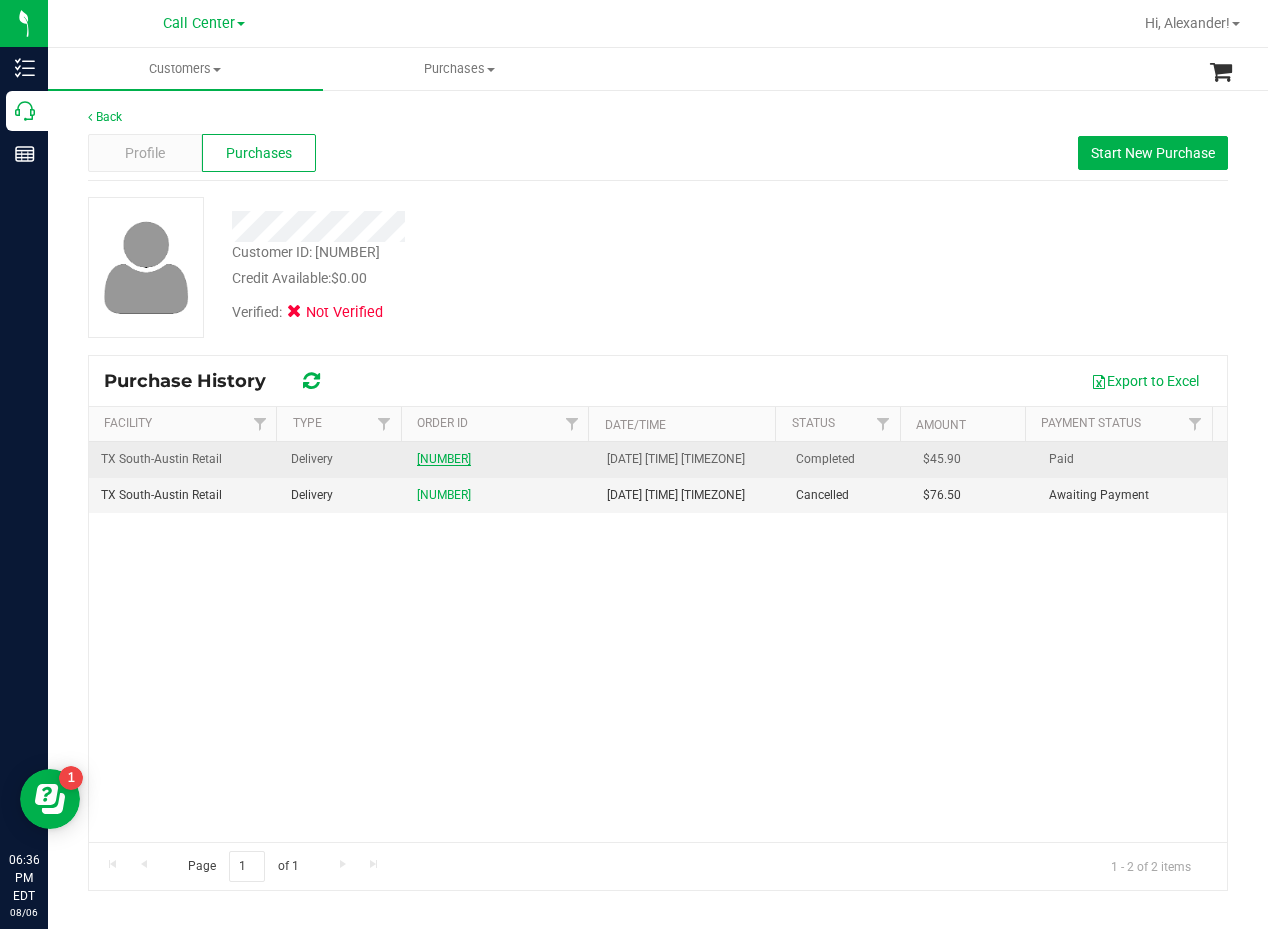 click on "[NUMBER]" at bounding box center (444, 459) 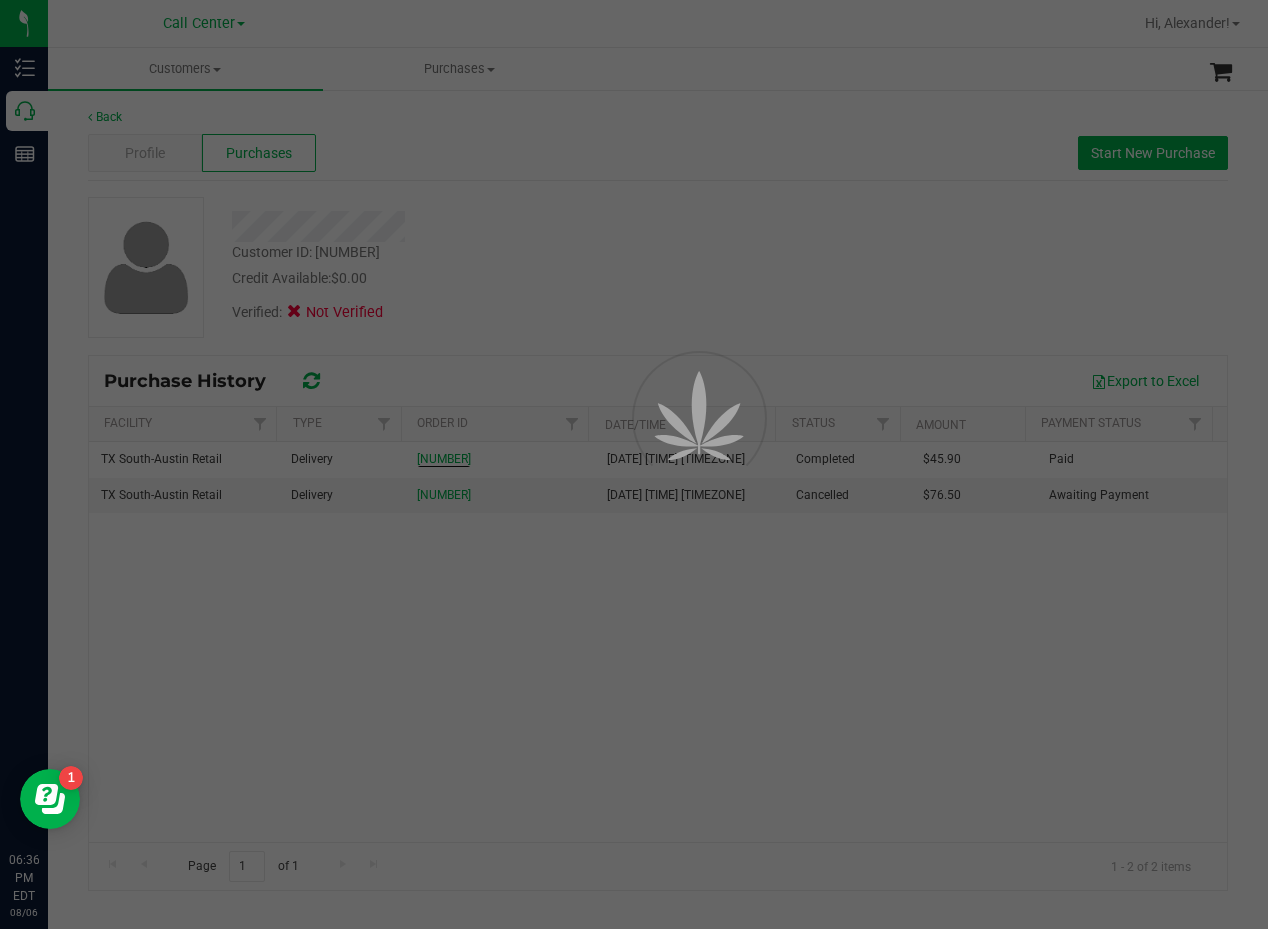 click at bounding box center [634, 464] 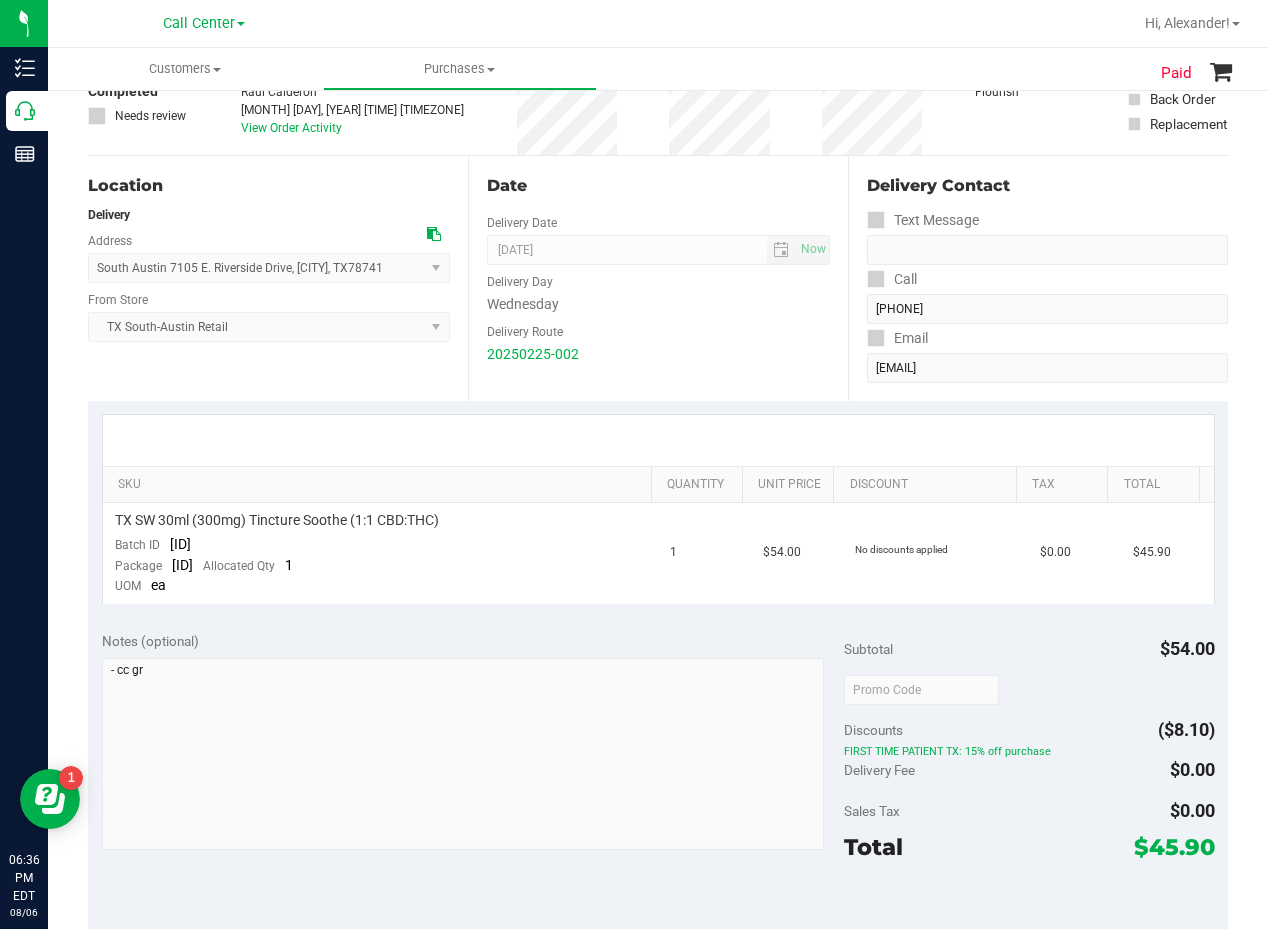 scroll, scrollTop: 0, scrollLeft: 0, axis: both 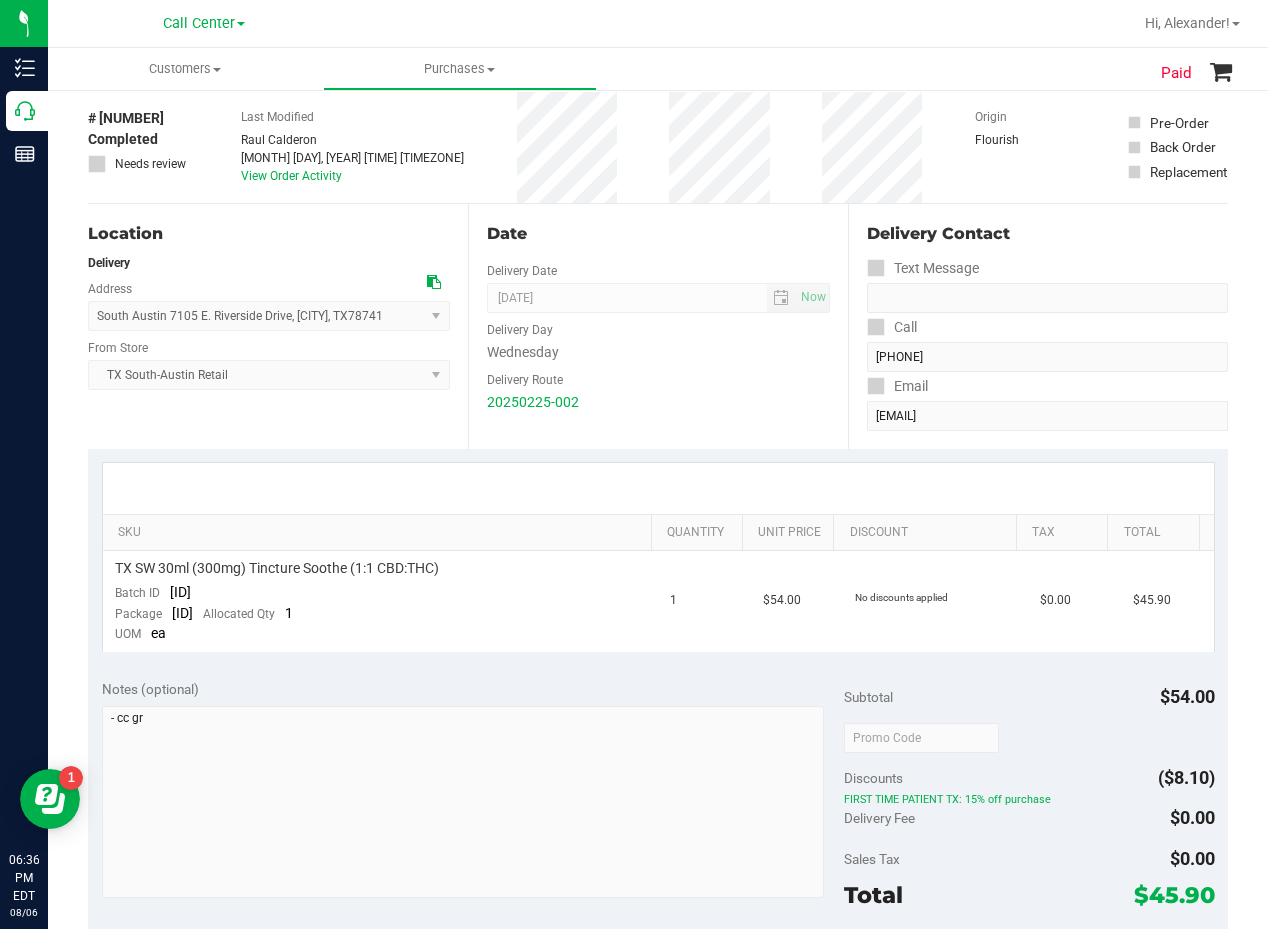 click on "Delivery Route" at bounding box center [658, 377] 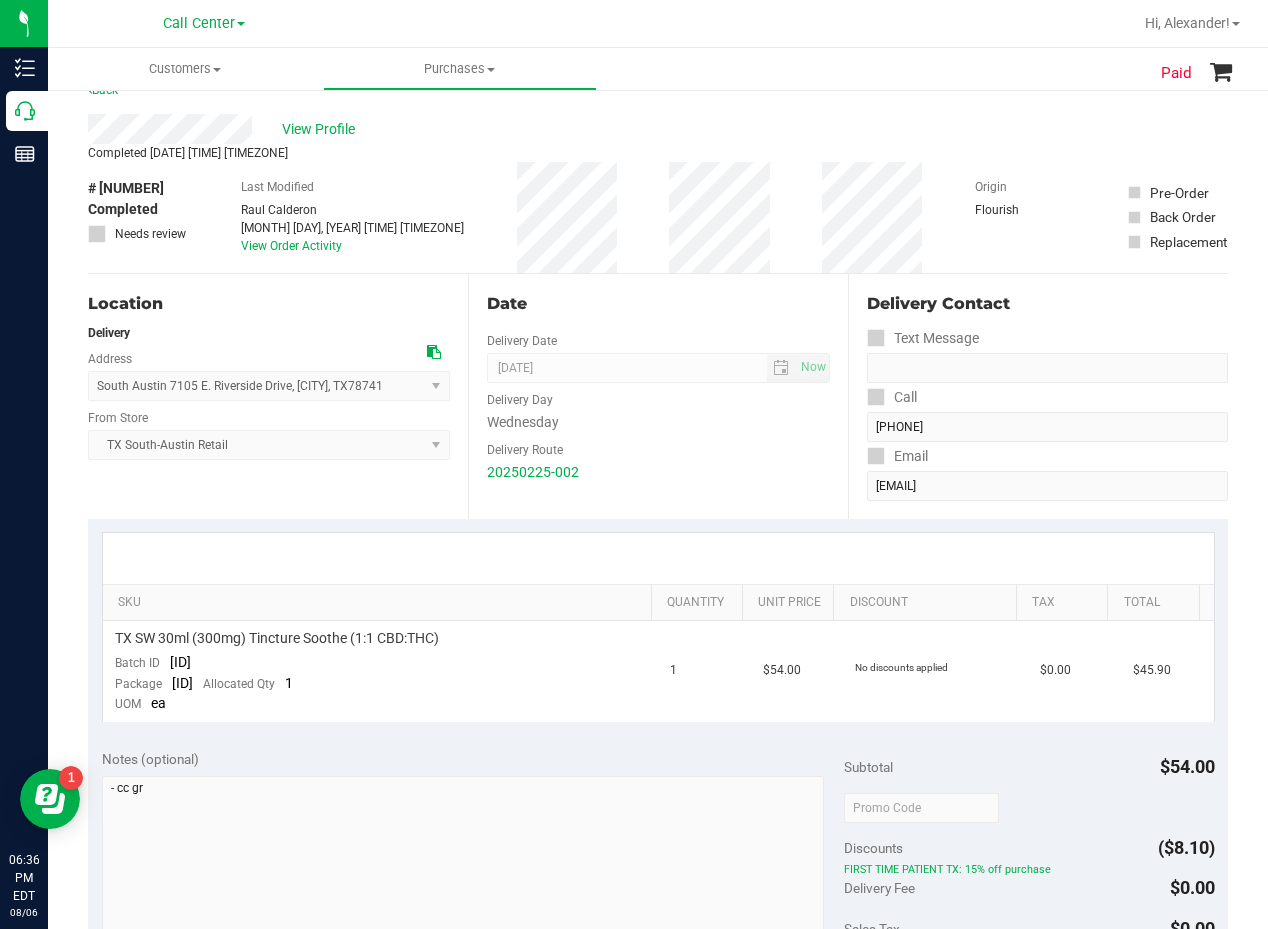 scroll, scrollTop: 0, scrollLeft: 0, axis: both 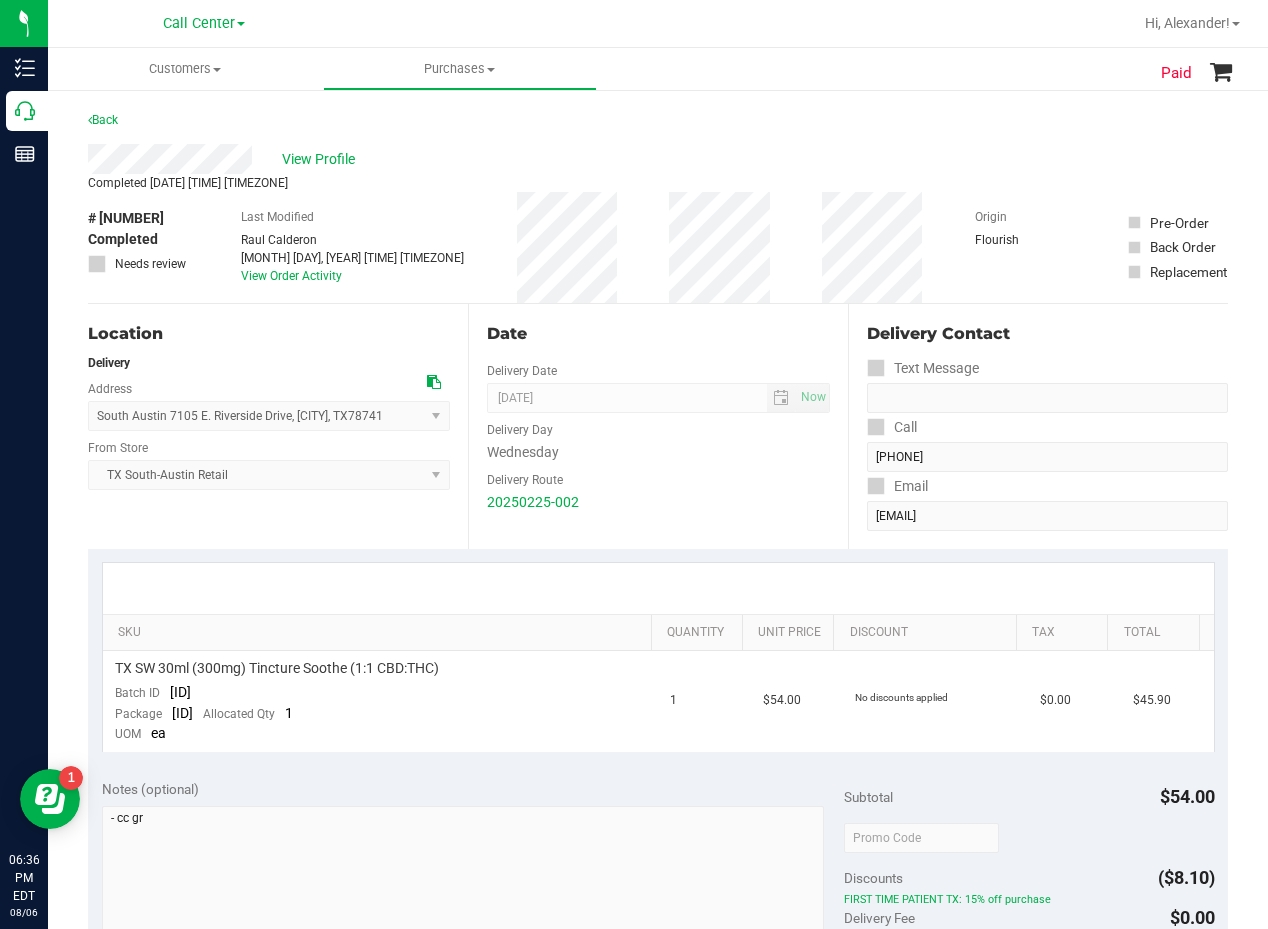 click on "Date" at bounding box center [658, 334] 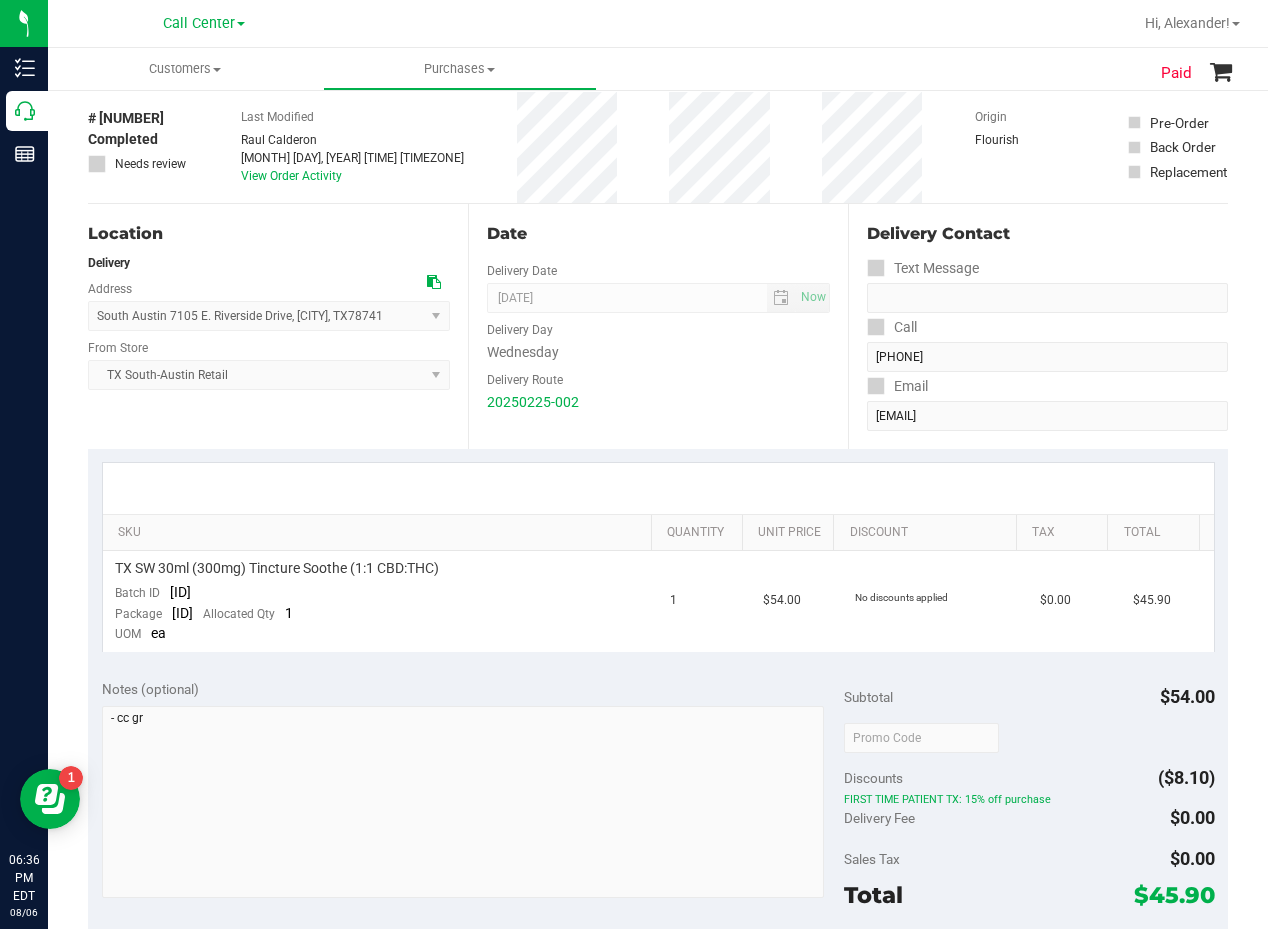 scroll, scrollTop: 0, scrollLeft: 0, axis: both 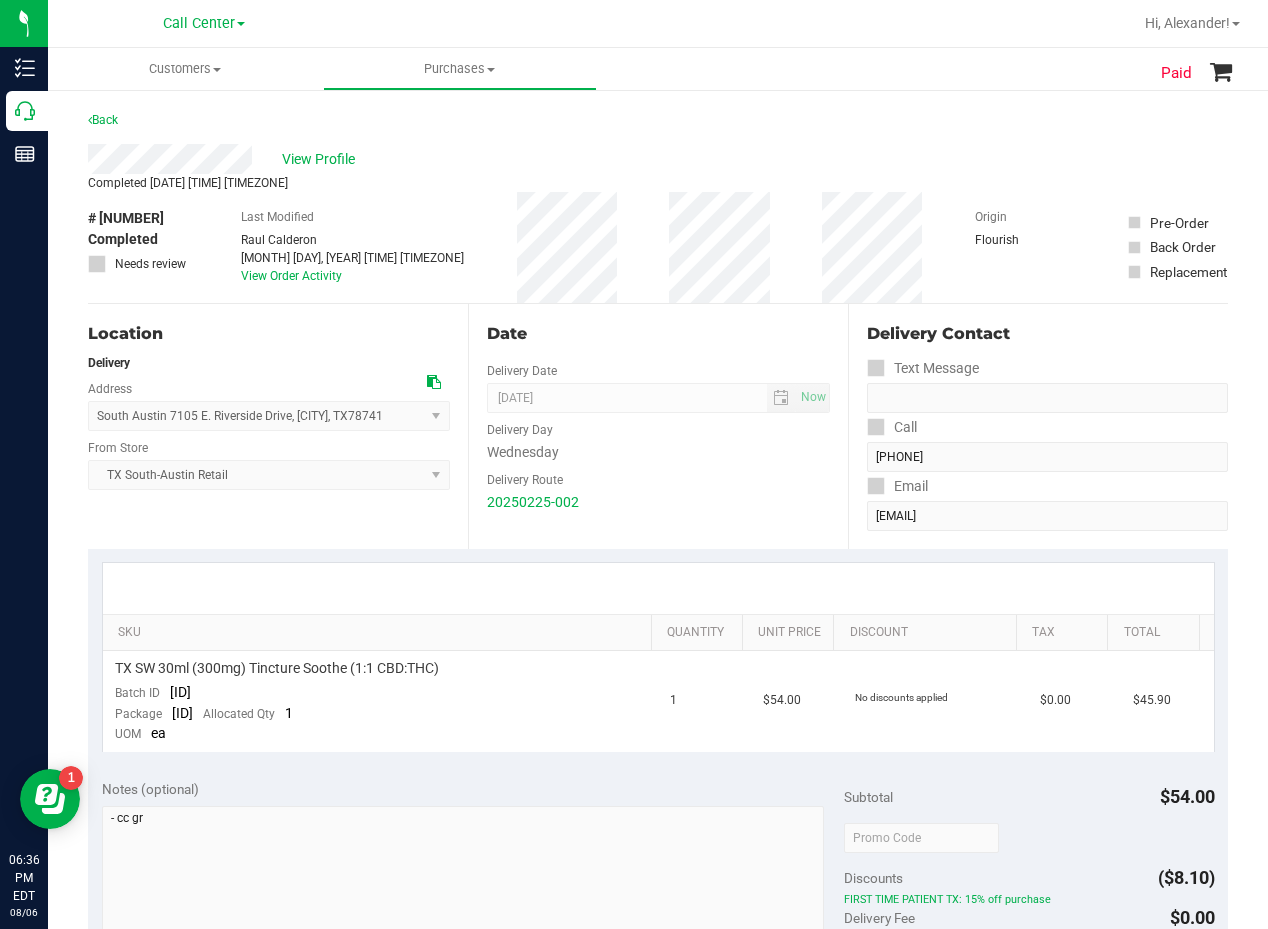click on "Date" at bounding box center (658, 334) 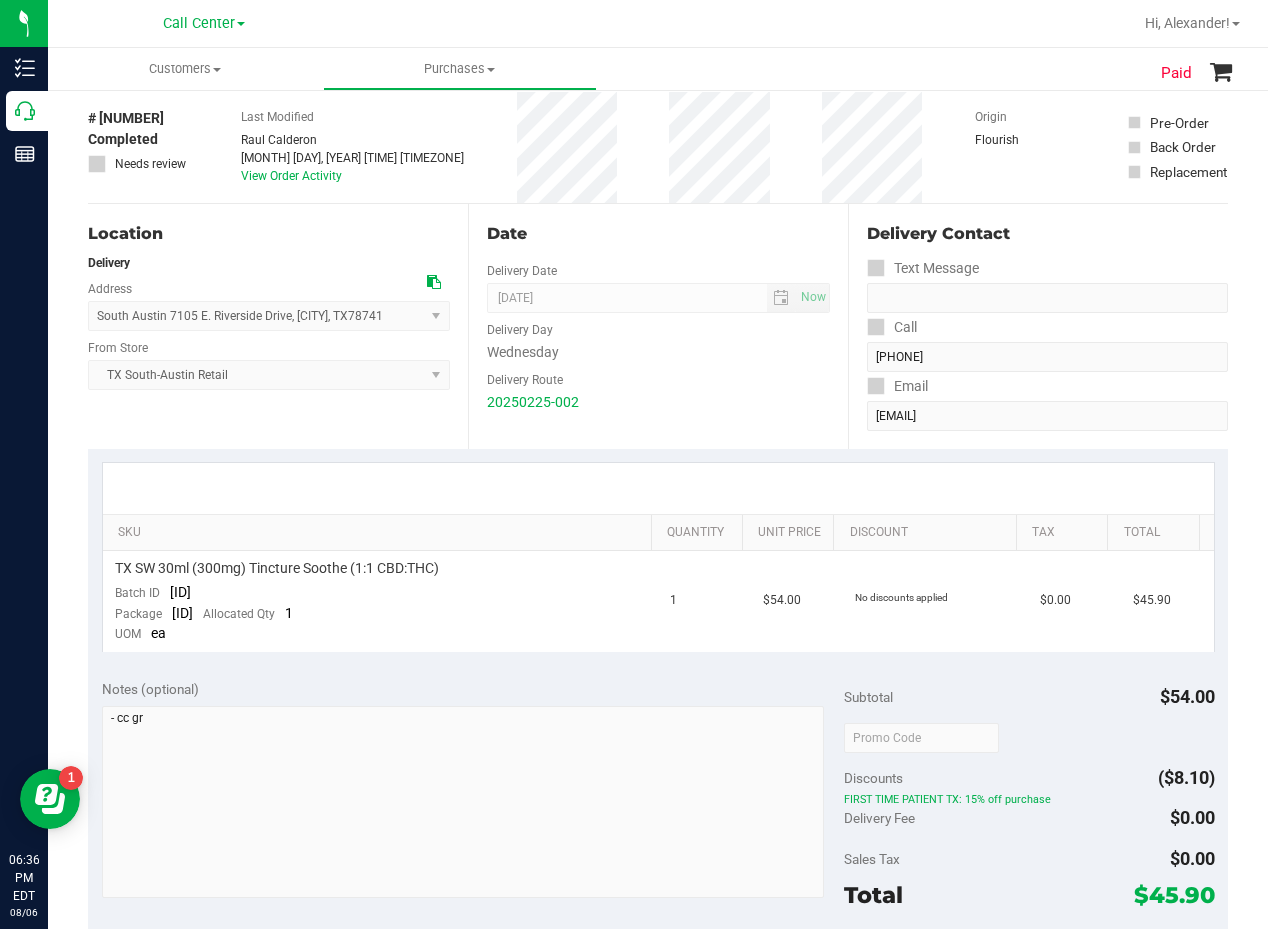 click on "Delivery Day" at bounding box center [658, 327] 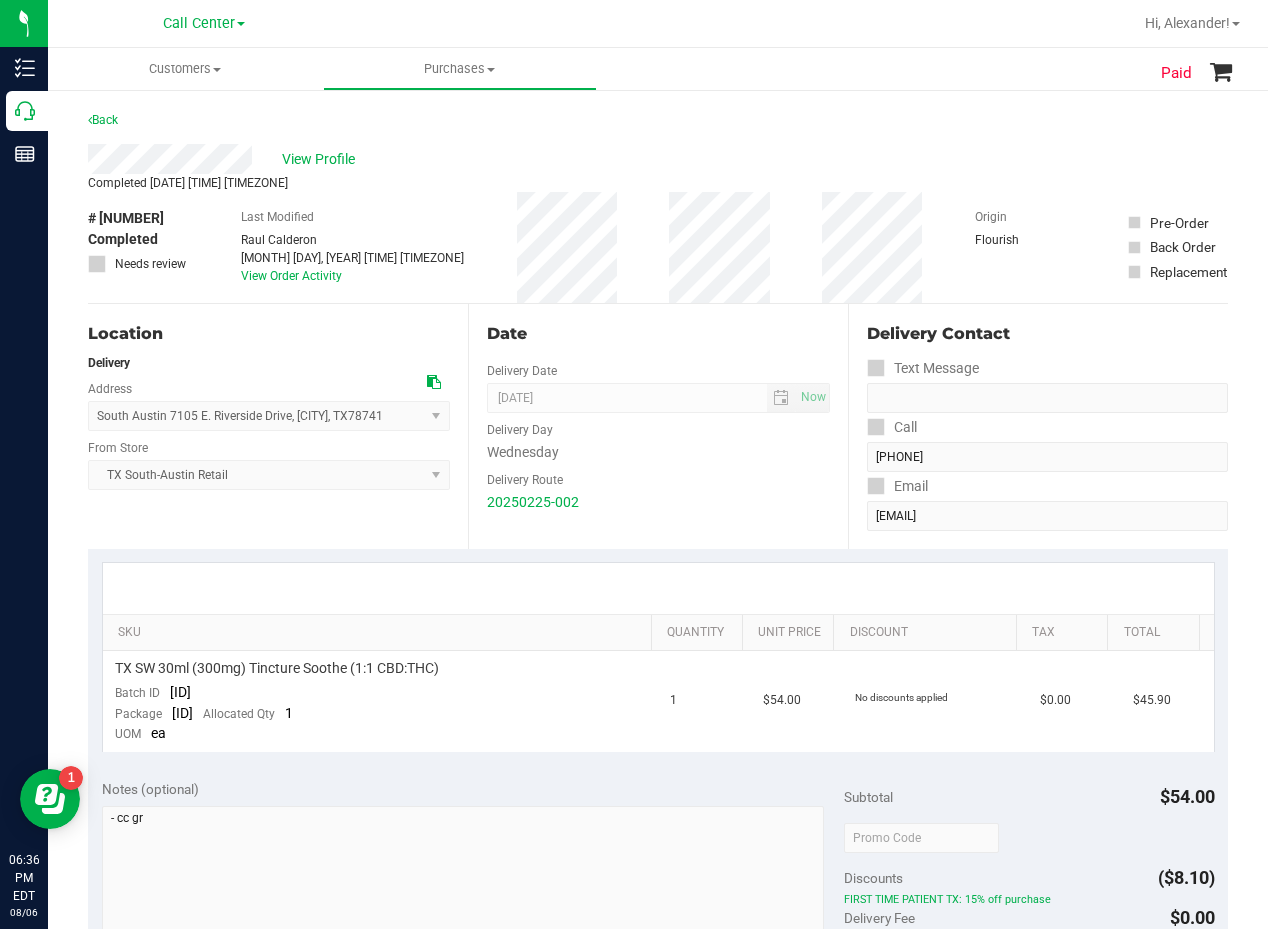 click on "Date" at bounding box center [658, 334] 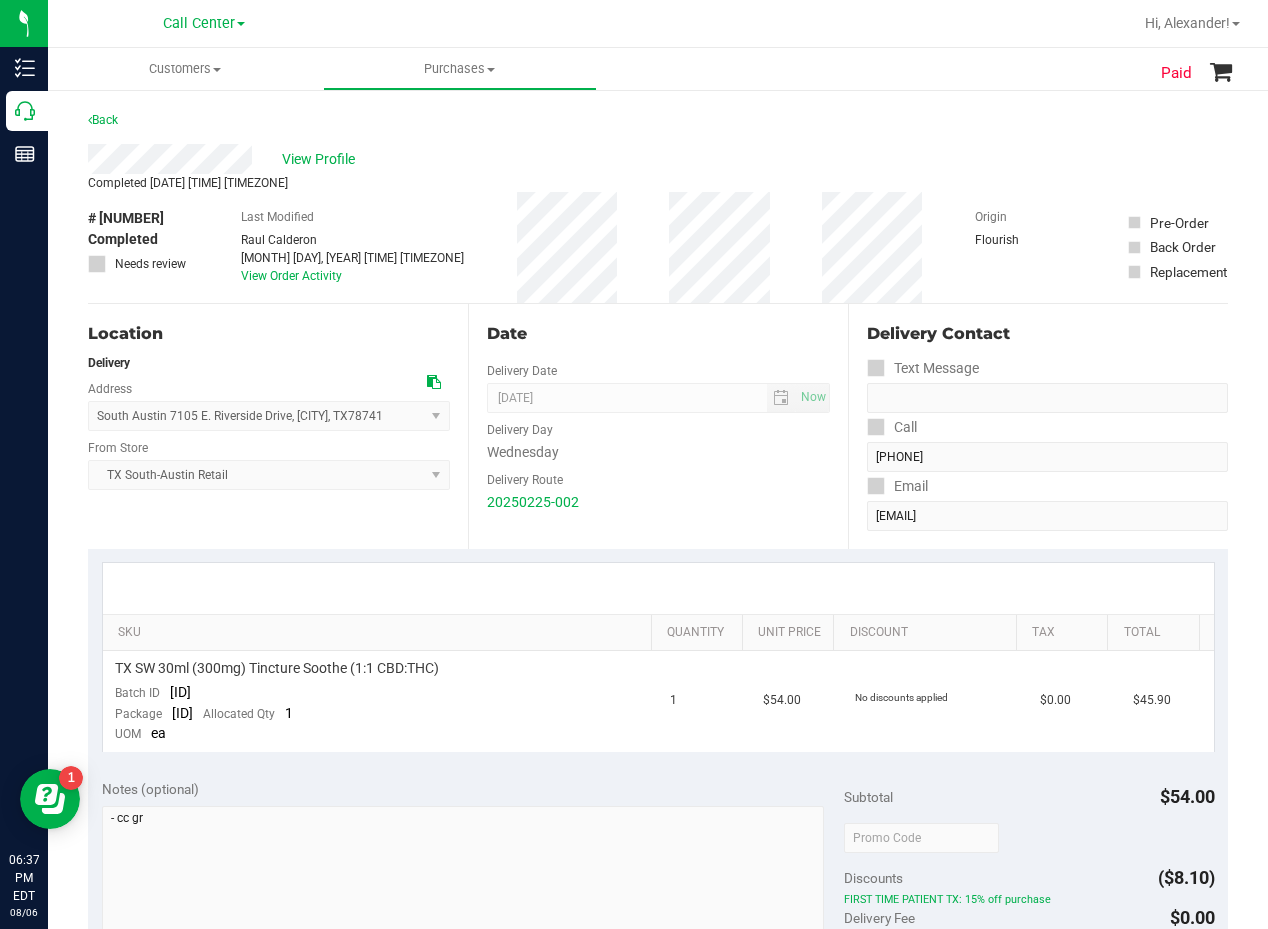 scroll, scrollTop: 200, scrollLeft: 0, axis: vertical 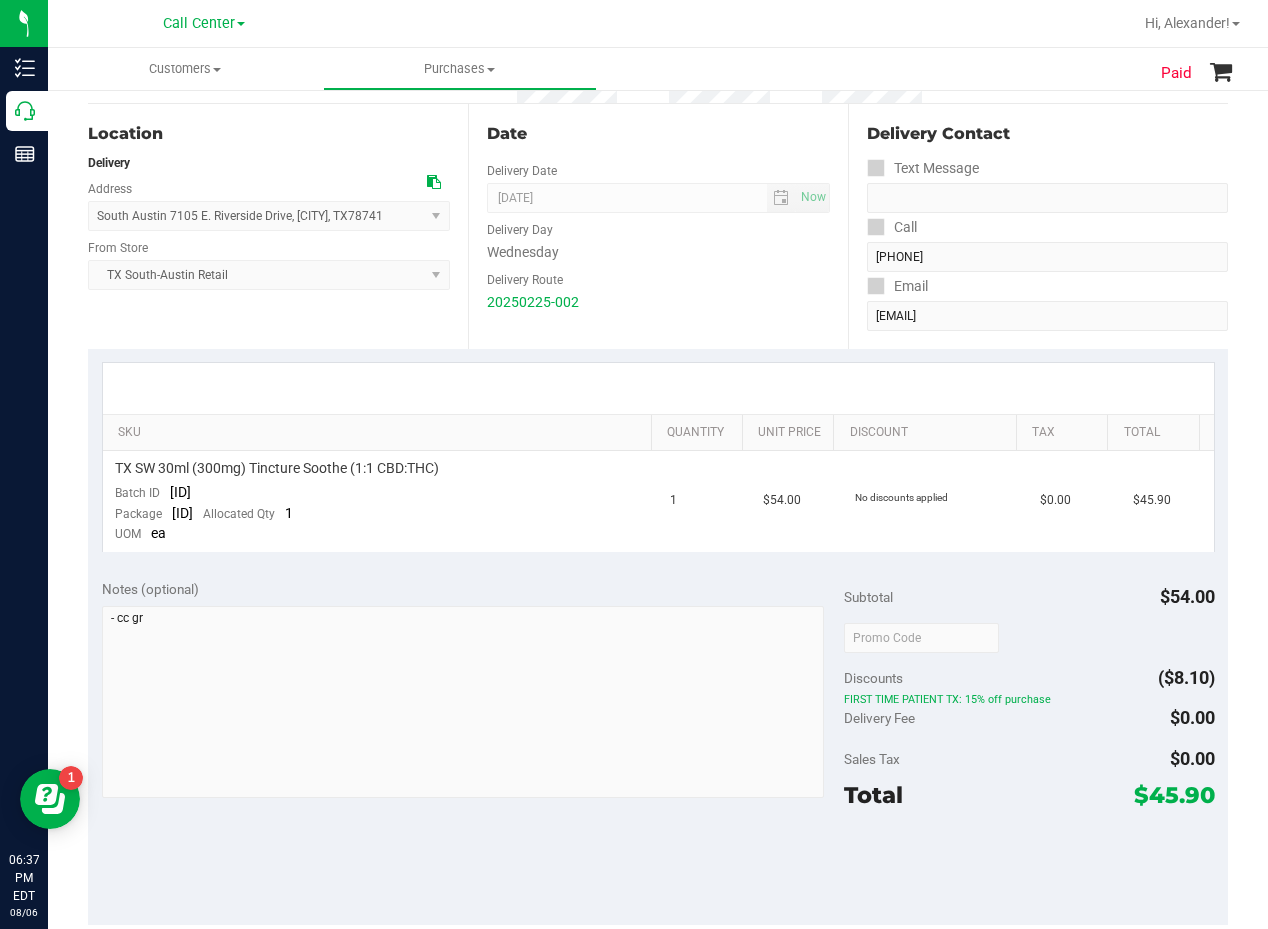 click at bounding box center [658, 388] 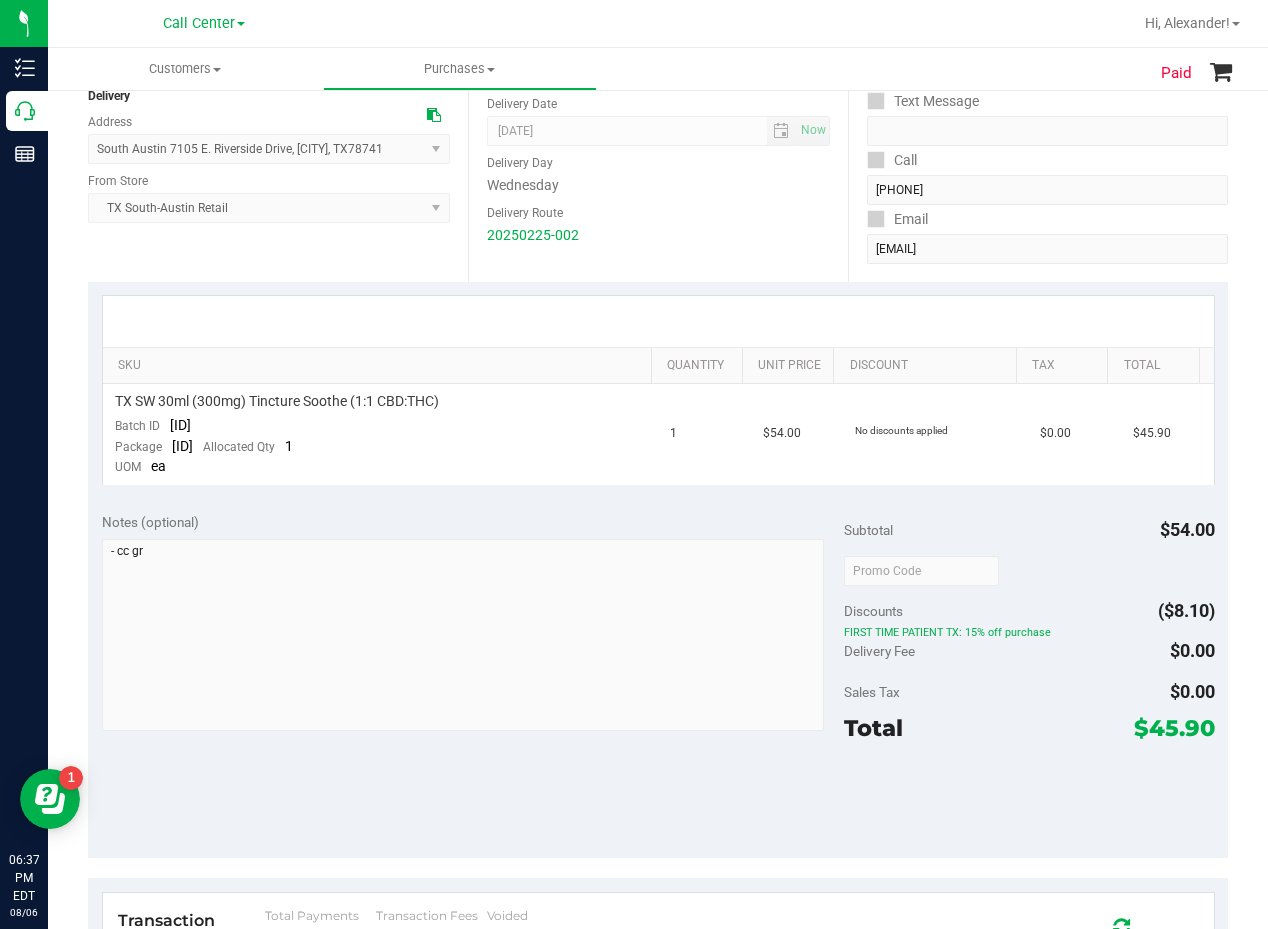 scroll, scrollTop: 300, scrollLeft: 0, axis: vertical 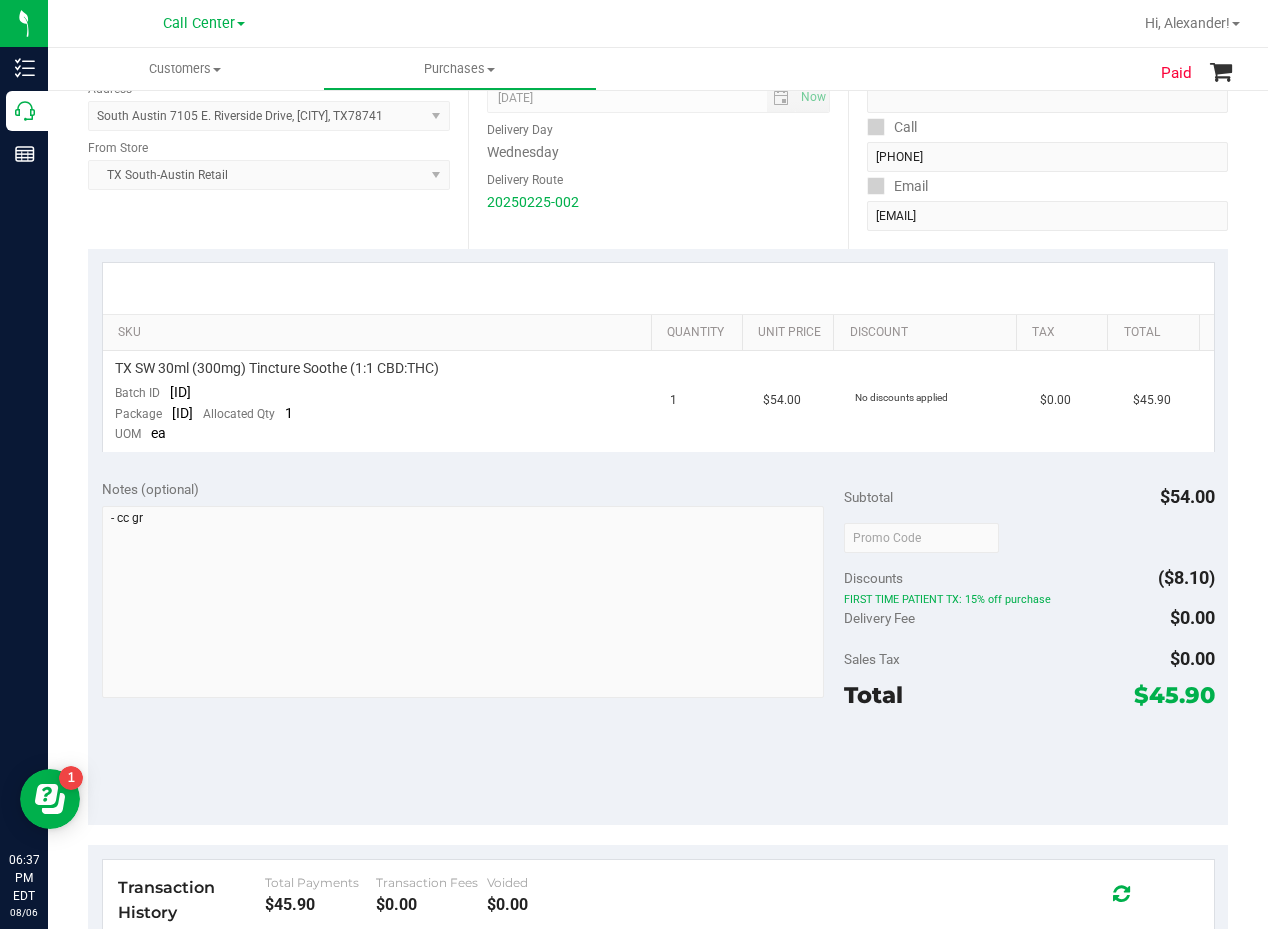 click at bounding box center (658, 288) 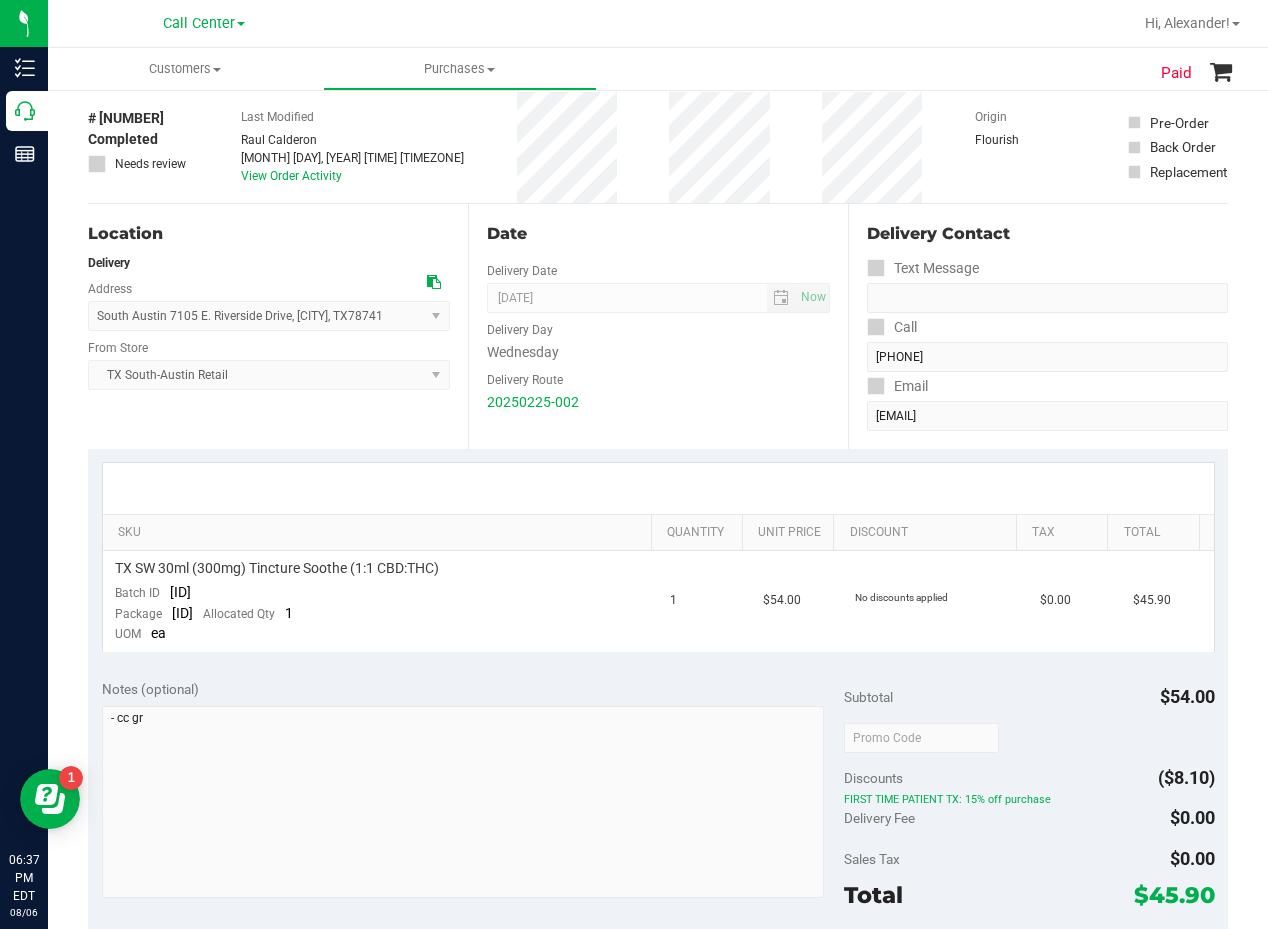 scroll, scrollTop: 0, scrollLeft: 0, axis: both 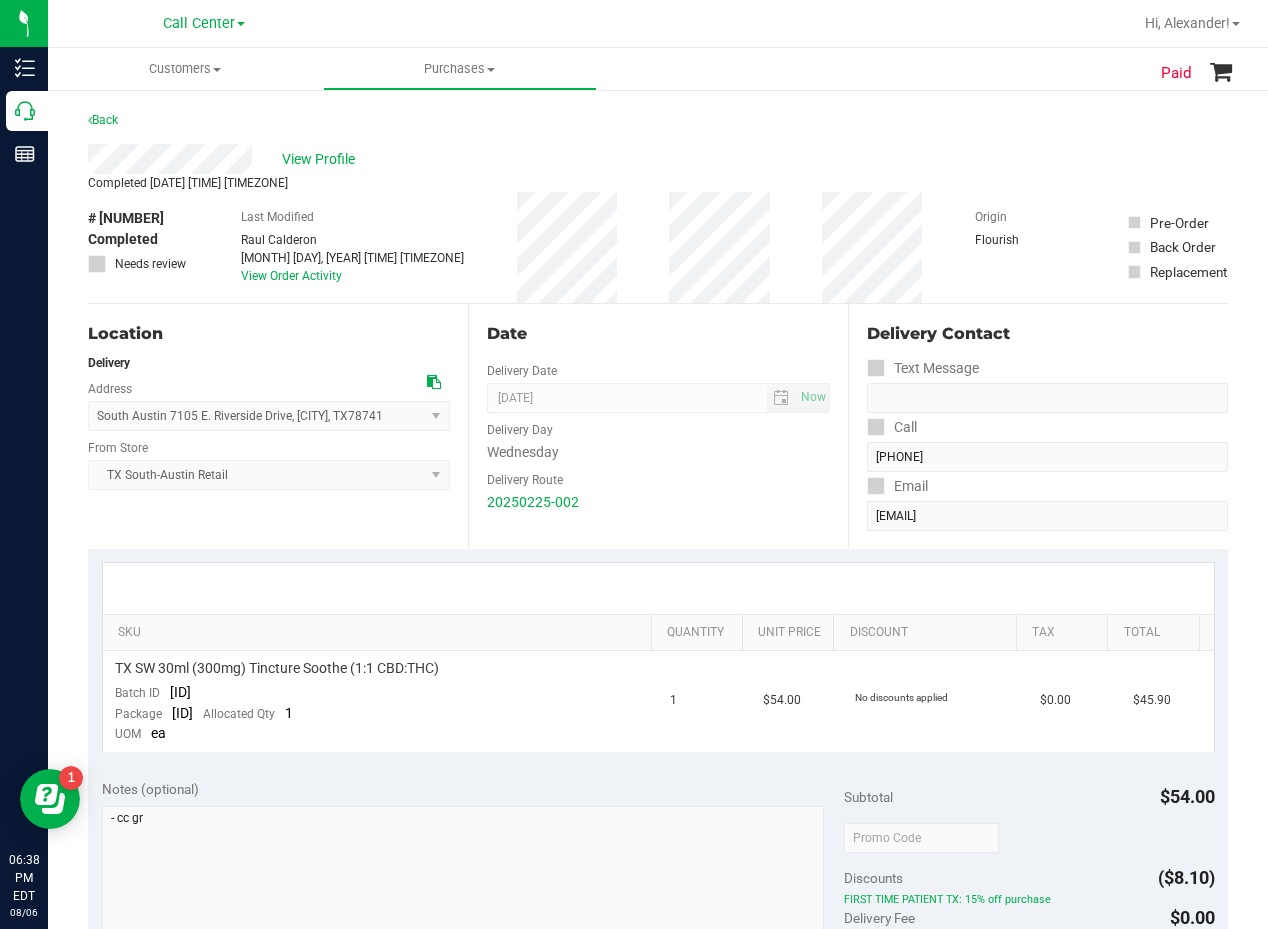 click on "View Profile" at bounding box center (658, 159) 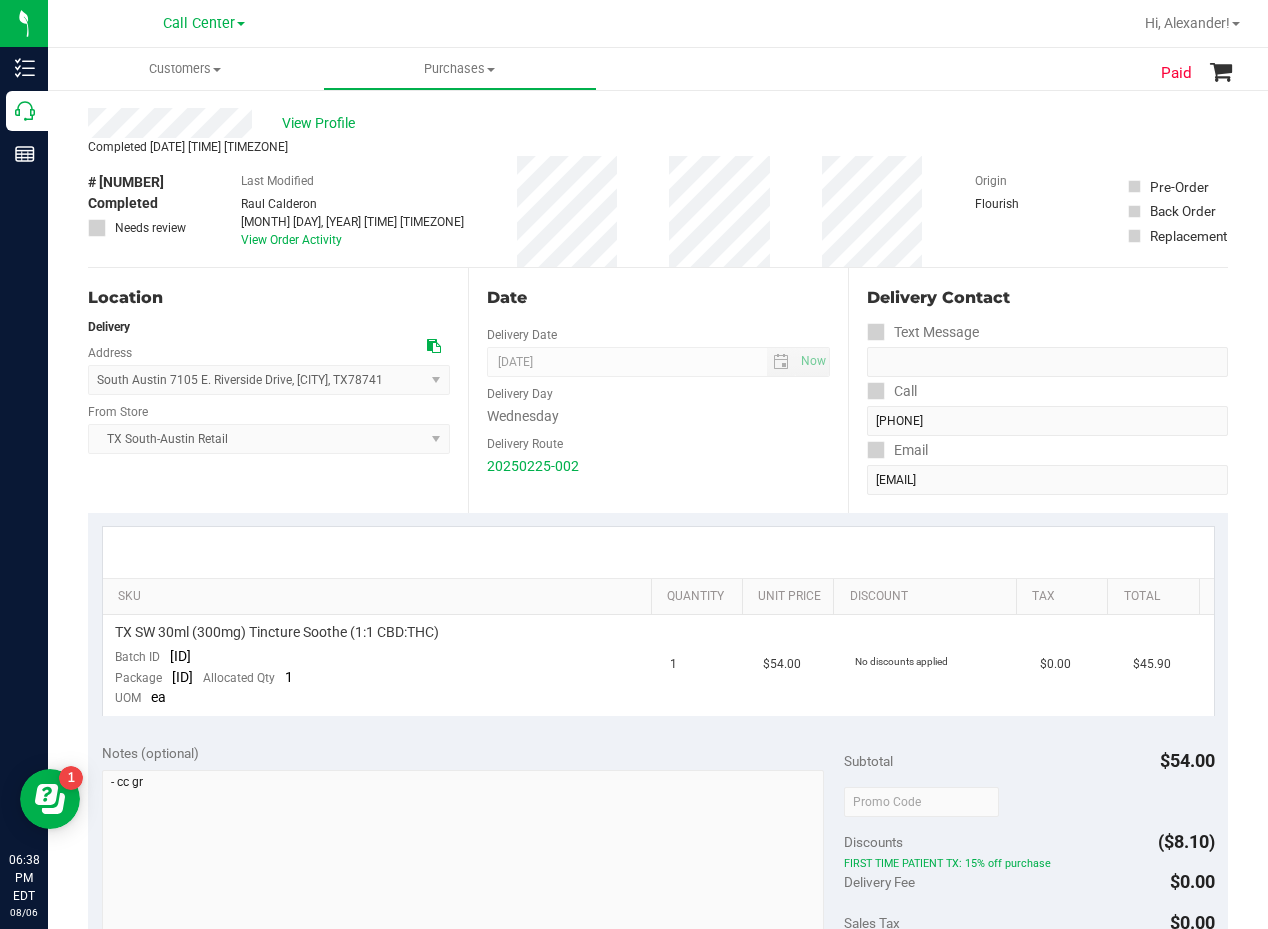 scroll, scrollTop: 0, scrollLeft: 0, axis: both 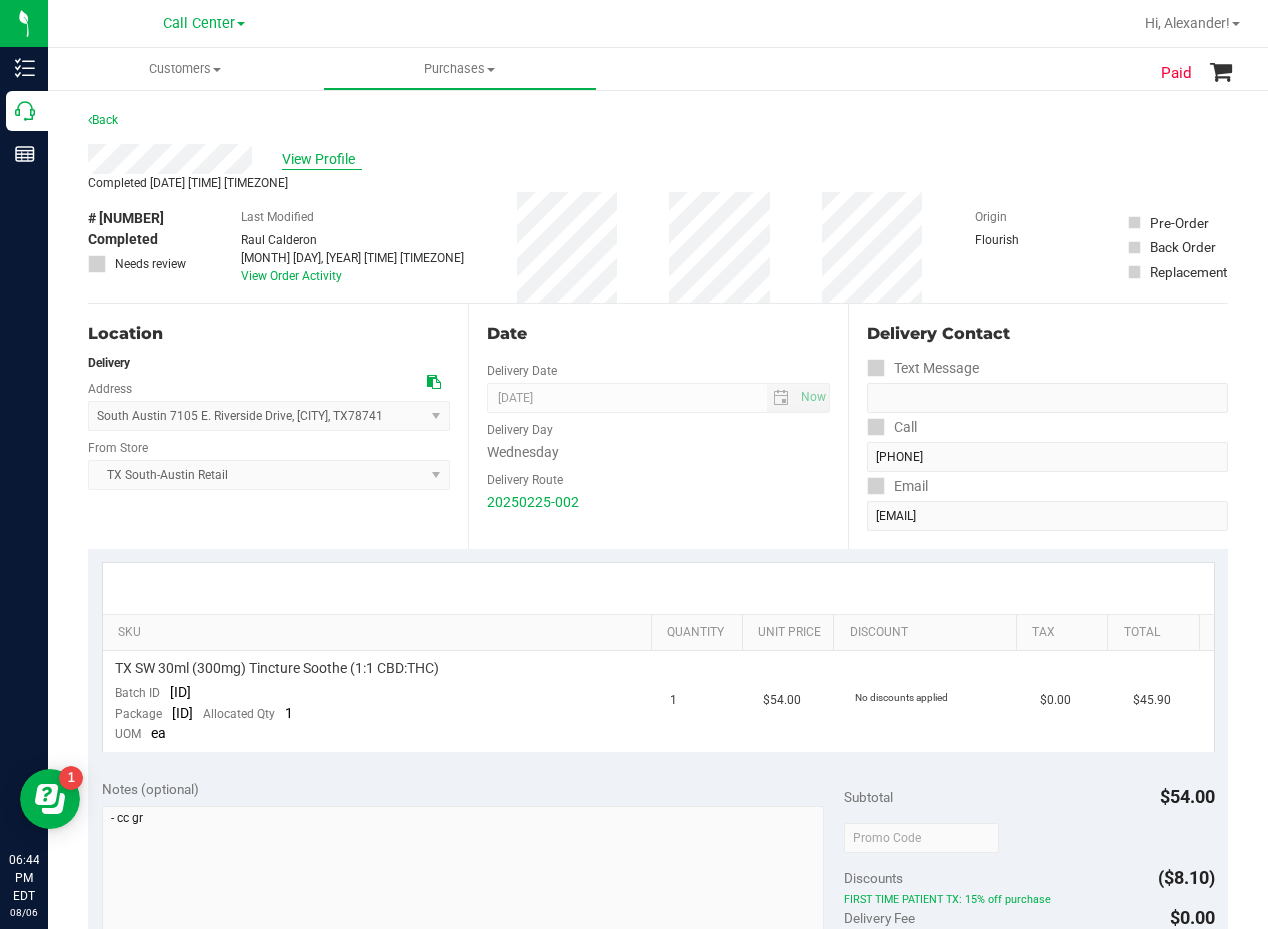 click on "View Profile" at bounding box center (322, 159) 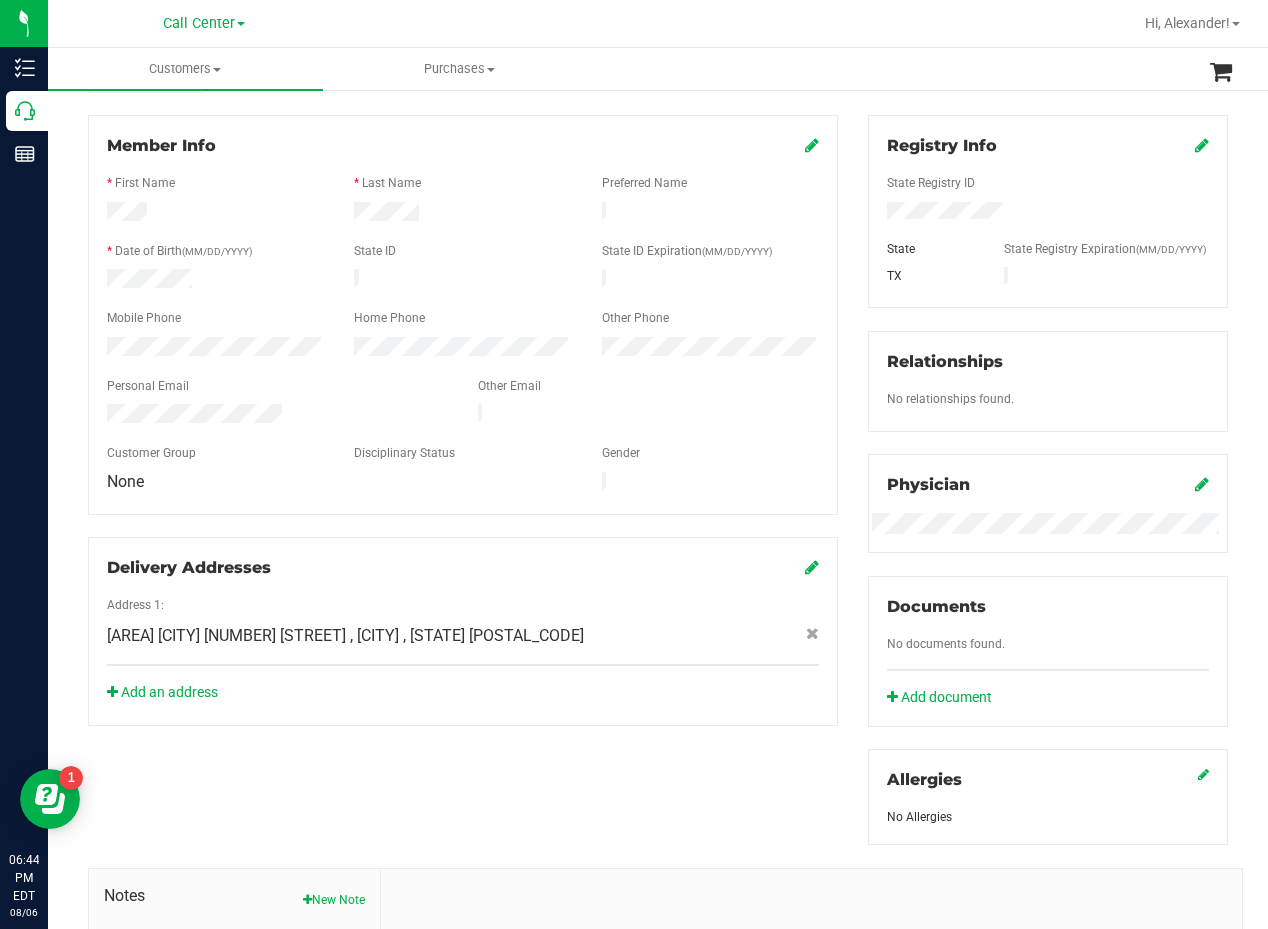 scroll, scrollTop: 100, scrollLeft: 0, axis: vertical 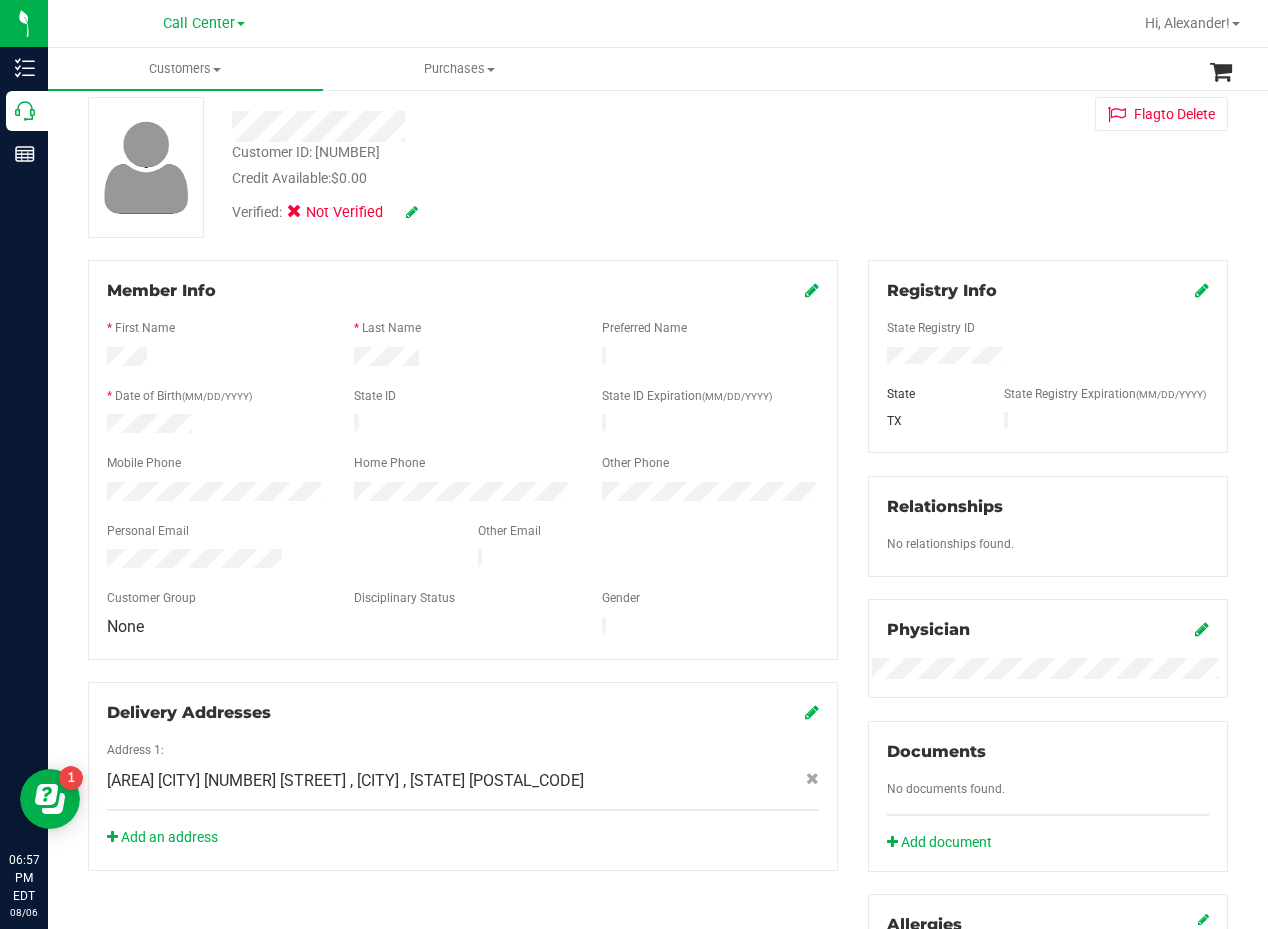 click on "Customer ID: [NUMBER]
Credit Available:
$0.00" at bounding box center (509, 165) 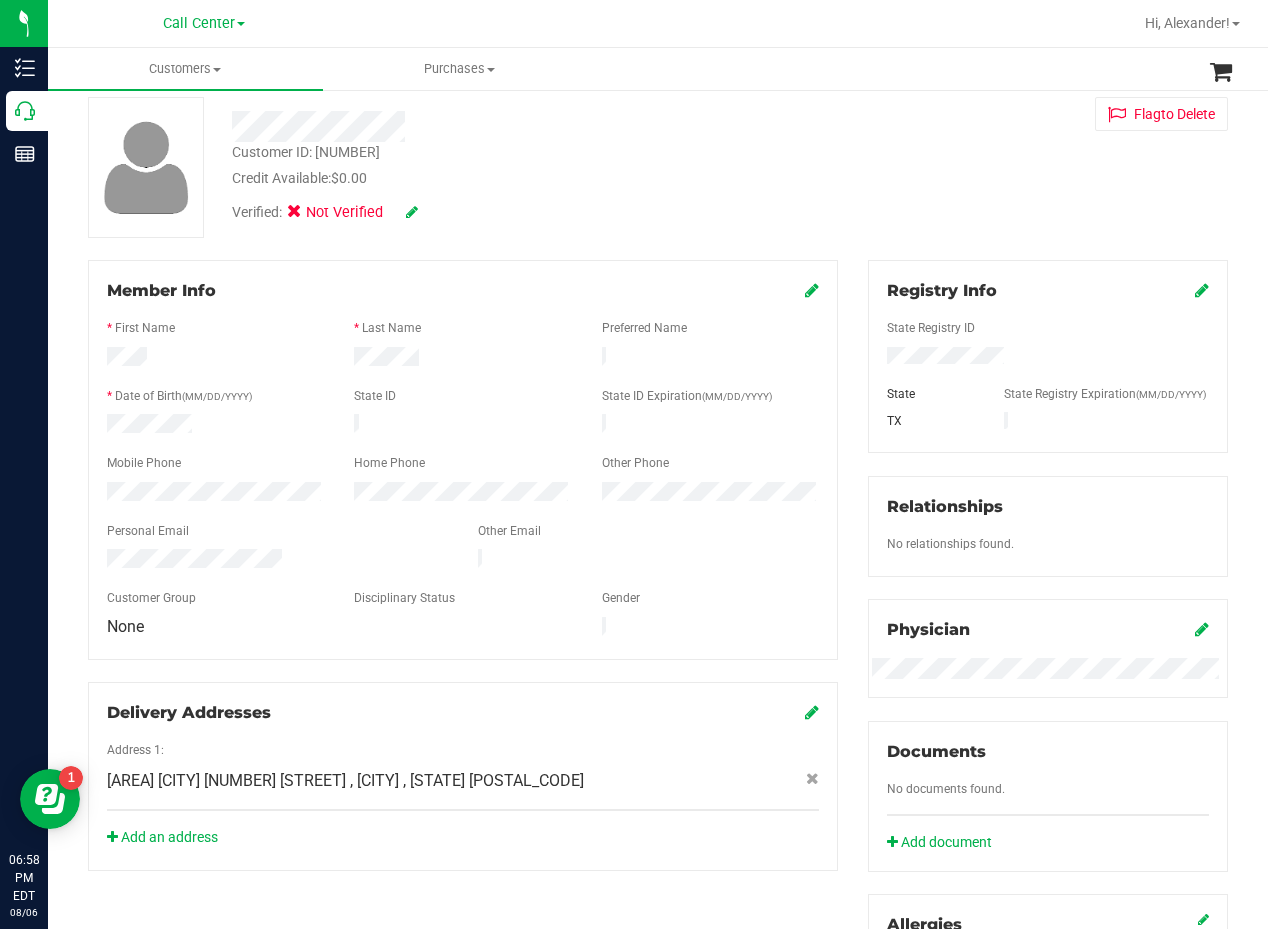 click on "Customer ID: [NUMBER]
Credit Available:
$0.00
Verified:
Not Verified
Flag  to Delete" at bounding box center (658, 167) 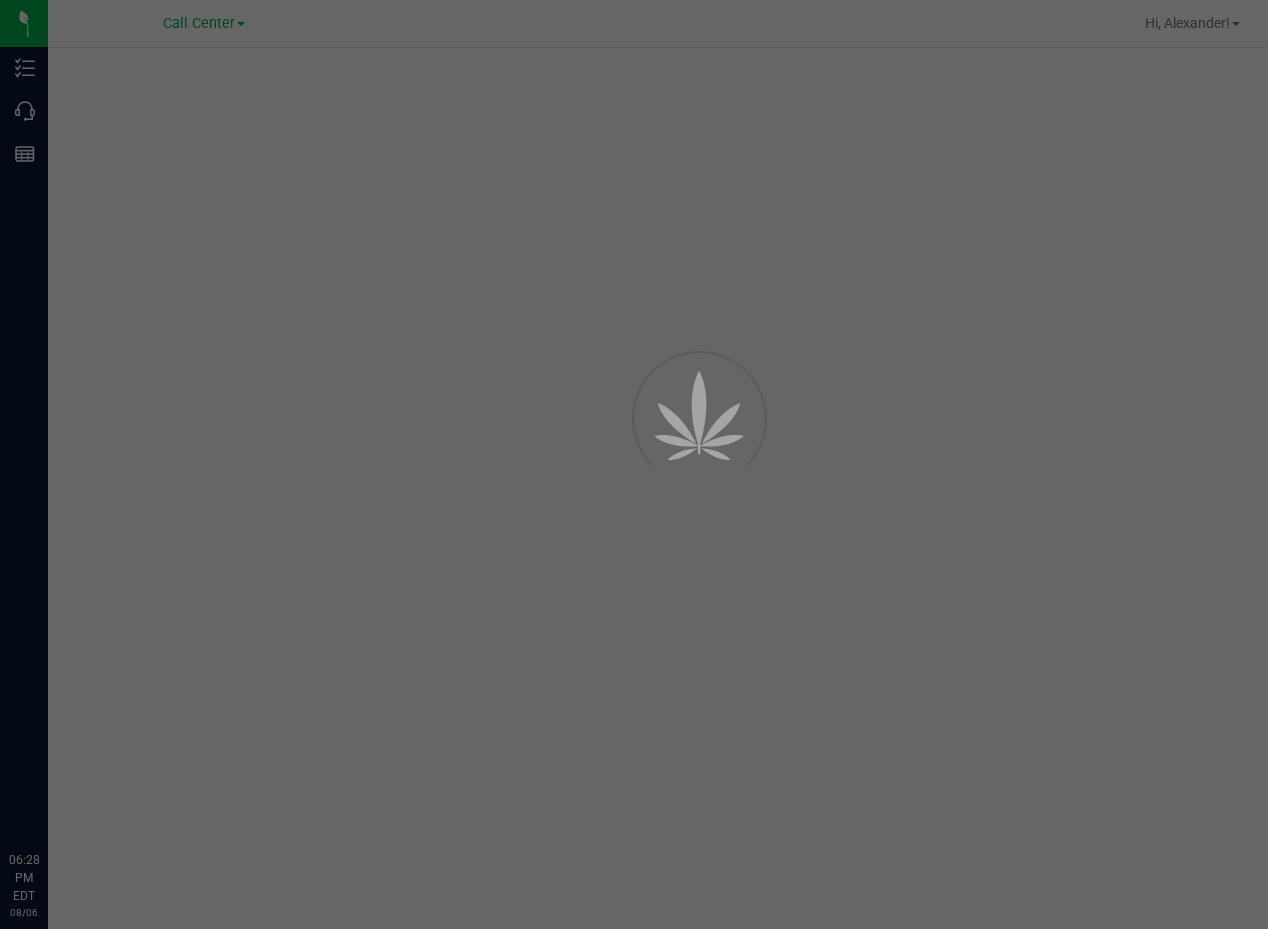 scroll, scrollTop: 0, scrollLeft: 0, axis: both 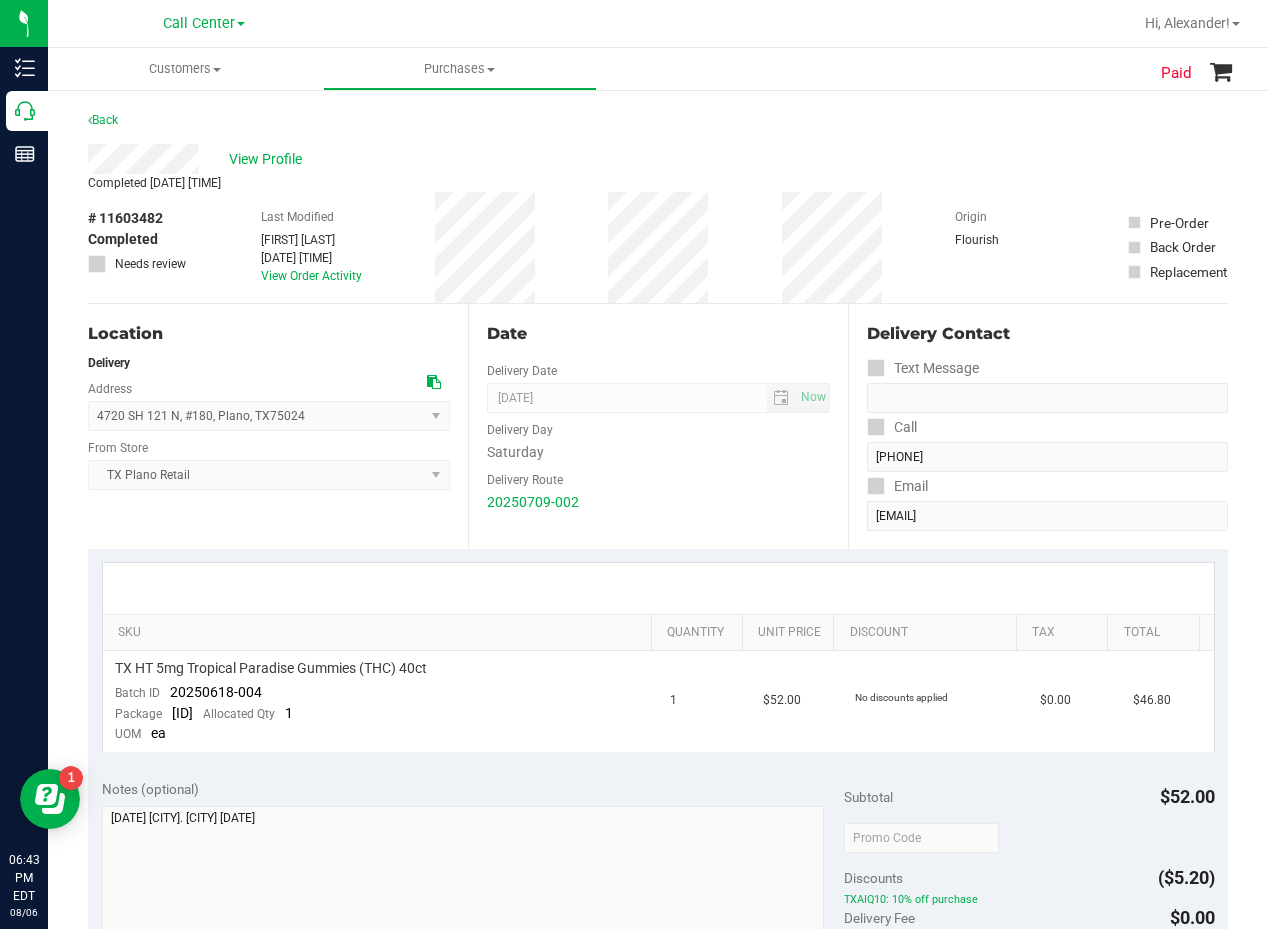 click on "Back" at bounding box center [658, 126] 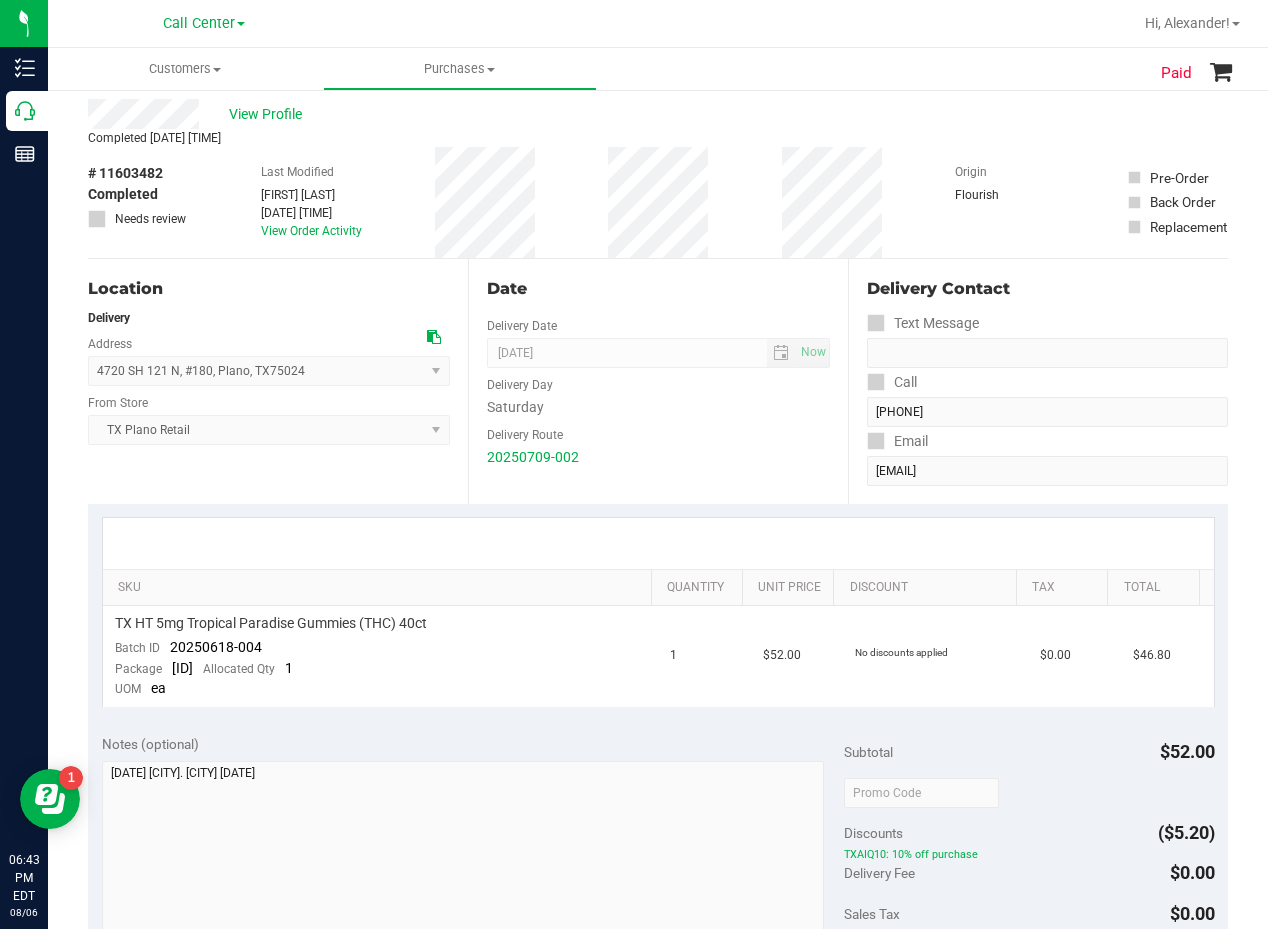 scroll, scrollTop: 0, scrollLeft: 0, axis: both 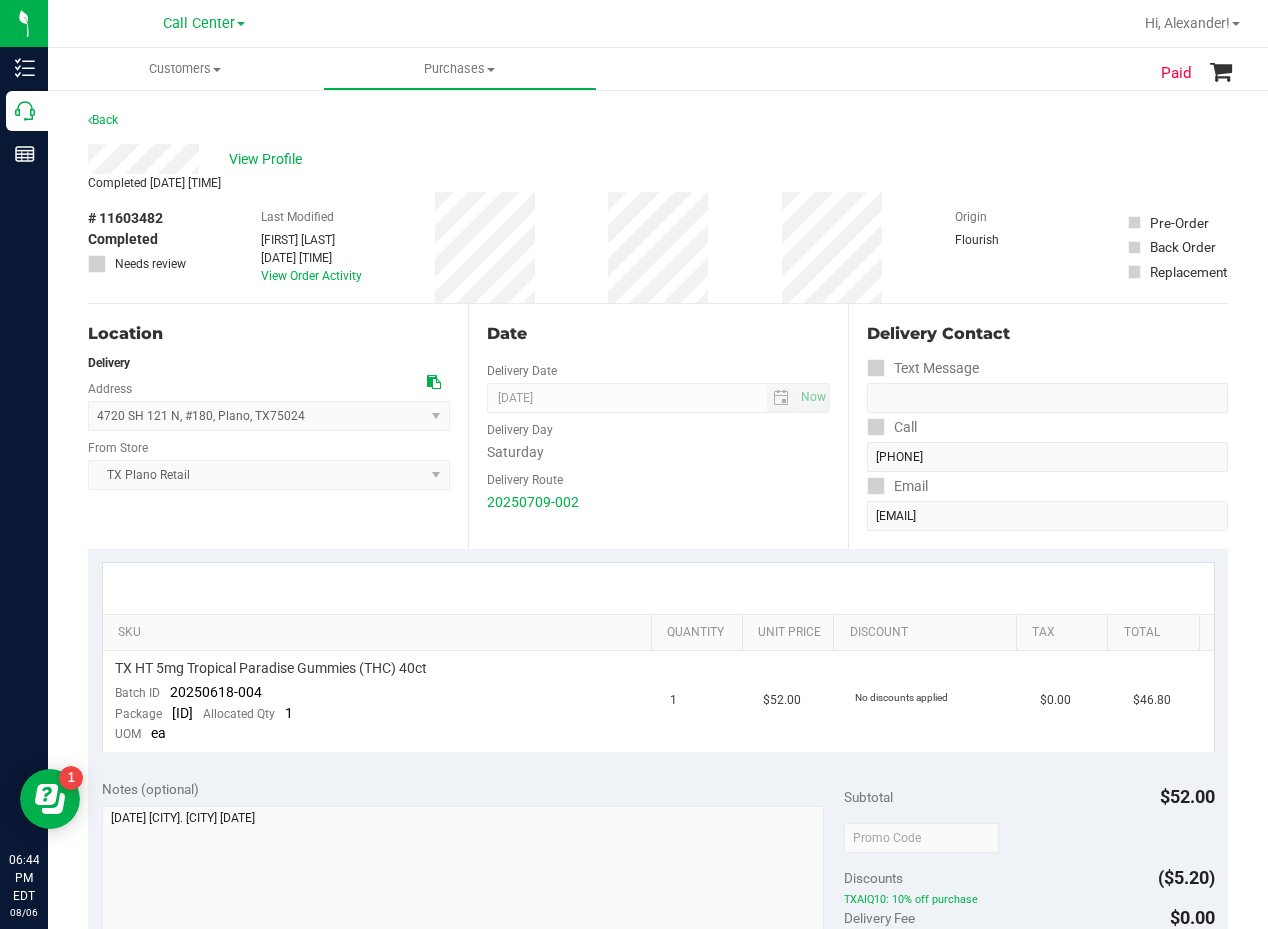 click on "# 11603482
Completed
Needs review
Last Modified
[FIRST] [LAST]
[DATE] [TIME]
View Order Activity
Origin
Flourish
Pre-Order
Back Order
Replacement" at bounding box center [658, 247] 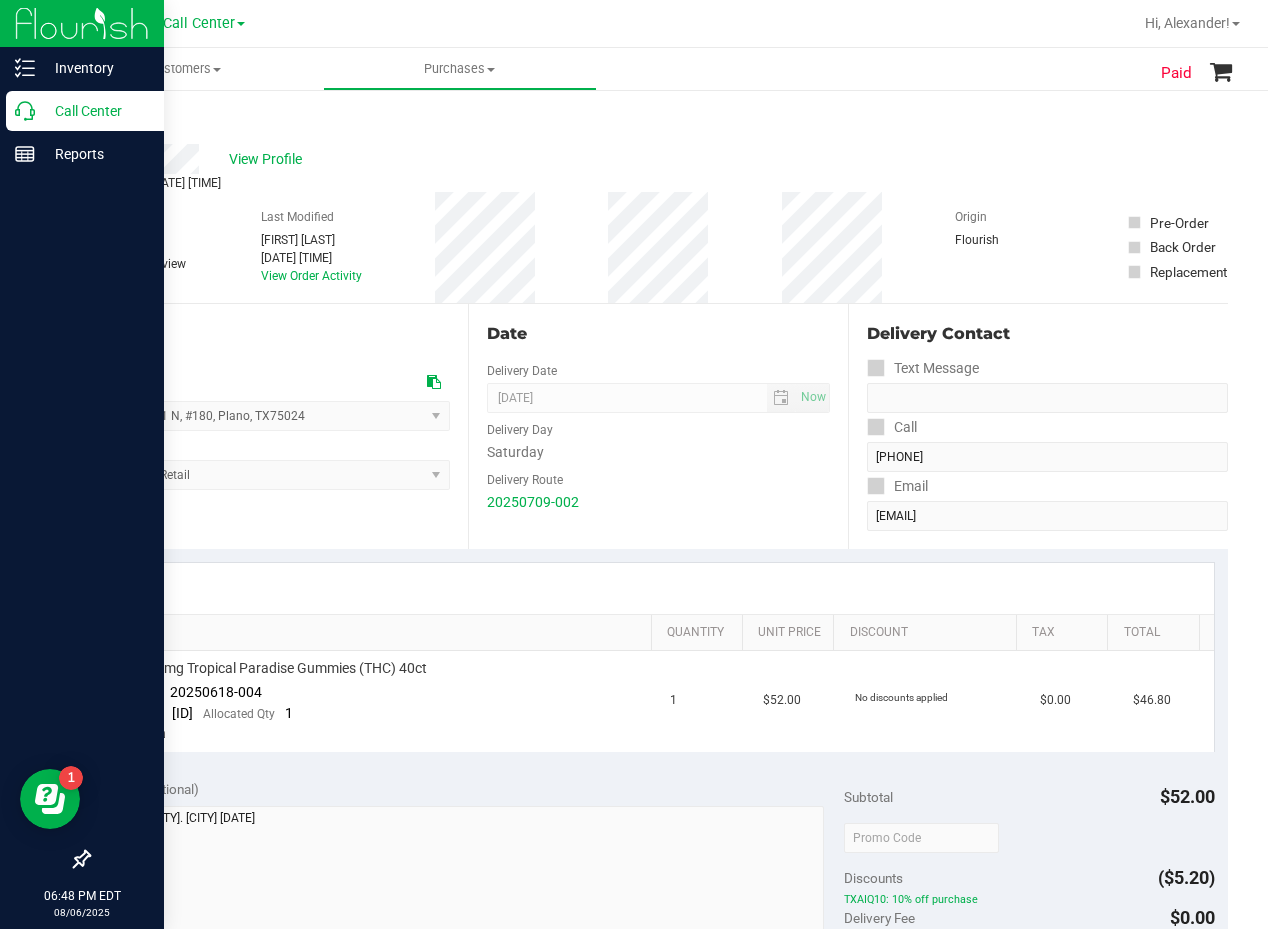 click on "Call Center" at bounding box center [95, 111] 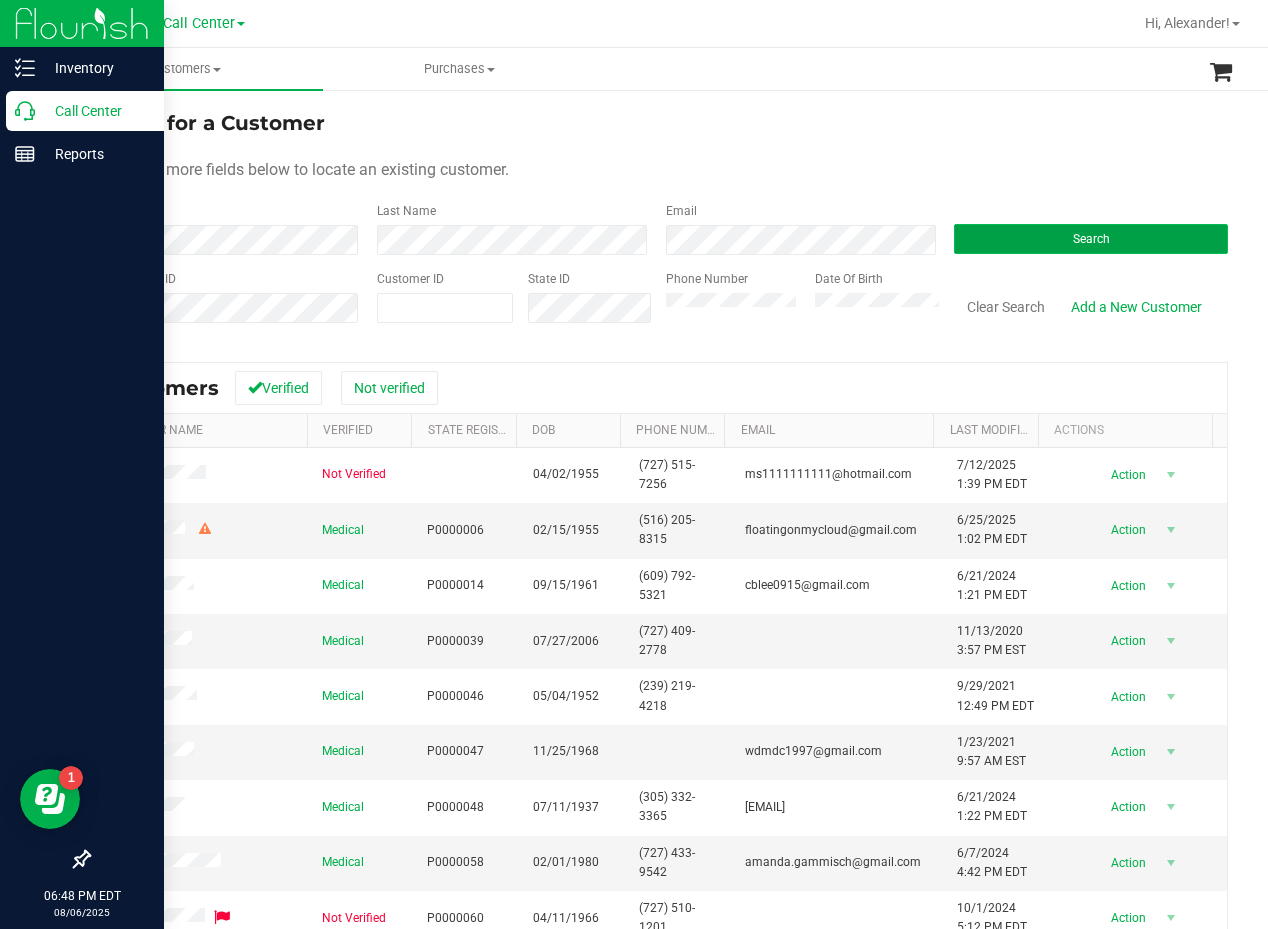 click on "Search" at bounding box center [1091, 239] 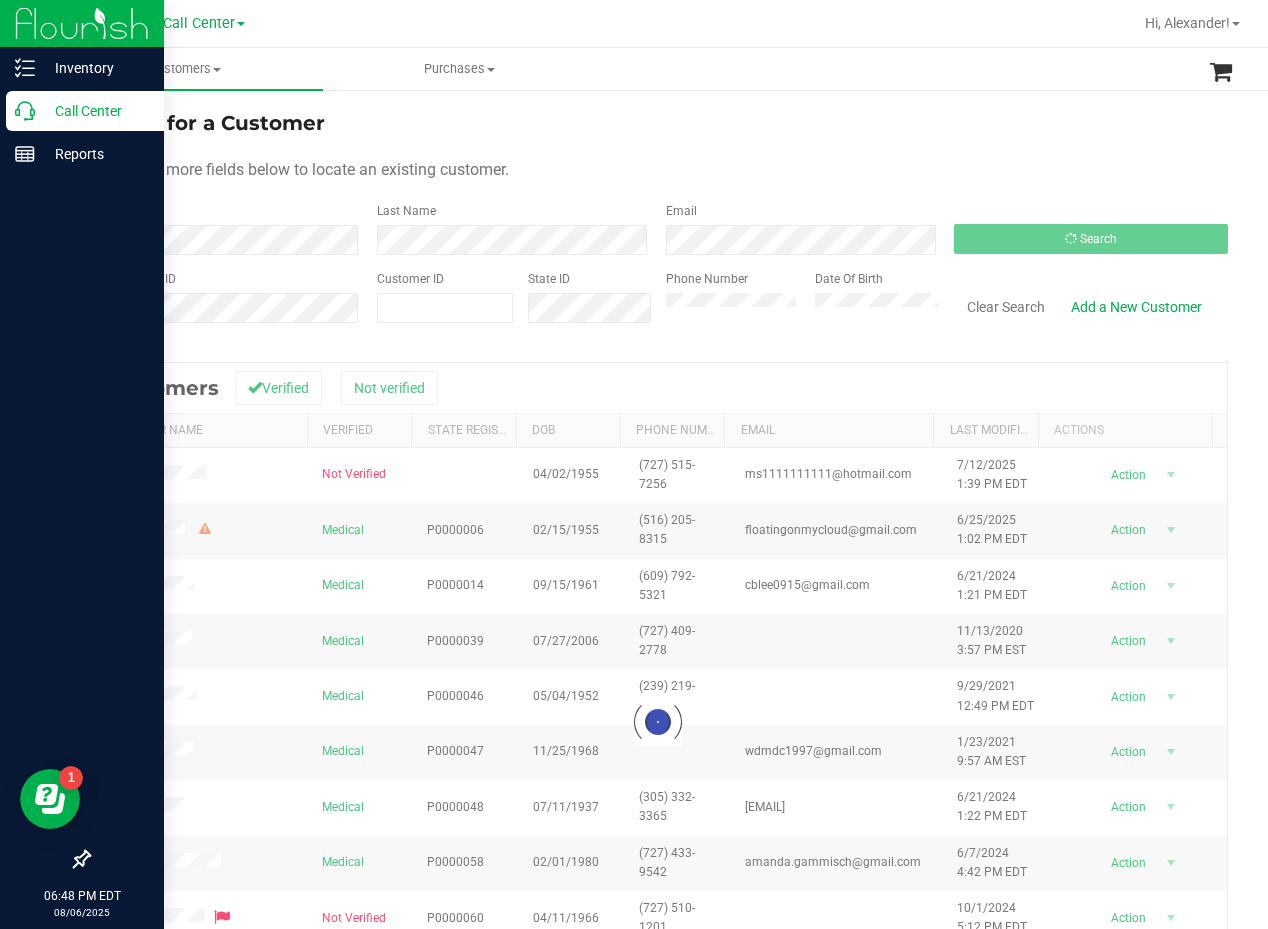 click on "Use one or more fields below to locate an existing customer." at bounding box center [658, 170] 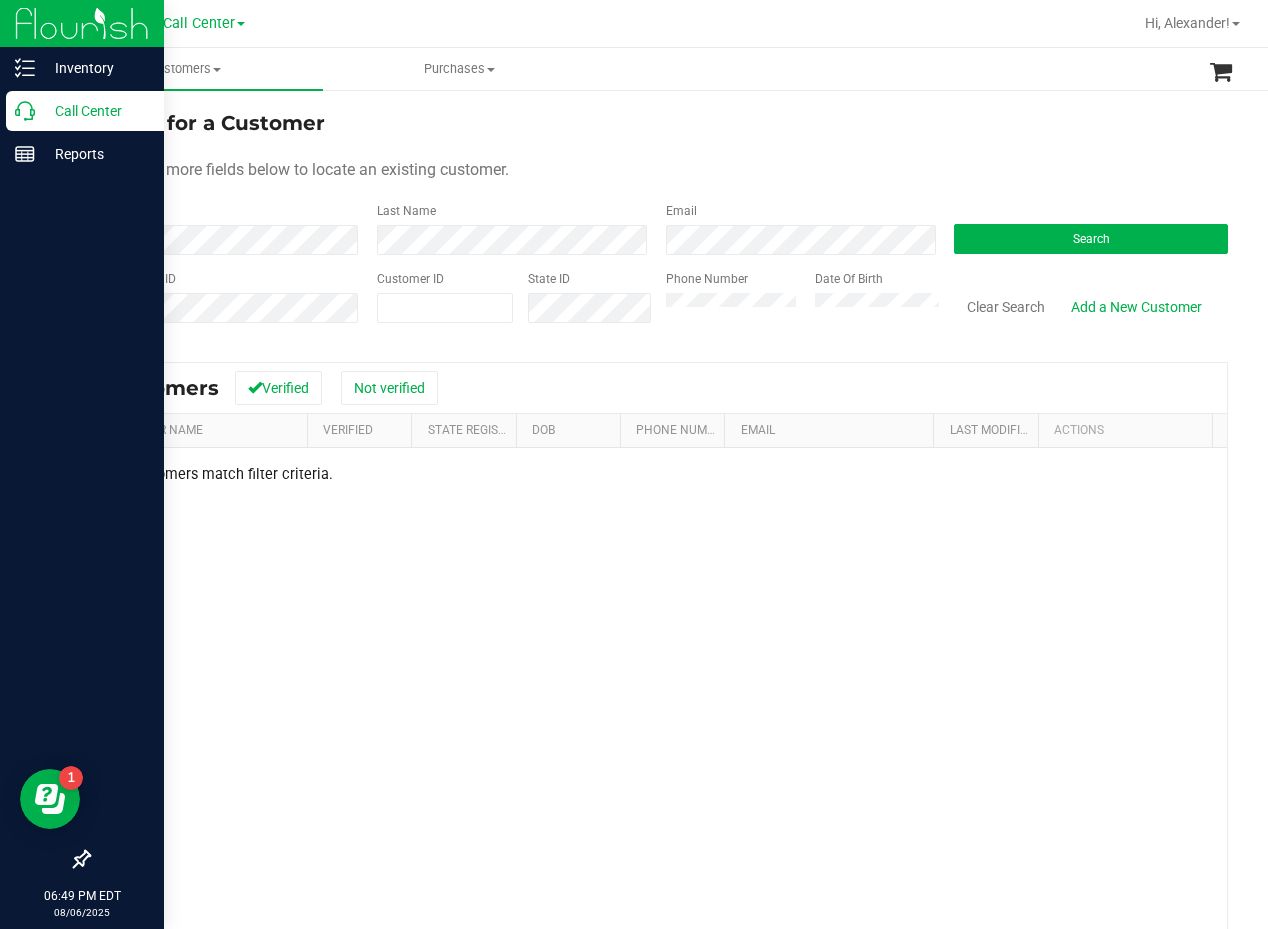 click on "Use one or more fields below to locate an existing customer." at bounding box center (658, 170) 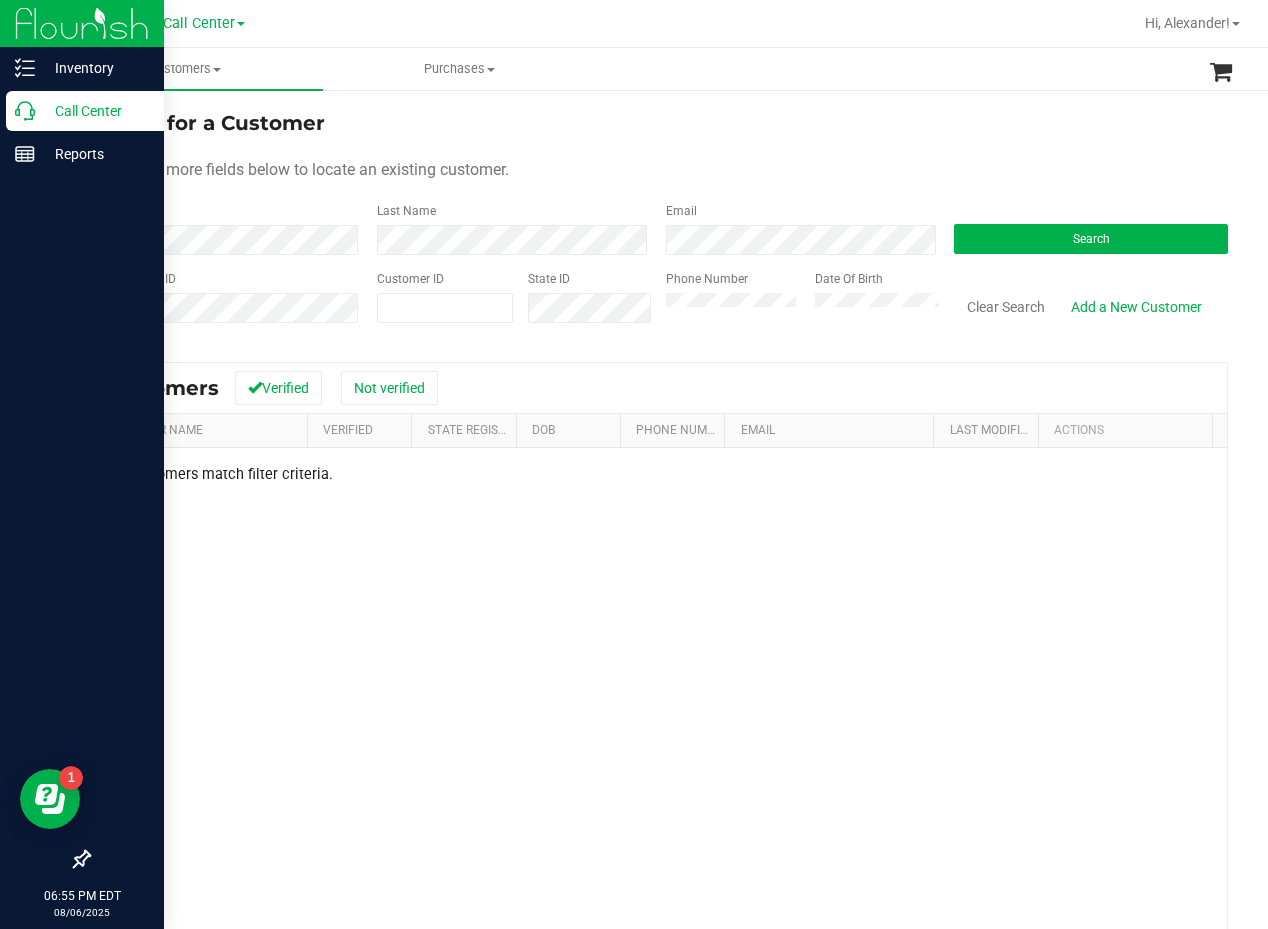click on "Customers
All customers
Add a new customer
All physicians
Purchases
All purchases" at bounding box center (682, 69) 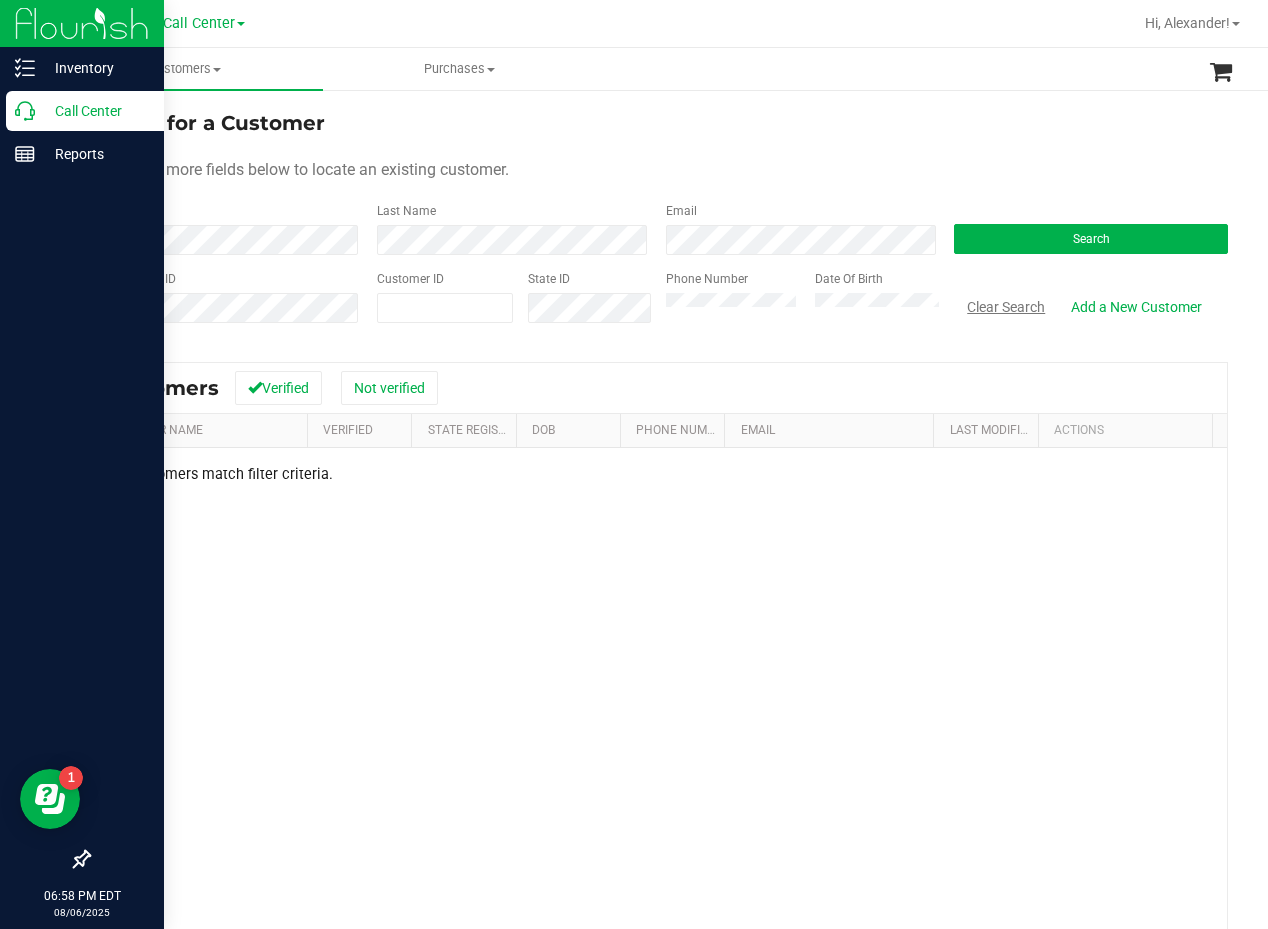 click on "Clear Search" at bounding box center [1006, 307] 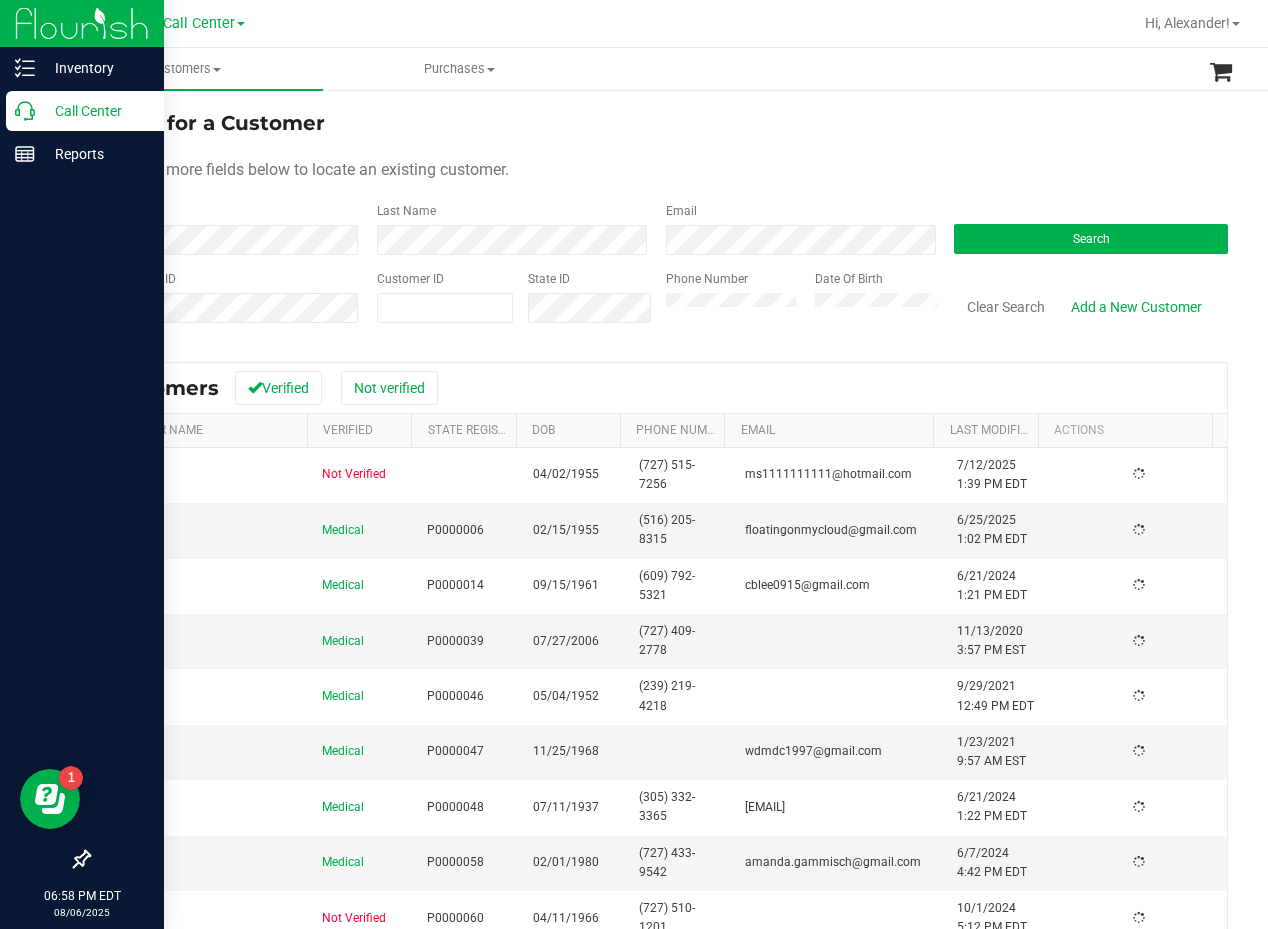 click on "Search for a Customer
Use one or more fields below to locate an existing customer.
First Name
Last Name
Email
Search
State Registry ID
Customer ID
State ID
Phone Number
Date Of Birth" at bounding box center [658, 224] 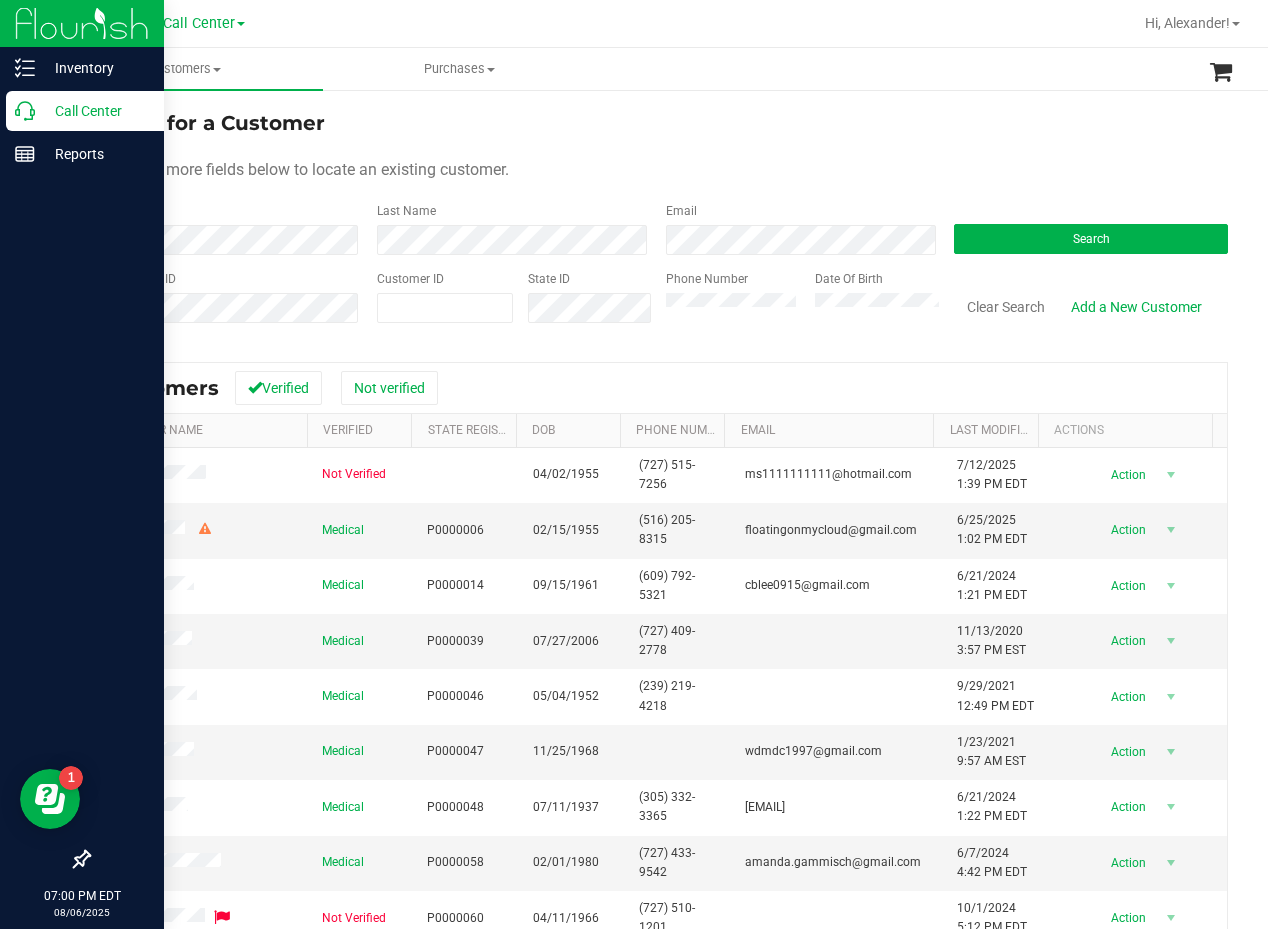 click on "Use one or more fields below to locate an existing customer." at bounding box center (658, 170) 